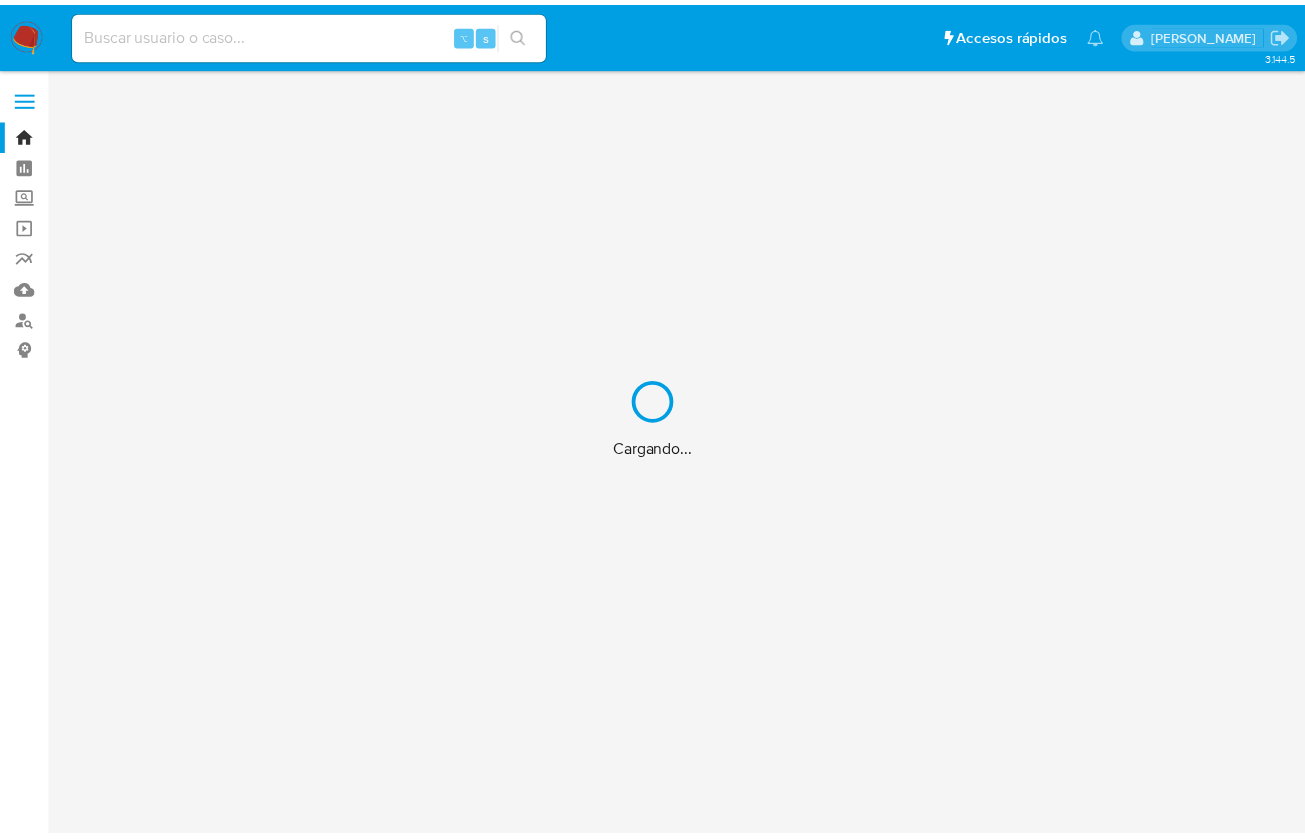 scroll, scrollTop: 0, scrollLeft: 0, axis: both 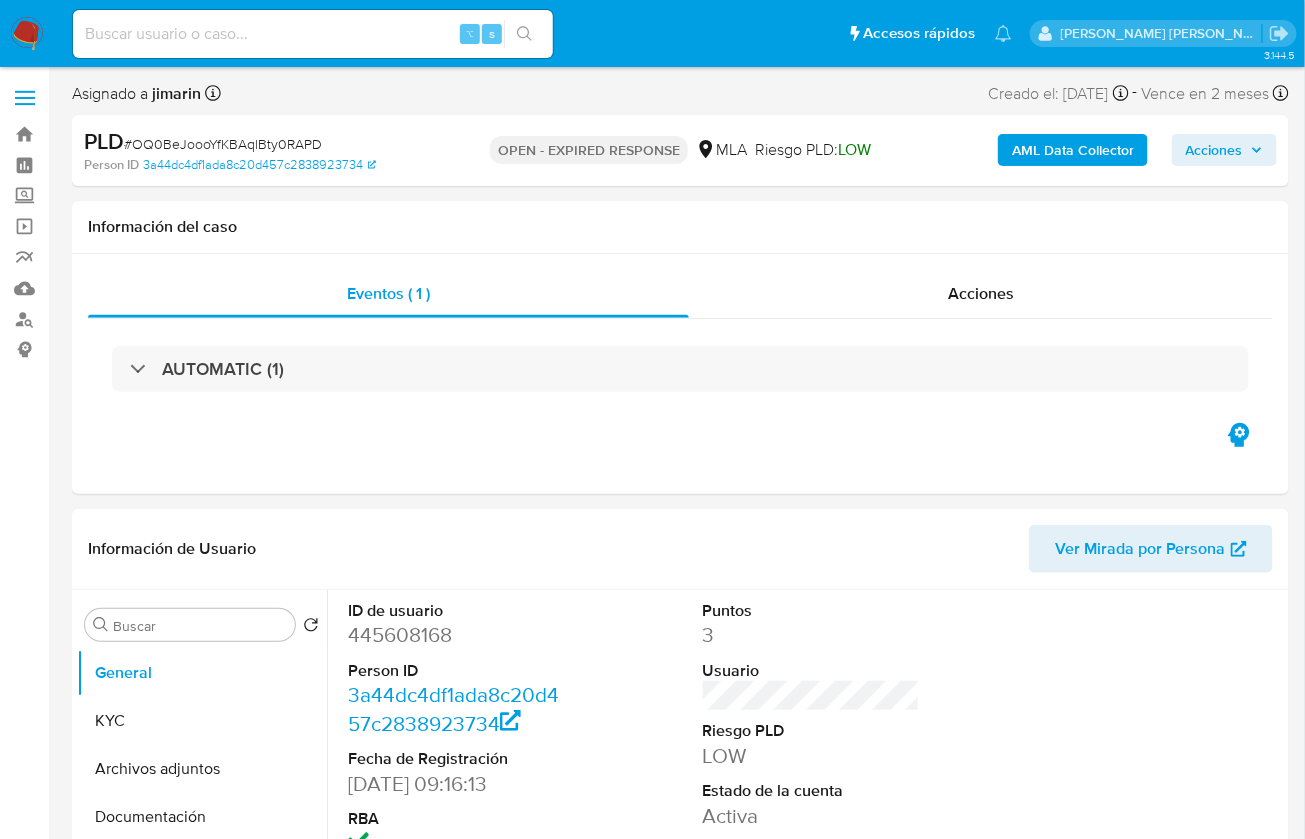 select on "10" 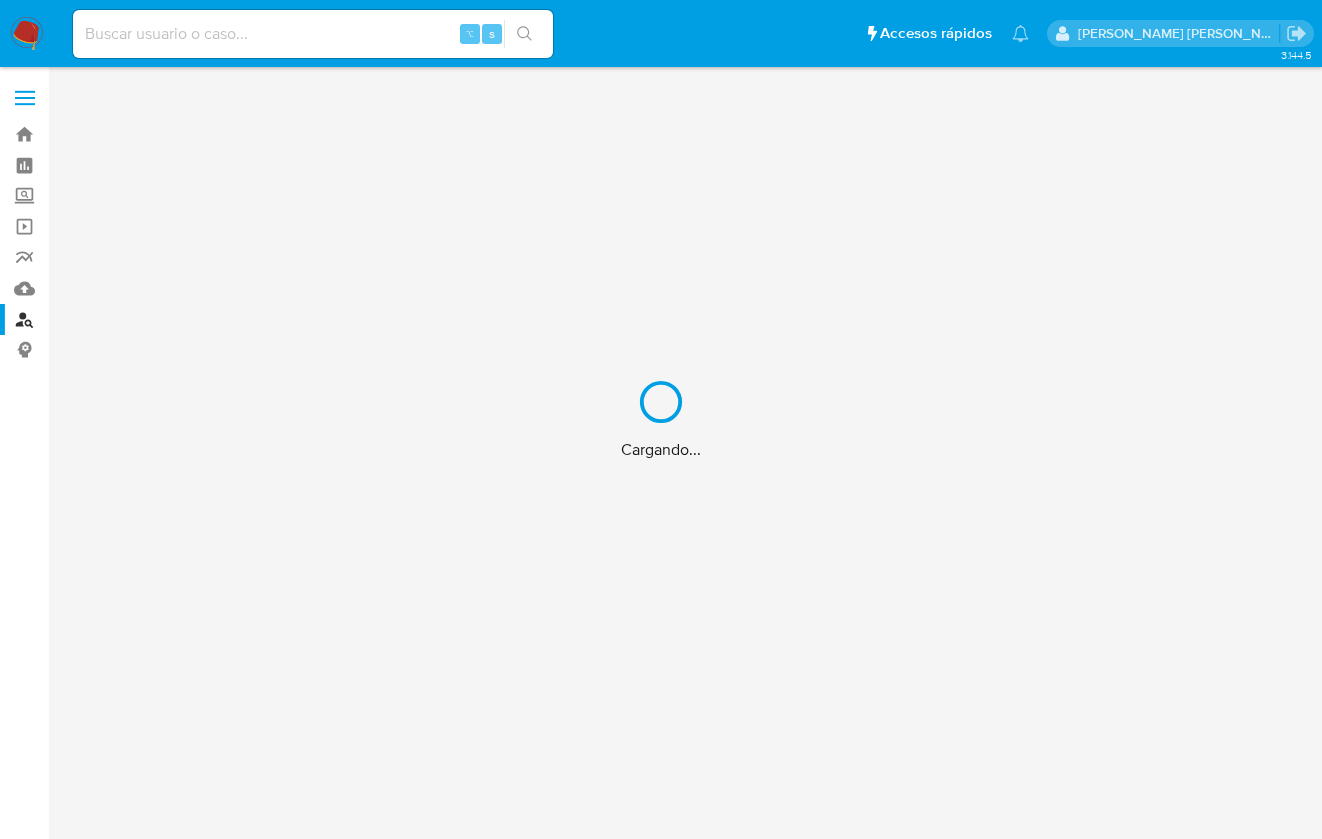 scroll, scrollTop: 0, scrollLeft: 0, axis: both 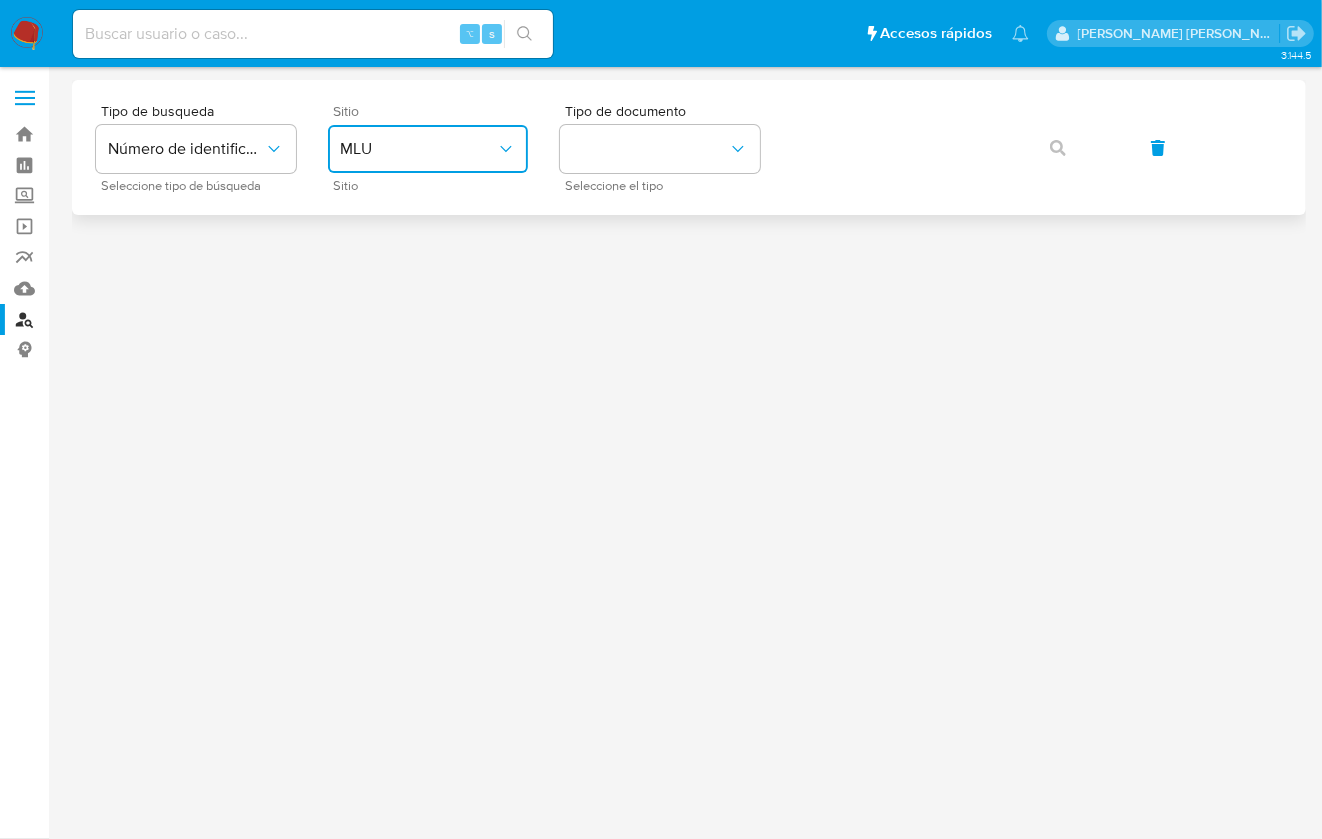 click on "MLU" at bounding box center [428, 149] 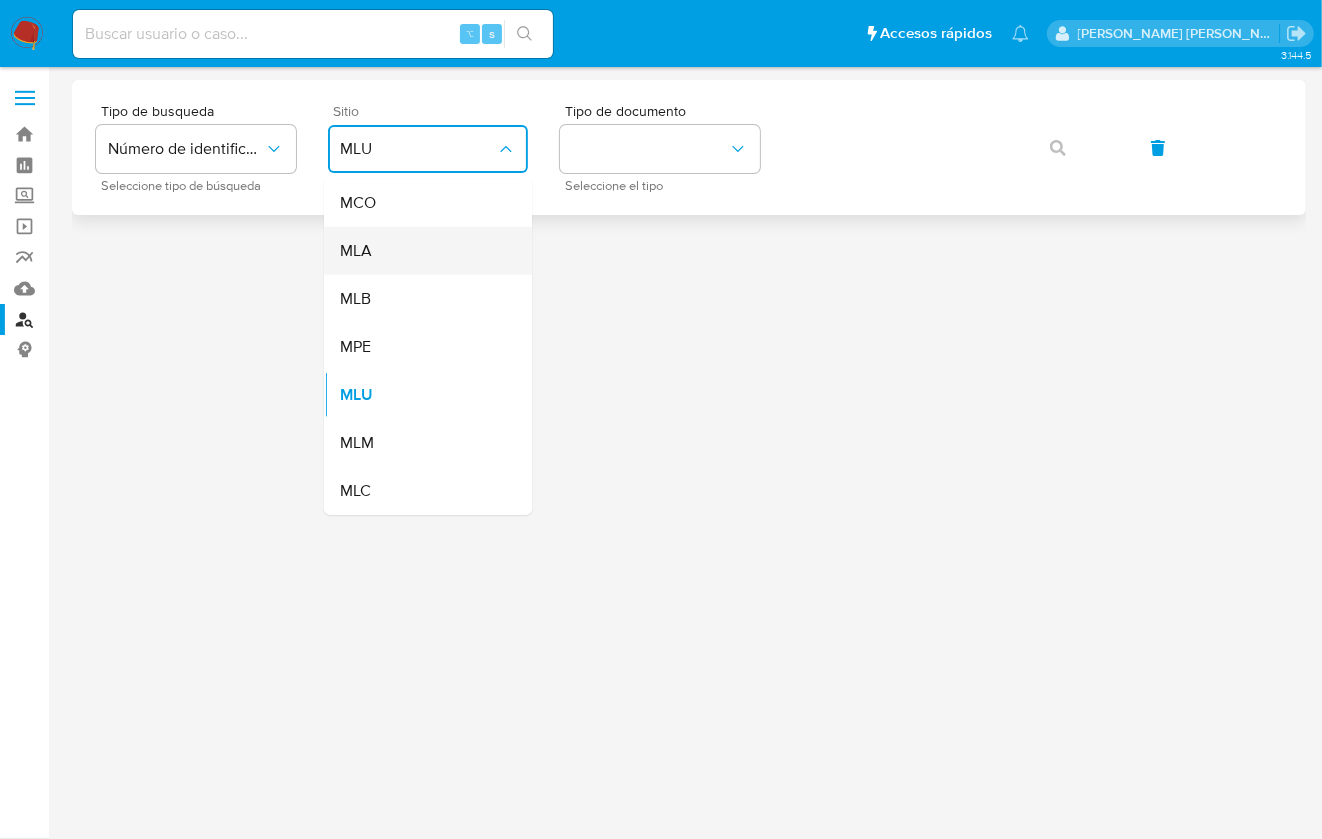 click on "MLA" at bounding box center (422, 251) 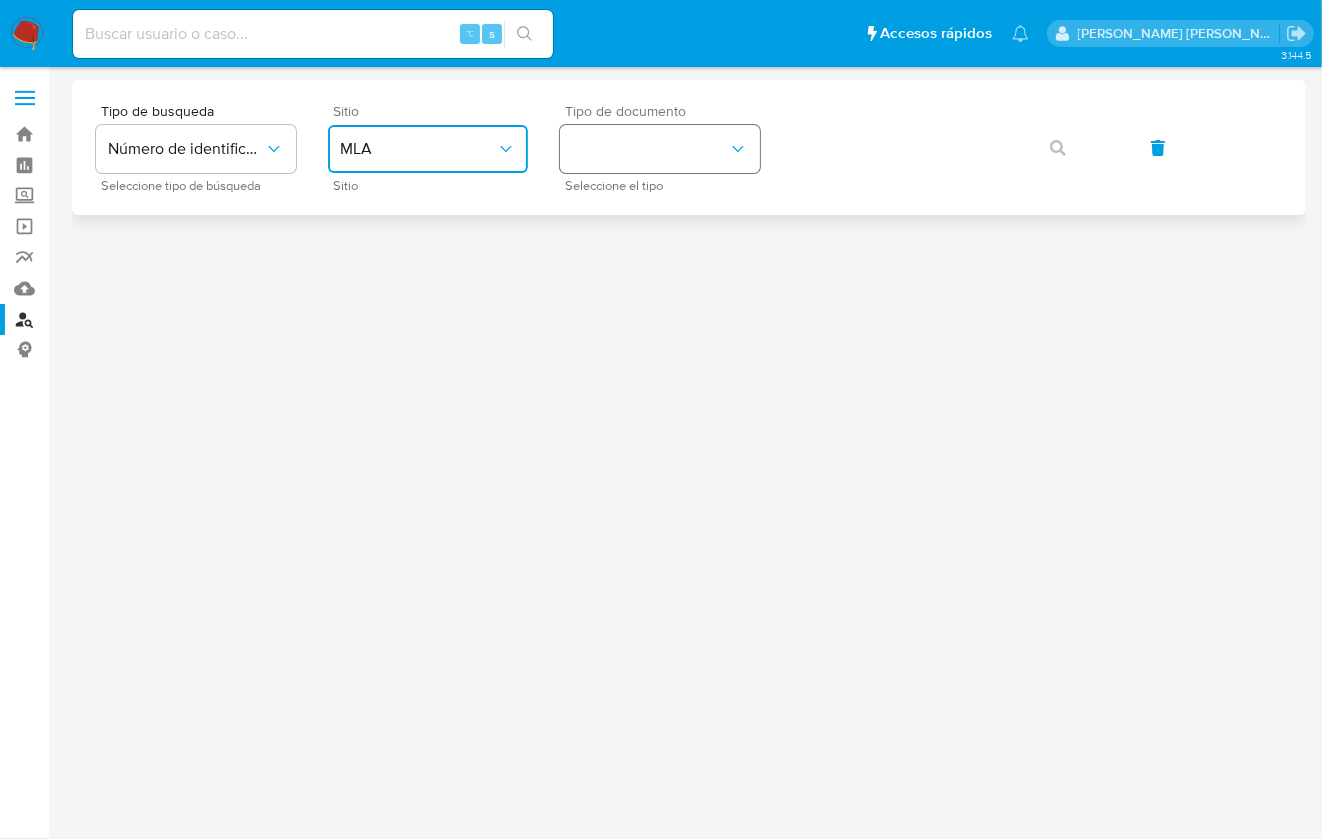 drag, startPoint x: 614, startPoint y: 149, endPoint x: 614, endPoint y: 166, distance: 17 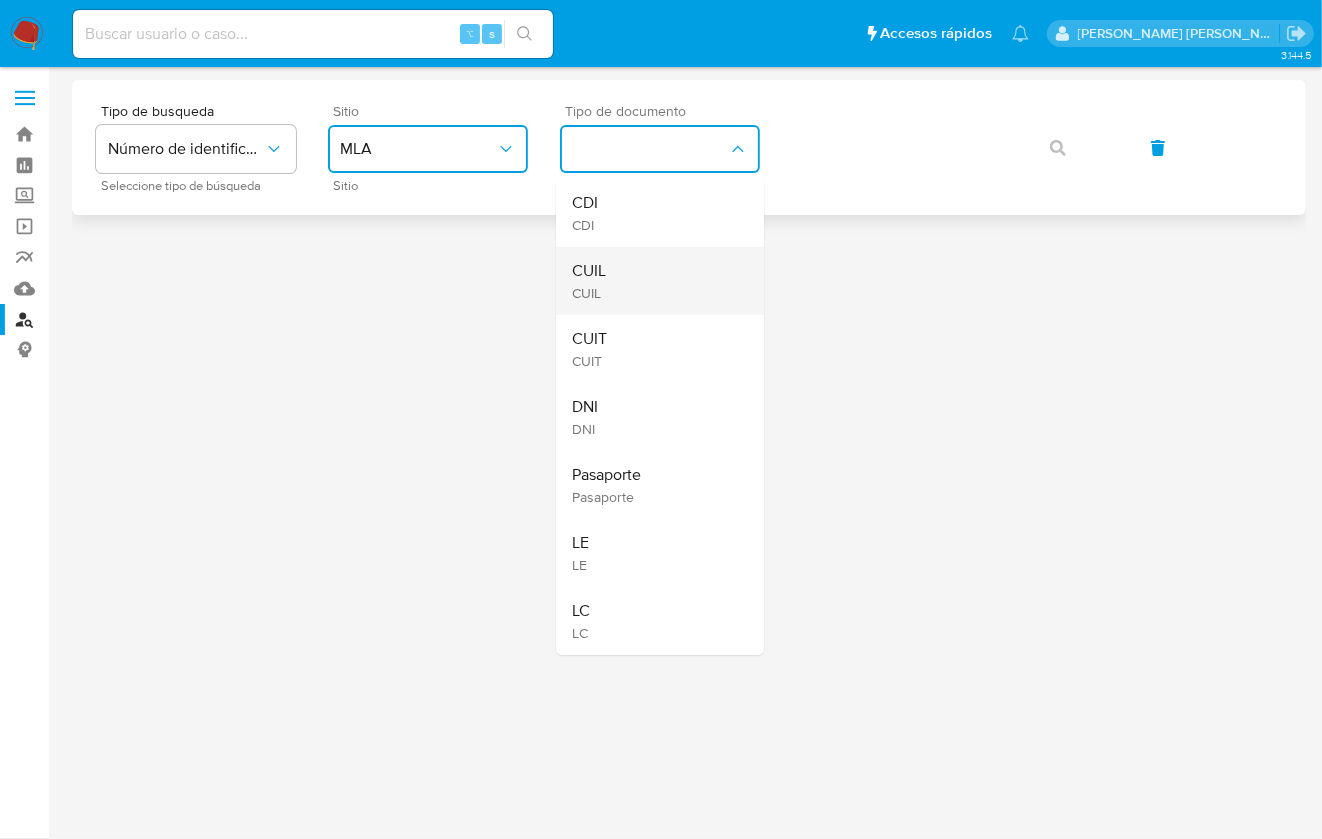 click on "CUIL CUIL" at bounding box center [654, 281] 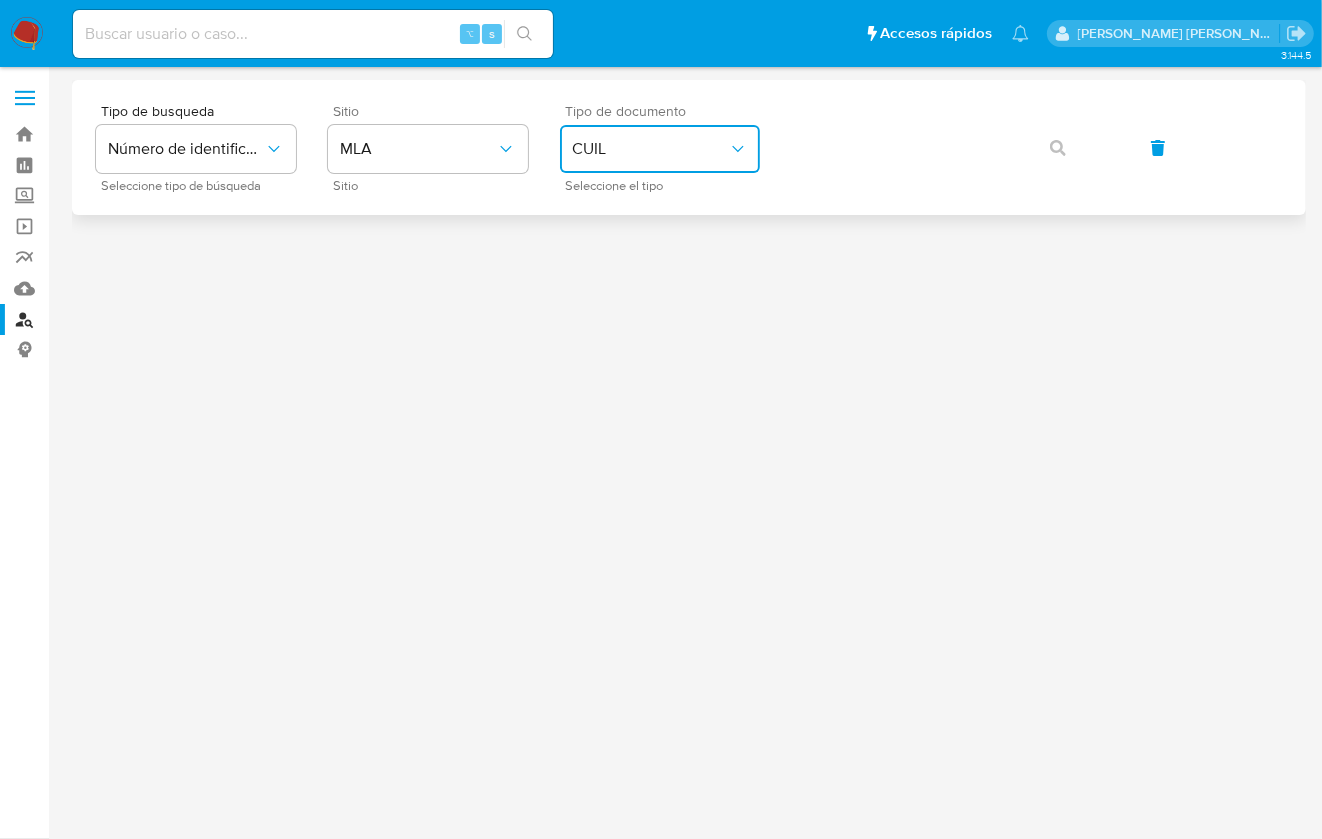 click on "CUIL" at bounding box center (650, 149) 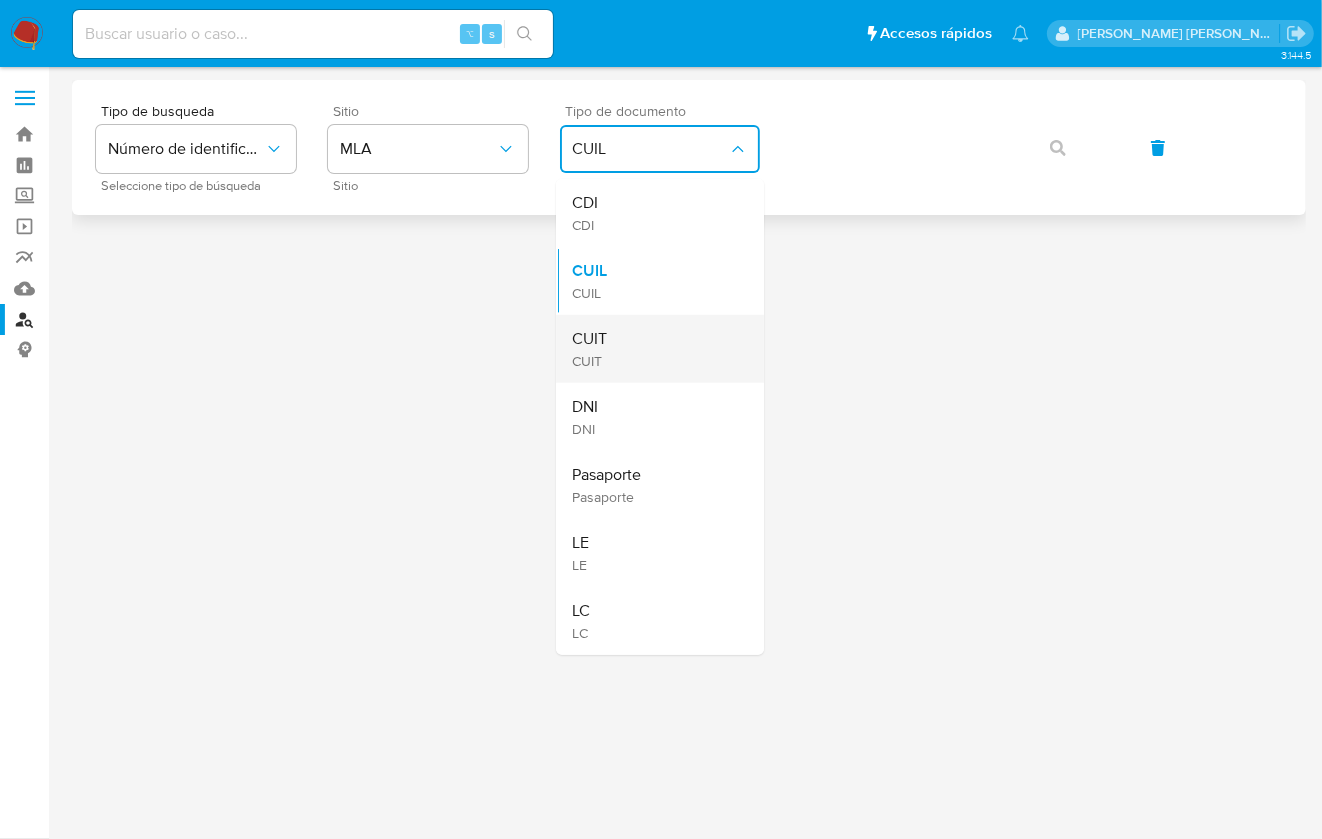 click on "CUIT" at bounding box center (589, 339) 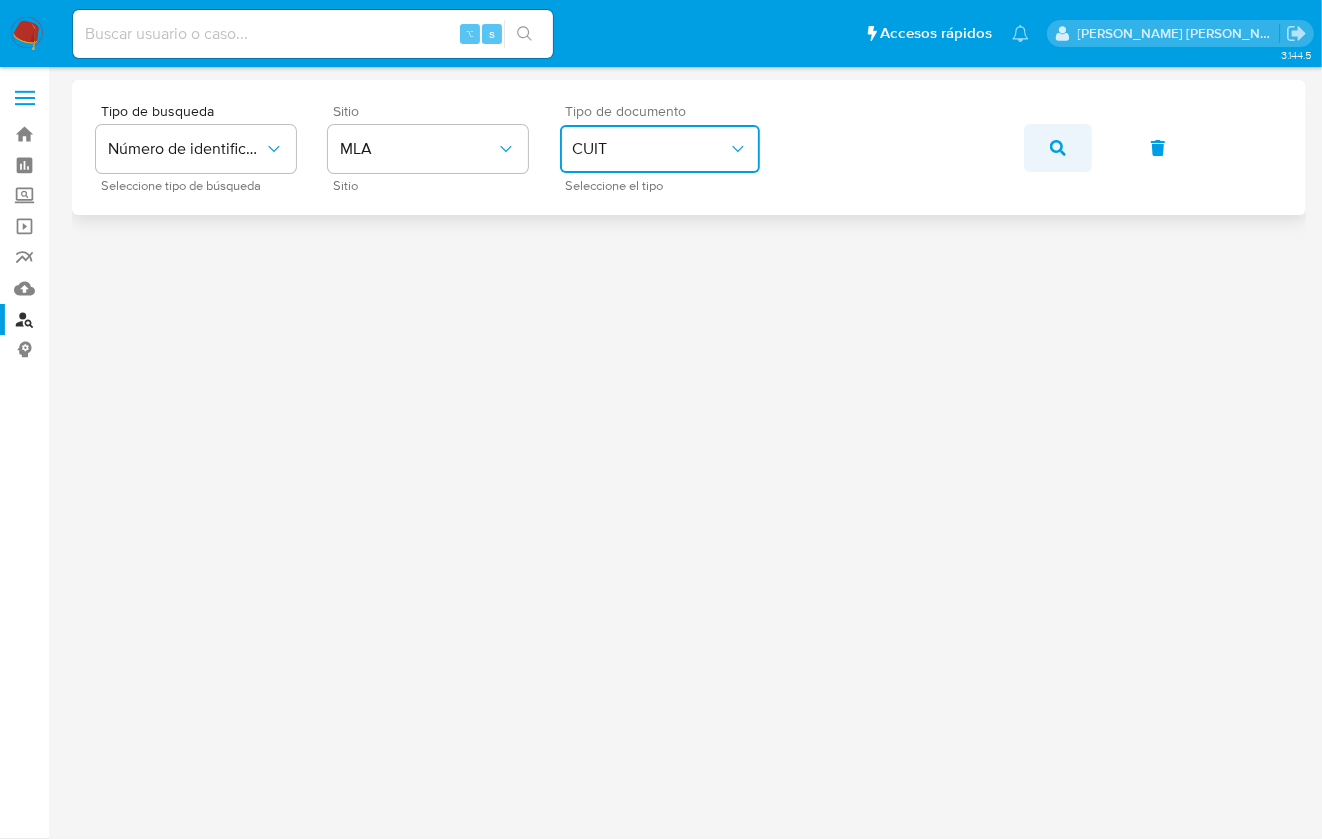 click at bounding box center [1058, 148] 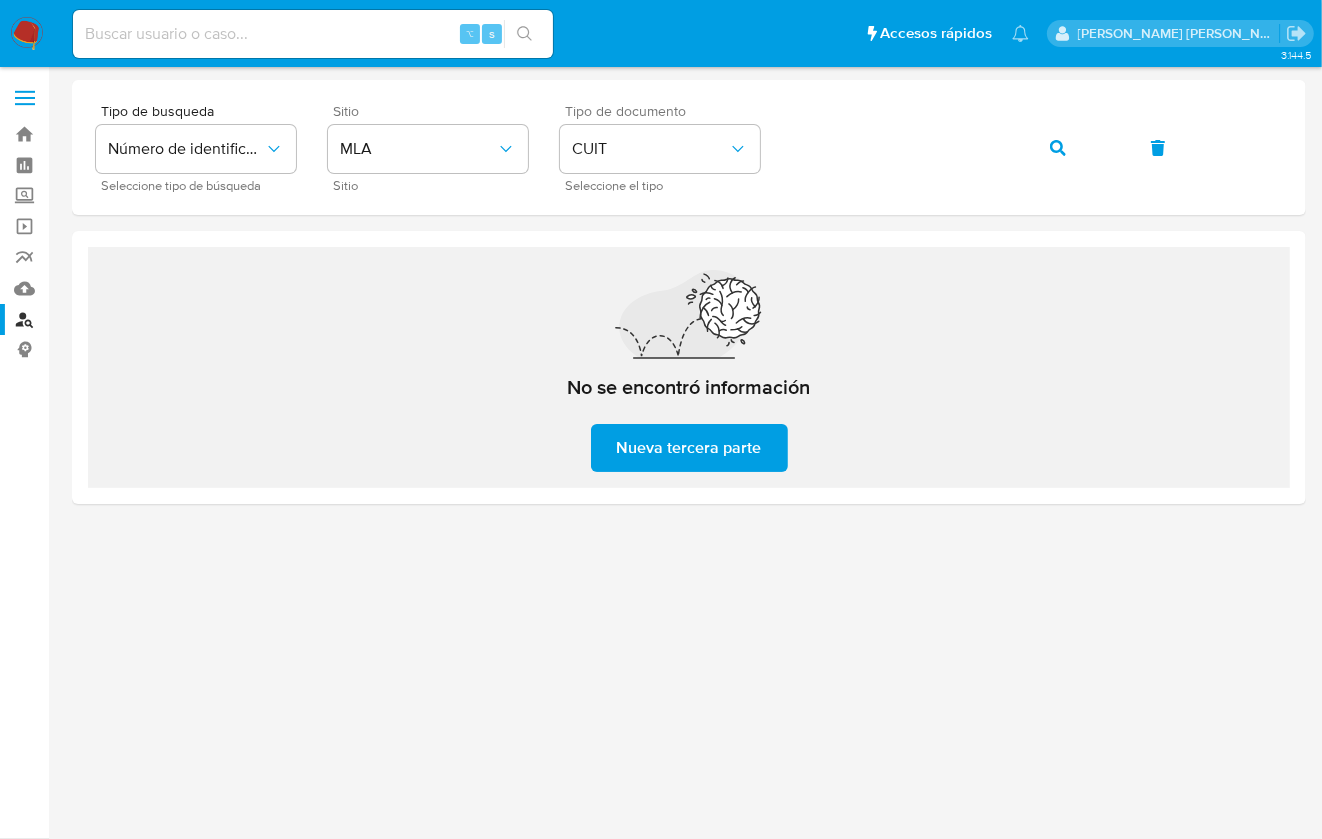 click at bounding box center [27, 34] 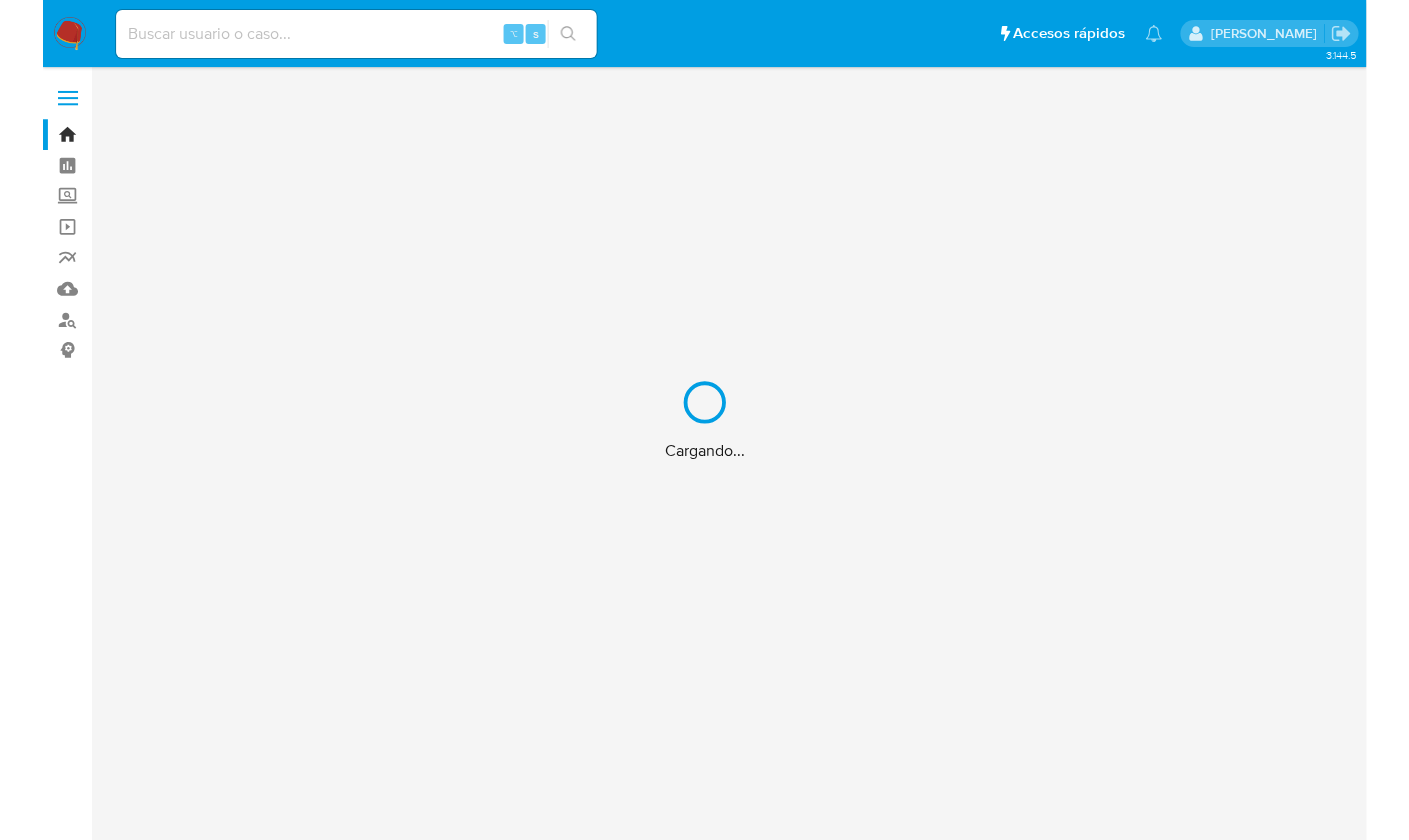 scroll, scrollTop: 0, scrollLeft: 0, axis: both 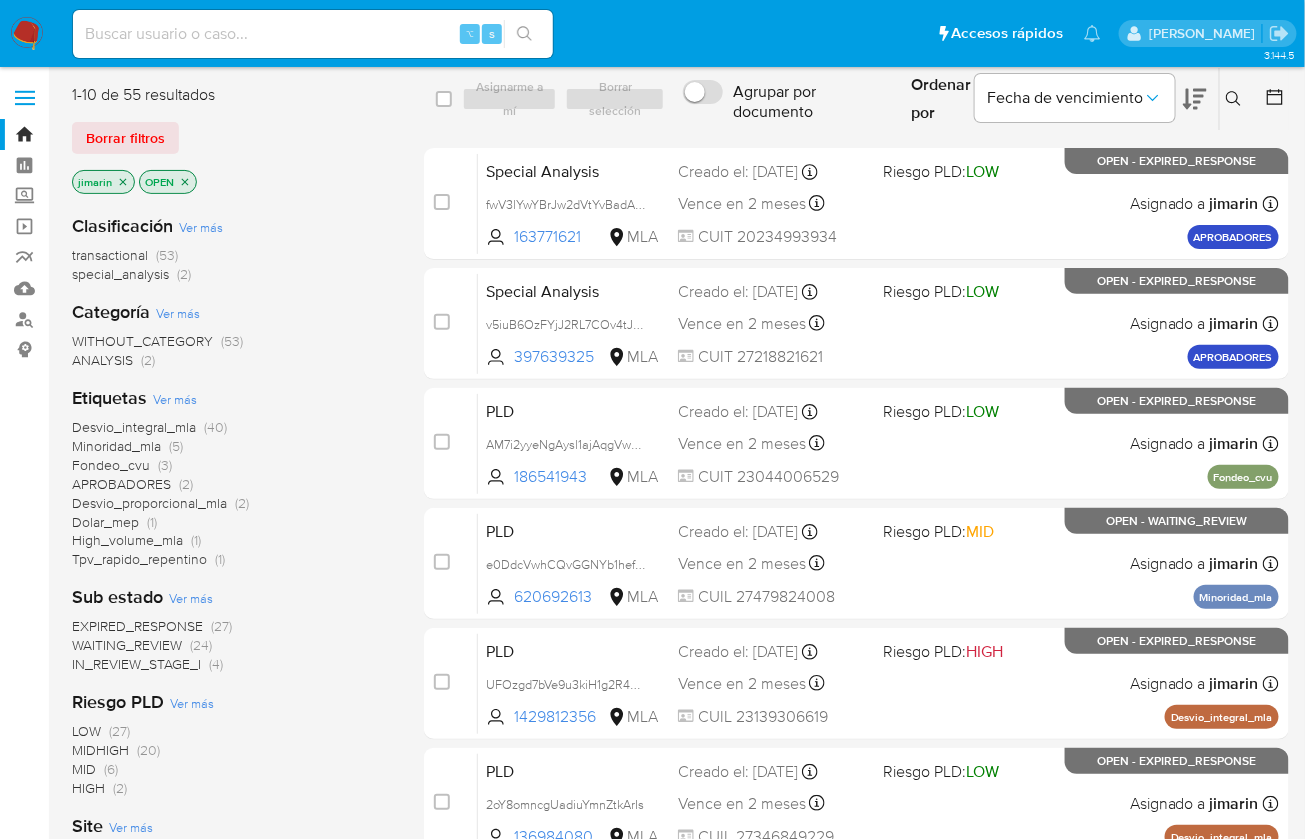 click 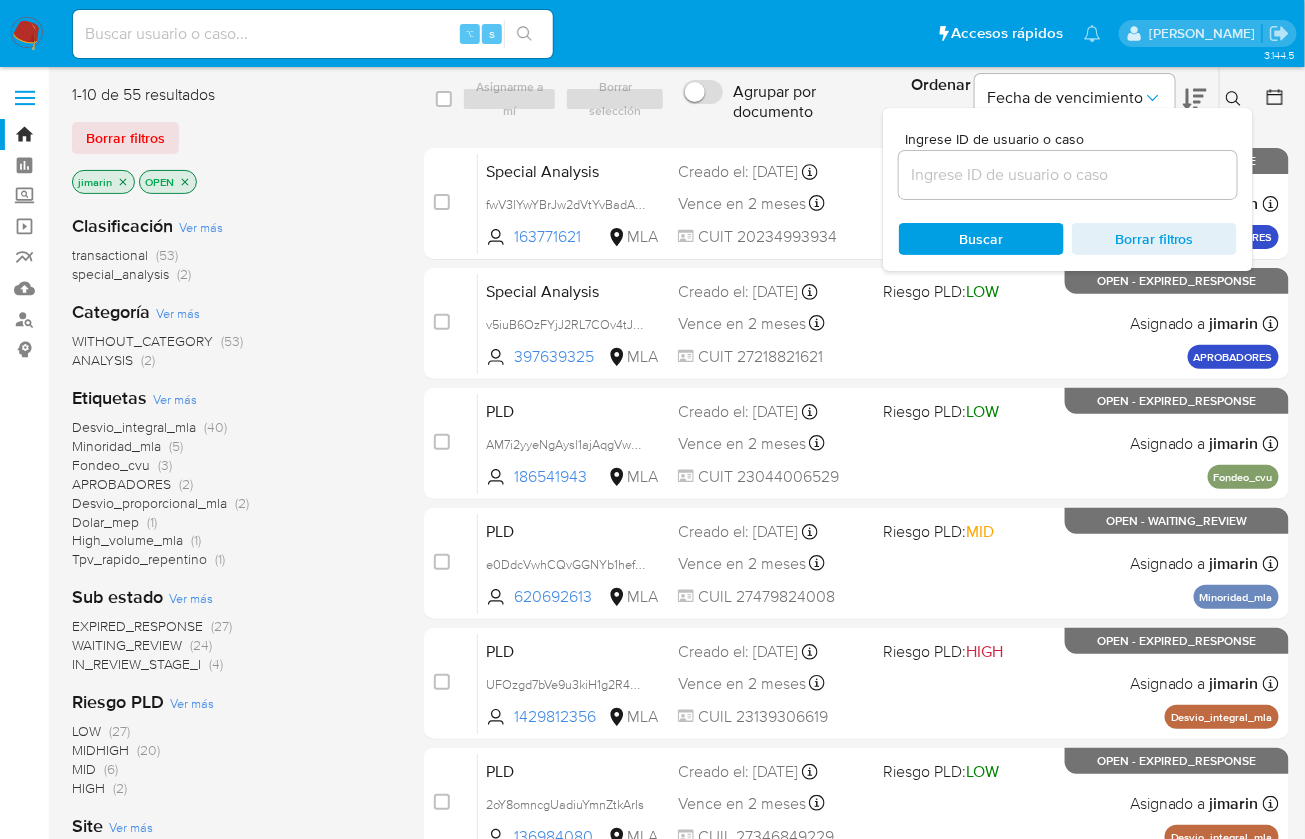 click at bounding box center (1068, 175) 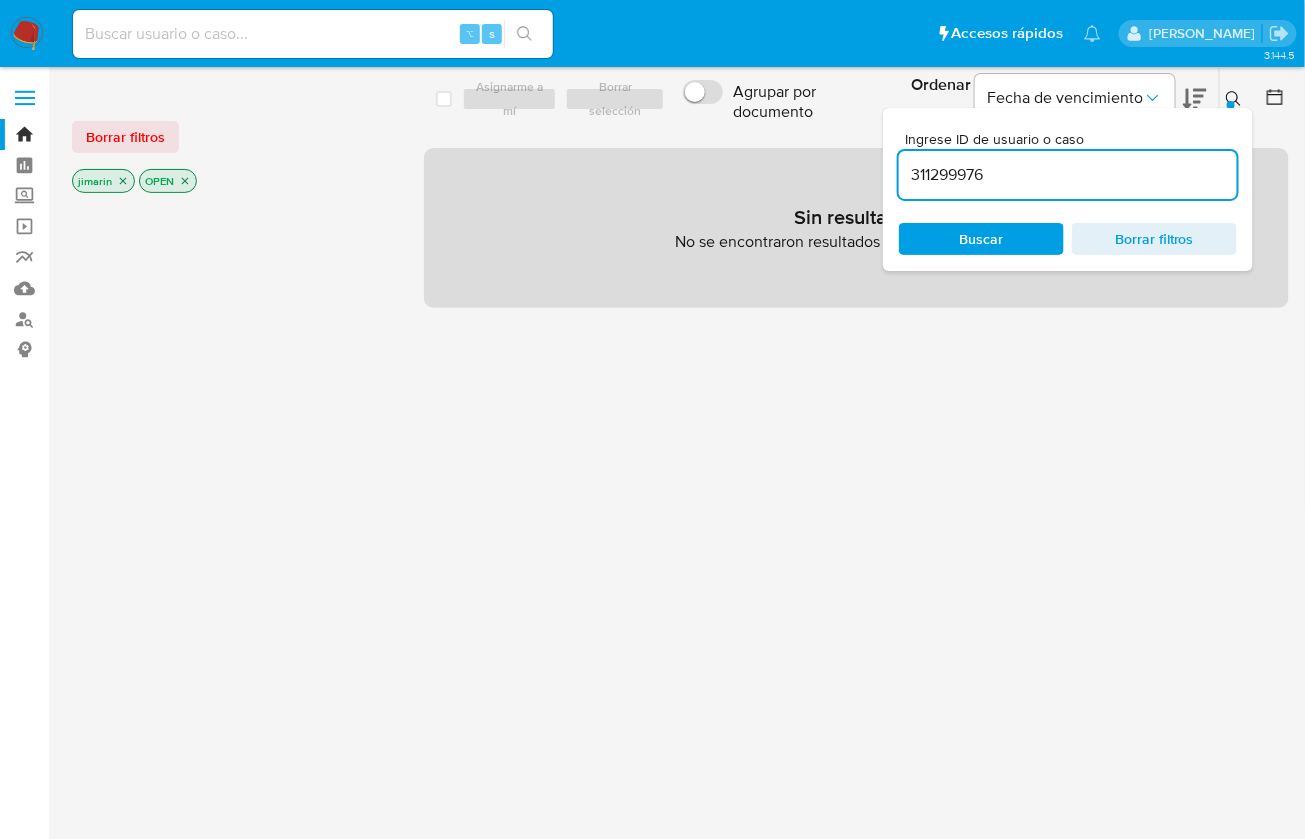 click 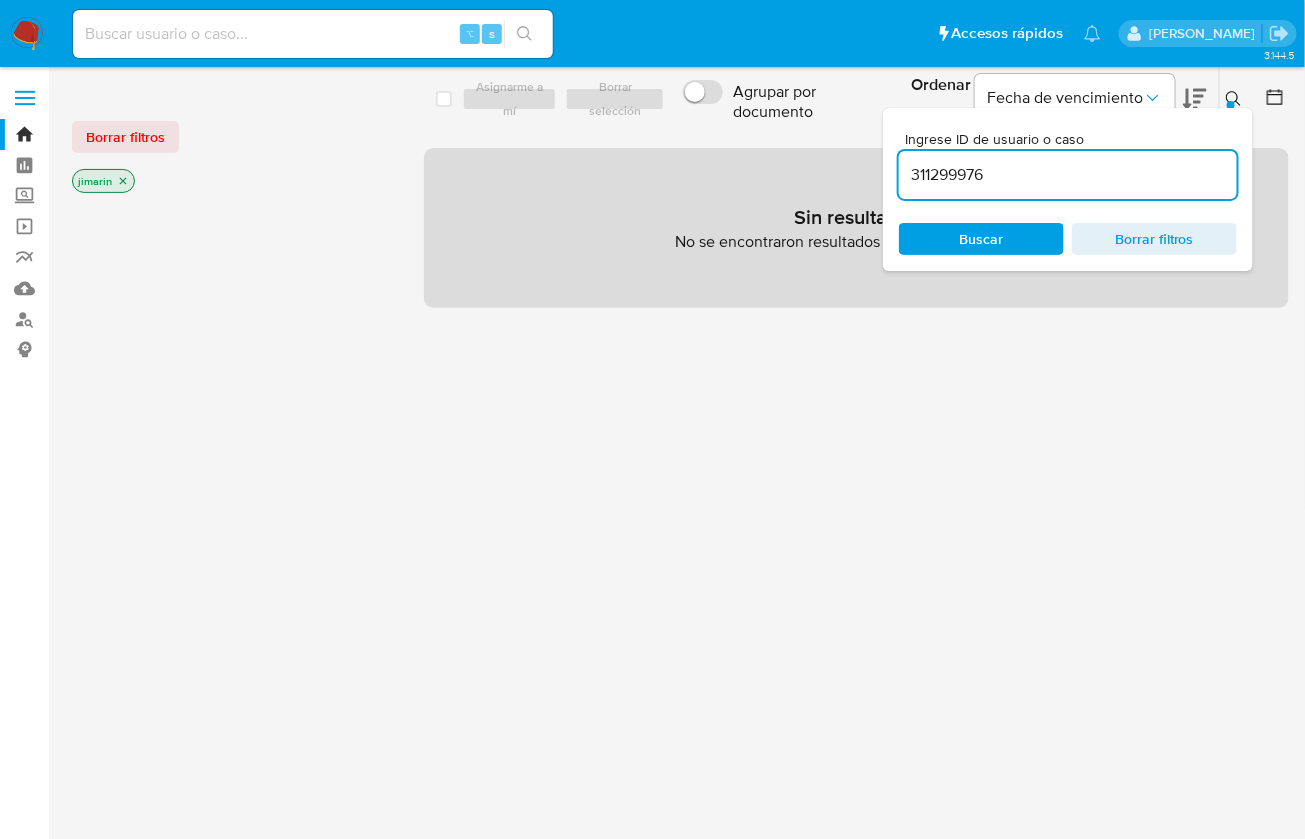 click 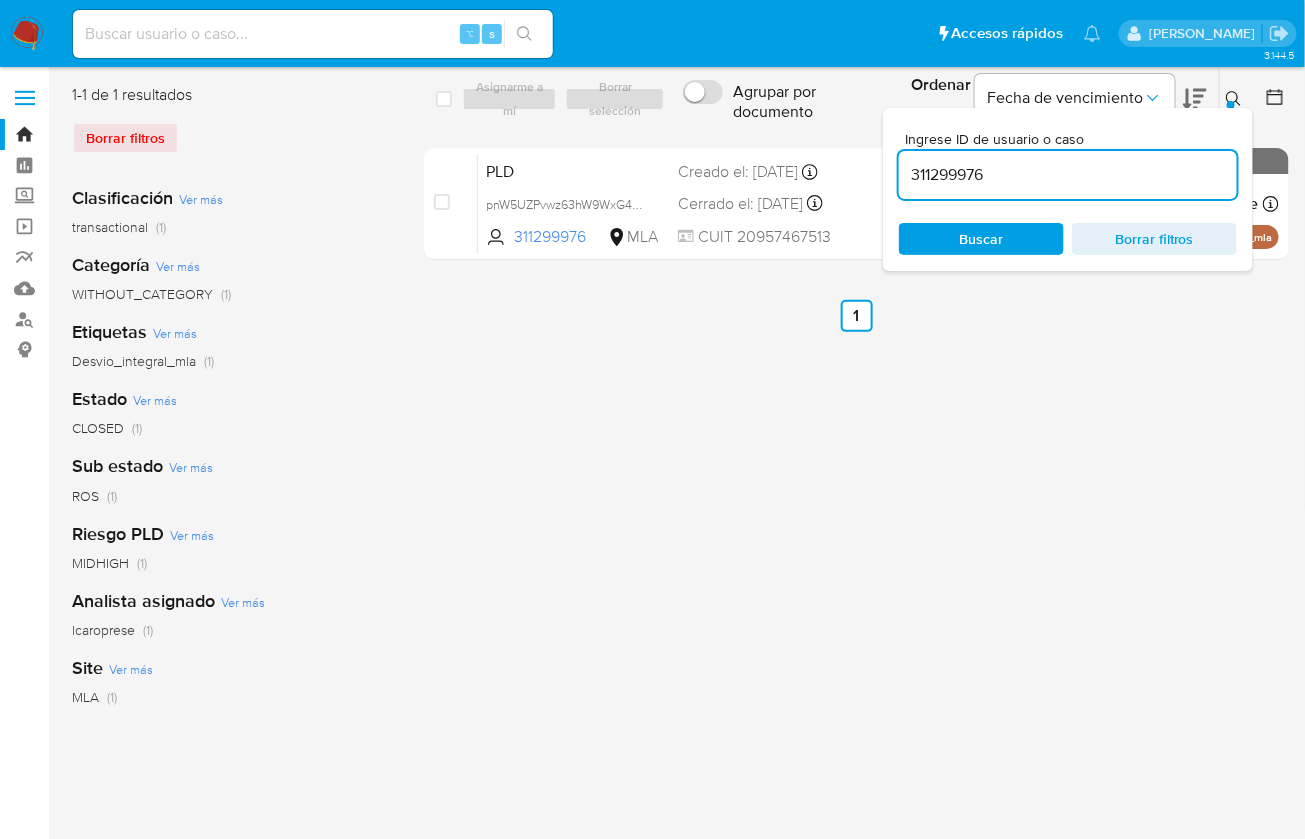 click at bounding box center [1236, 99] 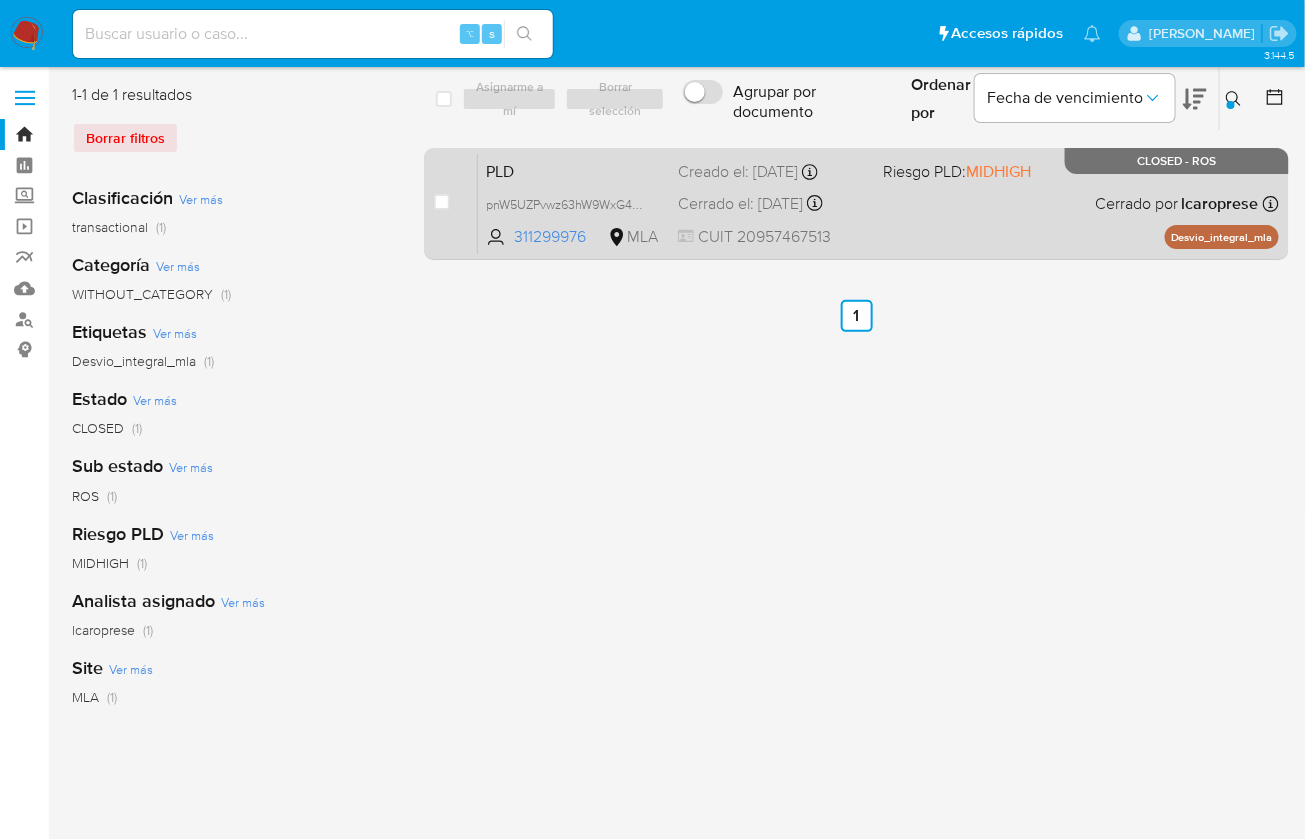 click on "PLD pnW5UZPvwz63hW9WxG4uRDdV 311299976 MLA Riesgo PLD:  MIDHIGH Creado el: 12/04/2025   Creado el: 12/04/2025 03:19:45 Cerrado el: 11/06/2025   Cerrado el: 11/06/2025 12:35:21 CUIT   20957467513 Cerrado por   lcaroprese   Asignado el: 22/04/2025 10:43:26 Desvio_integral_mla CLOSED - ROS" at bounding box center [878, 203] 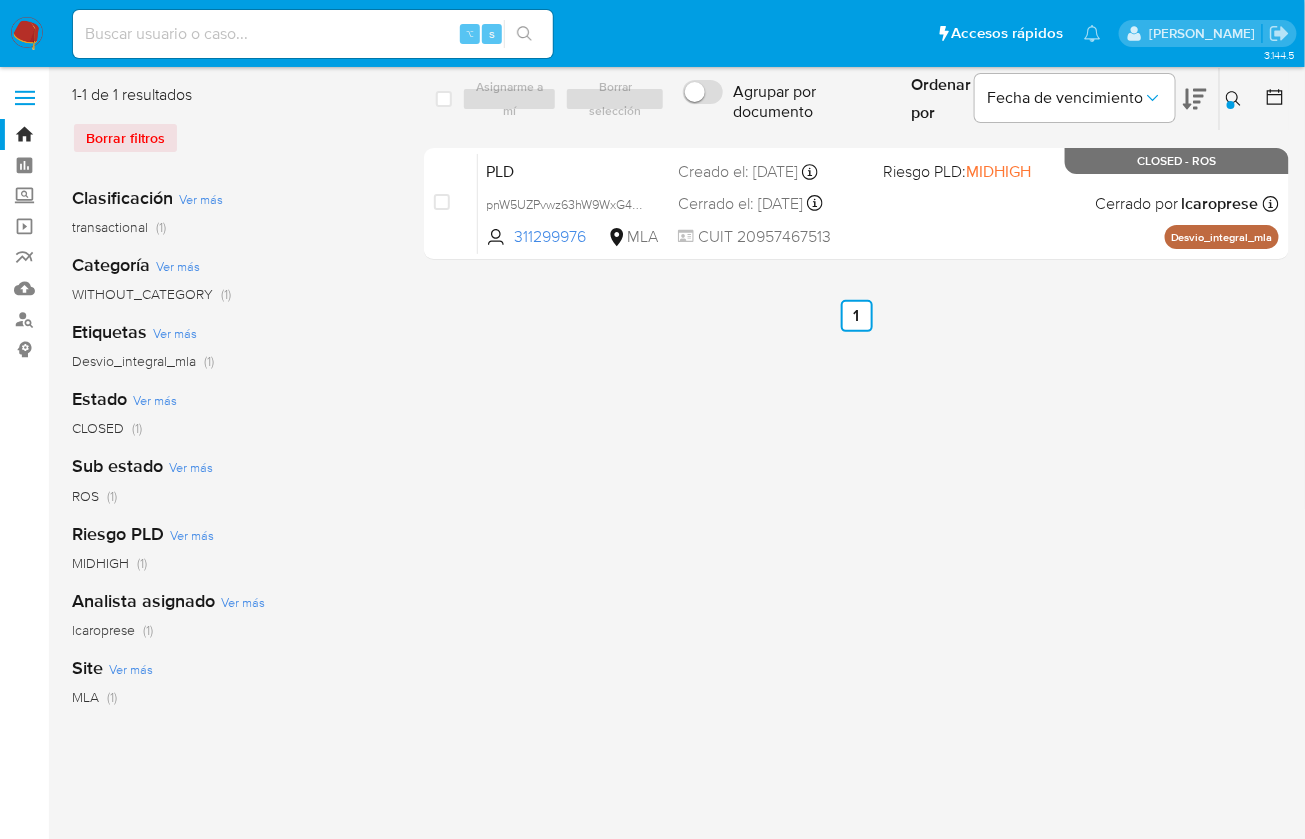 click at bounding box center [1236, 99] 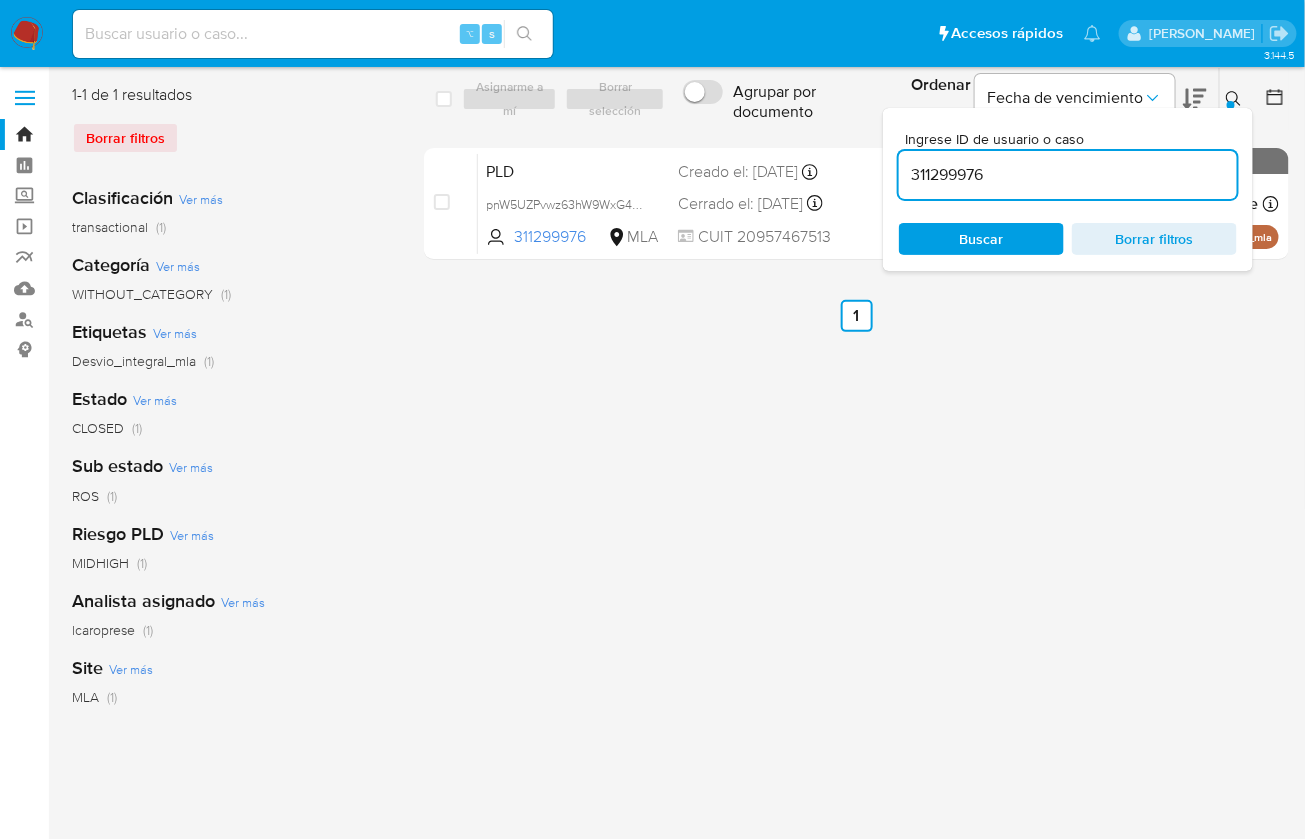 click on "311299976" at bounding box center [1068, 175] 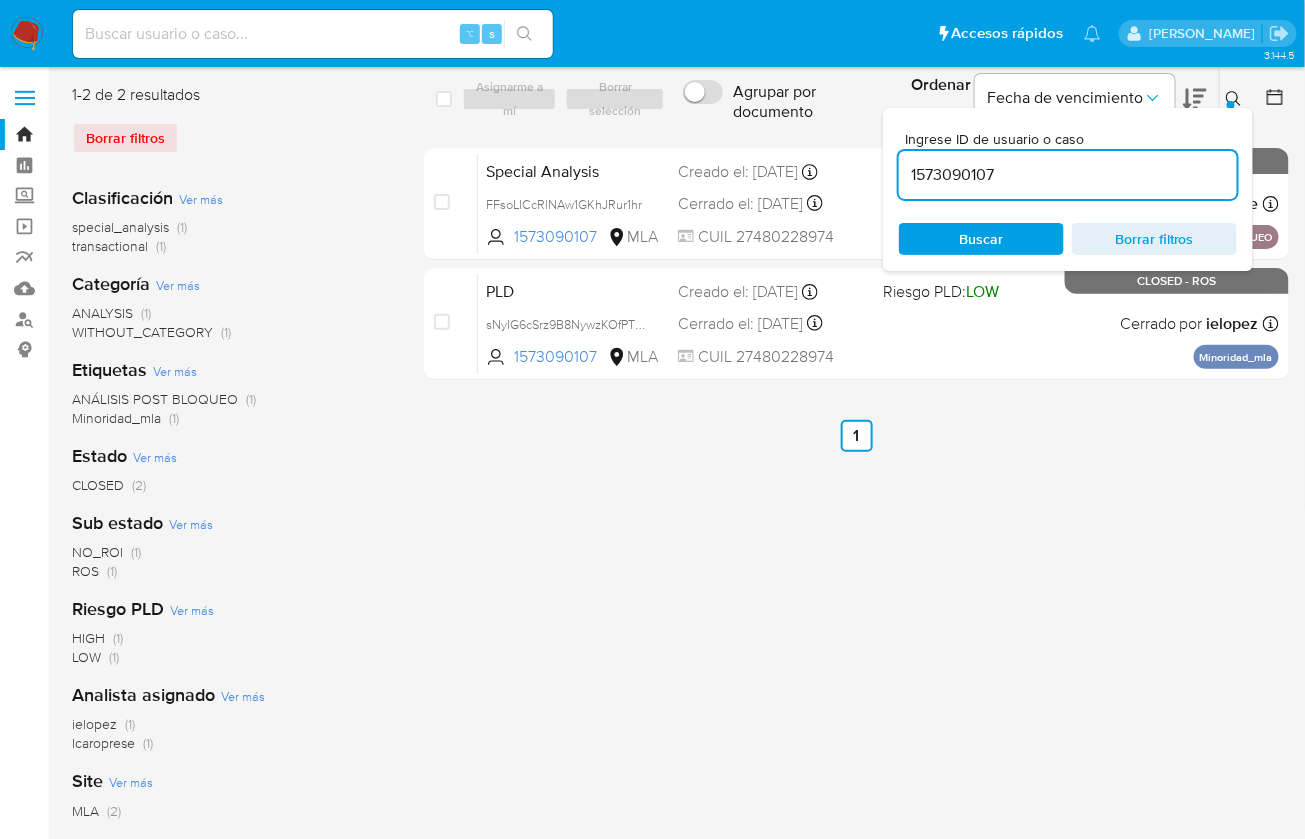click at bounding box center (1231, 105) 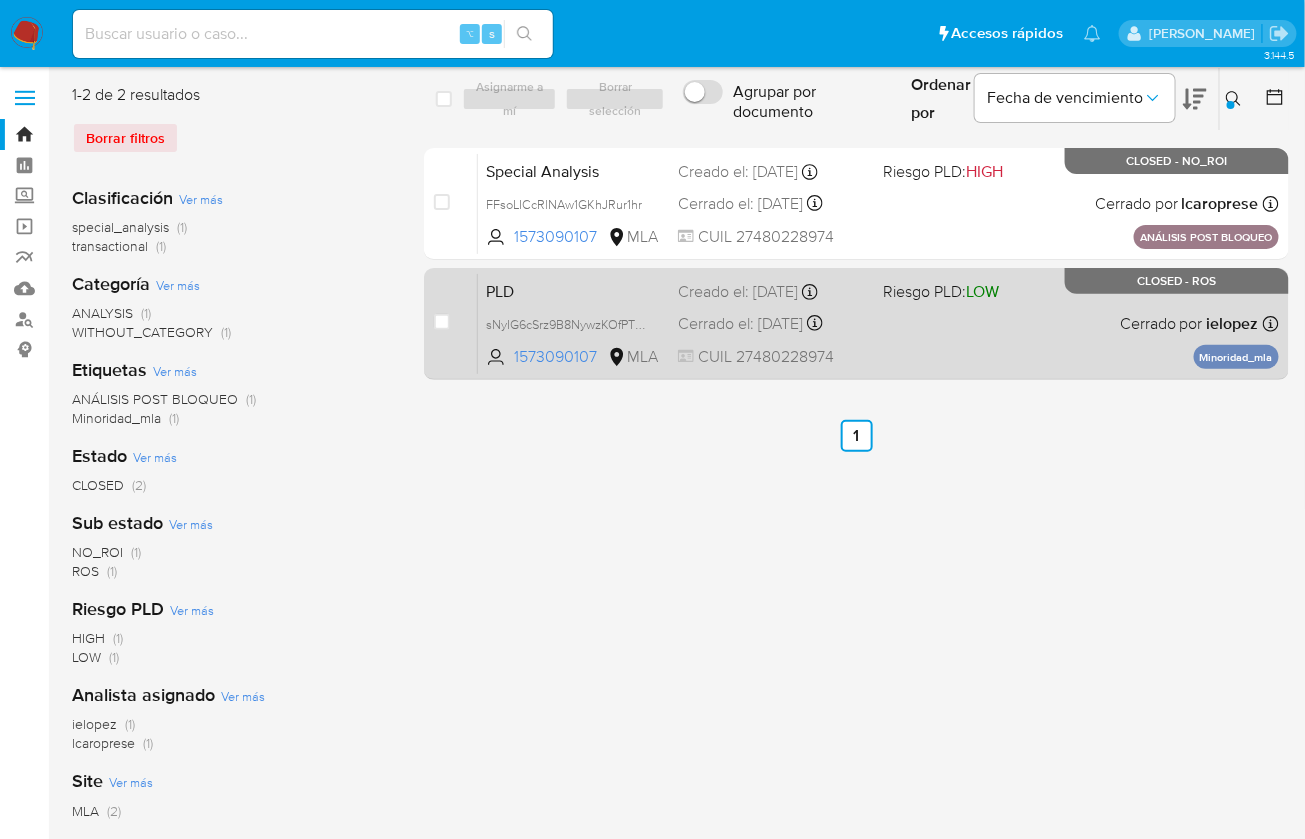 click on "PLD sNyIG6cSrz9B8NywzKOfPTYV 1573090107 MLA Riesgo PLD:  LOW Creado el: 12/03/2025   Creado el: 12/03/2025 09:48:16 Cerrado el: 29/04/2025   Cerrado el: 29/04/2025 19:20:41 CUIL   27480228974 Cerrado por   ielopez   Asignado el: 18/03/2025 12:34:56 Minoridad_mla CLOSED - ROS" at bounding box center [878, 323] 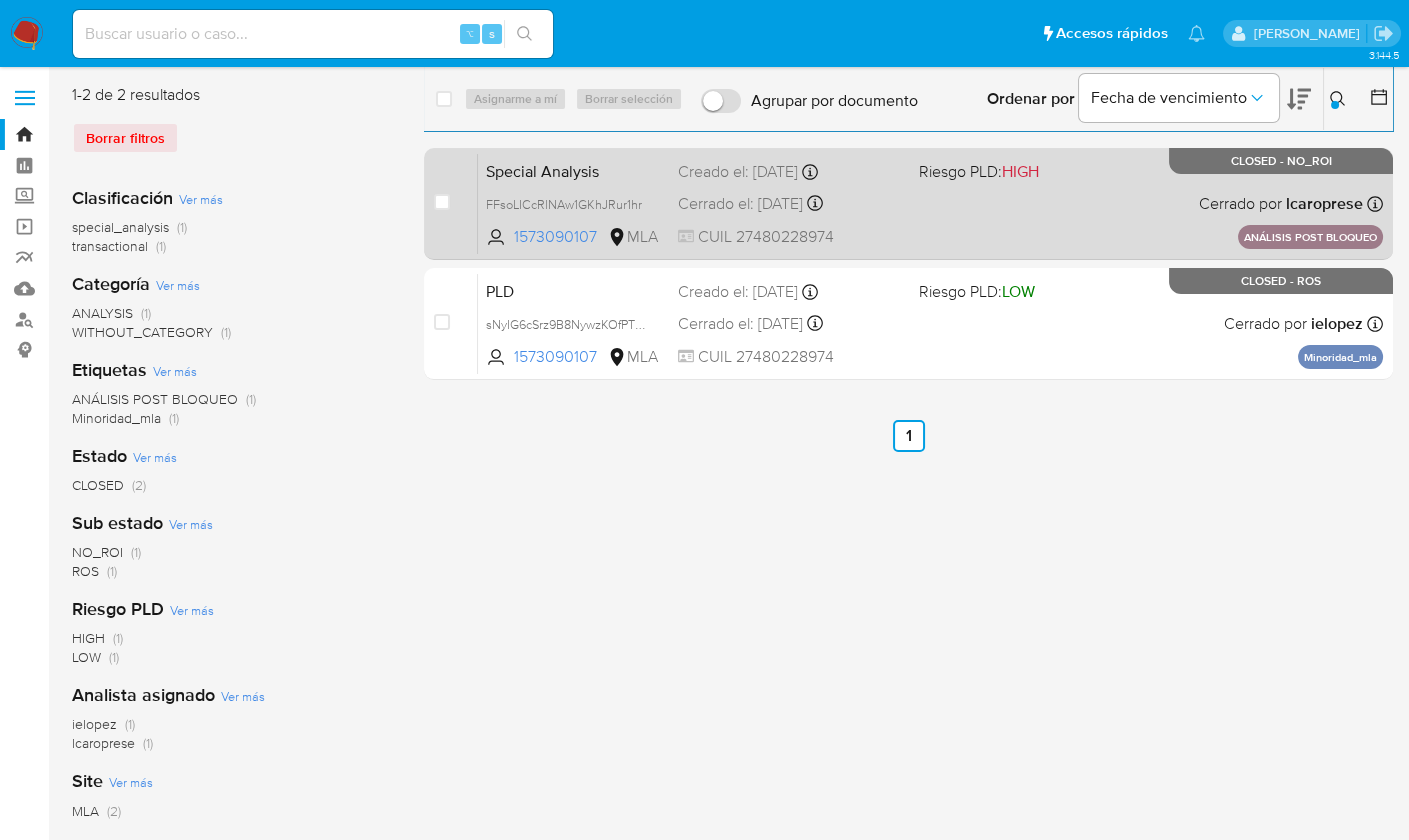 click on "Special Analysis FFsoLICcRlNAw1GKhJRur1hr 1573090107 MLA Riesgo PLD:  HIGH Creado el: 18/06/2025   Creado el: 18/06/2025 09:05:53 Cerrado el: 25/06/2025   Cerrado el: 25/06/2025 12:30:06 CUIL   27480228974 Cerrado por   lcaroprese   Asignado el: 18/06/2025 09:05:53 ANÁLISIS POST BLOQUEO CLOSED - NO_ROI" at bounding box center (930, 203) 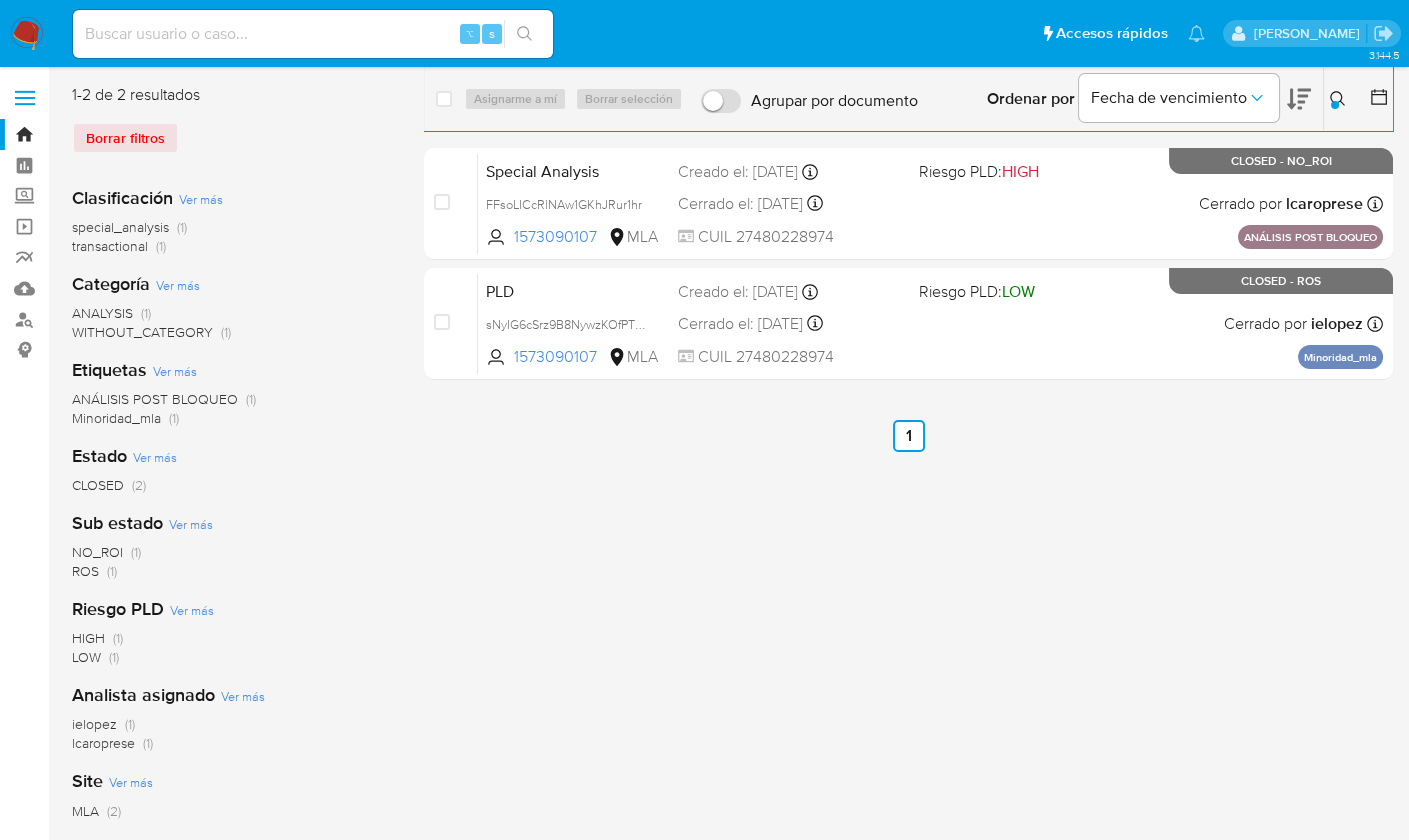 click 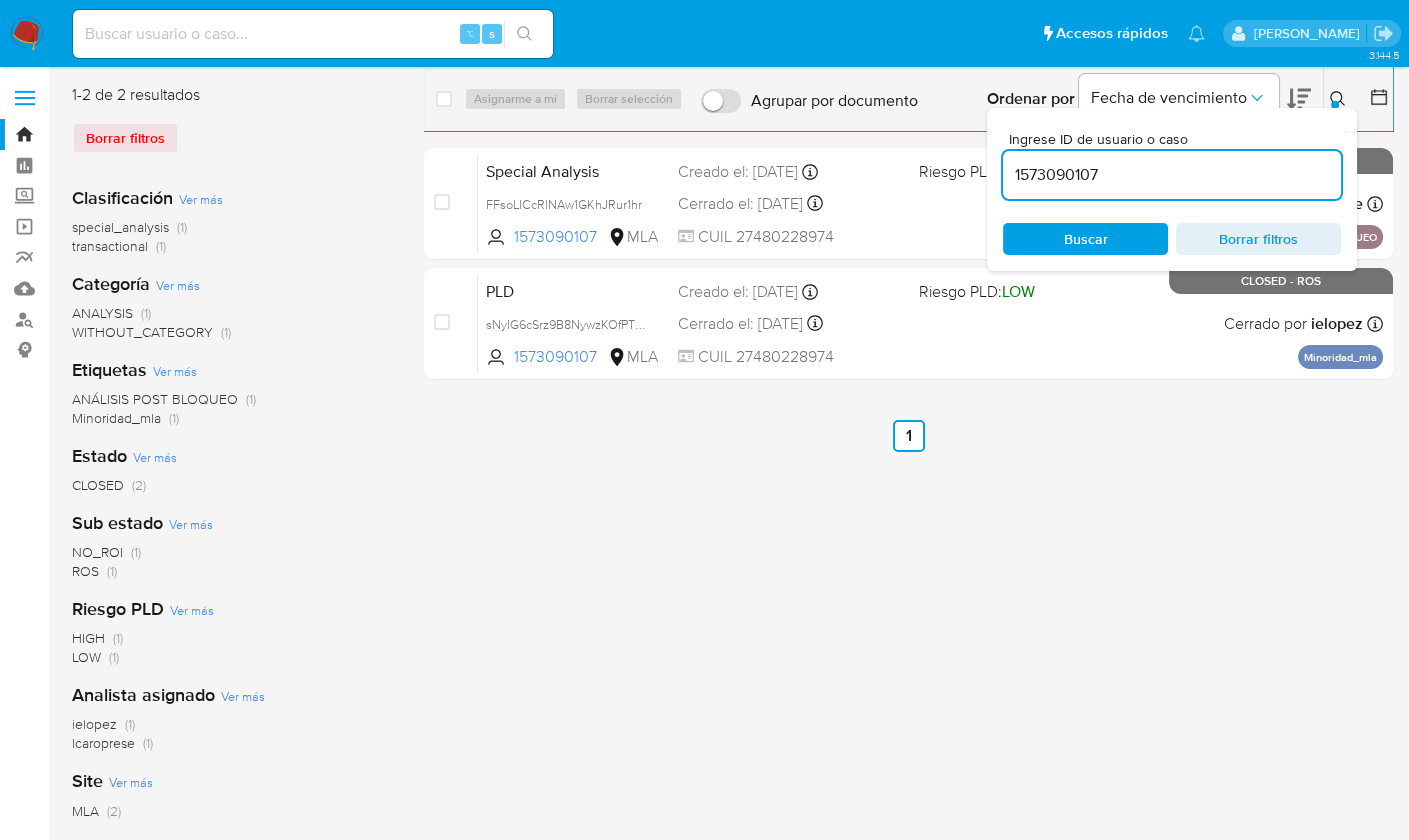 click on "1573090107" at bounding box center [1172, 175] 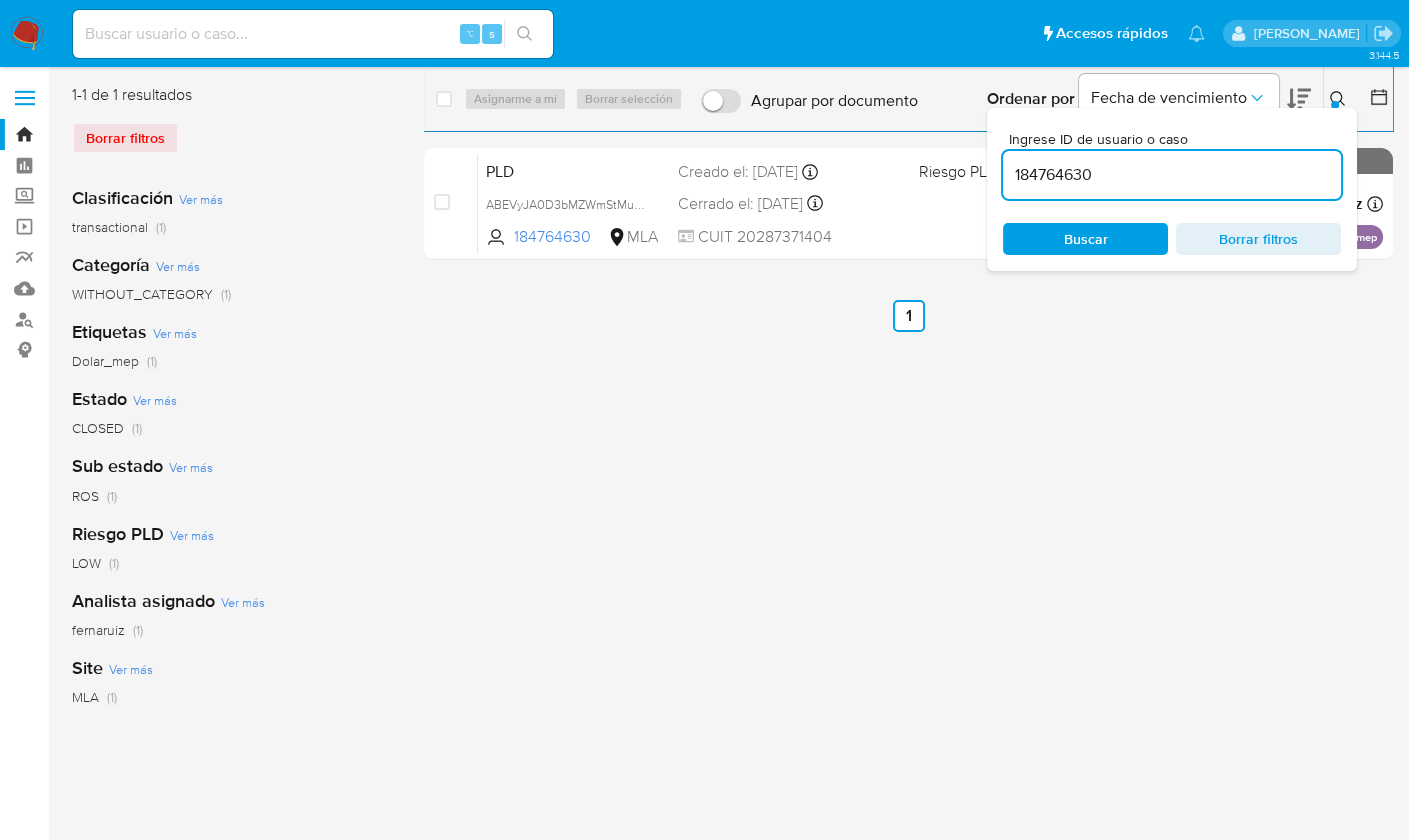 click 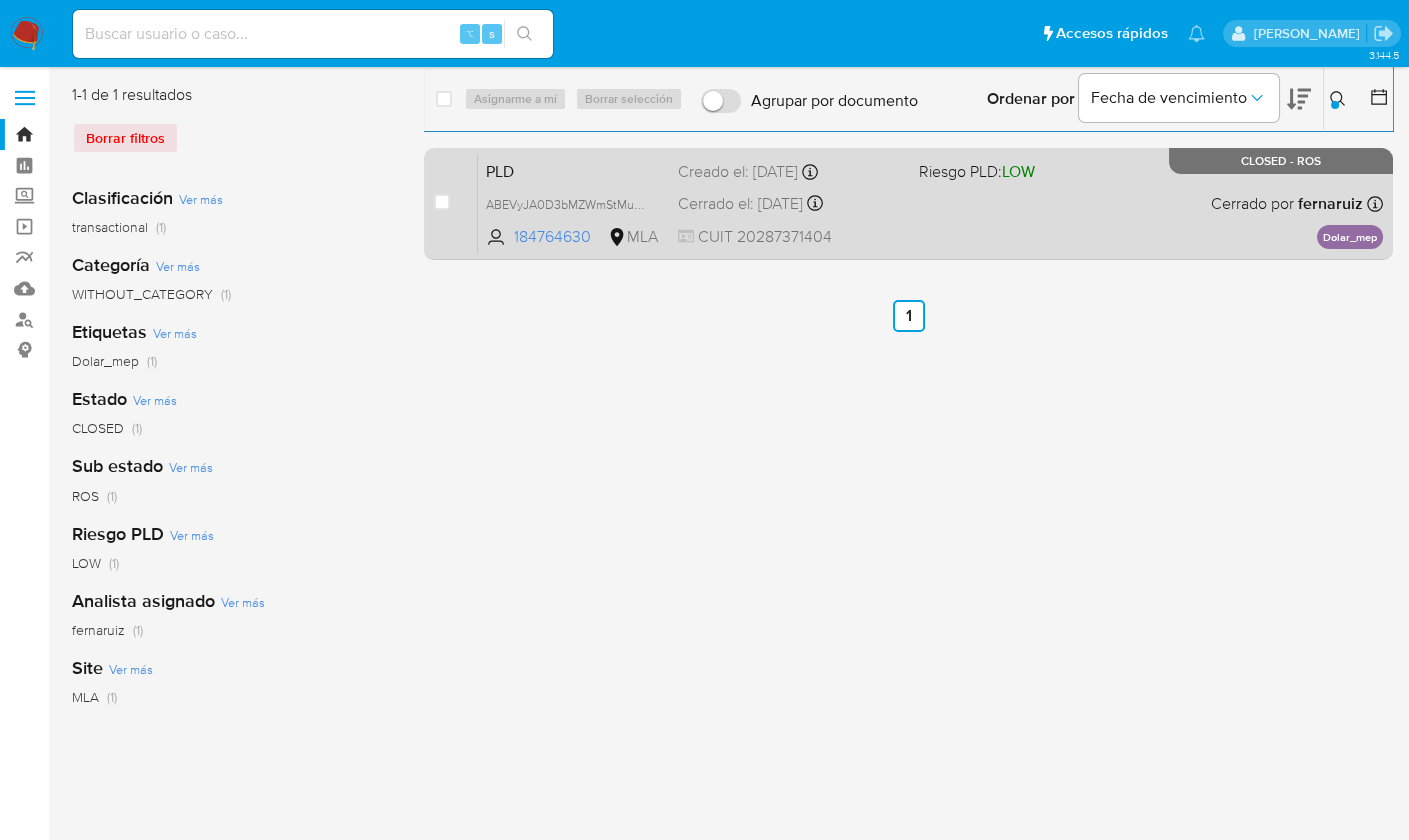 click on "PLD ABEVyJA0D3bMZWmStMuXQqaC 184764630 MLA Riesgo PLD:  LOW Creado el: 12/10/2024   Creado el: 12/10/2024 03:24:43 Cerrado el: 23/12/2024   Cerrado el: 23/12/2024 21:15:05 CUIT   20287371404 Cerrado por   fernaruiz   Asignado el: 17/10/2024 15:22:30 Dolar_mep CLOSED - ROS" at bounding box center (930, 203) 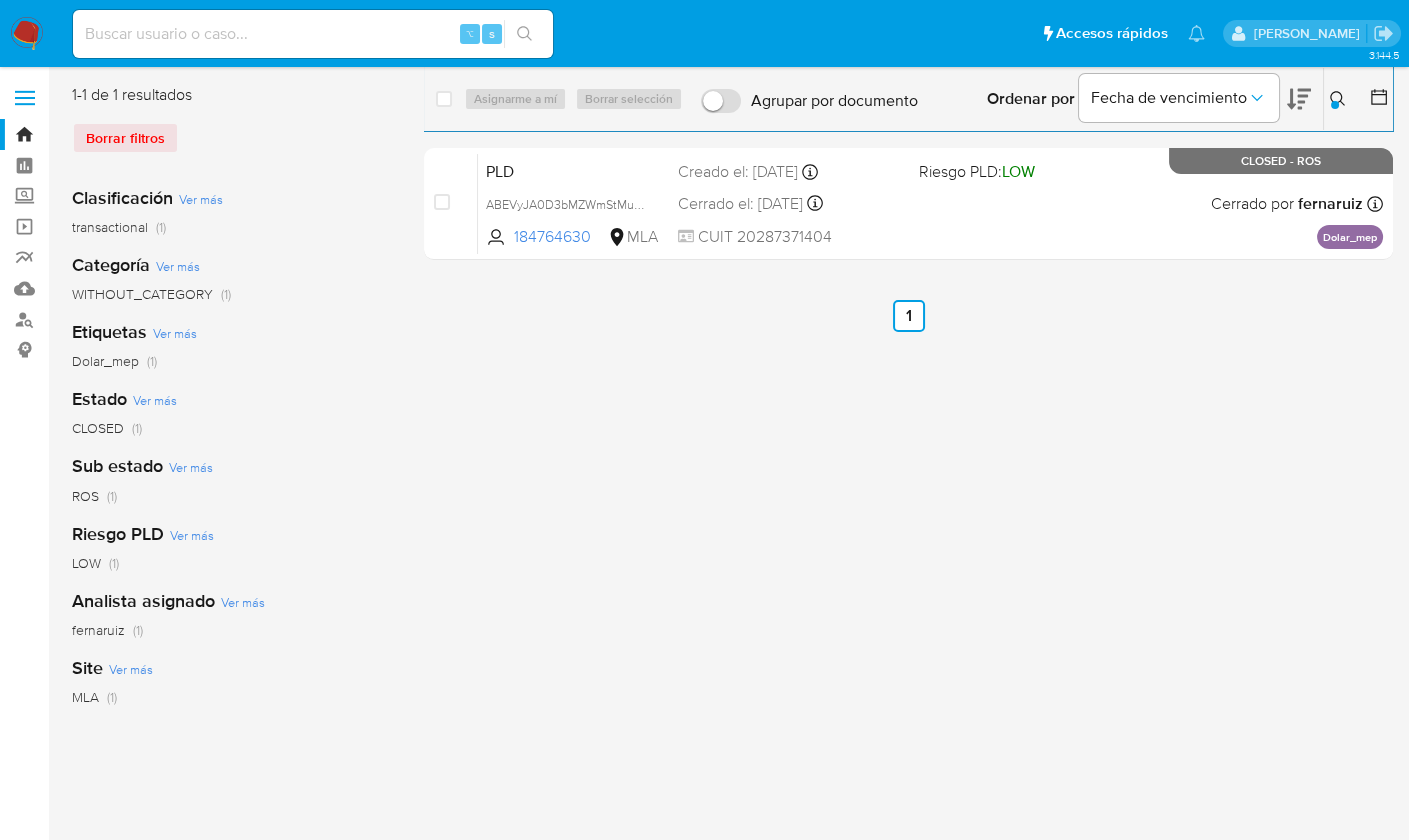 click 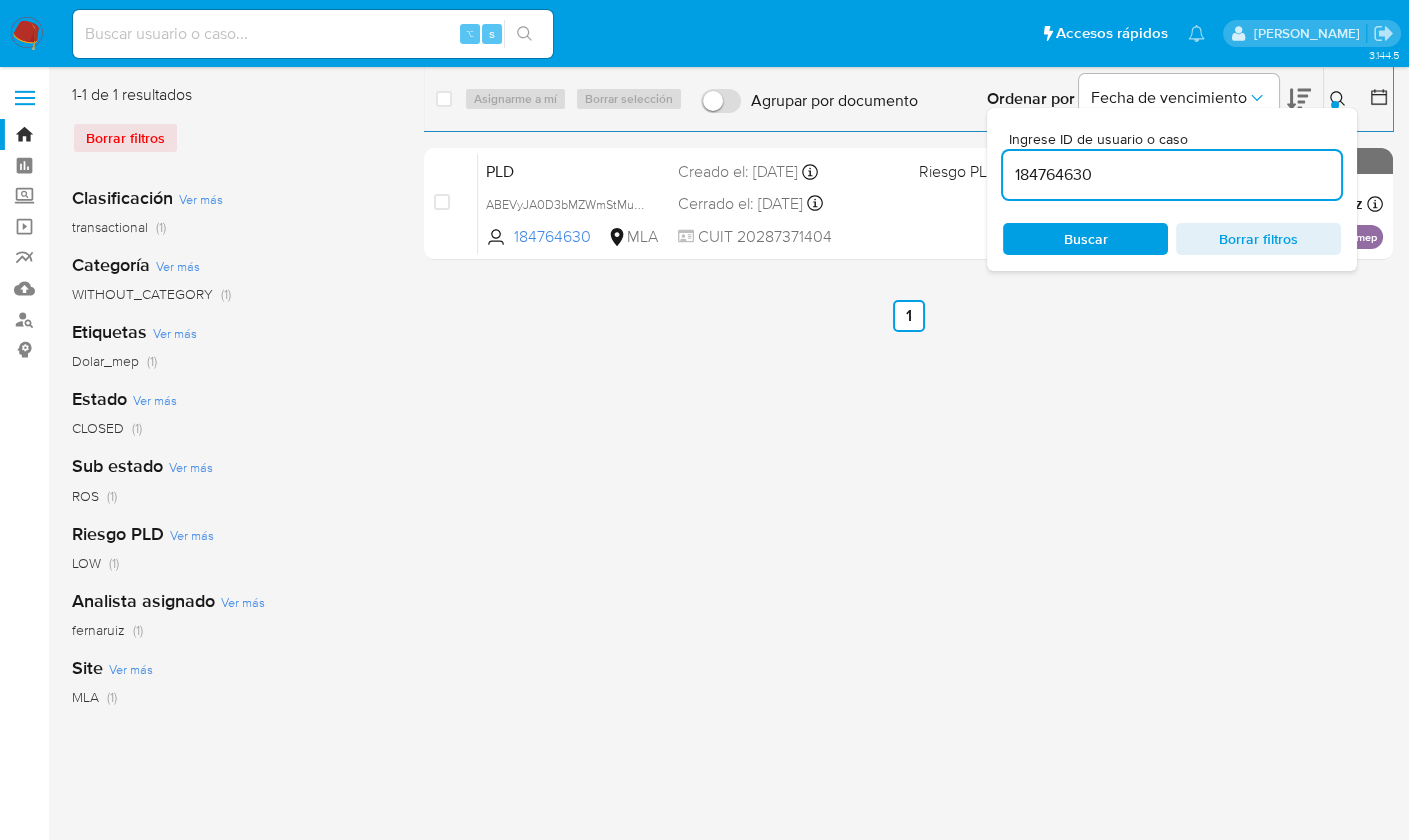 click on "184764630" at bounding box center (1172, 175) 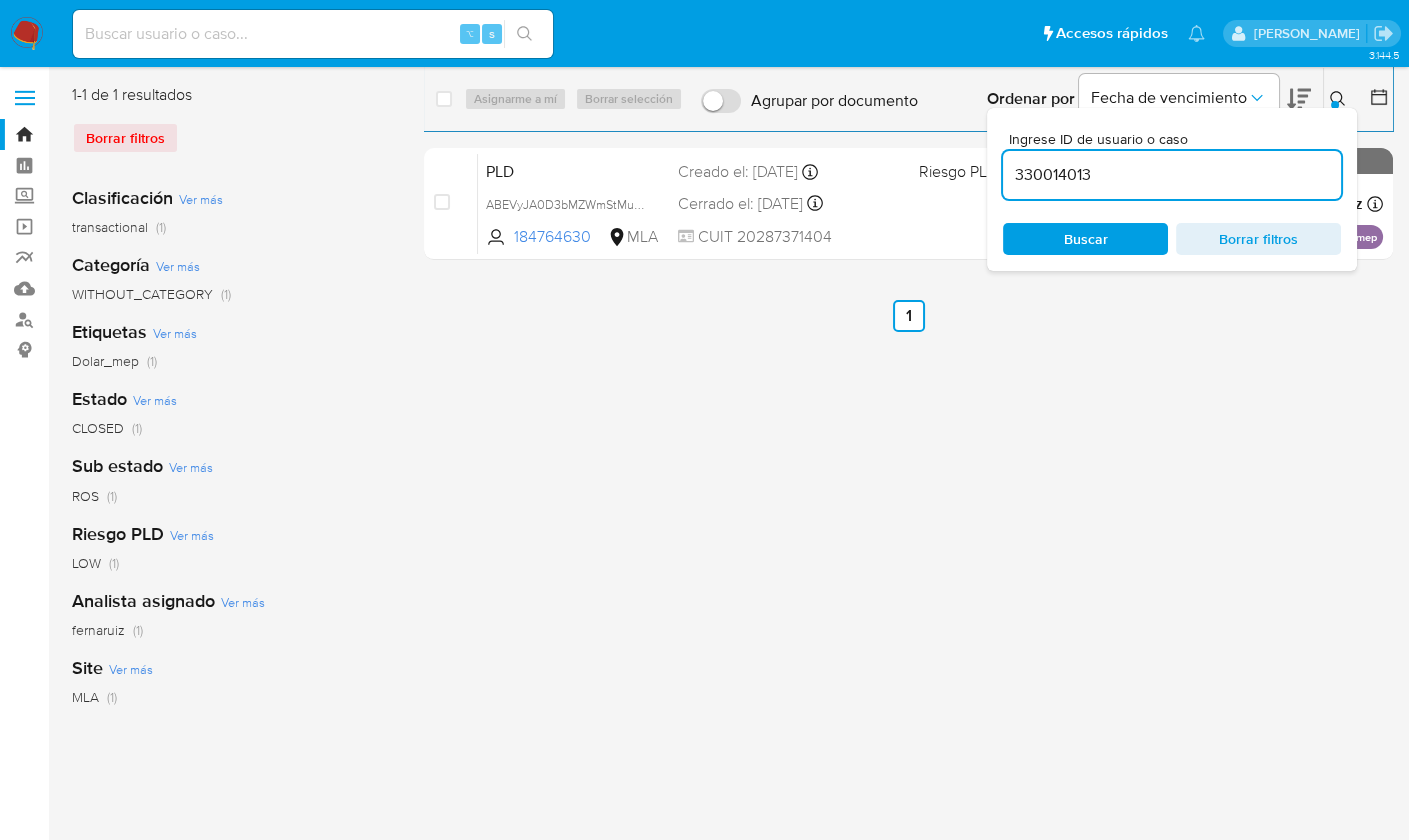 type on "330014013" 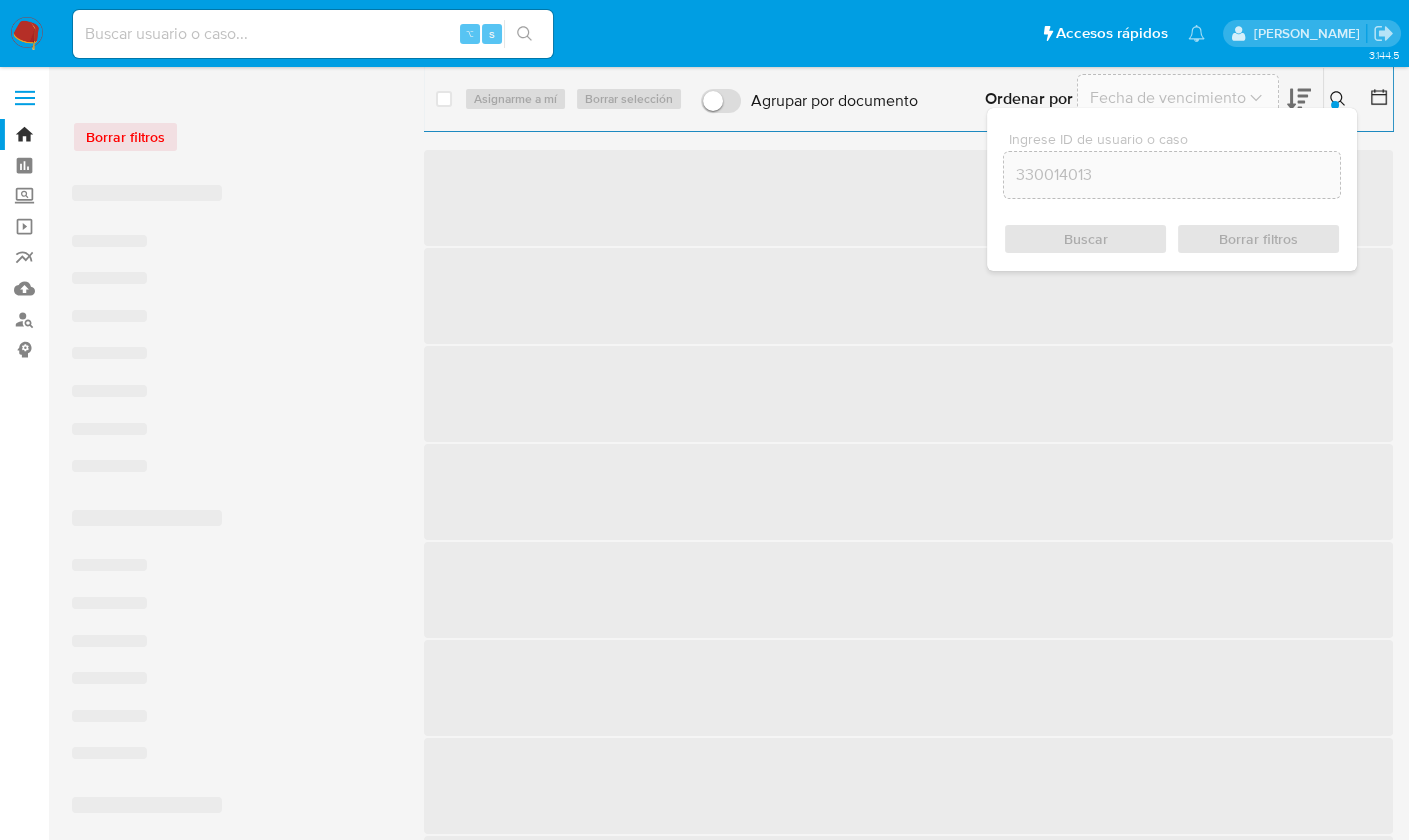 click at bounding box center [1340, 99] 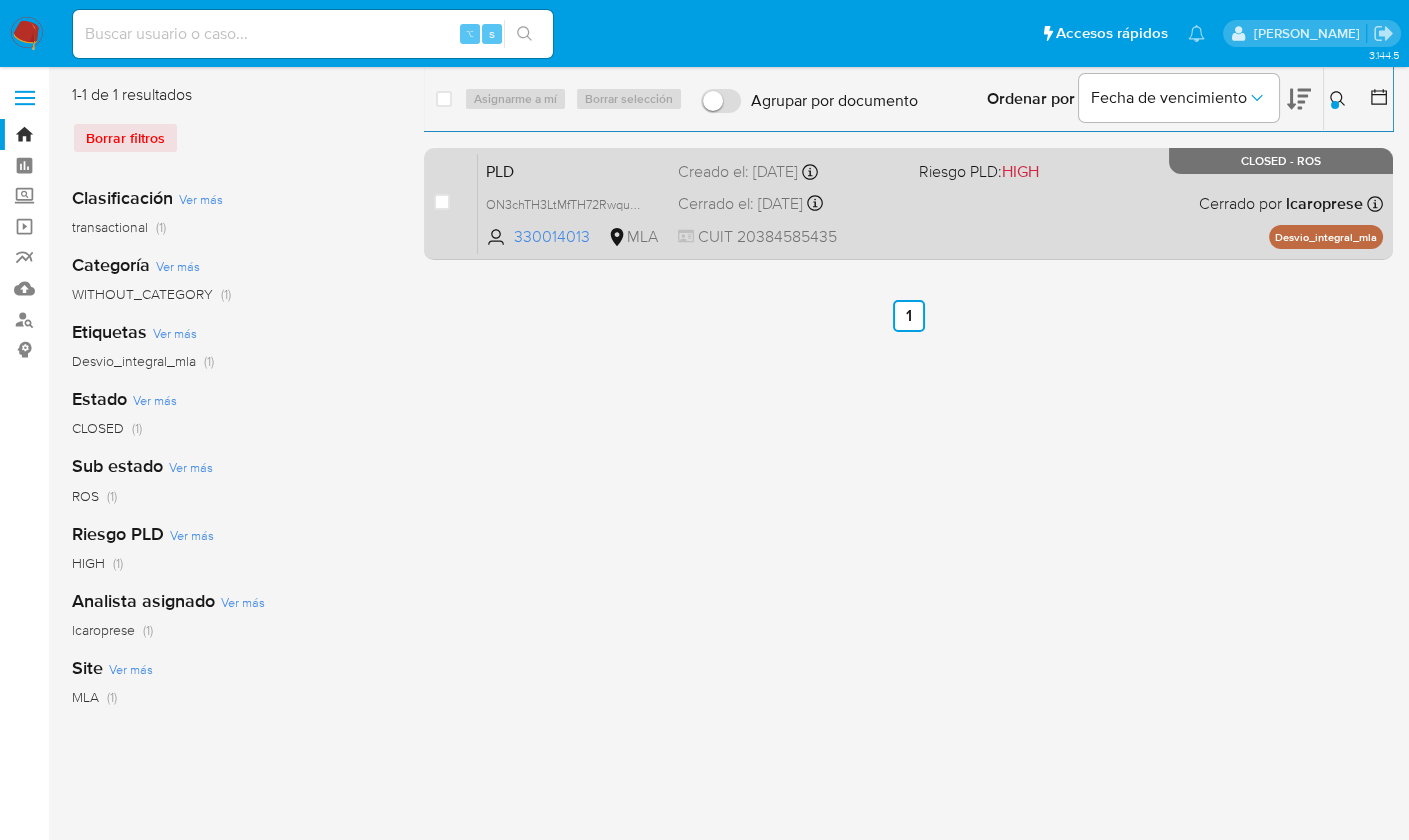 click on "PLD ON3chTH3LtMfTH72RwquGaEJ 330014013 MLA Riesgo PLD:  HIGH Creado el: 12/01/2025   Creado el: 12/01/2025 03:16:32 Cerrado el: 26/03/2025   Cerrado el: 26/03/2025 10:25:15 CUIT   20384585435 Cerrado por   lcaroprese   Asignado el: 16/01/2025 16:23:40 Desvio_integral_mla CLOSED - ROS" at bounding box center [930, 203] 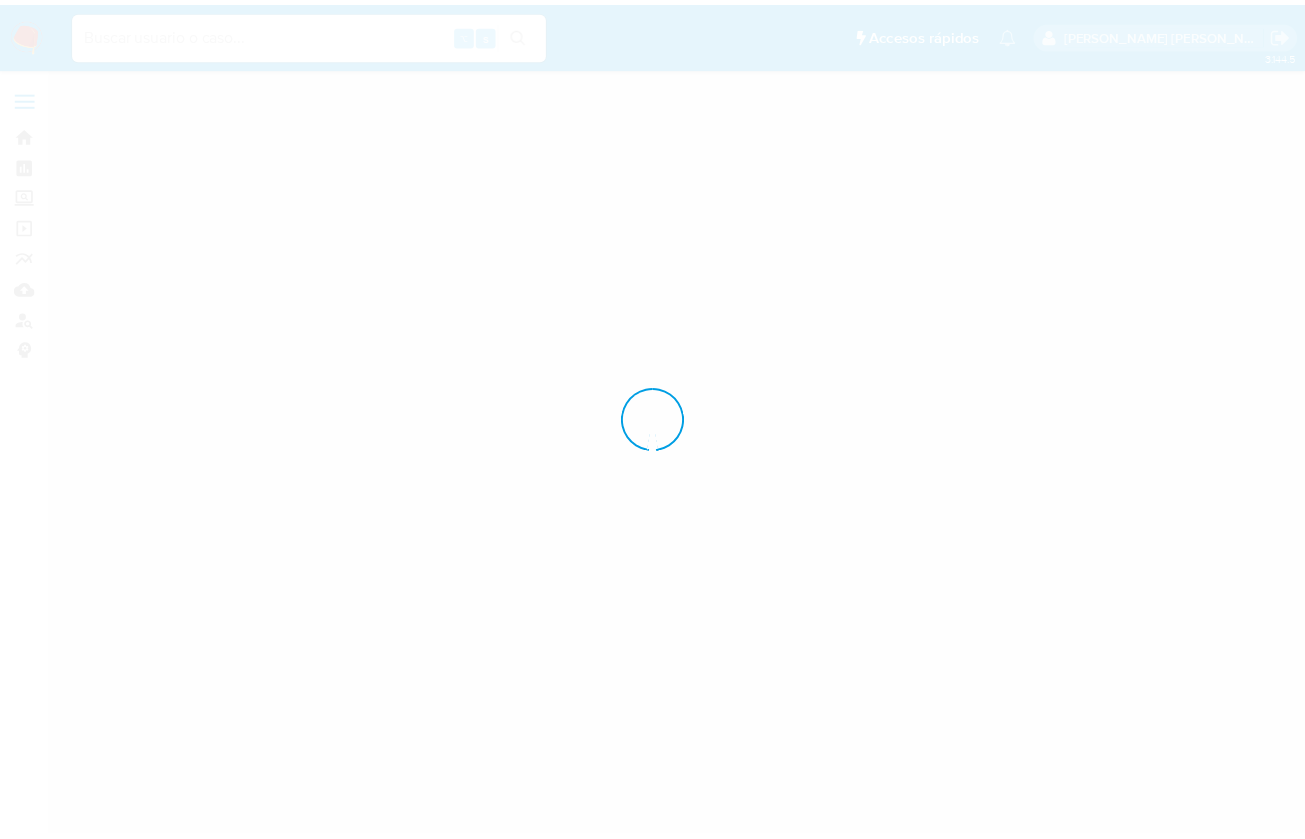 scroll, scrollTop: 0, scrollLeft: 0, axis: both 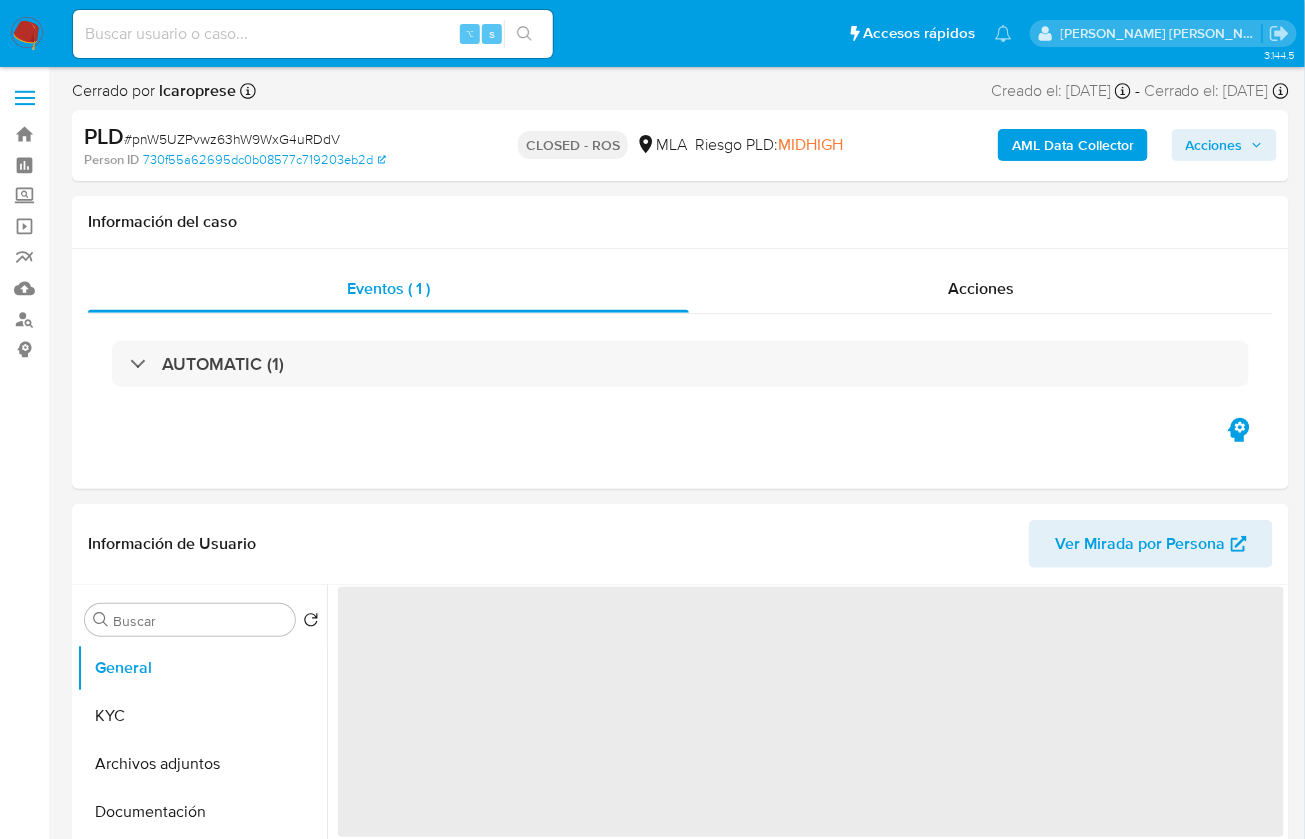 select on "10" 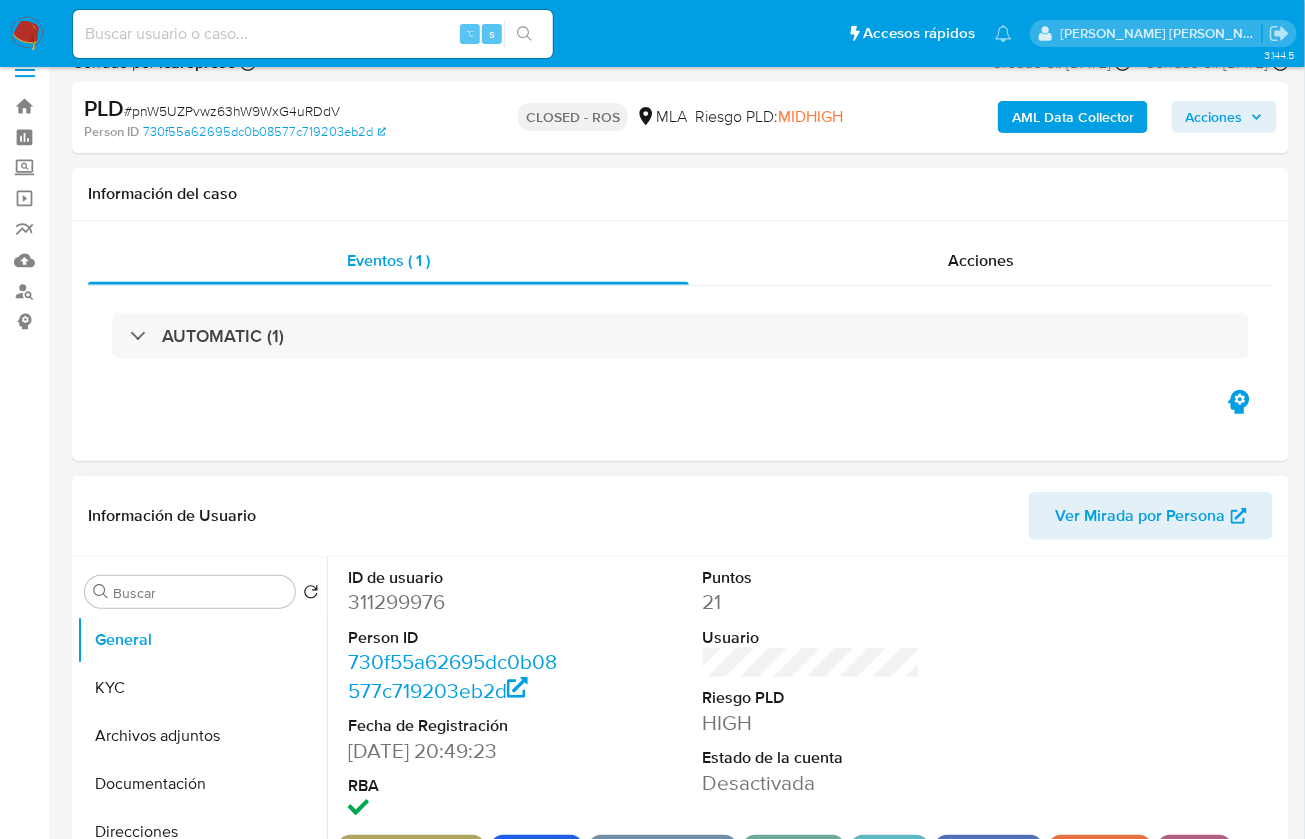 scroll, scrollTop: 32, scrollLeft: 0, axis: vertical 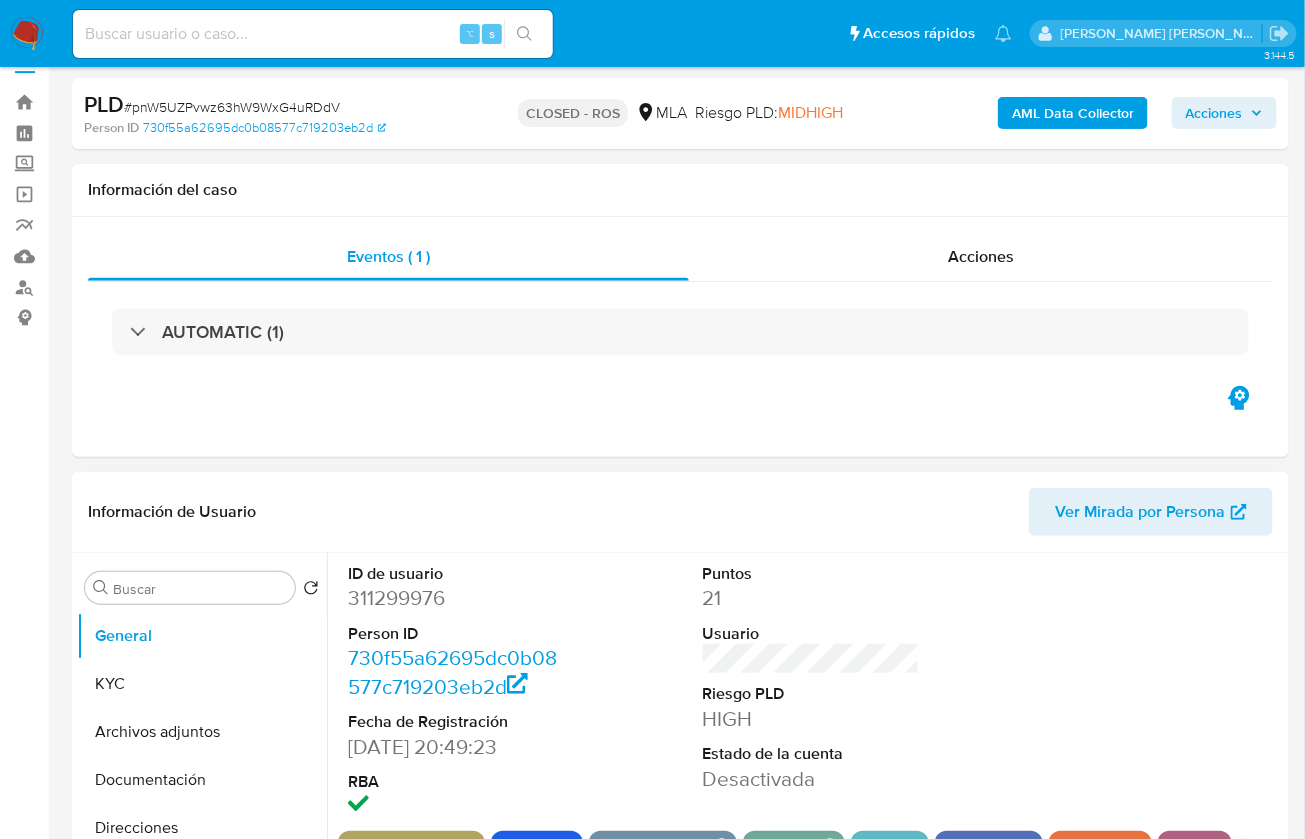 click on "311299976" at bounding box center [456, 598] 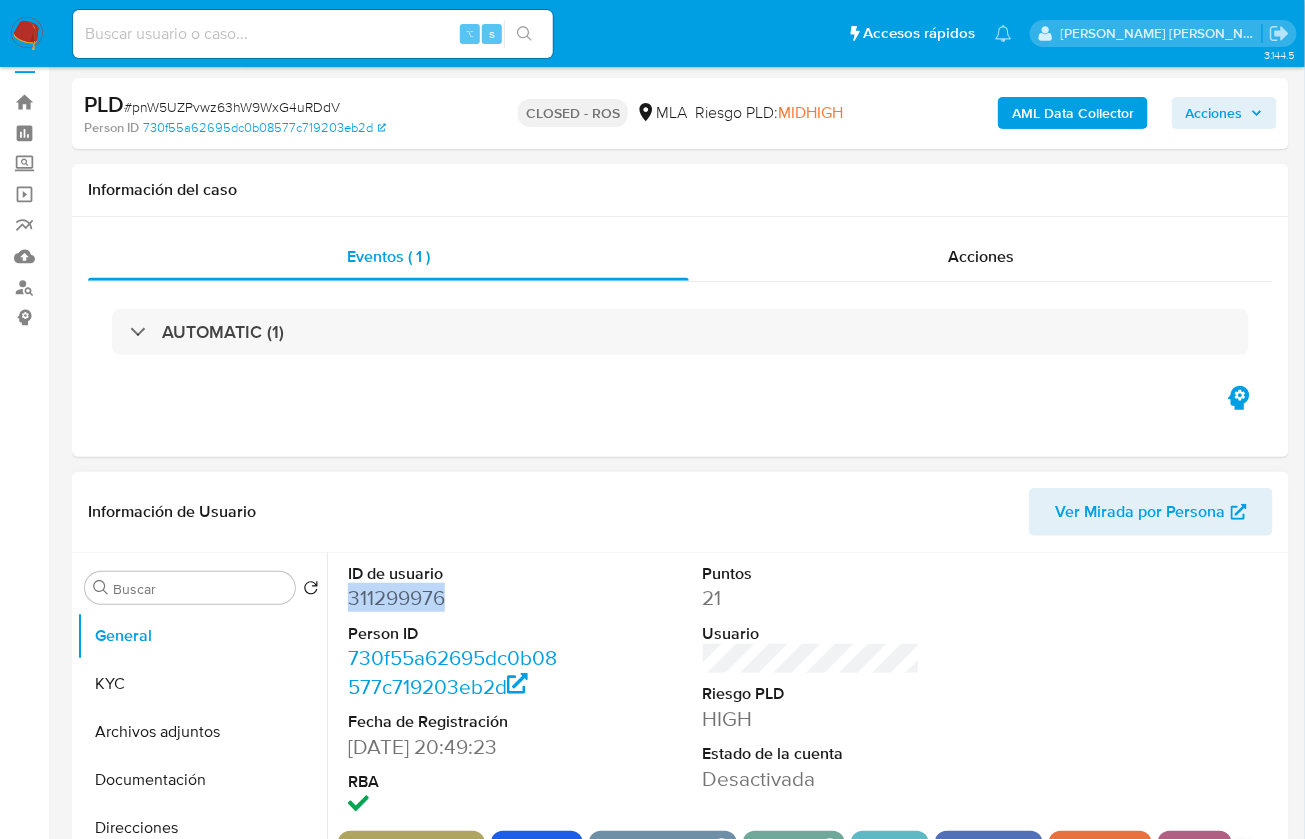 click on "311299976" at bounding box center [456, 598] 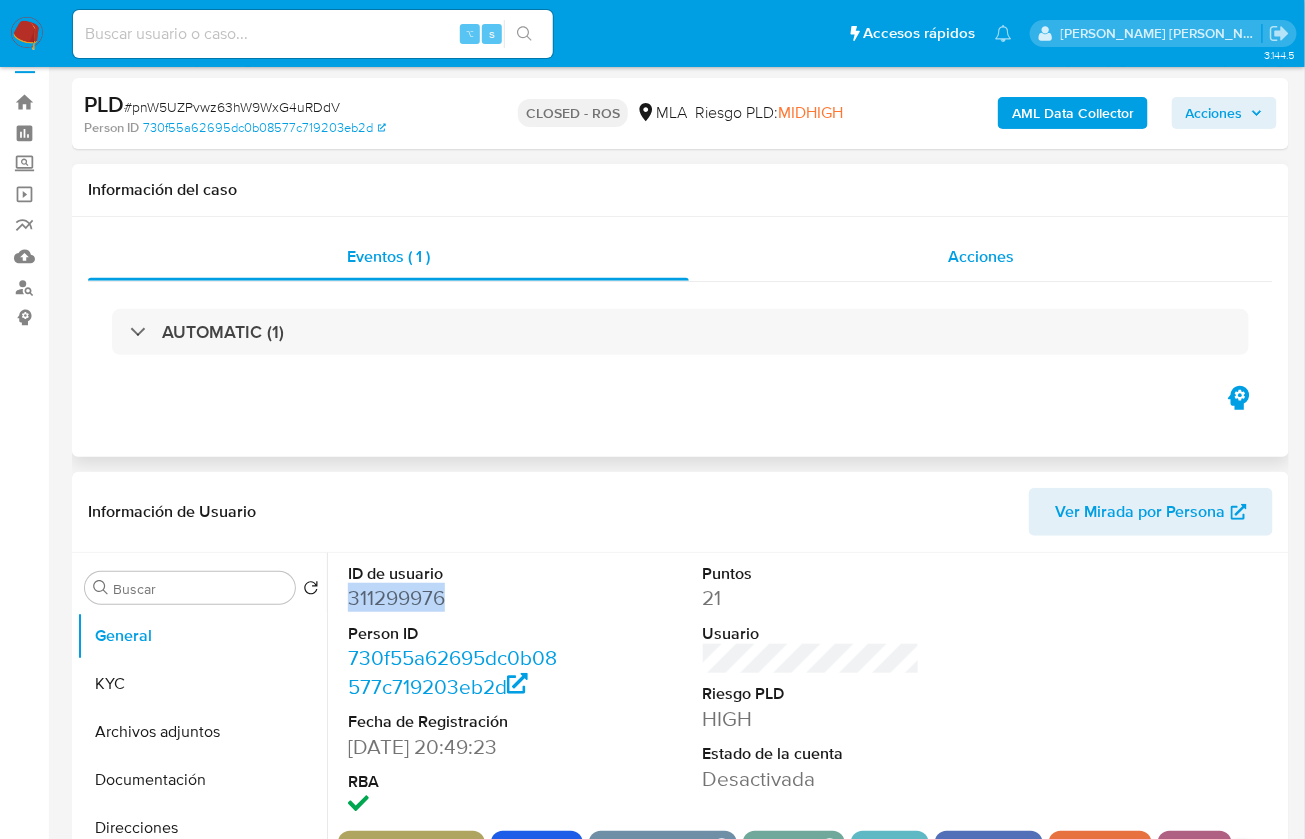 click on "Acciones" at bounding box center [981, 257] 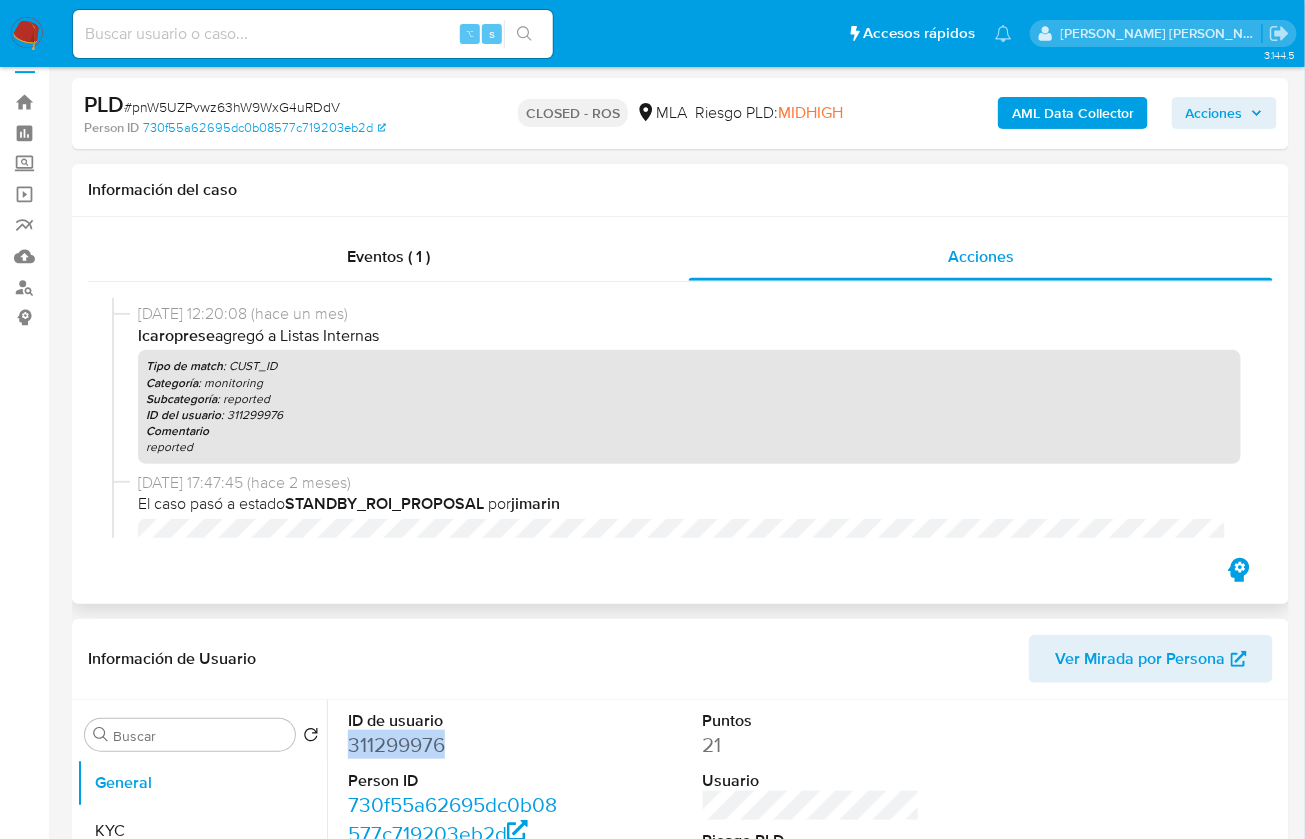 scroll, scrollTop: 740, scrollLeft: 0, axis: vertical 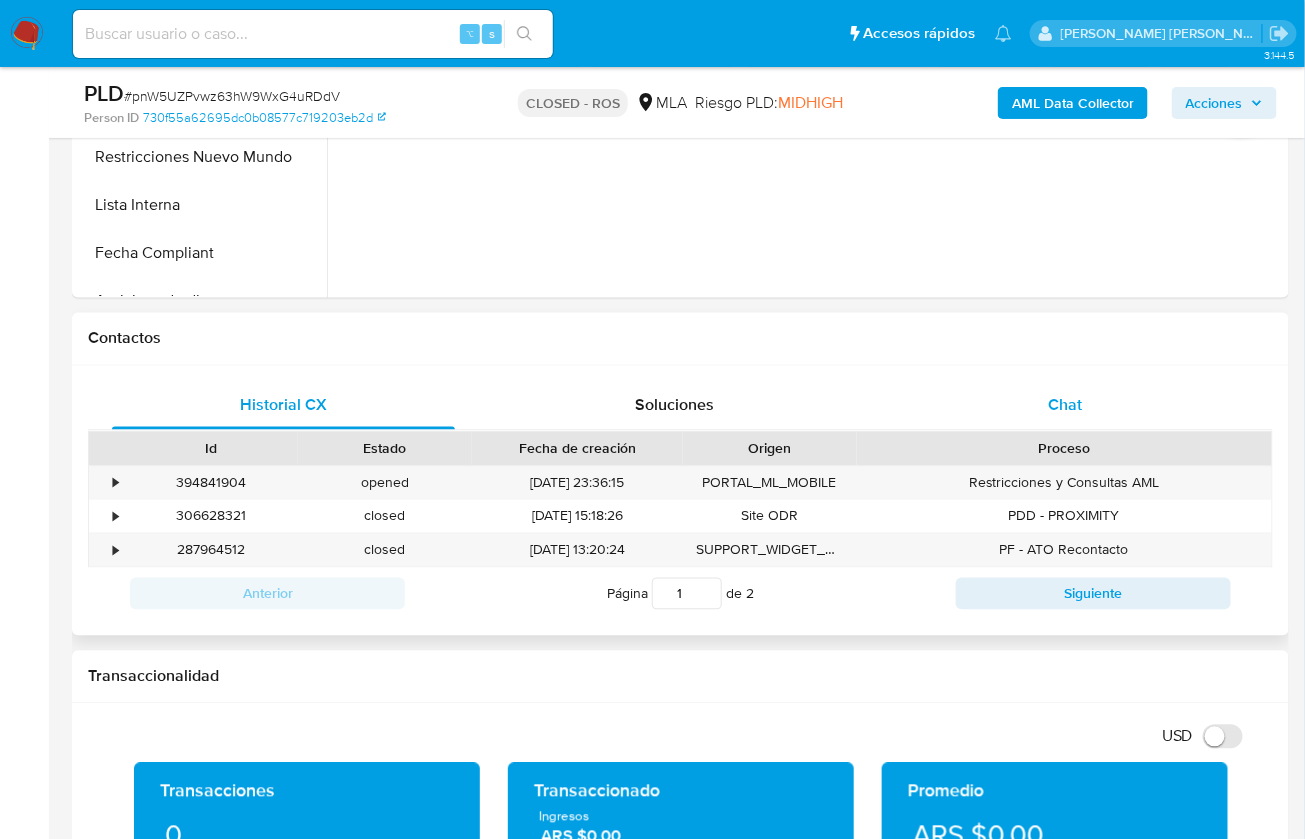 click on "Chat" at bounding box center [1065, 406] 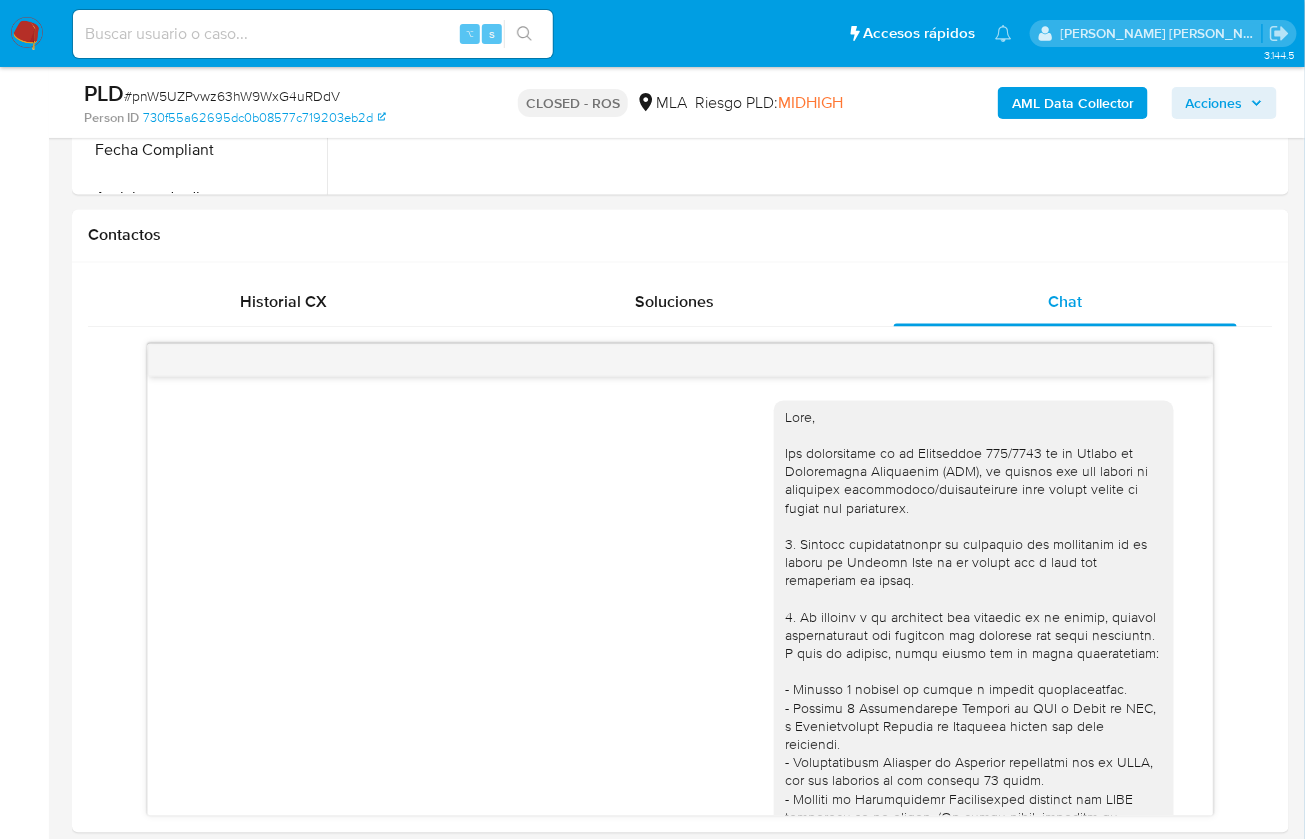 scroll, scrollTop: 1017, scrollLeft: 0, axis: vertical 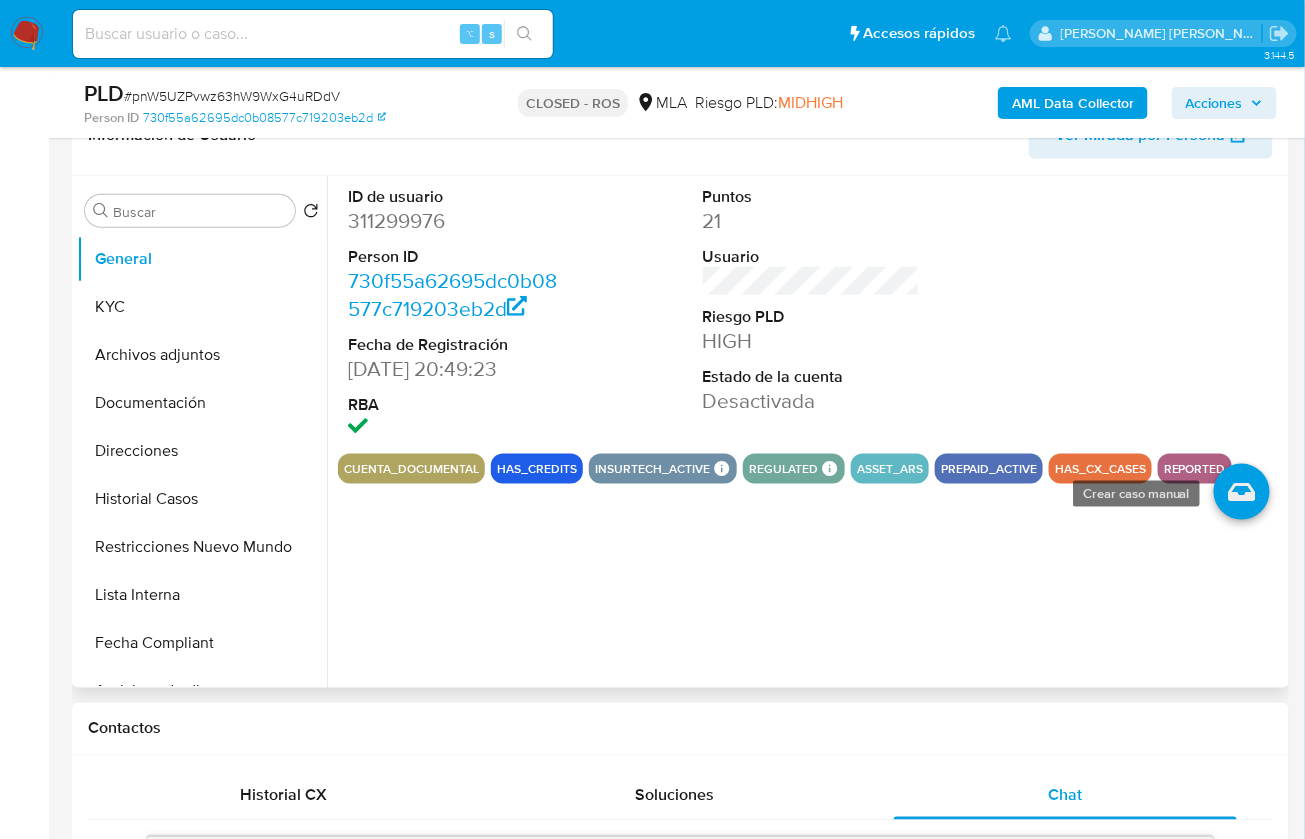 click at bounding box center (1242, 492) 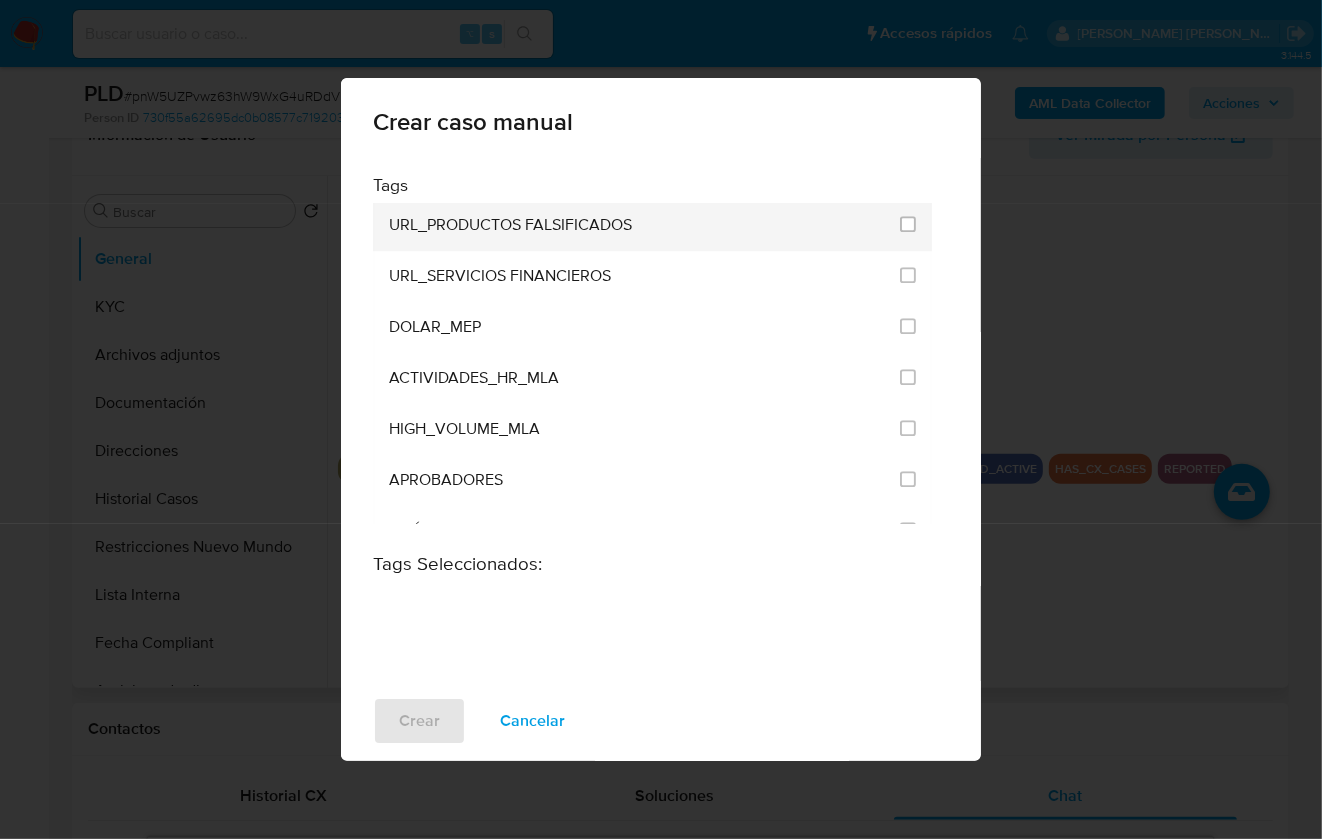 scroll, scrollTop: 4271, scrollLeft: 0, axis: vertical 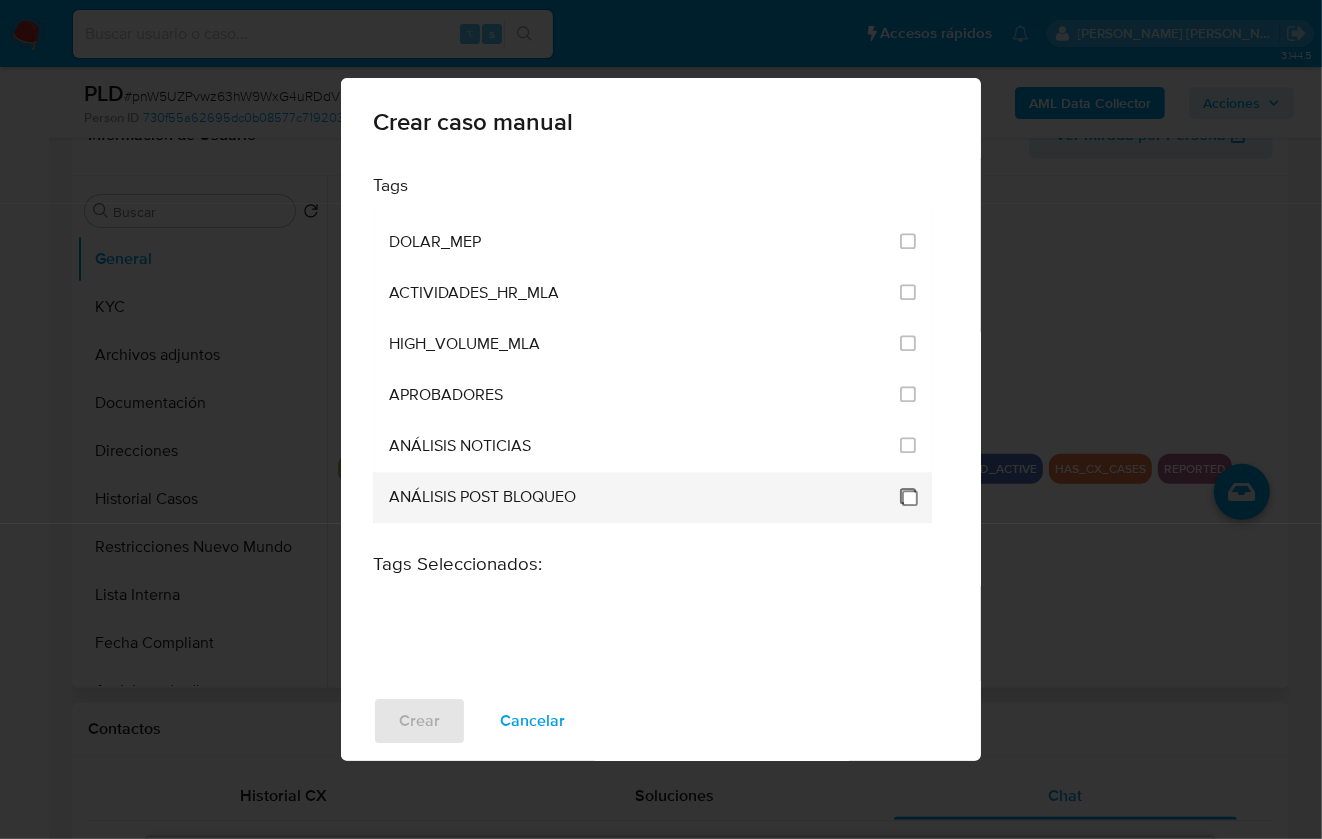 click at bounding box center (908, 496) 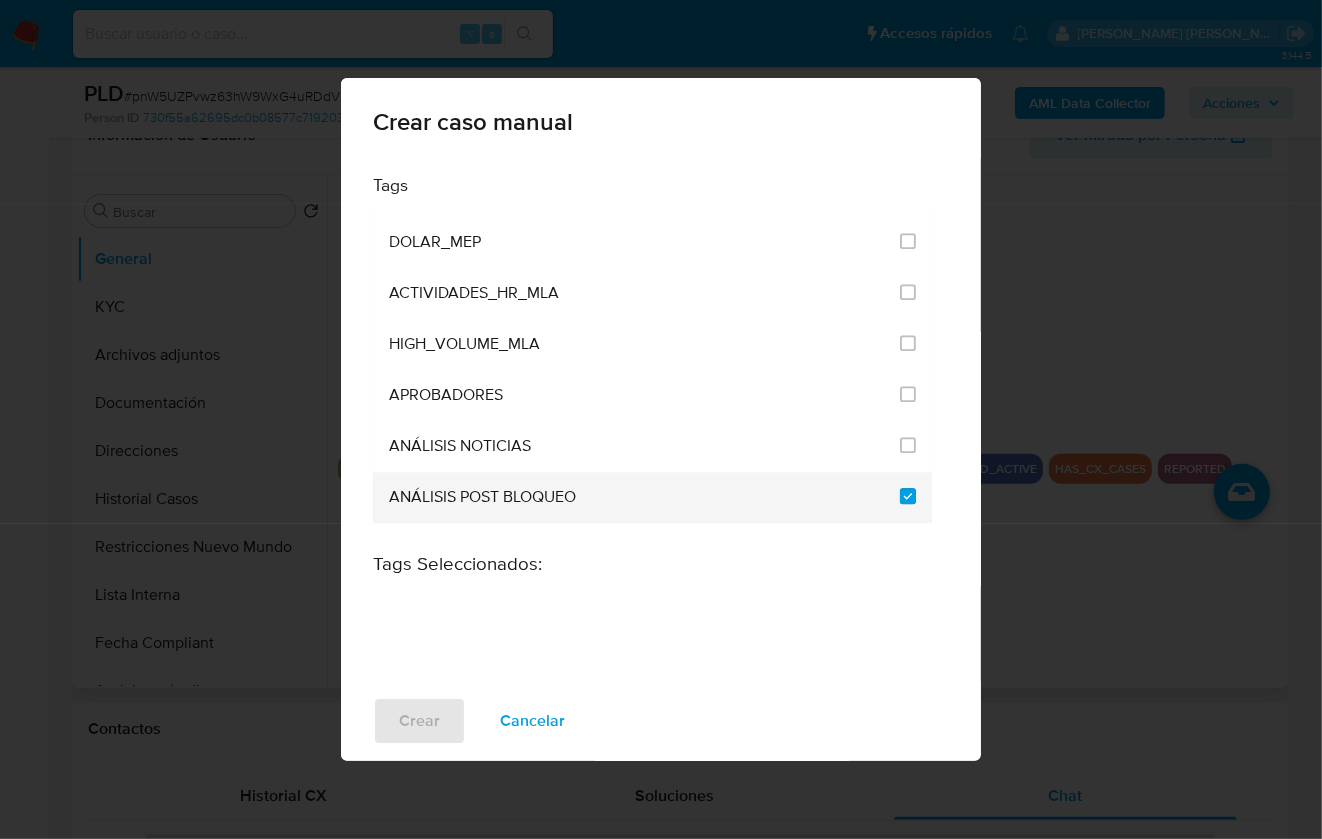 checkbox on "true" 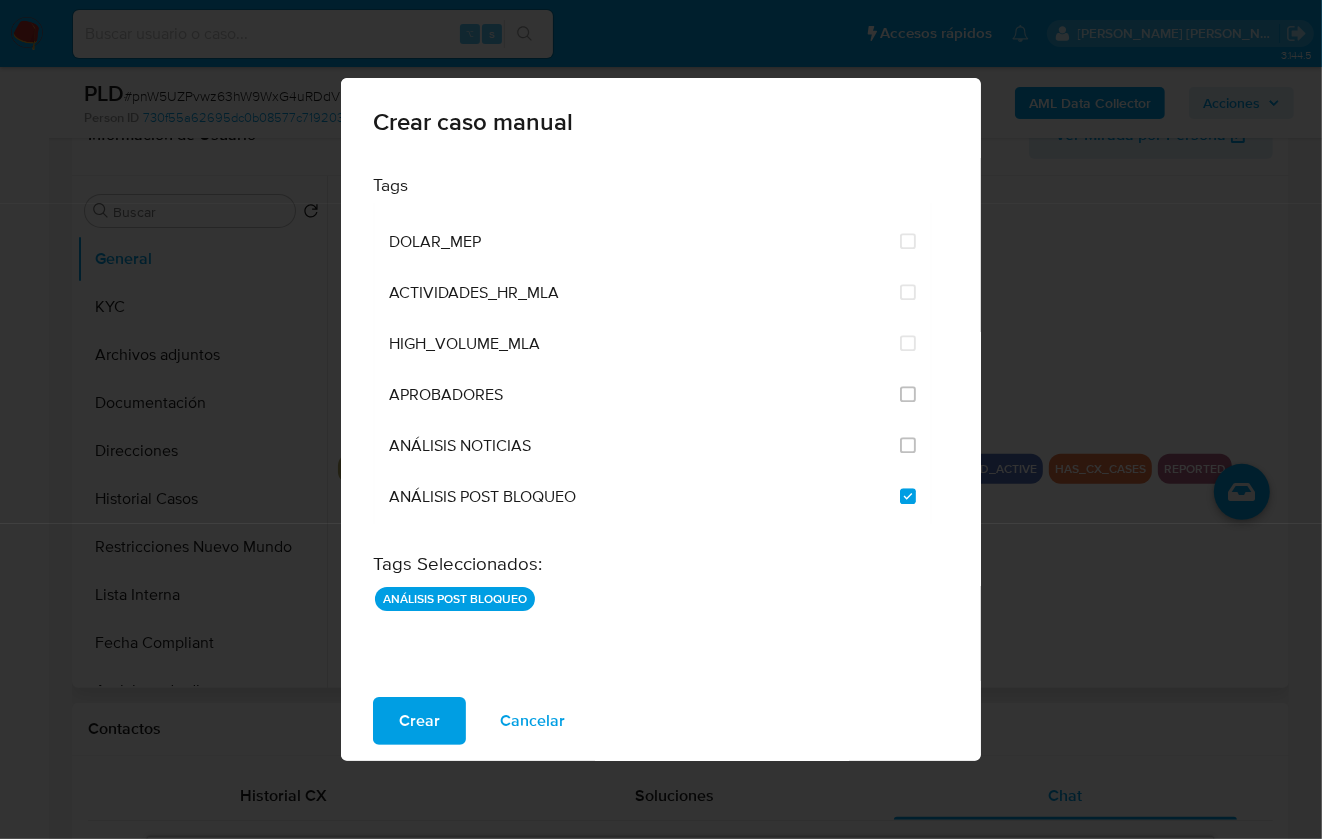click on "Crear" at bounding box center (419, 721) 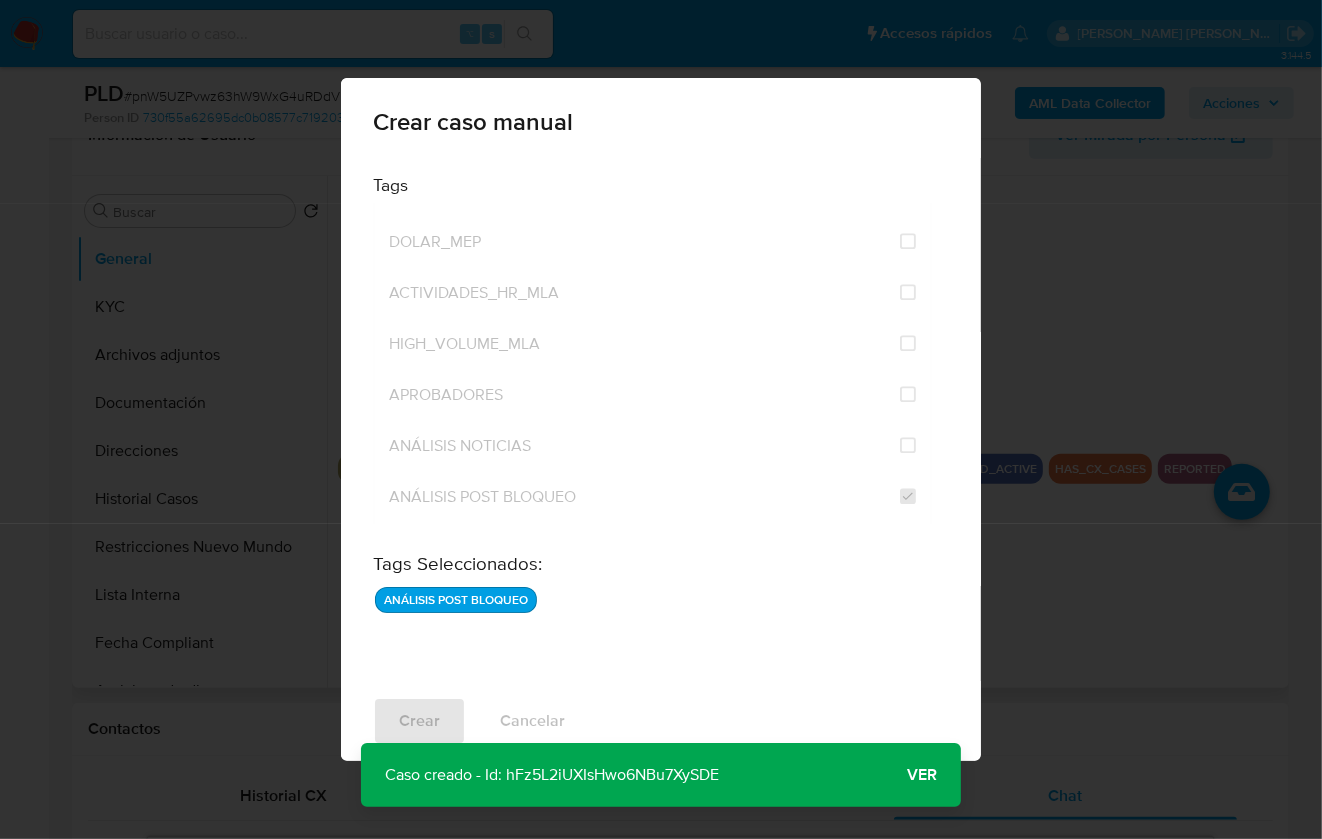 click on "Ver" at bounding box center (922, 775) 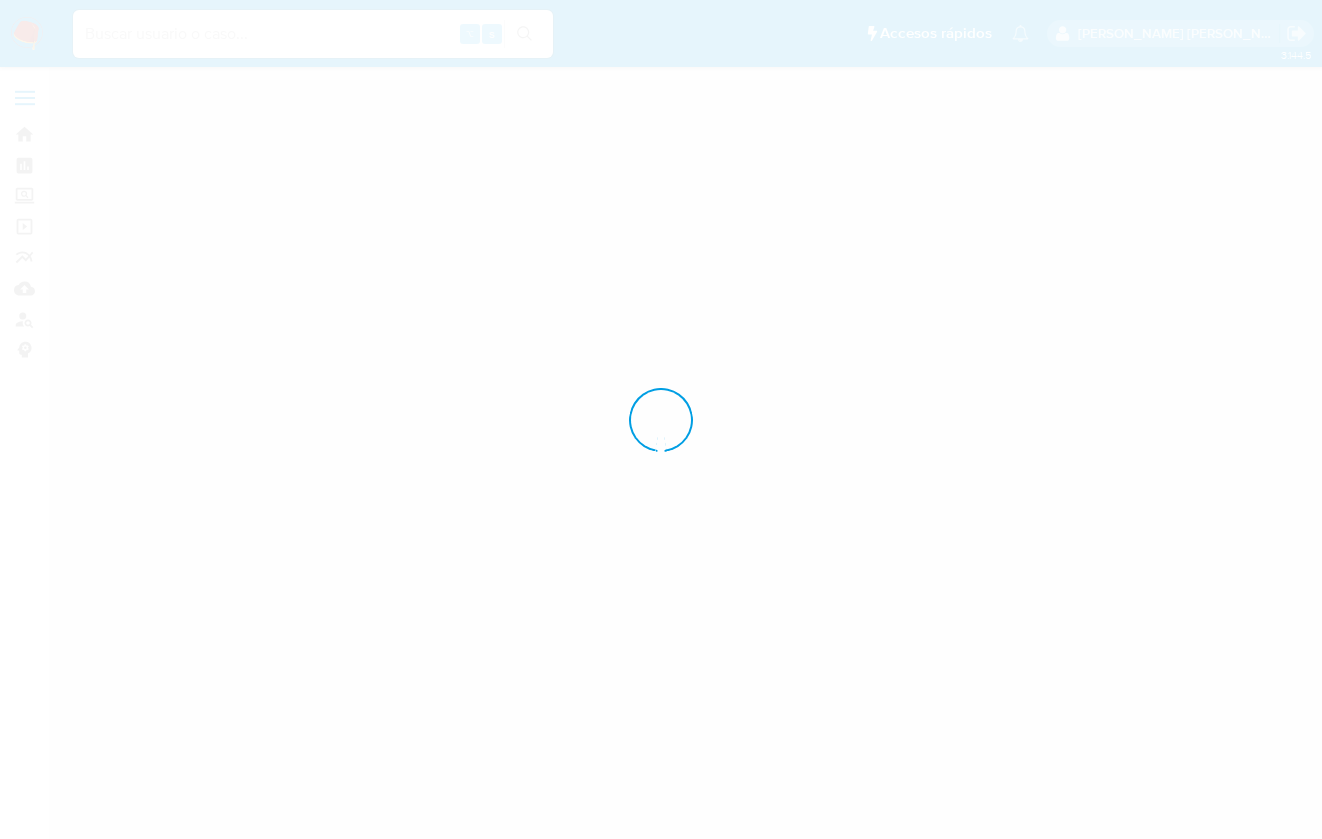 scroll, scrollTop: 0, scrollLeft: 0, axis: both 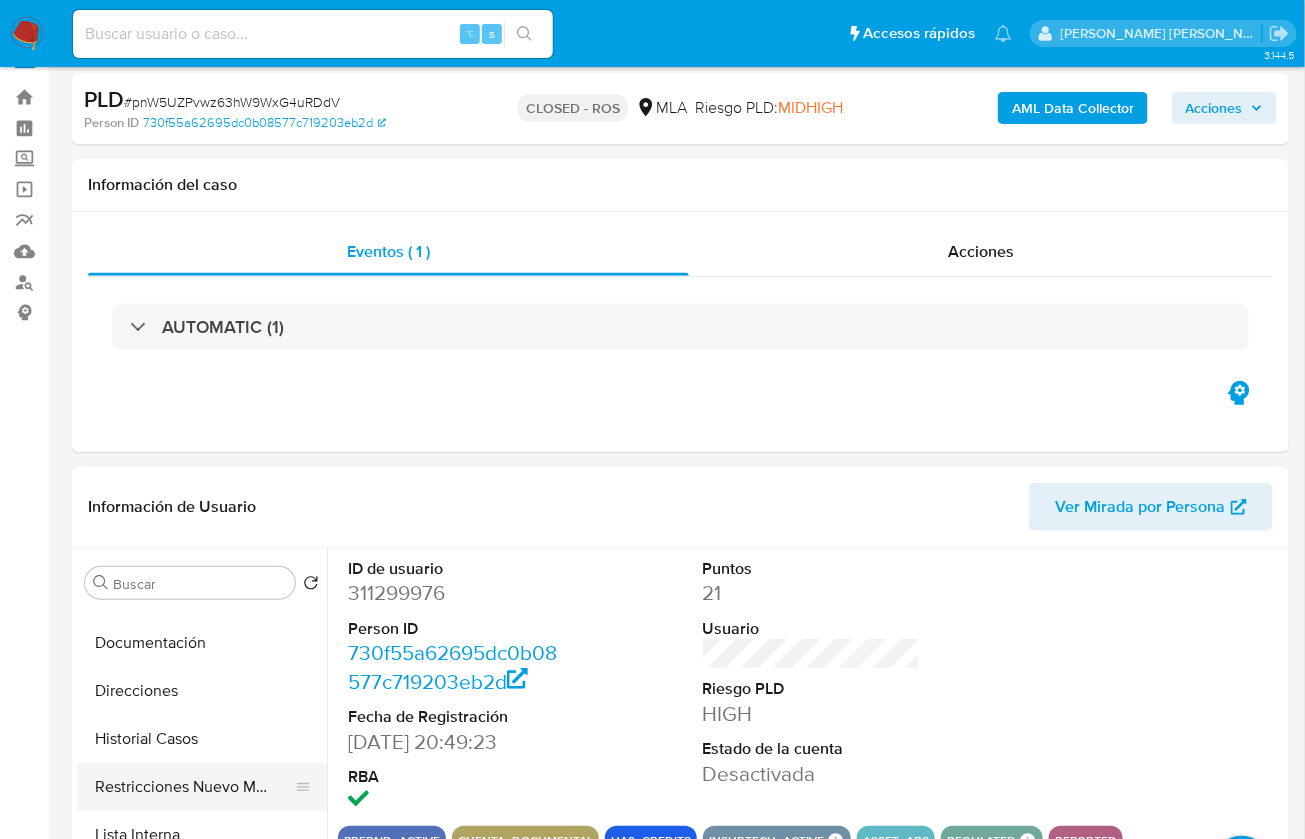 select on "10" 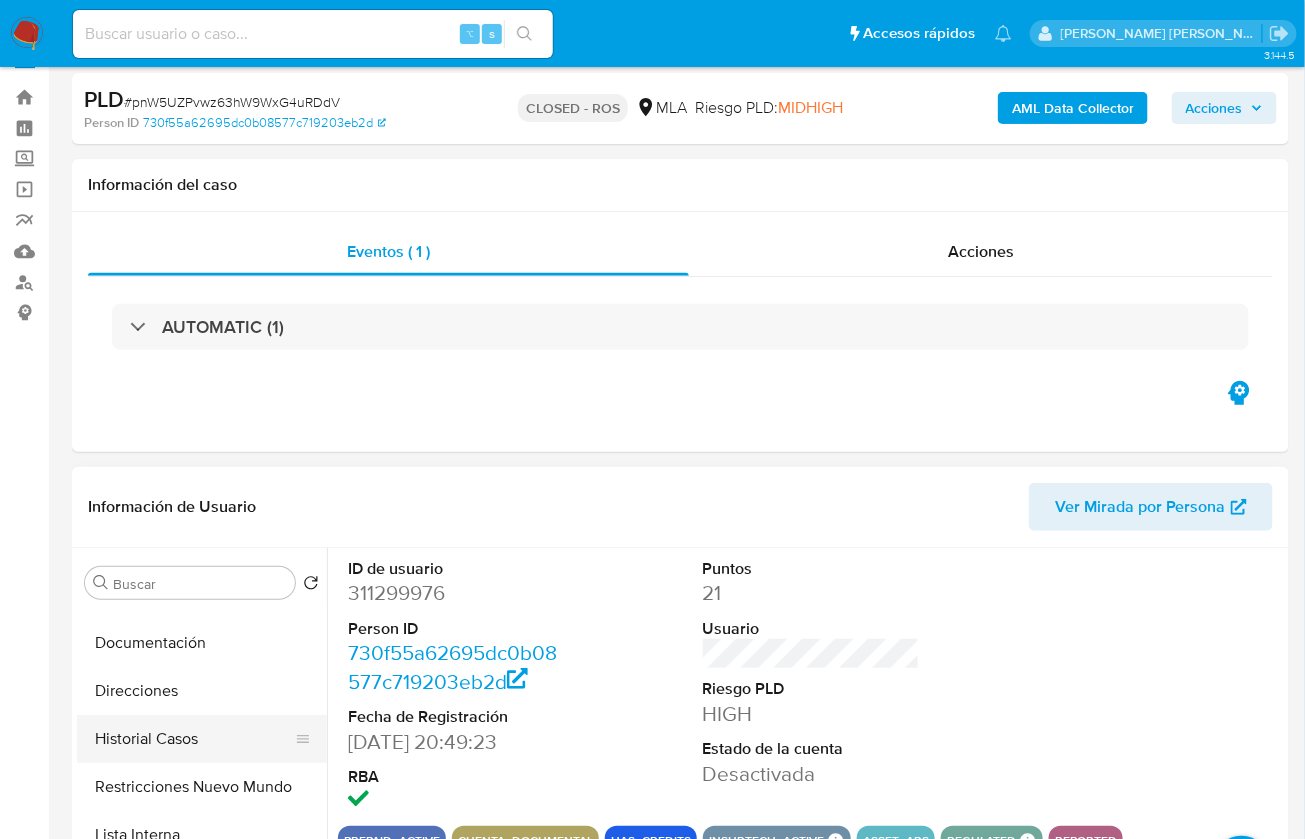 click on "Historial Casos" at bounding box center (194, 739) 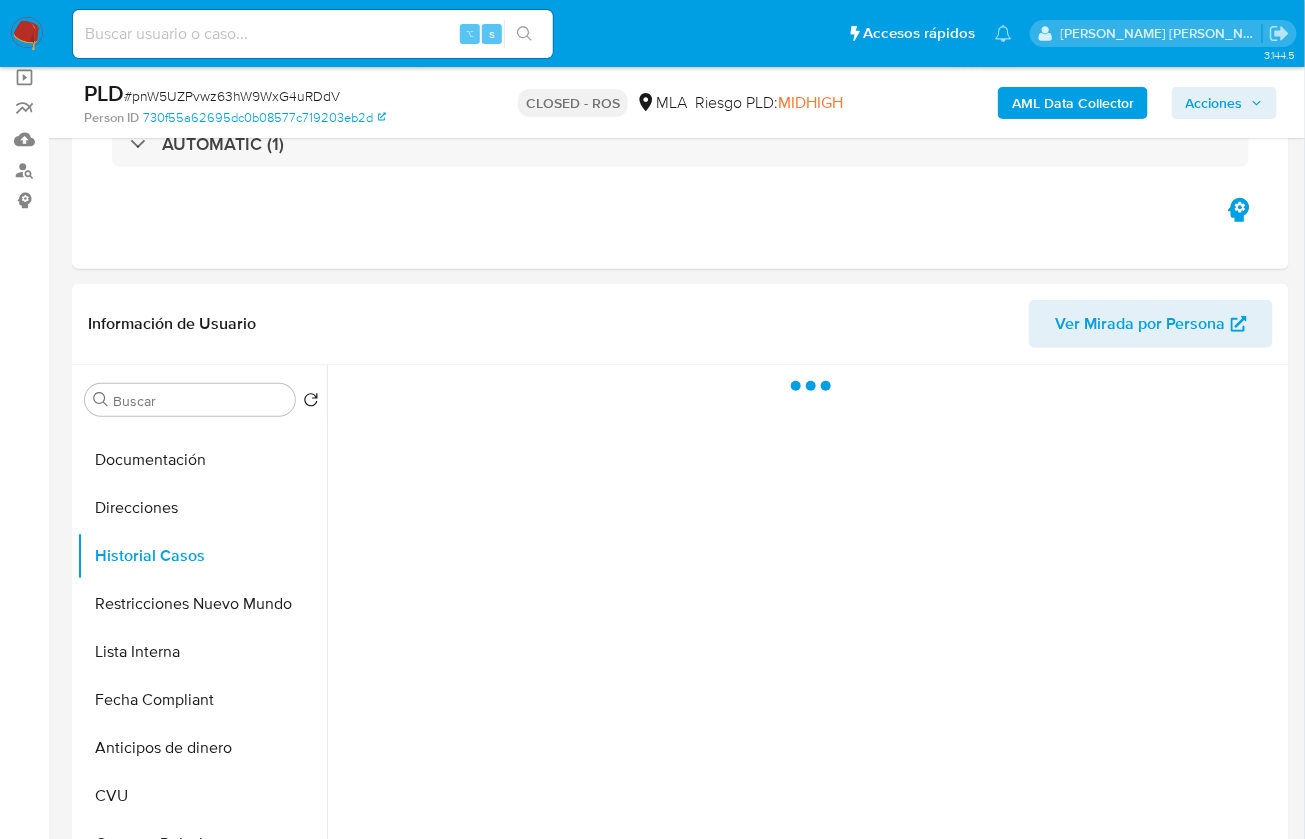 scroll, scrollTop: 196, scrollLeft: 0, axis: vertical 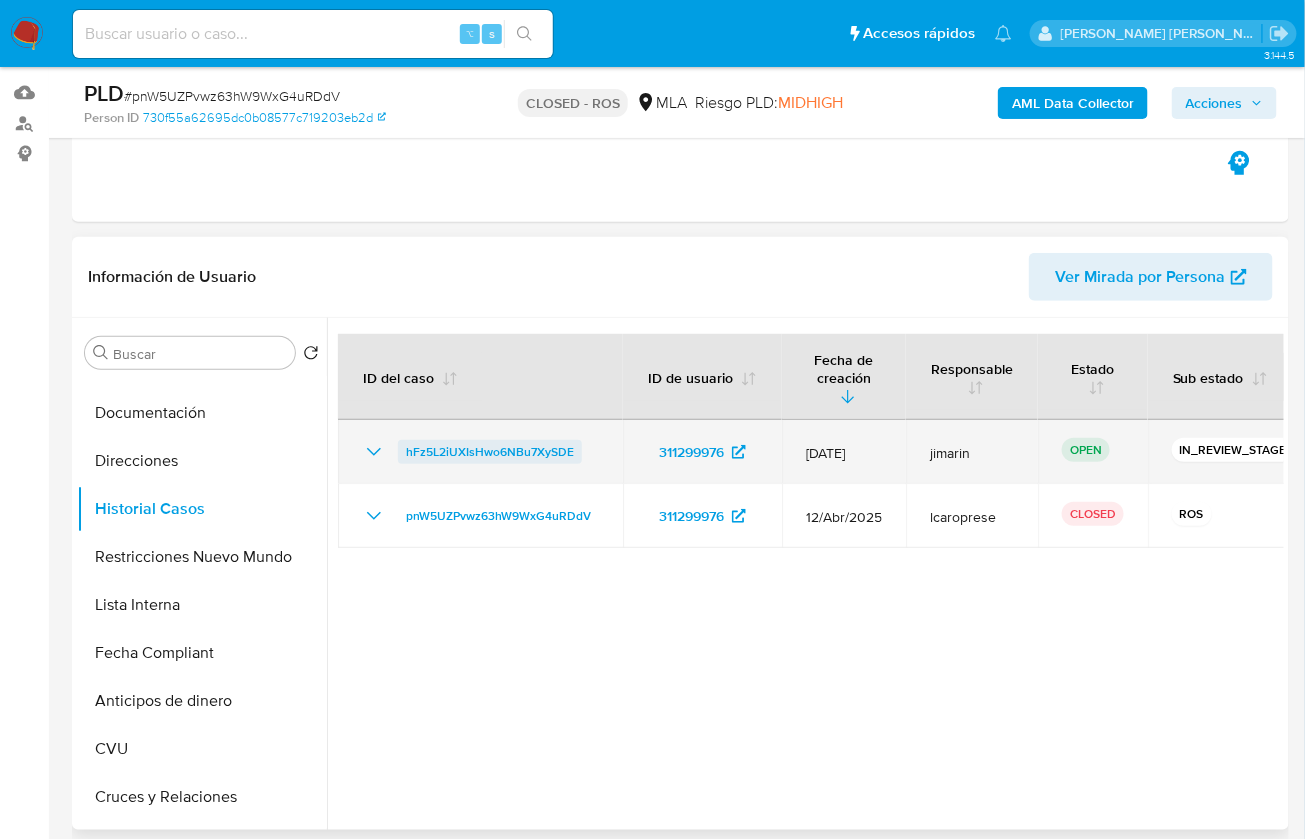 click on "hFz5L2iUXIsHwo6NBu7XySDE" at bounding box center (490, 452) 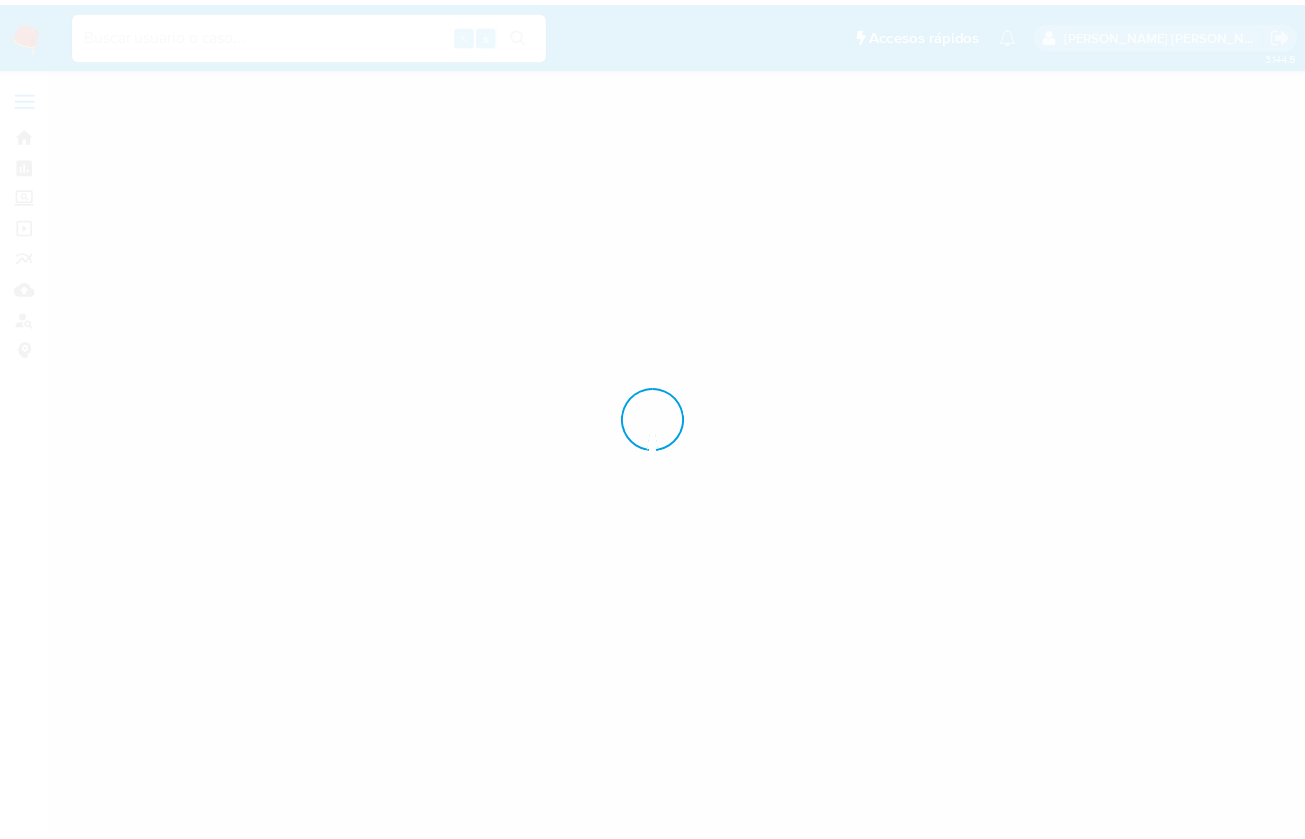 scroll, scrollTop: 0, scrollLeft: 0, axis: both 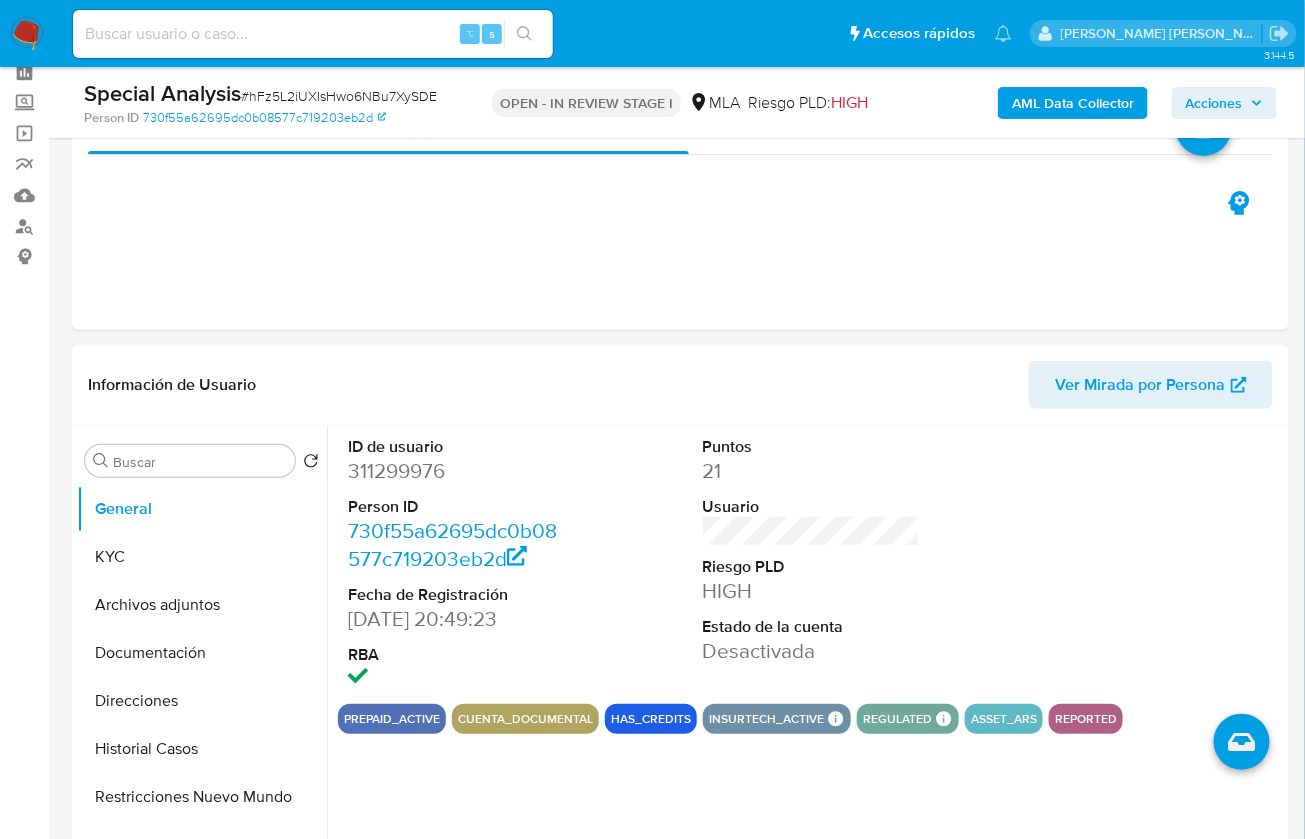 select on "10" 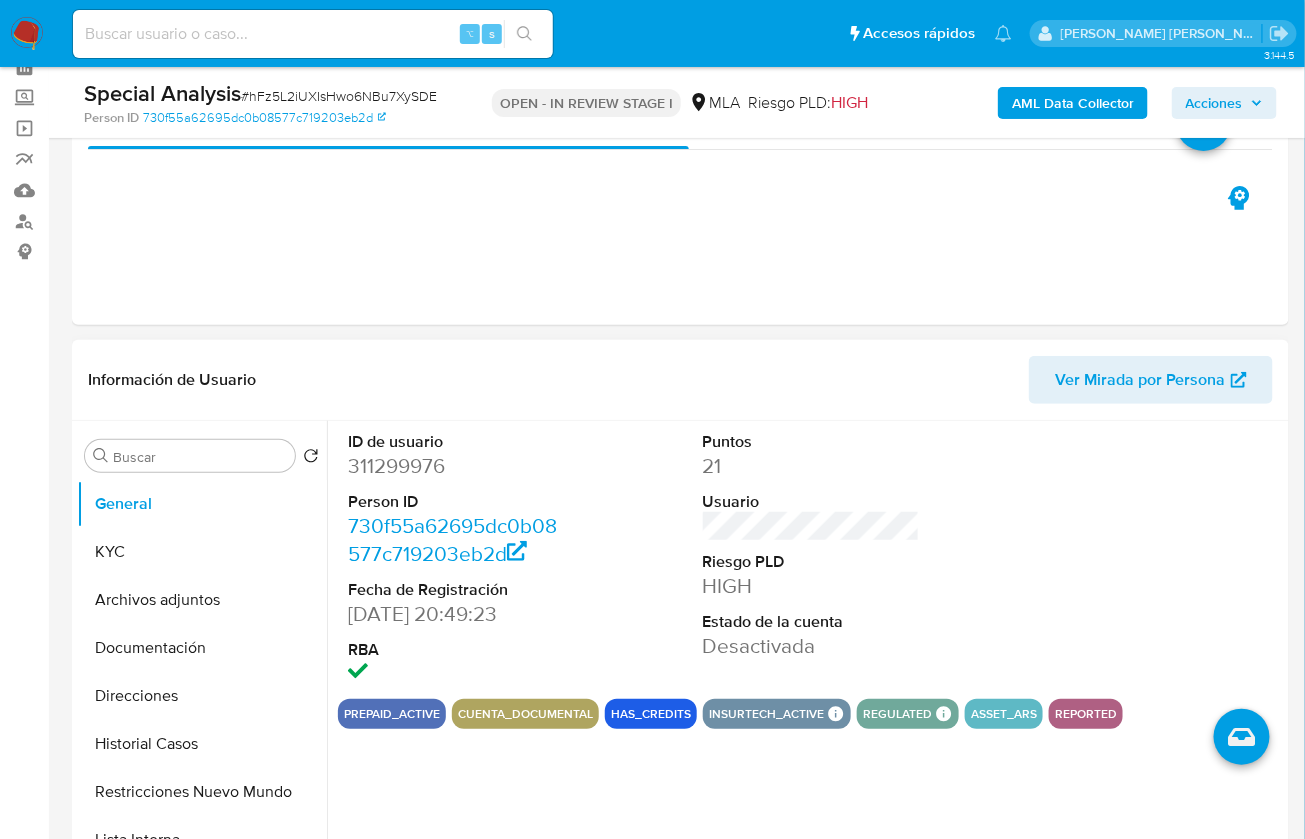 scroll, scrollTop: 258, scrollLeft: 0, axis: vertical 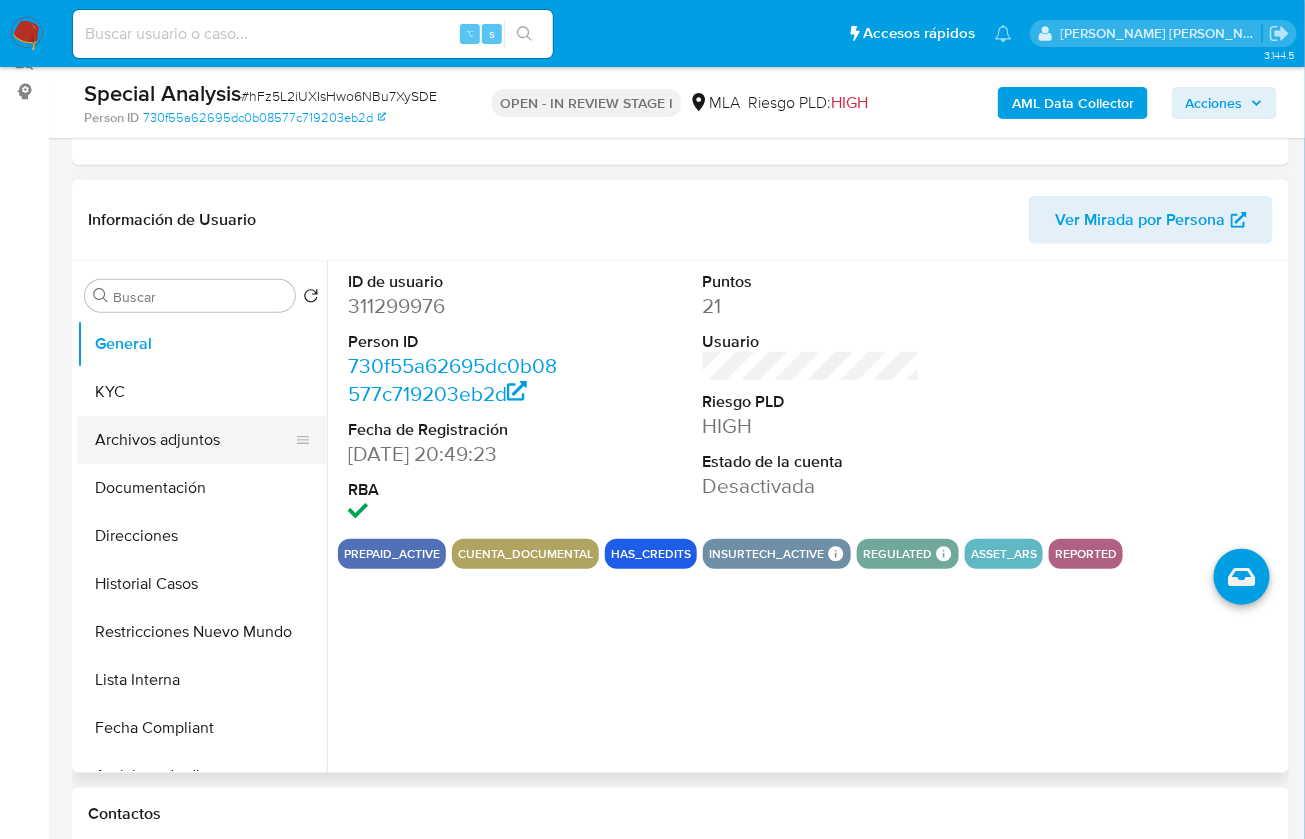 click on "Archivos adjuntos" at bounding box center (194, 440) 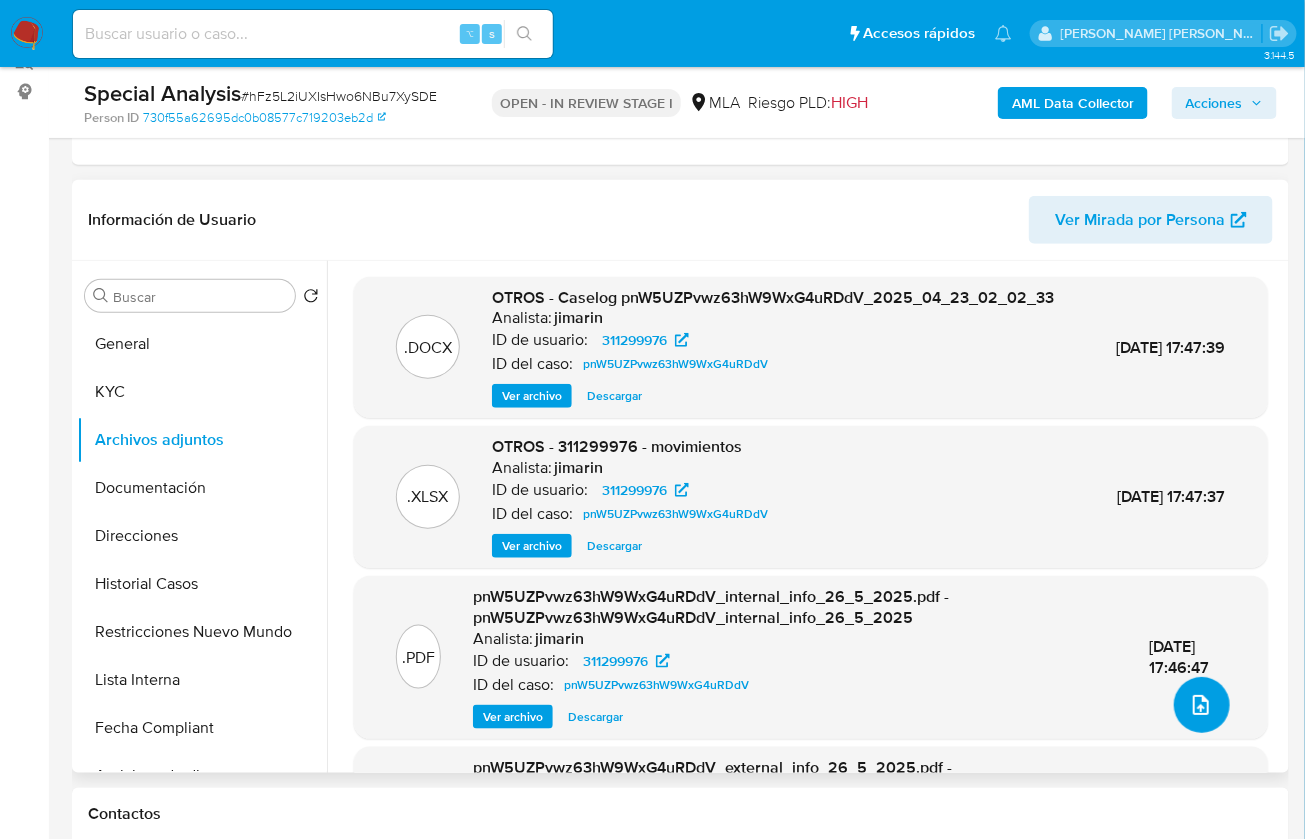 click 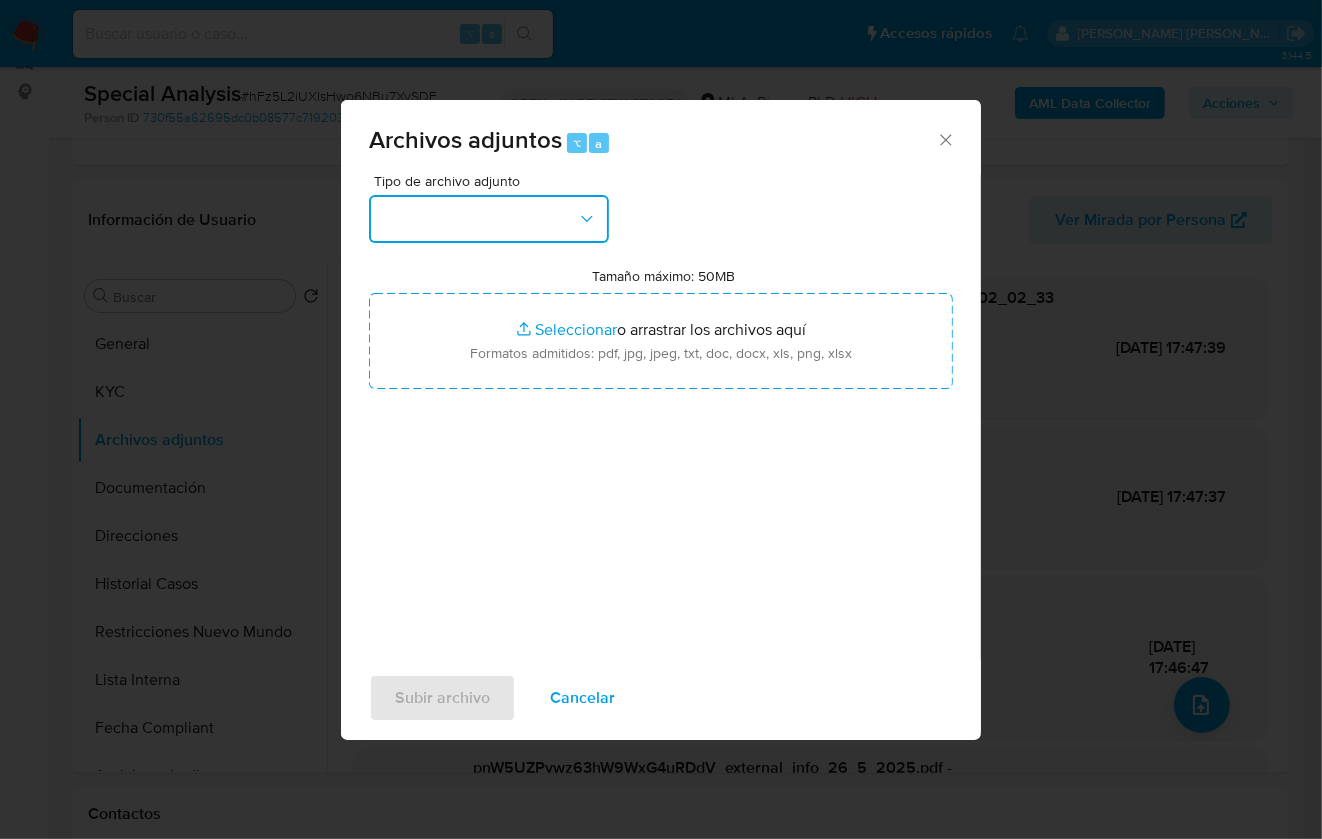 click at bounding box center [489, 219] 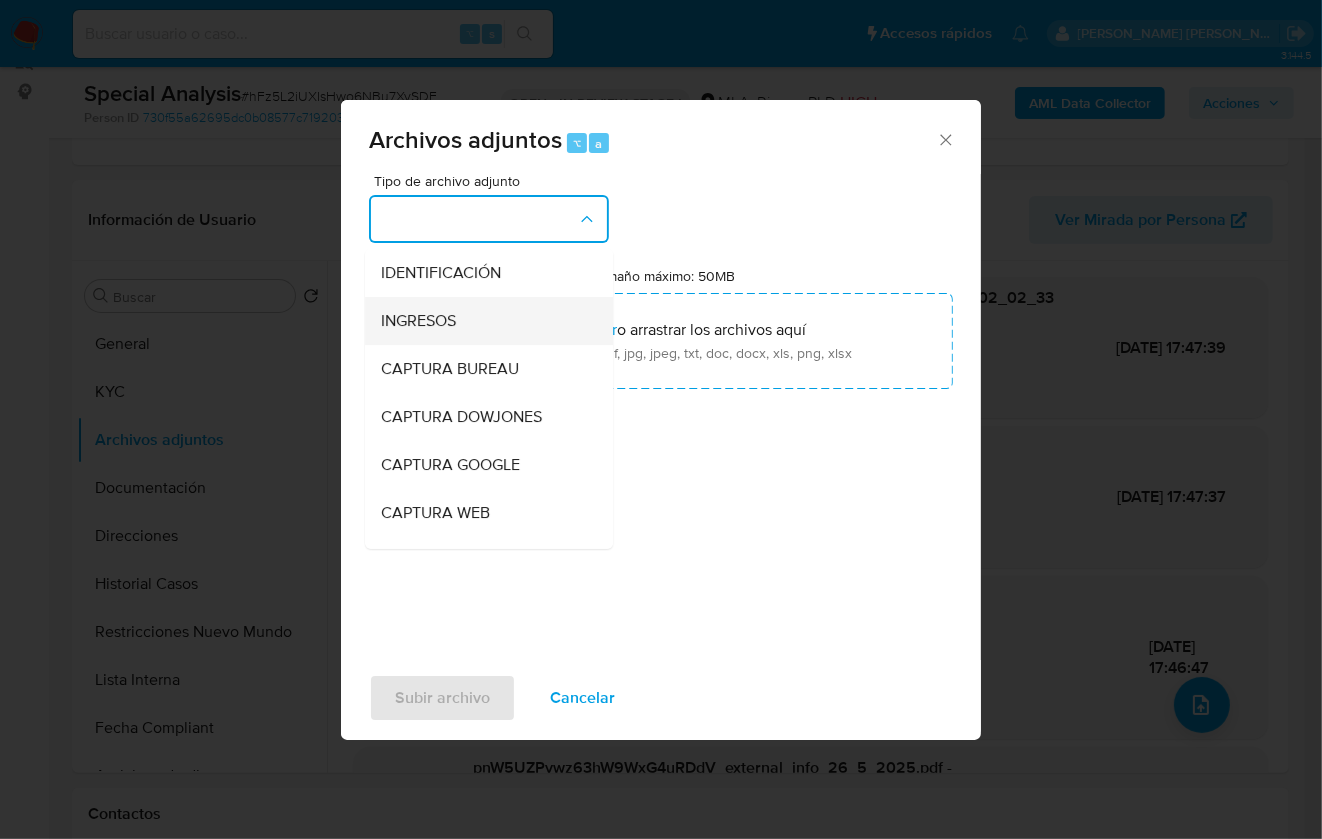 click on "INGRESOS" at bounding box center (483, 321) 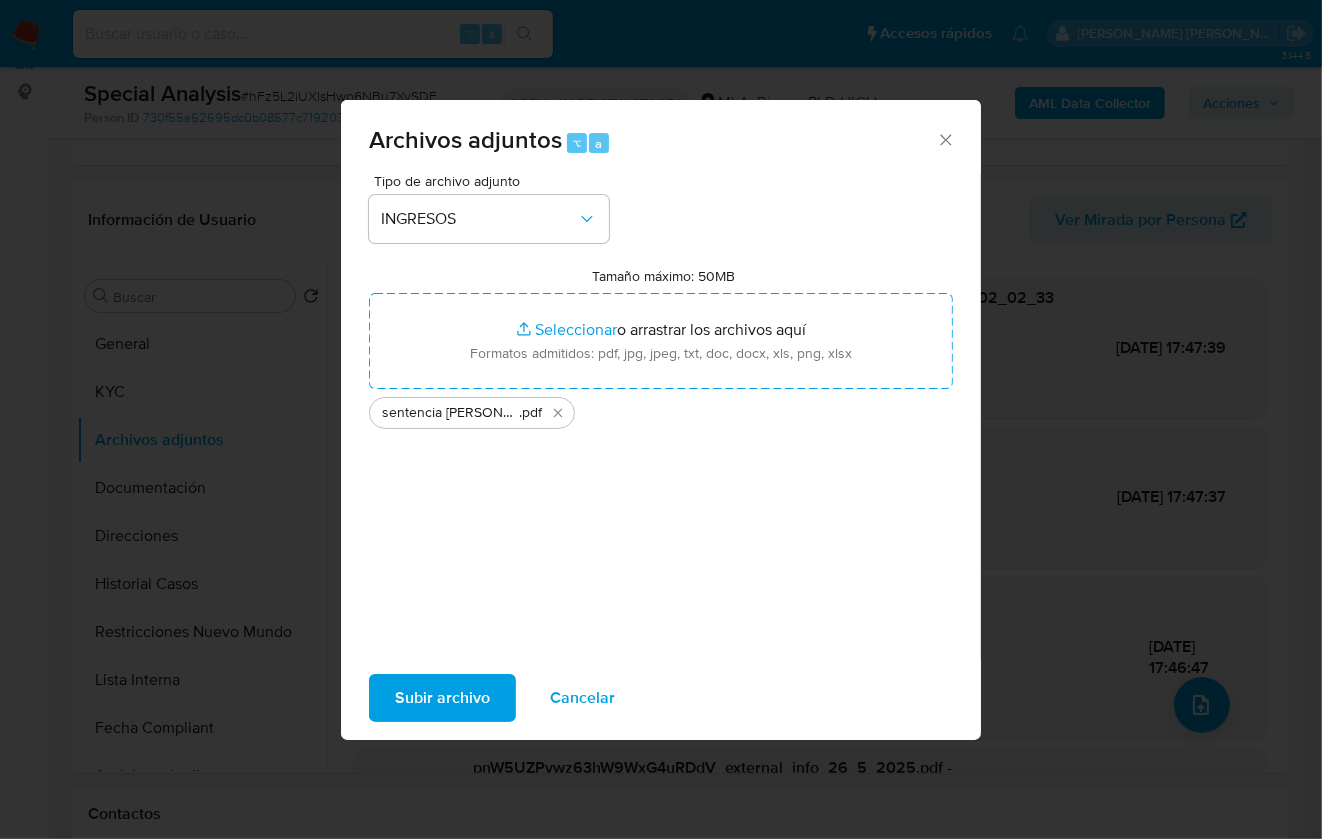 click on "Subir archivo" at bounding box center [442, 698] 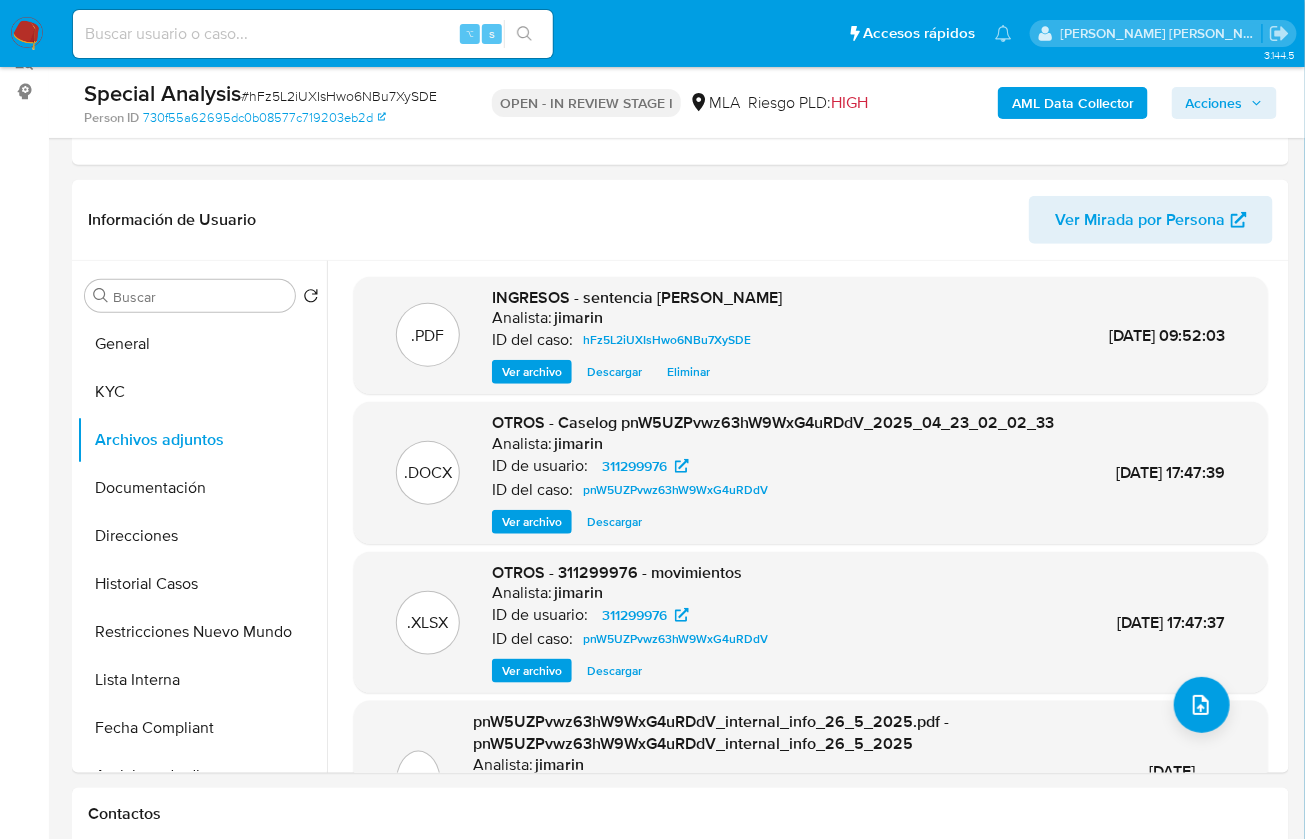 click on "Special Analysis # hFz5L2iUXIsHwo6NBu7XySDE Person ID 730f55a62695dc0b08577c719203eb2d OPEN - IN REVIEW STAGE I  MLA Riesgo PLD:  HIGH AML Data Collector Acciones" at bounding box center [680, 102] 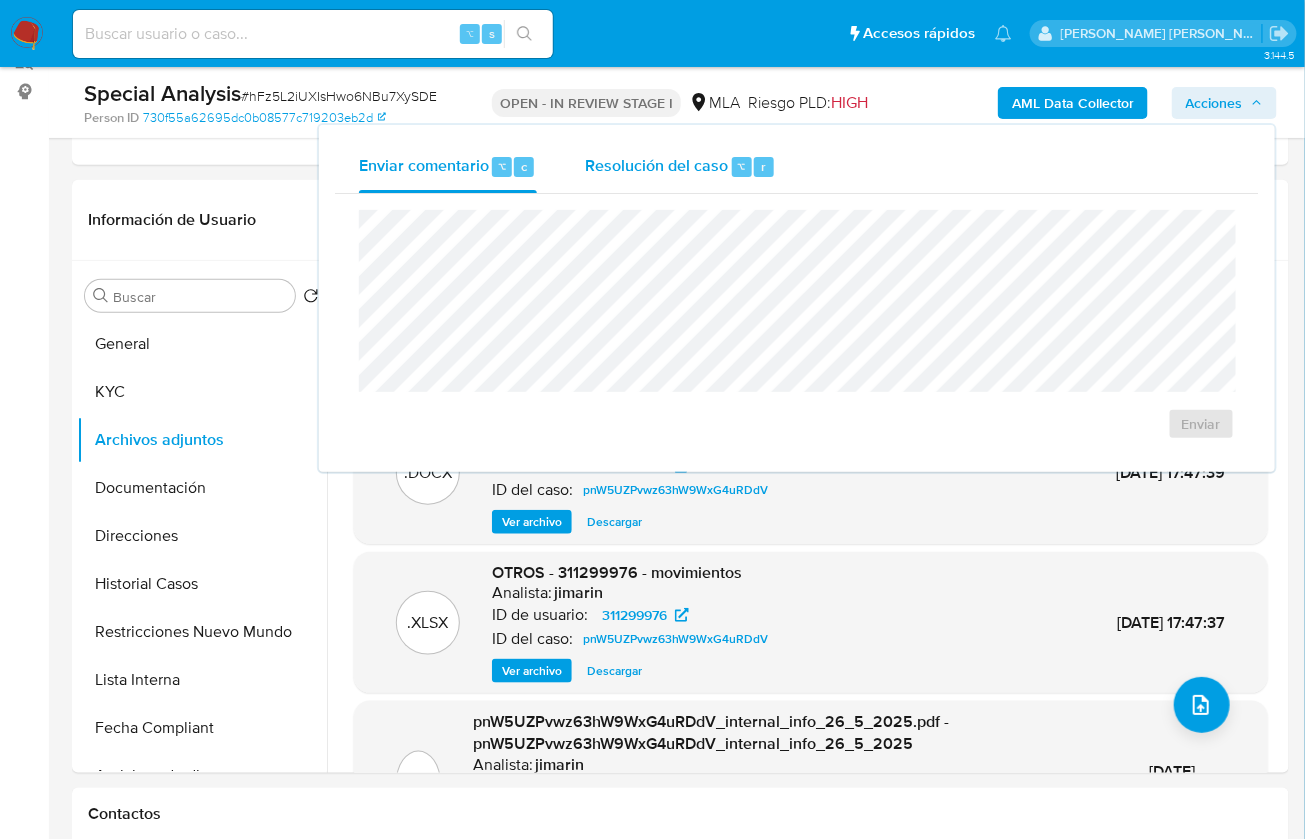 click on "Resolución del caso ⌥ r" at bounding box center (680, 167) 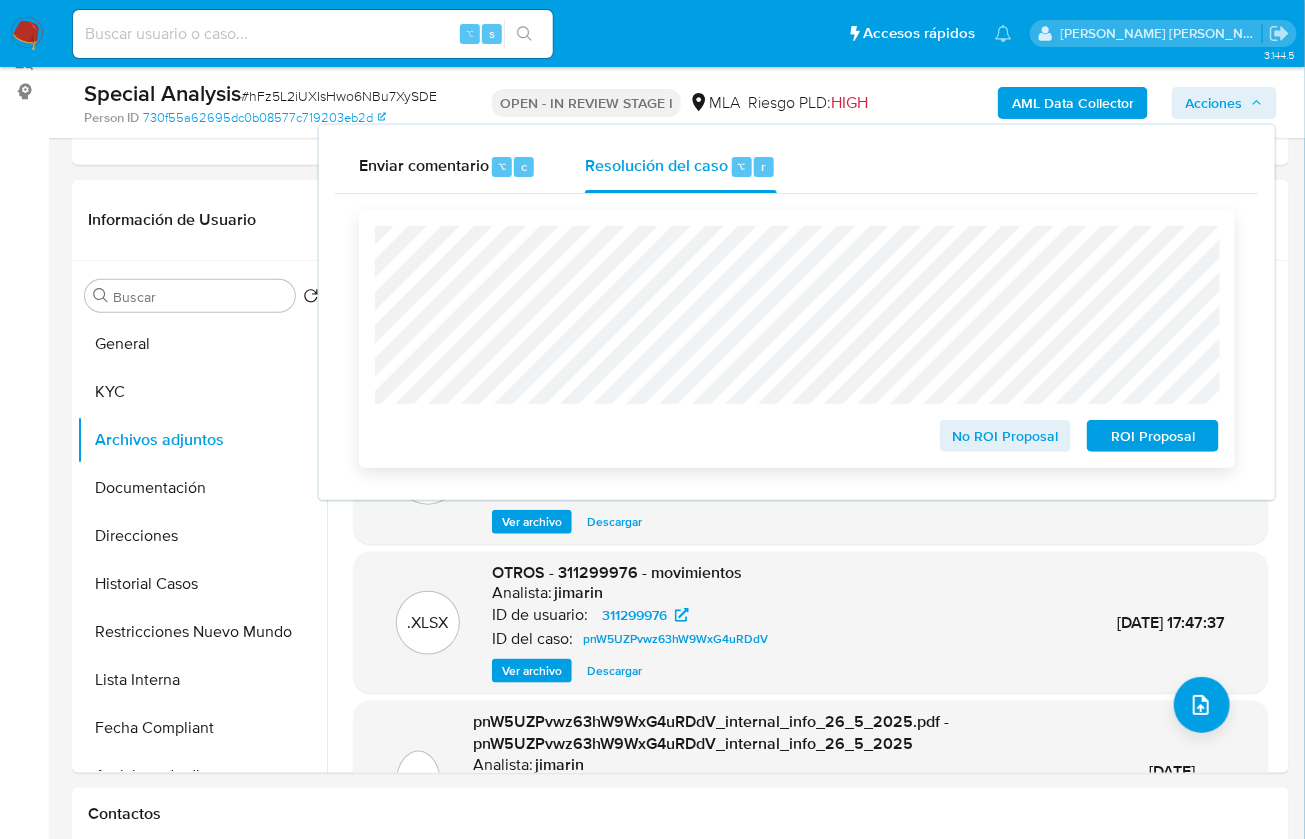 click on "No ROI Proposal" at bounding box center [1006, 436] 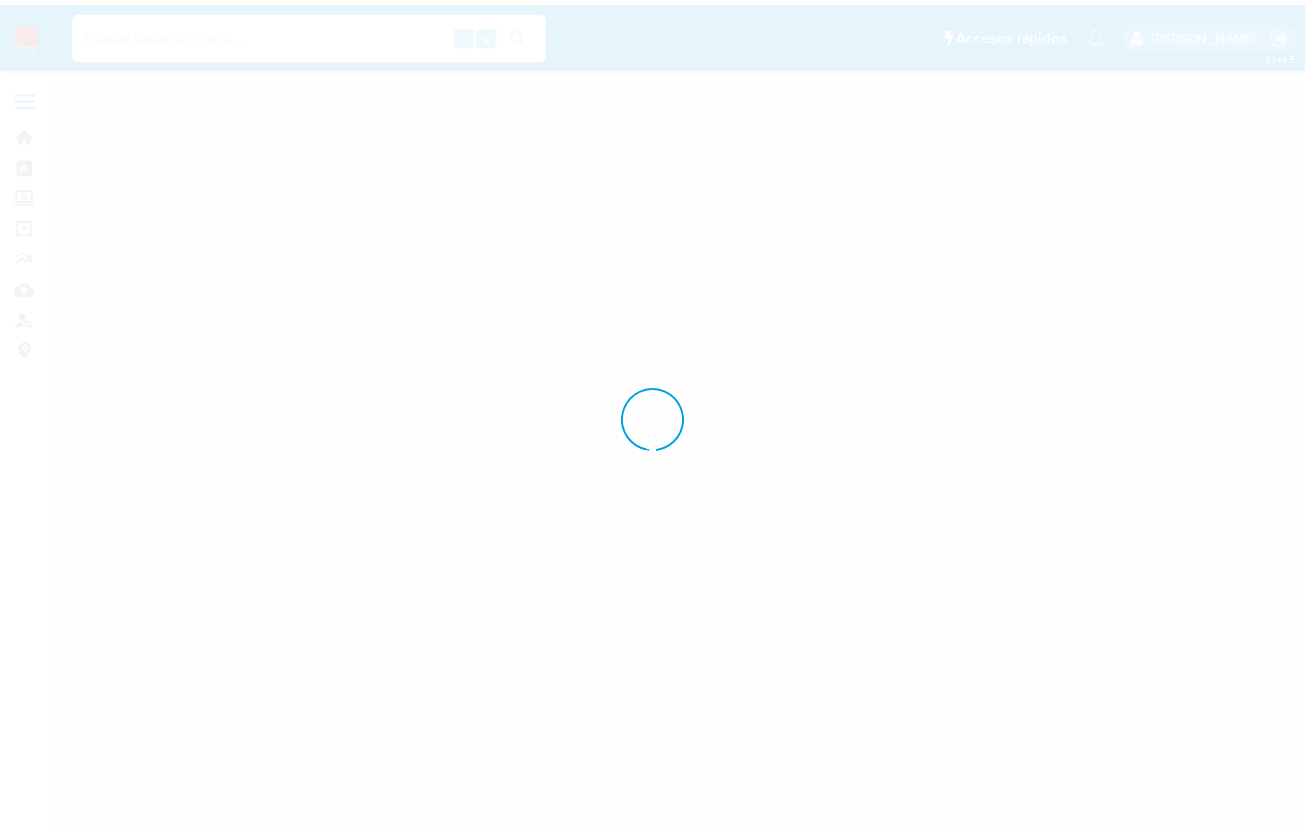 scroll, scrollTop: 0, scrollLeft: 0, axis: both 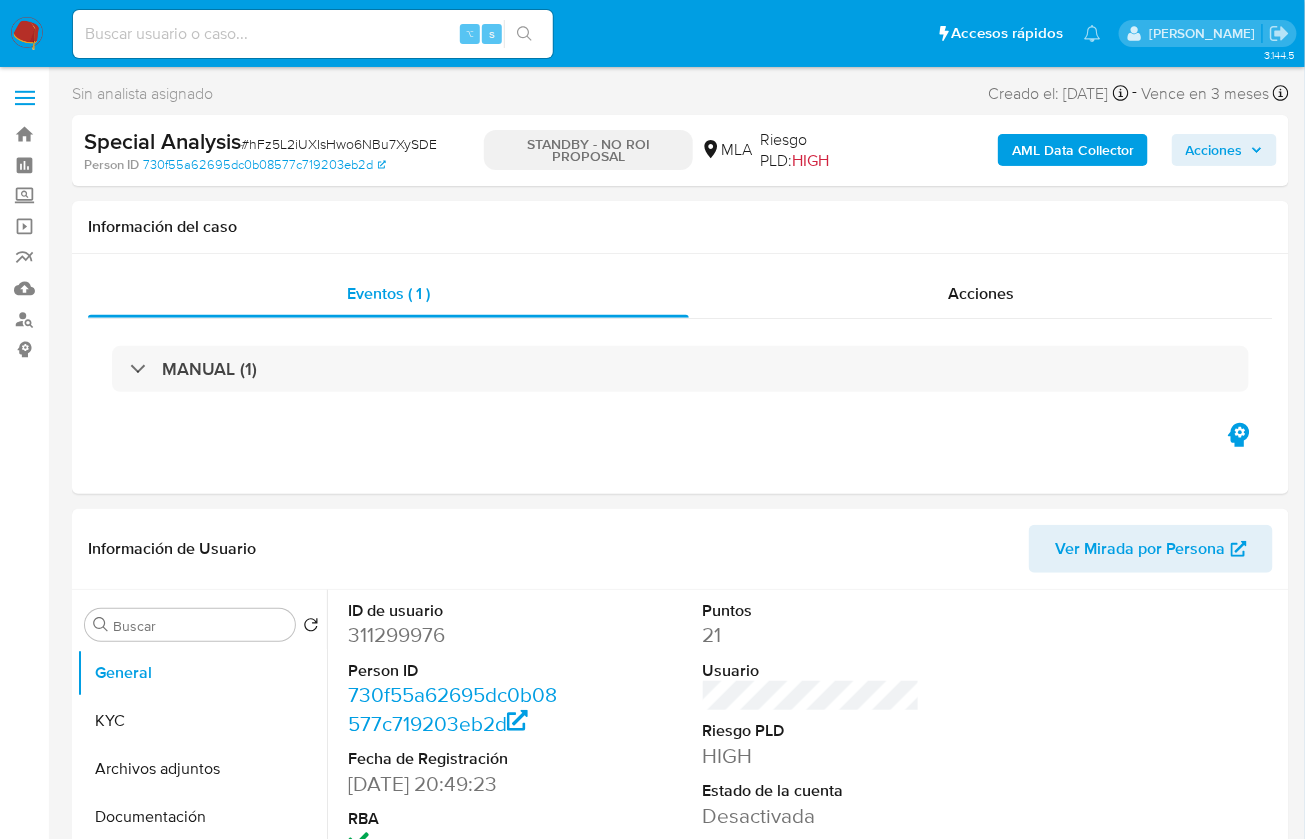 select on "10" 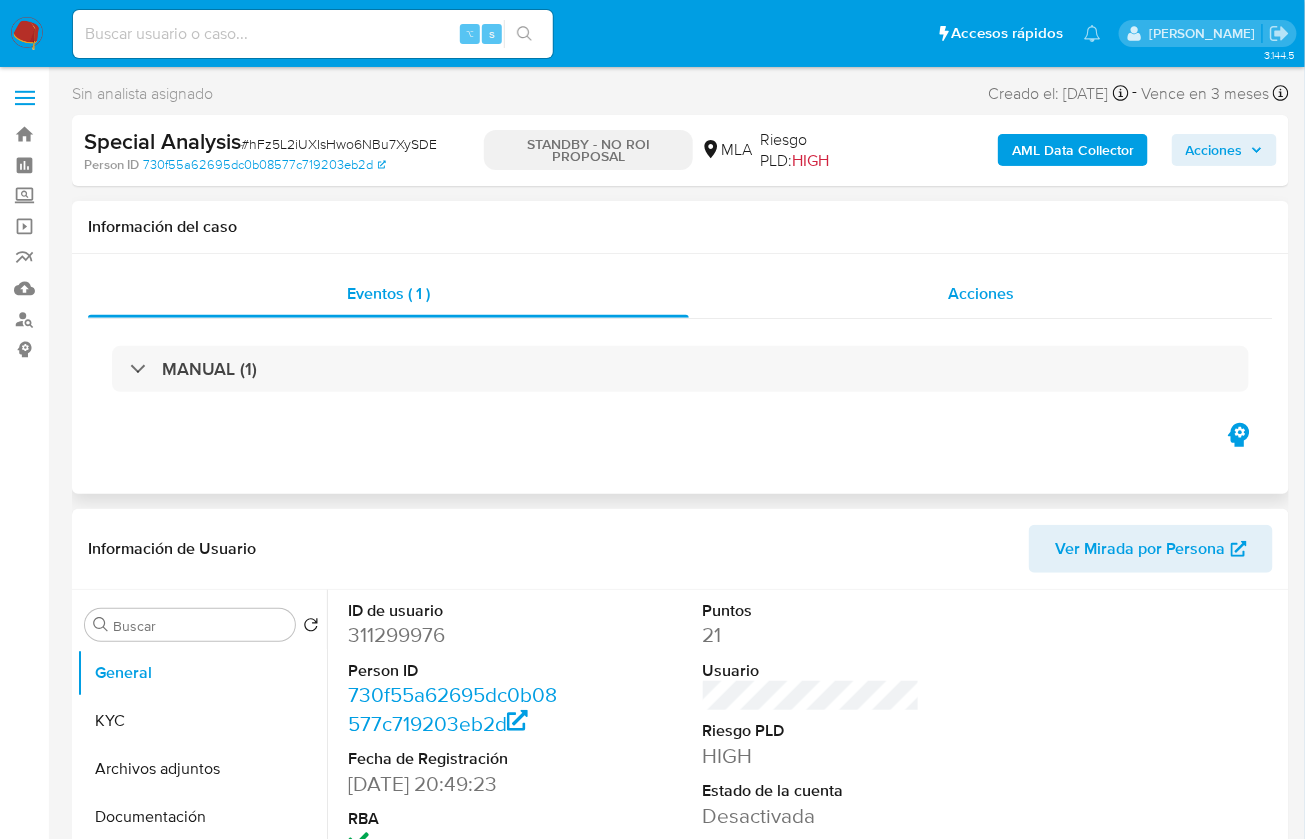 click on "Acciones" at bounding box center [981, 294] 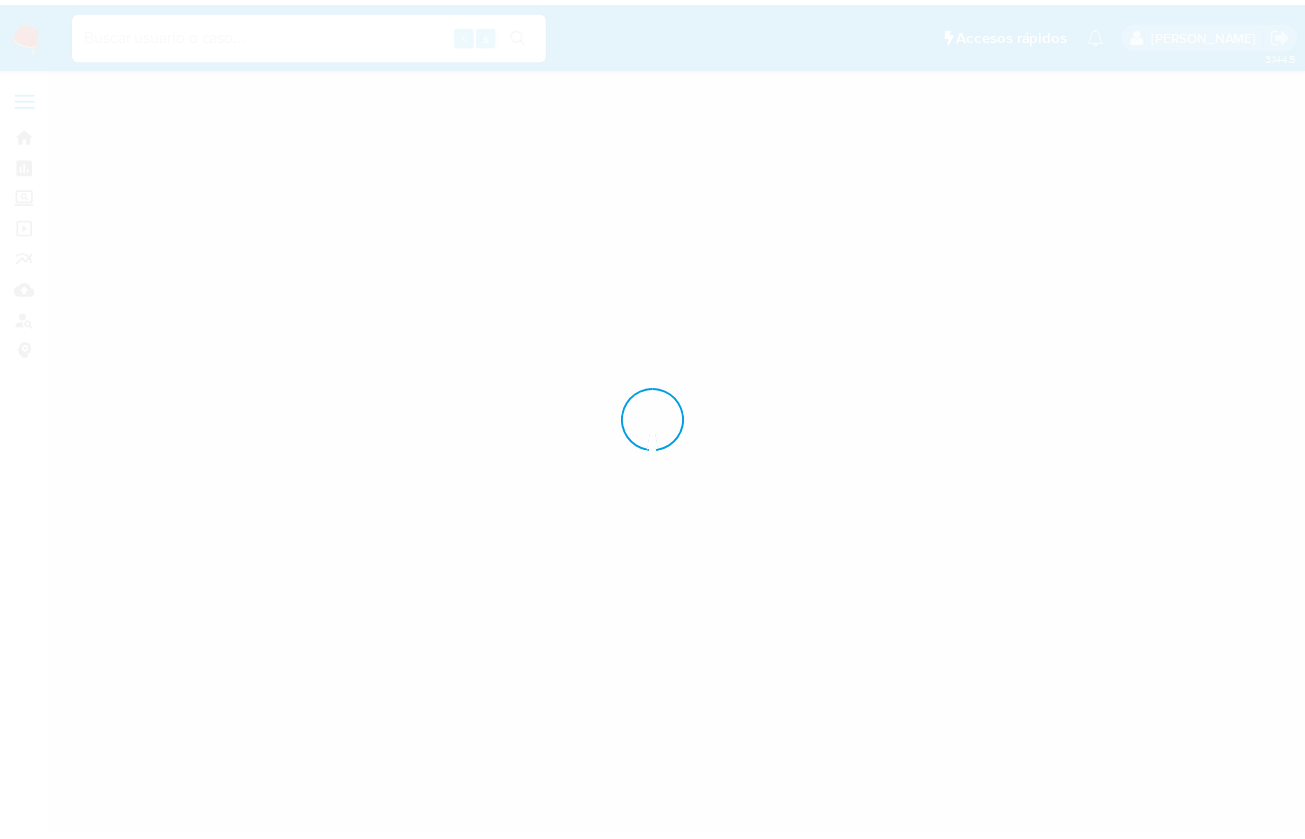 scroll, scrollTop: 0, scrollLeft: 0, axis: both 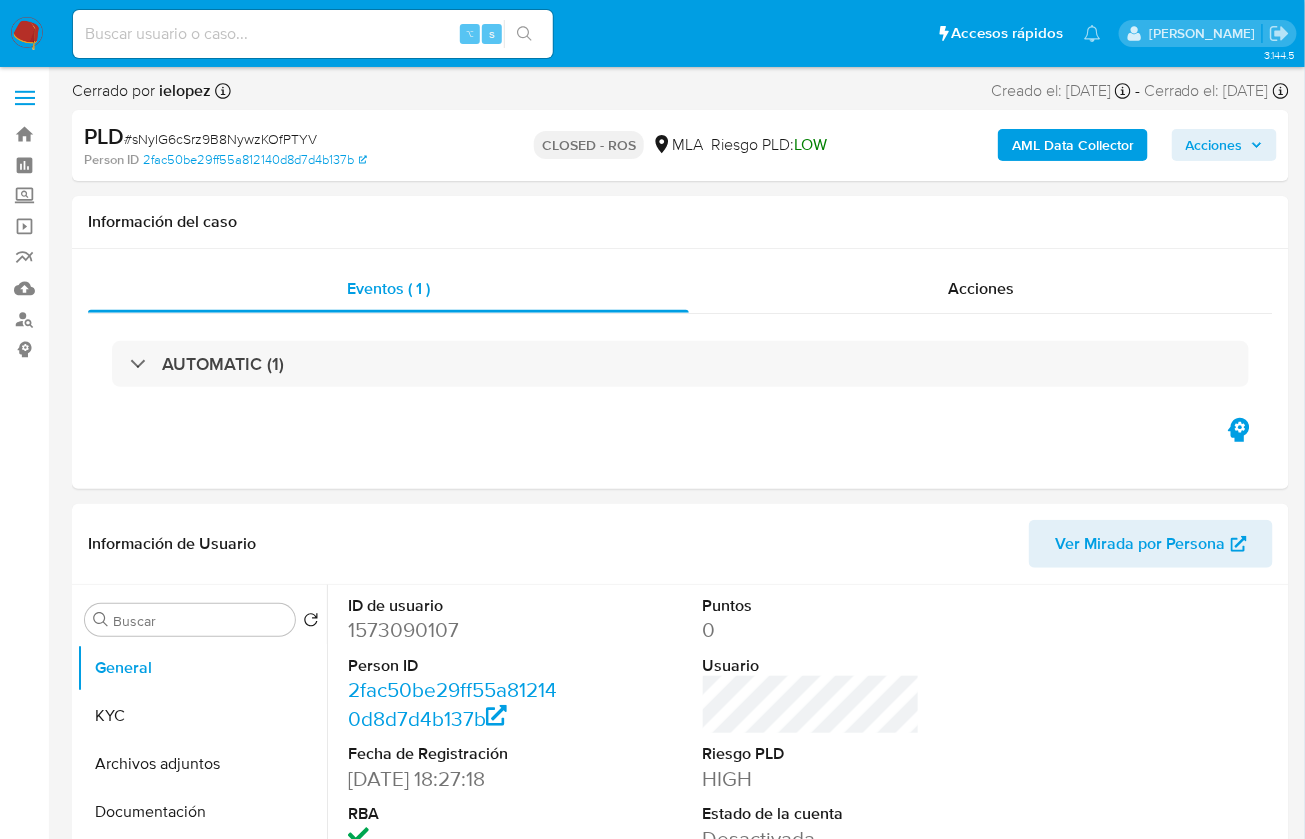 select on "10" 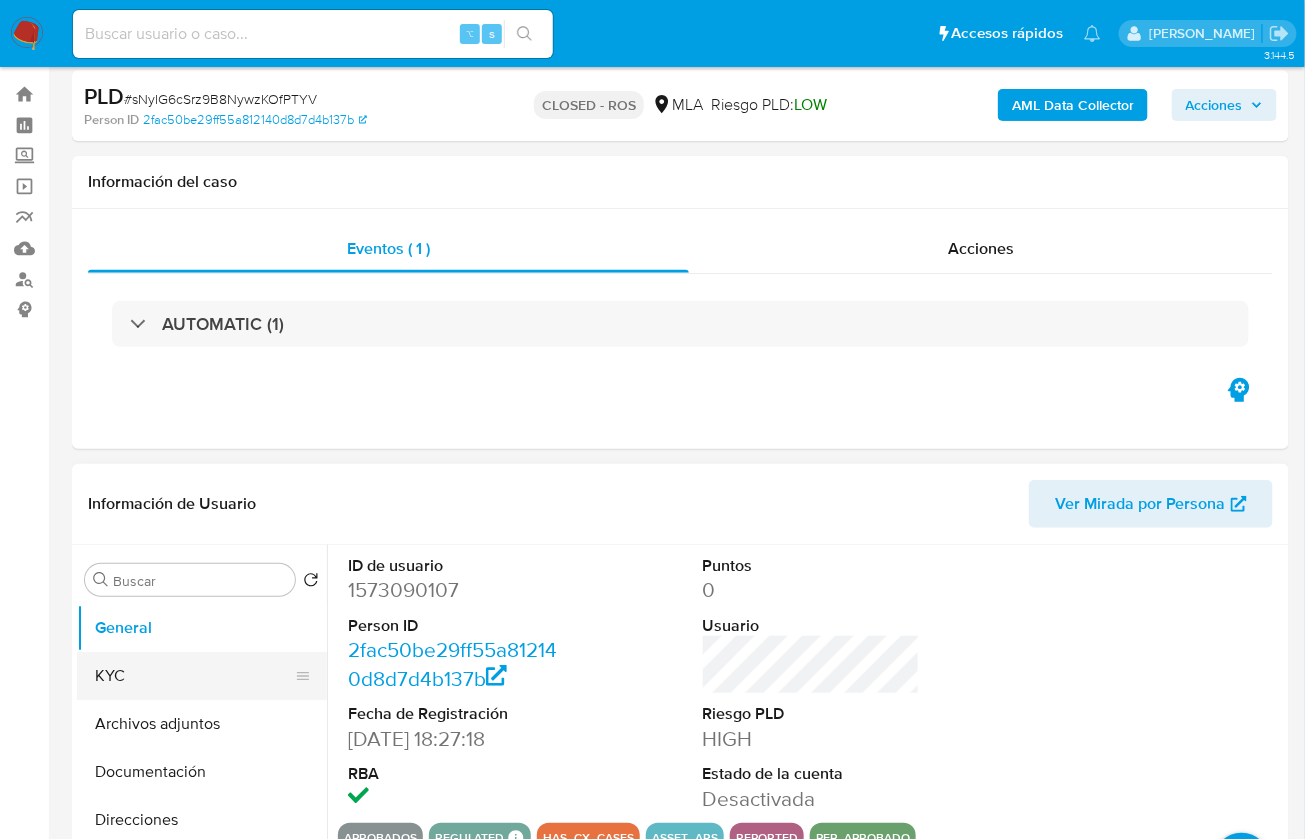 click on "KYC" at bounding box center (194, 676) 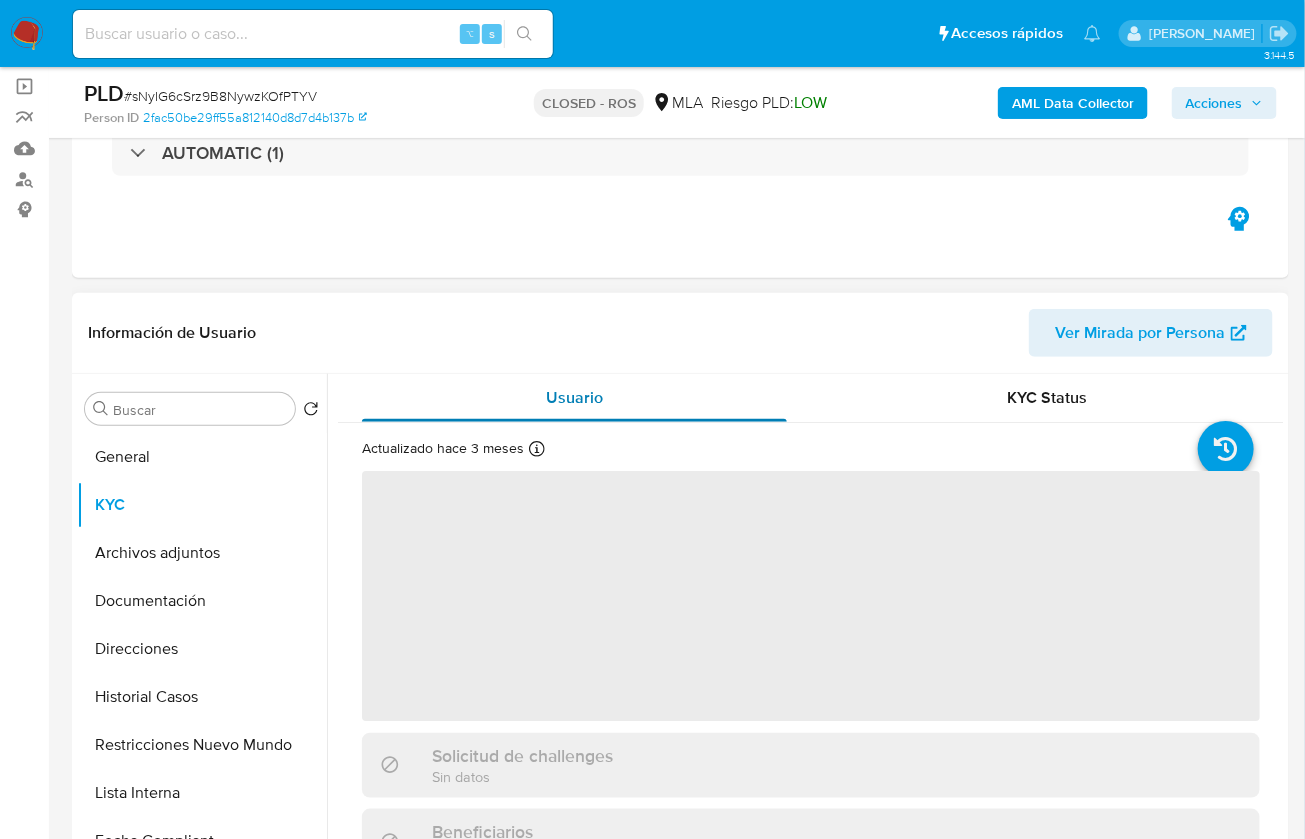 scroll, scrollTop: 187, scrollLeft: 0, axis: vertical 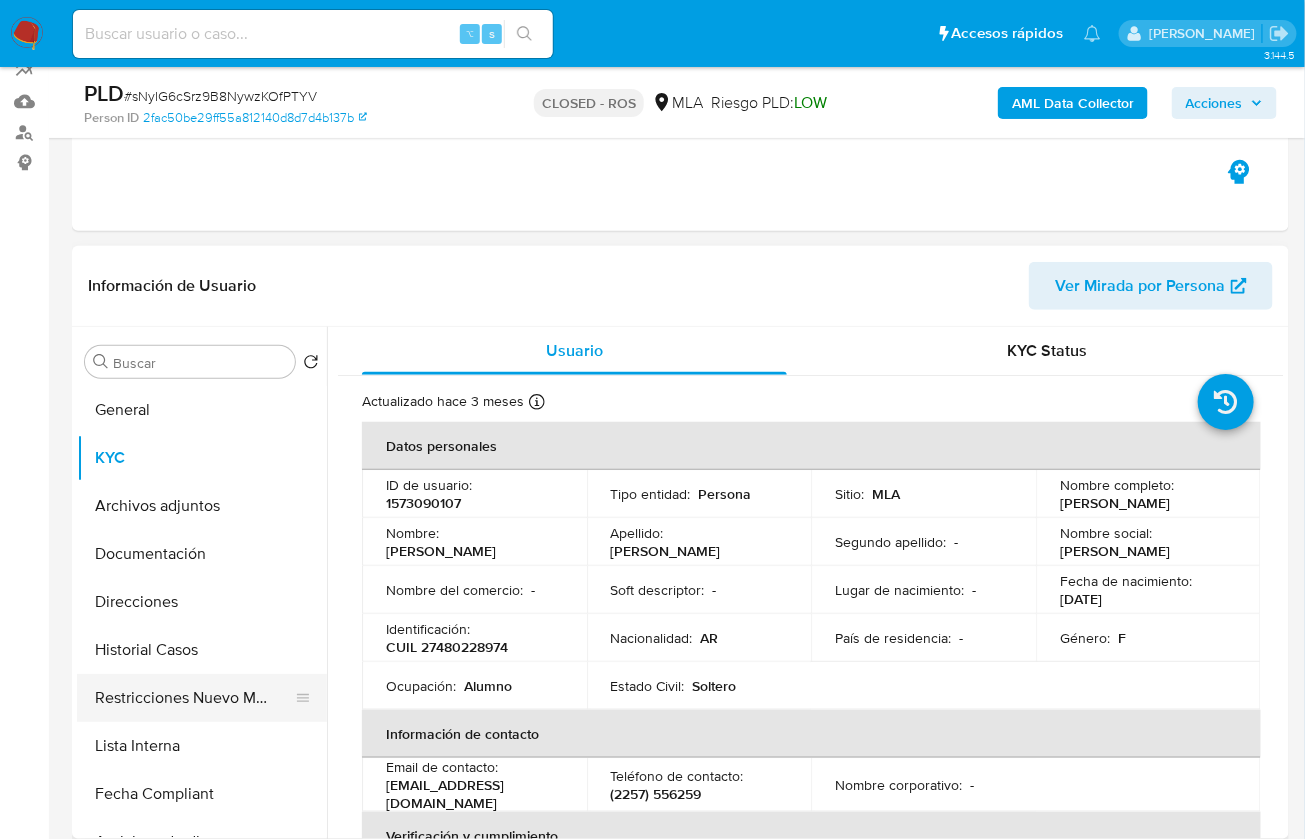 click on "Restricciones Nuevo Mundo" at bounding box center (194, 698) 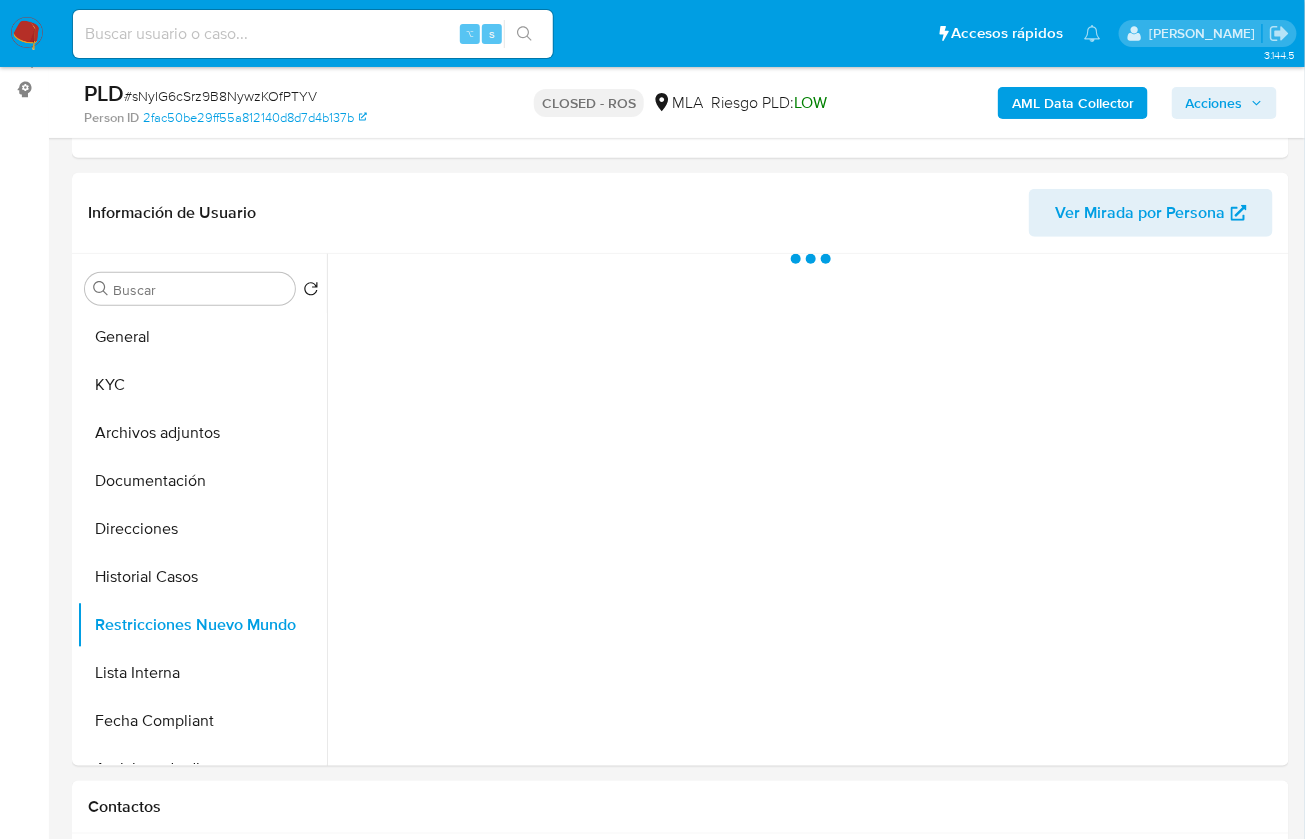 scroll, scrollTop: 275, scrollLeft: 0, axis: vertical 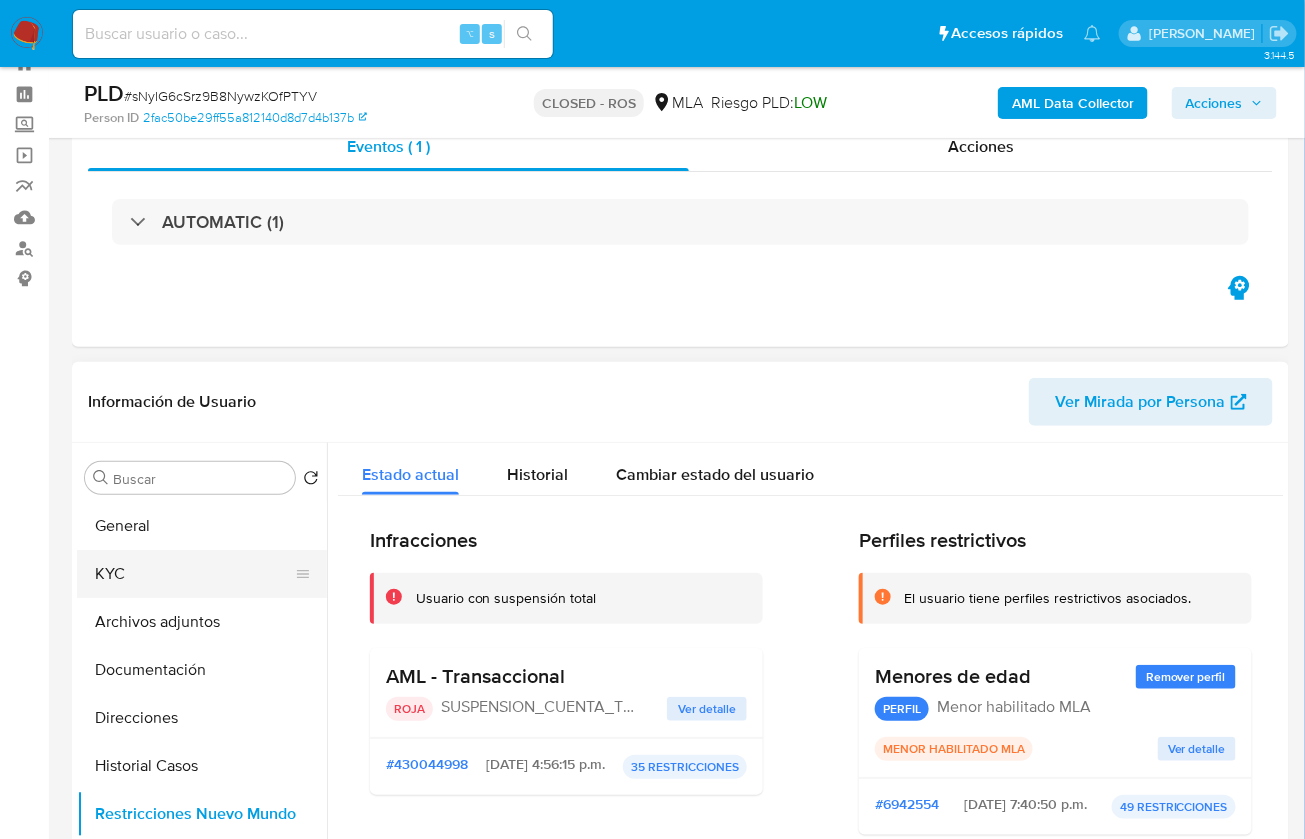 click on "KYC" at bounding box center (194, 574) 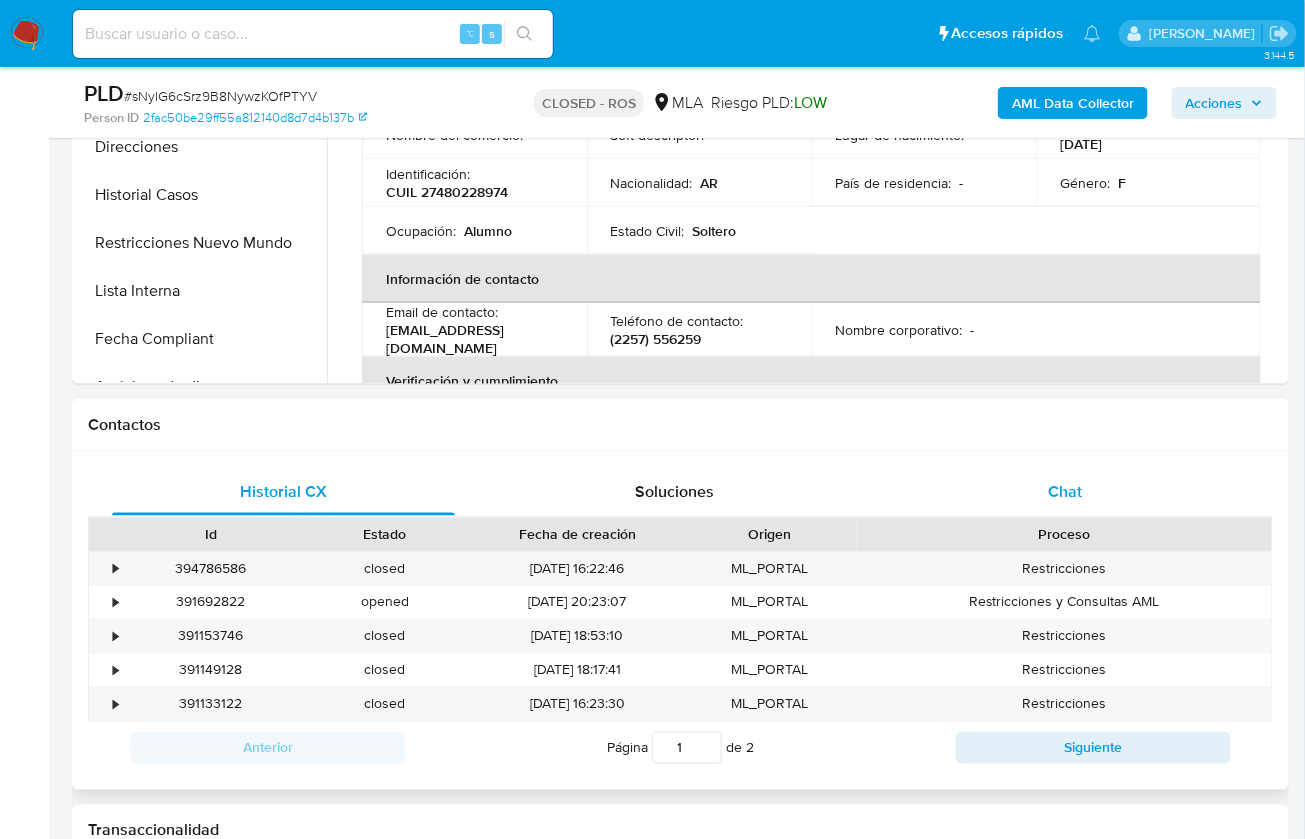 click on "Chat" at bounding box center (1065, 492) 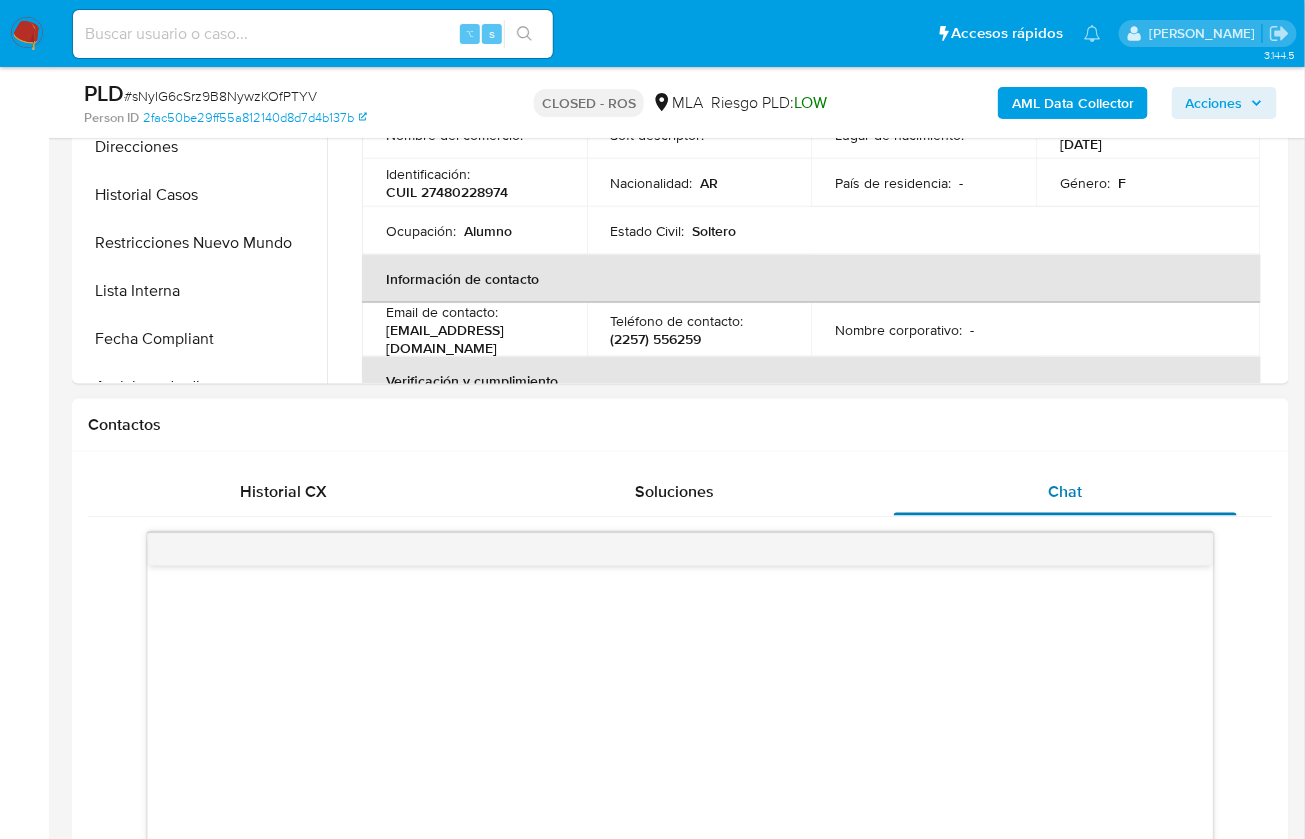 scroll, scrollTop: 980, scrollLeft: 0, axis: vertical 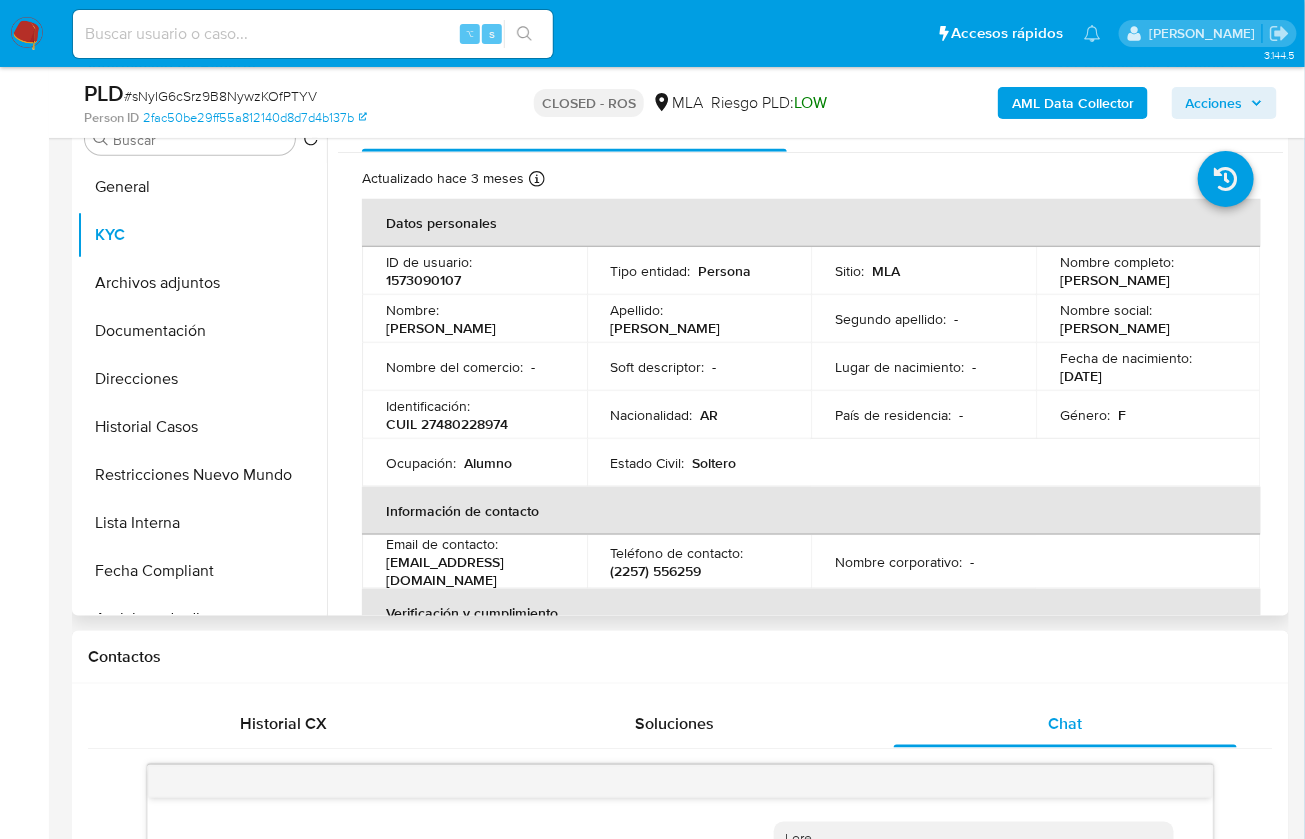 drag, startPoint x: 1056, startPoint y: 284, endPoint x: 1232, endPoint y: 286, distance: 176.01137 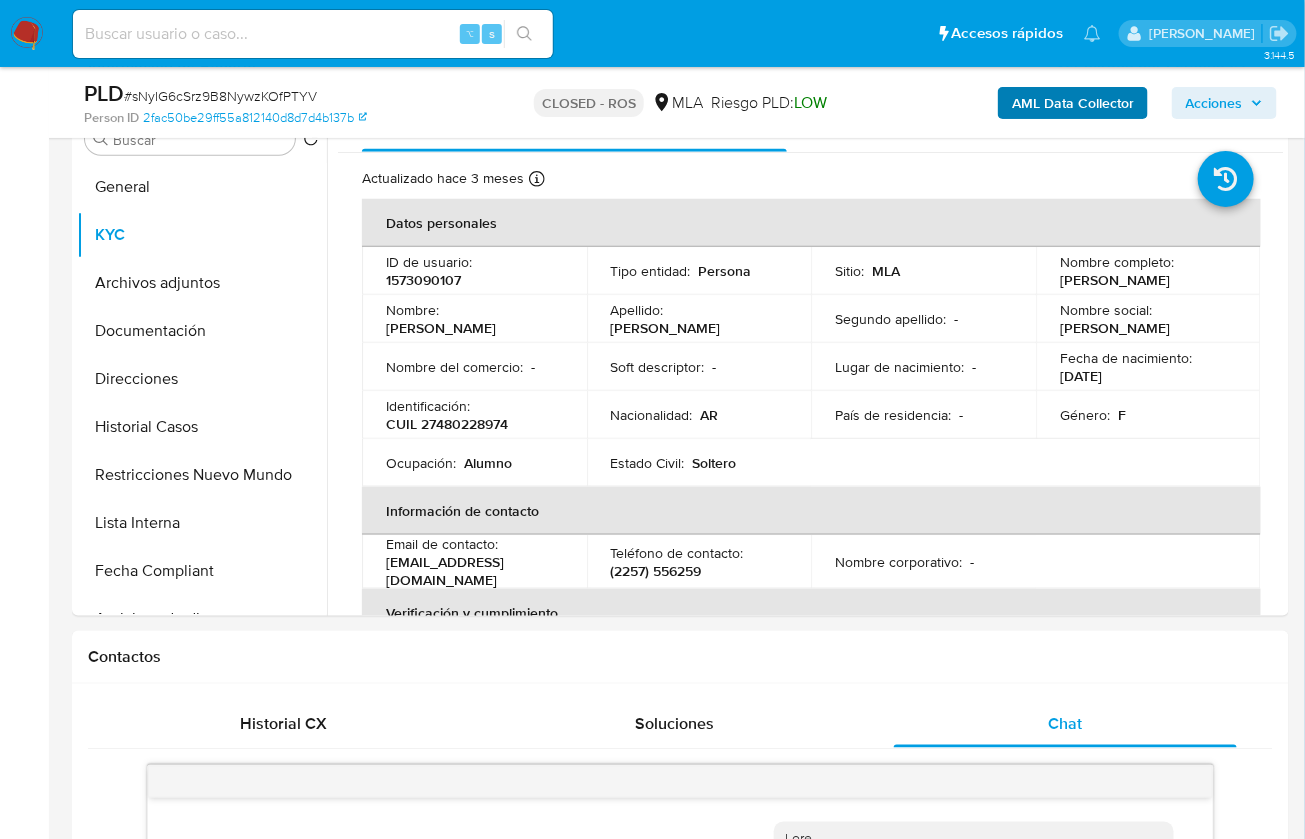 copy on "[PERSON_NAME]" 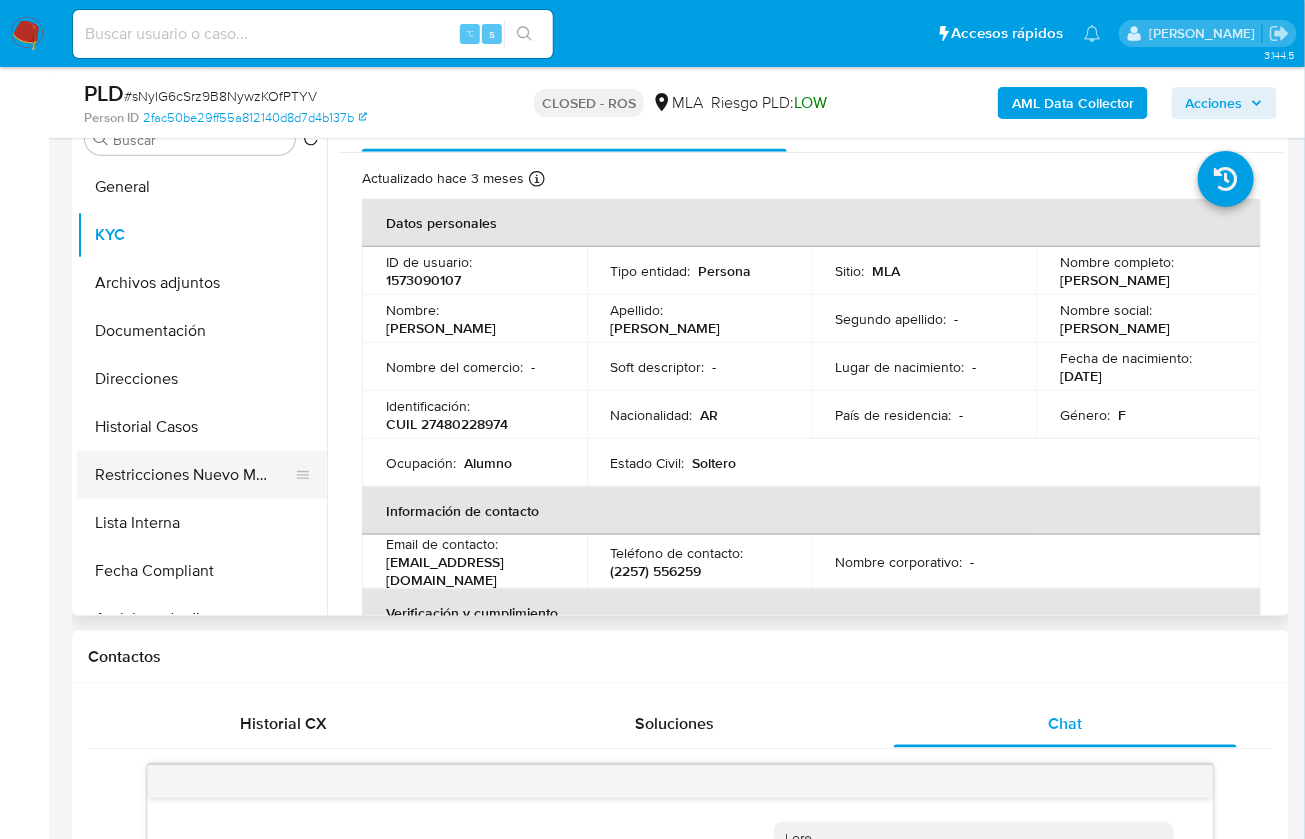 click on "Restricciones Nuevo Mundo" at bounding box center (194, 475) 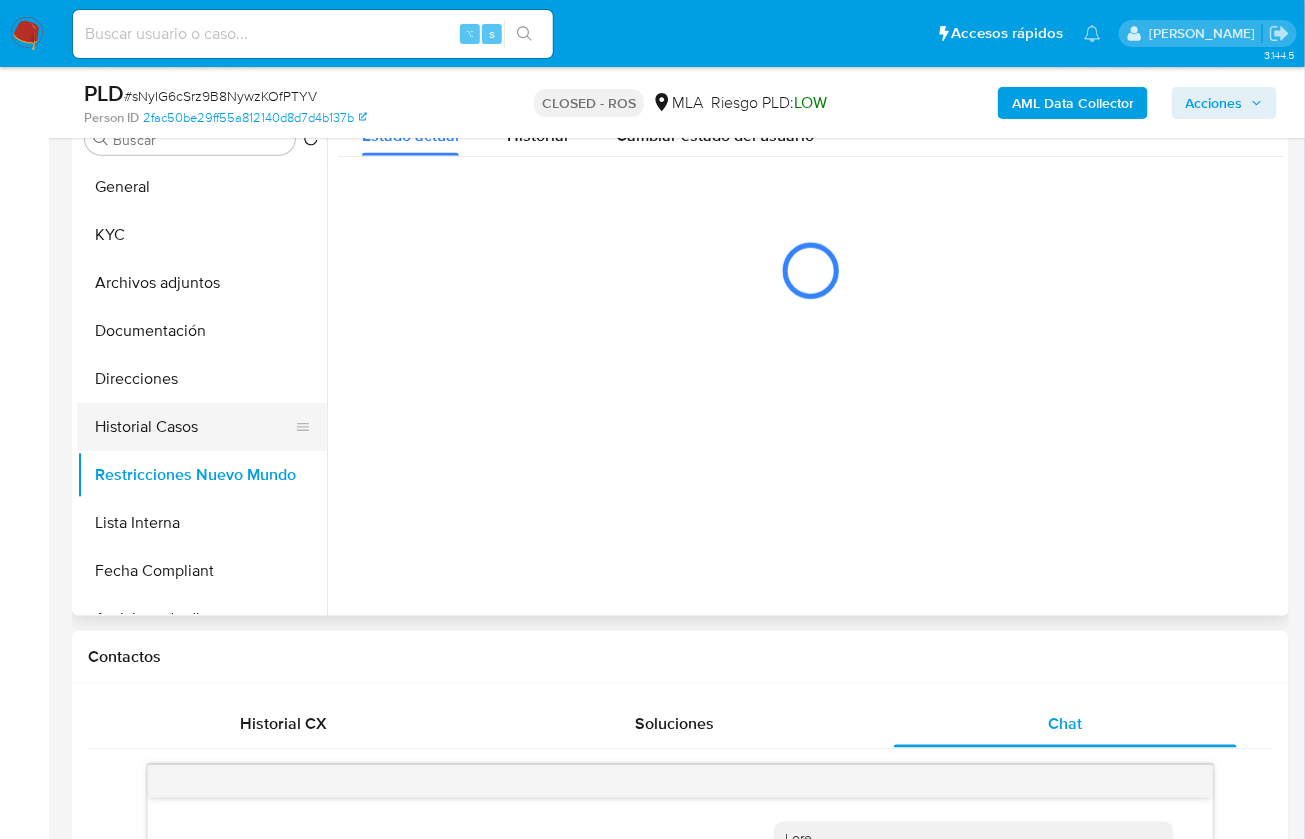 click on "Historial Casos" at bounding box center [194, 427] 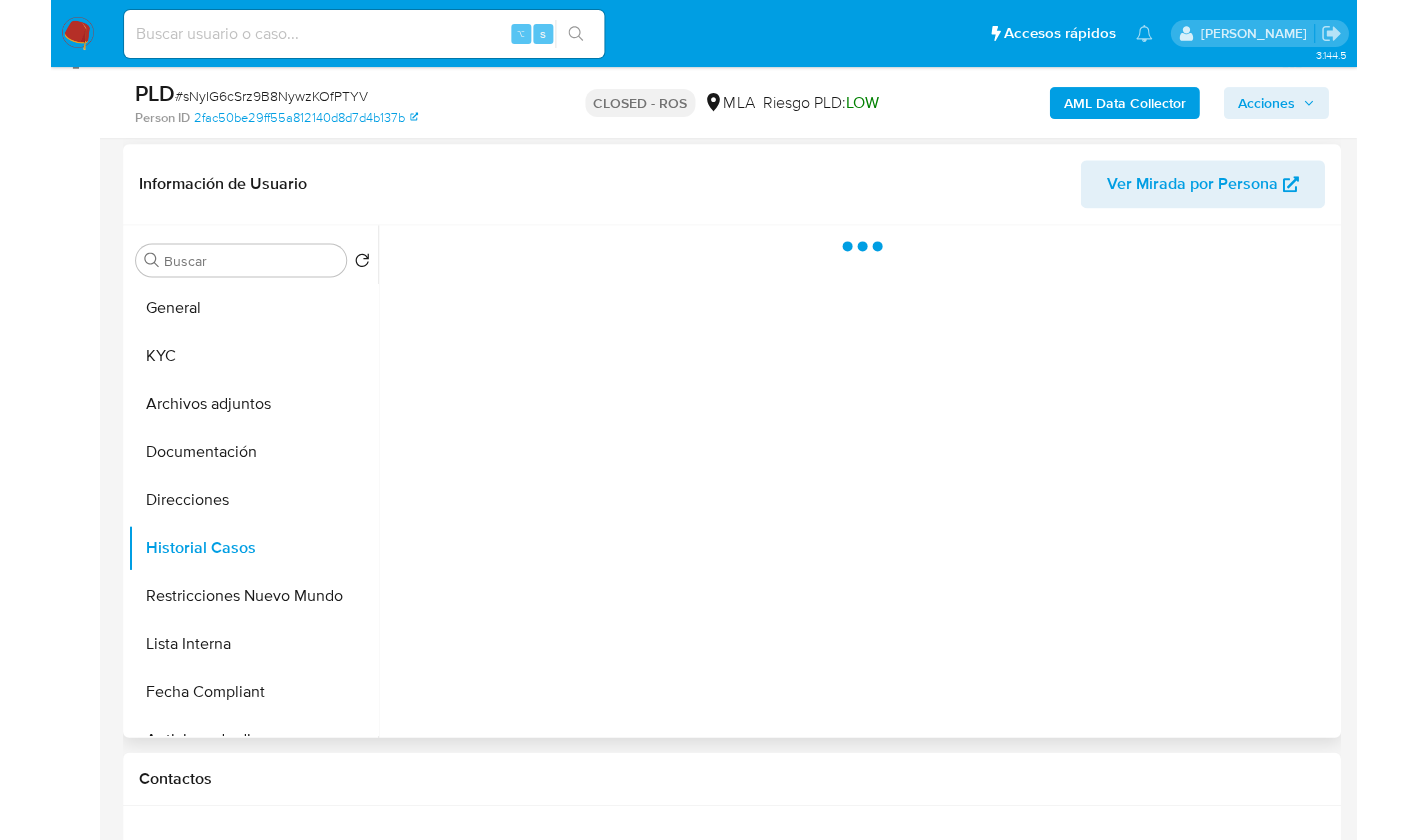 scroll, scrollTop: 285, scrollLeft: 0, axis: vertical 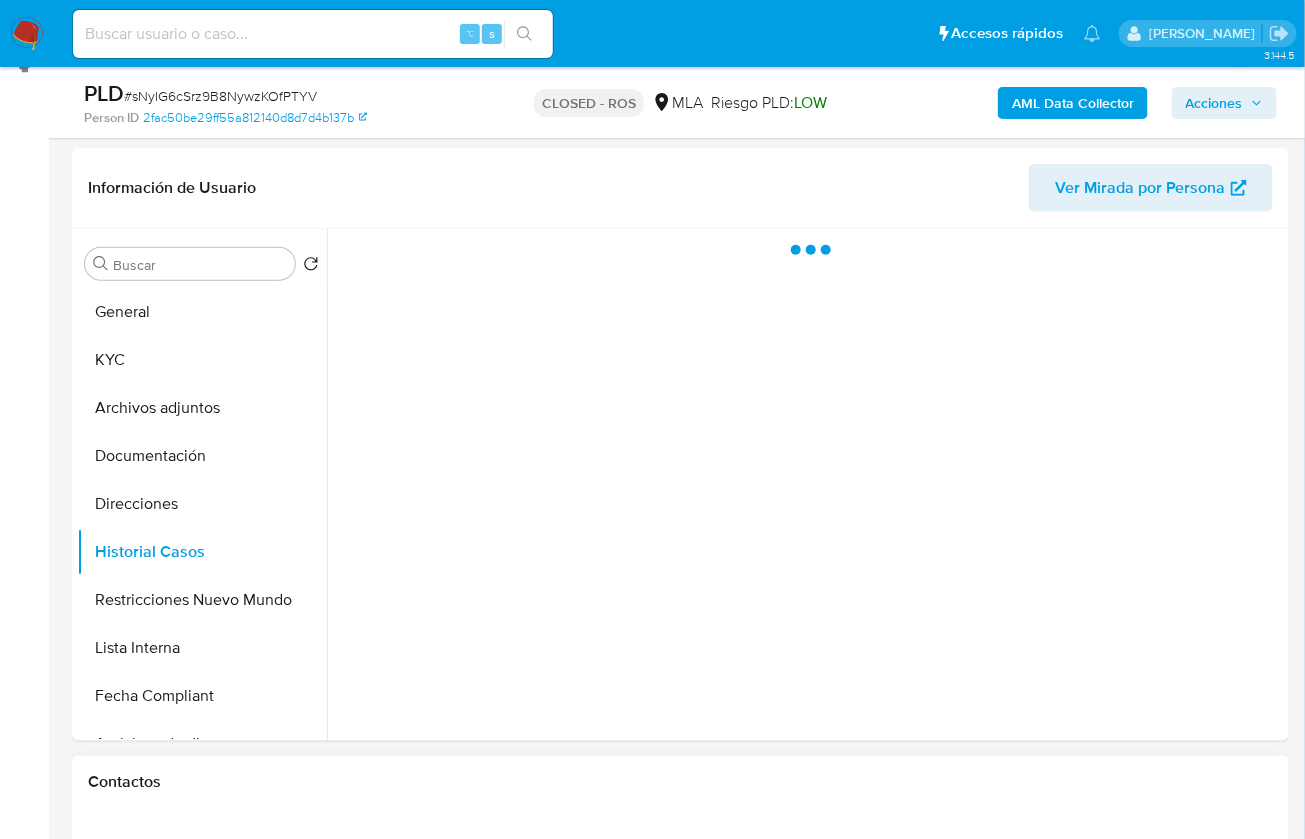 click on "Contactos" at bounding box center [680, 782] 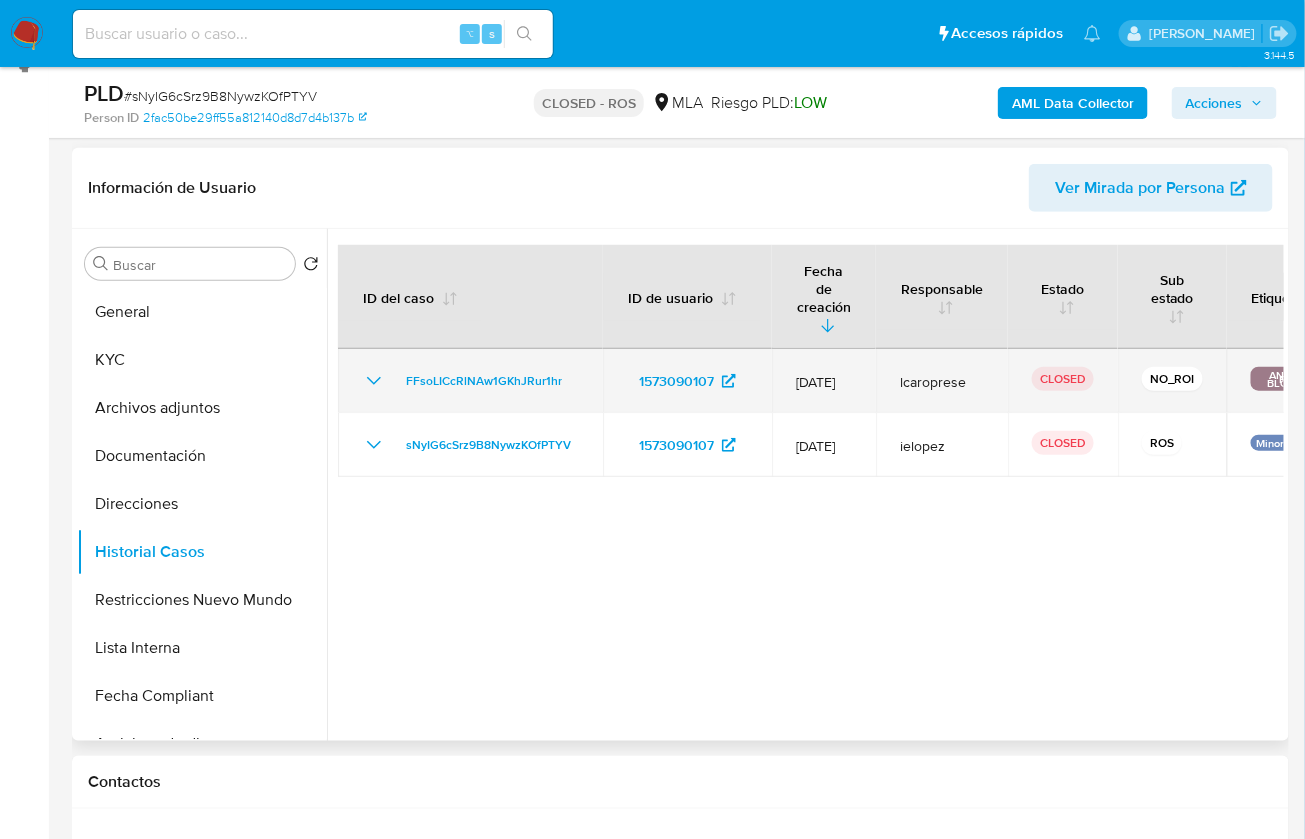 click on "ANÁLISIS POST BLOQUEO" at bounding box center (1293, 379) 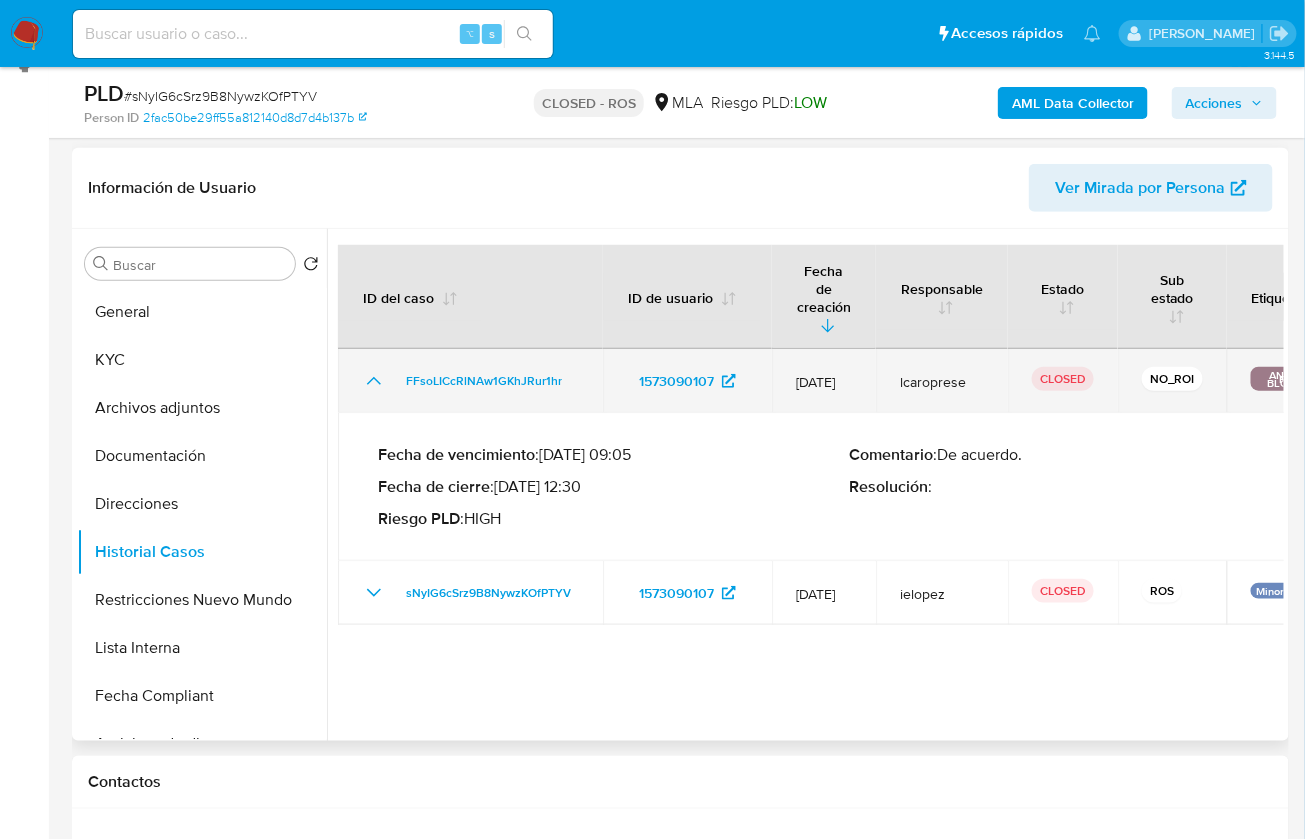 click 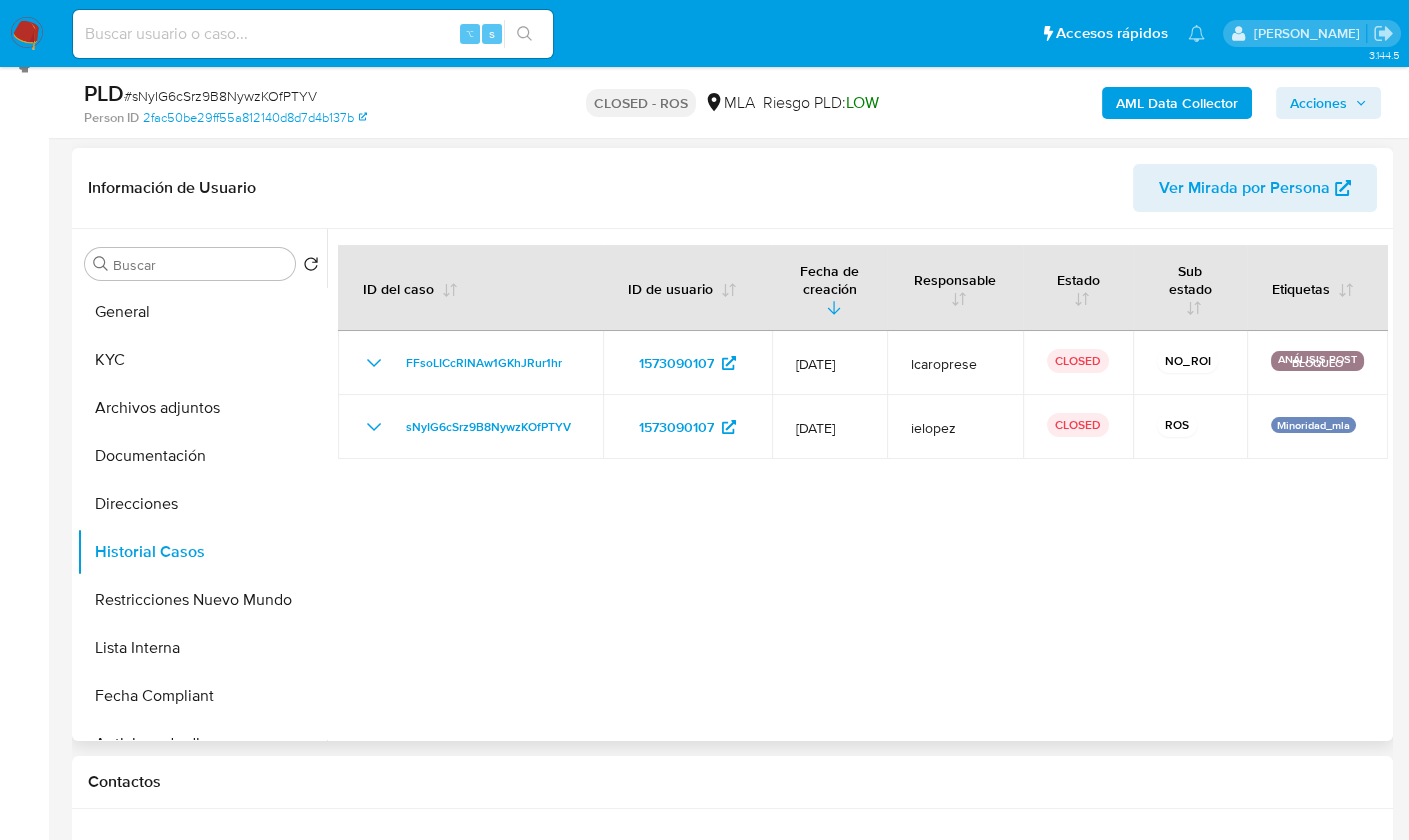 click on "Información de Usuario Ver Mirada por Persona" at bounding box center [732, 188] 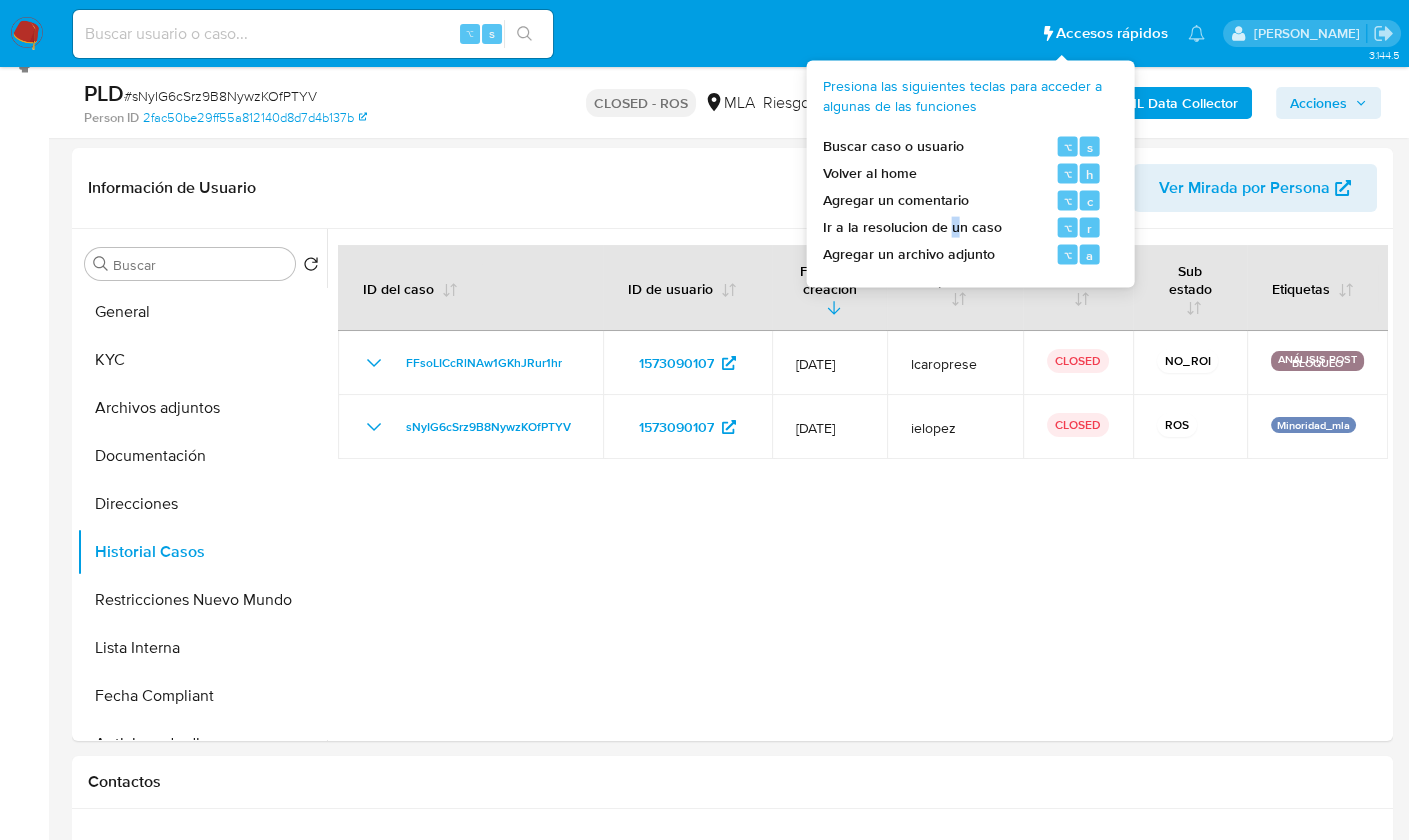 drag, startPoint x: 952, startPoint y: 227, endPoint x: 819, endPoint y: 223, distance: 133.06013 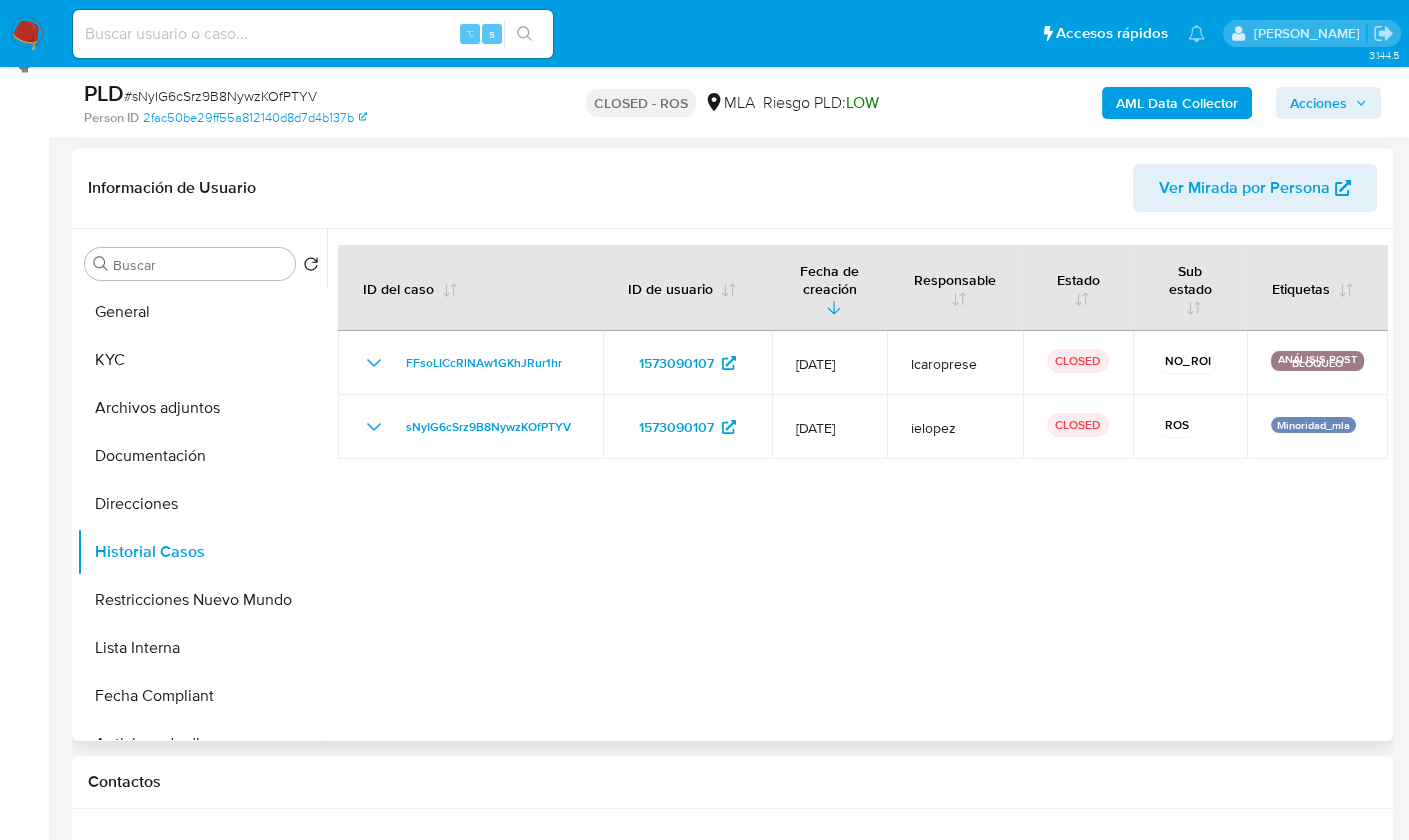 click on "Información de Usuario Ver Mirada por Persona" at bounding box center (732, 188) 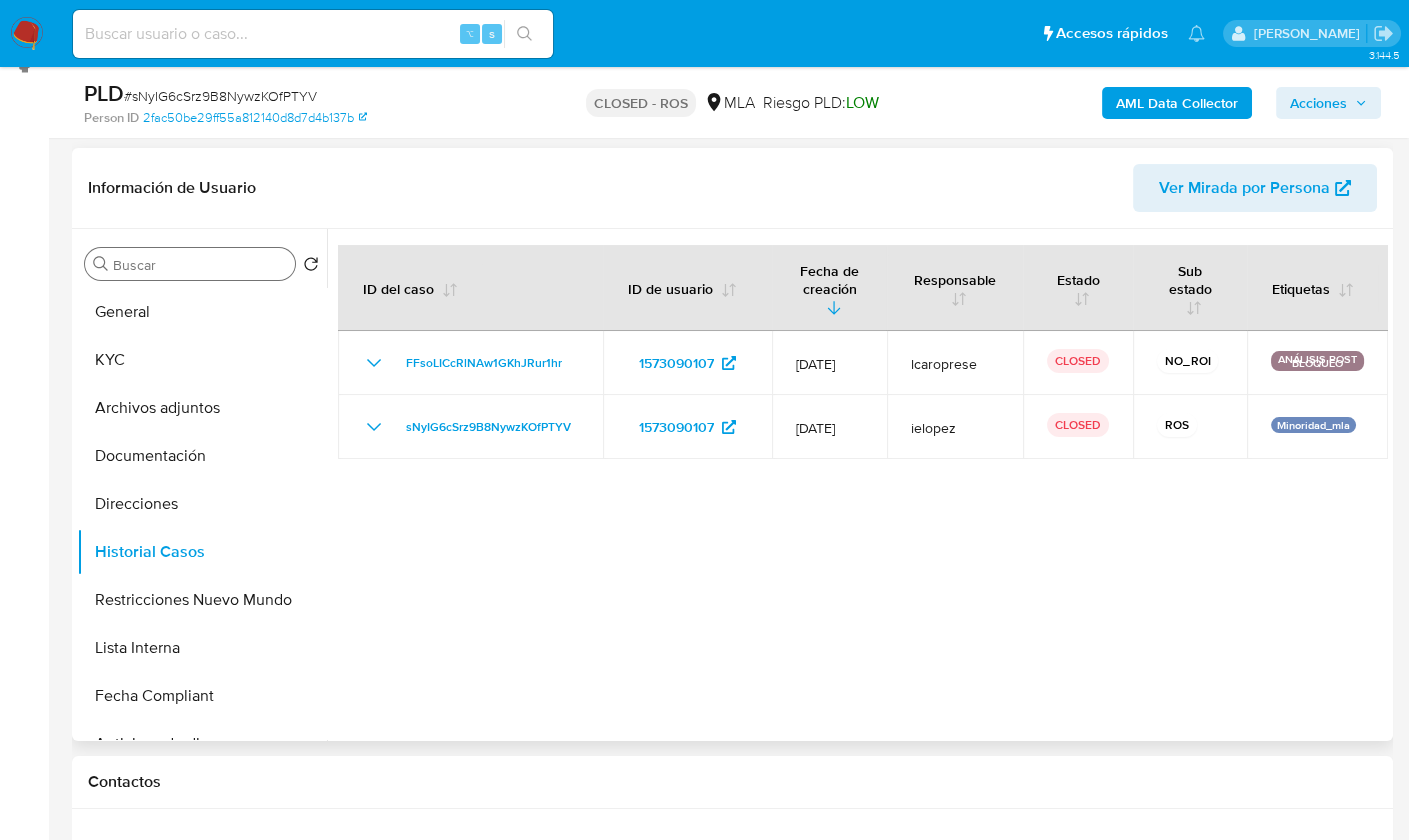 click on "Buscar" at bounding box center (200, 265) 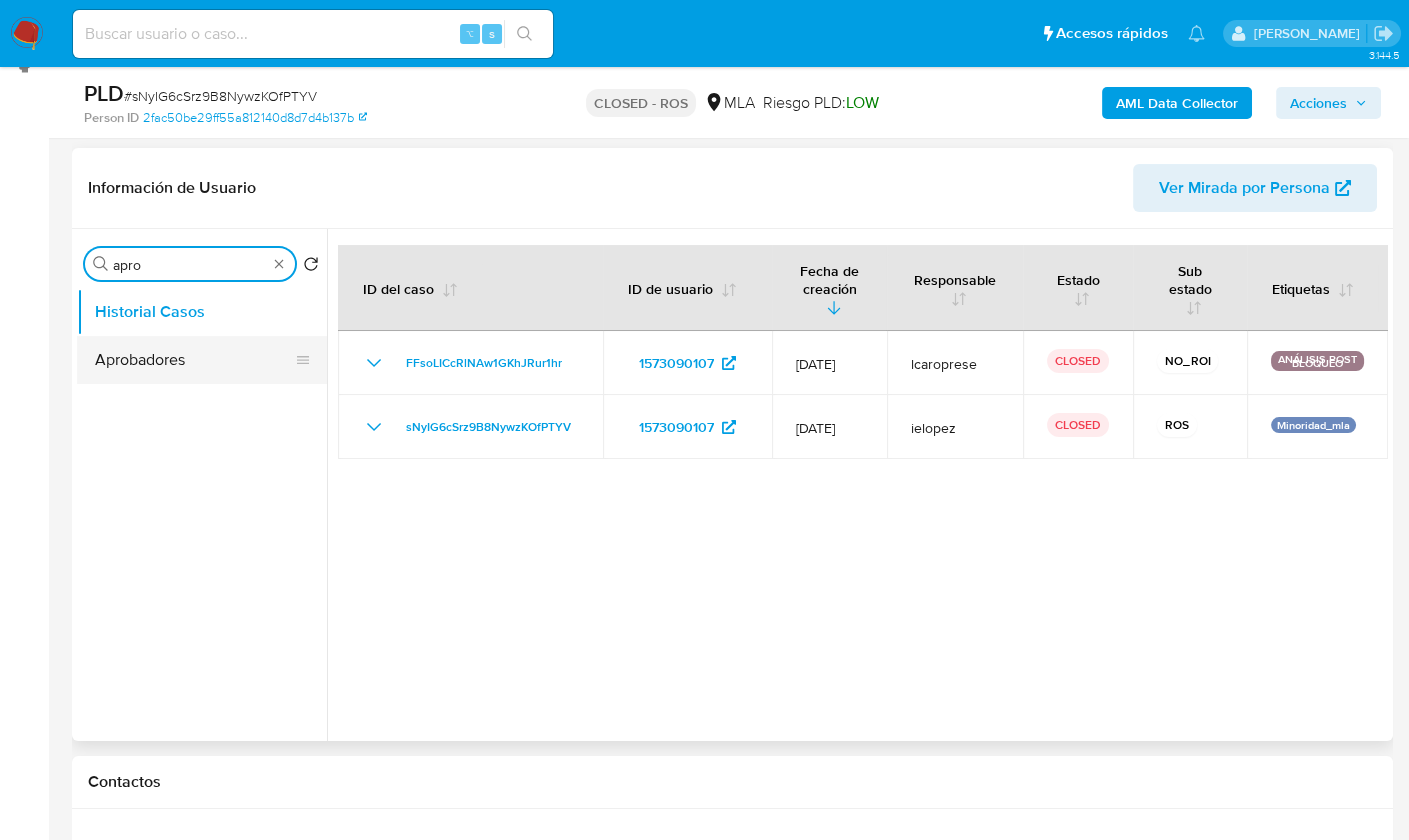 type on "apro" 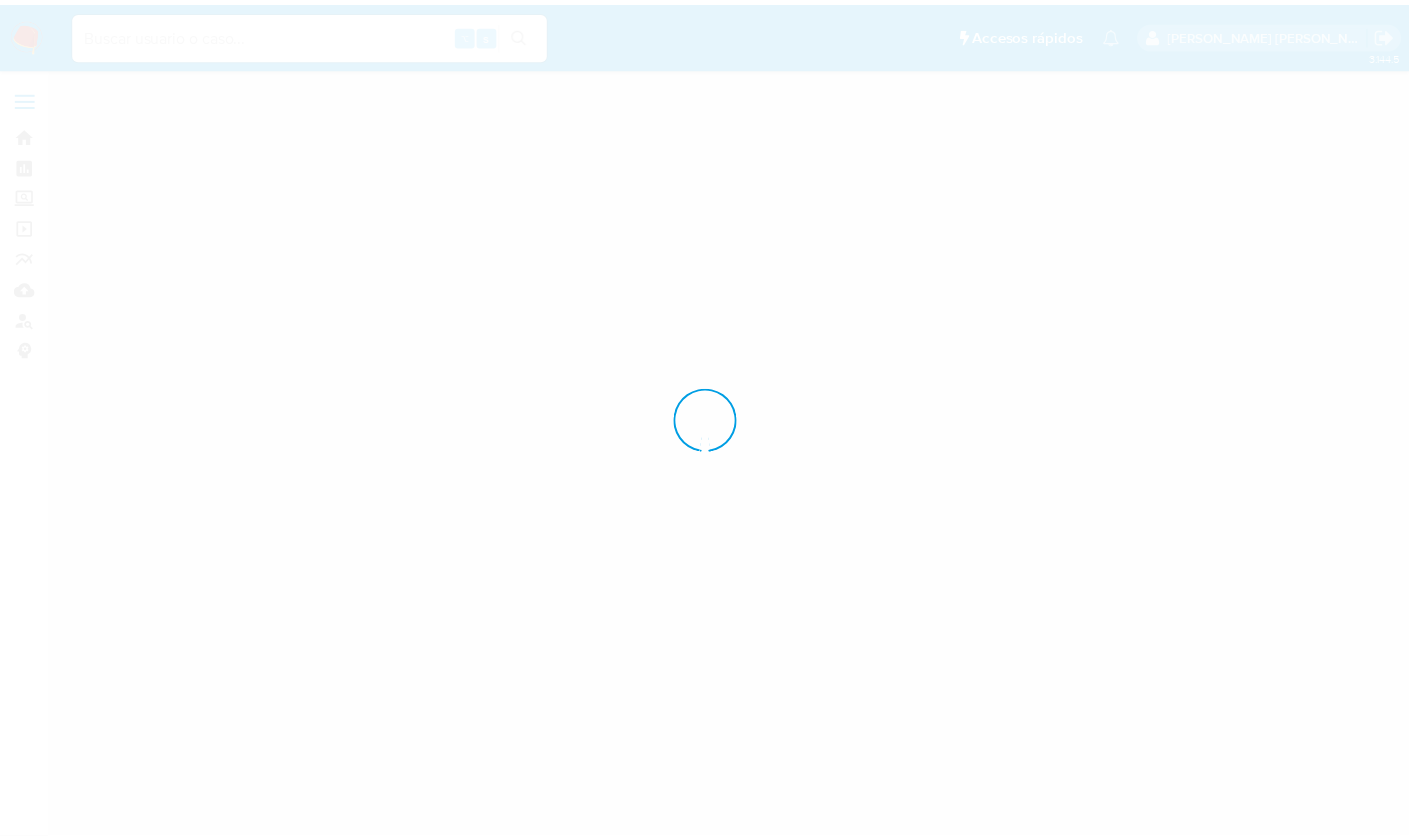 scroll, scrollTop: 0, scrollLeft: 0, axis: both 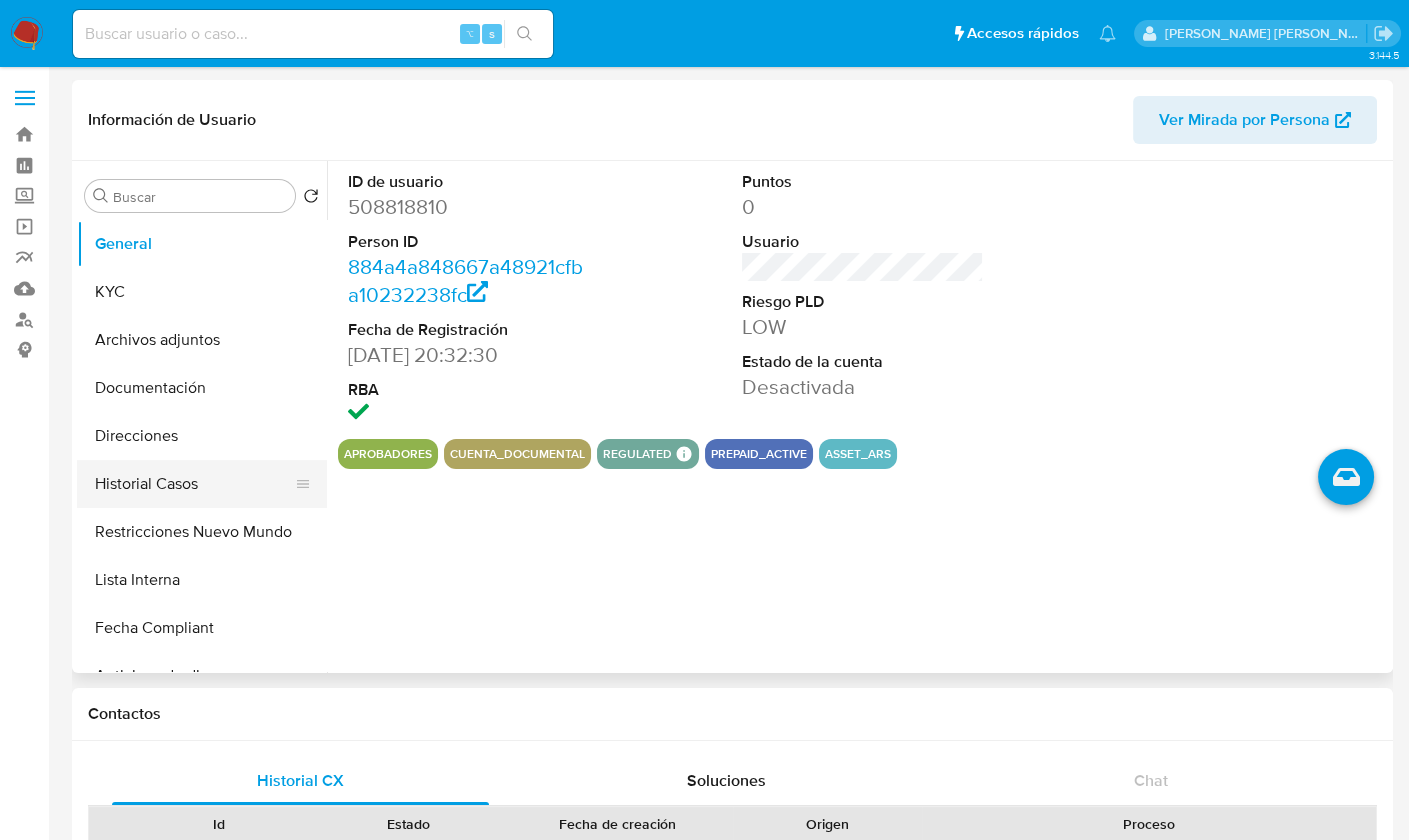 click on "Historial Casos" at bounding box center (194, 484) 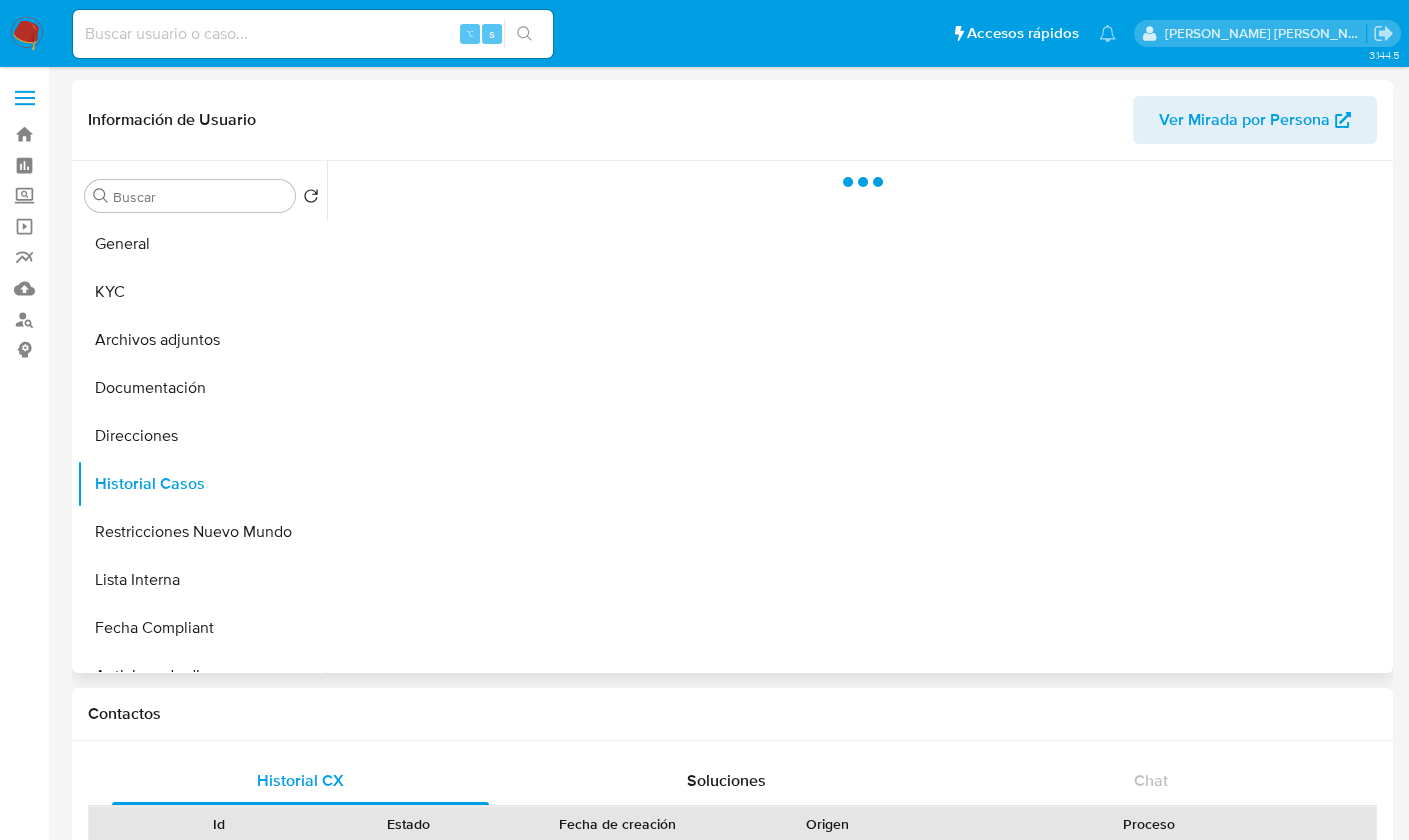 select on "10" 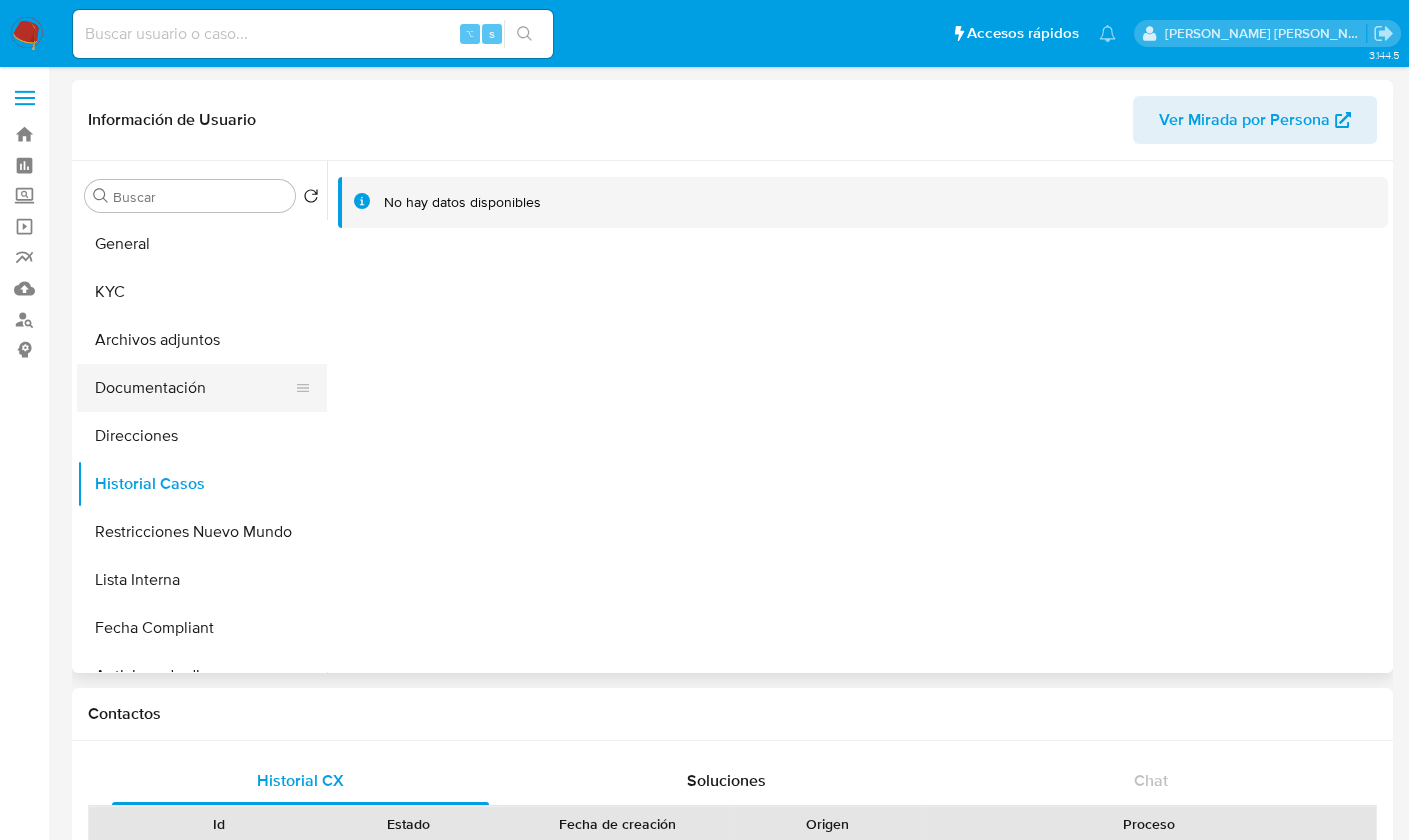 click on "Documentación" at bounding box center (194, 388) 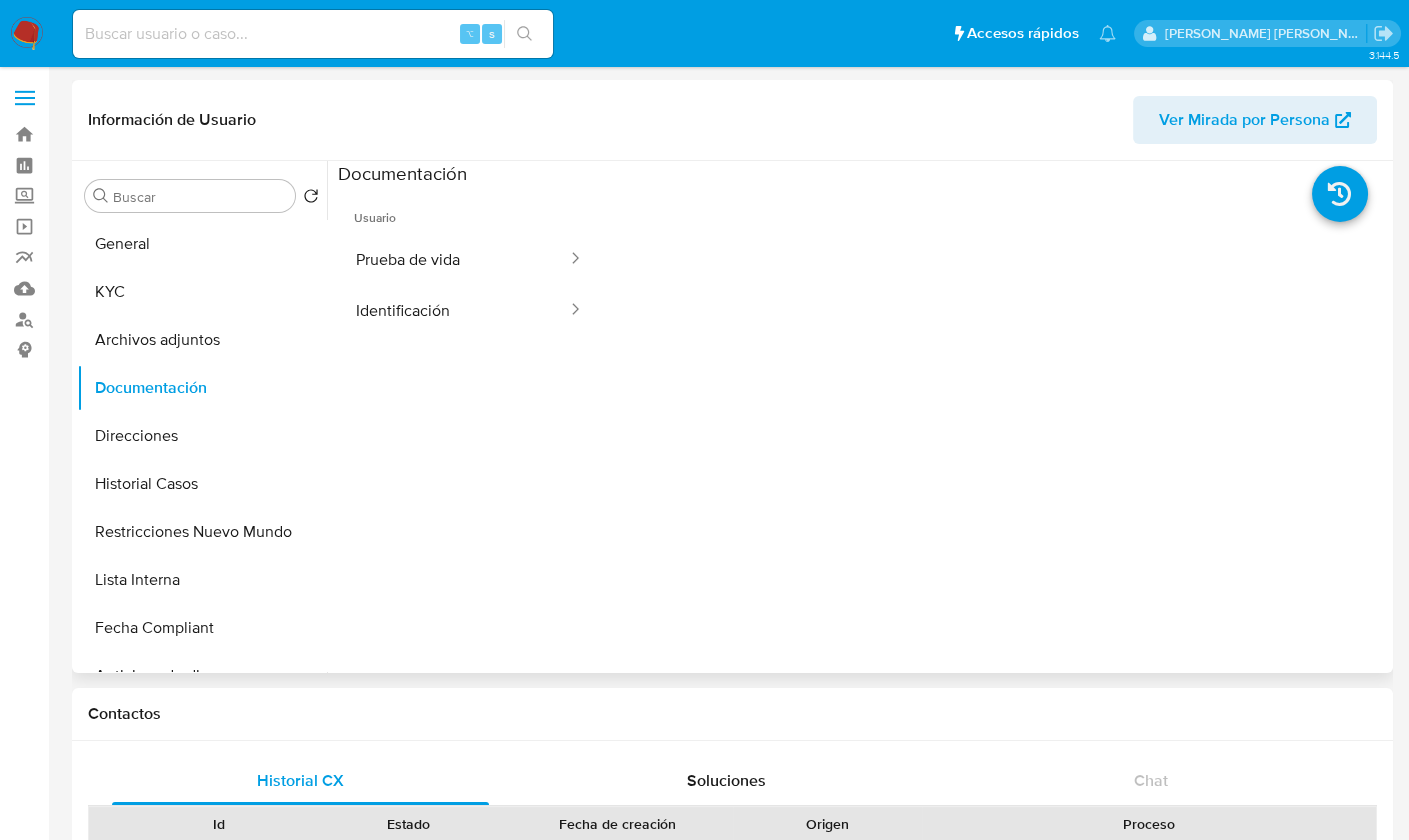click on "Usuario" at bounding box center (469, 210) 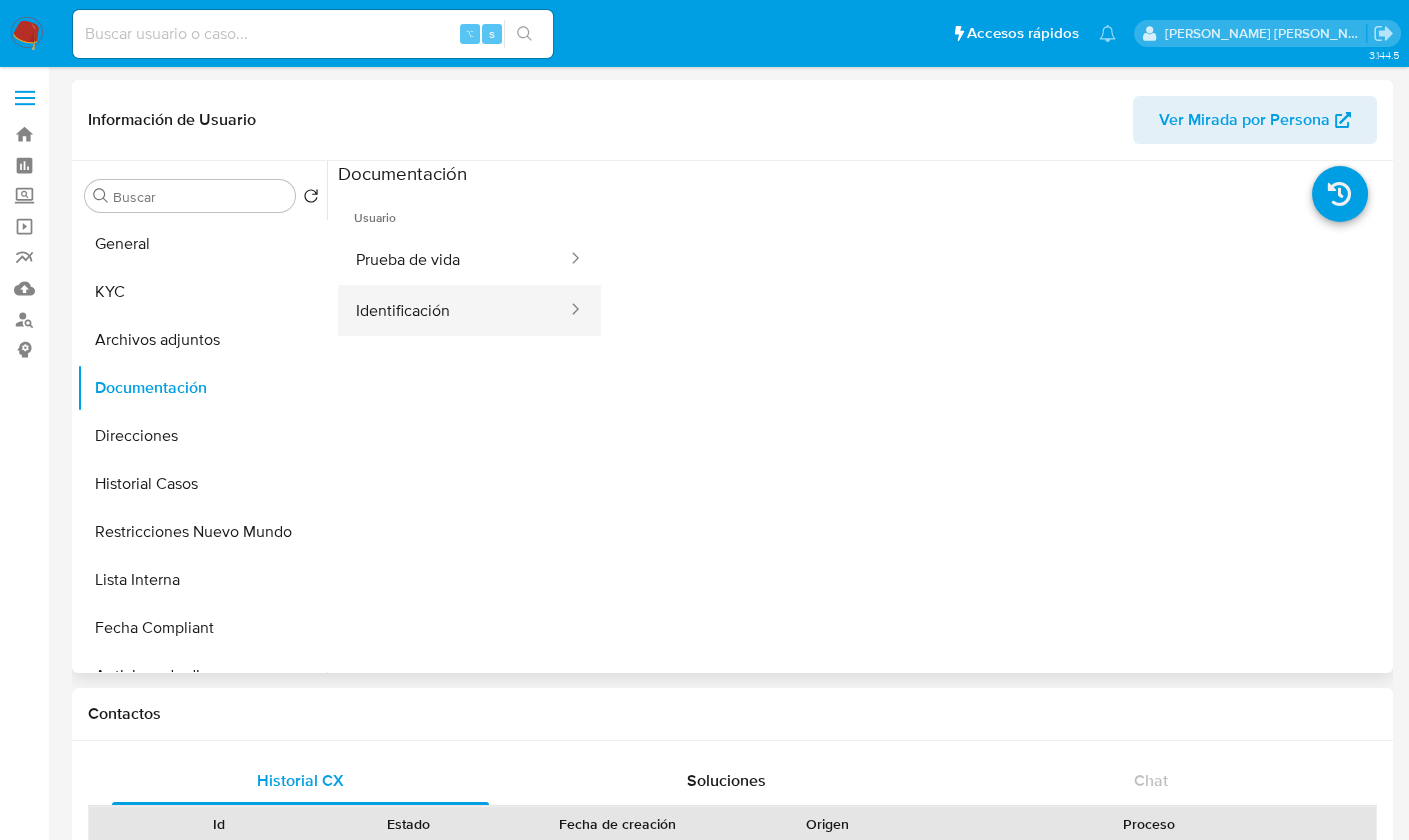 click on "Identificación" at bounding box center (453, 310) 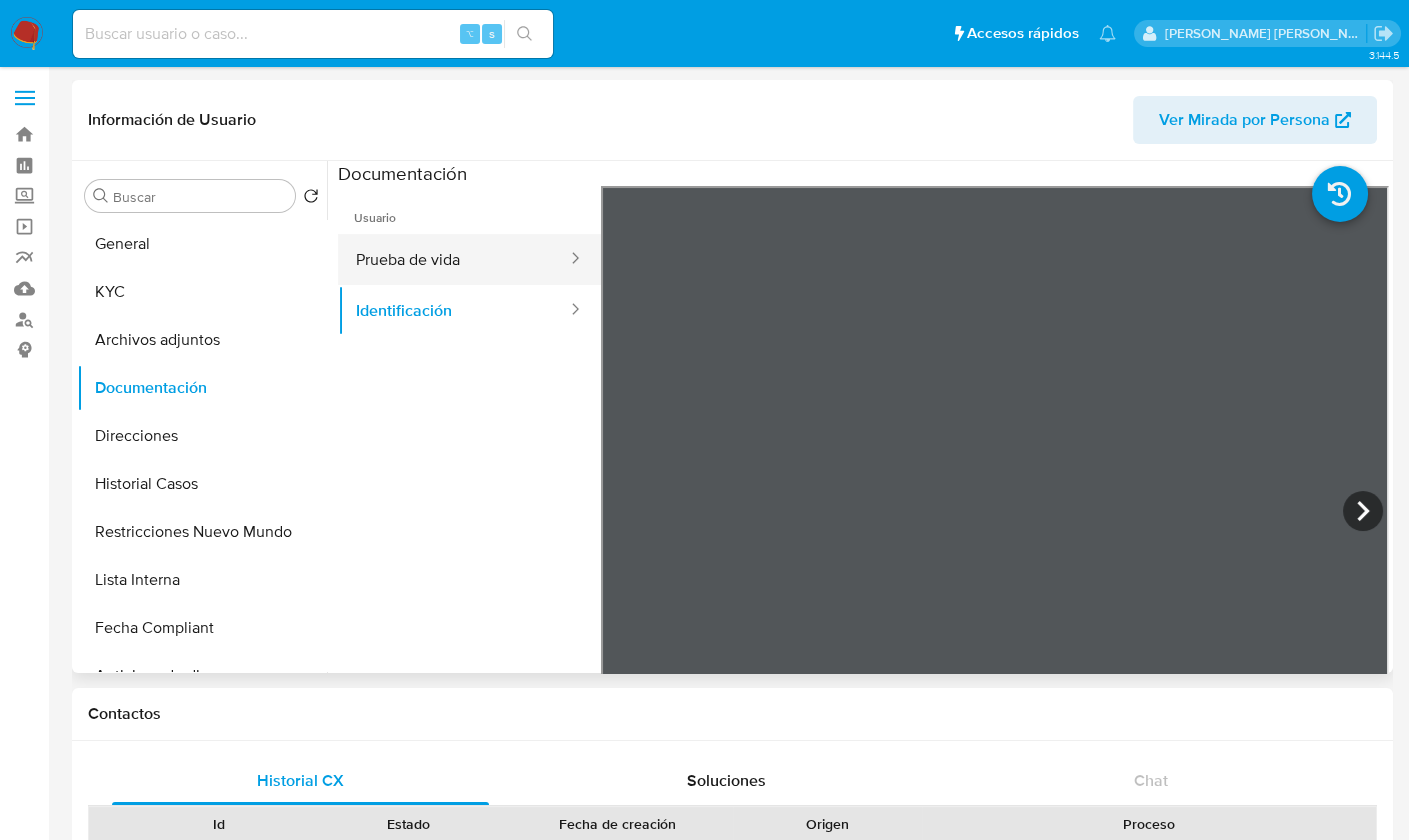 drag, startPoint x: 484, startPoint y: 254, endPoint x: 505, endPoint y: 266, distance: 24.186773 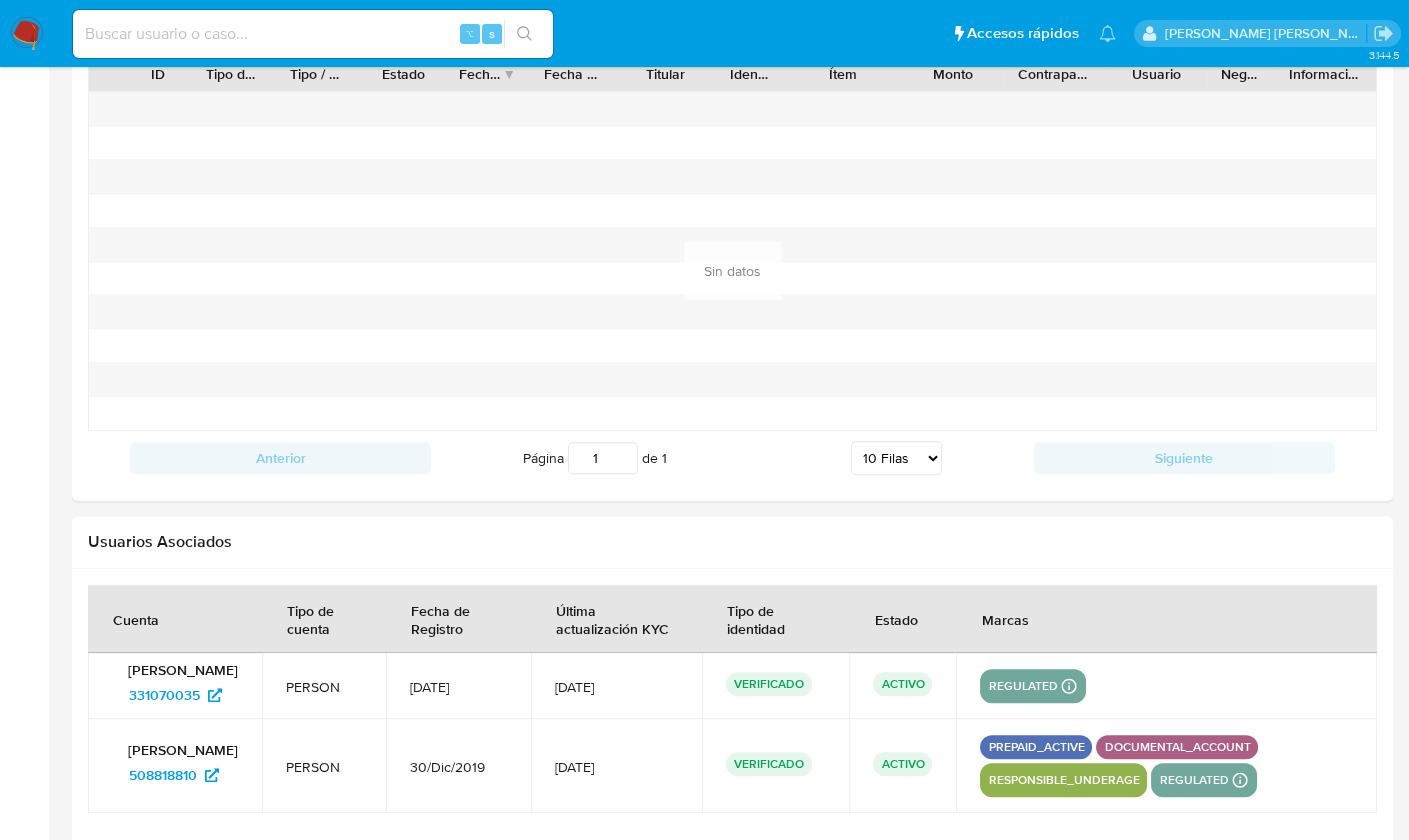 scroll, scrollTop: 2132, scrollLeft: 0, axis: vertical 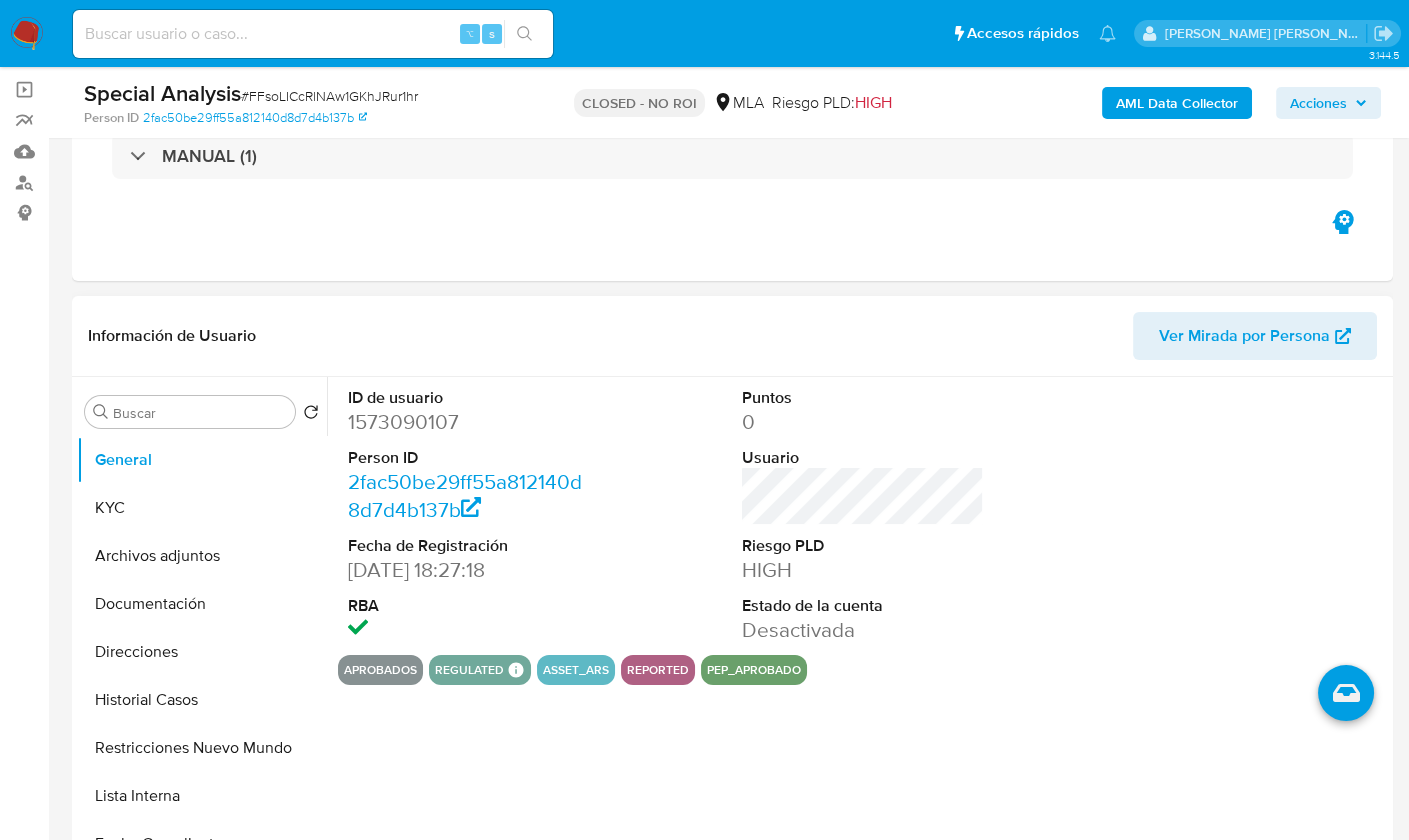 select on "10" 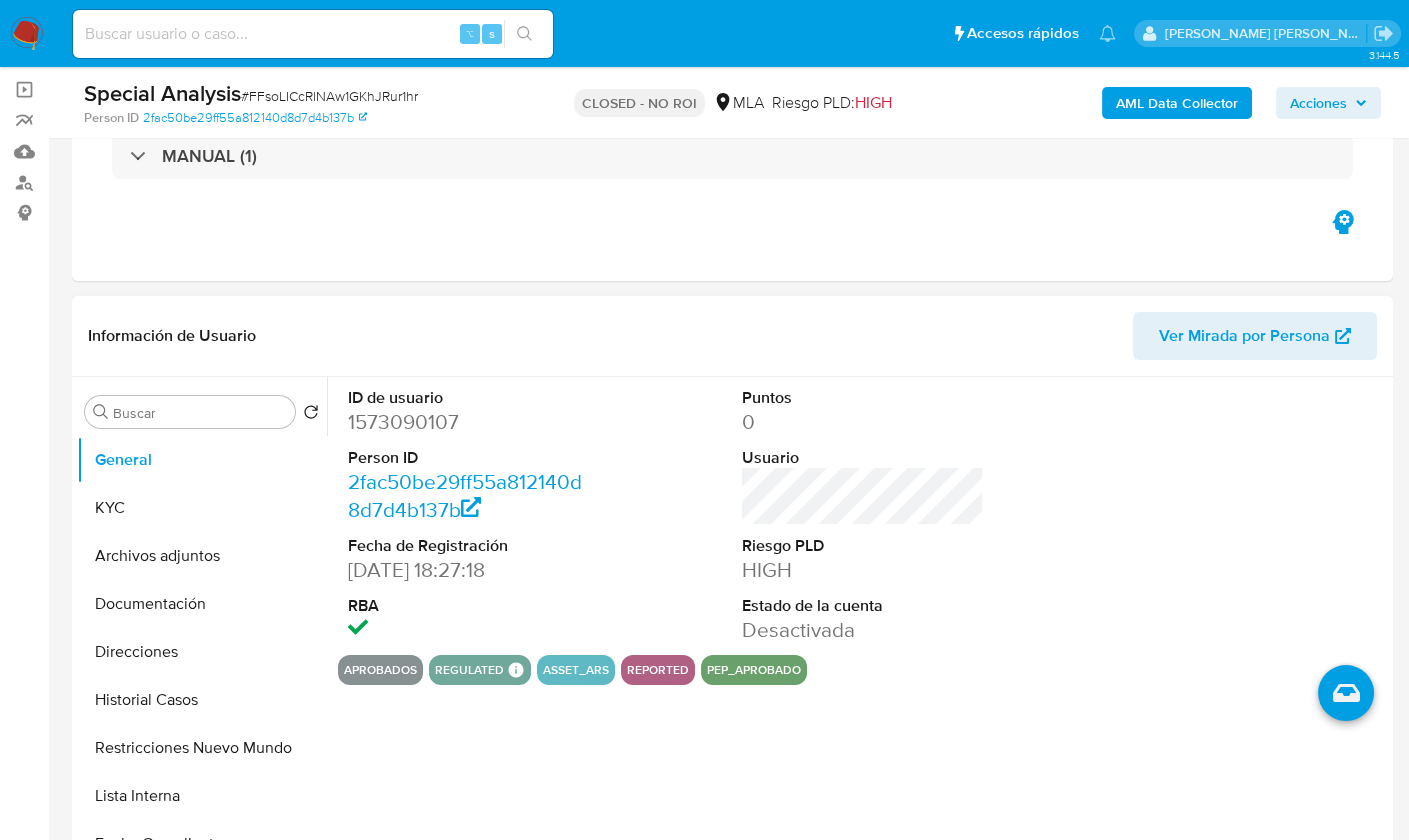 click on "Aprobados regulated   Regulated MLA UIF COMPLIES LEGACY Mark Id MLA_UIF Compliant is_compliant Created At [DATE]T01:31:03Z asset_ars reported pep_aprobado" at bounding box center [863, 670] 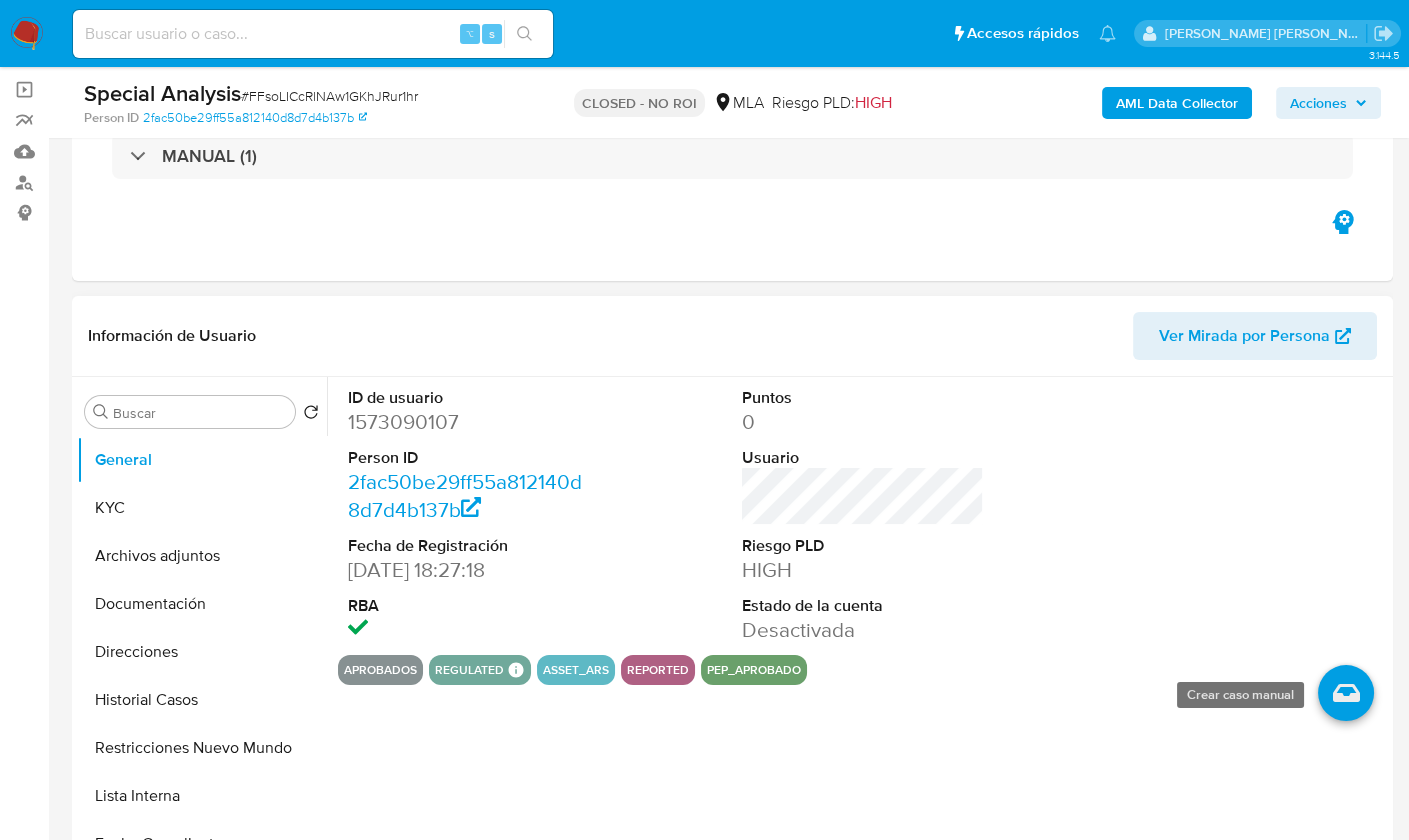 click at bounding box center (1346, 693) 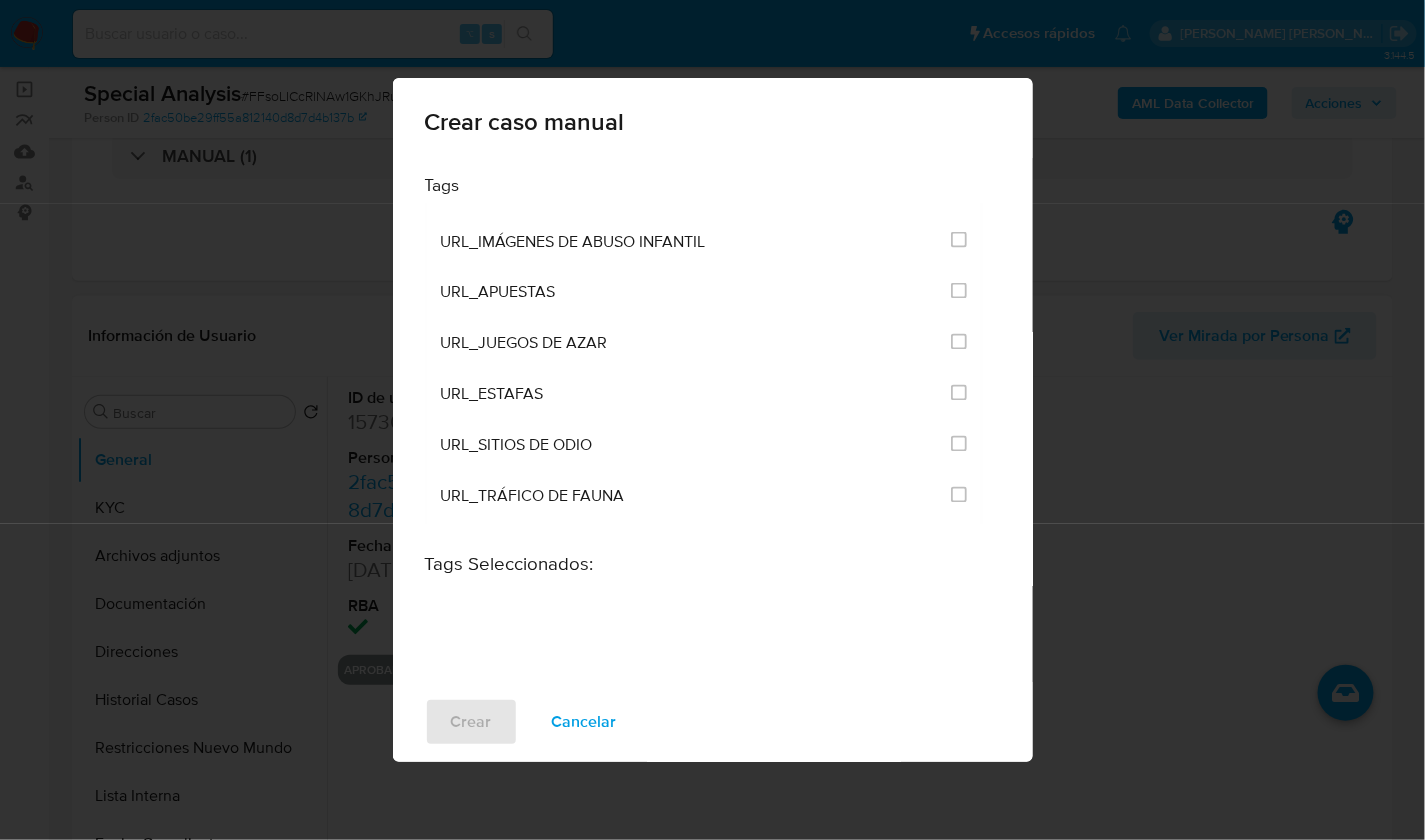 scroll, scrollTop: 4350, scrollLeft: 0, axis: vertical 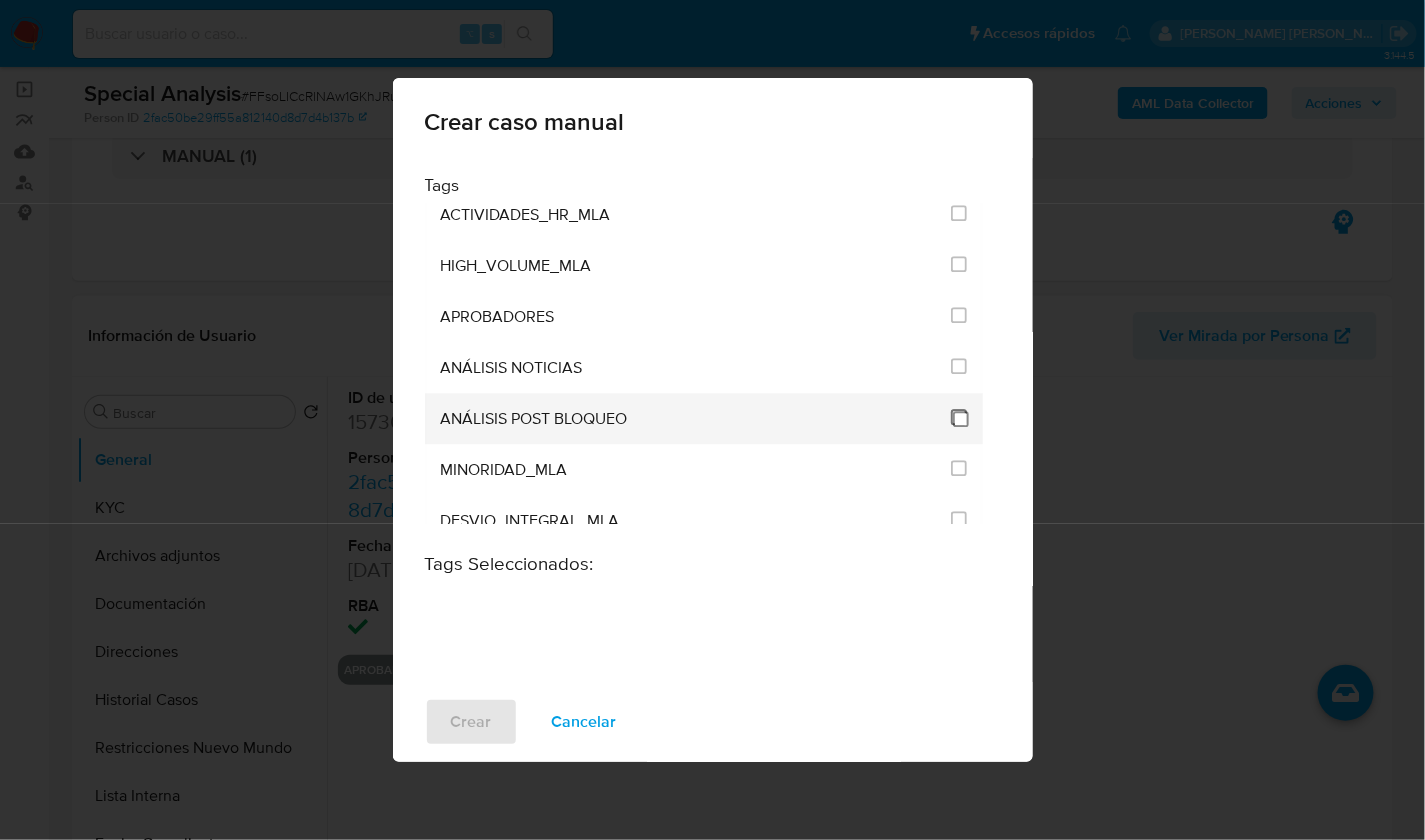 click at bounding box center (959, 417) 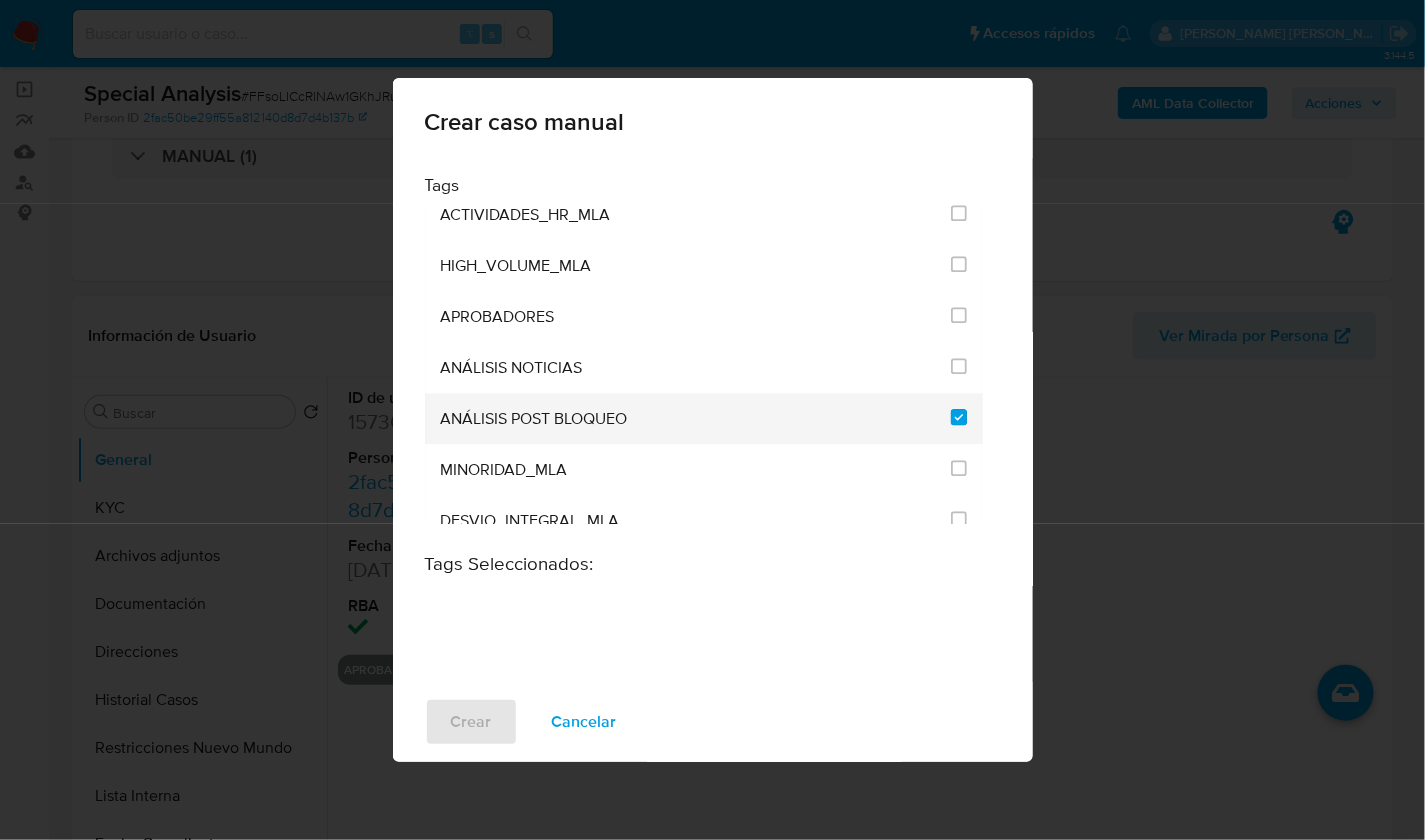 checkbox on "true" 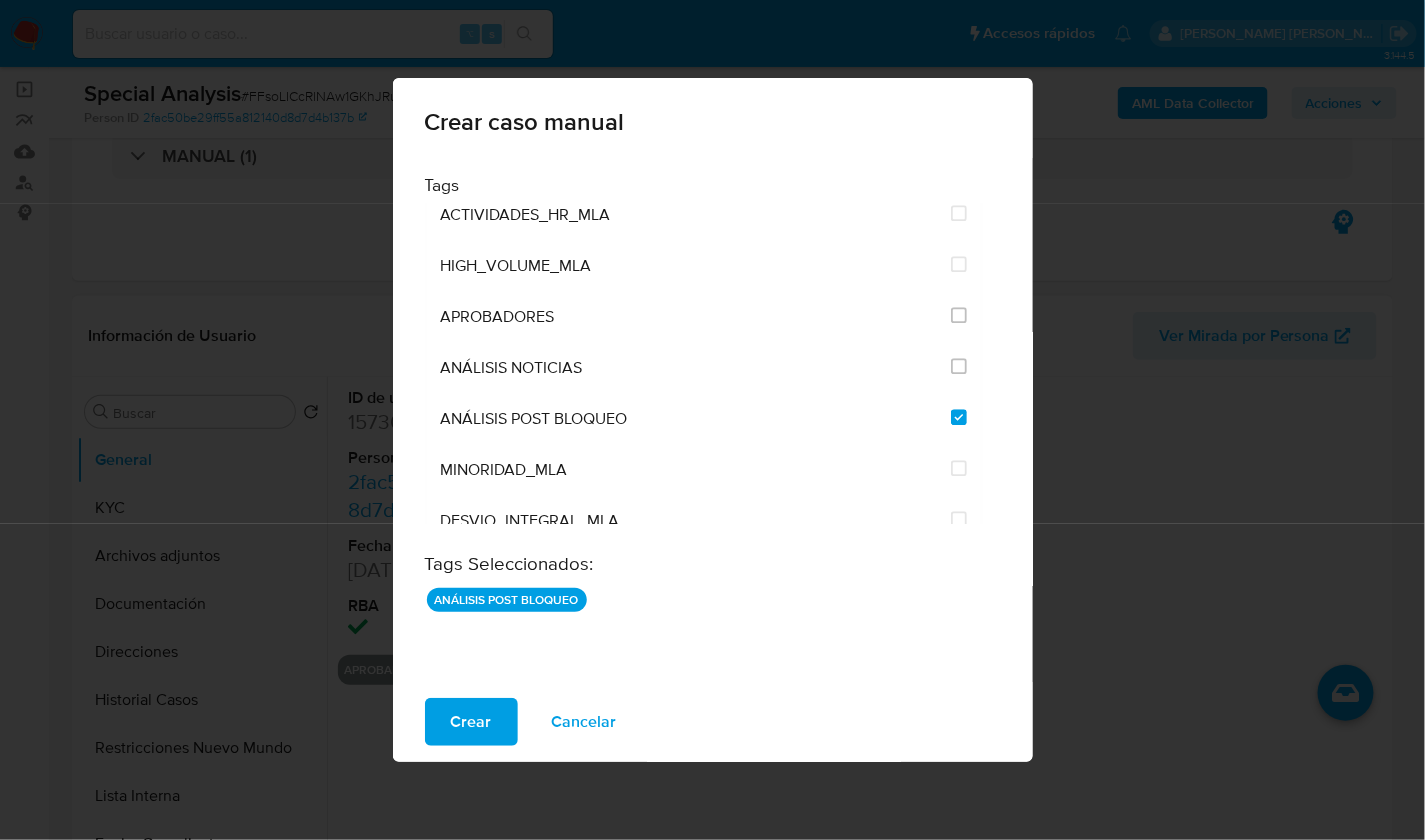 click on "Crear" at bounding box center (471, 722) 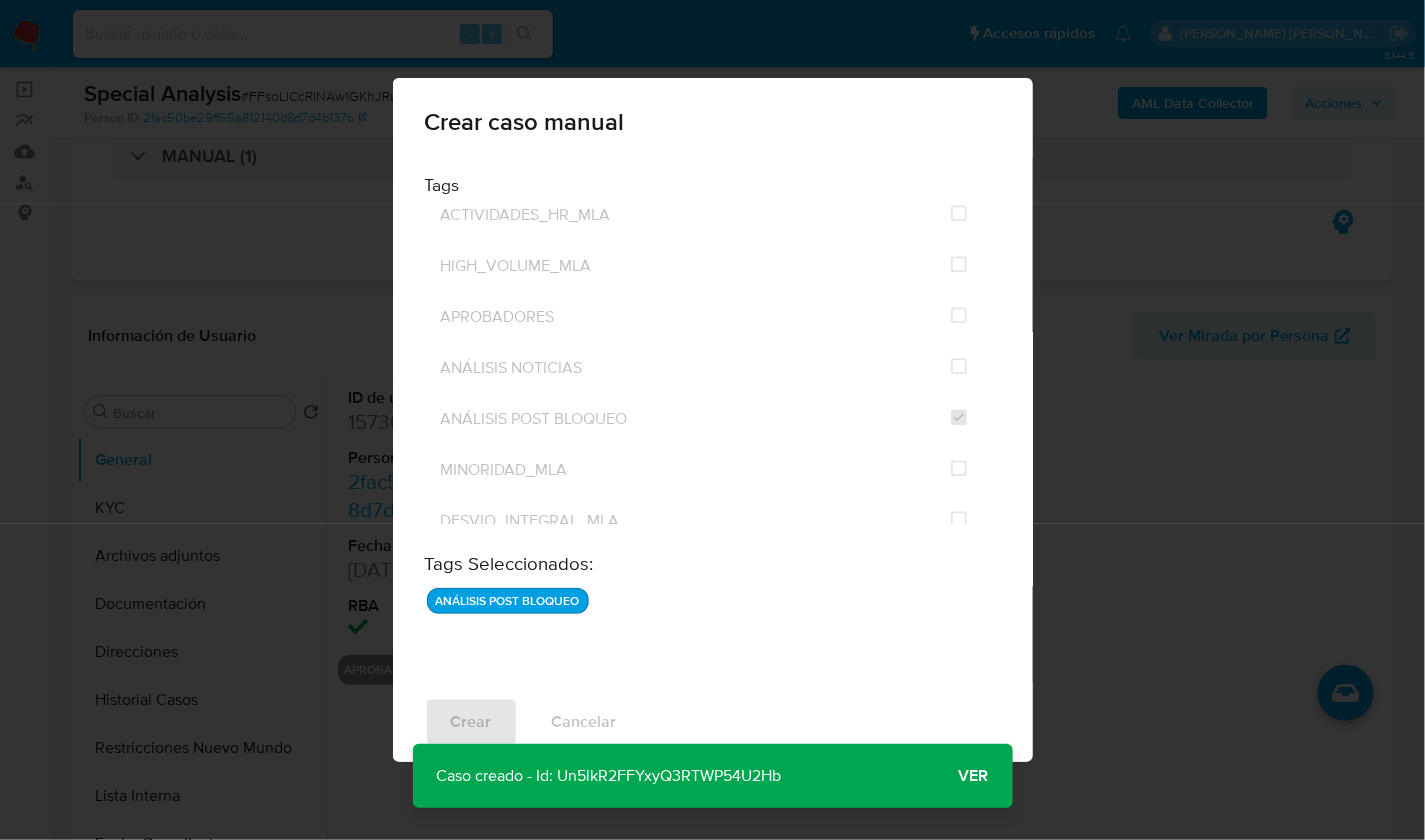 click on "Ver" at bounding box center [974, 776] 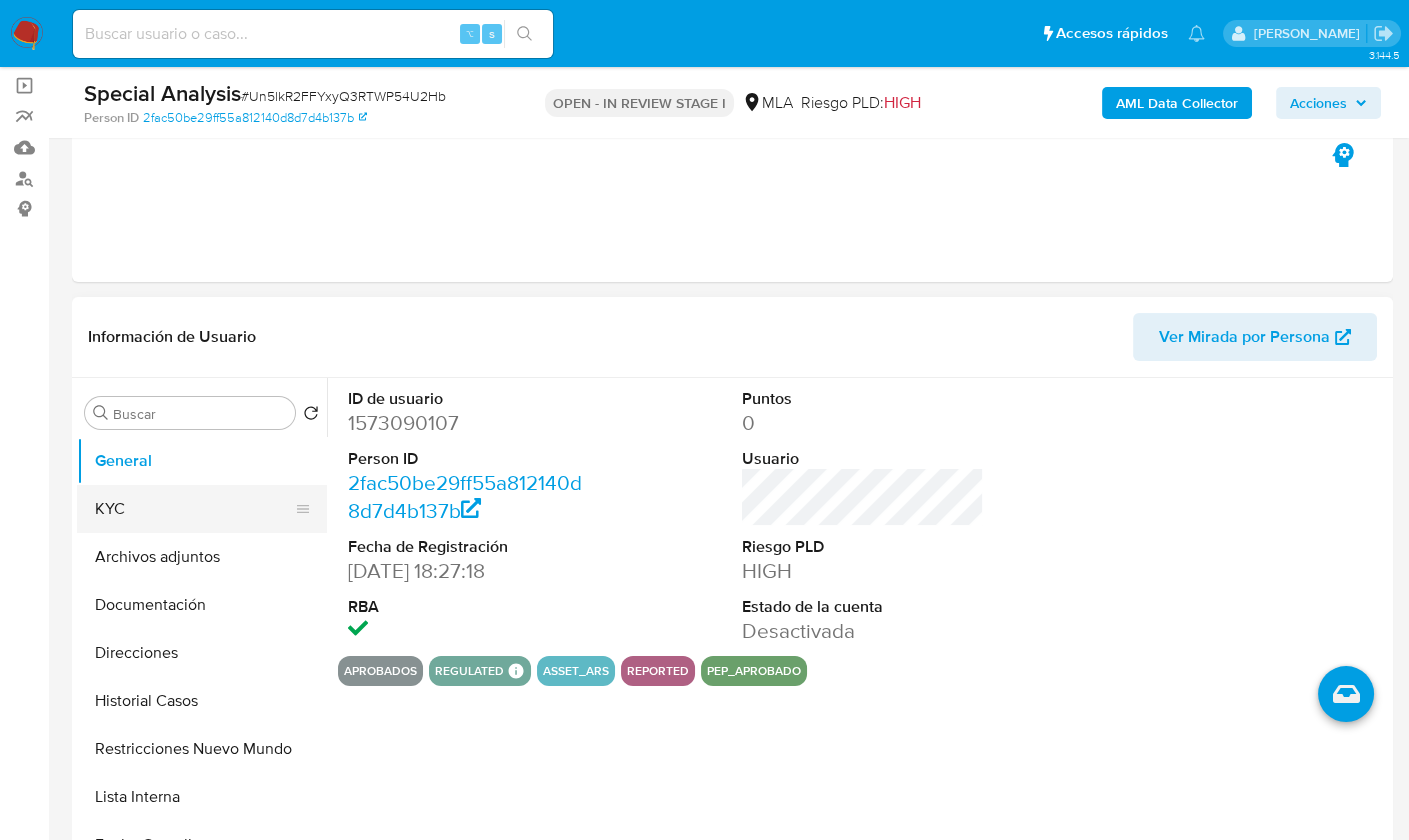 scroll, scrollTop: 166, scrollLeft: 0, axis: vertical 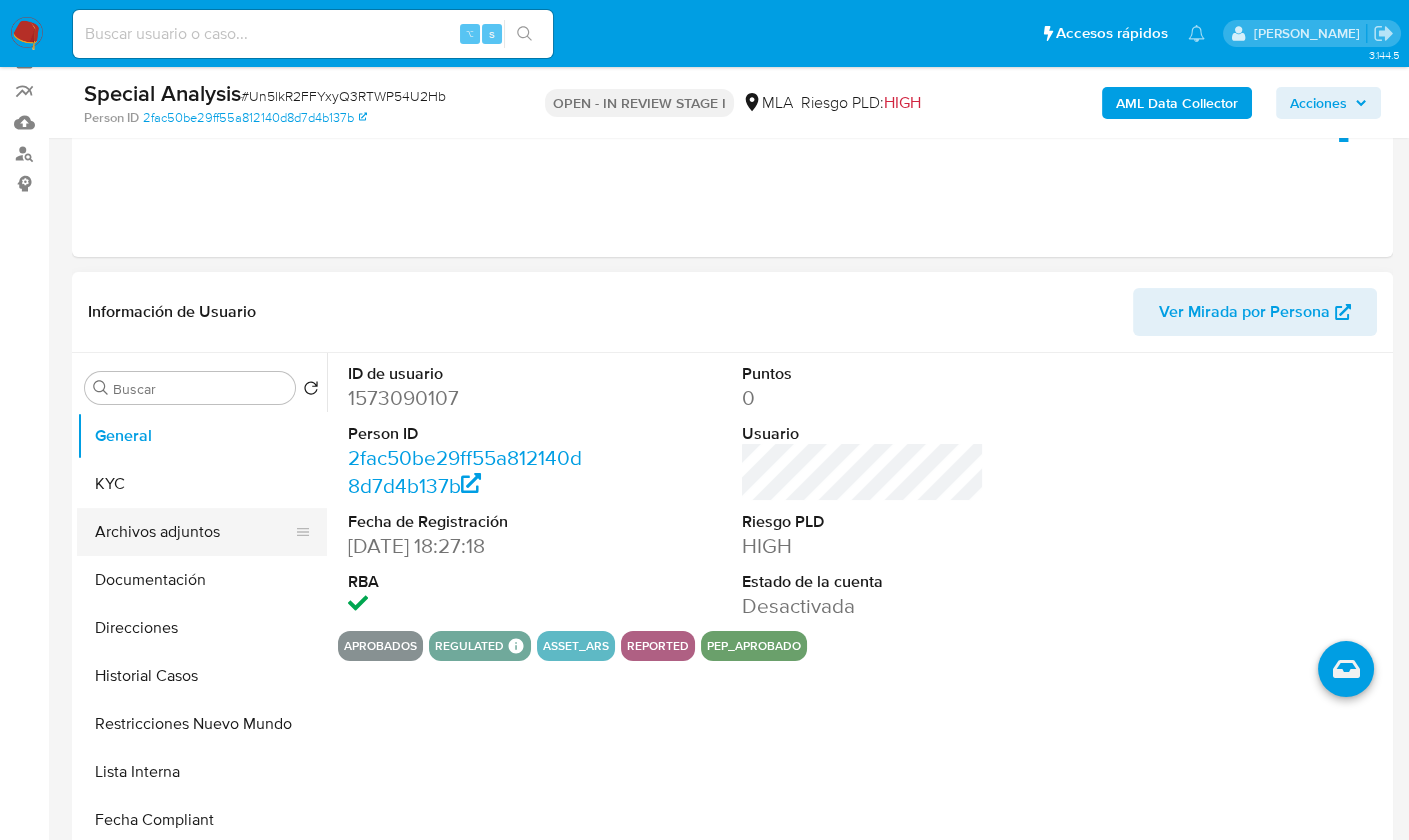select on "10" 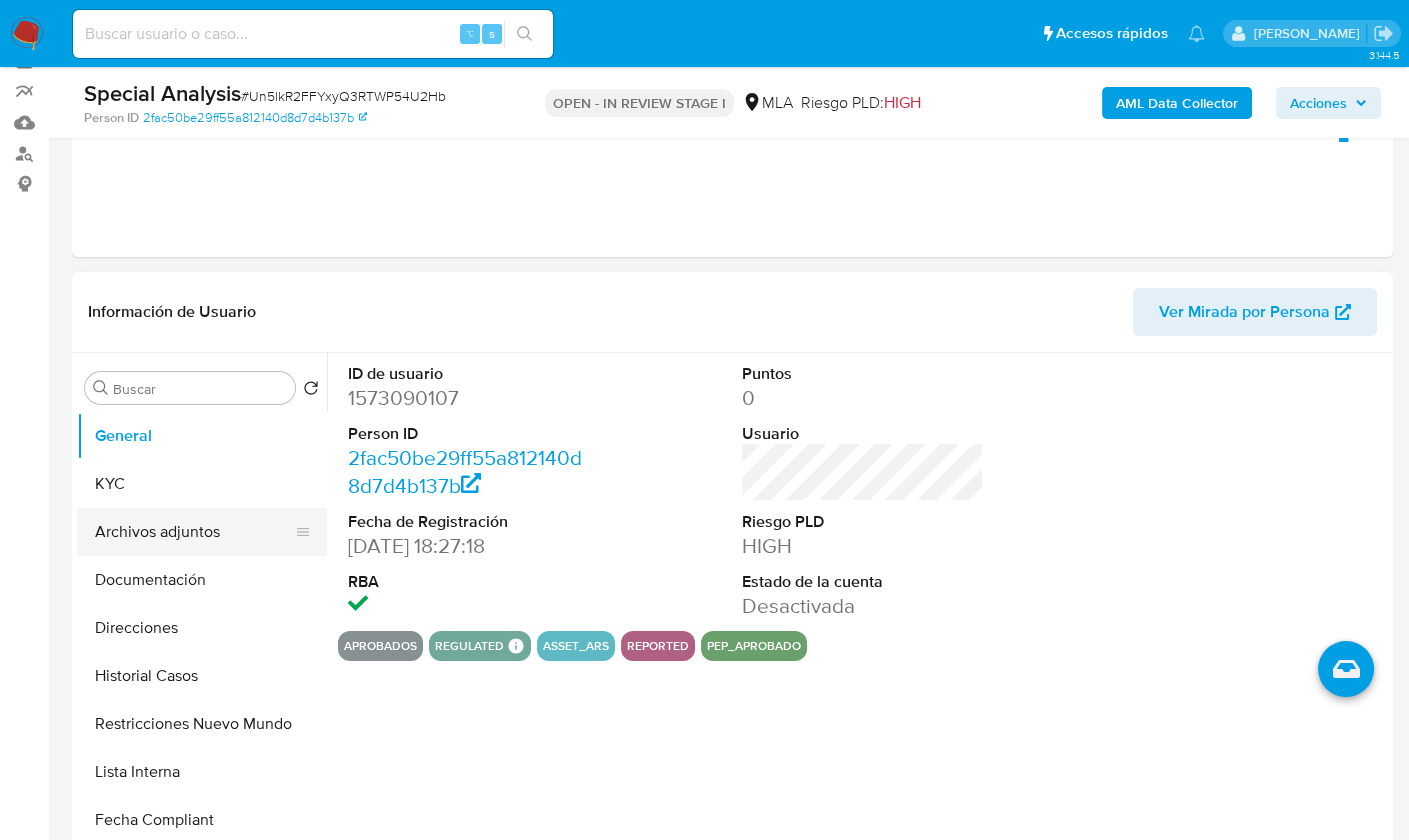 click on "Archivos adjuntos" at bounding box center (194, 532) 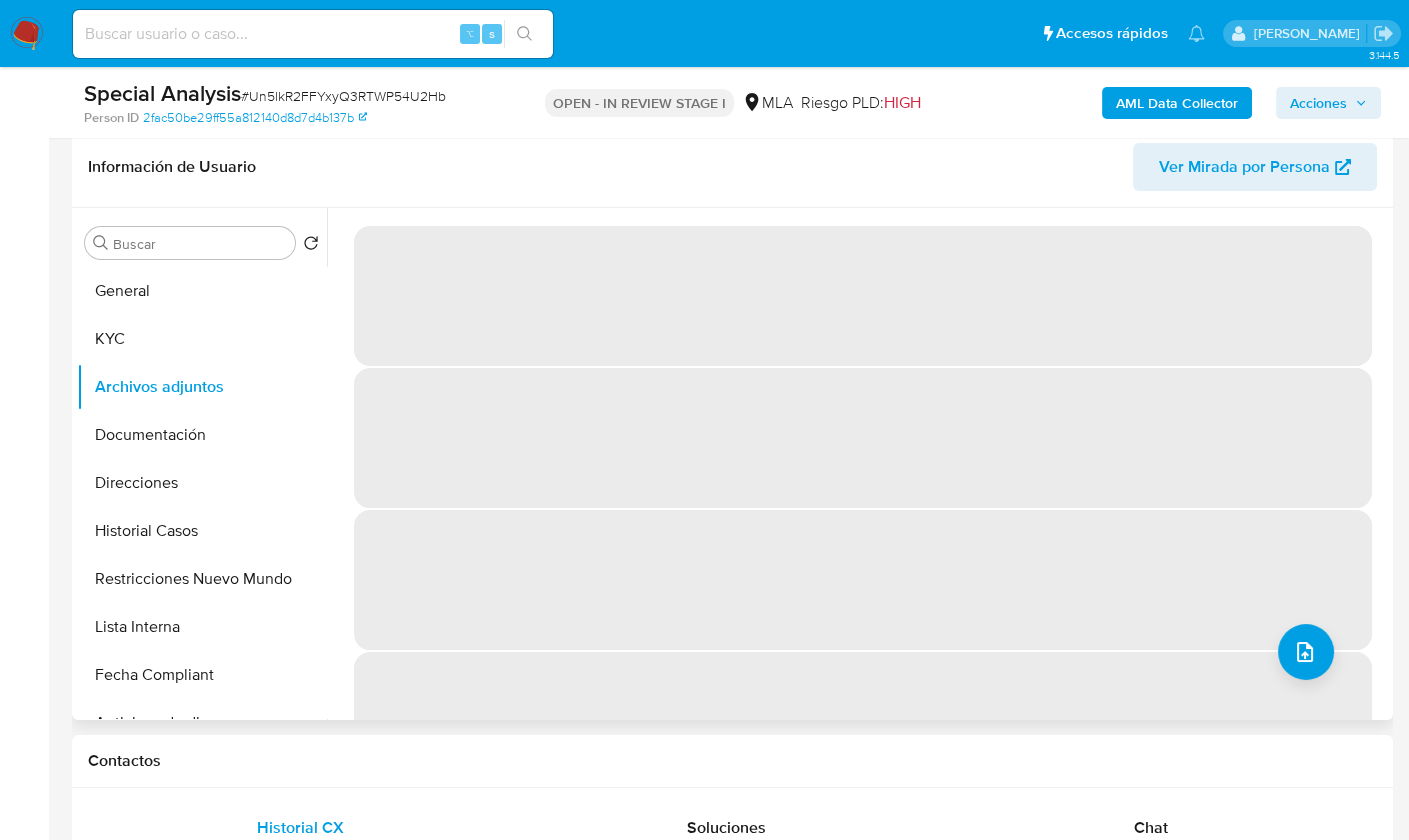 scroll, scrollTop: 312, scrollLeft: 0, axis: vertical 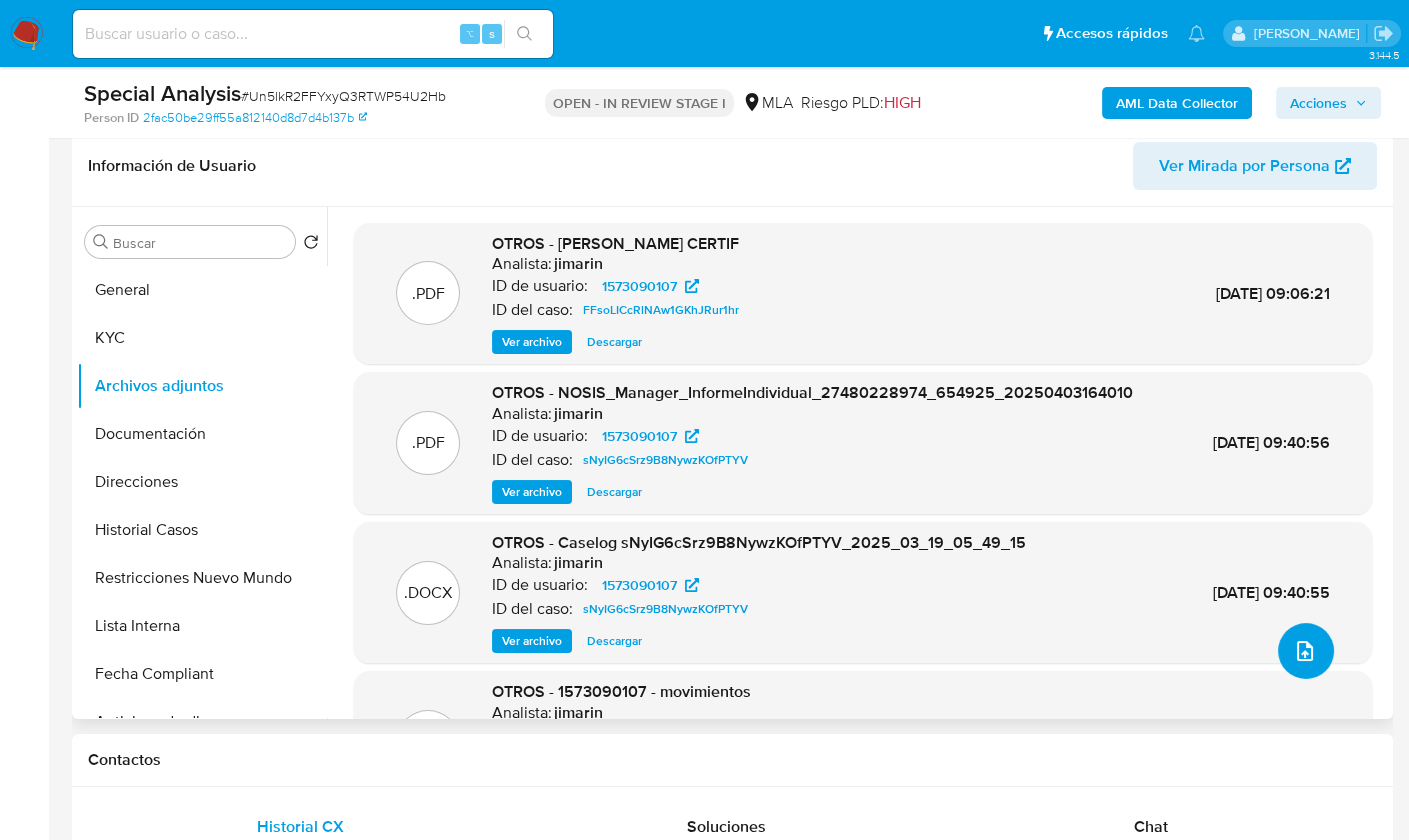click at bounding box center (1306, 651) 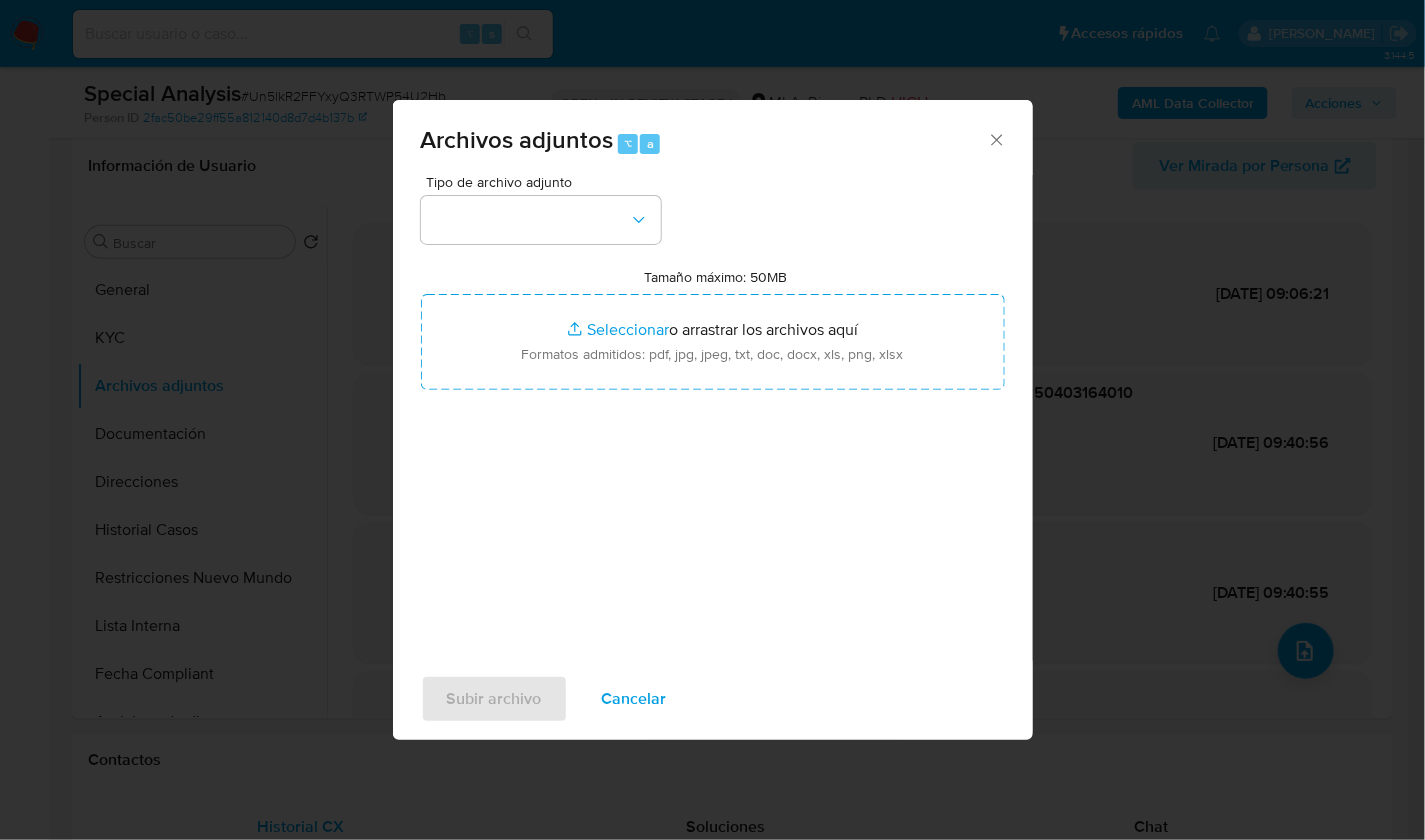 click on "Tipo de archivo adjunto" at bounding box center (546, 182) 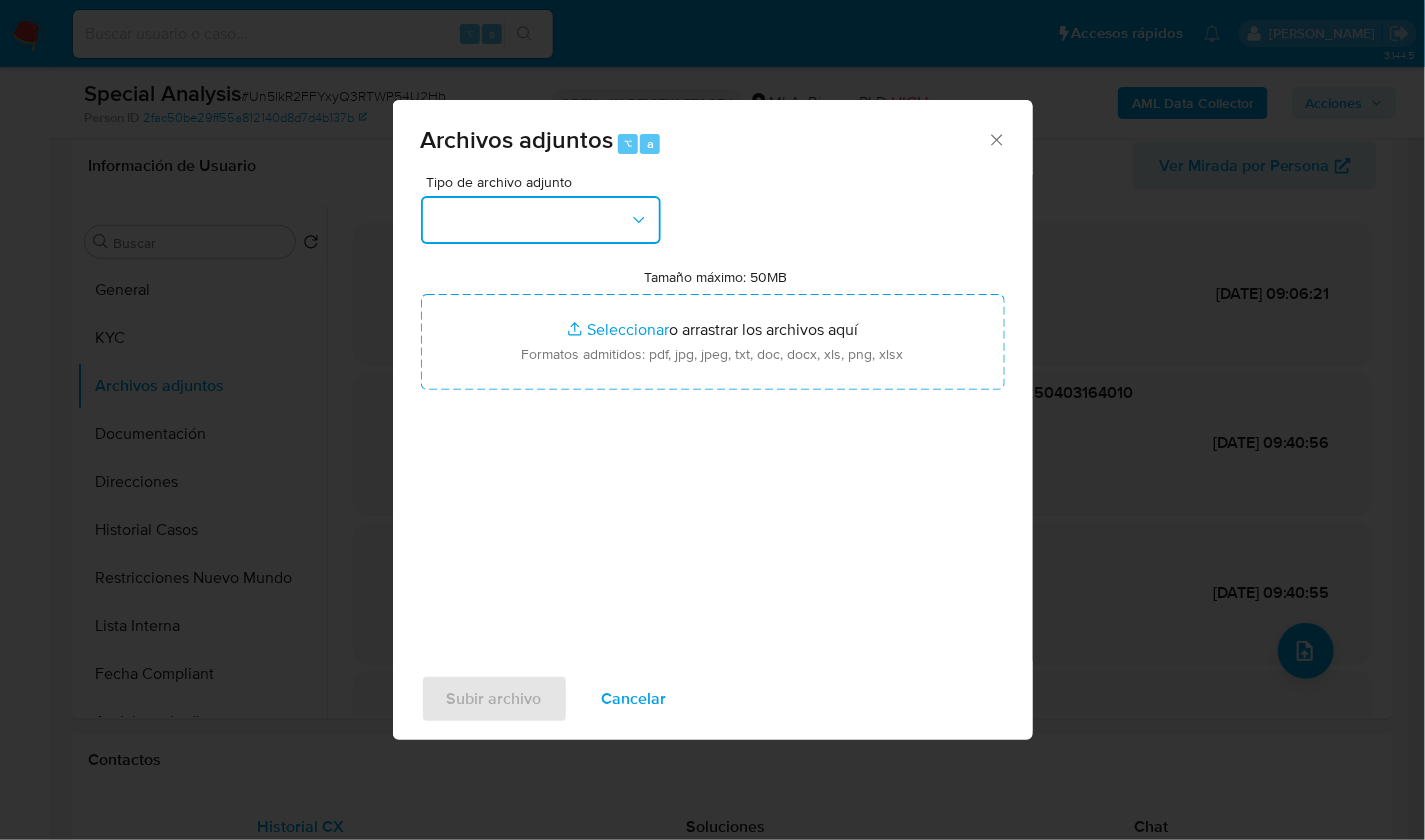 click at bounding box center (541, 220) 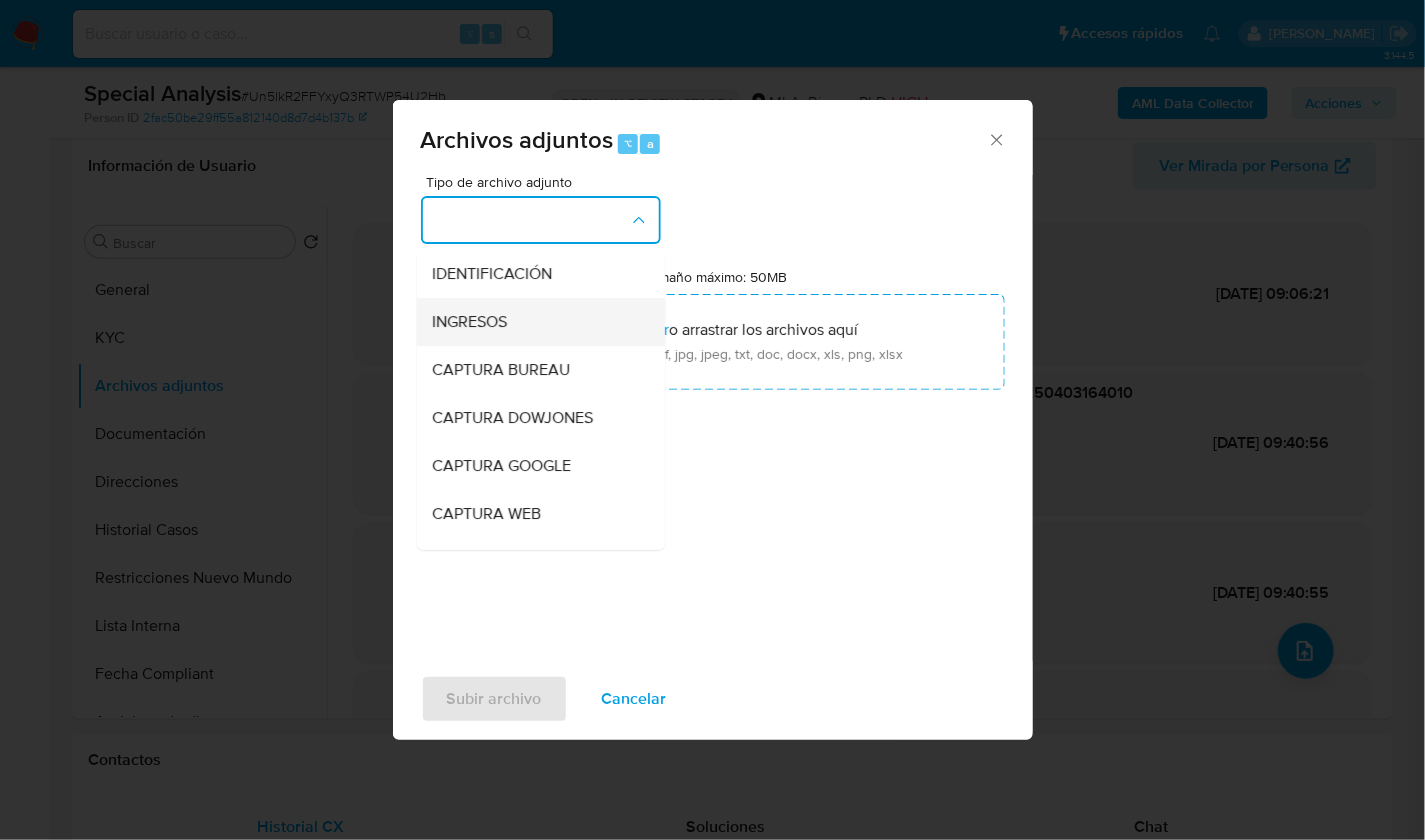 click on "INGRESOS" at bounding box center (535, 321) 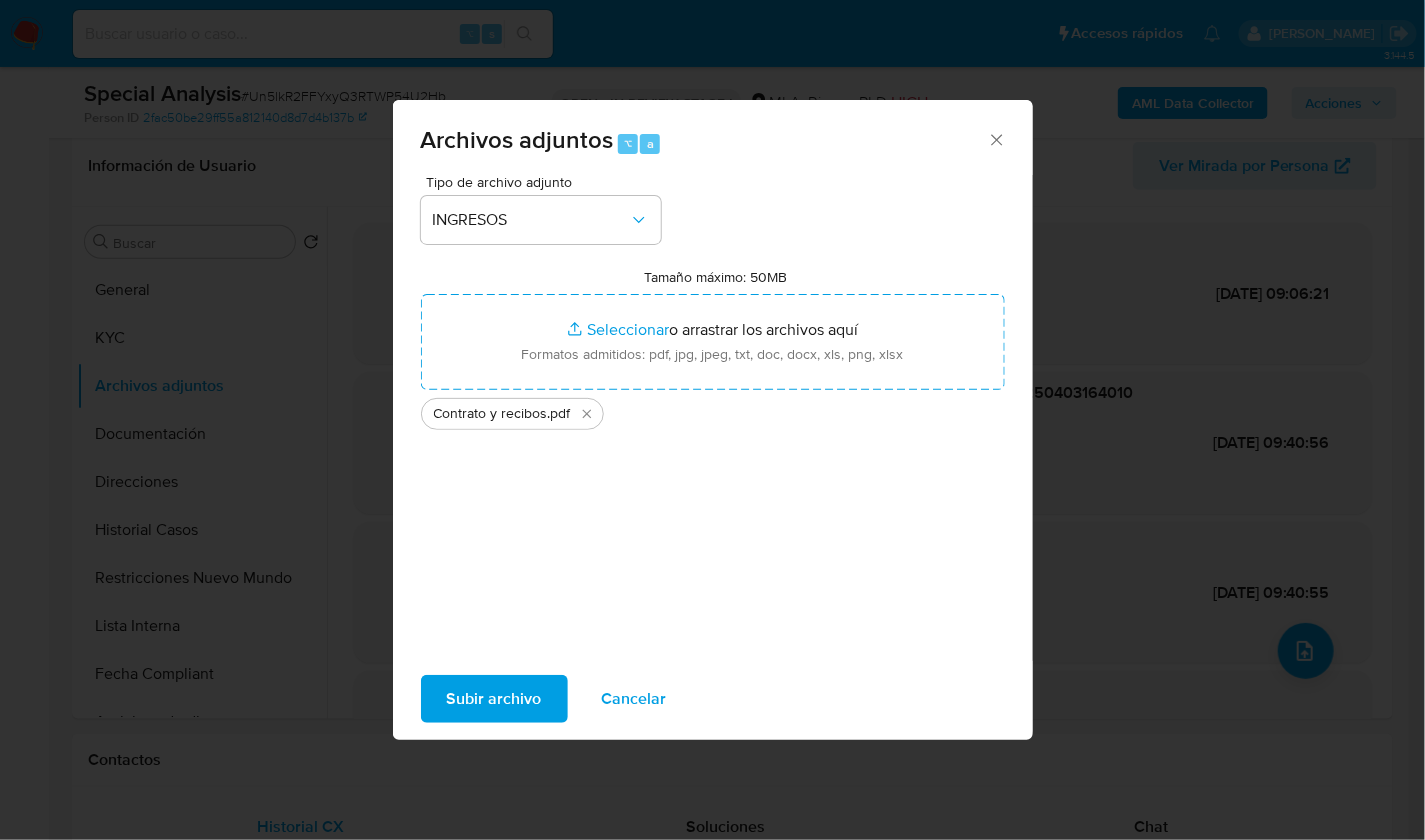 click on "Subir archivo Cancelar" at bounding box center (713, 699) 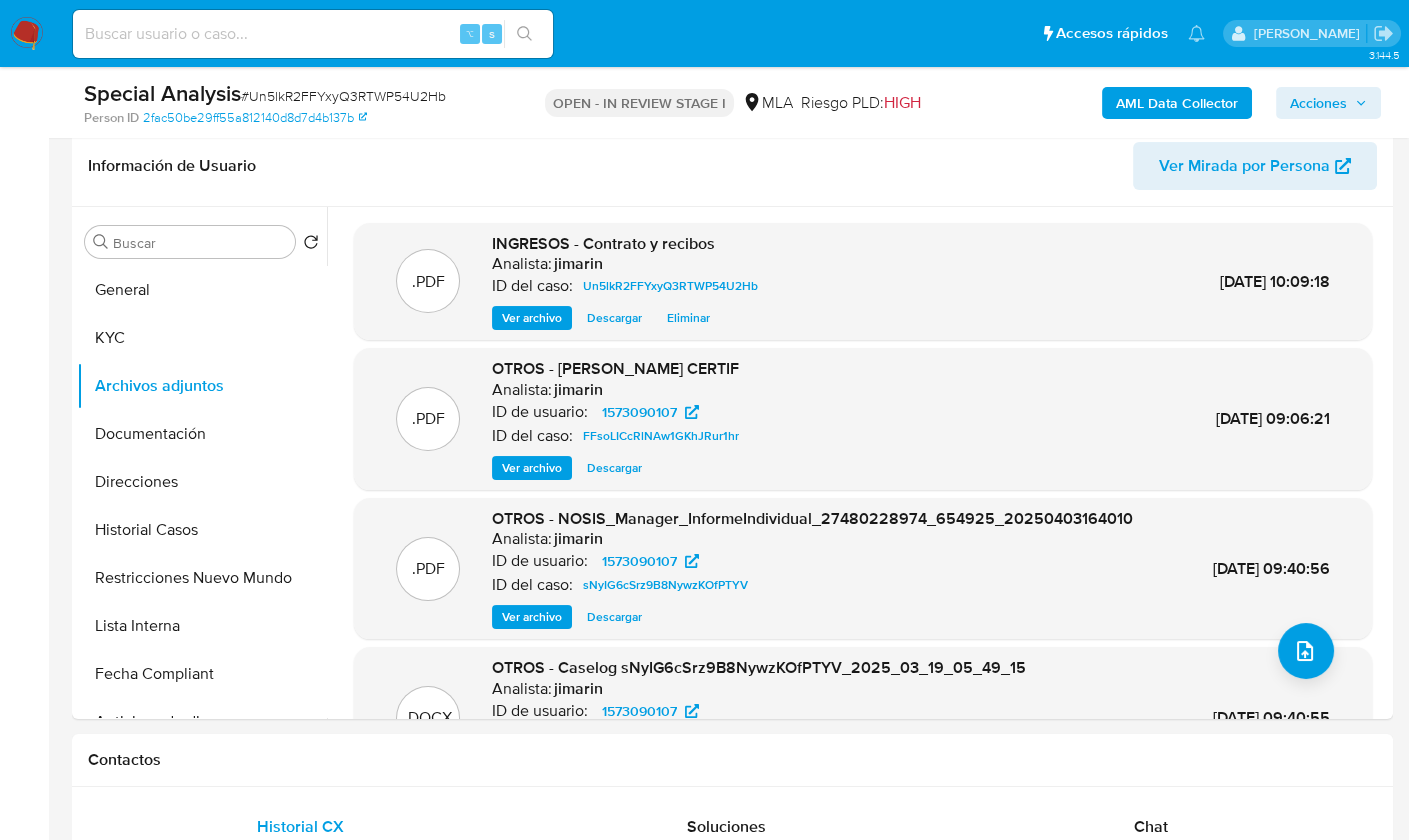 click on "Acciones" at bounding box center [1328, 103] 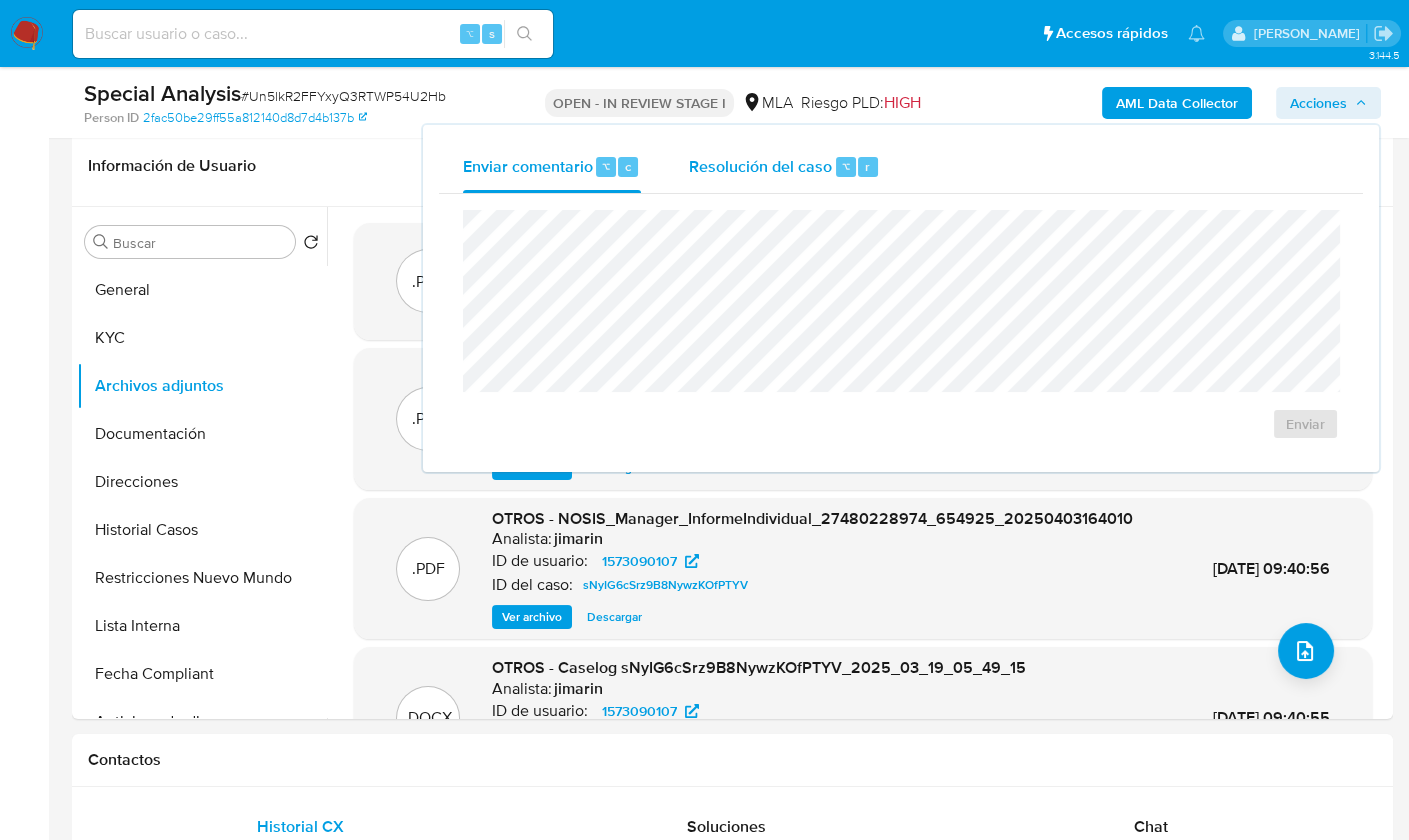 click on "Resolución del caso ⌥ r" at bounding box center [784, 167] 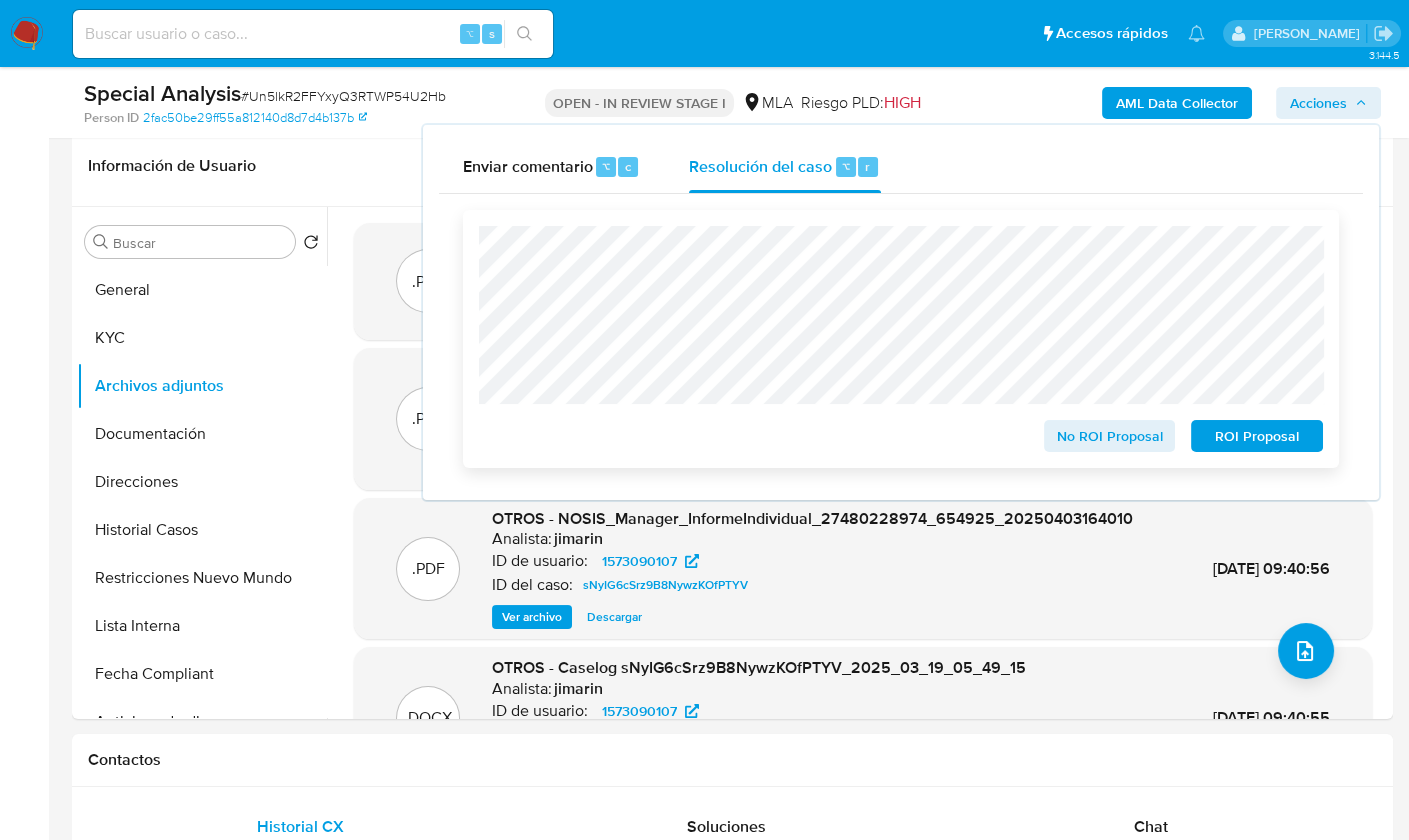 click on "No ROI Proposal" at bounding box center [1110, 436] 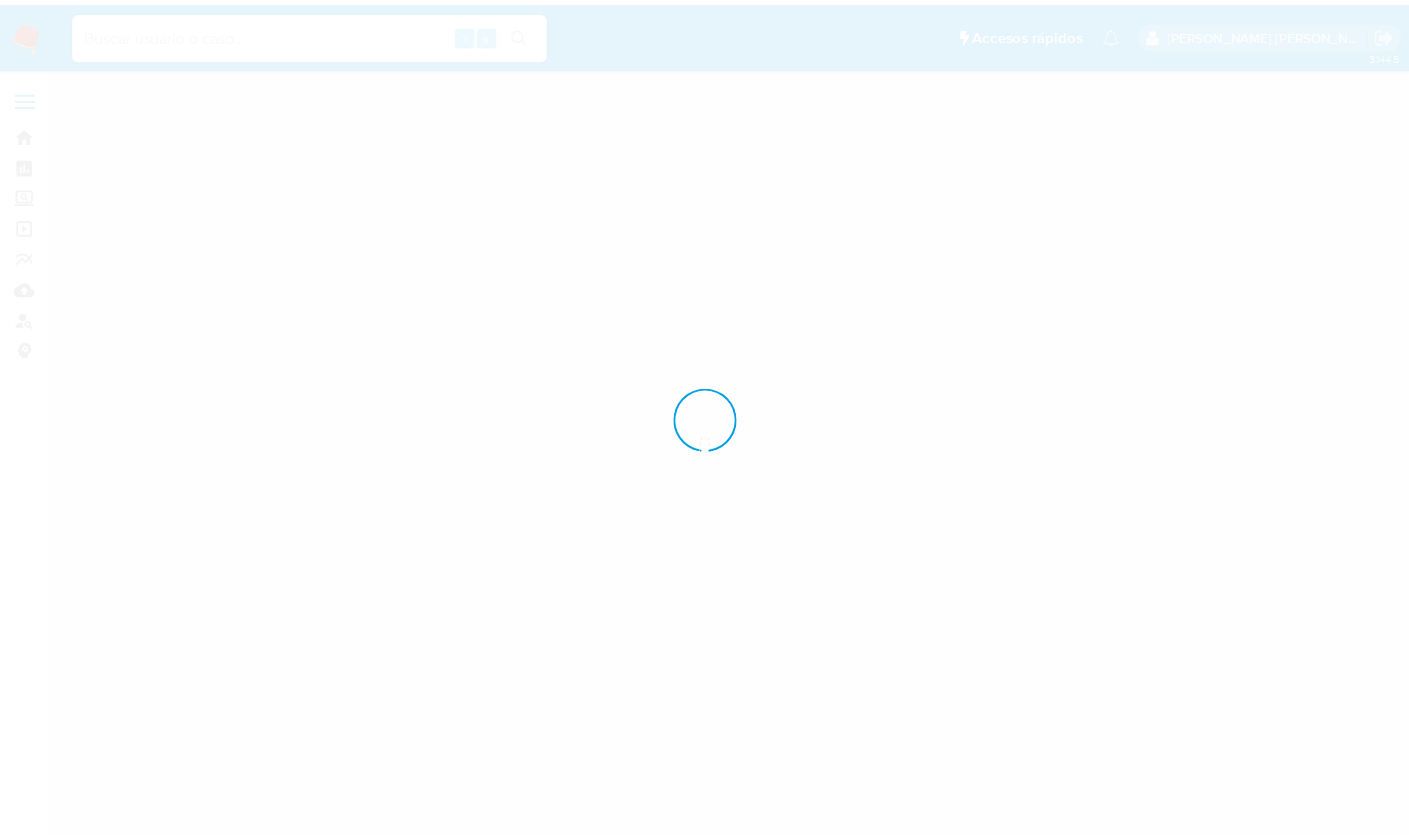 scroll, scrollTop: 0, scrollLeft: 0, axis: both 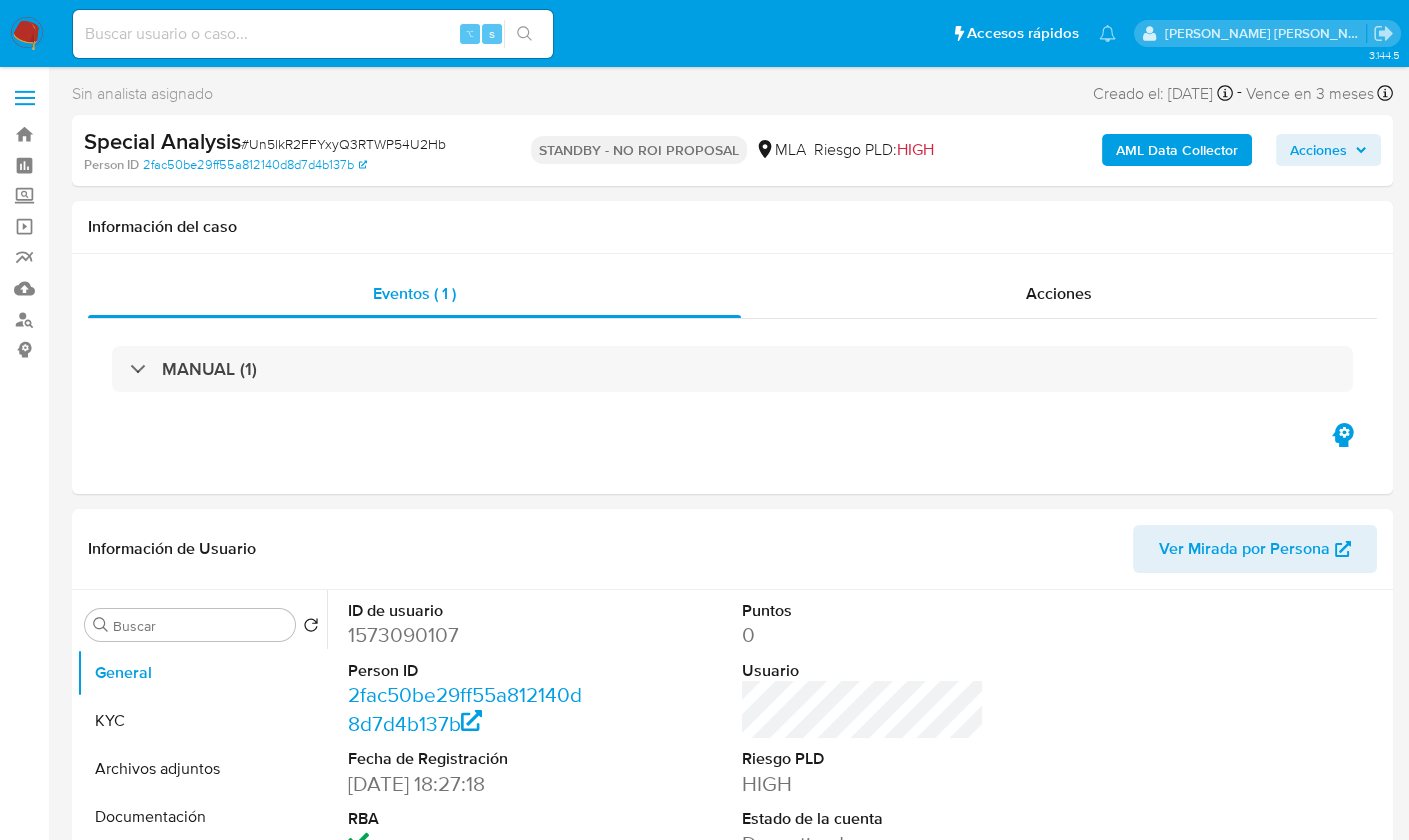select on "10" 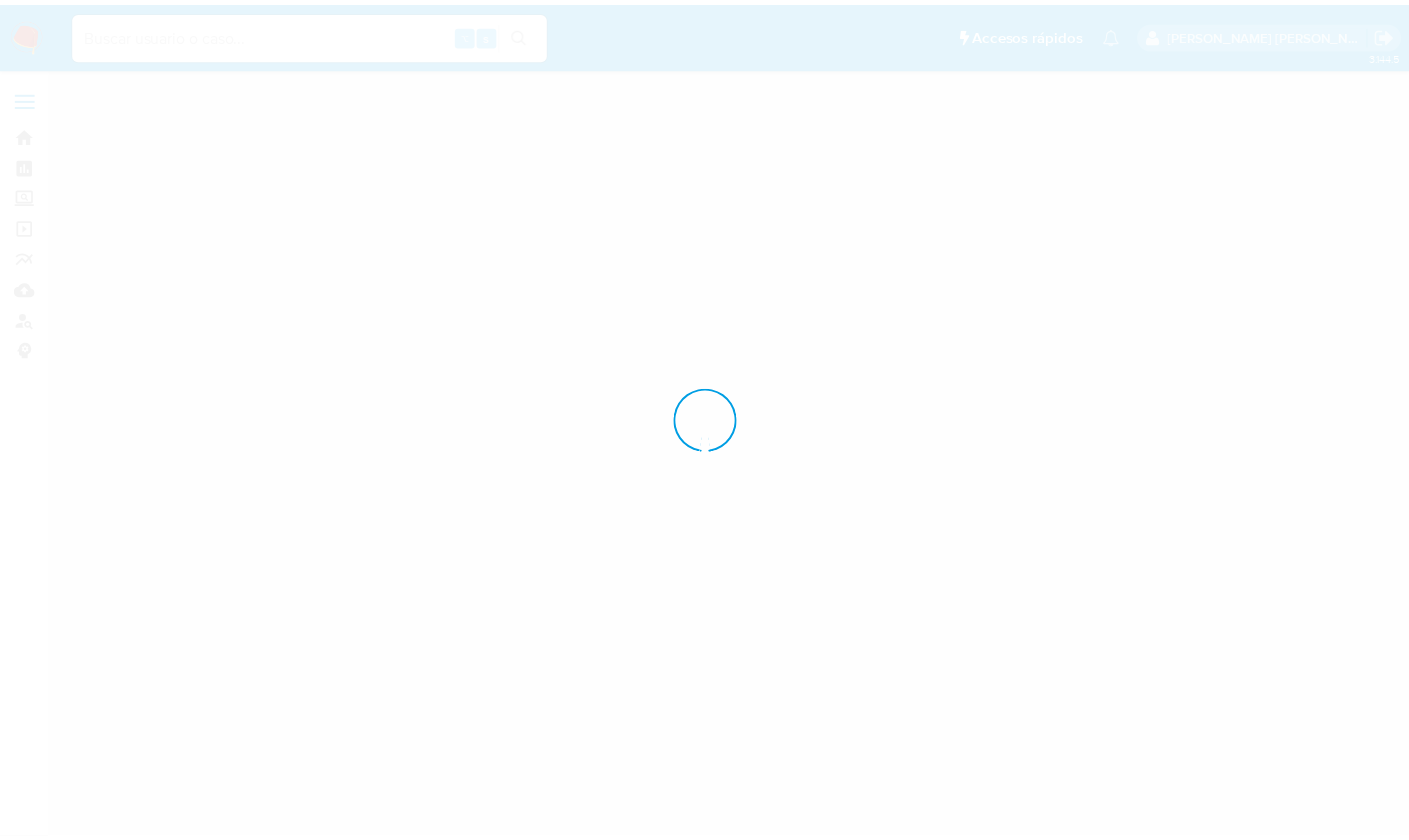 scroll, scrollTop: 0, scrollLeft: 0, axis: both 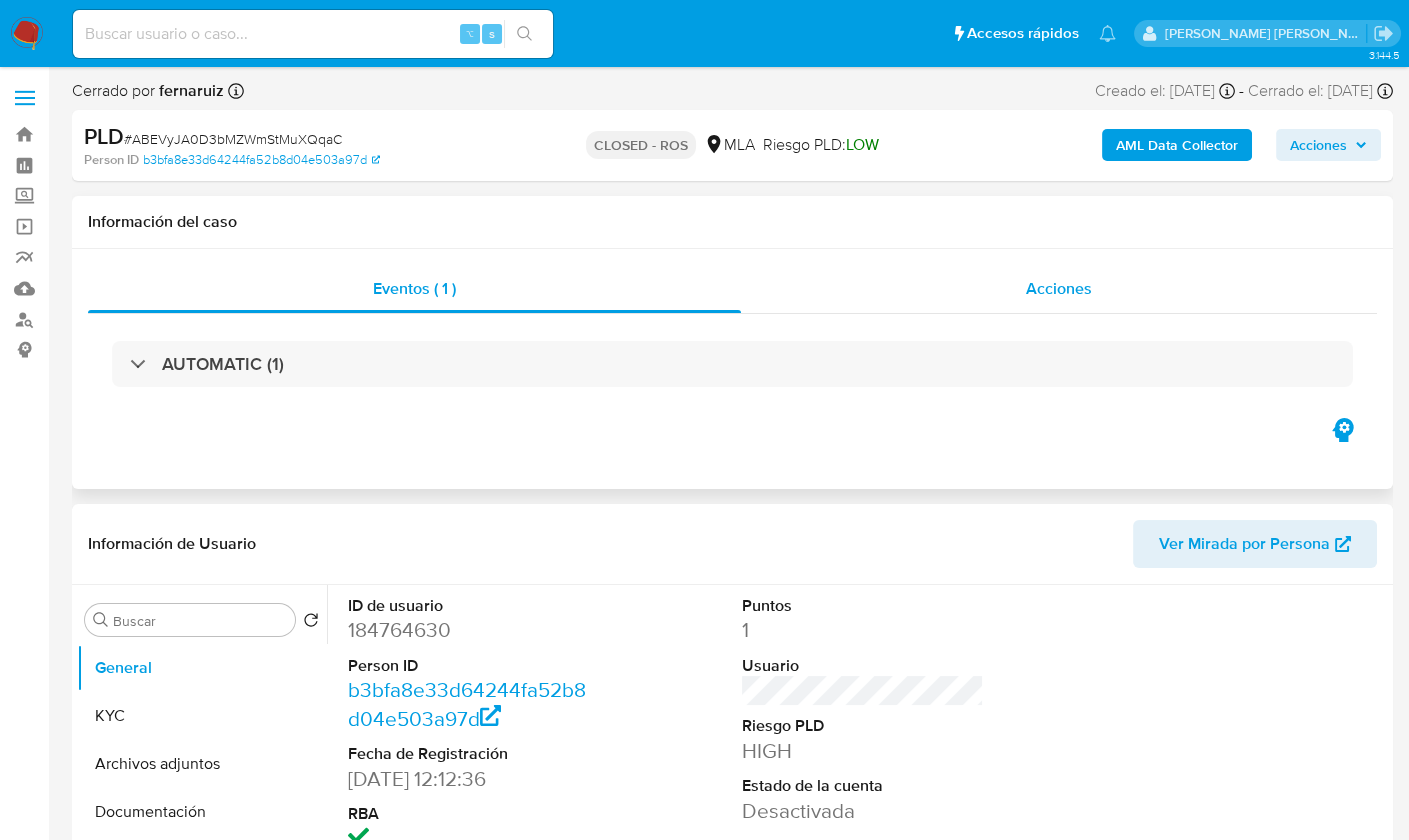 select on "10" 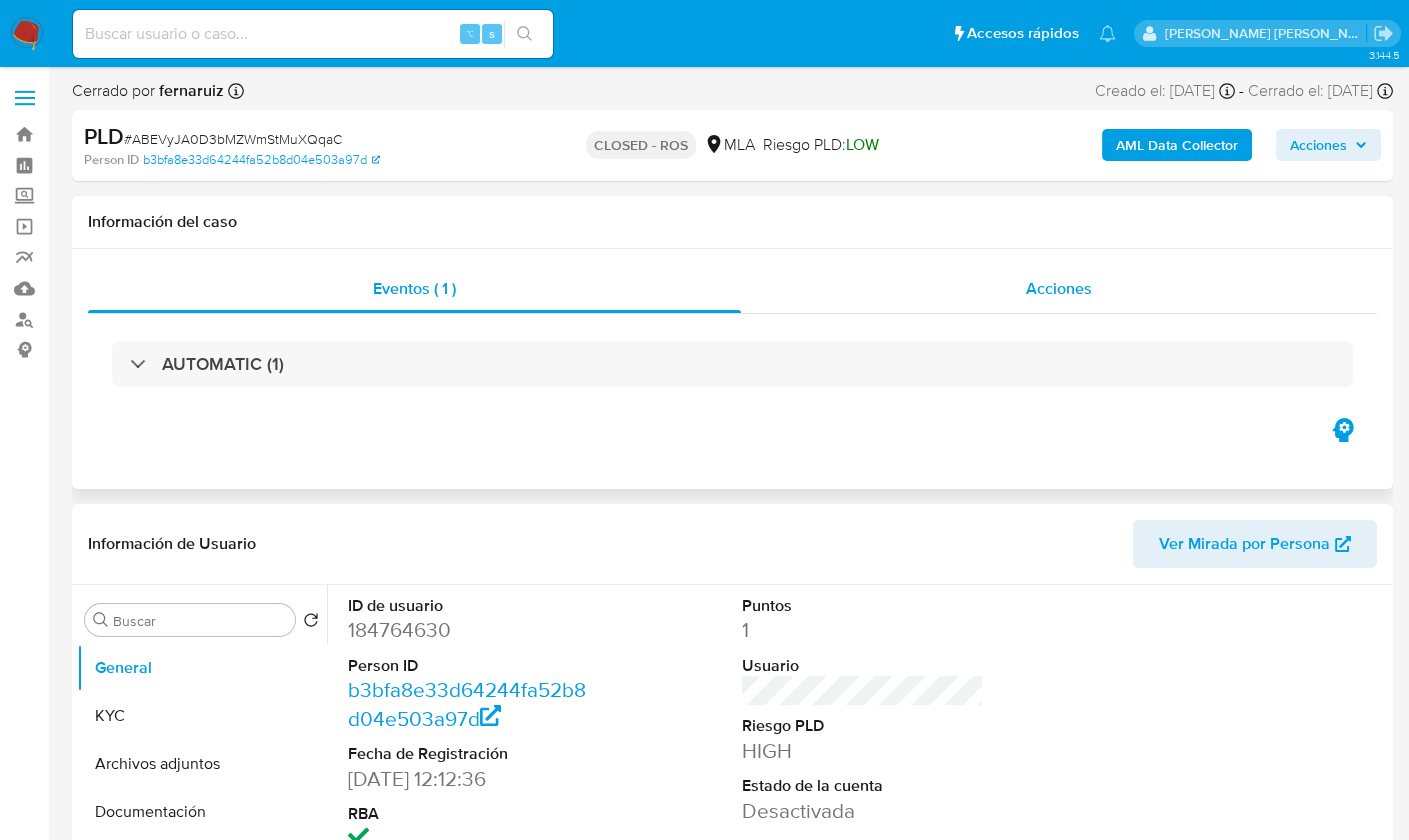 click on "Acciones" at bounding box center (1059, 288) 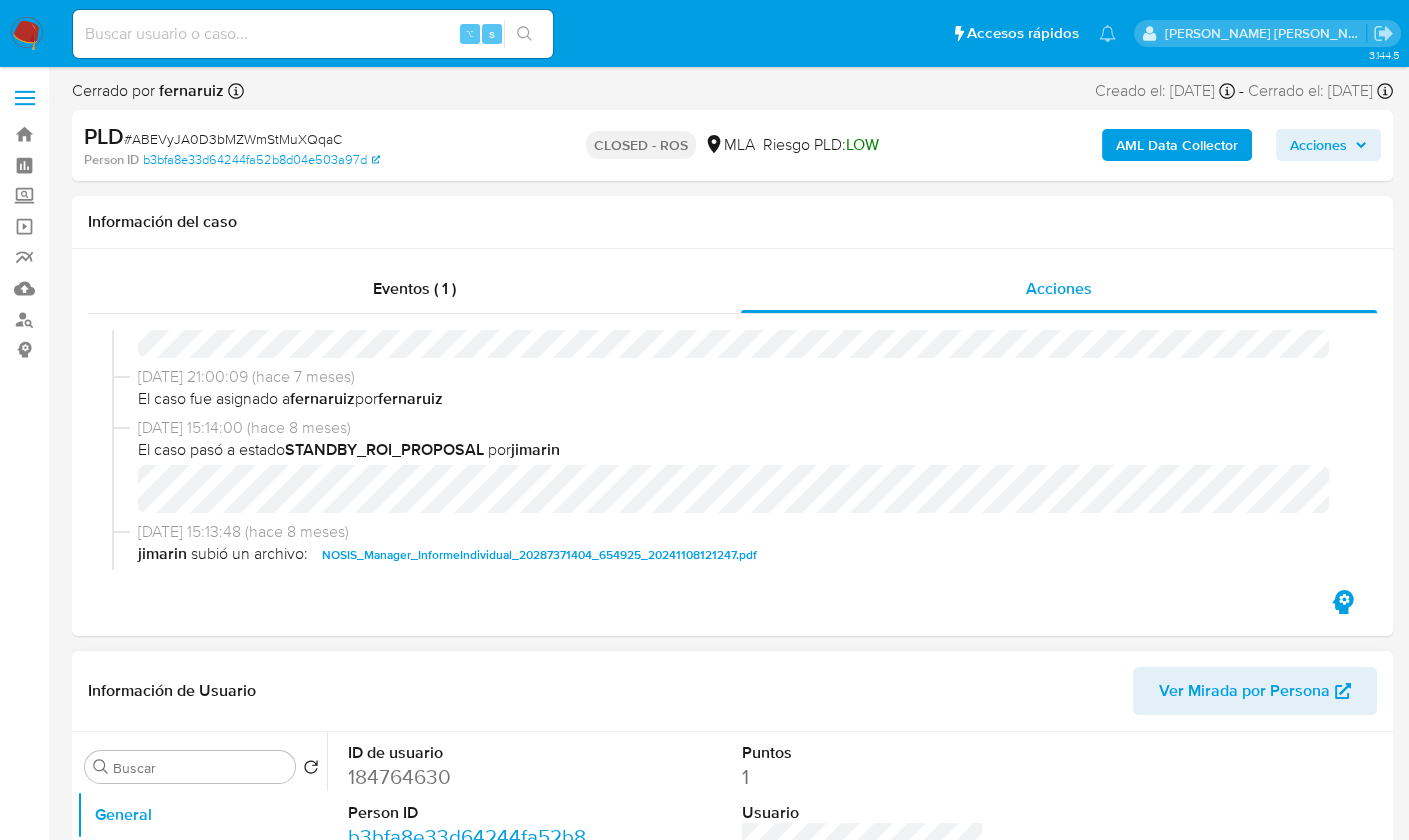 scroll, scrollTop: 800, scrollLeft: 0, axis: vertical 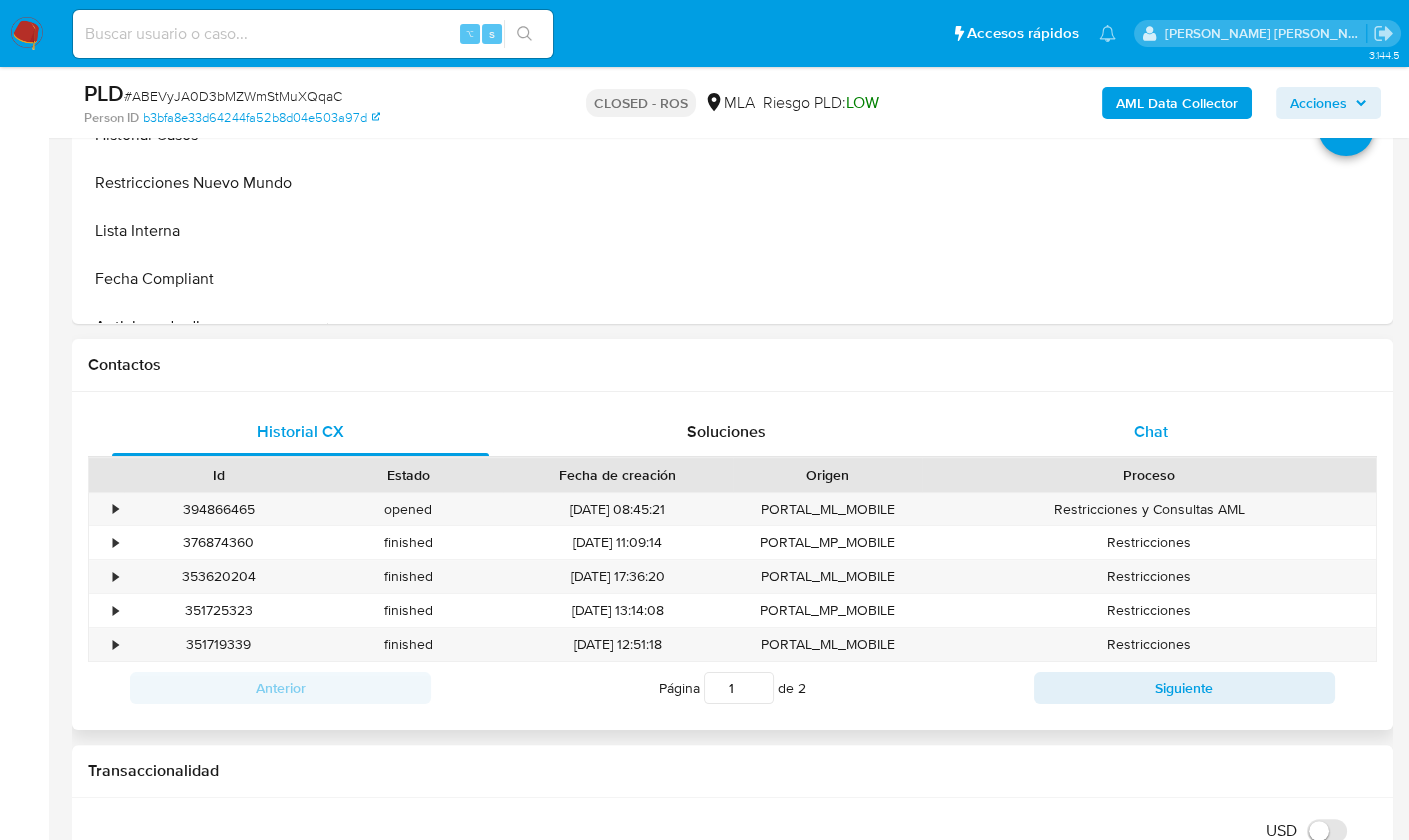 click on "Chat" at bounding box center [1151, 431] 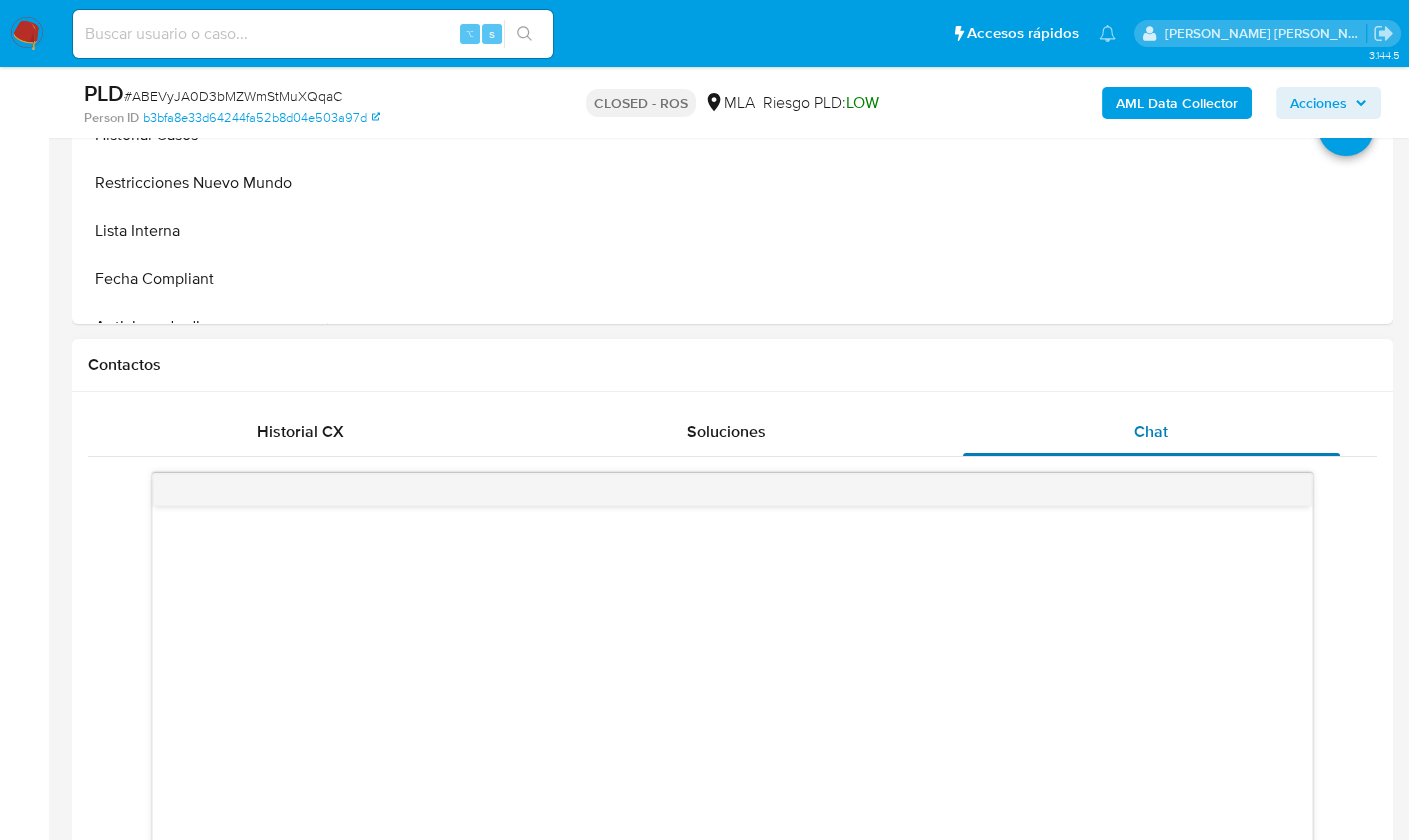 scroll, scrollTop: 1449, scrollLeft: 0, axis: vertical 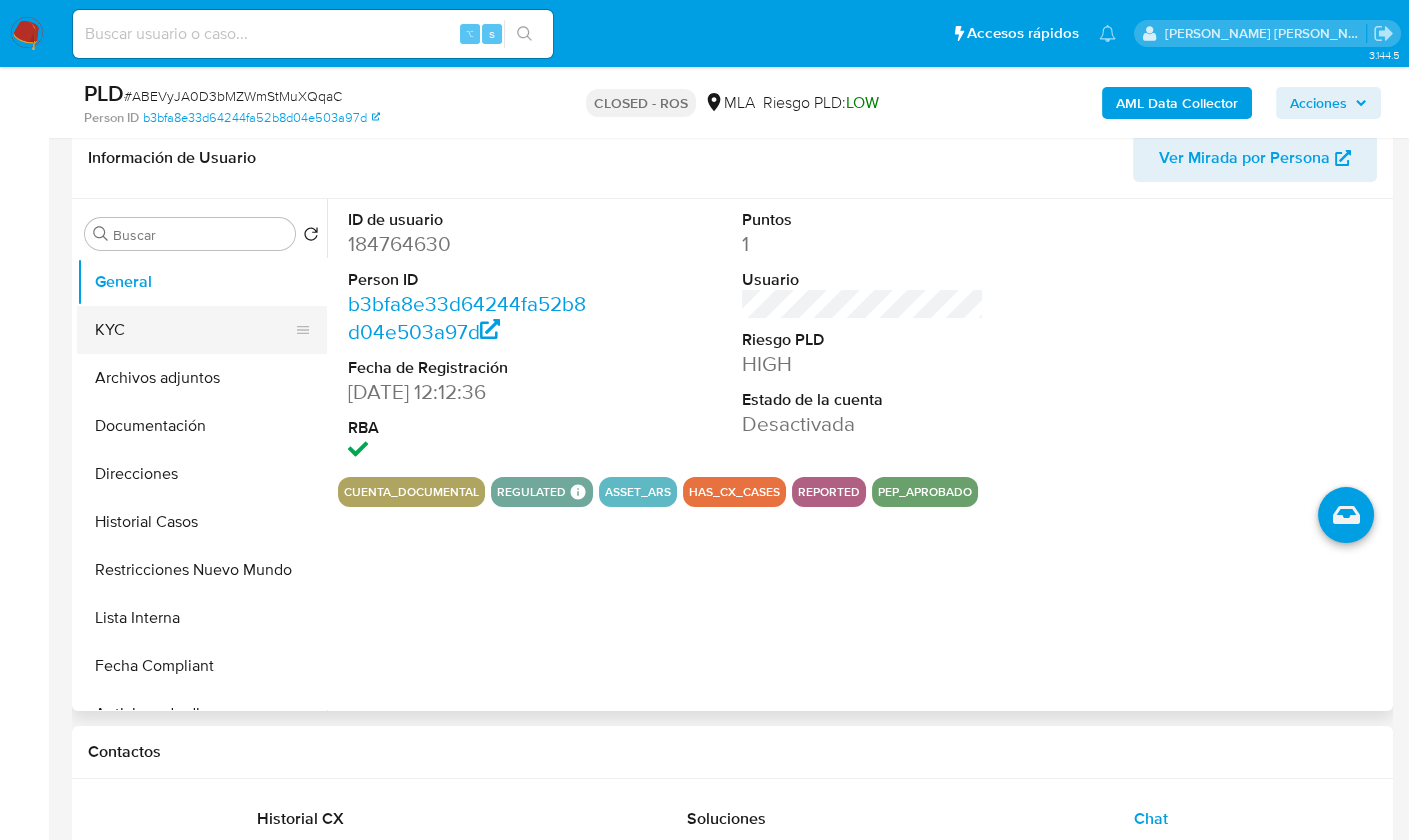 click on "KYC" at bounding box center [194, 330] 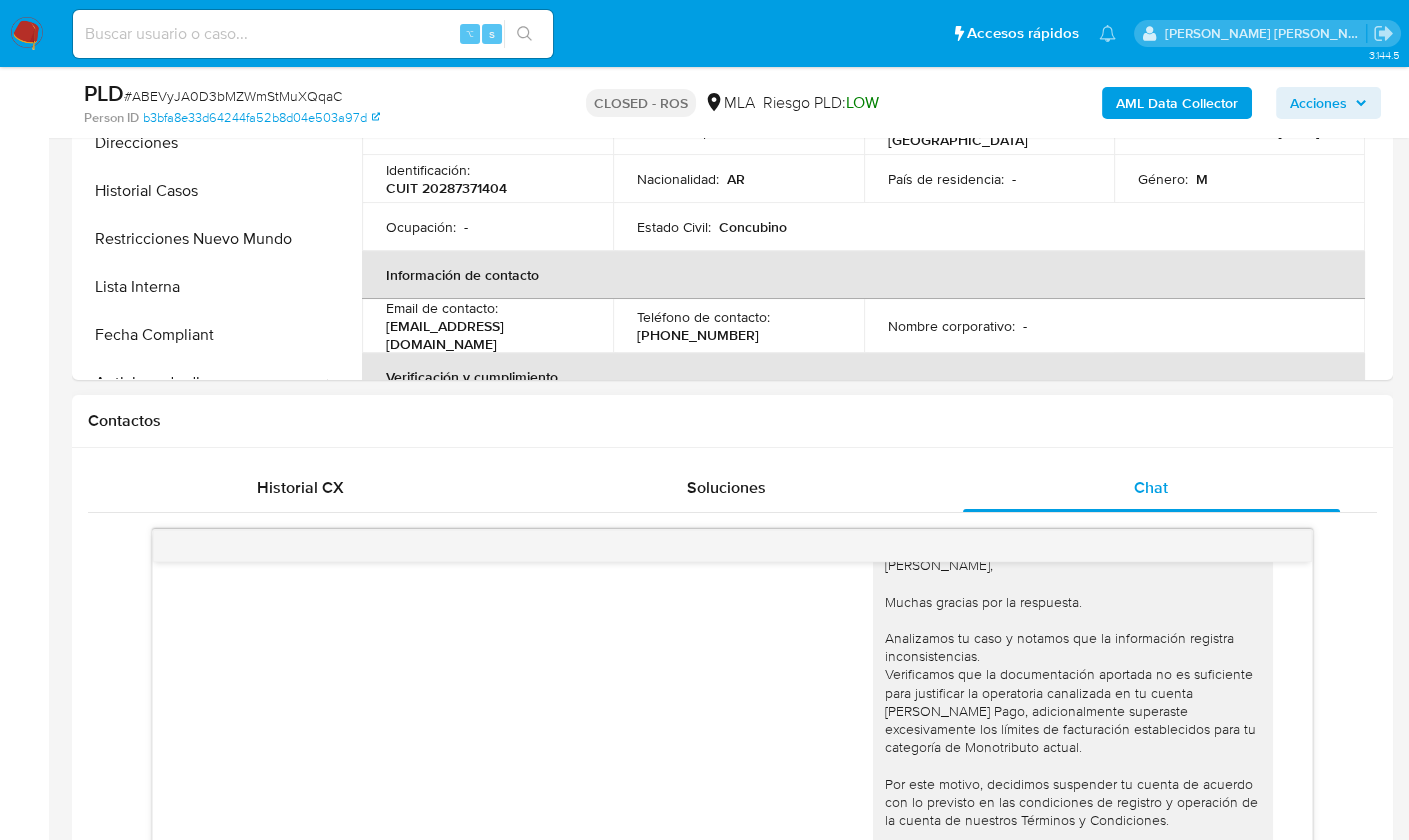 scroll, scrollTop: 1029, scrollLeft: 0, axis: vertical 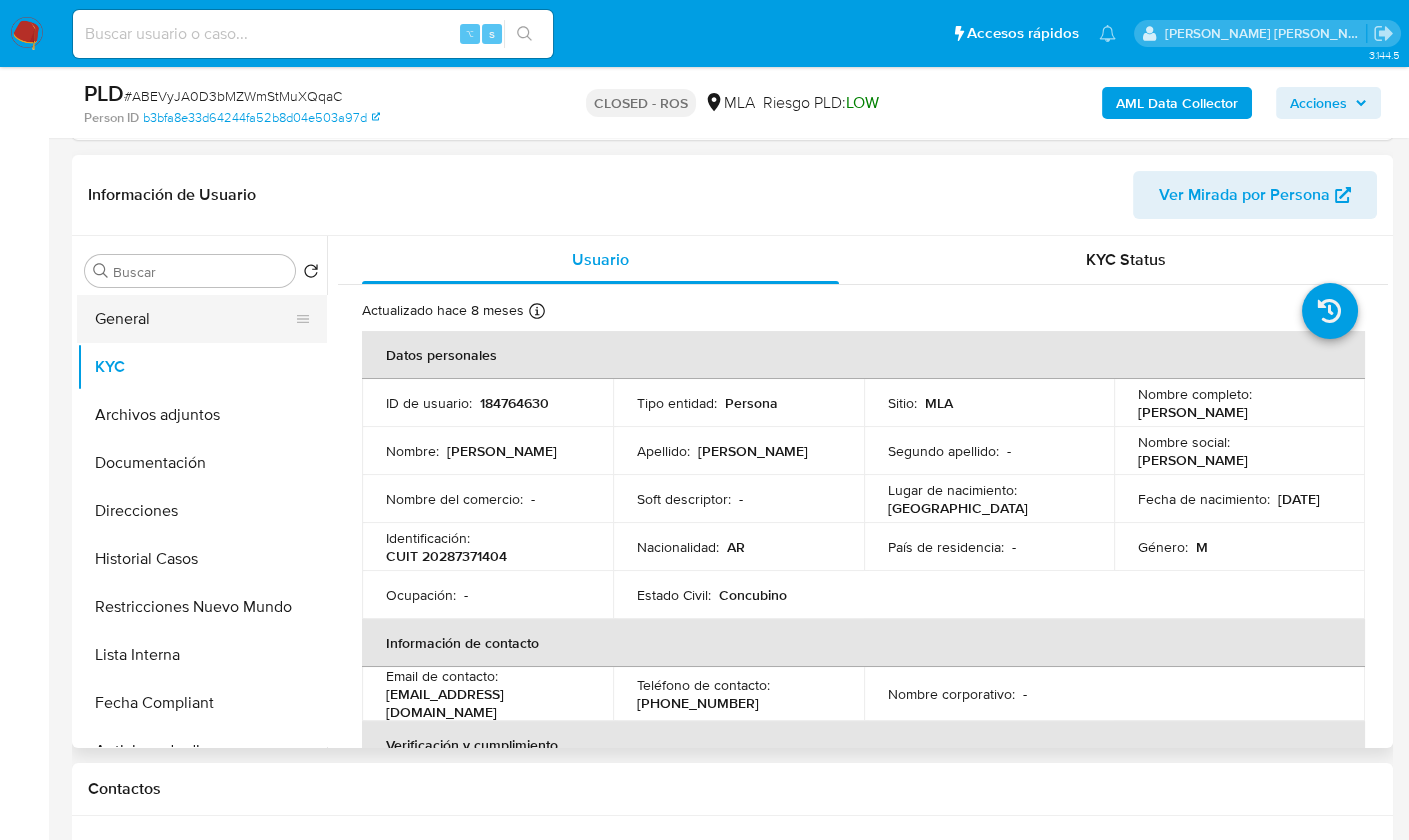 click on "General" at bounding box center (194, 319) 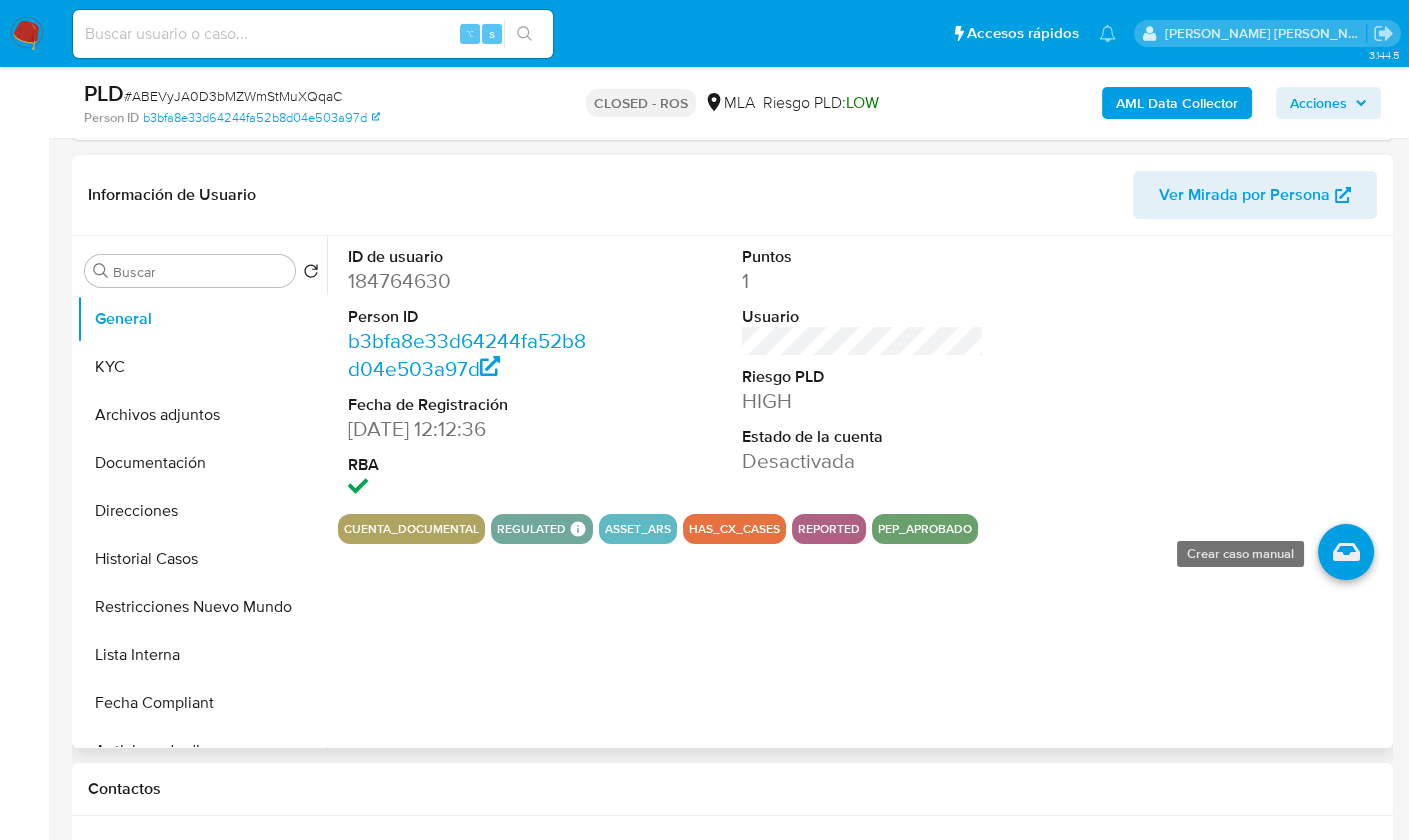 click at bounding box center (1346, 552) 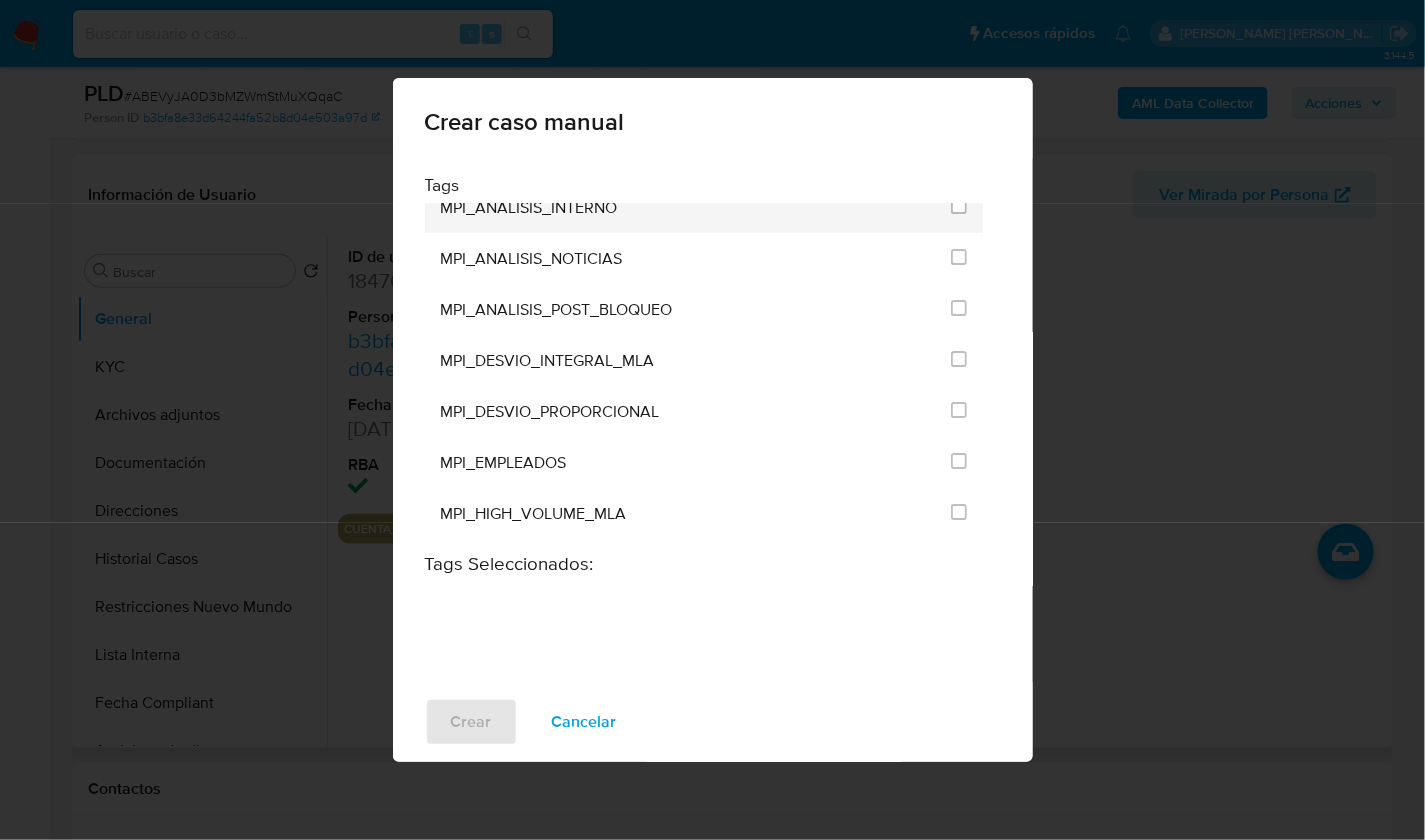 scroll, scrollTop: 4647, scrollLeft: 0, axis: vertical 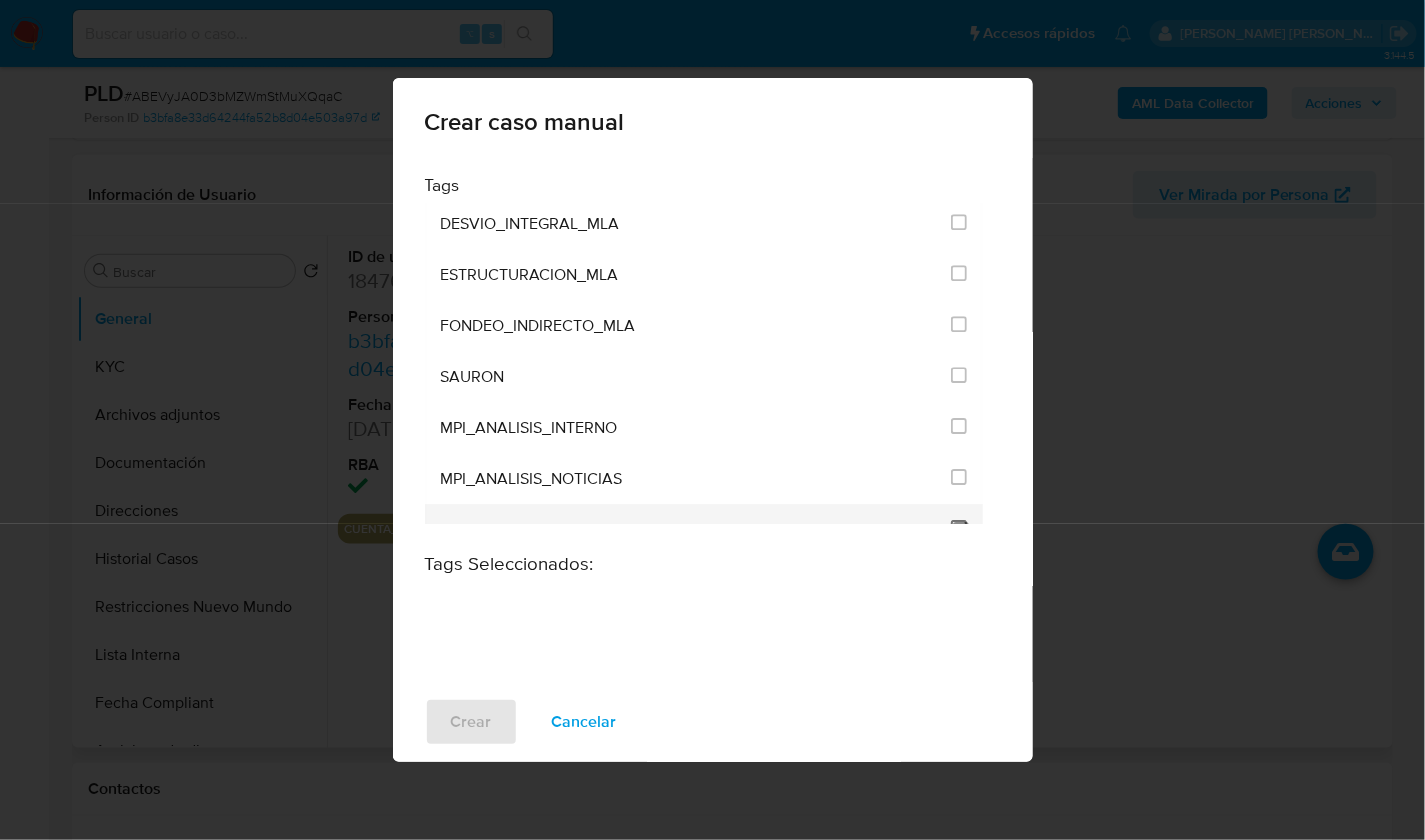 click at bounding box center [959, 528] 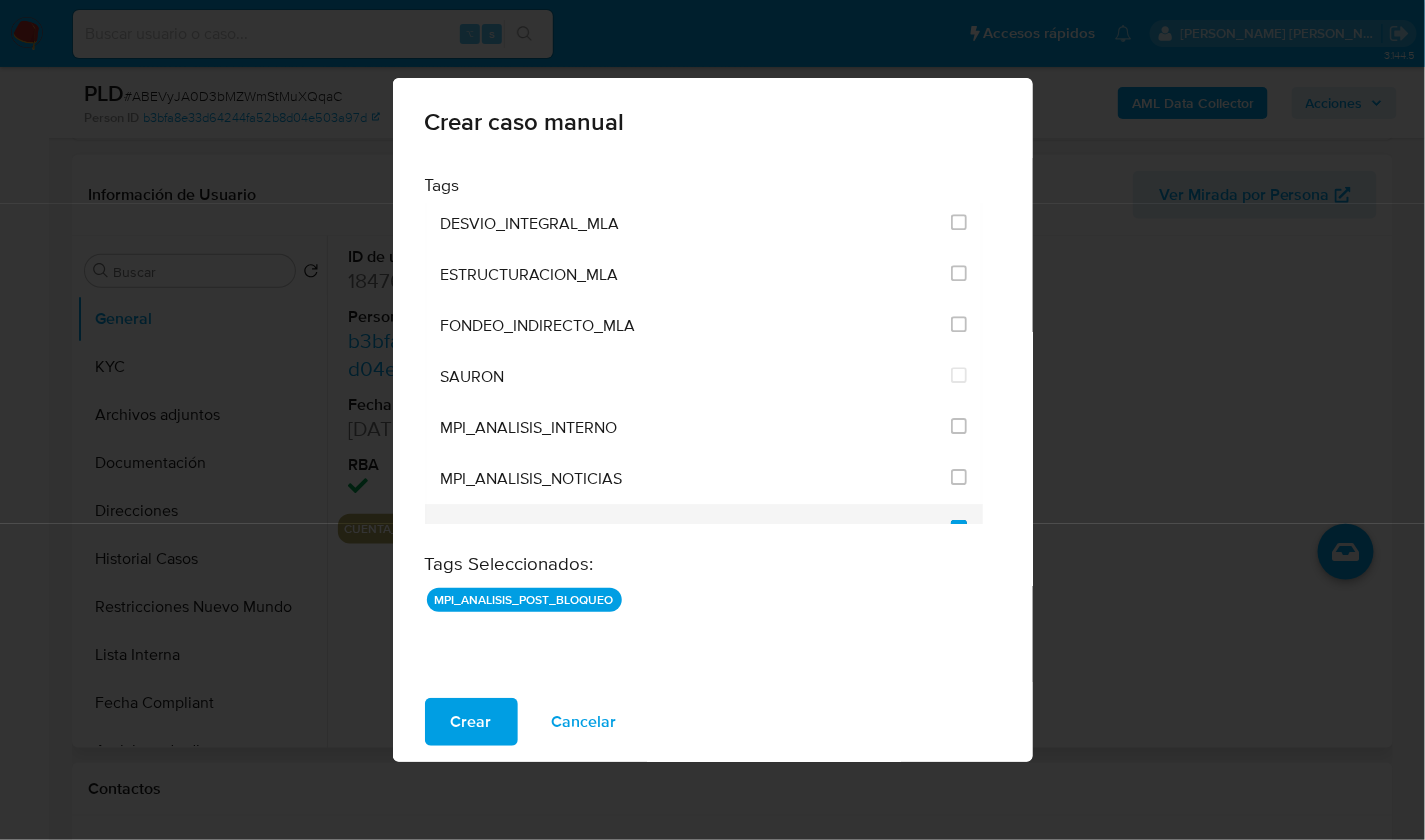 click at bounding box center (959, 528) 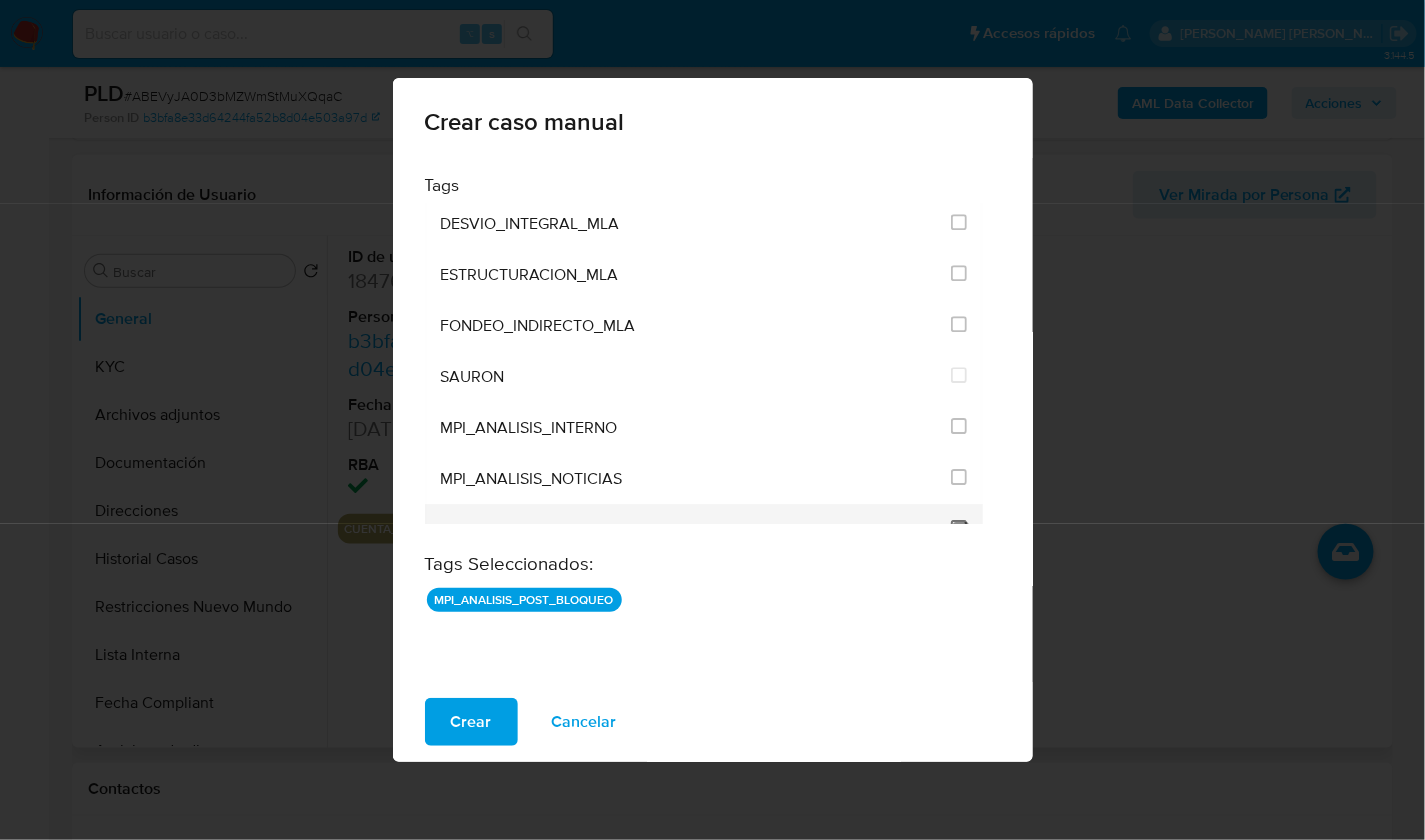 checkbox on "false" 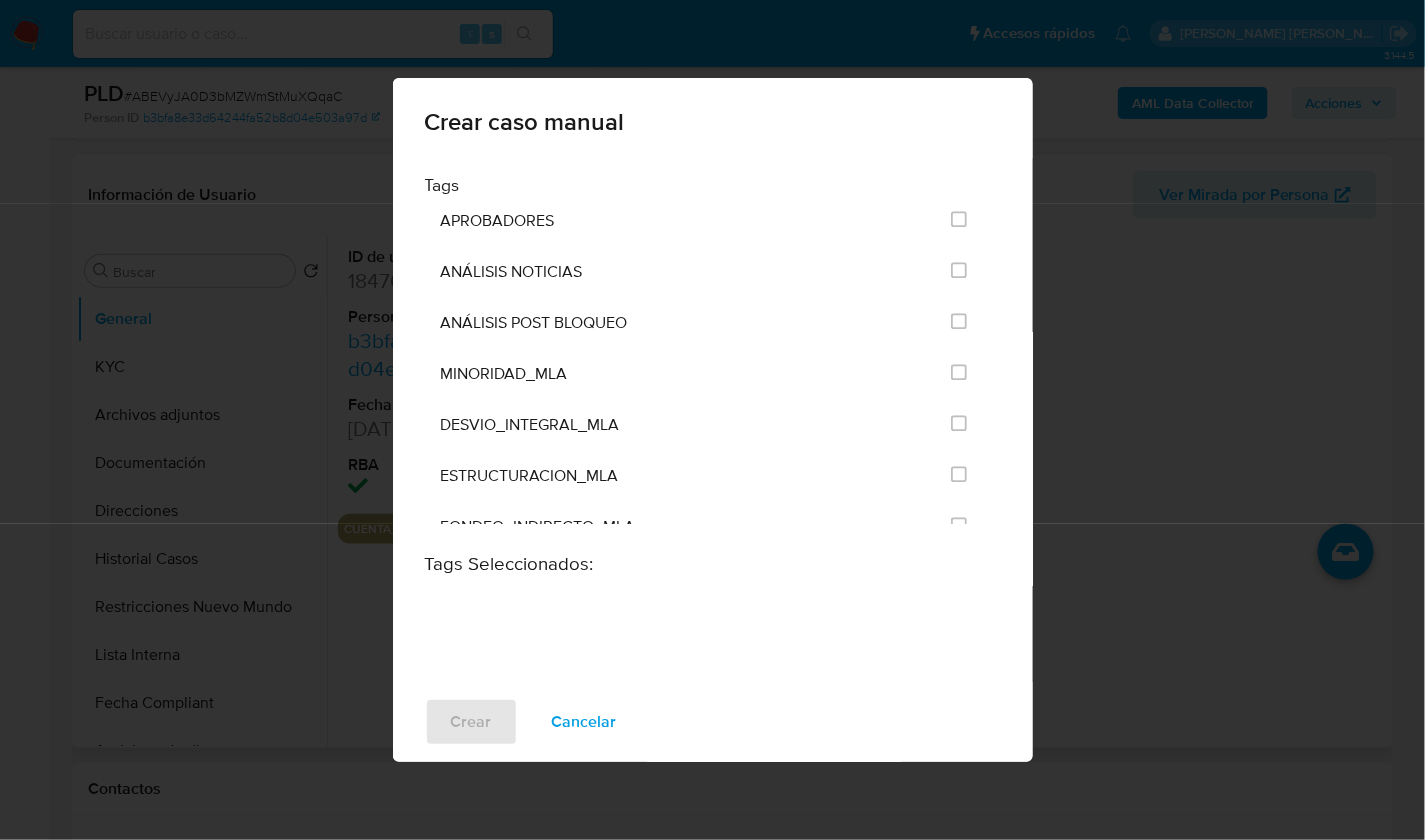 scroll, scrollTop: 4387, scrollLeft: 0, axis: vertical 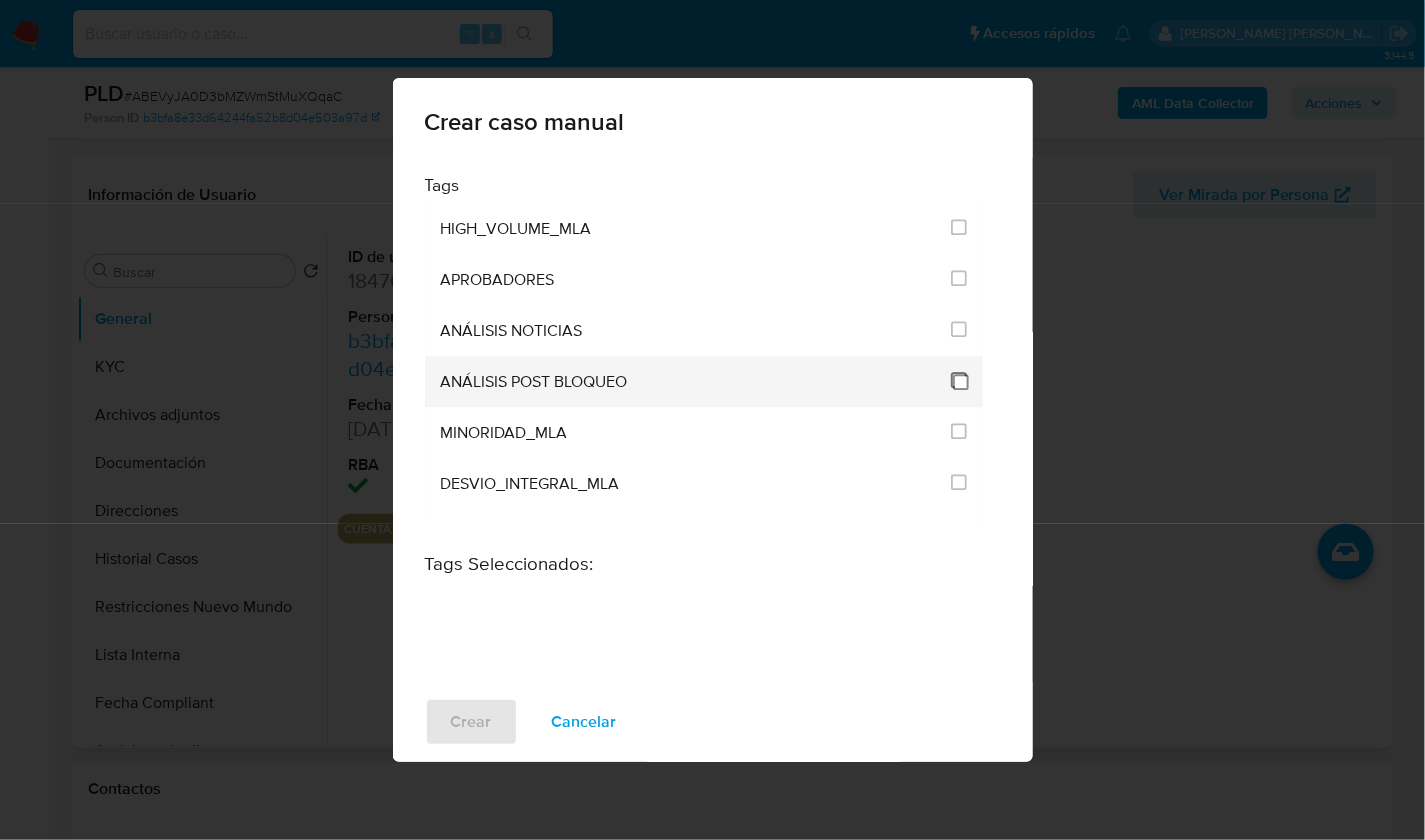click at bounding box center [959, 380] 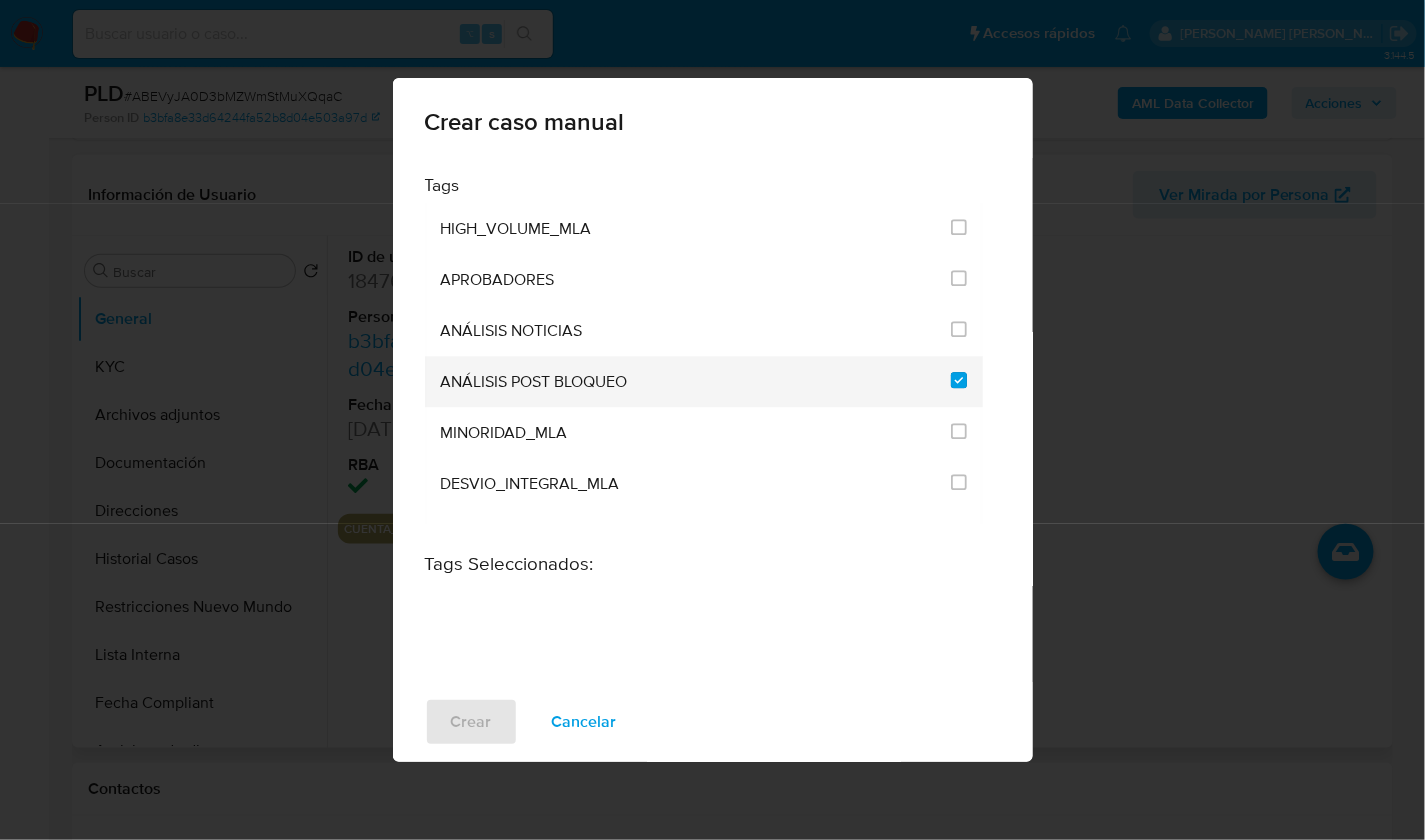 checkbox on "true" 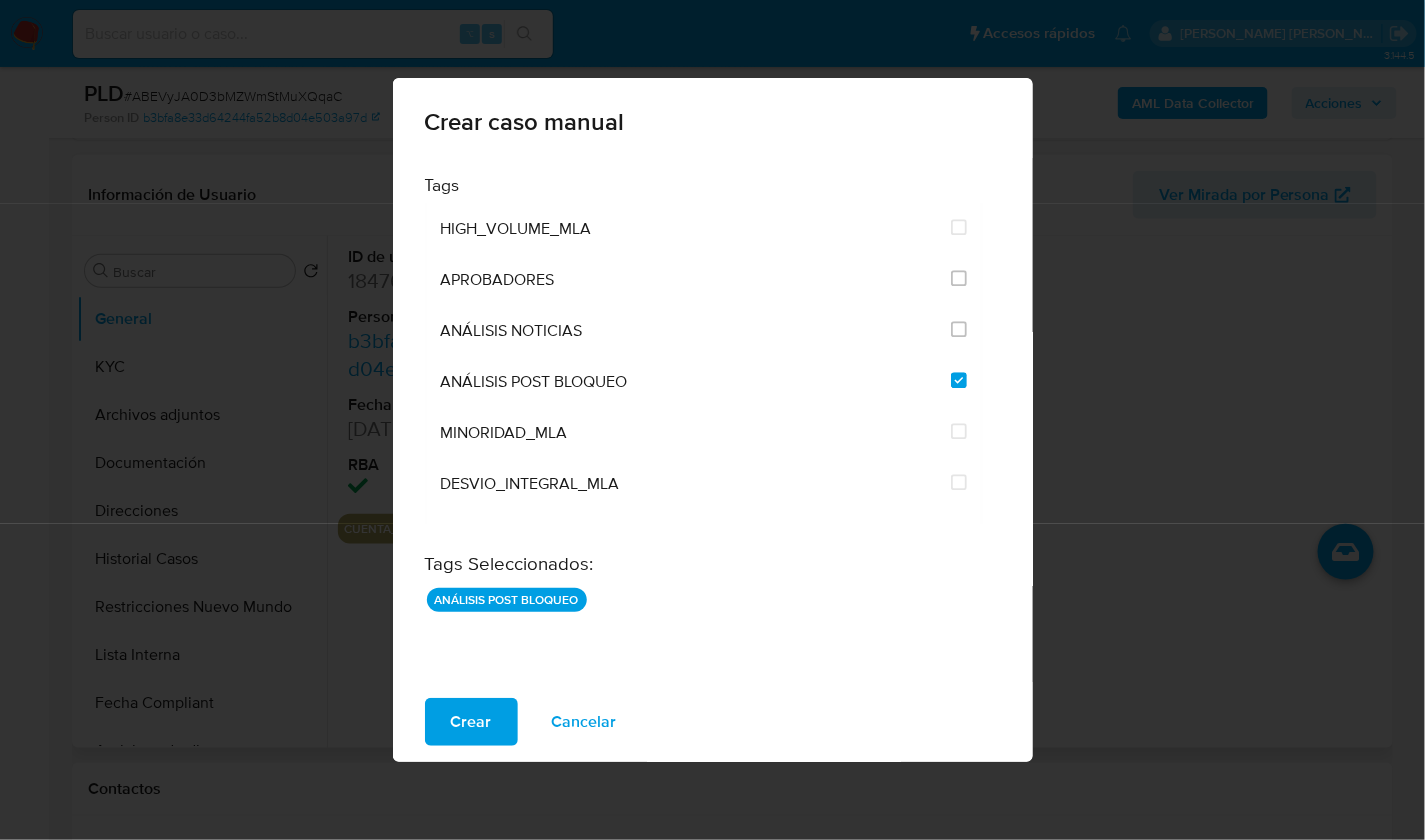 click on "Crear" at bounding box center (471, 722) 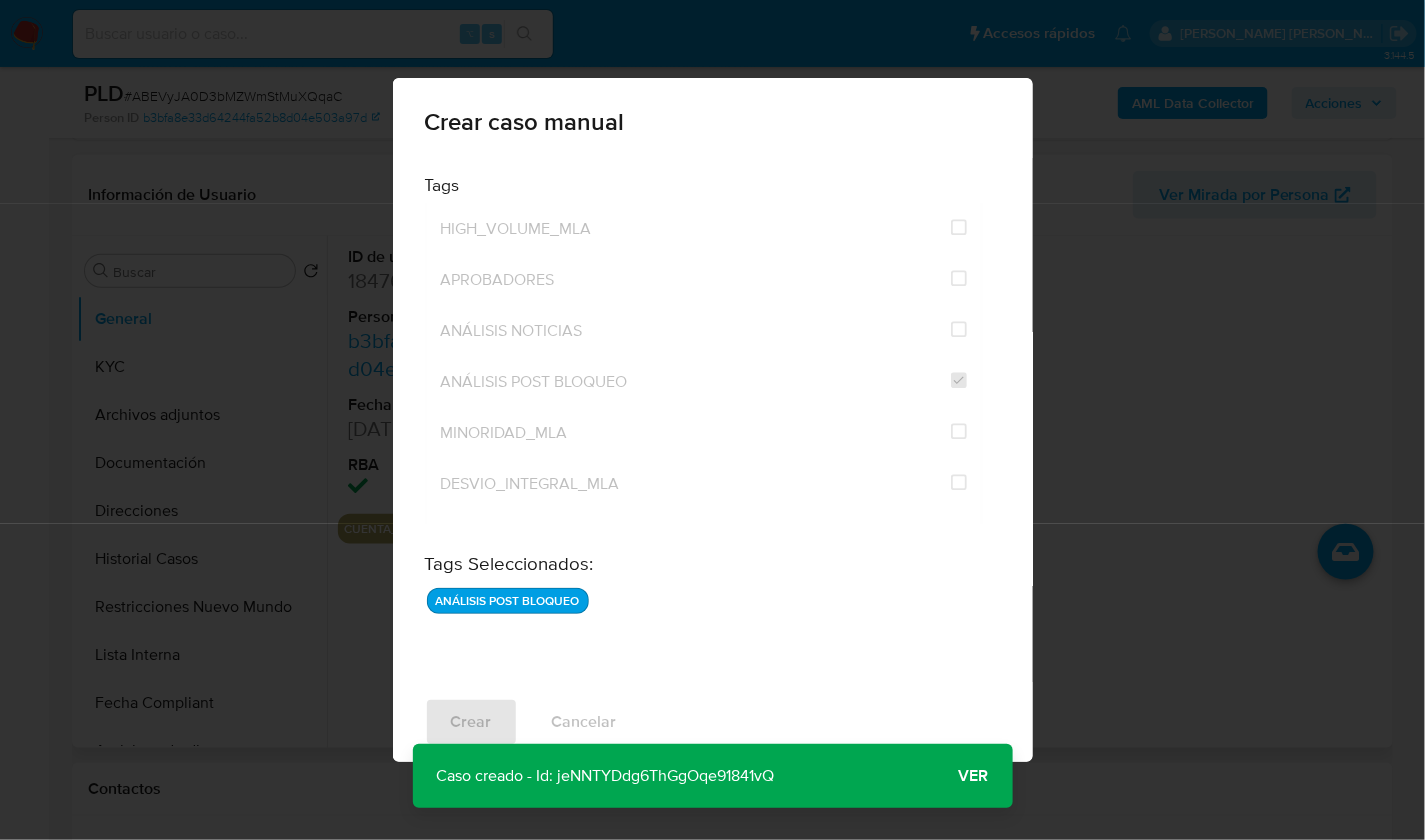 click on "Ver" at bounding box center [974, 776] 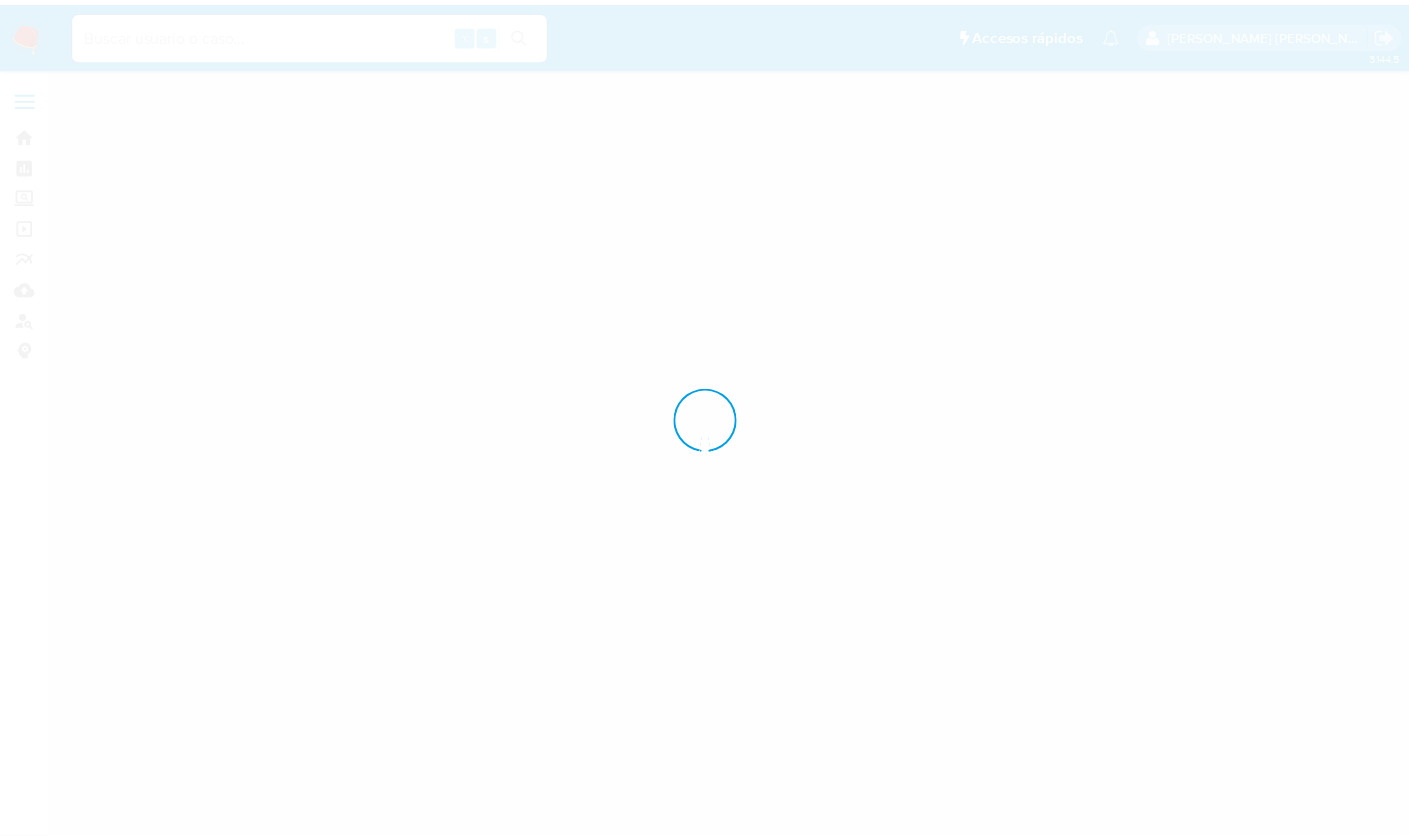 scroll, scrollTop: 0, scrollLeft: 0, axis: both 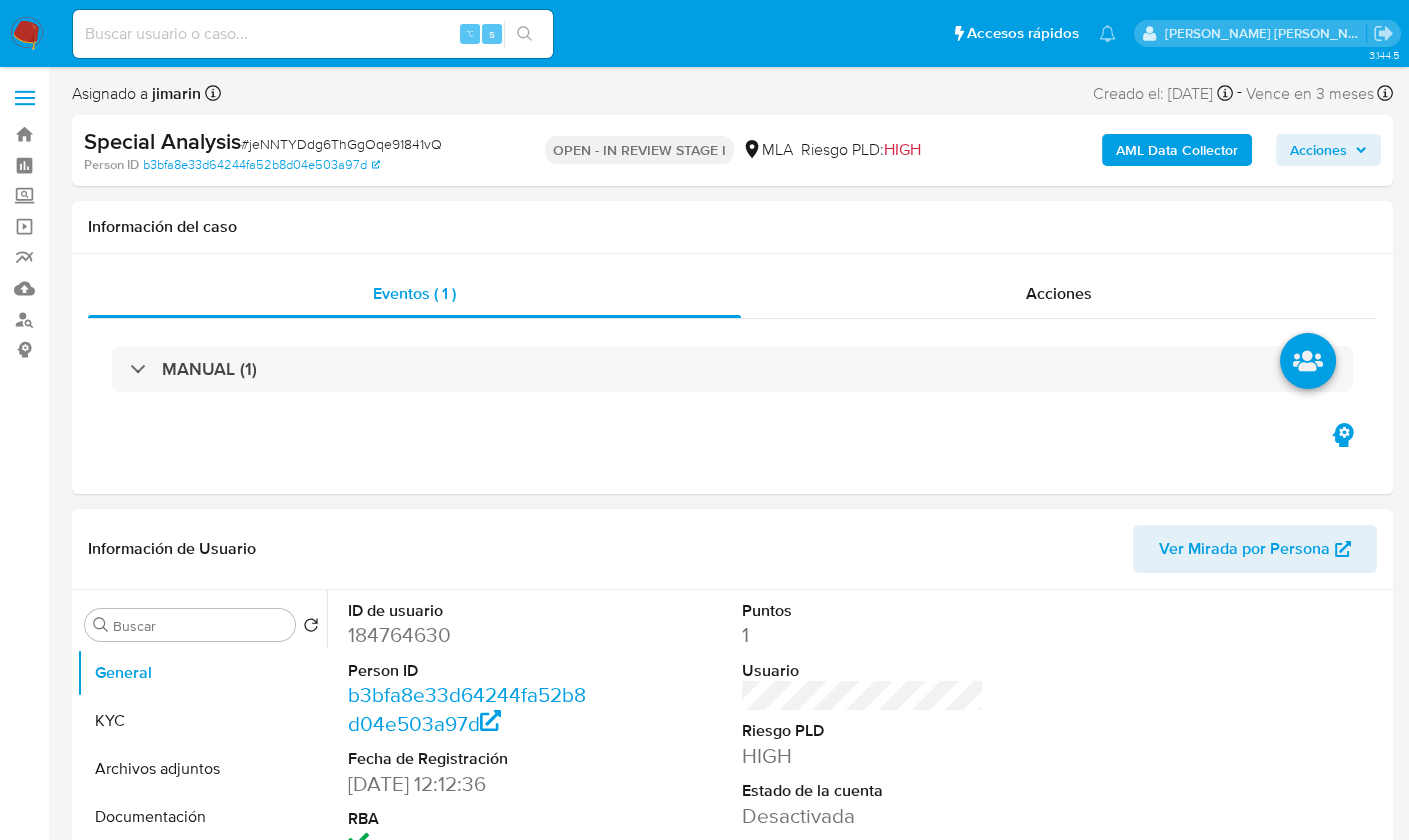 select on "10" 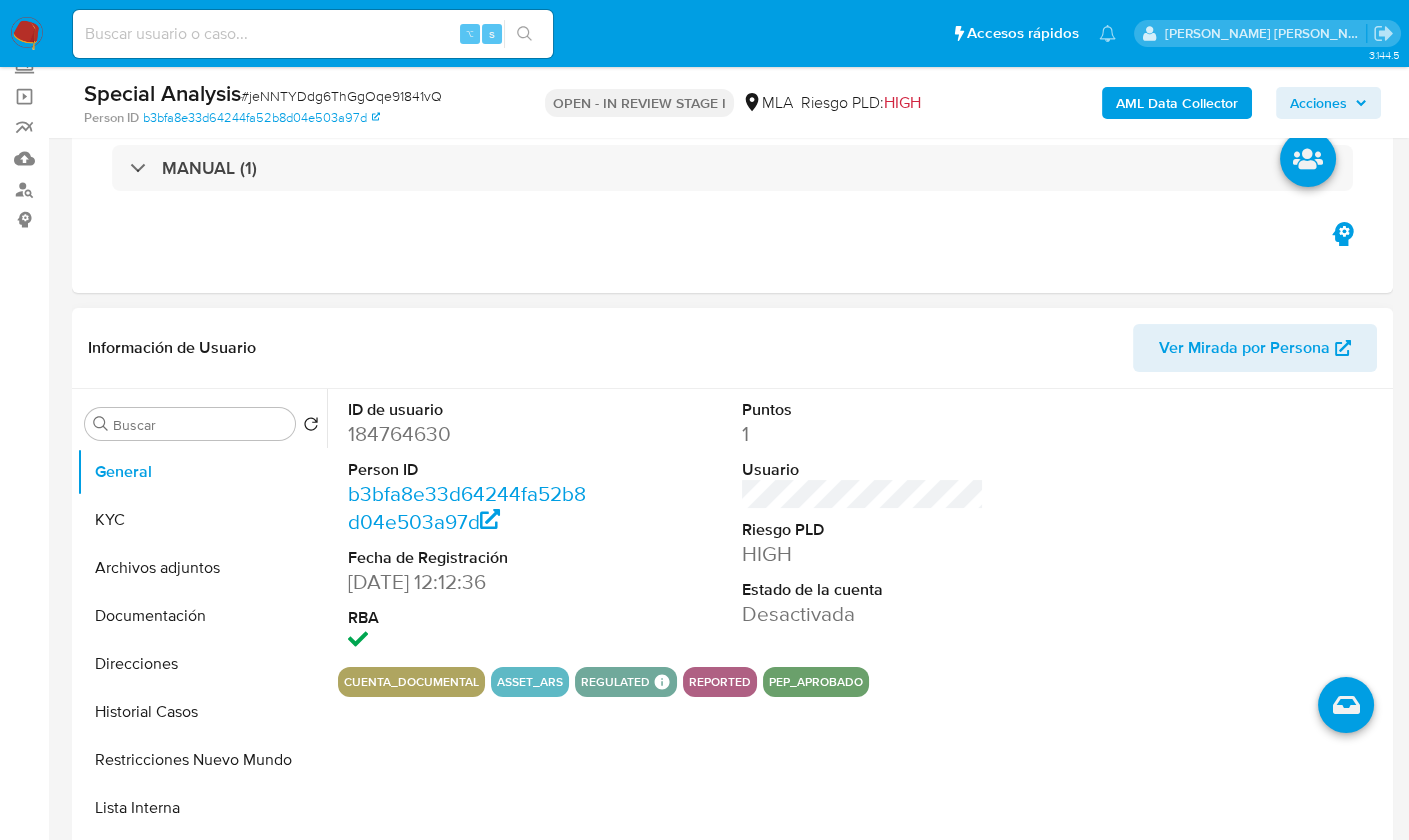 scroll, scrollTop: 147, scrollLeft: 0, axis: vertical 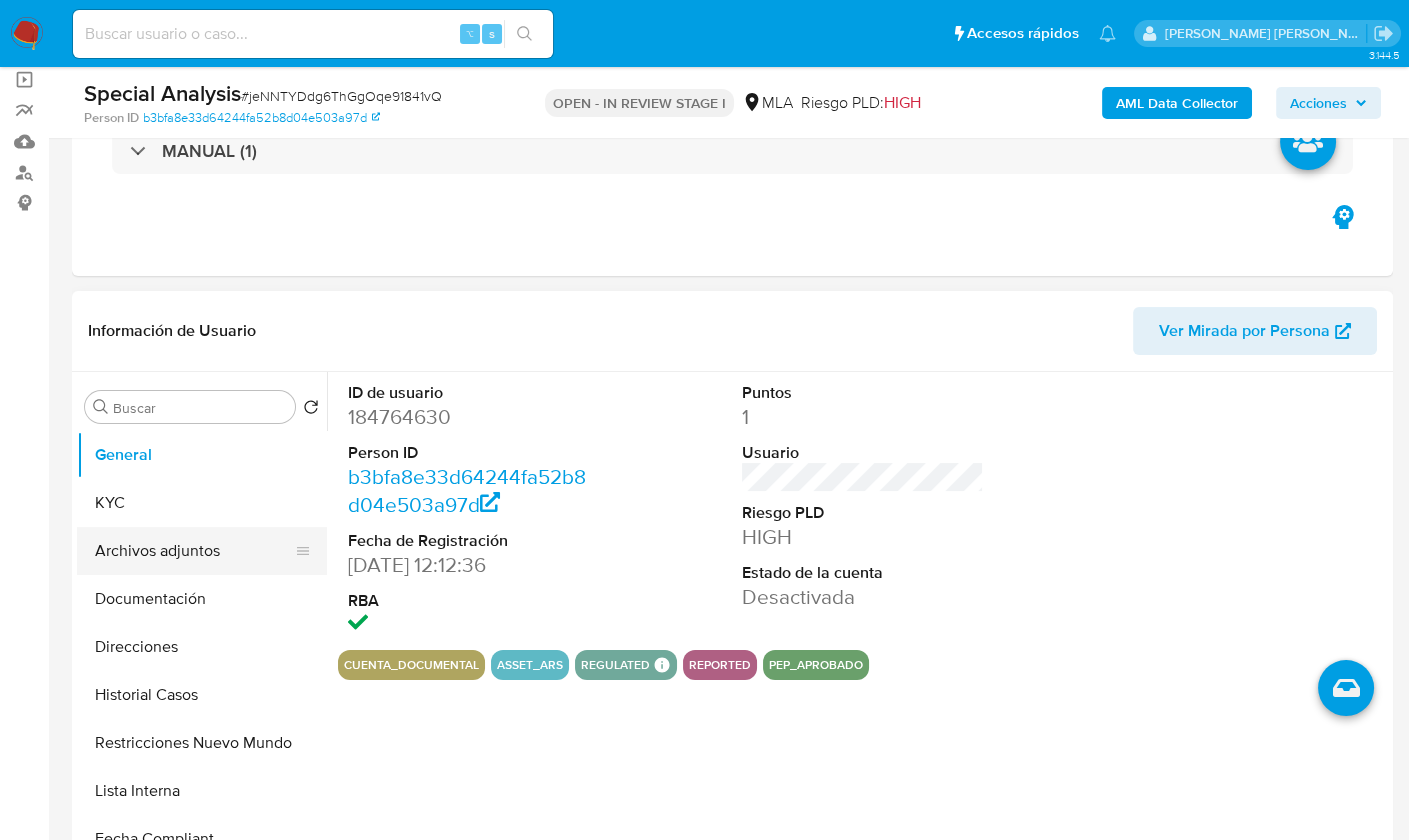 click on "Archivos adjuntos" at bounding box center [194, 551] 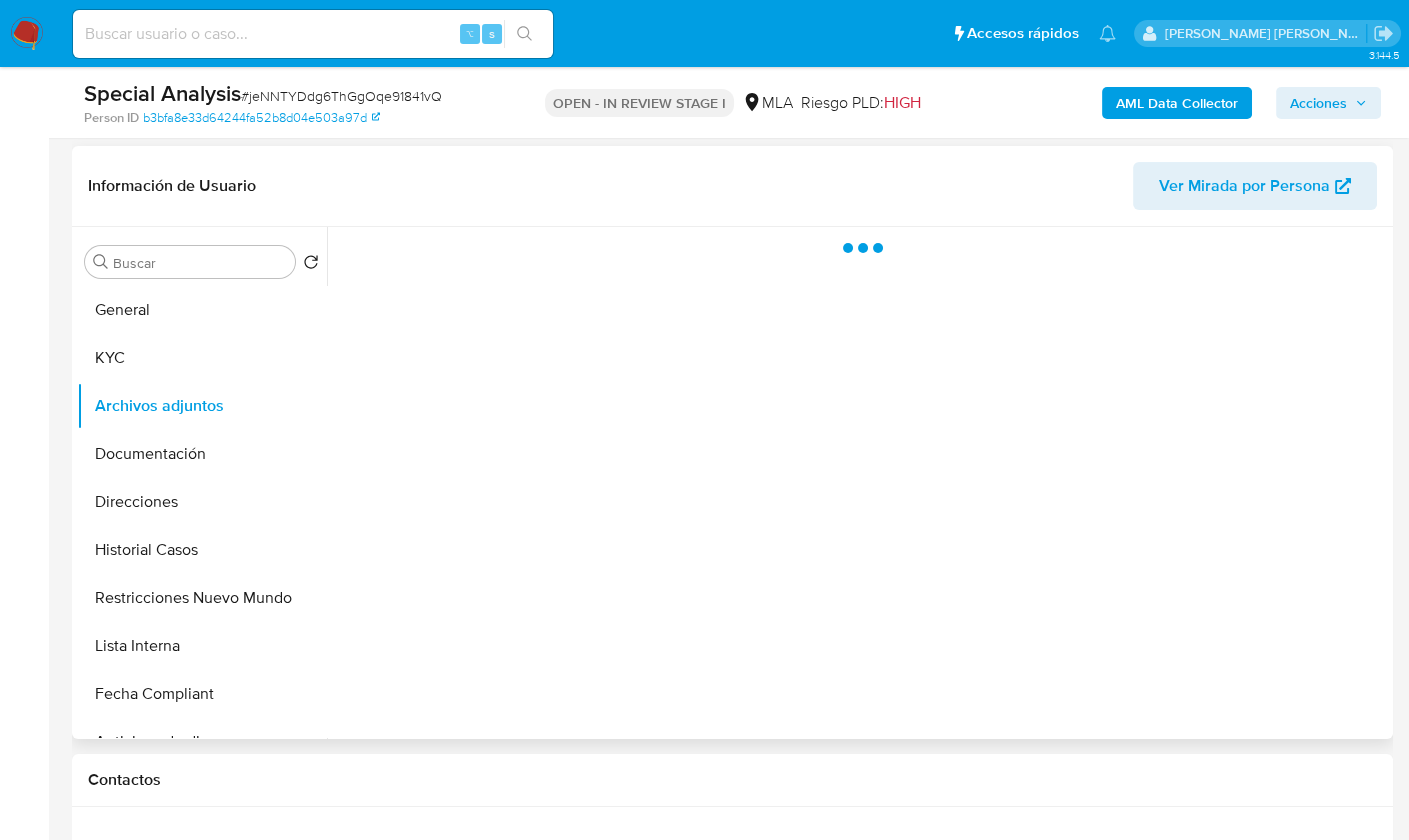 scroll, scrollTop: 307, scrollLeft: 0, axis: vertical 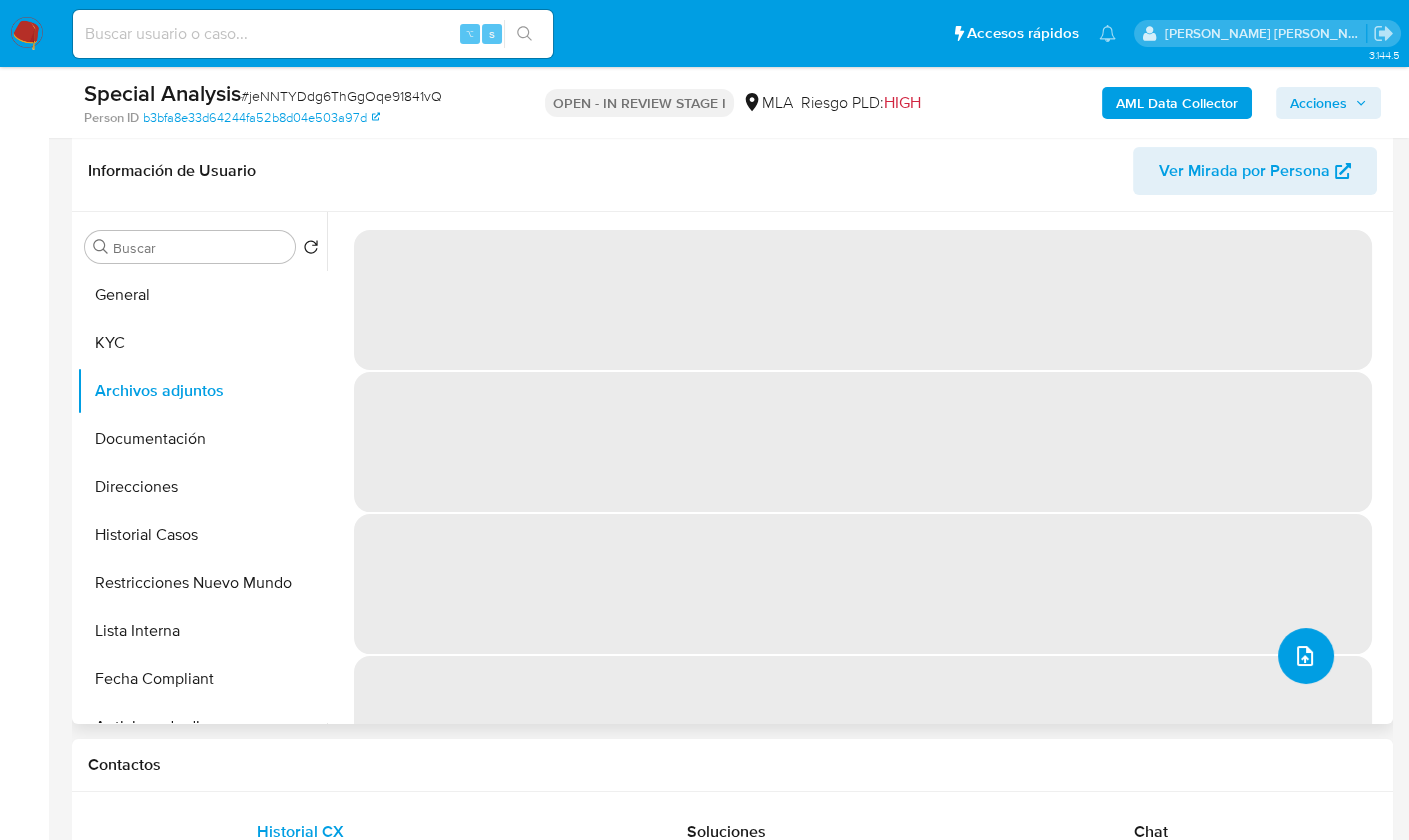 click at bounding box center [1305, 656] 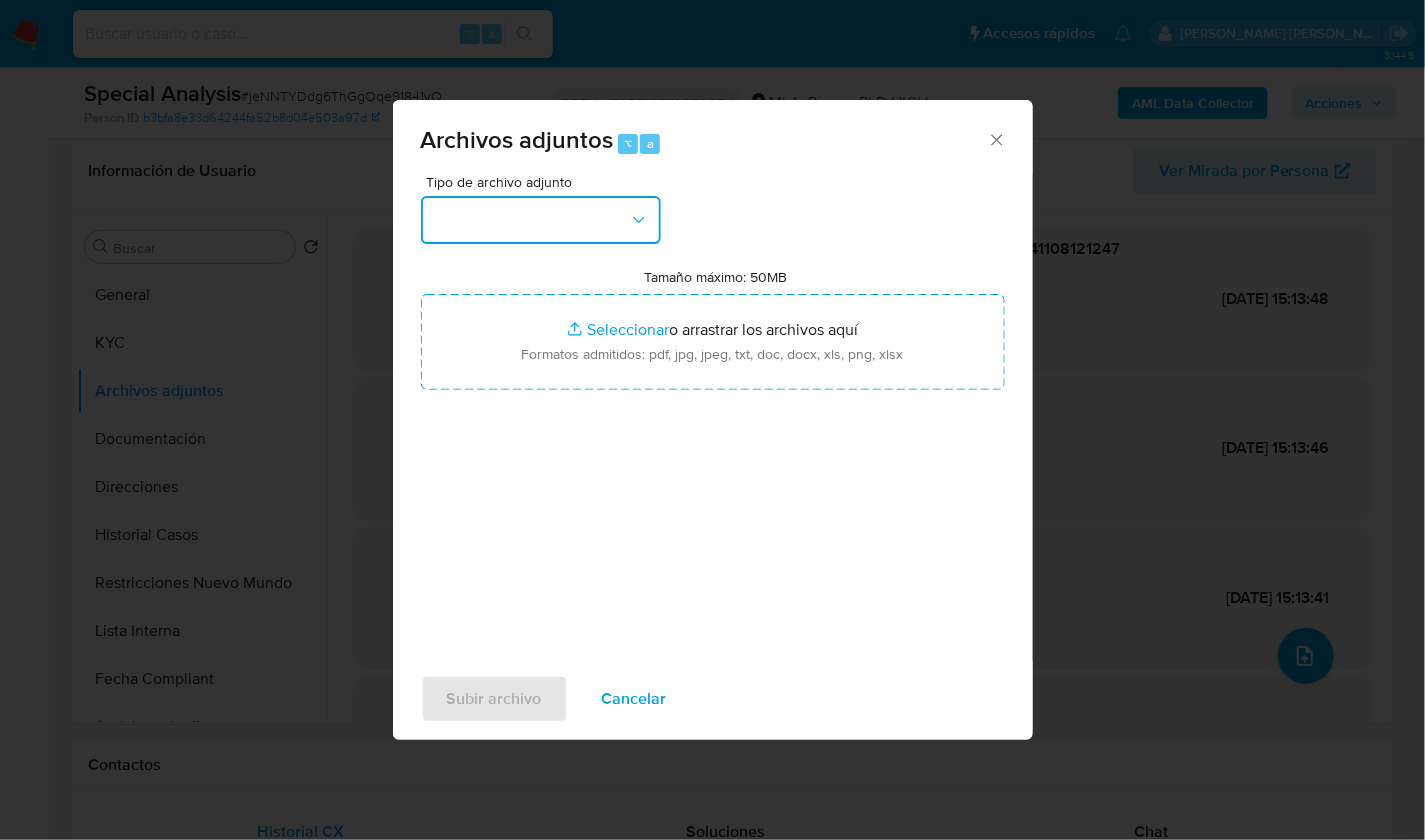 click at bounding box center [541, 220] 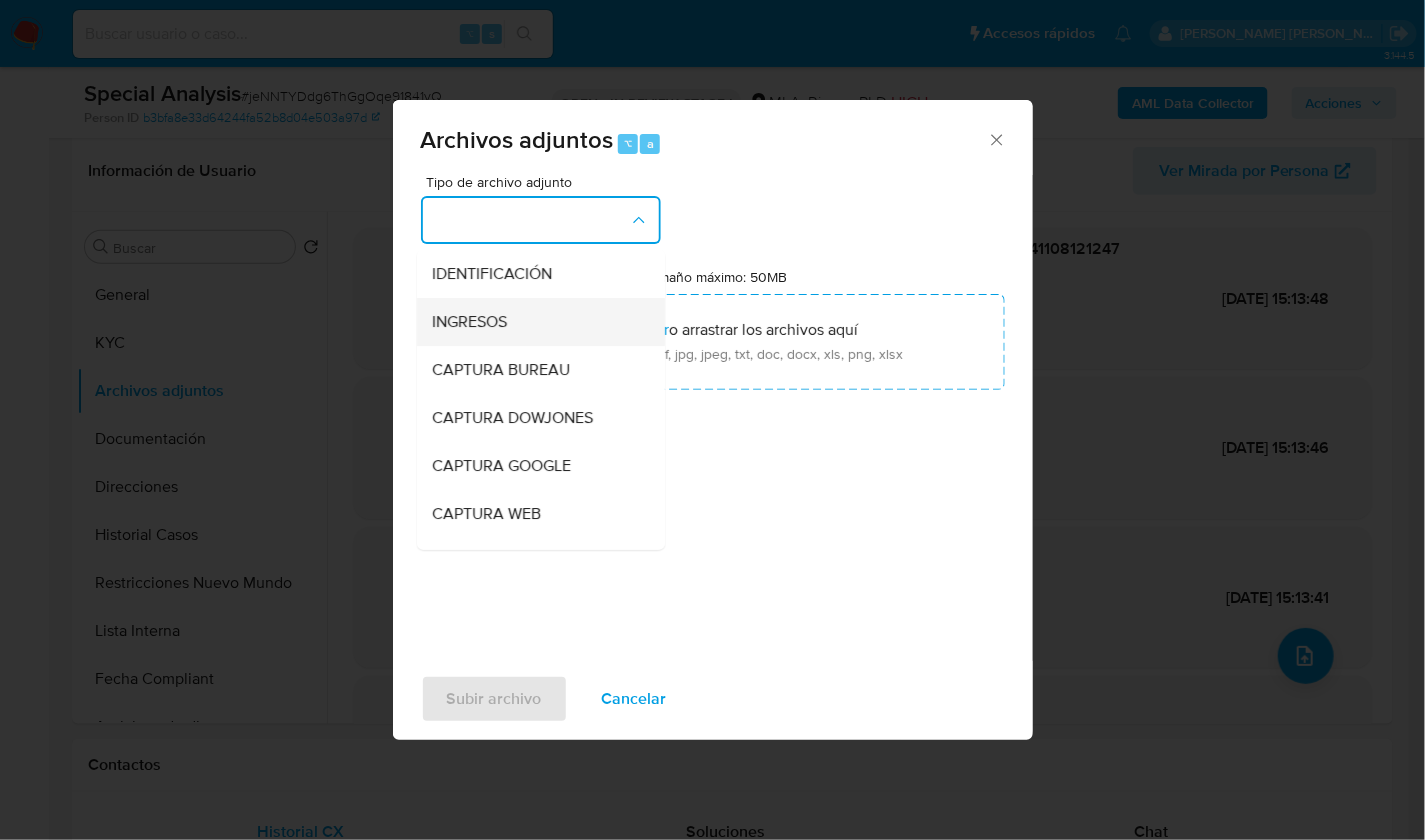 click on "INGRESOS" at bounding box center [535, 321] 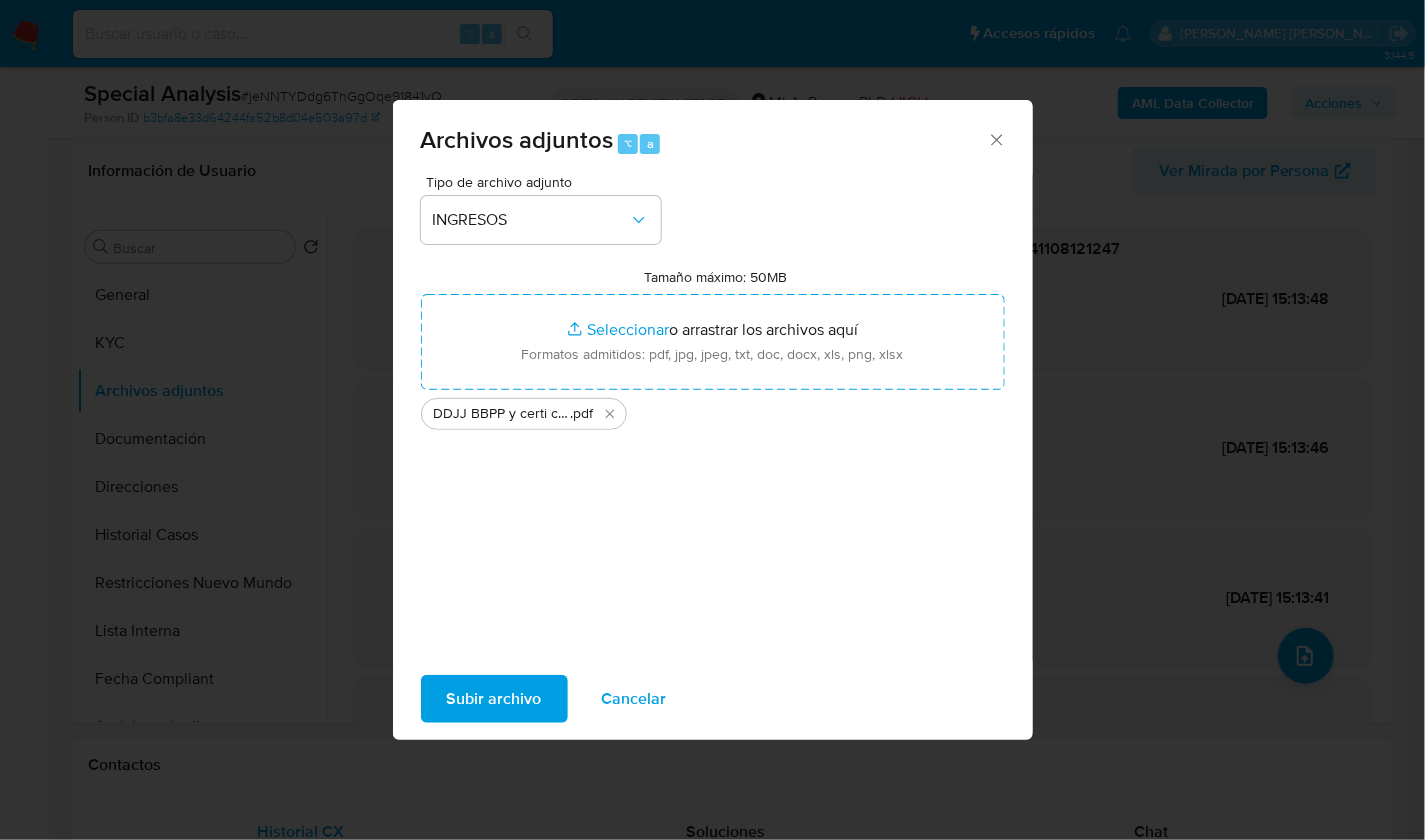click on "Subir archivo" at bounding box center (494, 699) 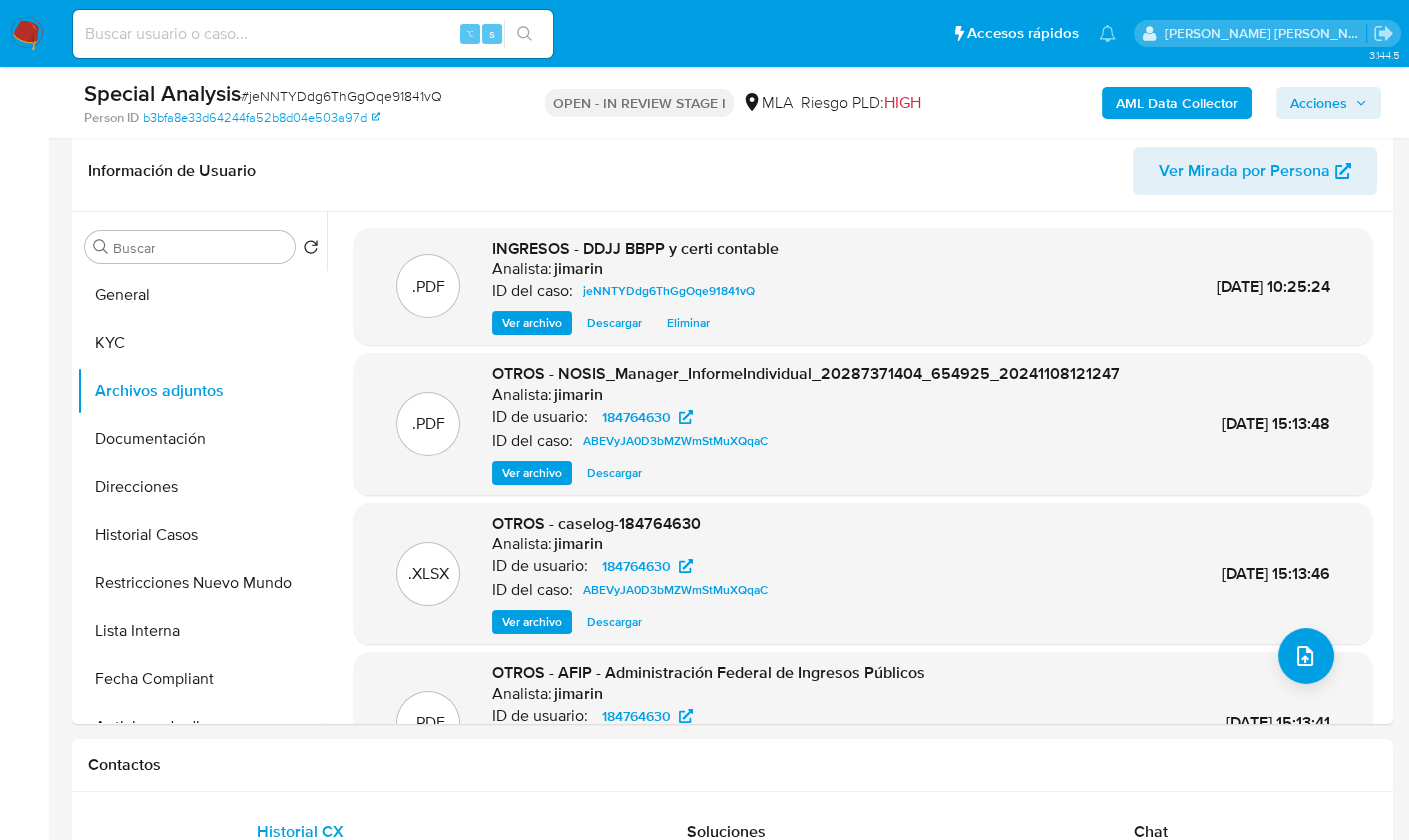 click on "Acciones" at bounding box center (1318, 103) 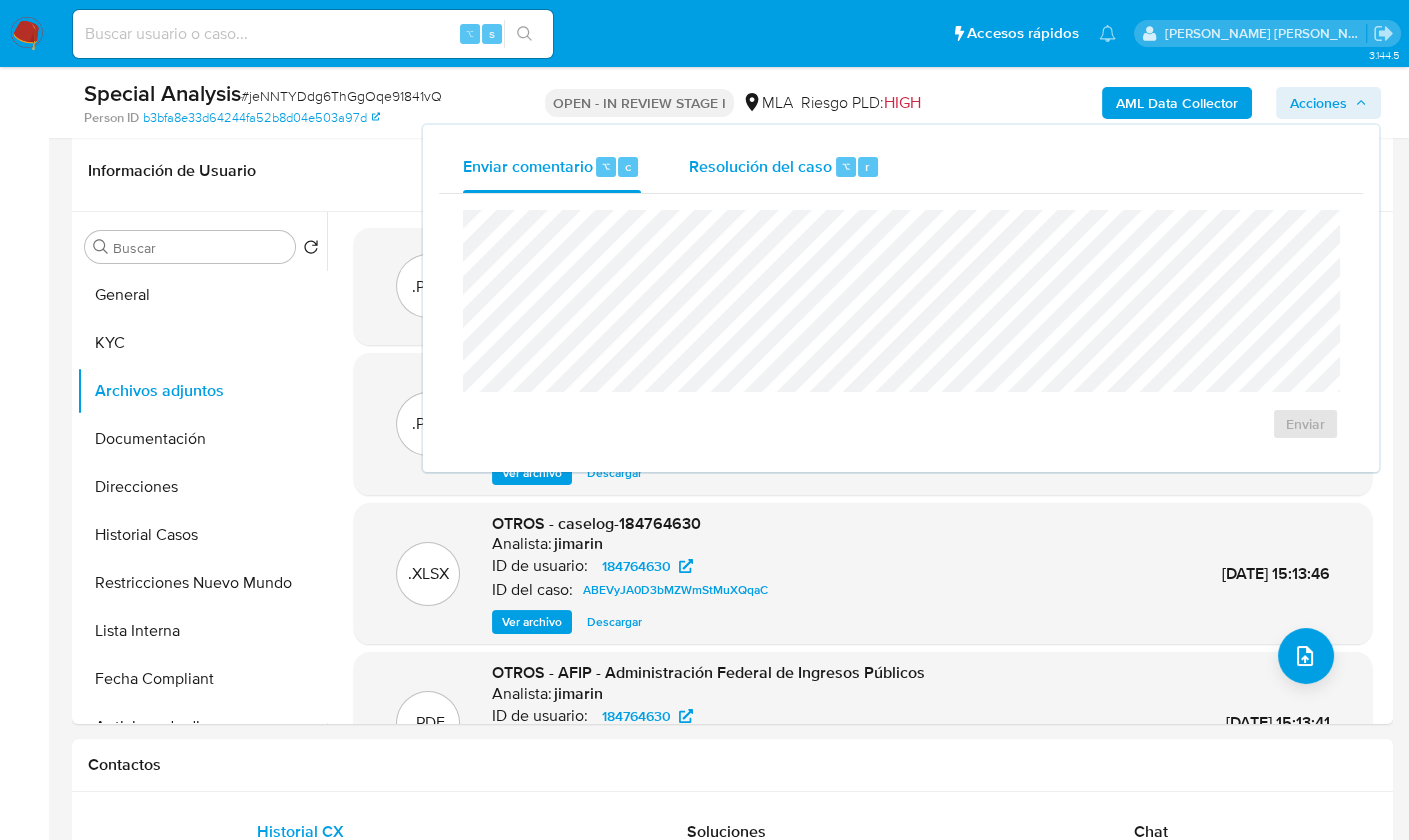 click on "Resolución del caso ⌥ r" at bounding box center [784, 167] 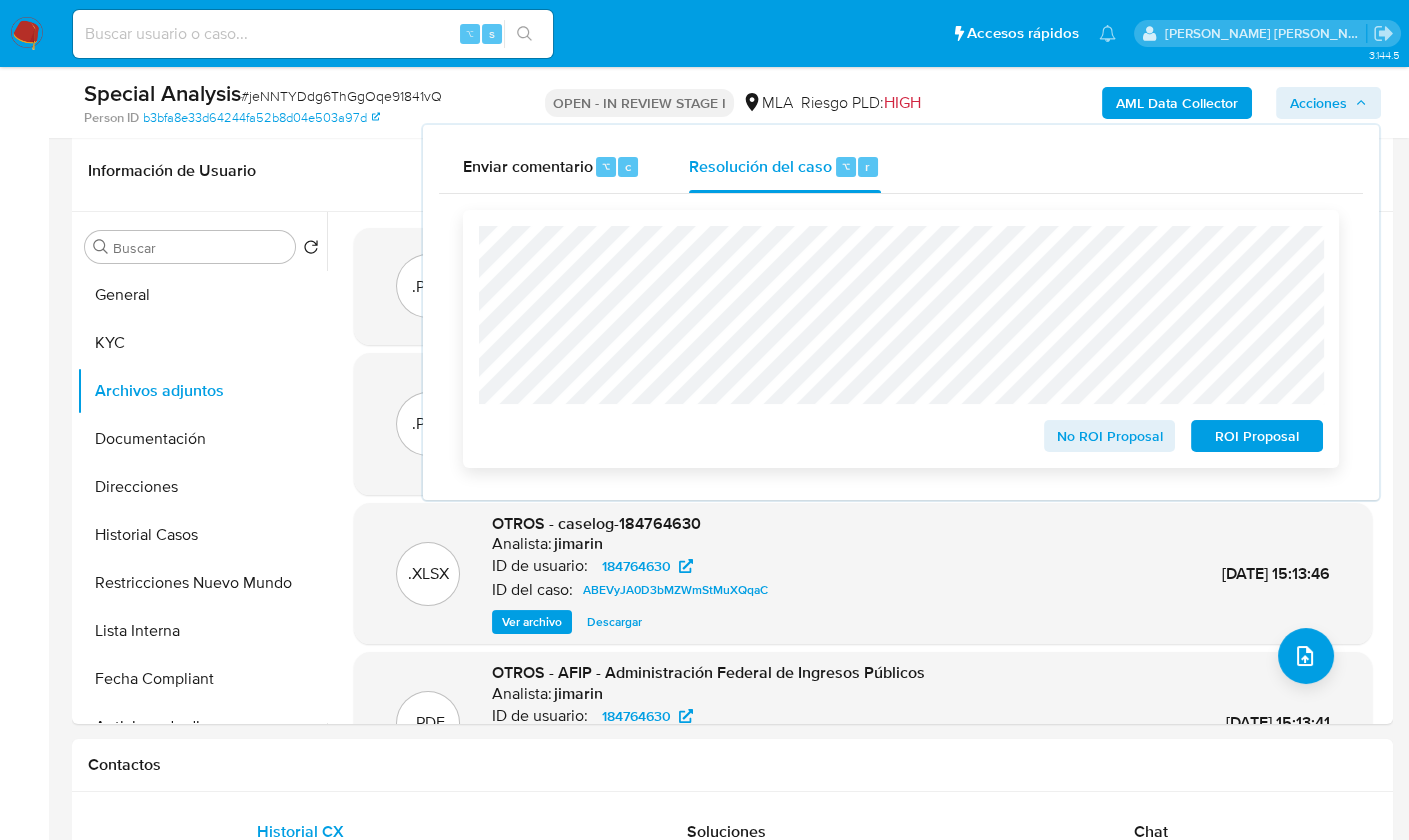 scroll, scrollTop: 3235, scrollLeft: 0, axis: vertical 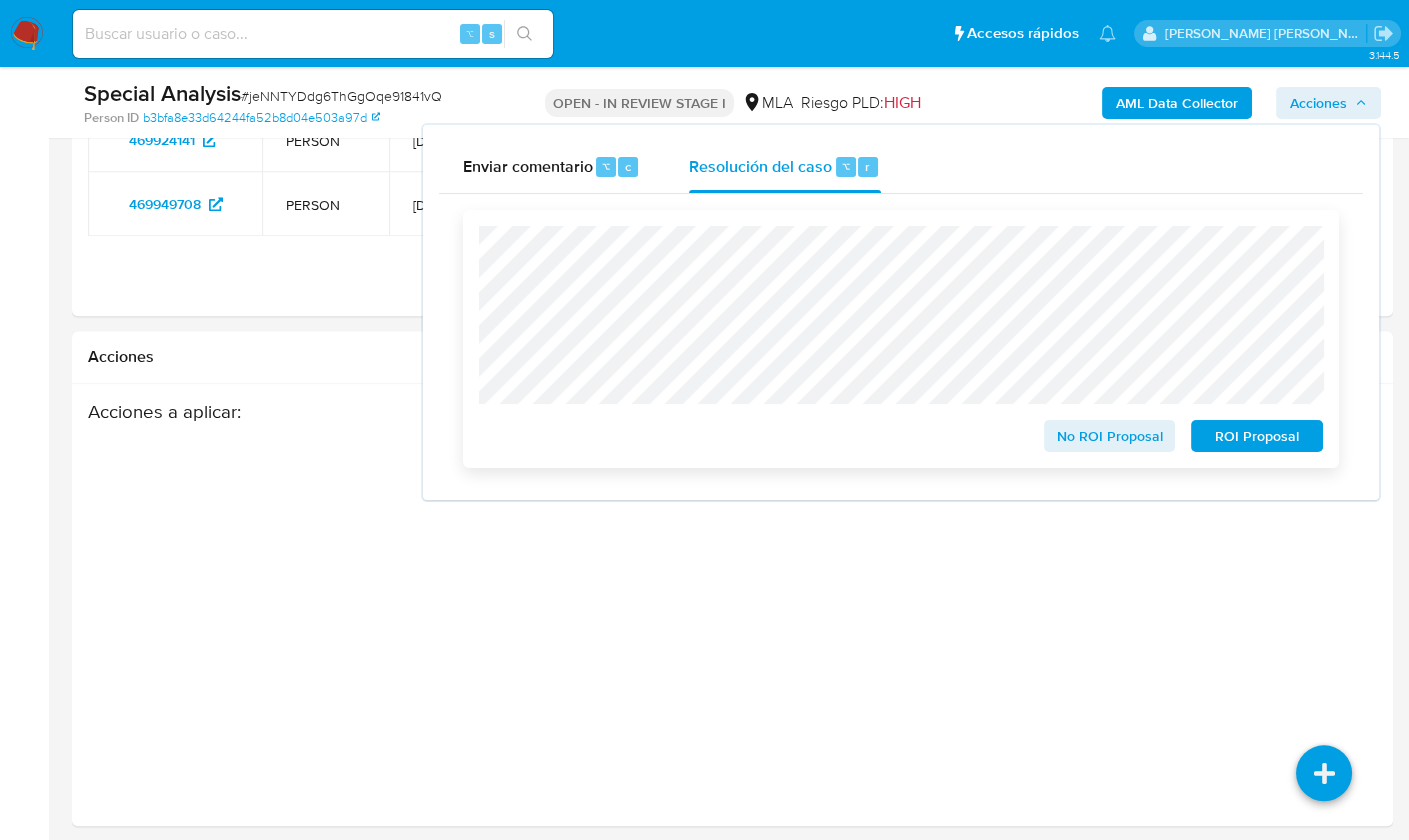 click on "No ROI Proposal" at bounding box center [1110, 436] 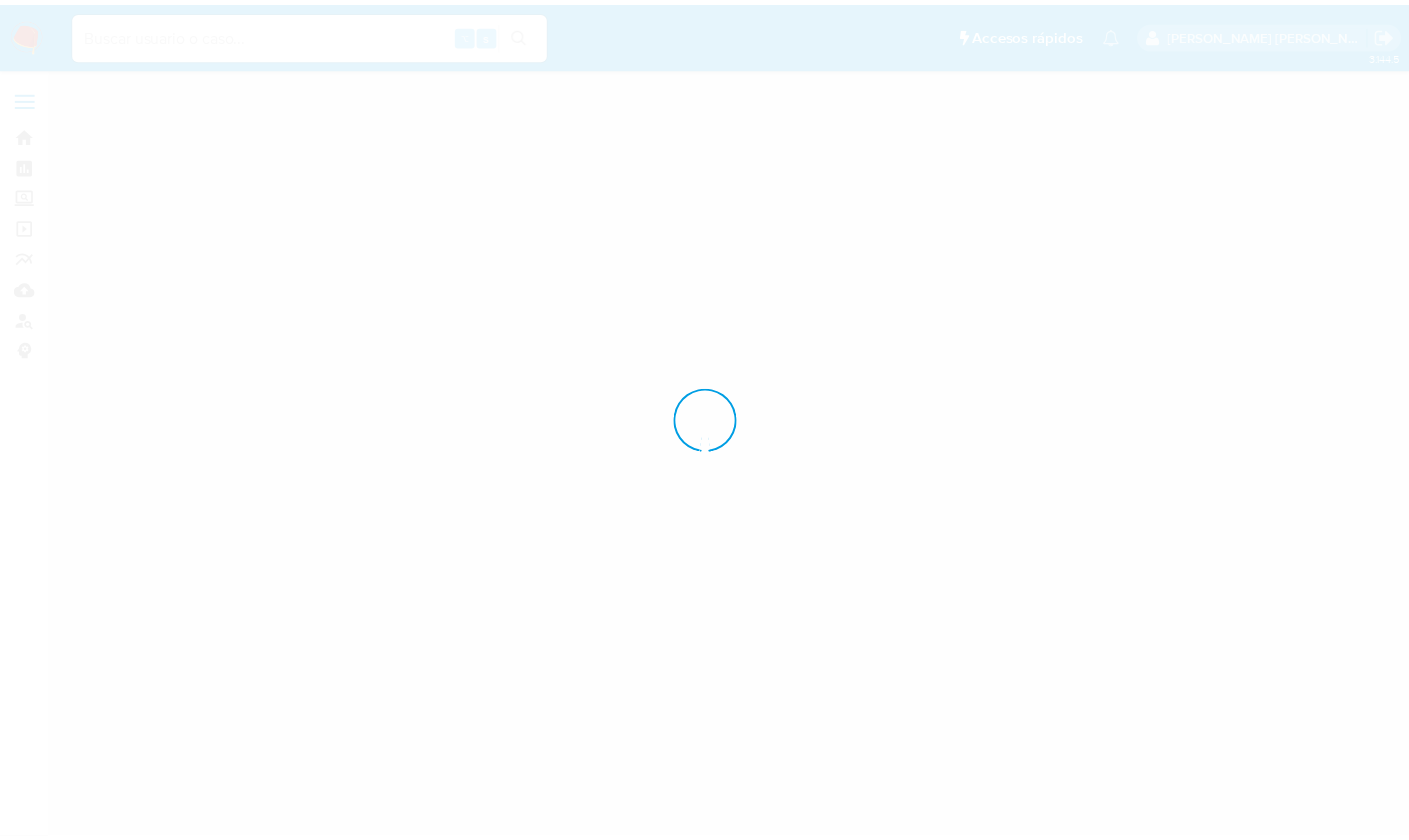 scroll, scrollTop: 0, scrollLeft: 0, axis: both 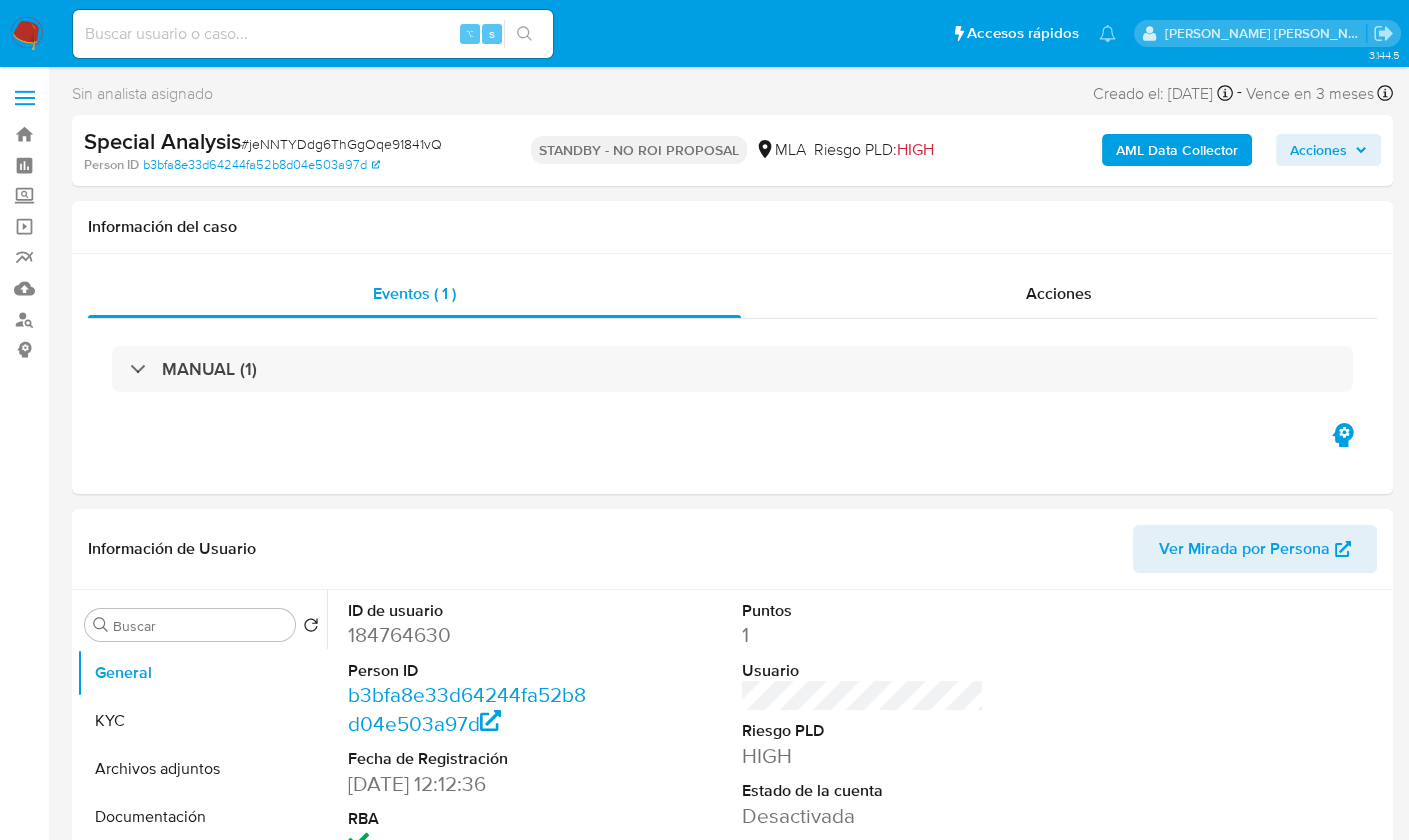 select on "10" 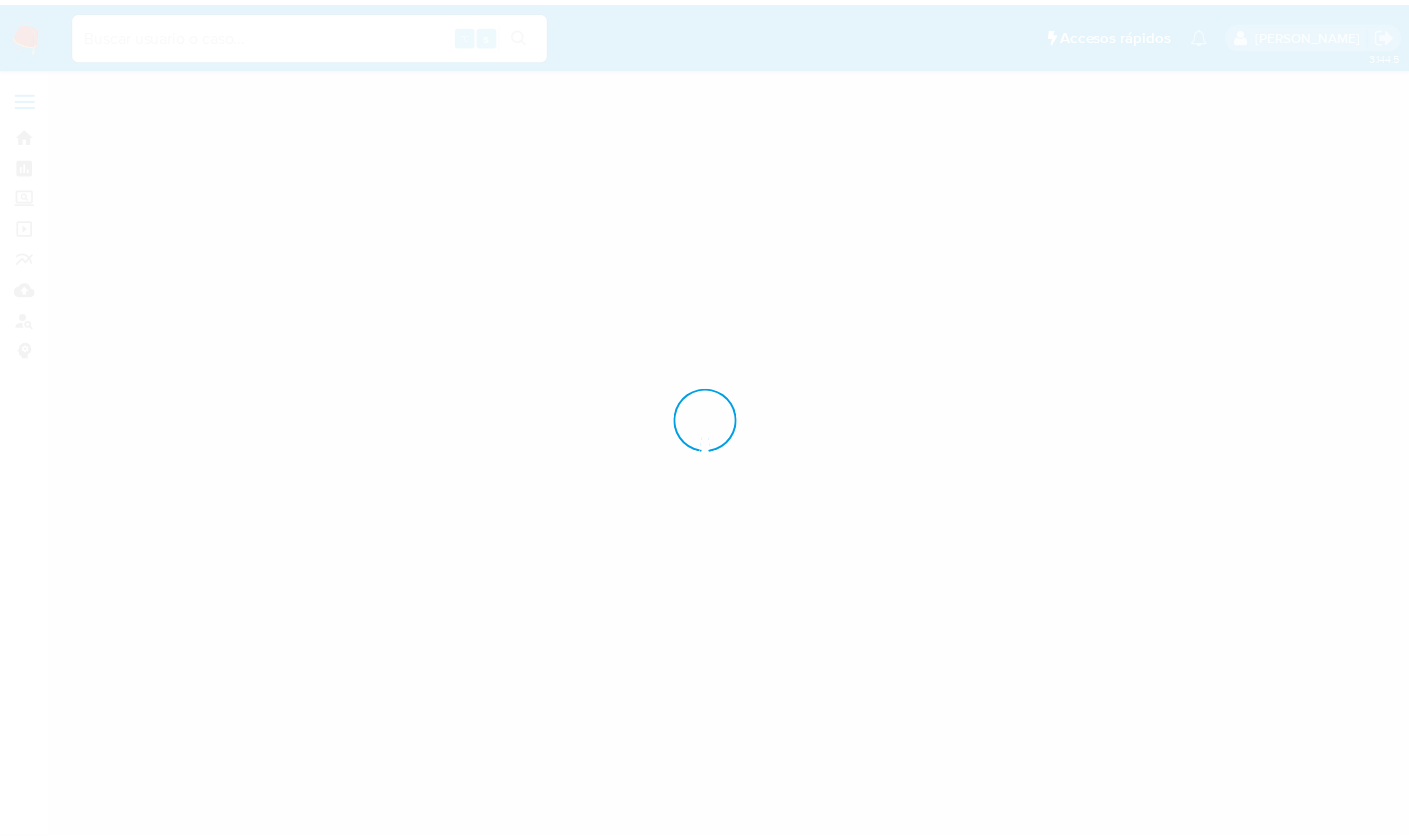 scroll, scrollTop: 0, scrollLeft: 0, axis: both 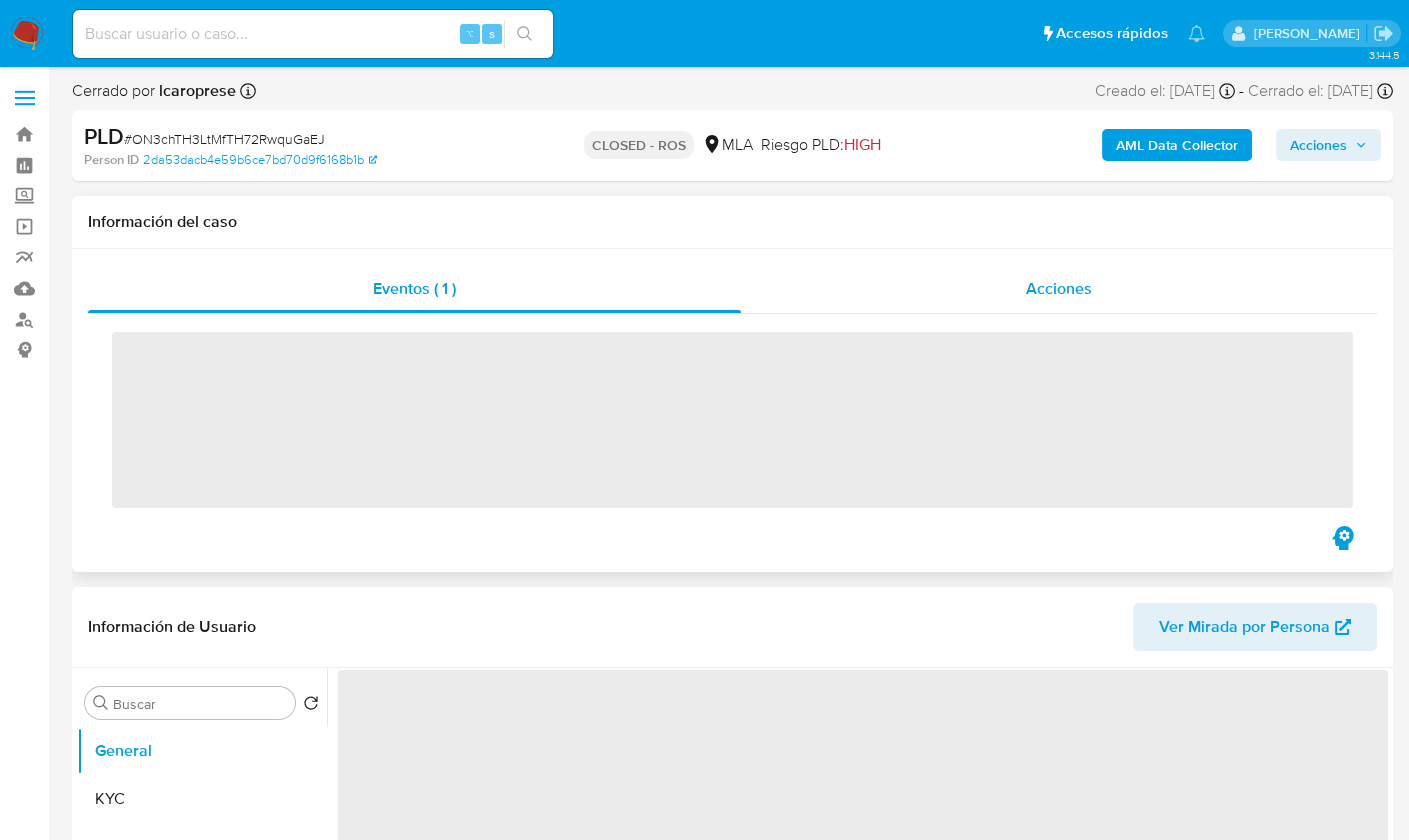 click on "Acciones" at bounding box center (1059, 288) 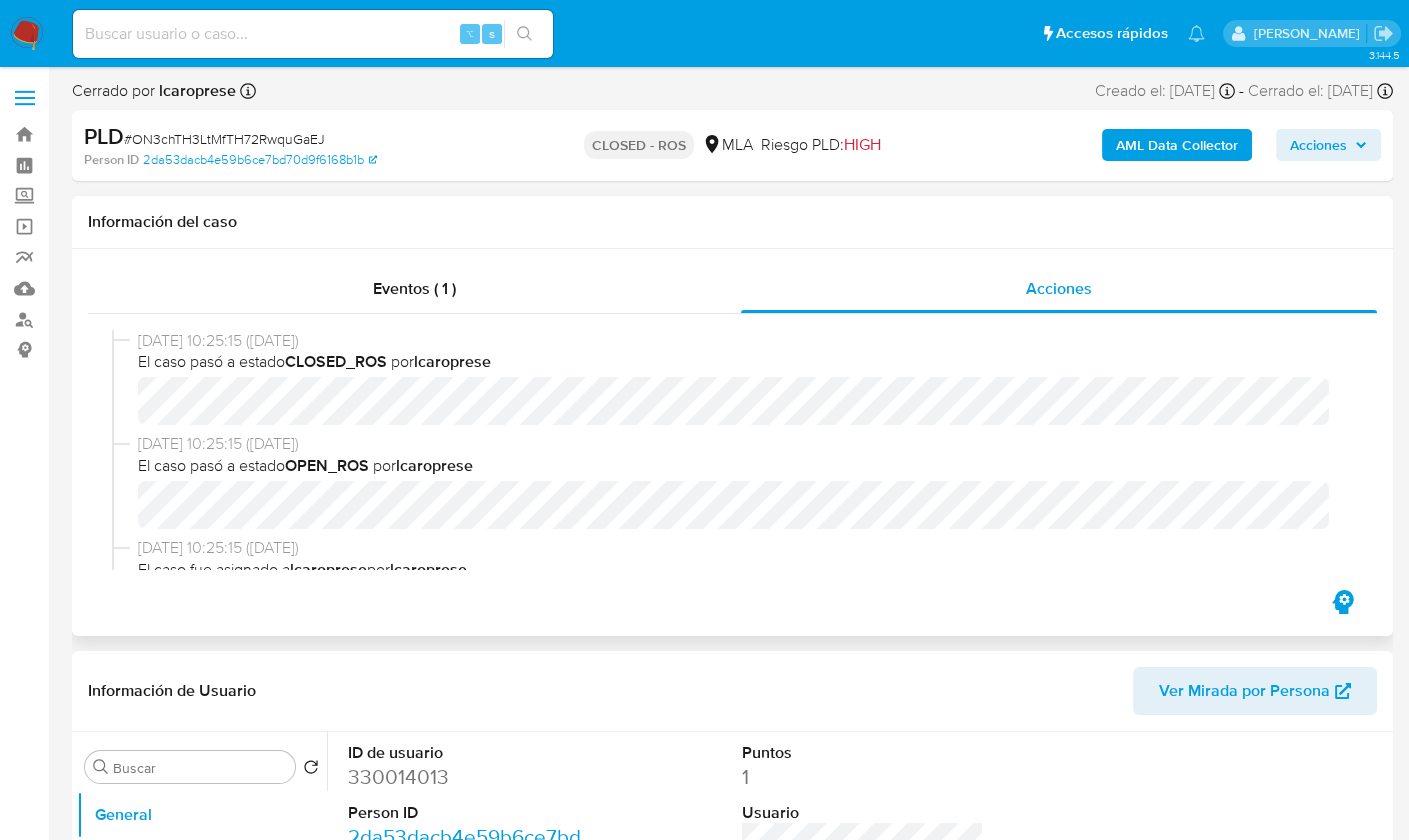 select on "10" 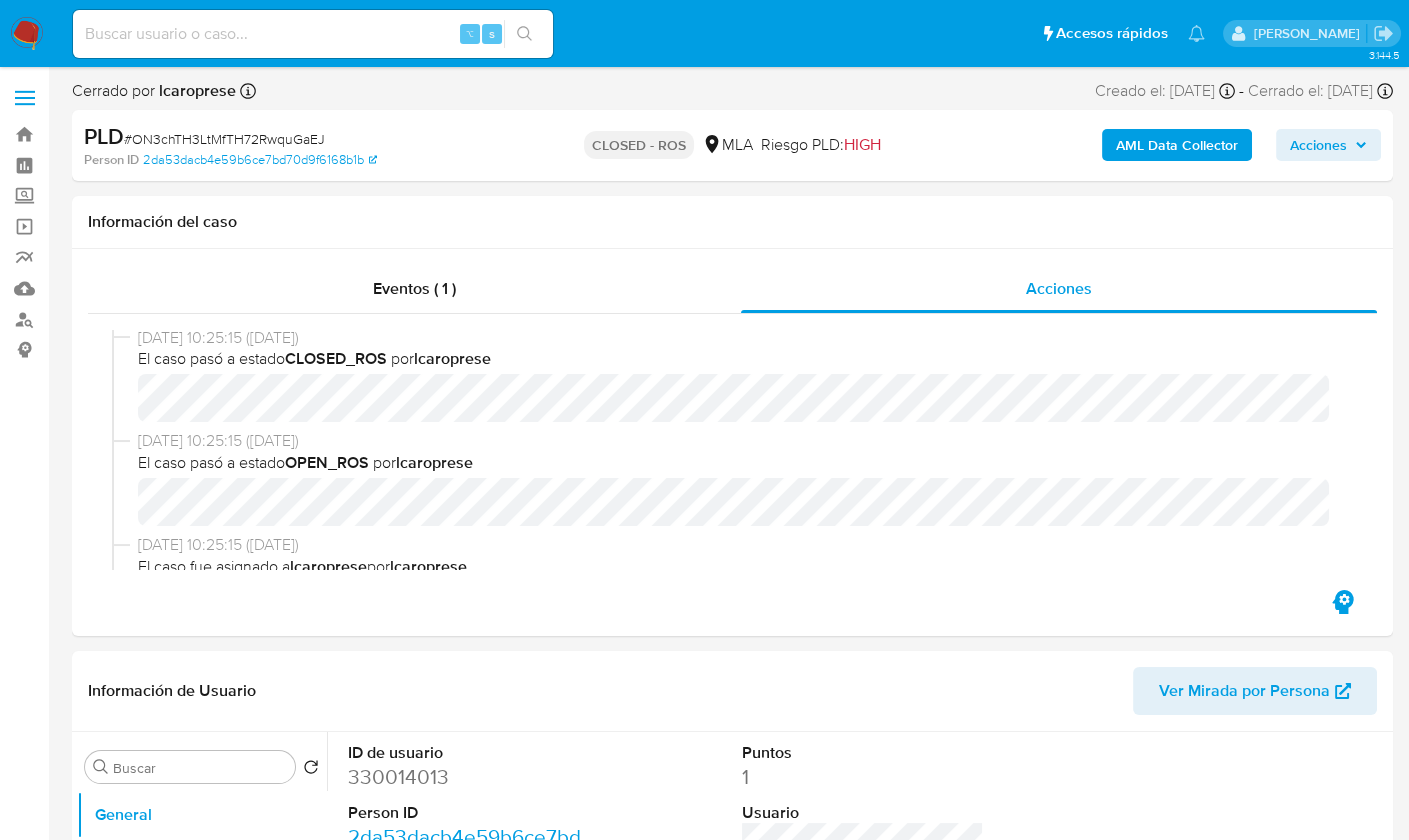 scroll, scrollTop: 0, scrollLeft: 0, axis: both 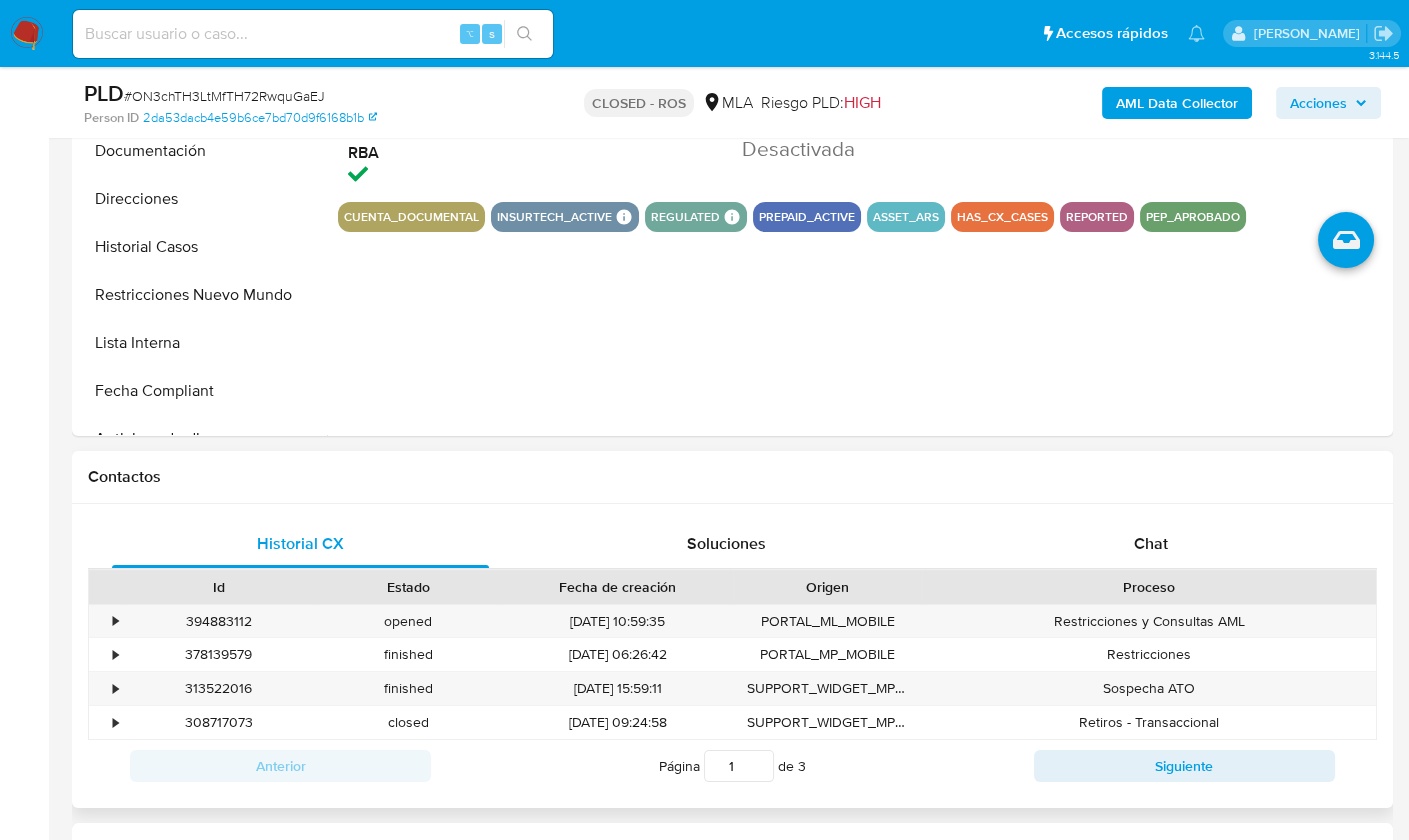 click on "Historial CX Soluciones Chat Id Estado Fecha de creación Origen Proceso • 394883112 opened 12/07/2025 10:59:35 PORTAL_ML_MOBILE Restricciones y Consultas AML • 378139579 finished 04/04/2025 06:26:42 PORTAL_MP_MOBILE Restricciones • 313522016 finished 28/04/2024 15:59:11 SUPPORT_WIDGET_MP_MOBILE Sospecha ATO • 308717073 closed 03/04/2024 09:24:58 SUPPORT_WIDGET_MP_MOBILE Retiros - Transaccional Anterior Página   1   de   3 Siguiente Cargando..." at bounding box center [732, 656] 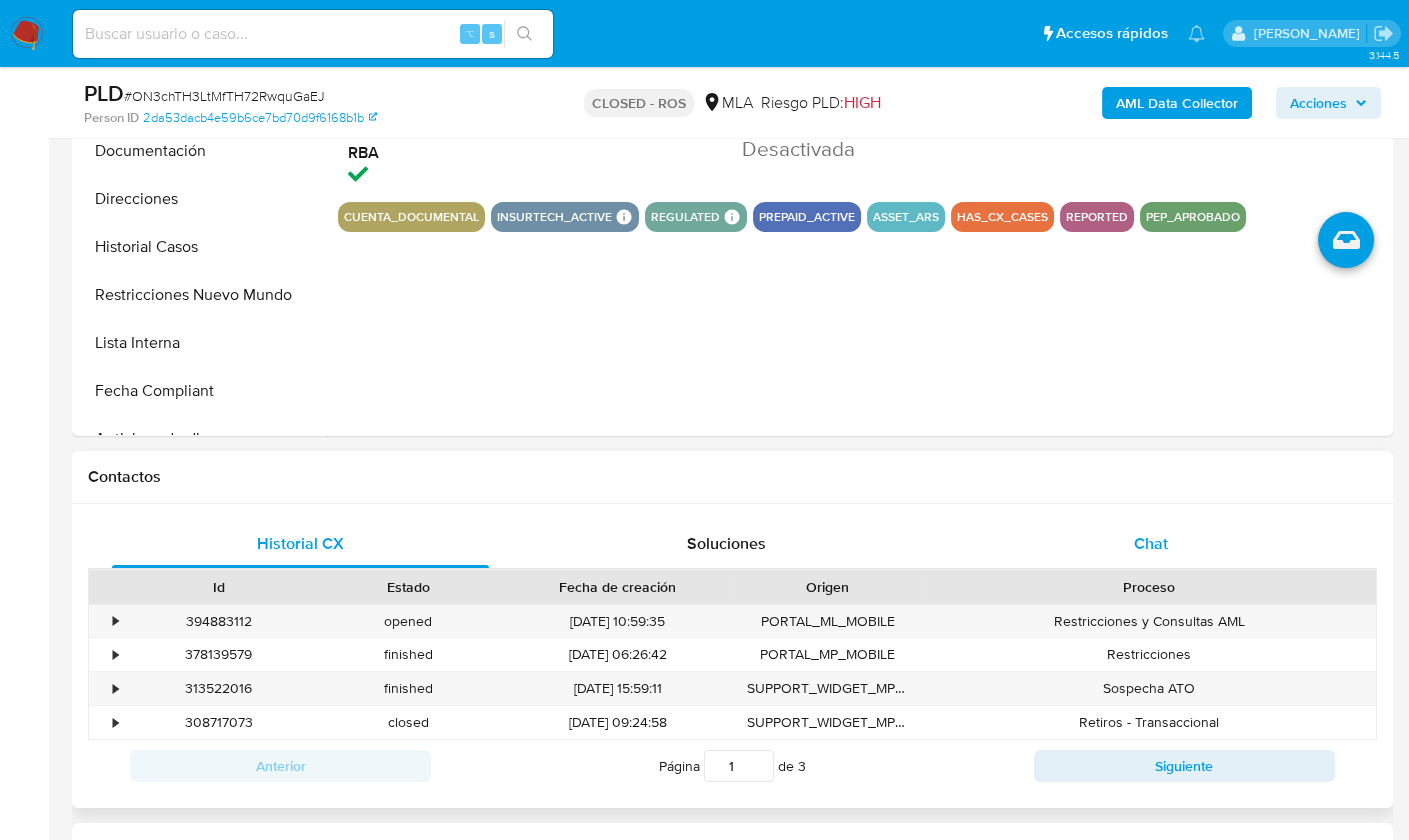 click on "Chat" at bounding box center [1151, 544] 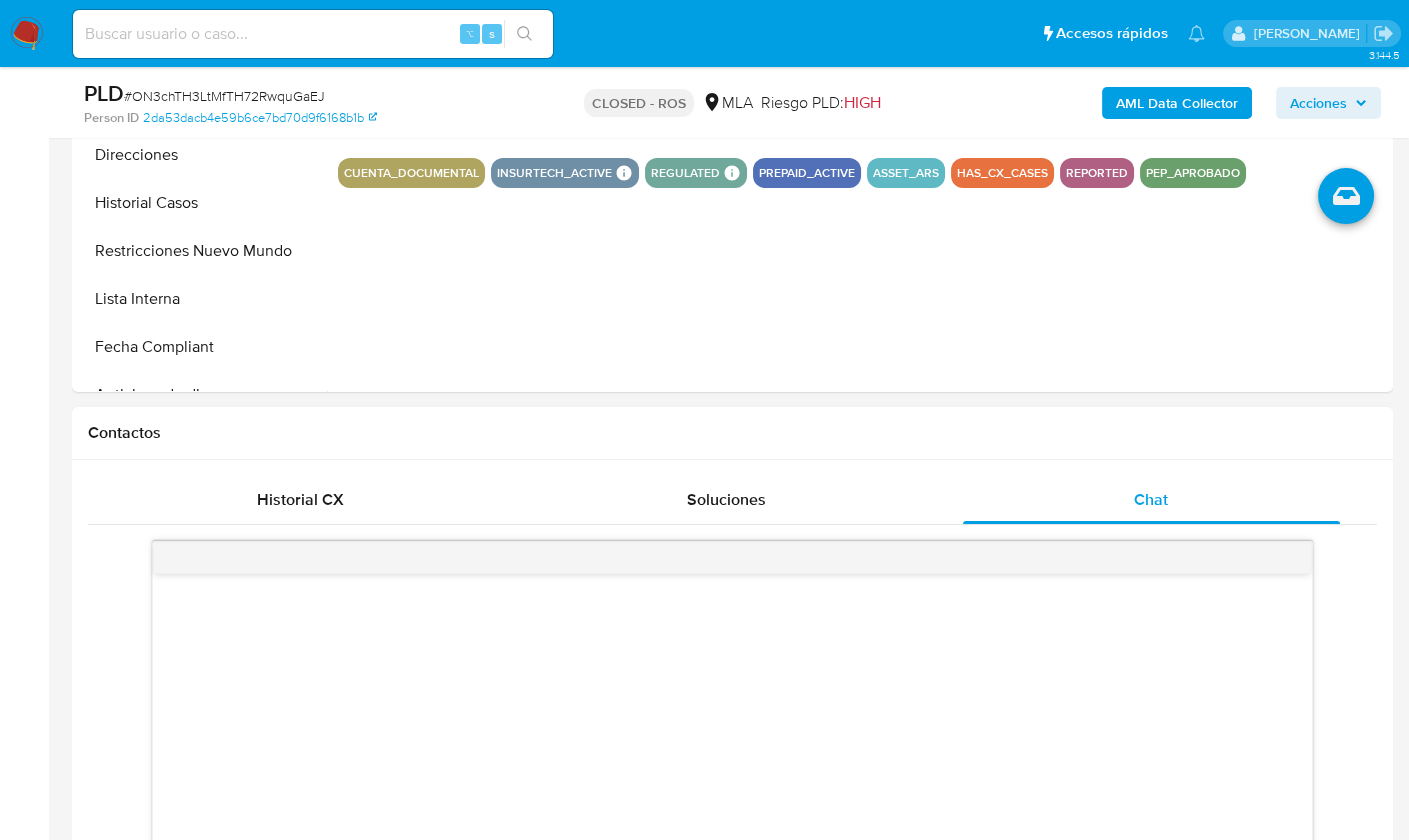 scroll, scrollTop: 897, scrollLeft: 0, axis: vertical 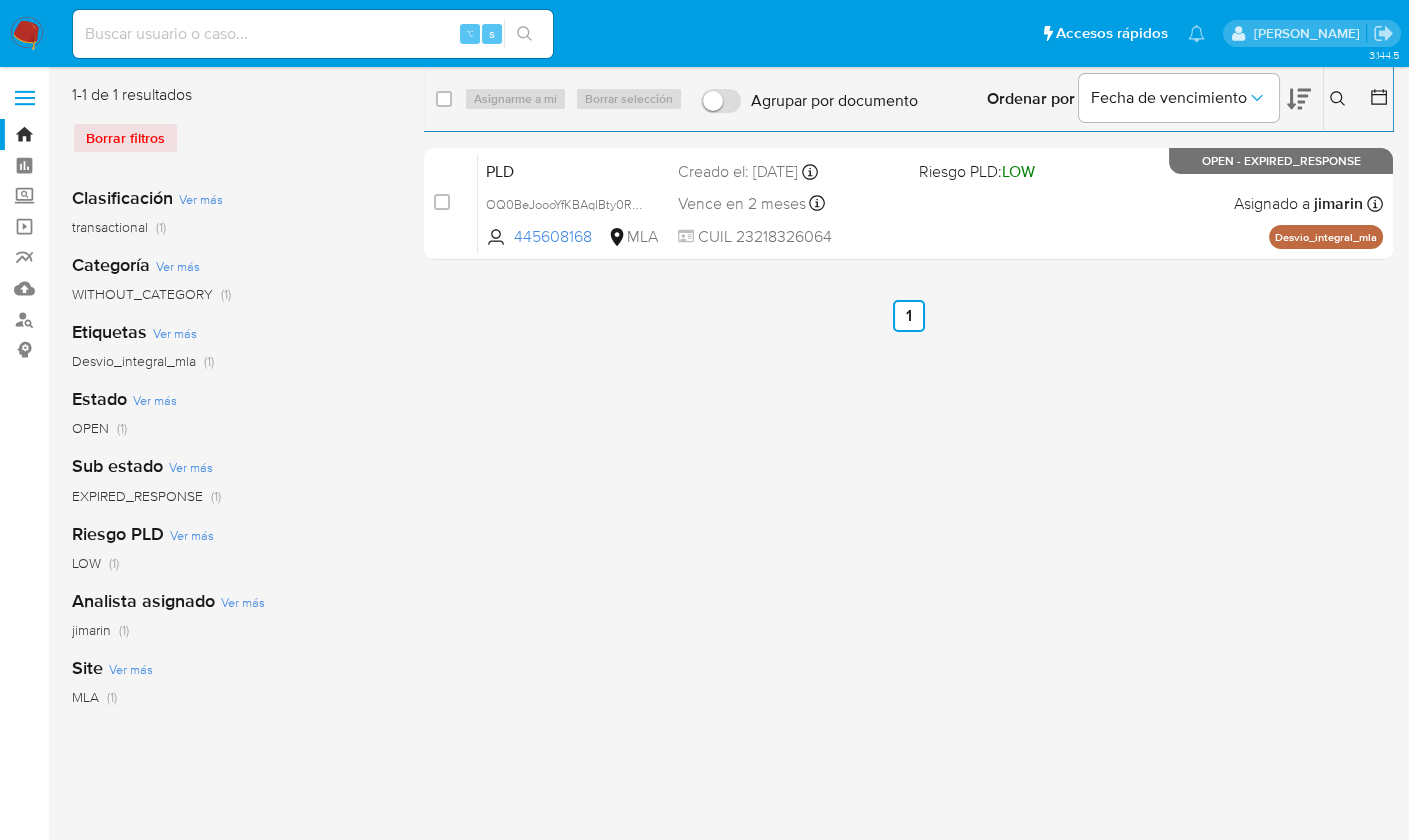 click 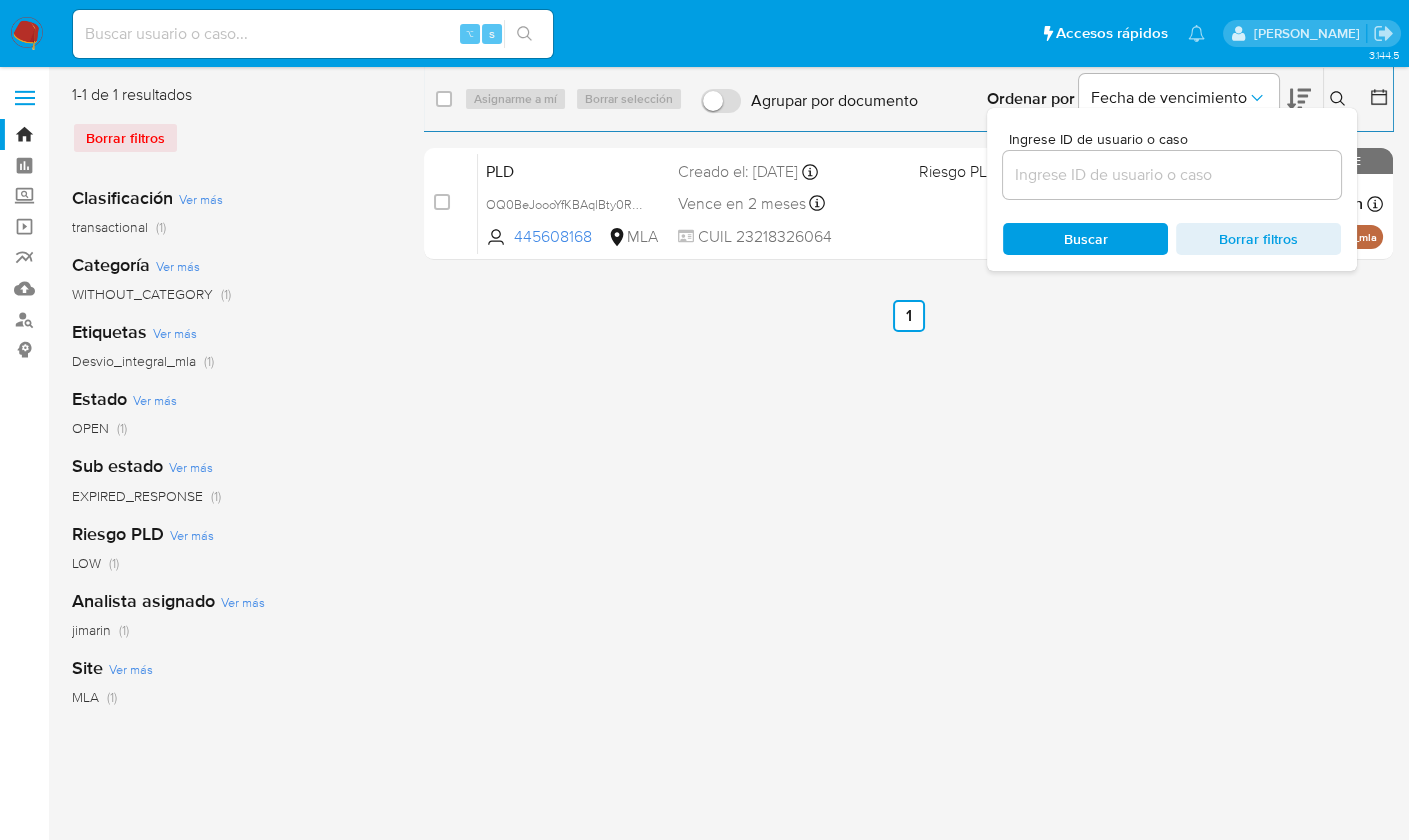 click at bounding box center [1172, 175] 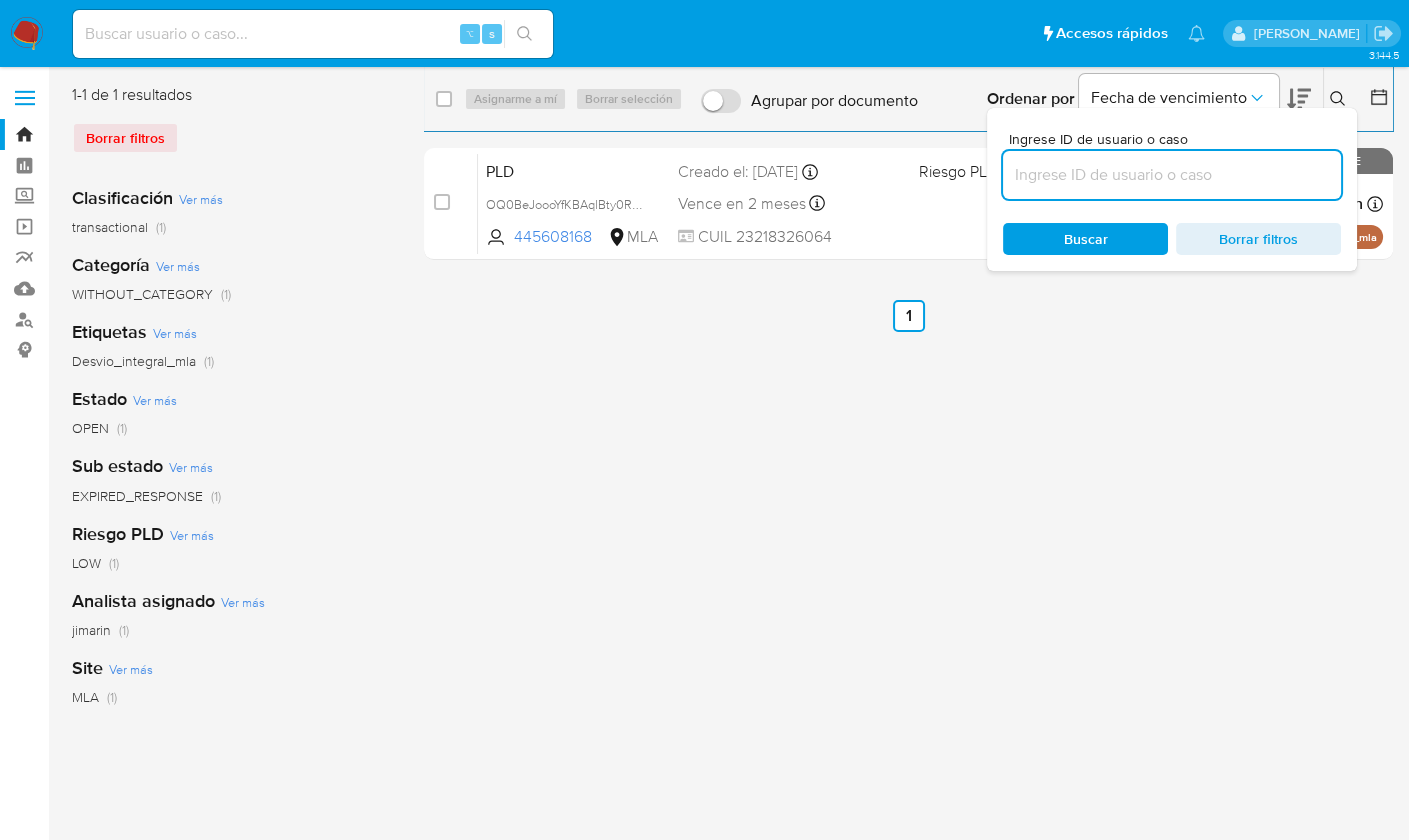 paste on "499061009" 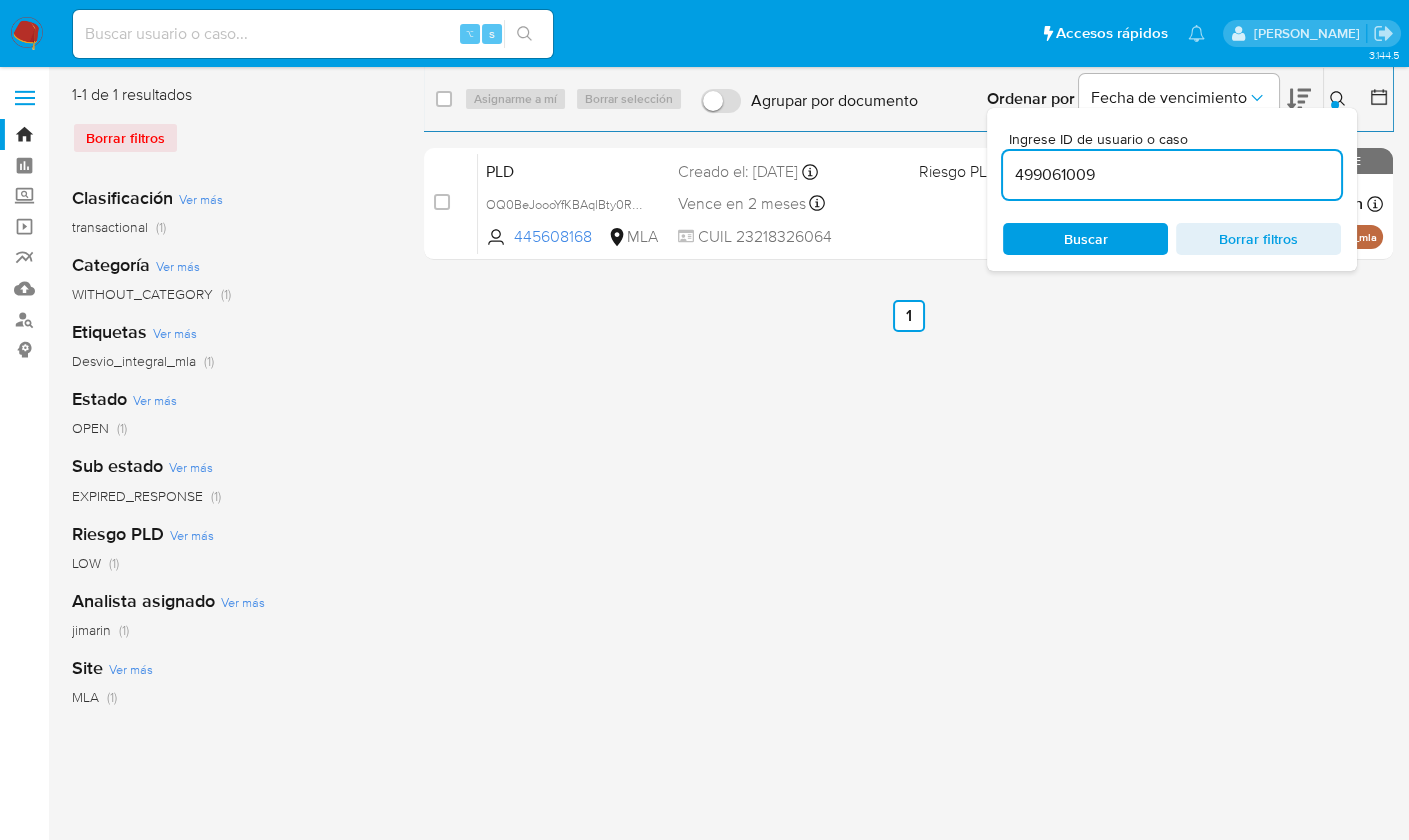 type on "499061009" 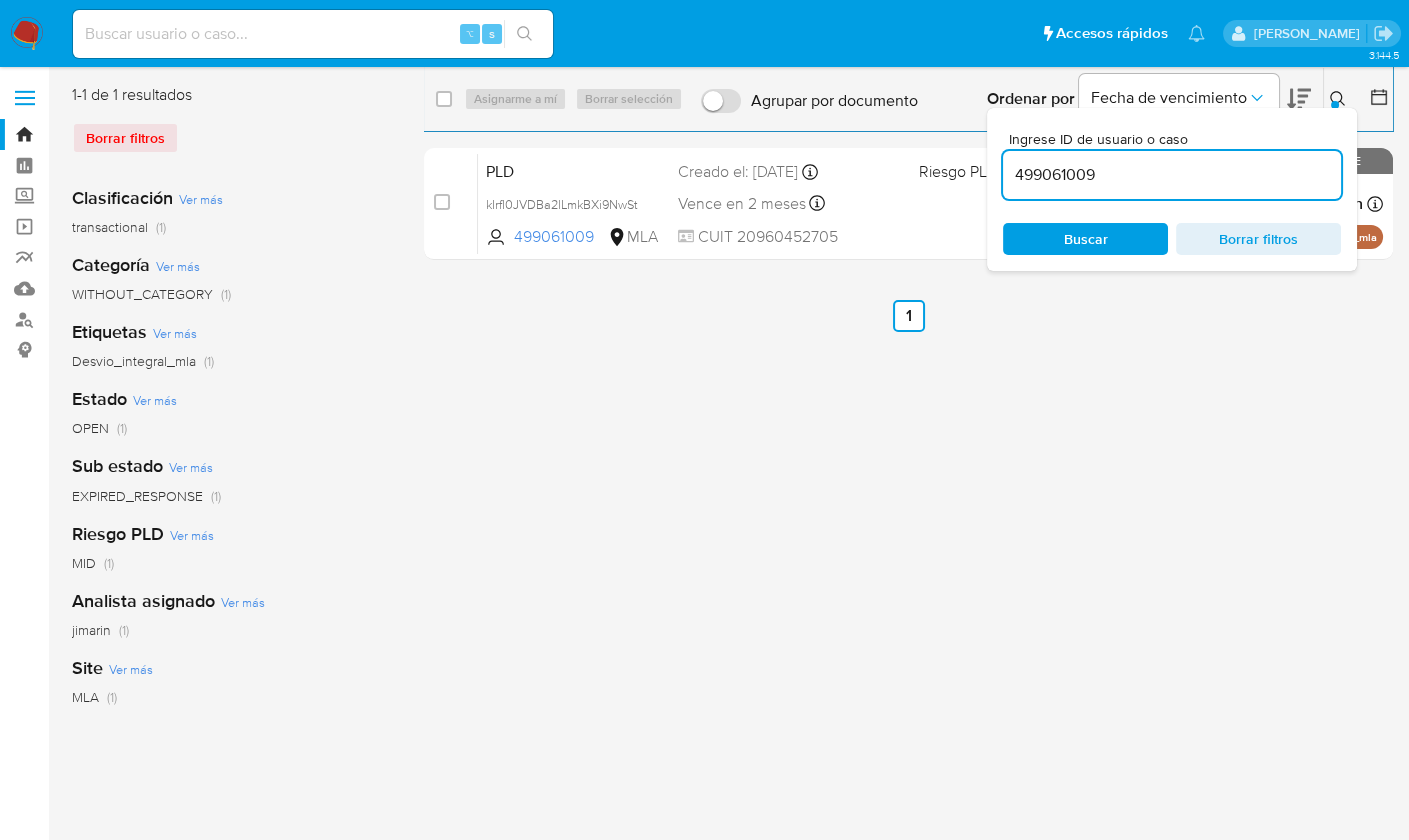 click 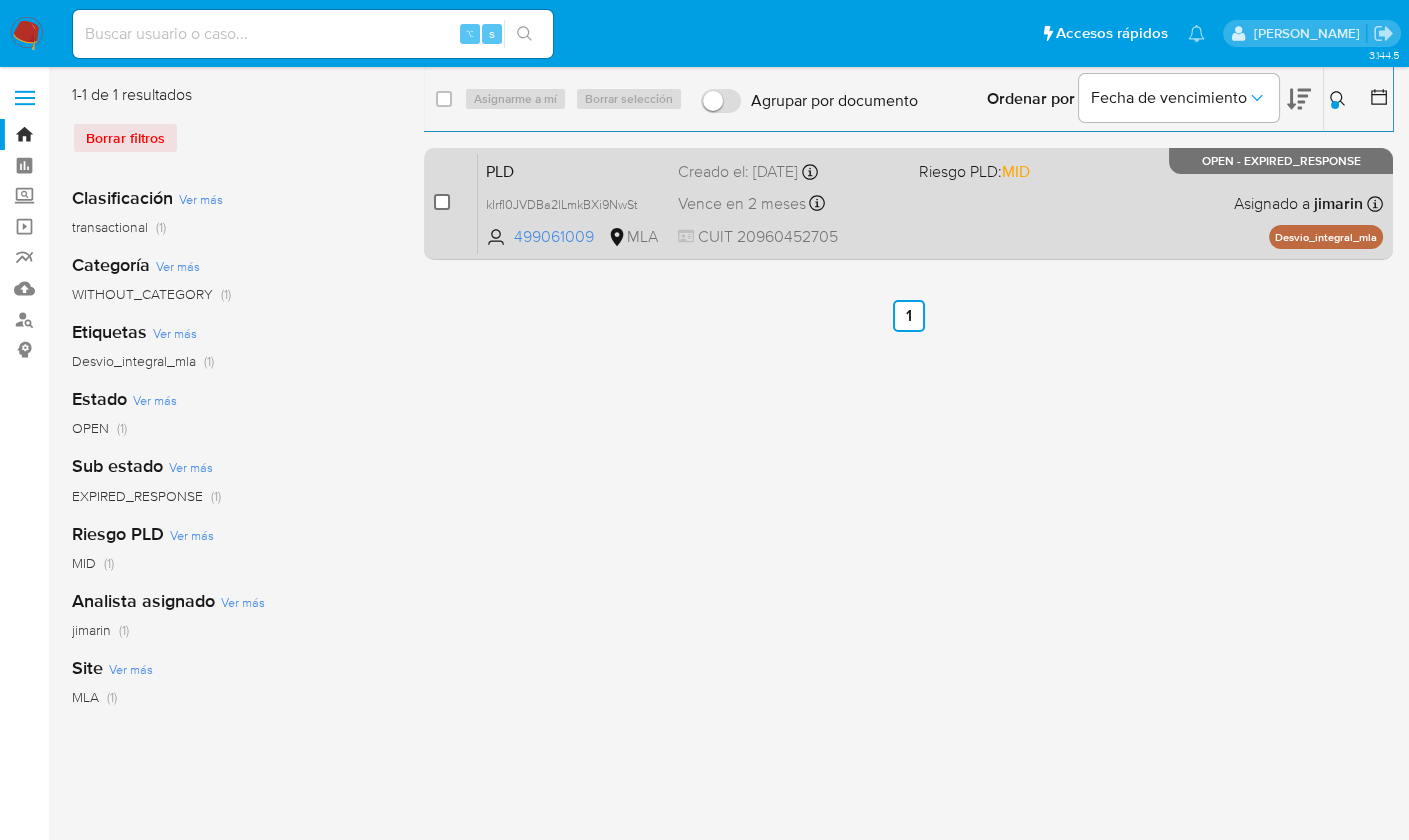 click at bounding box center (442, 202) 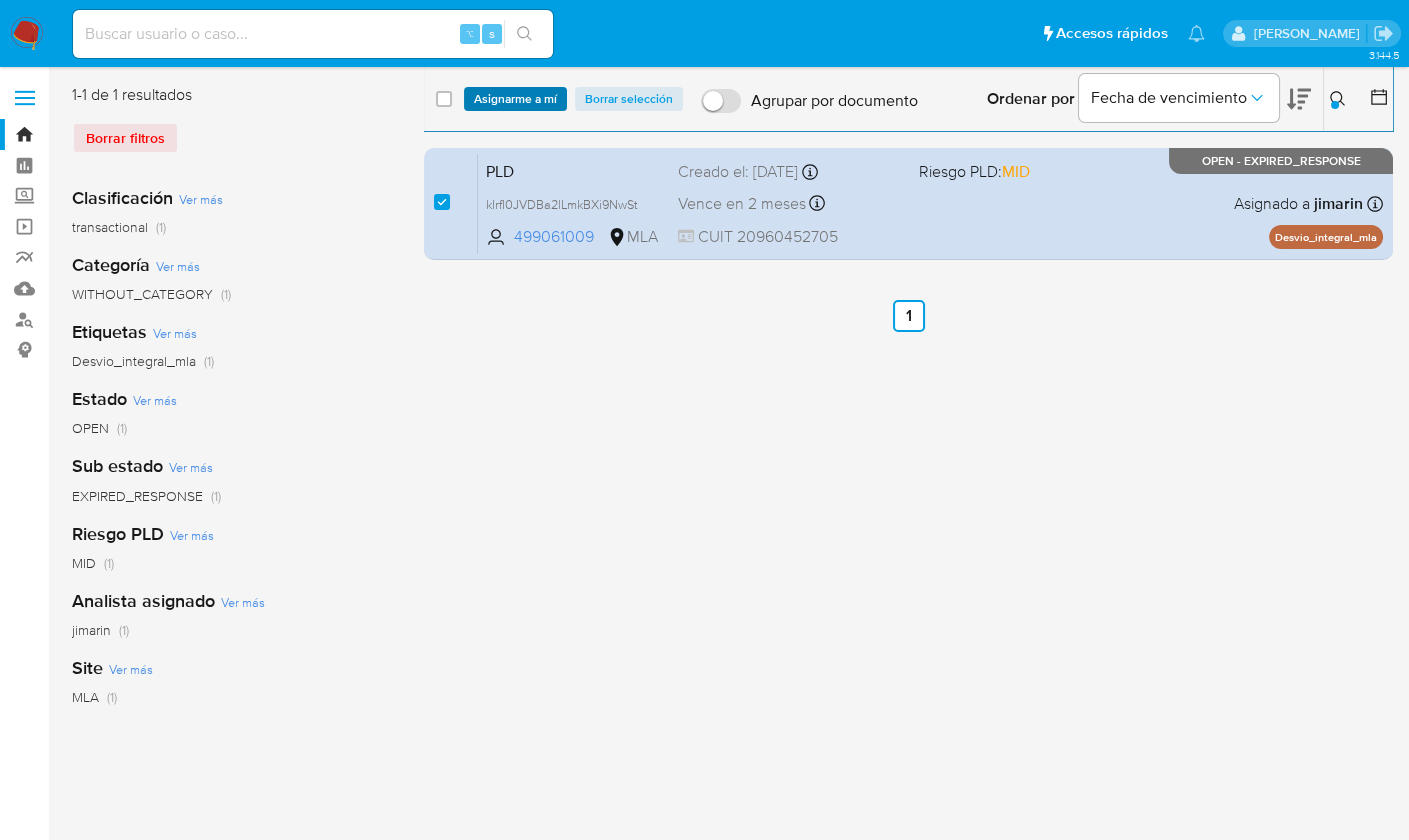 click on "Asignarme a mí" at bounding box center (515, 99) 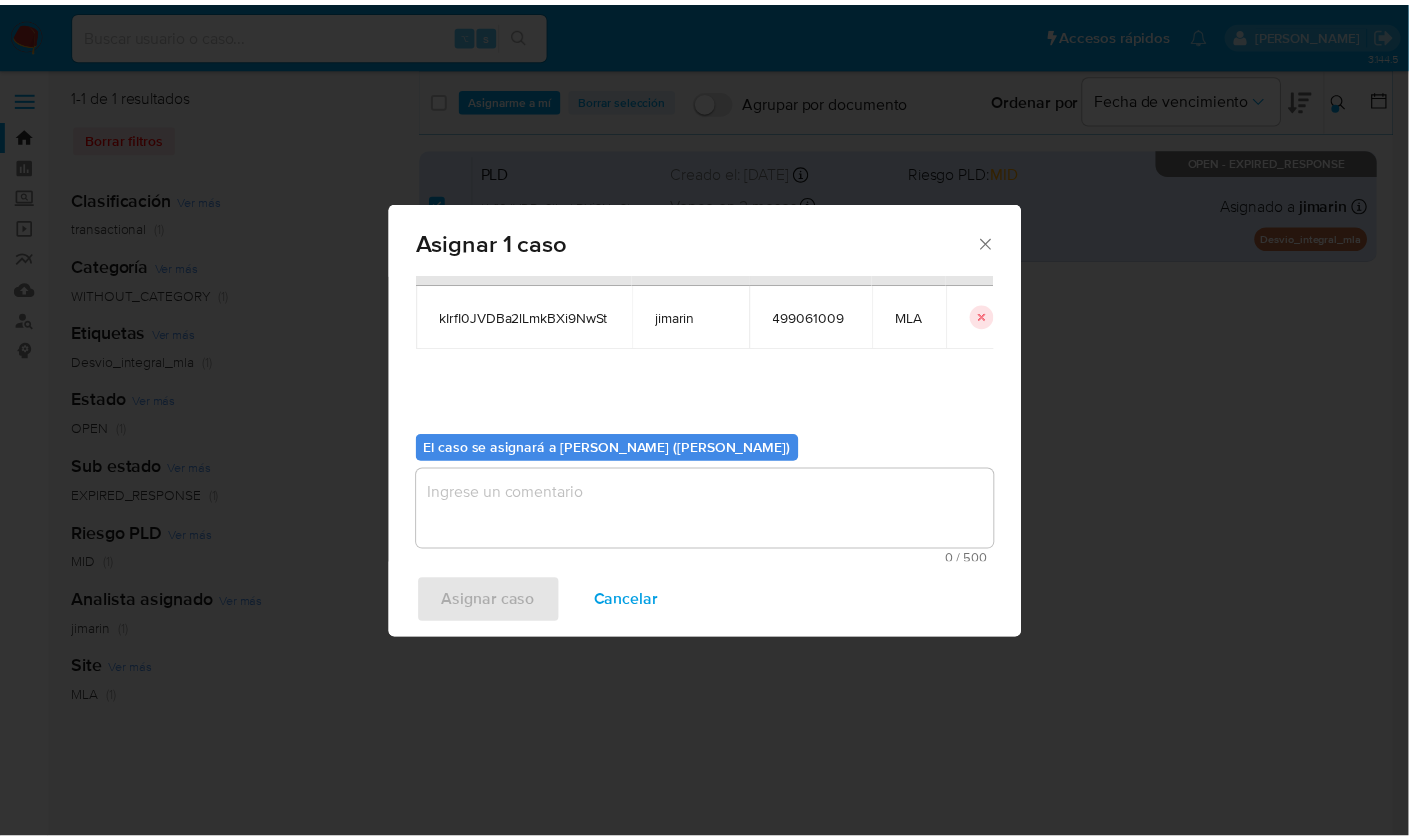 scroll, scrollTop: 102, scrollLeft: 0, axis: vertical 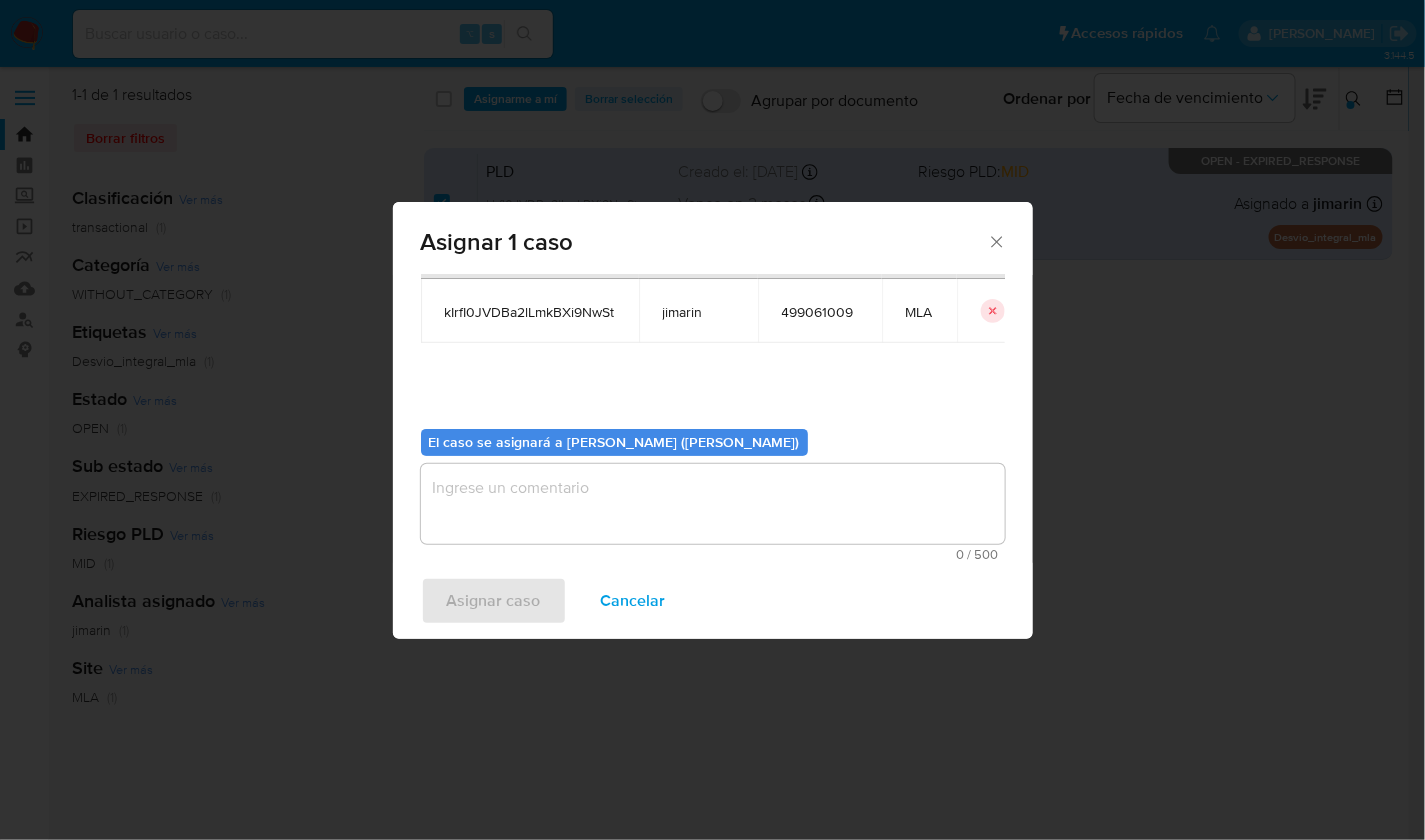 click at bounding box center [713, 504] 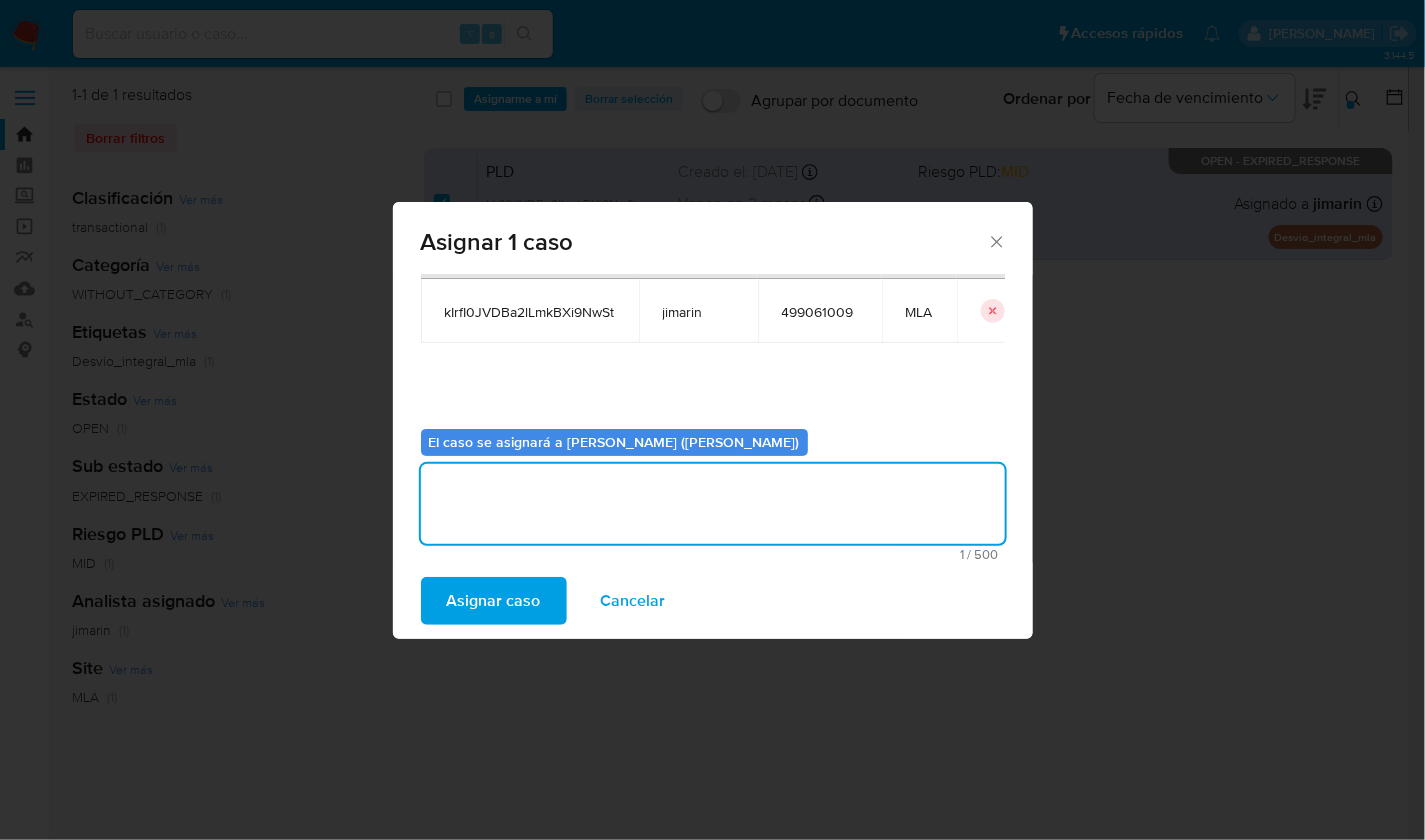 click on "Asignar caso" at bounding box center [494, 601] 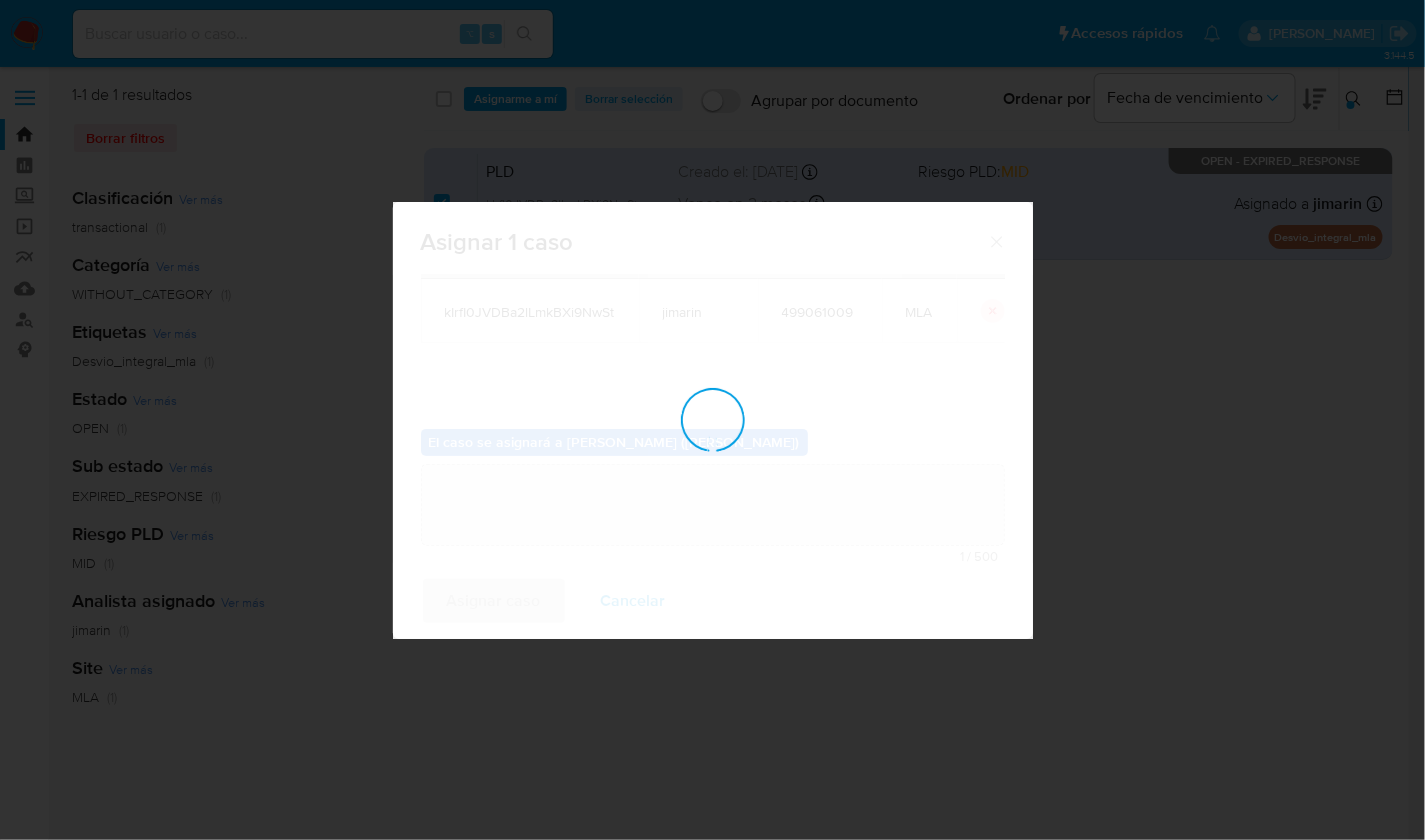 type 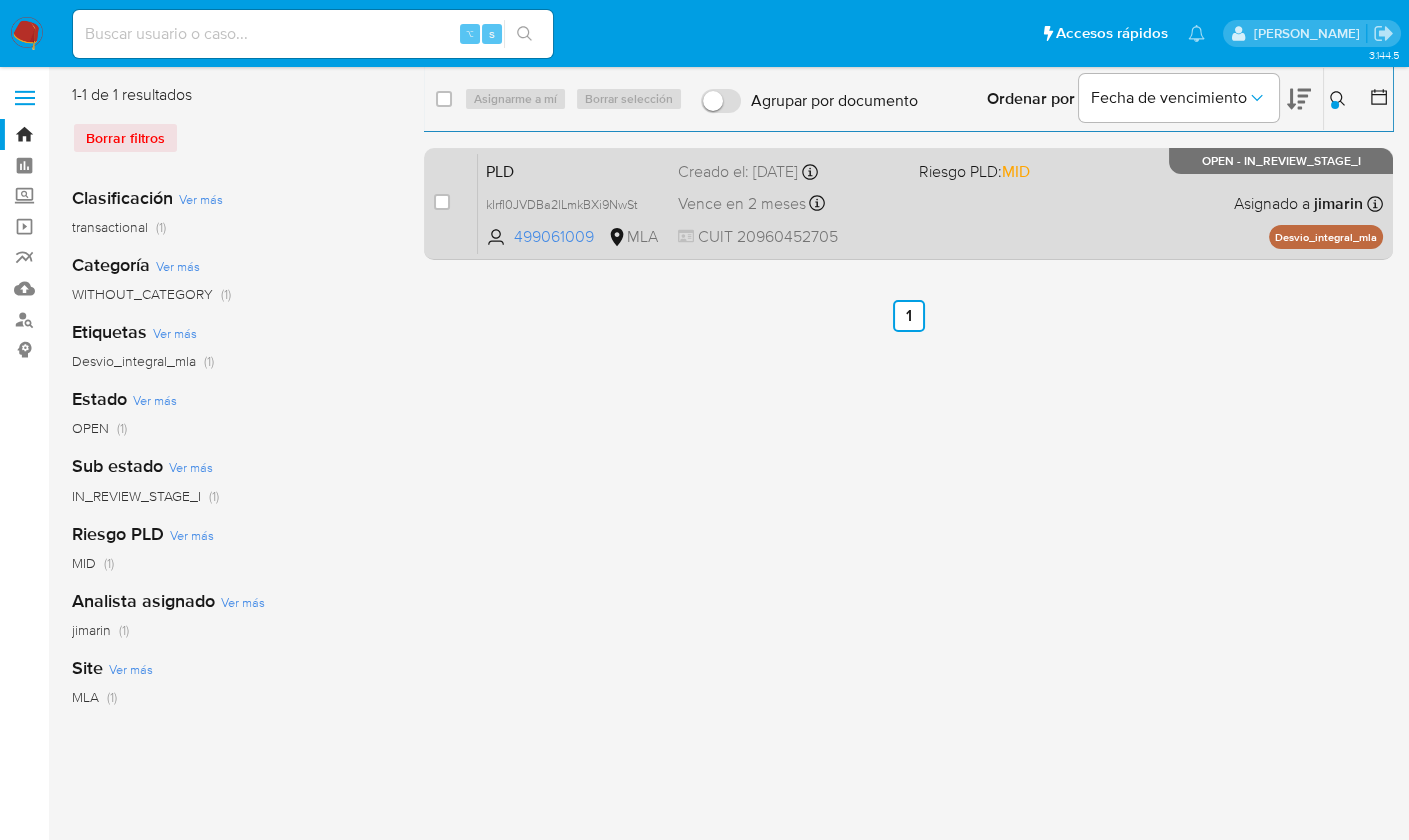 click on "PLD kIrfI0JVDBa2lLmkBXi9NwSt 499061009 MLA Riesgo PLD:  MID Creado el: [DATE]   Creado el: [DATE] 03:09:54 Vence en 2 meses   Vence el [DATE] 03:09:54 CUIT   20960452705 Asignado a   jimarin   Asignado el: [DATE] 14:18:57 Desvio_integral_mla OPEN - IN_REVIEW_STAGE_I" at bounding box center [930, 203] 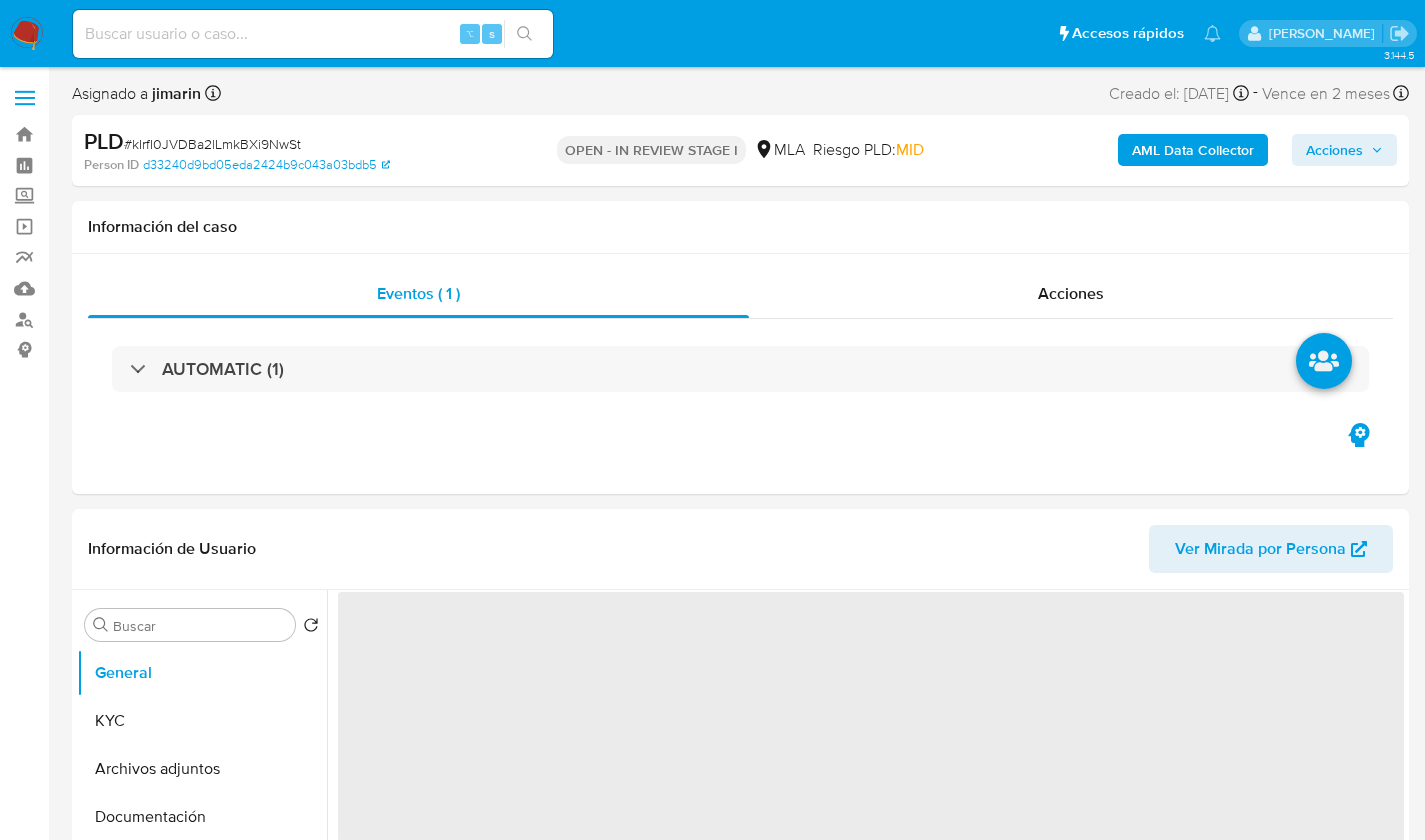 select on "10" 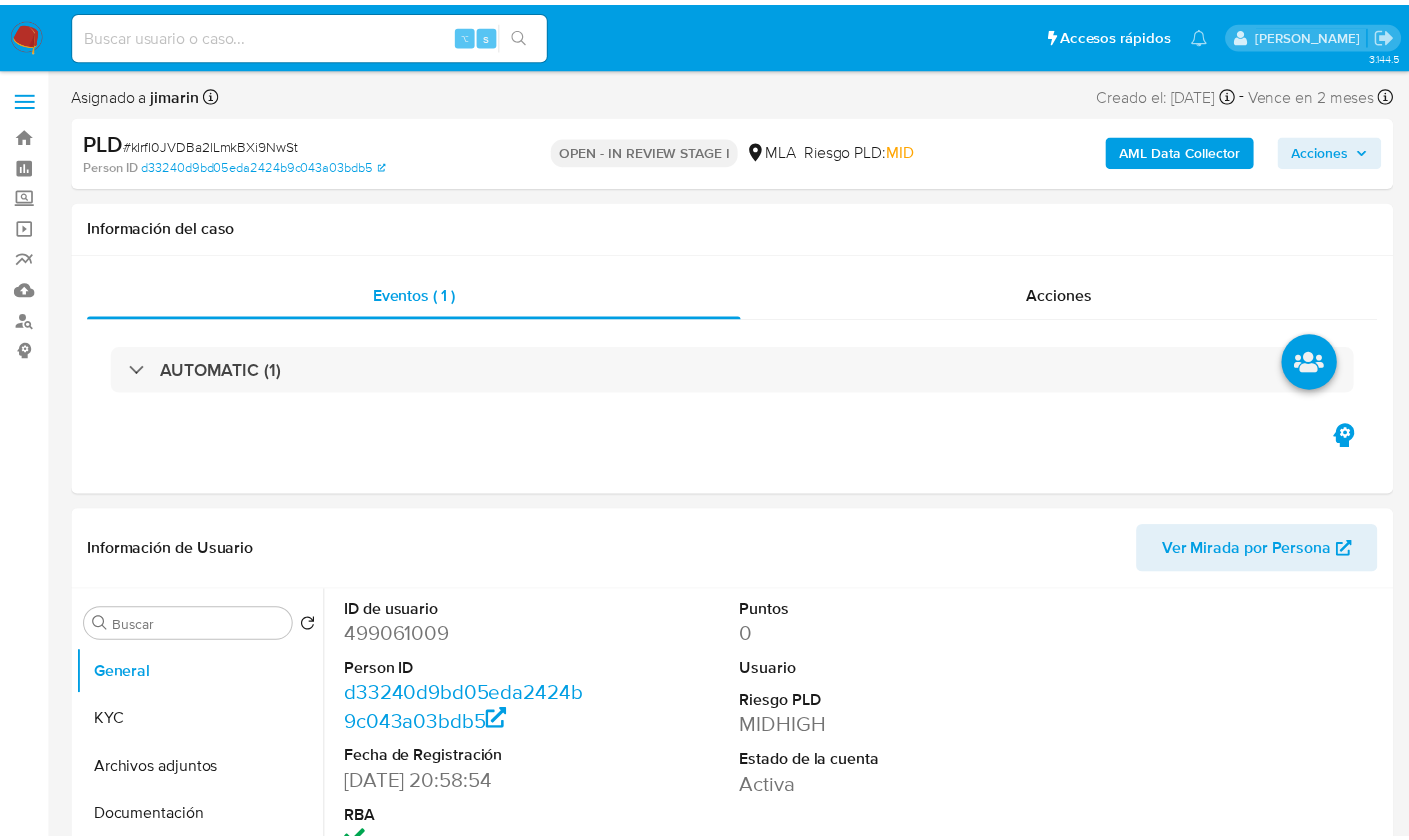 scroll, scrollTop: 0, scrollLeft: 0, axis: both 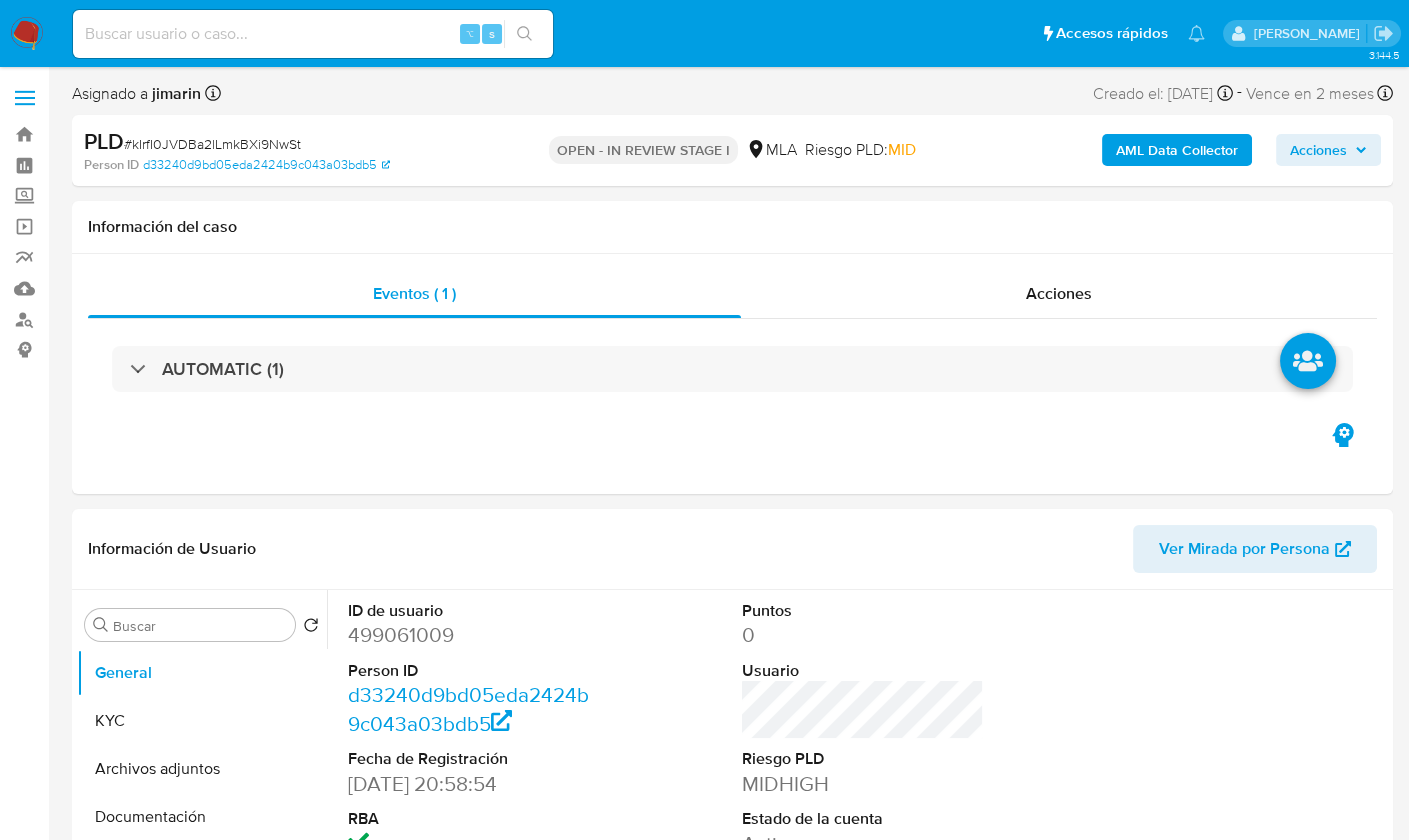 click on "PLD # kIrfI0JVDBa2lLmkBXi9NwSt" at bounding box center (296, 142) 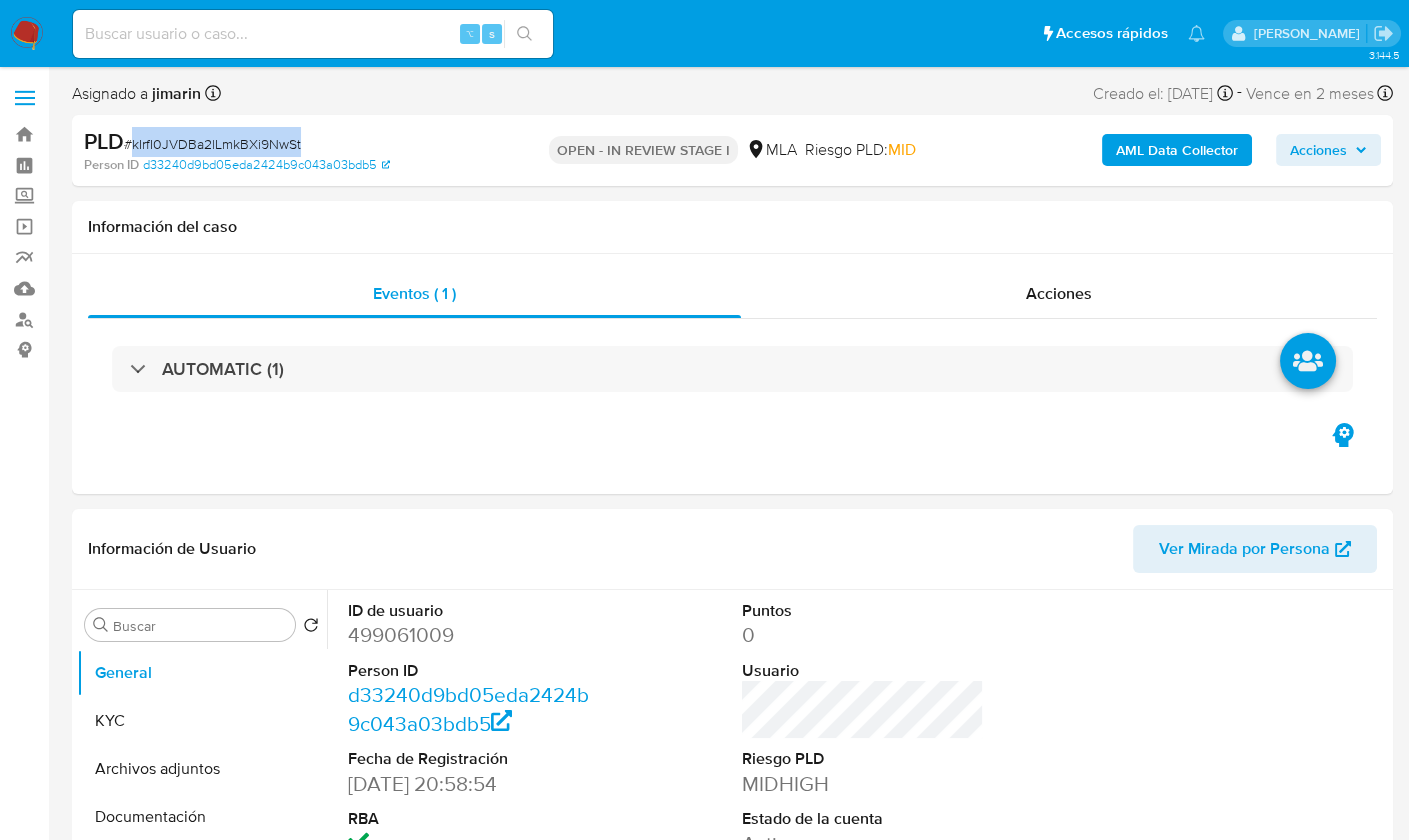 click on "# kIrfI0JVDBa2lLmkBXi9NwSt" at bounding box center (212, 144) 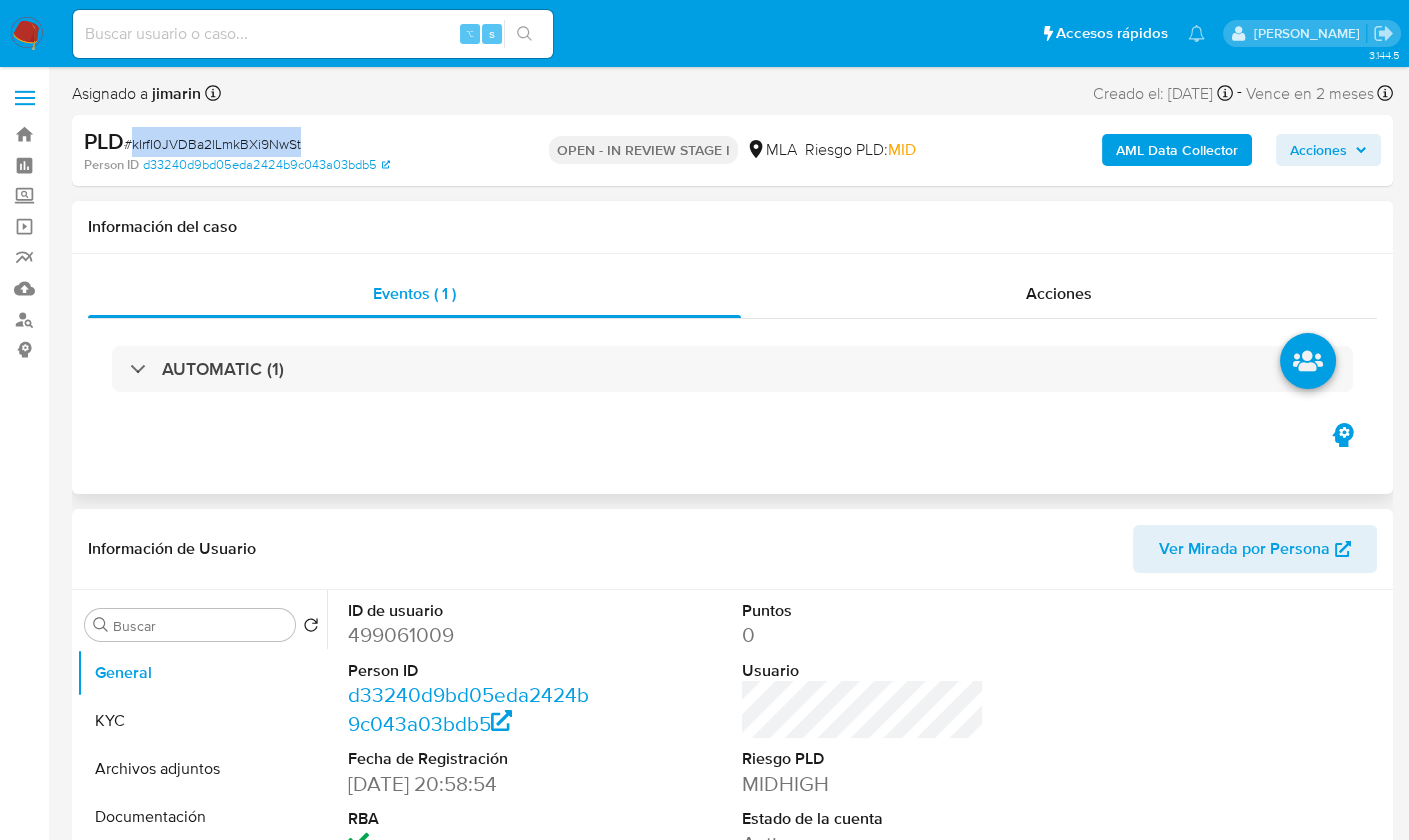copy on "kIrfI0JVDBa2lLmkBXi9NwSt" 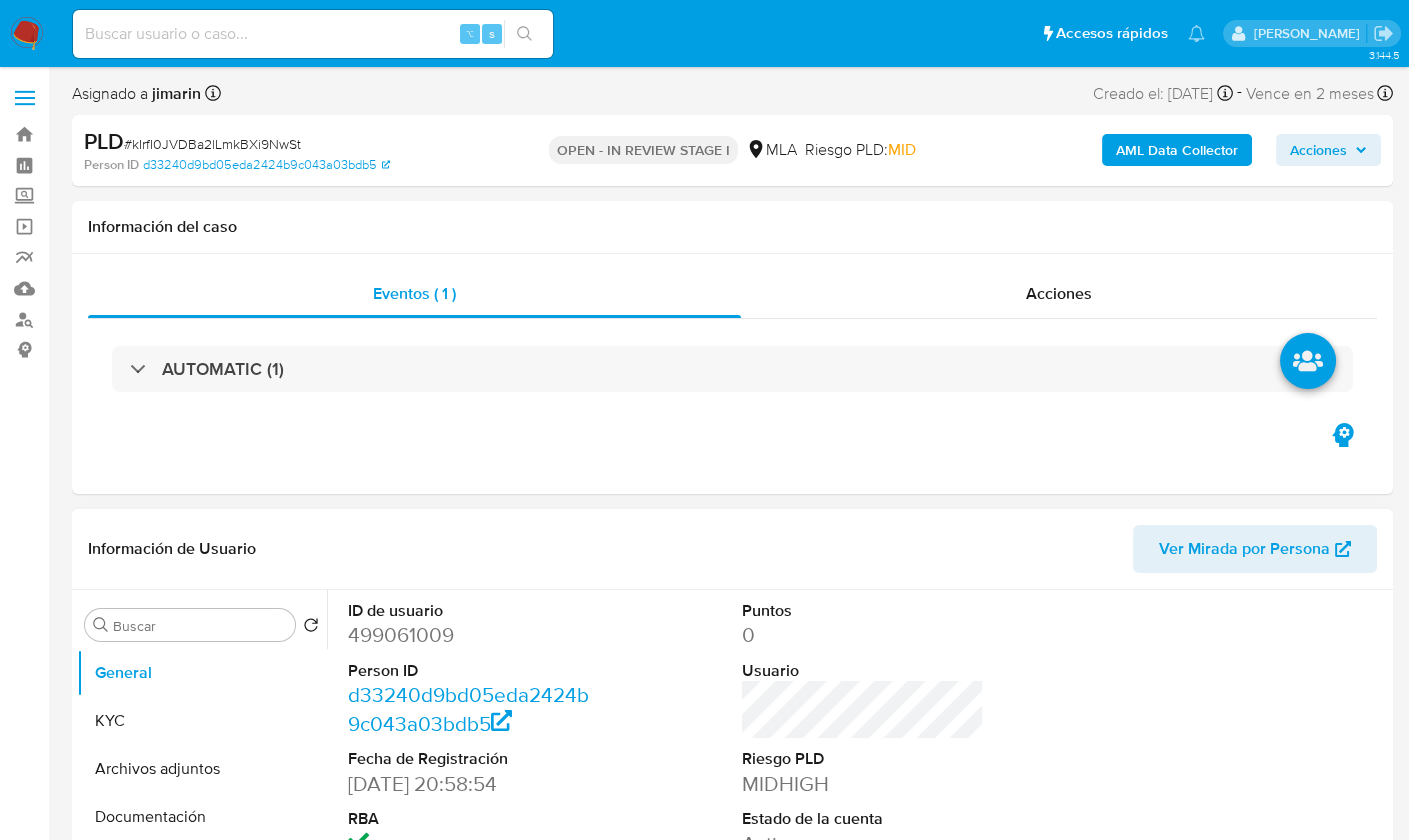 click on "499061009" at bounding box center [469, 635] 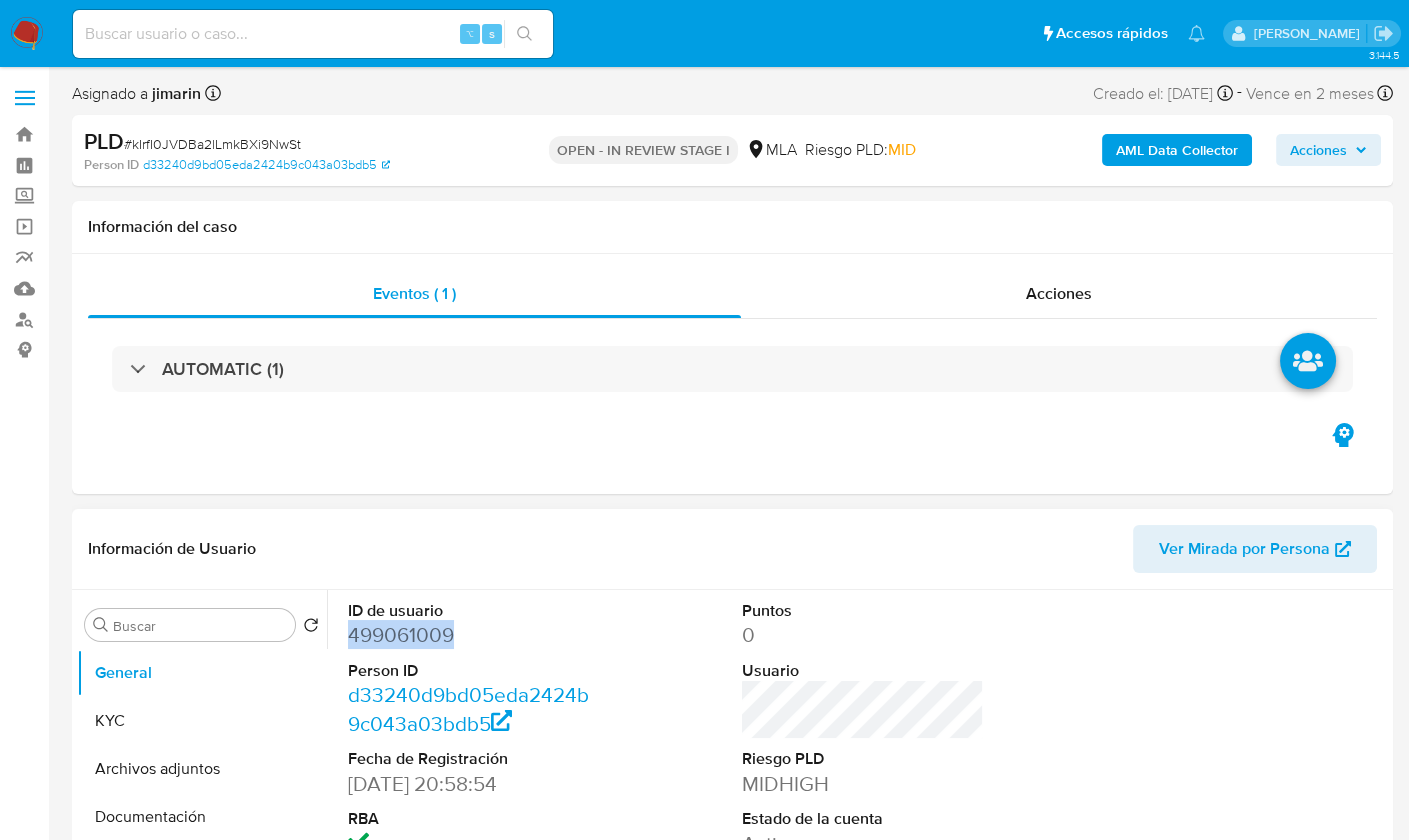 click on "499061009" at bounding box center (469, 635) 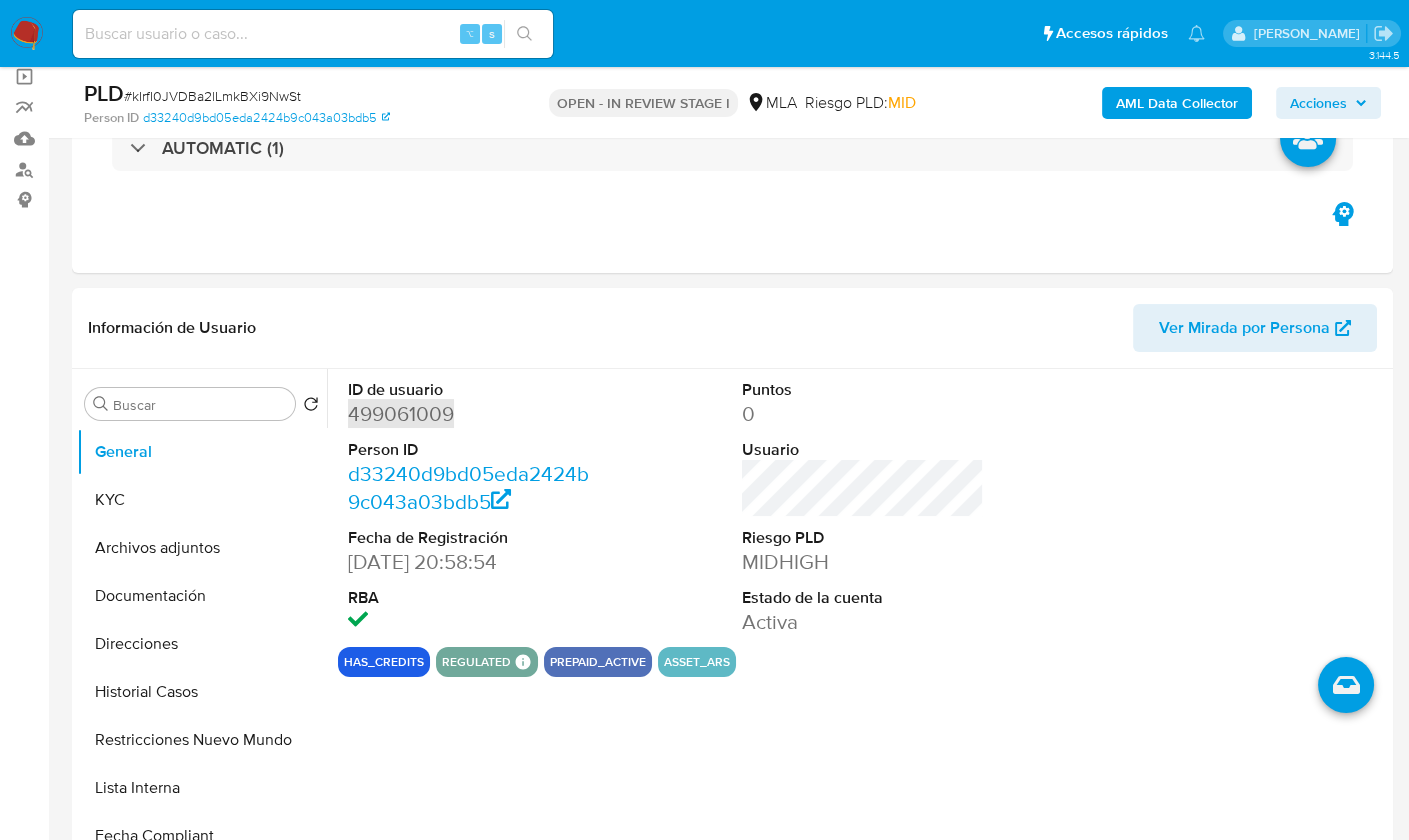 scroll, scrollTop: 155, scrollLeft: 0, axis: vertical 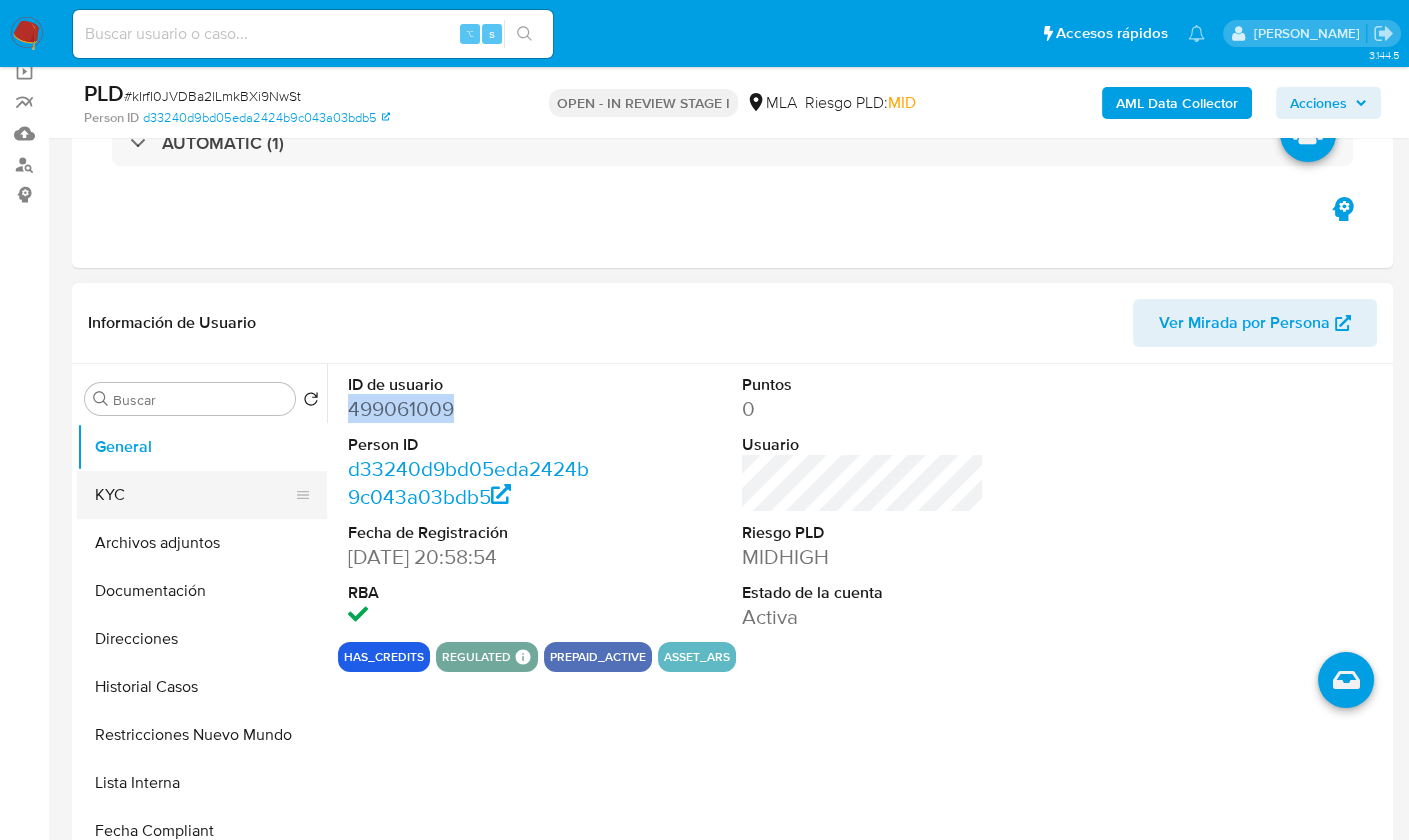 click on "KYC" at bounding box center [194, 495] 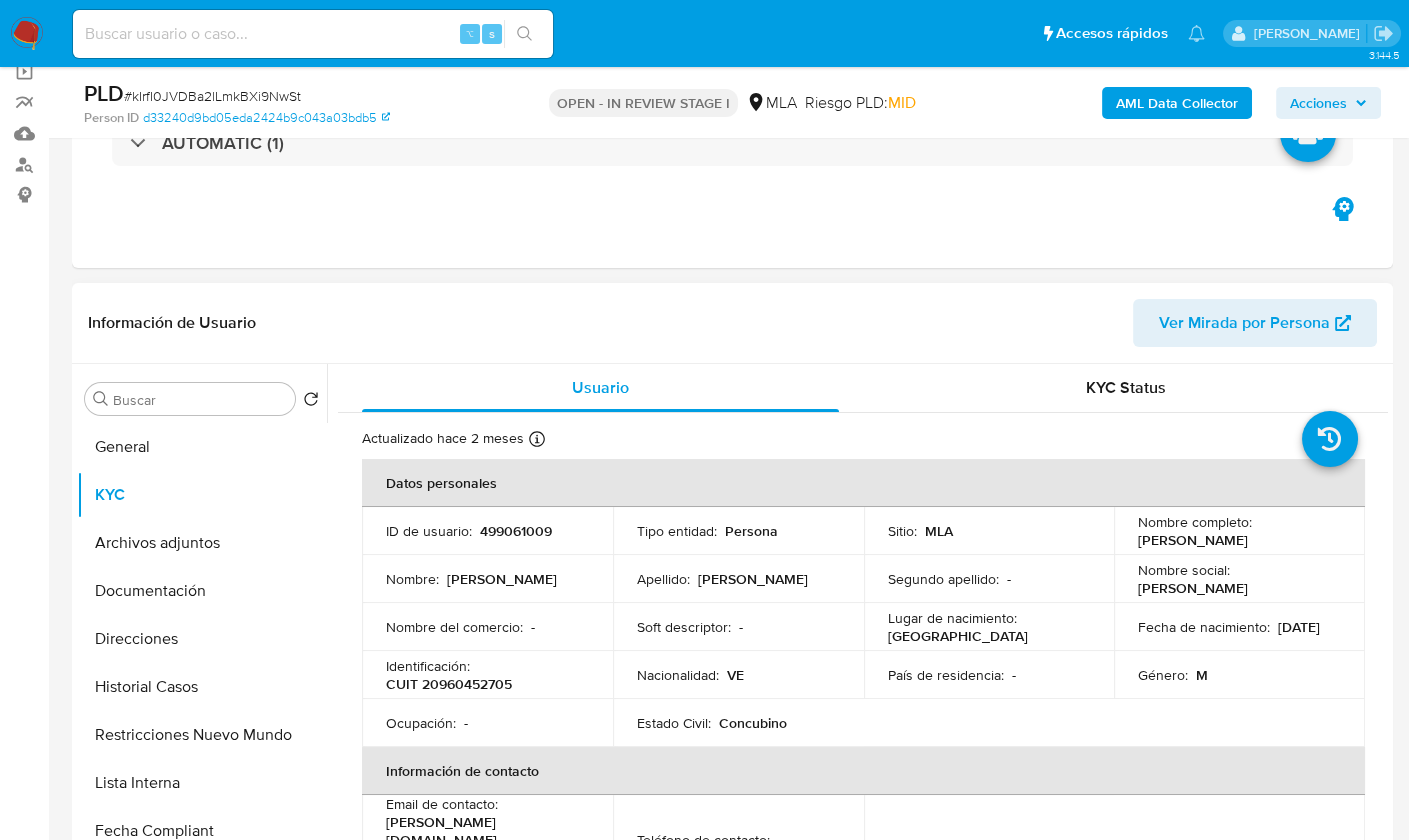 click on "CUIT 20960452705" at bounding box center [449, 684] 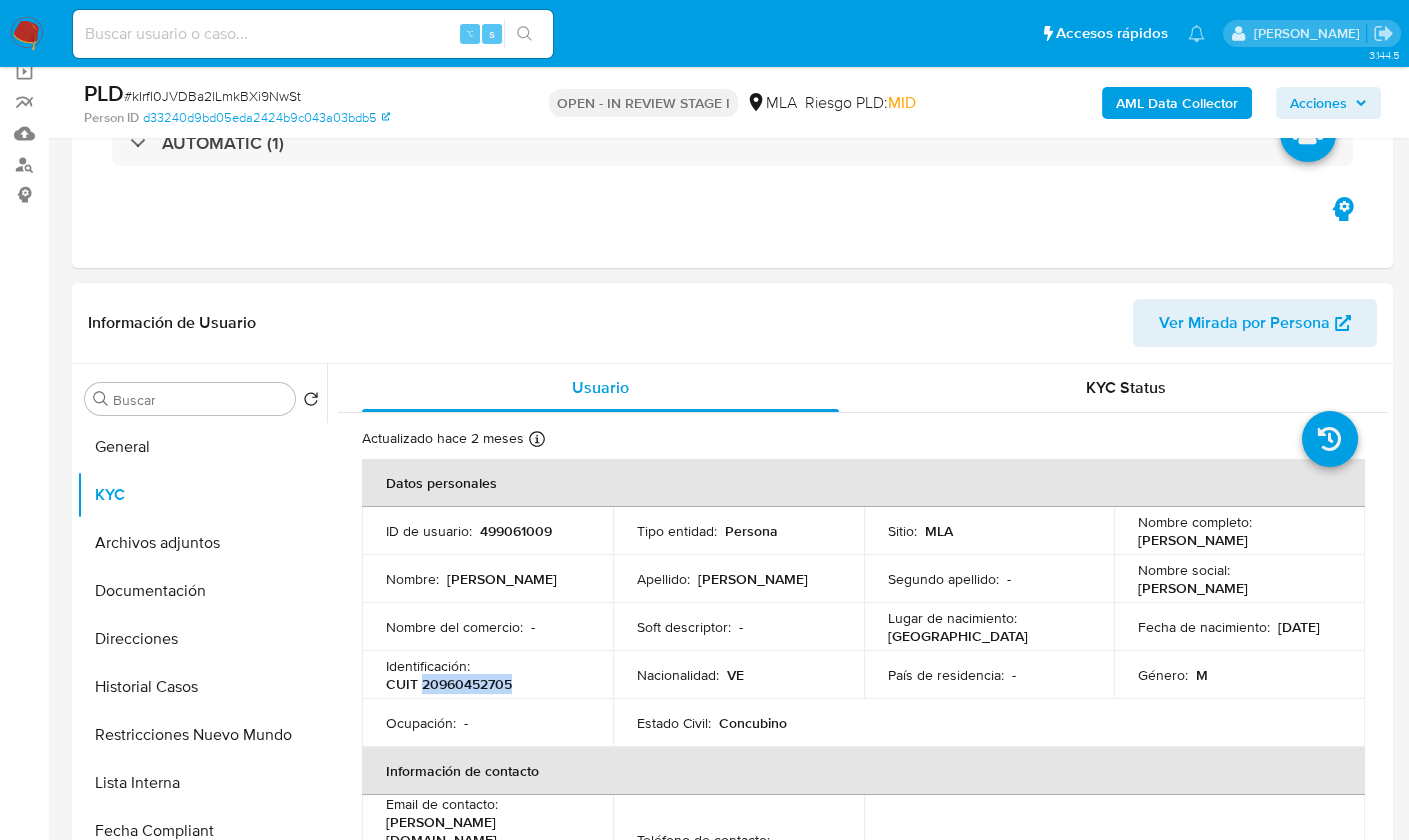 click on "CUIT 20960452705" at bounding box center (449, 684) 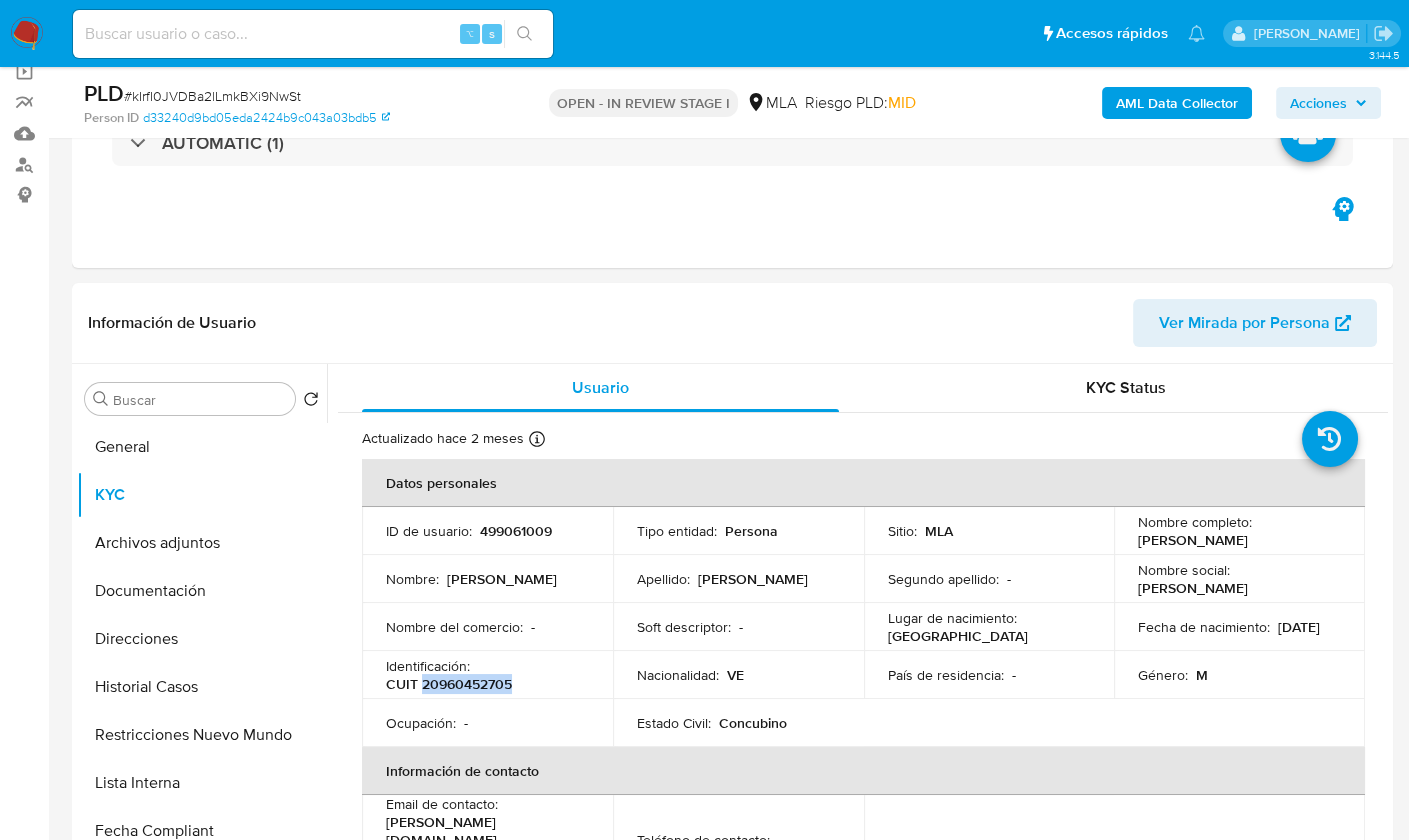 copy on "20960452705" 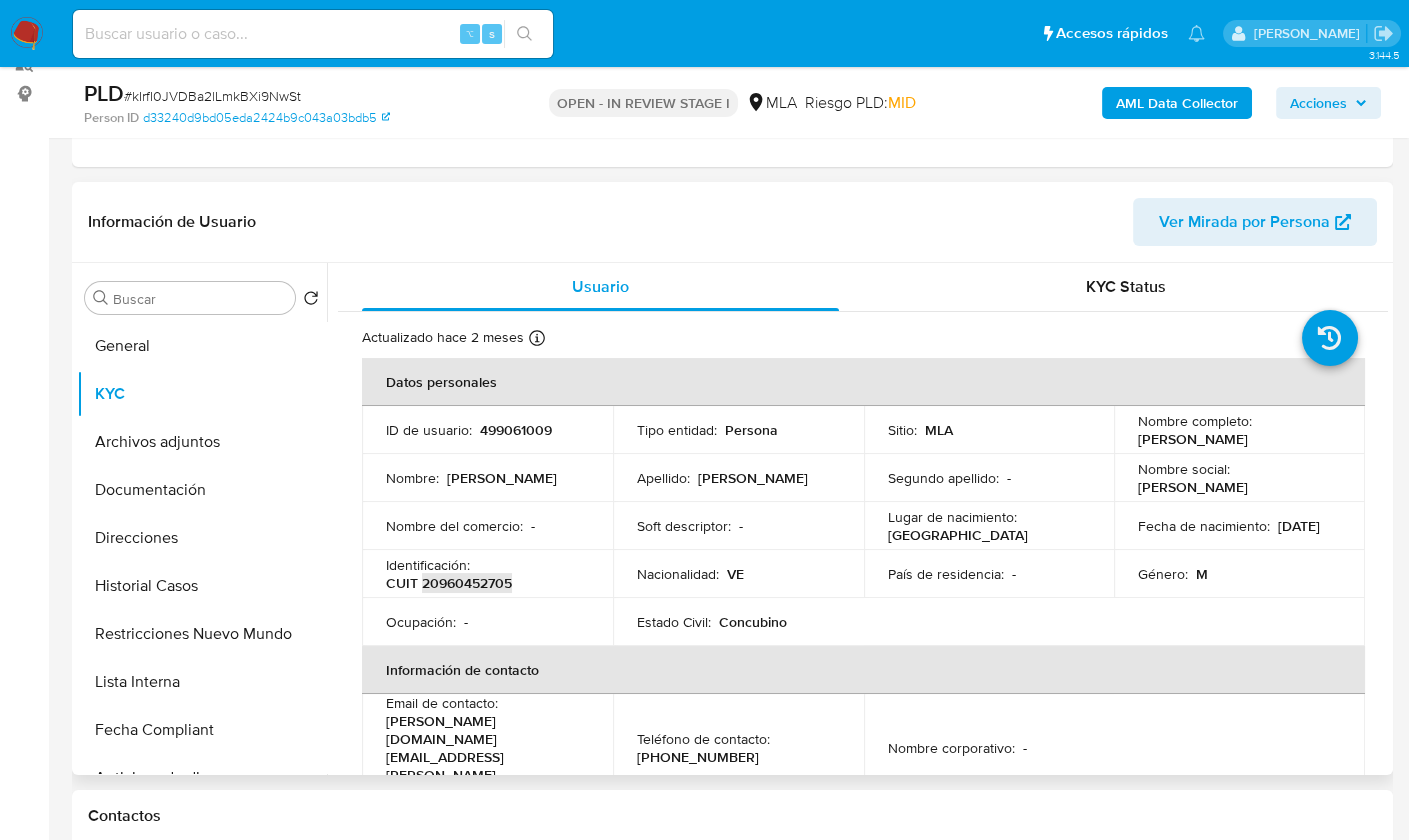 scroll, scrollTop: 500, scrollLeft: 0, axis: vertical 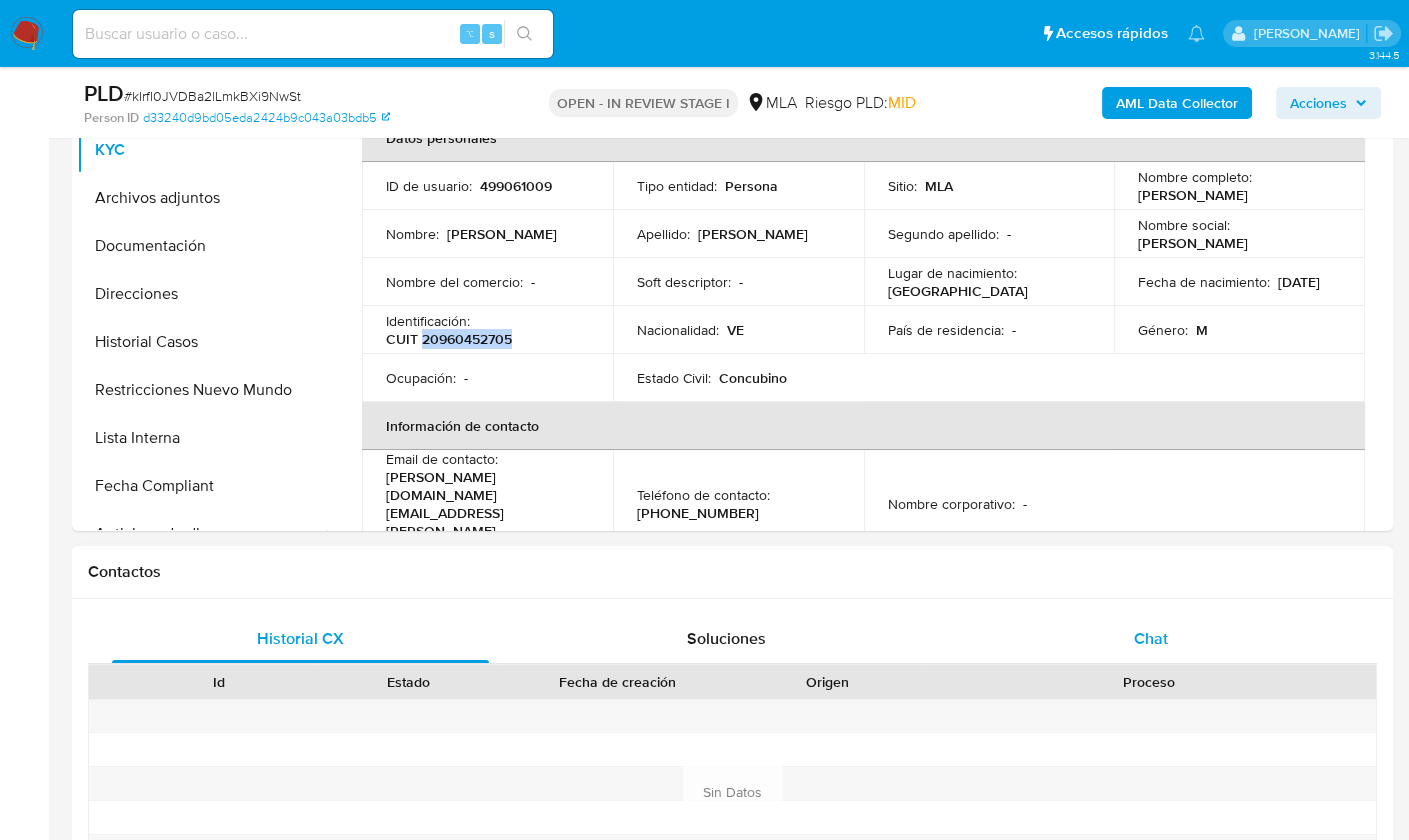 click on "Chat" at bounding box center [1151, 639] 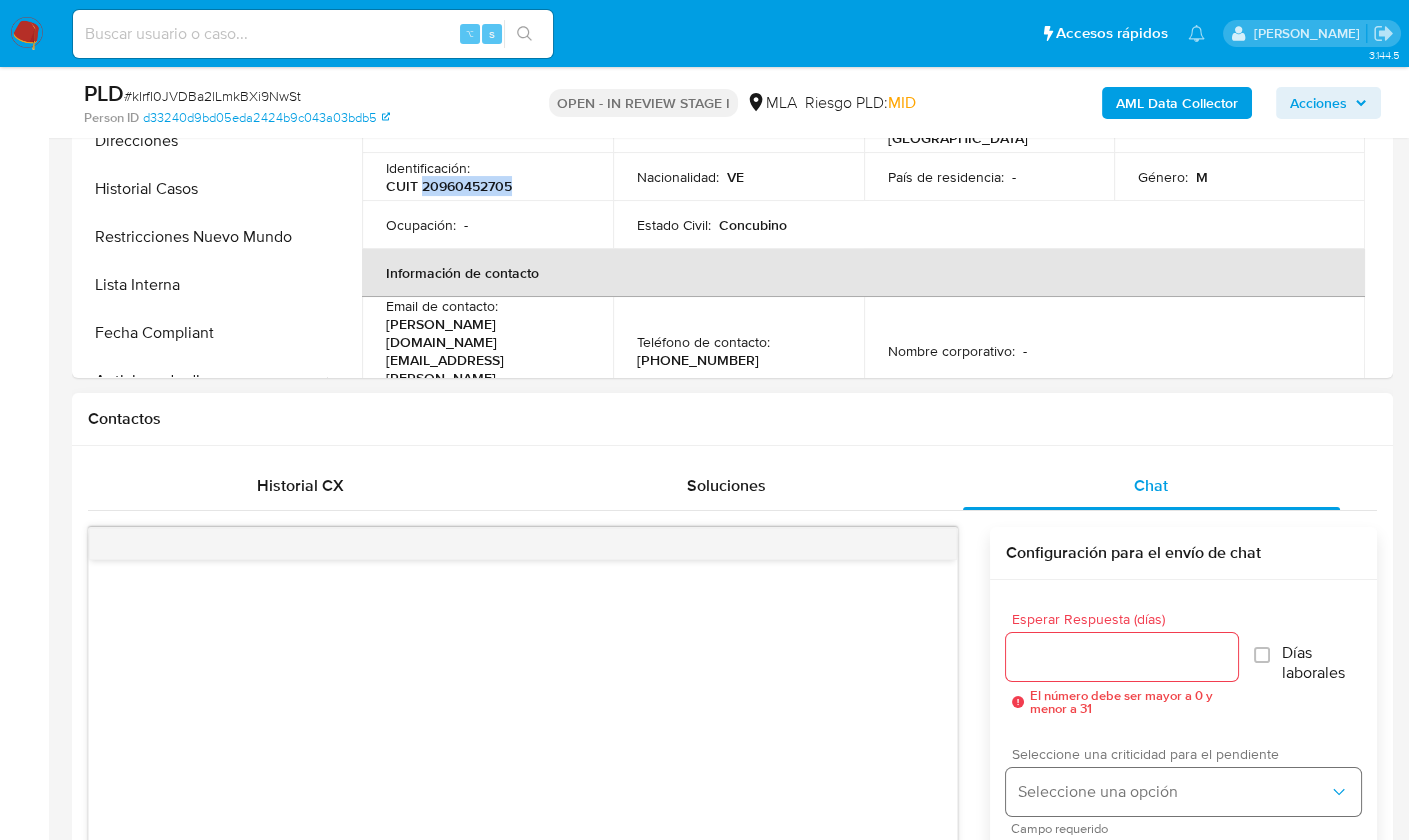 scroll, scrollTop: 858, scrollLeft: 0, axis: vertical 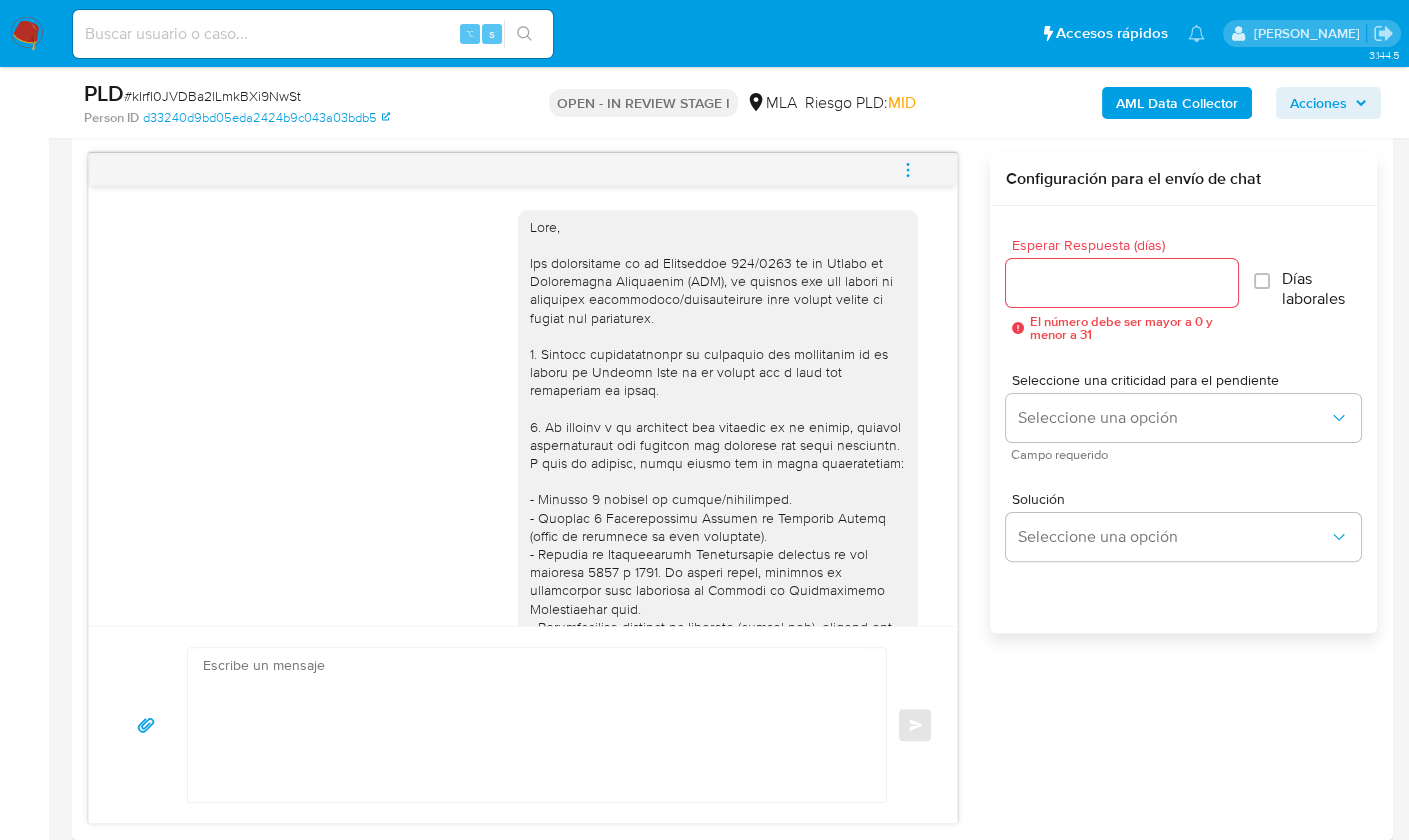 click 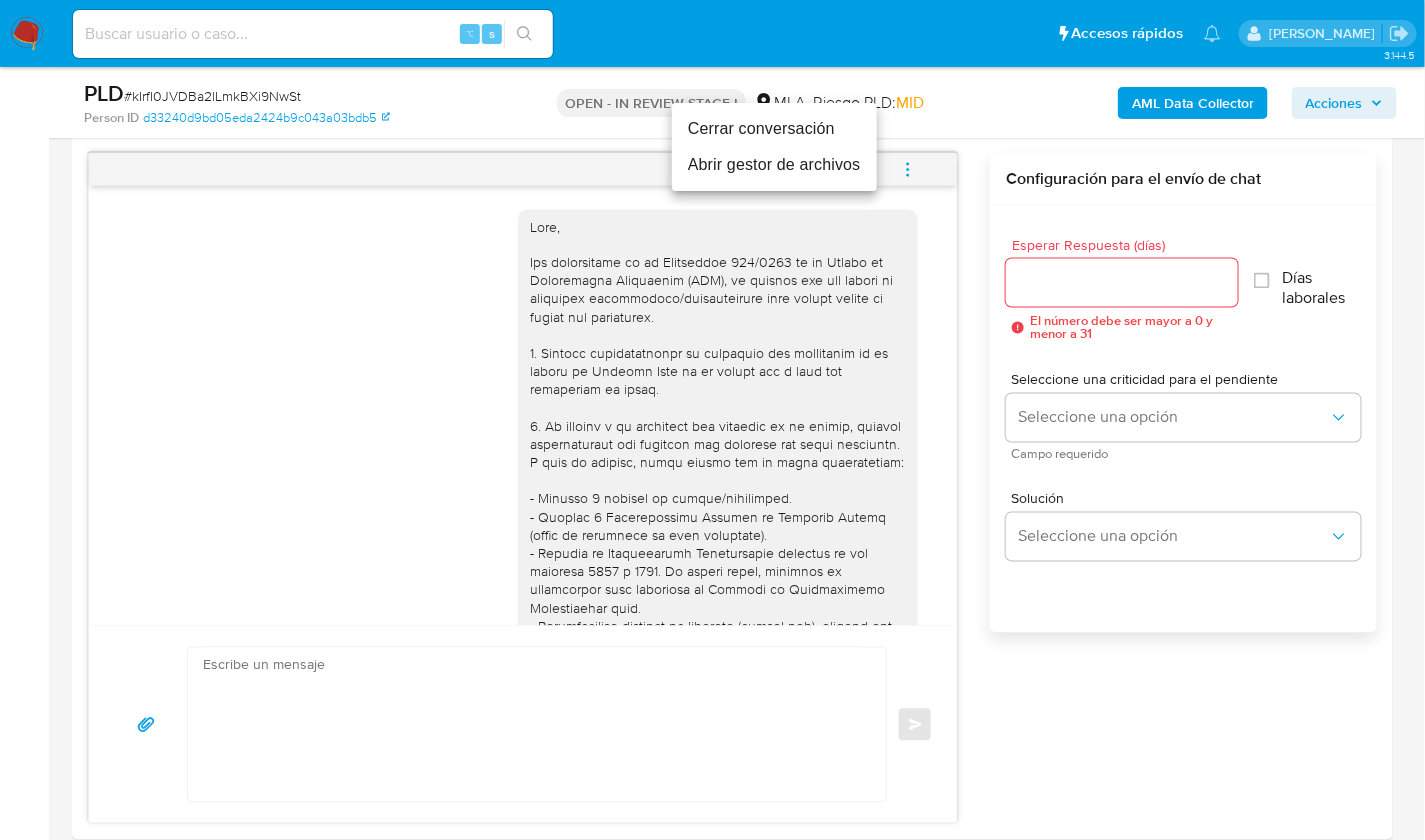 click on "Cerrar conversación" at bounding box center [774, 129] 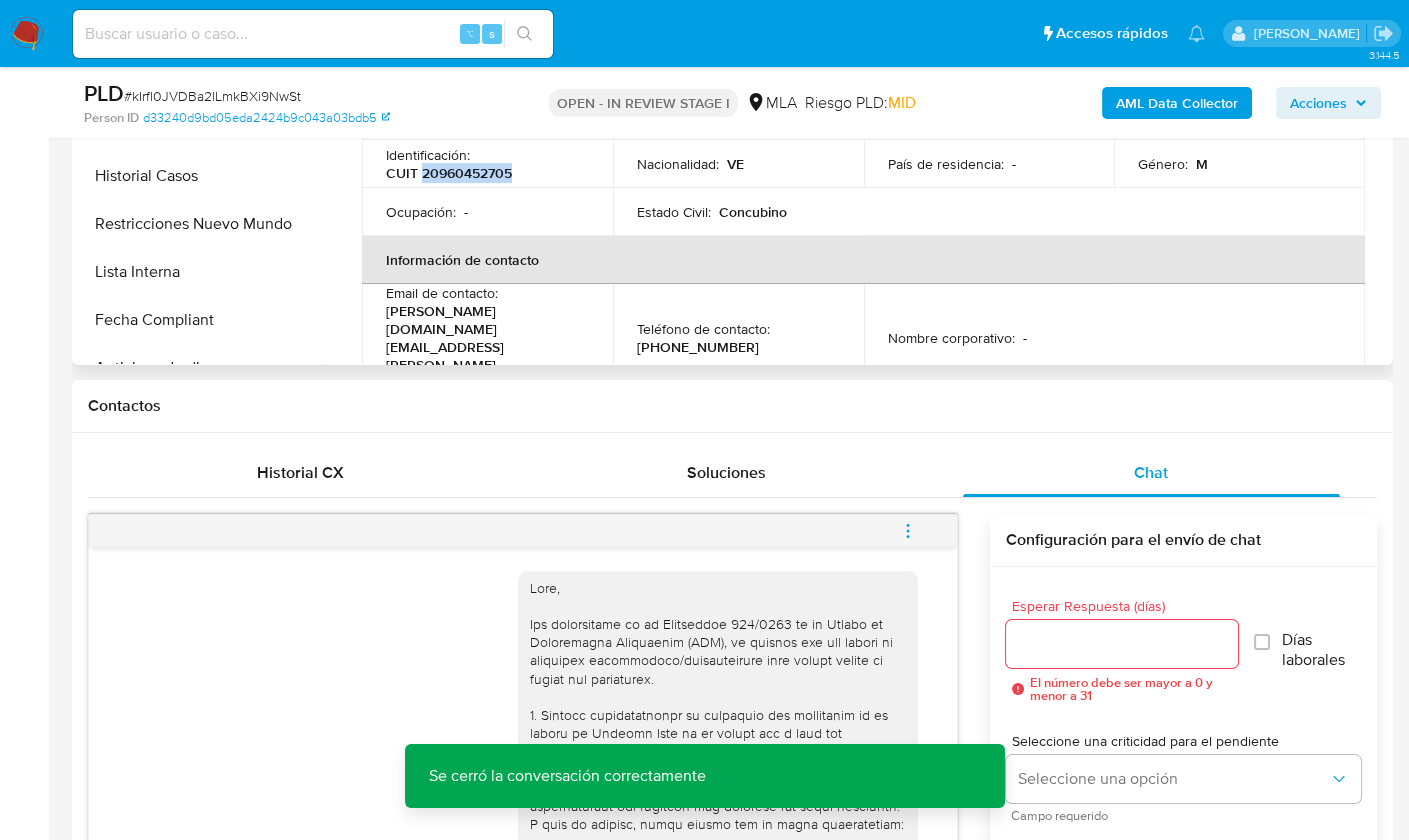 scroll, scrollTop: 289, scrollLeft: 0, axis: vertical 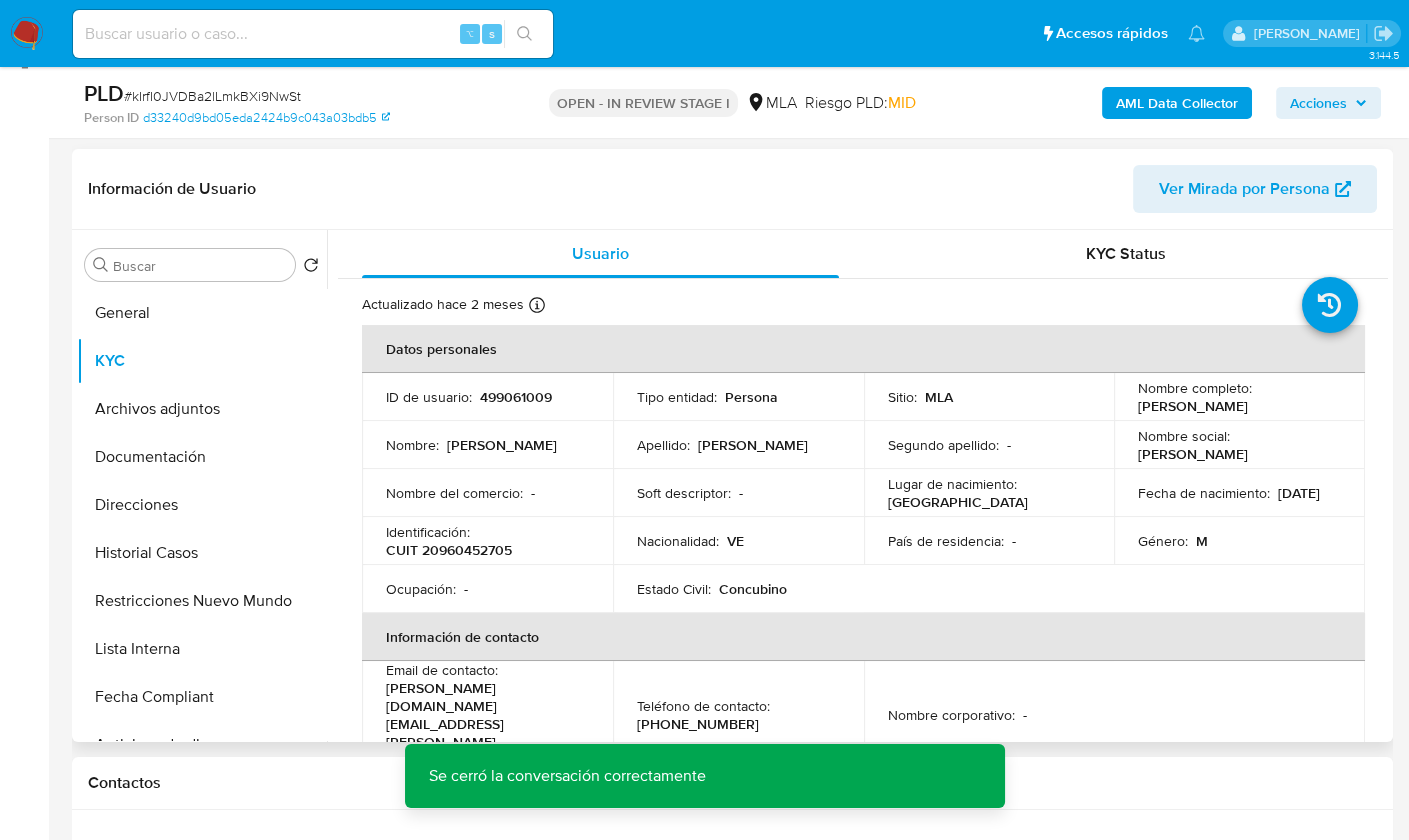 click on "Ocupación :    -" at bounding box center (487, 589) 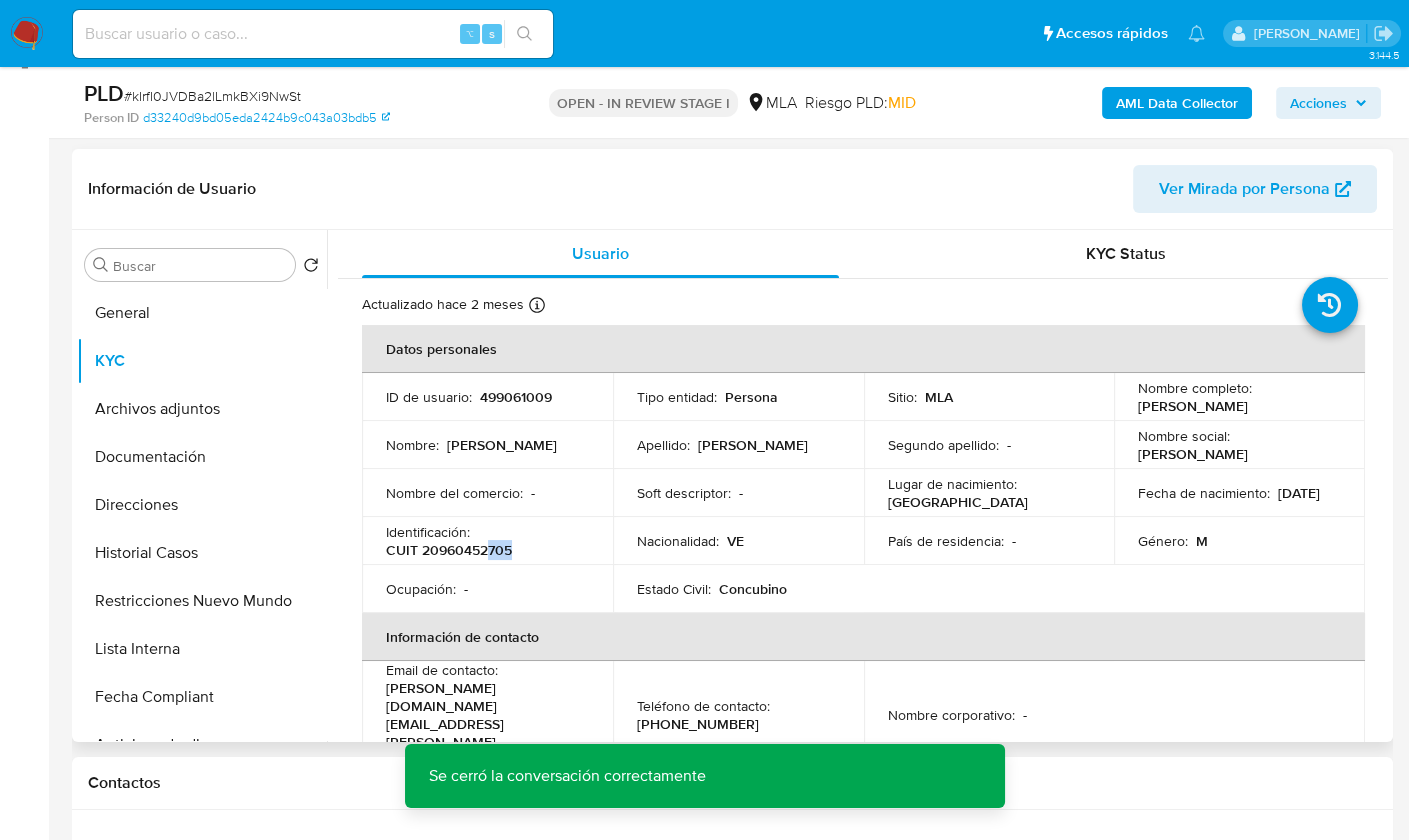 click on "Identificación :    CUIT 20960452705" at bounding box center (487, 541) 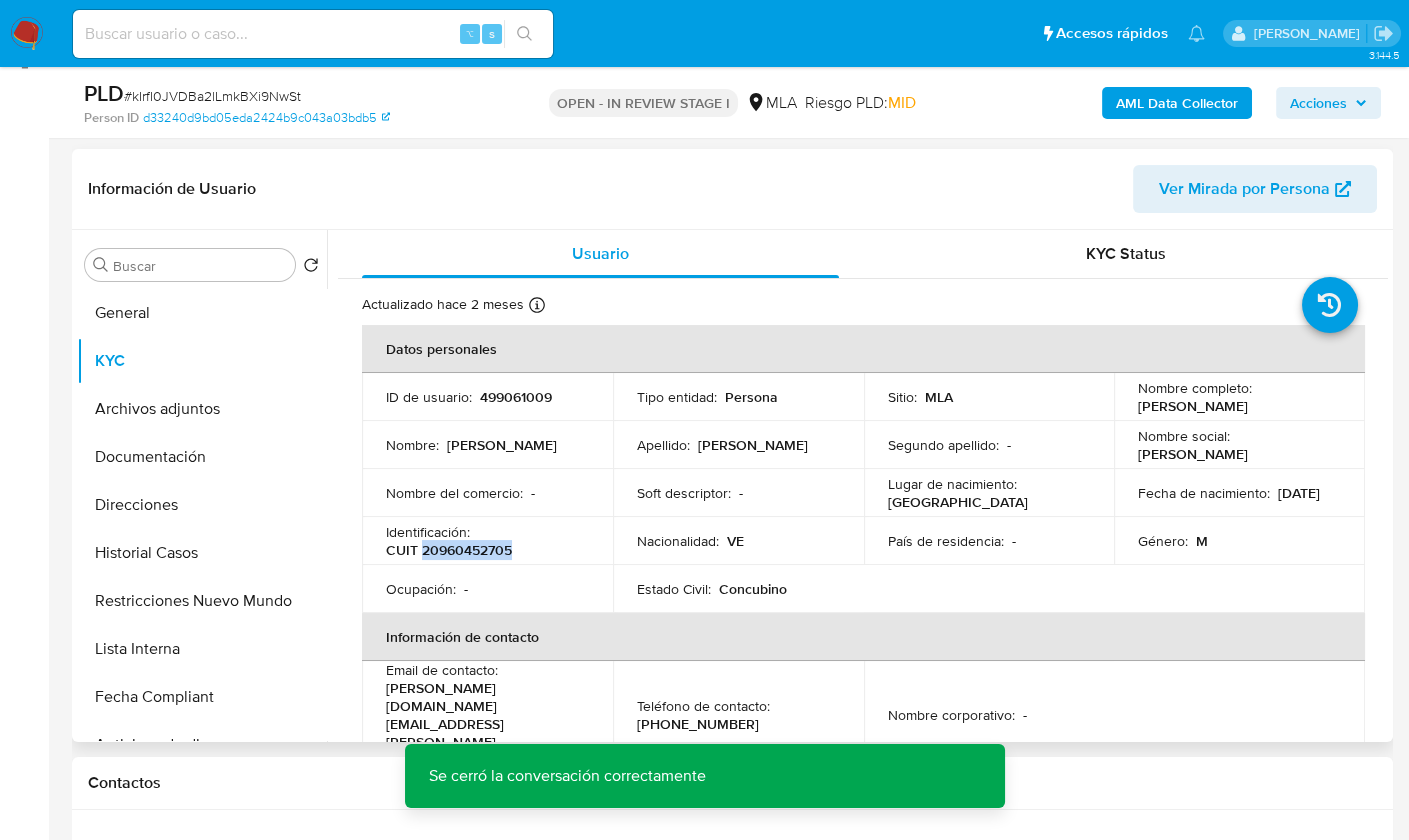 click on "CUIT 20960452705" at bounding box center (449, 550) 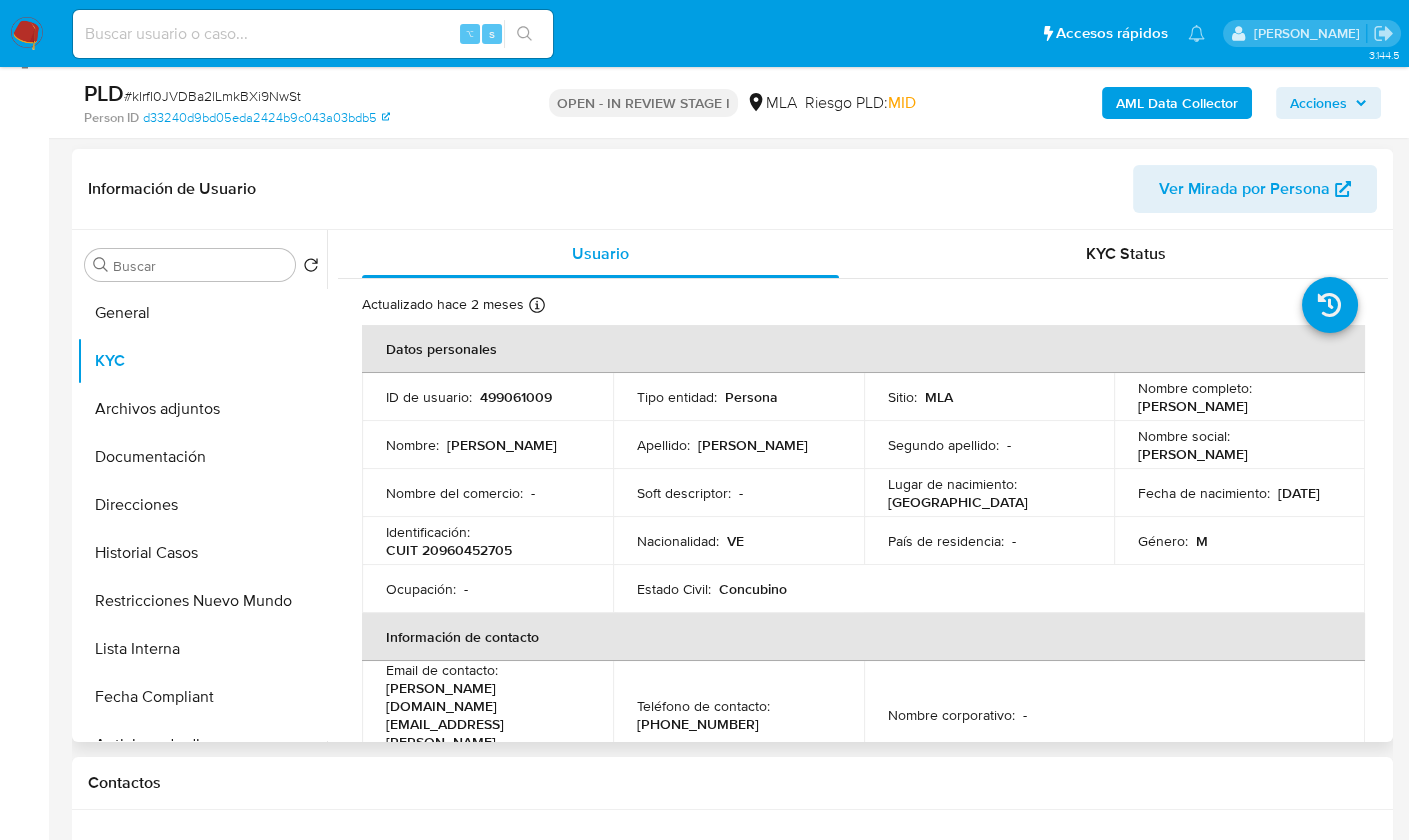 click on "CUIT 20960452705" at bounding box center [449, 550] 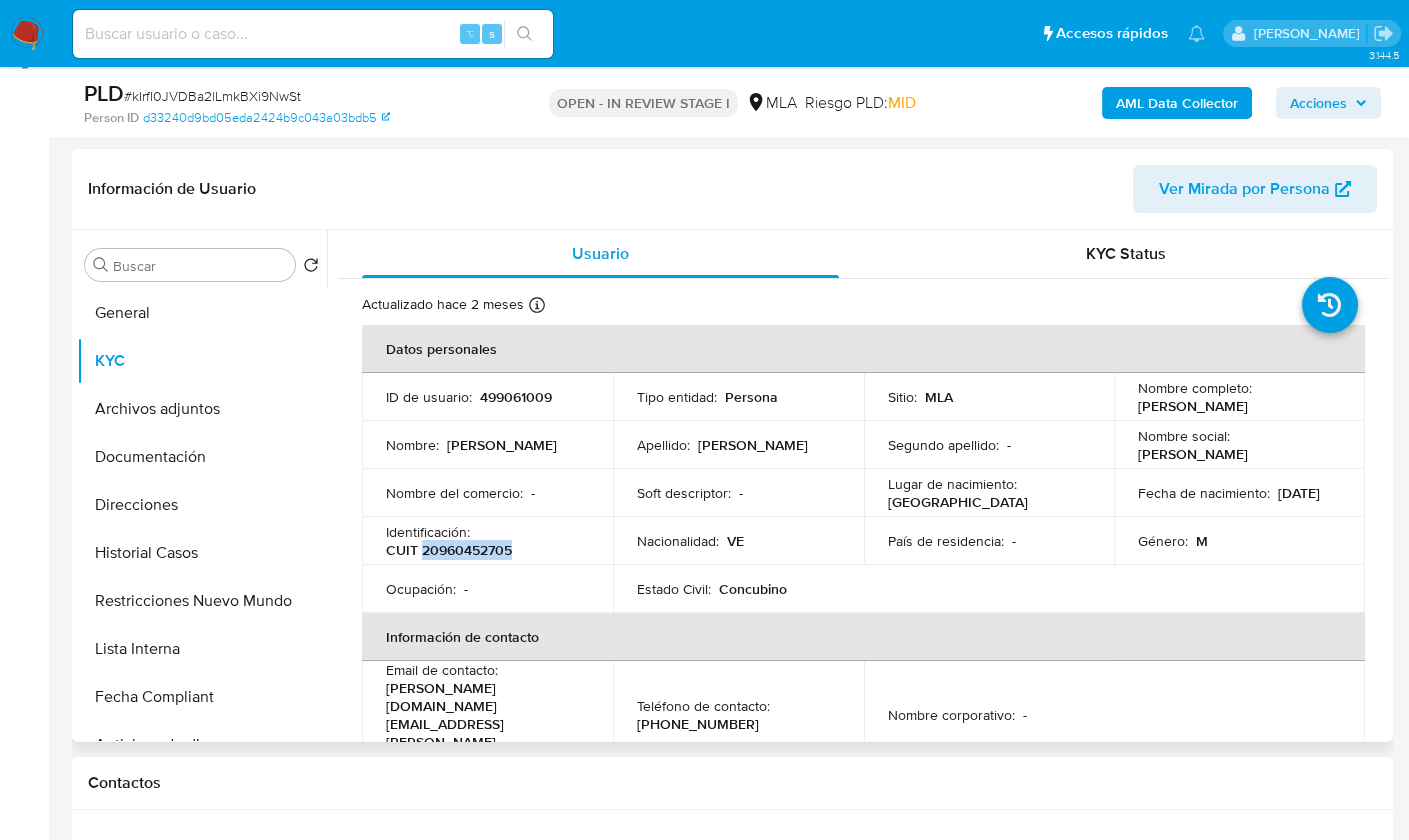 click on "CUIT 20960452705" at bounding box center (449, 550) 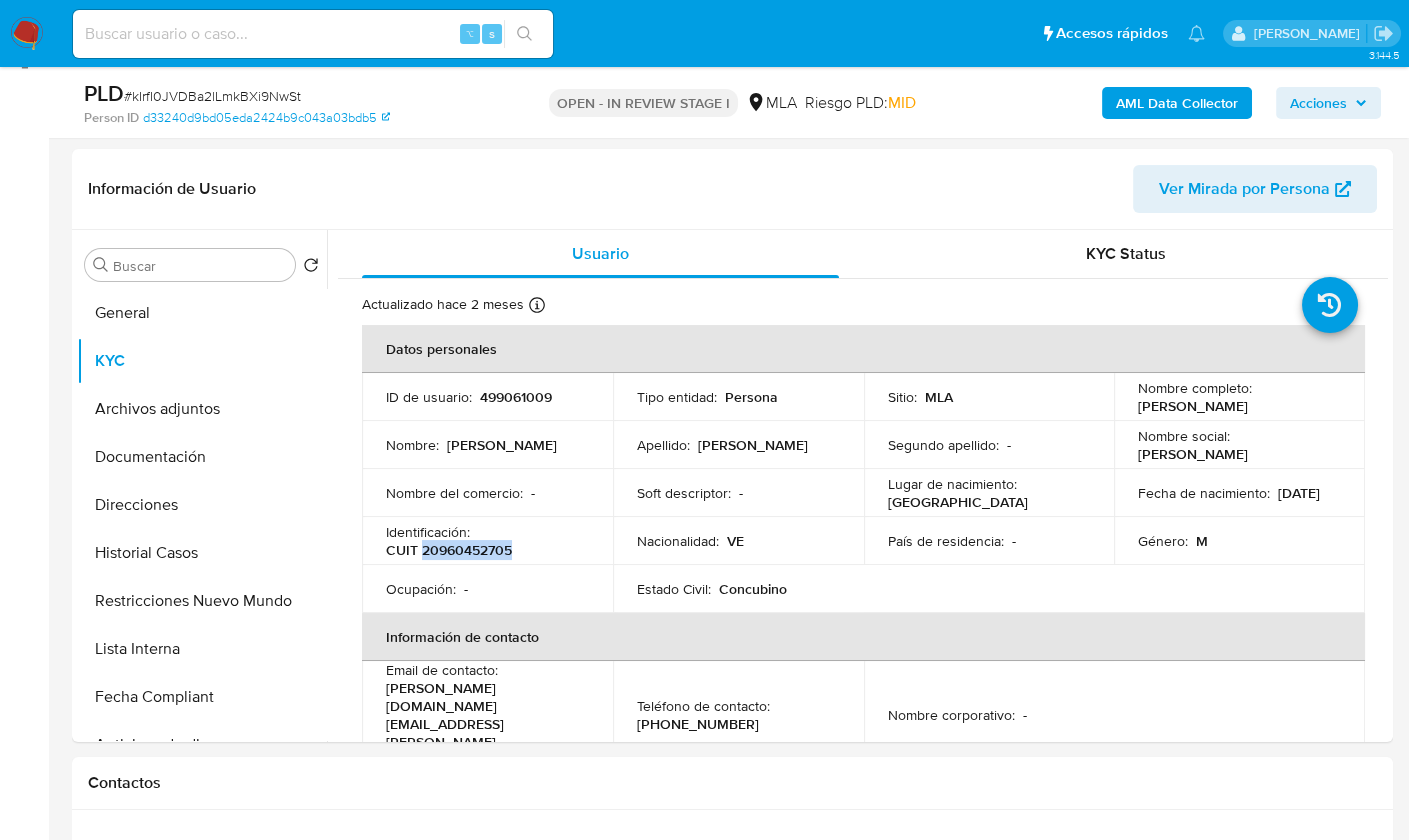 copy on "20960452705" 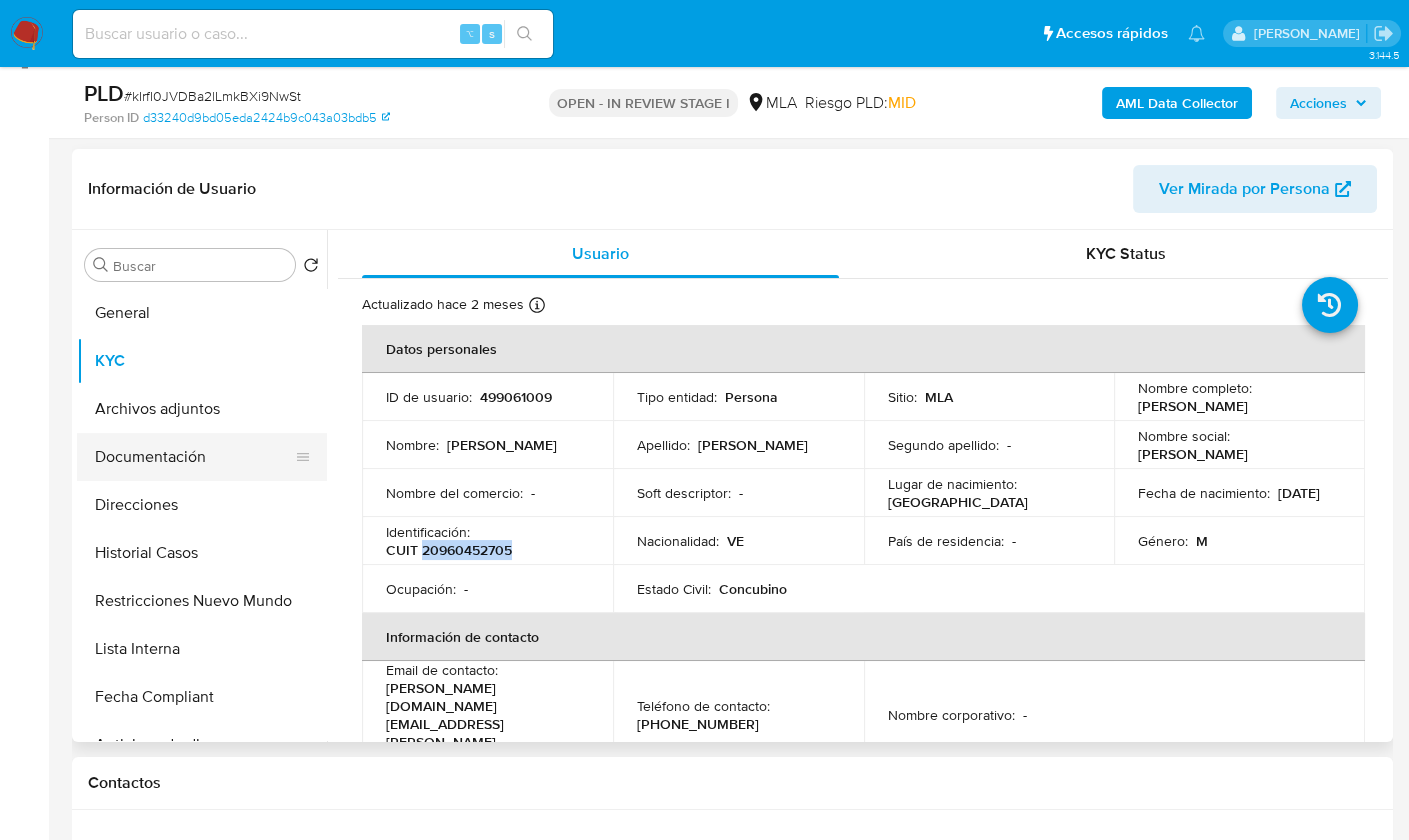 click on "Documentación" at bounding box center (194, 457) 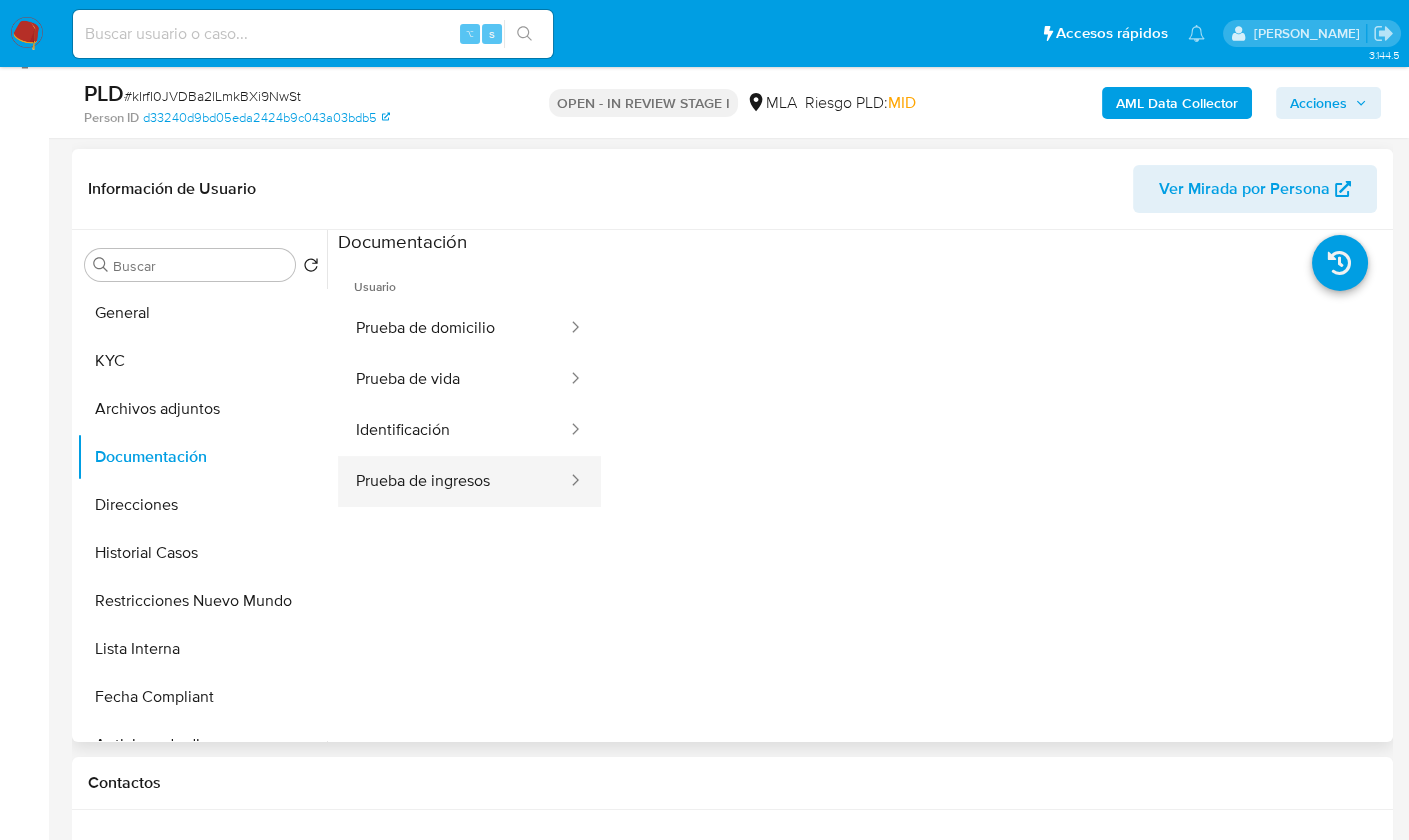 click on "Prueba de ingresos" at bounding box center [453, 481] 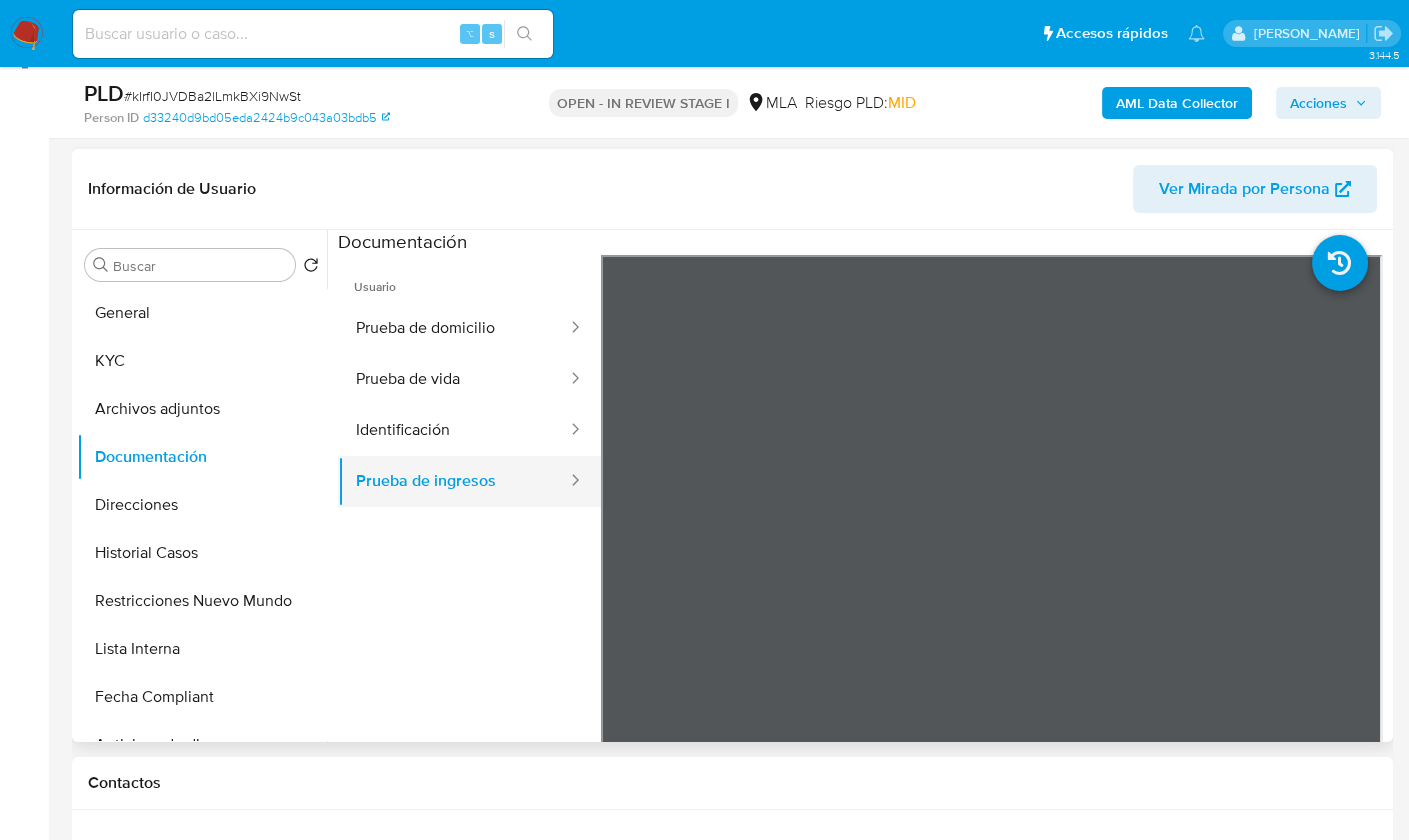 click on "Prueba de ingresos" at bounding box center (453, 481) 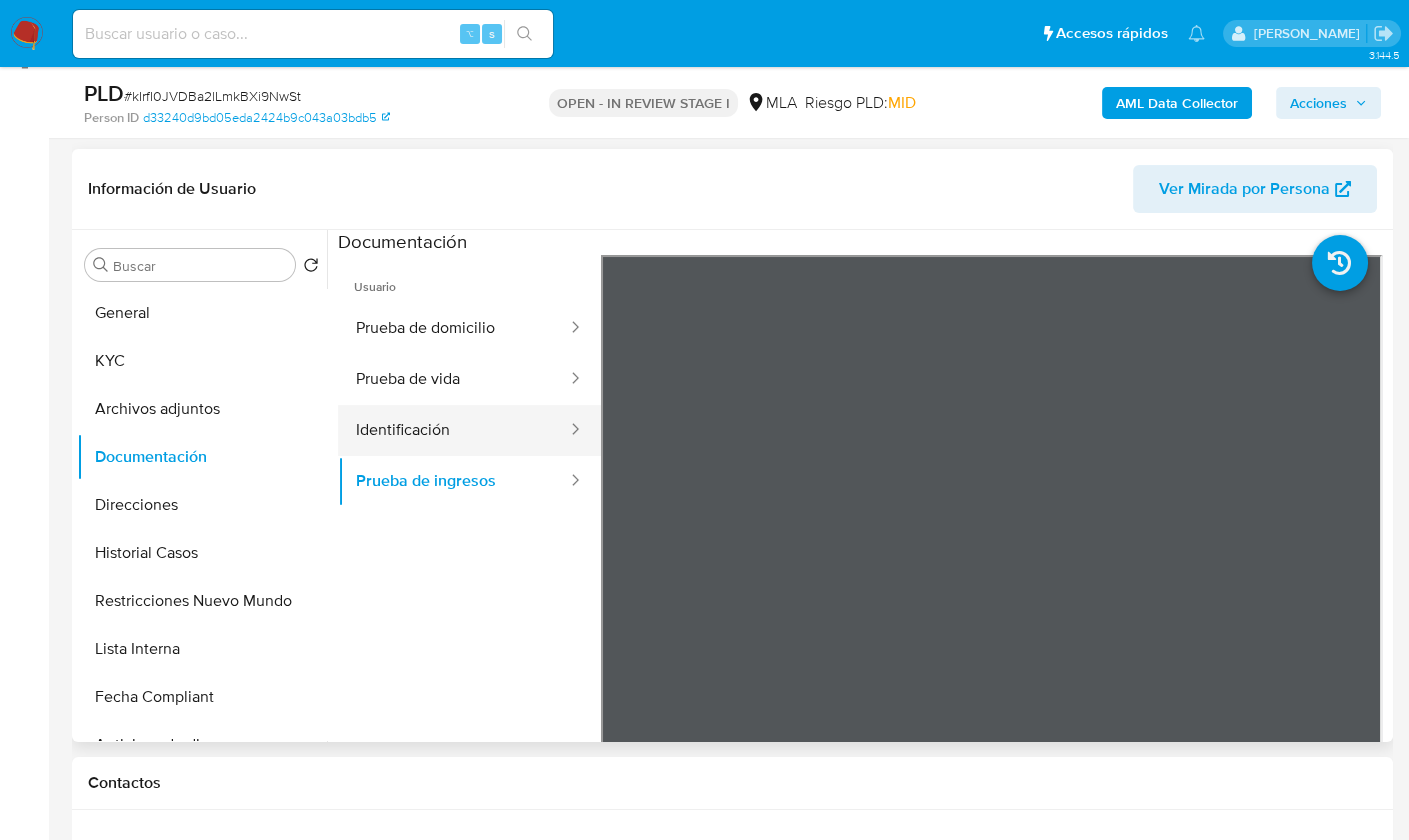 click on "Identificación" at bounding box center [453, 430] 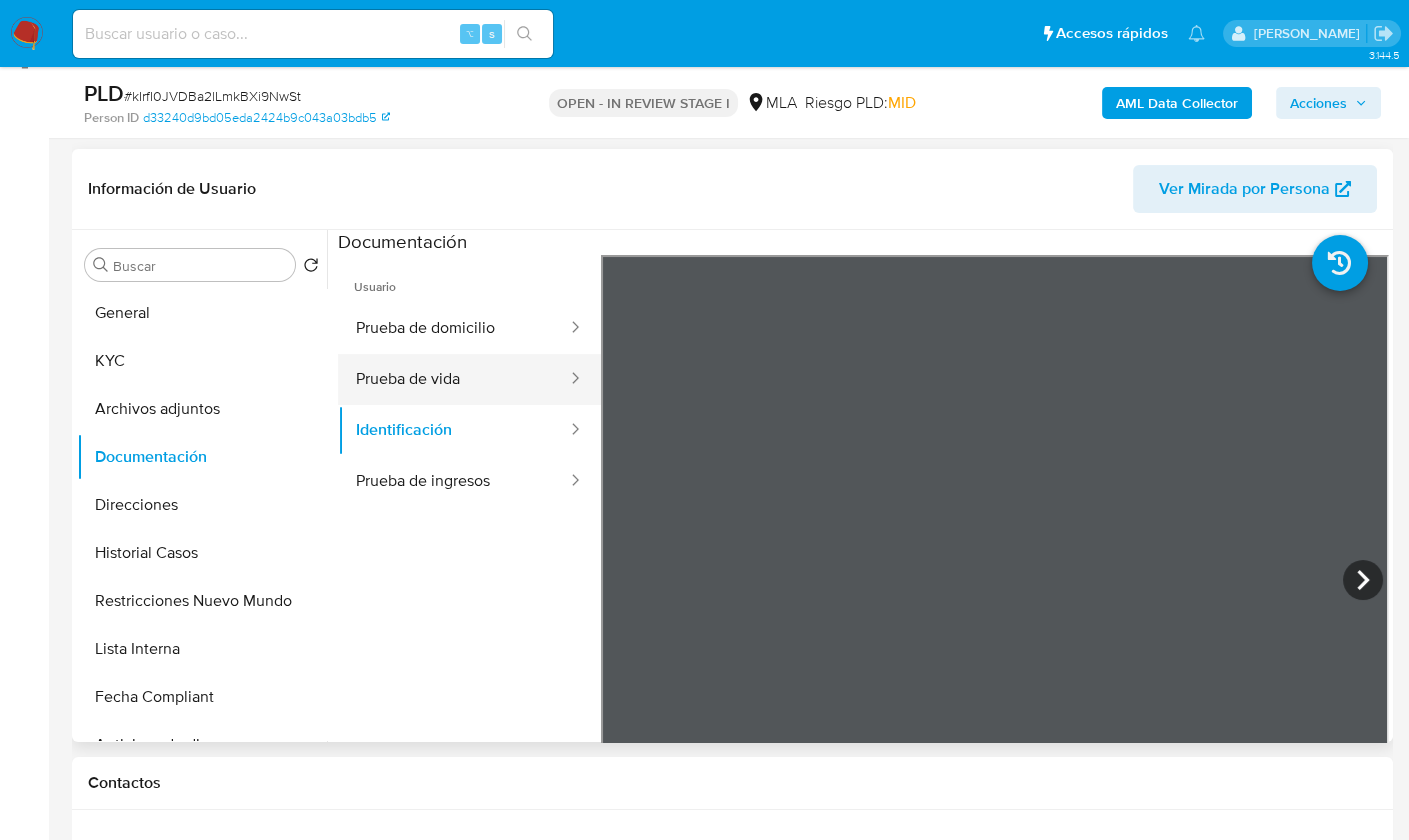 click on "Prueba de vida" at bounding box center (453, 379) 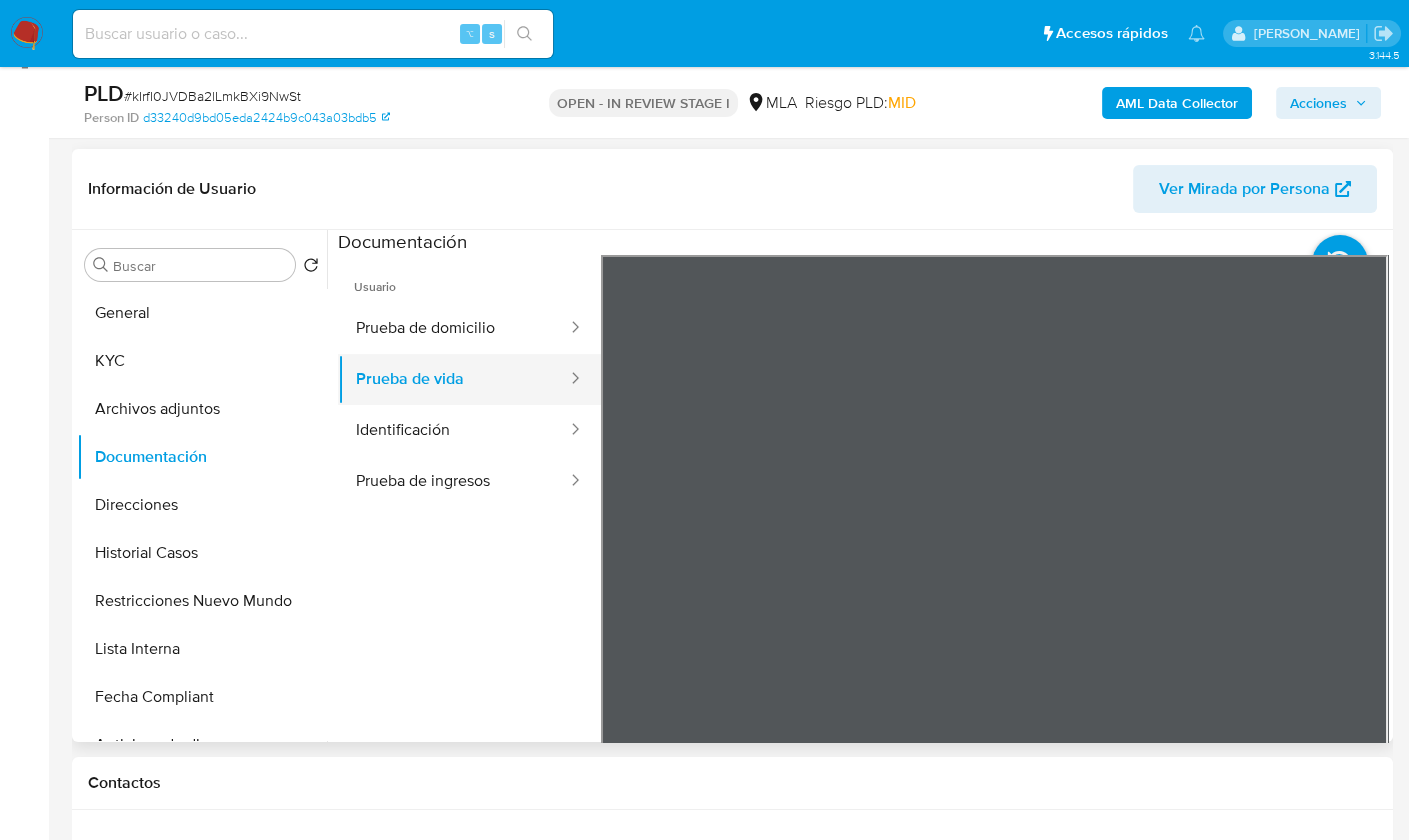 click on "Prueba de vida" at bounding box center [453, 379] 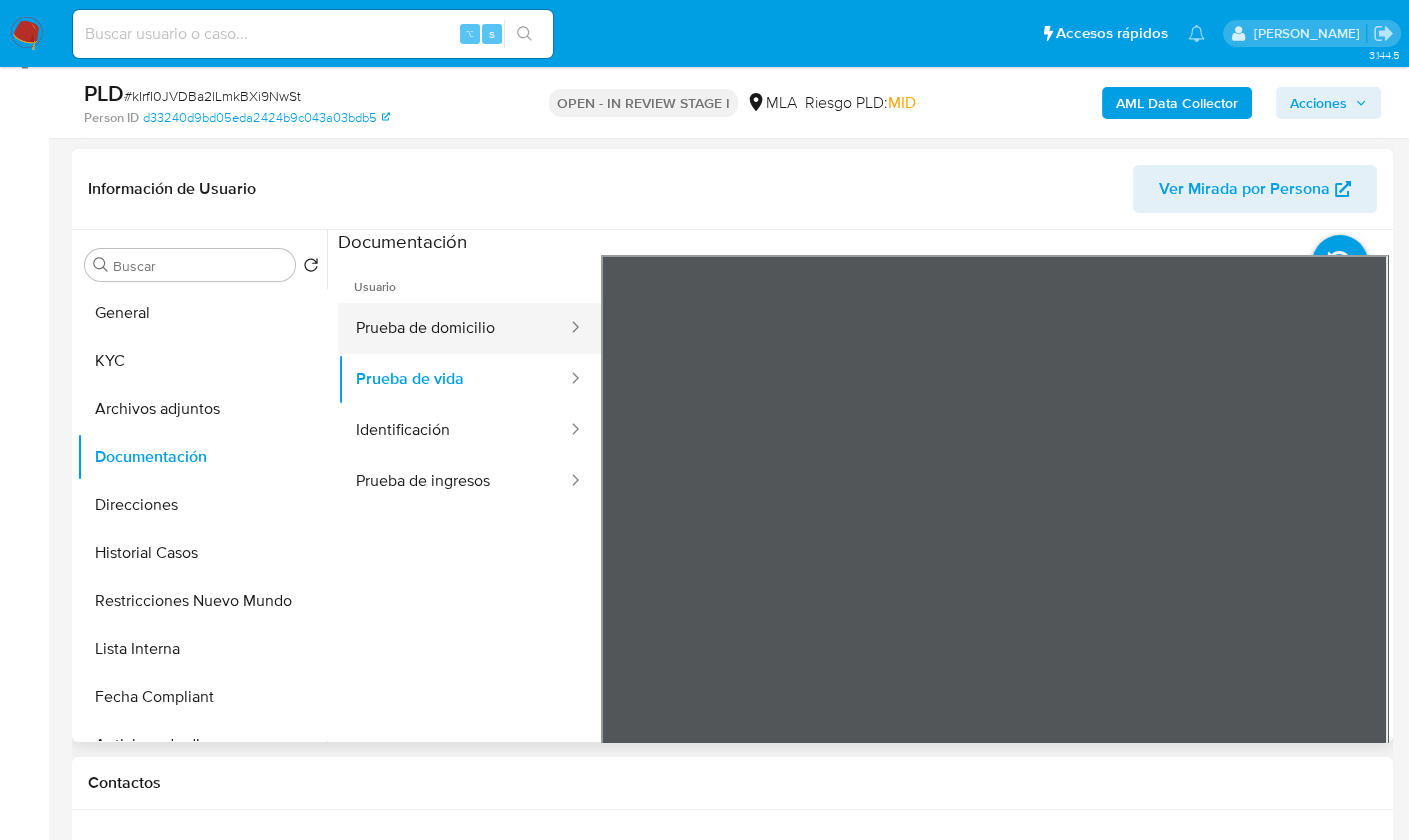 click on "Prueba de domicilio" at bounding box center (453, 328) 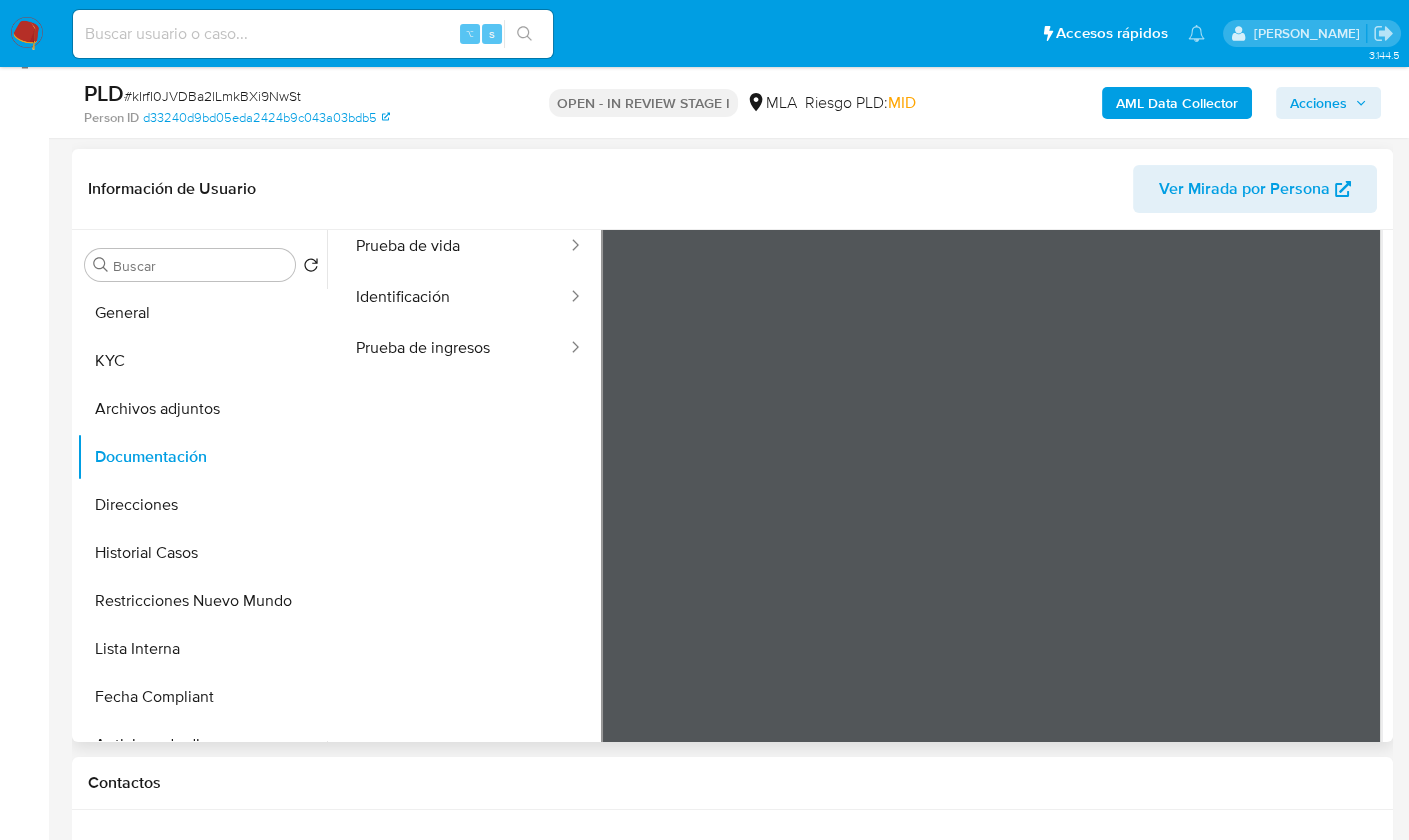 scroll, scrollTop: 174, scrollLeft: 0, axis: vertical 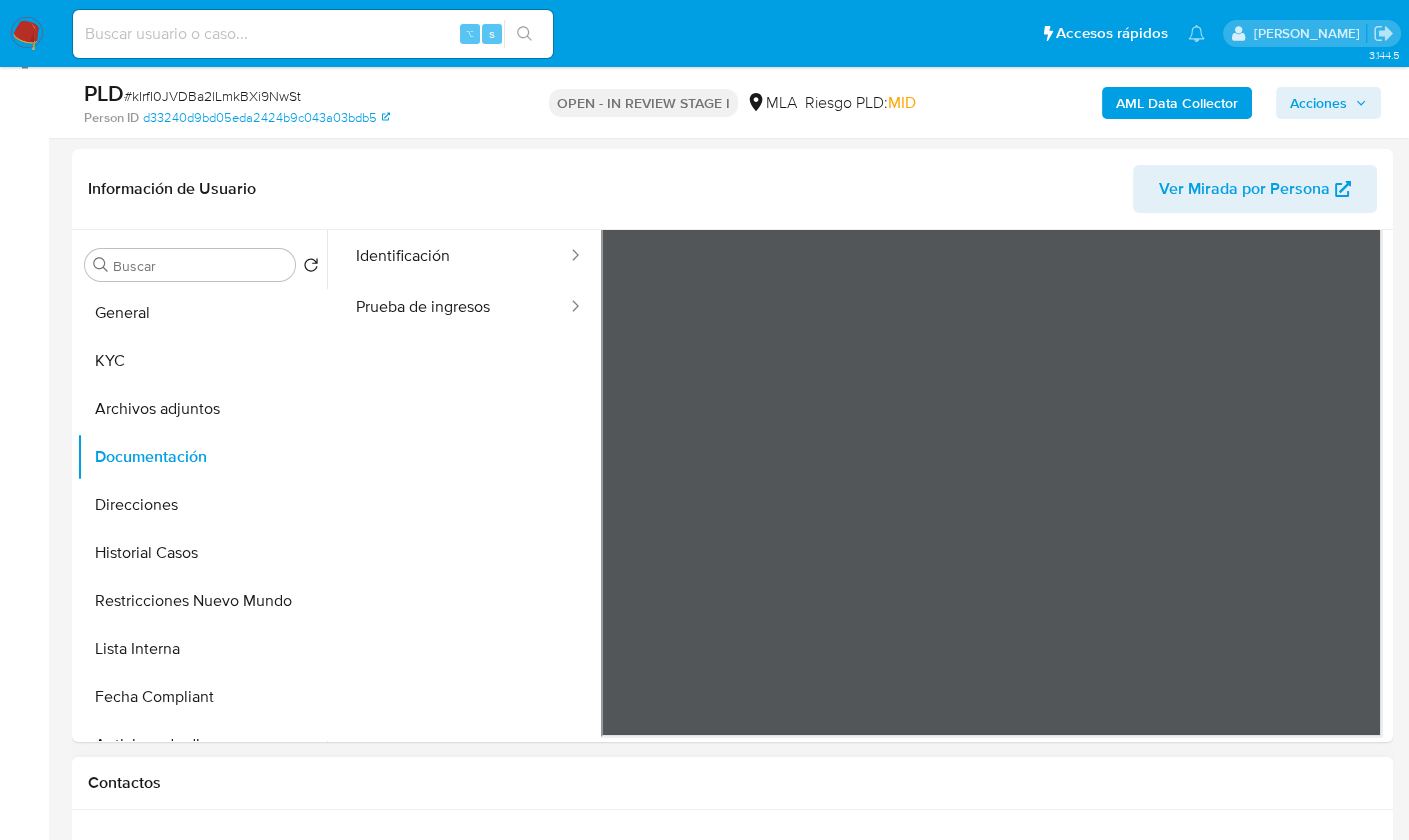 click on "Contactos" at bounding box center [732, 783] 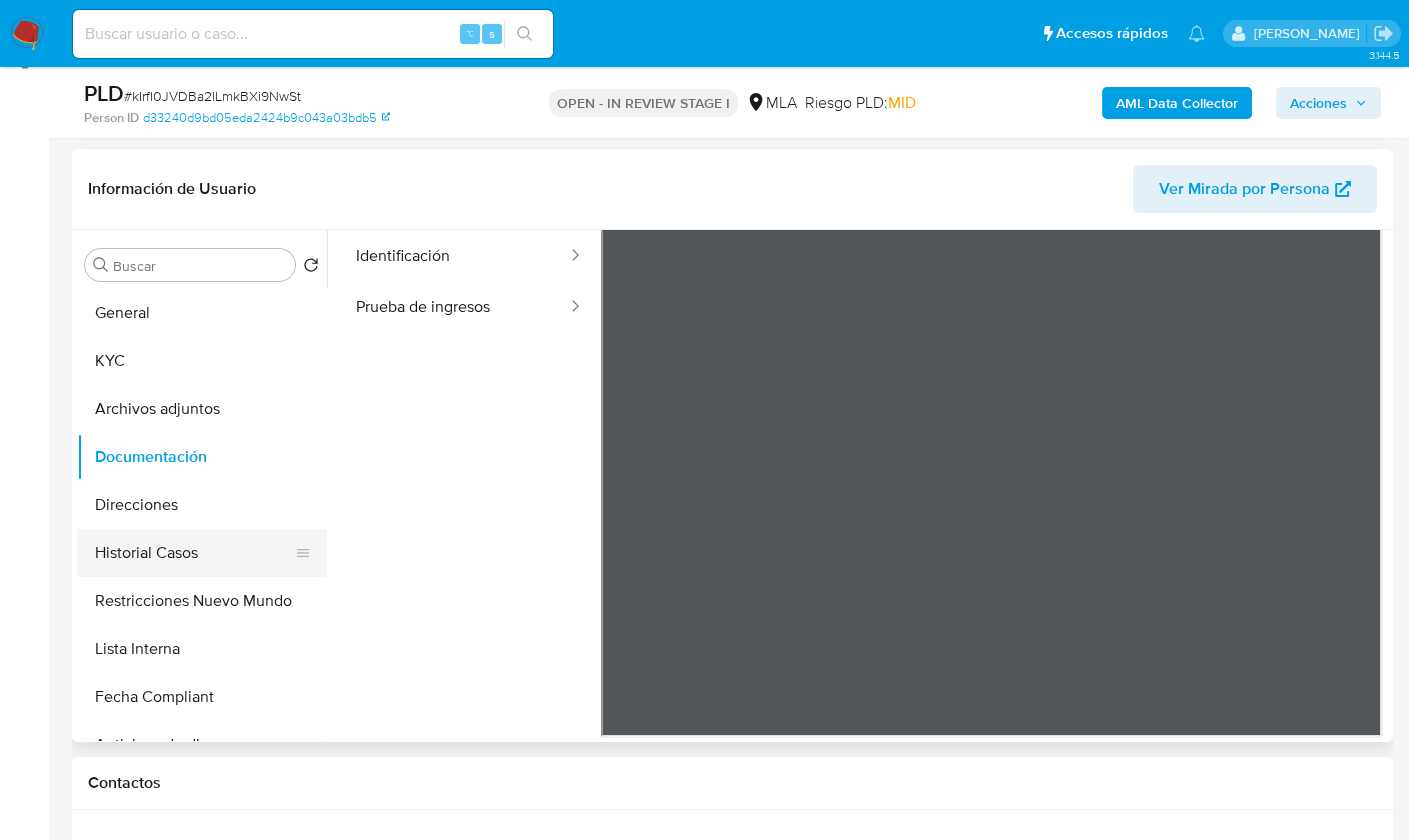 click on "Historial Casos" at bounding box center (194, 553) 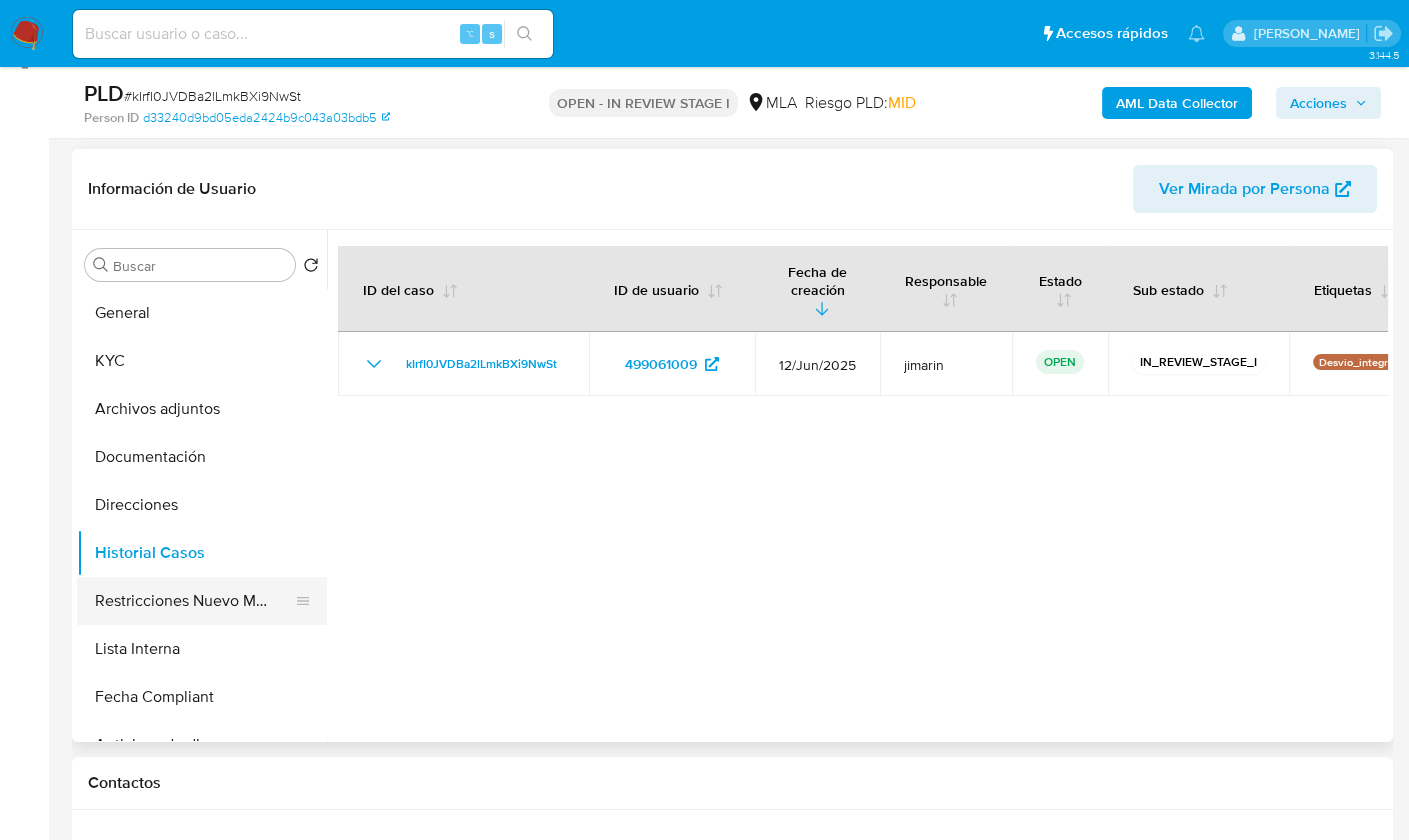 click on "Restricciones Nuevo Mundo" at bounding box center (194, 601) 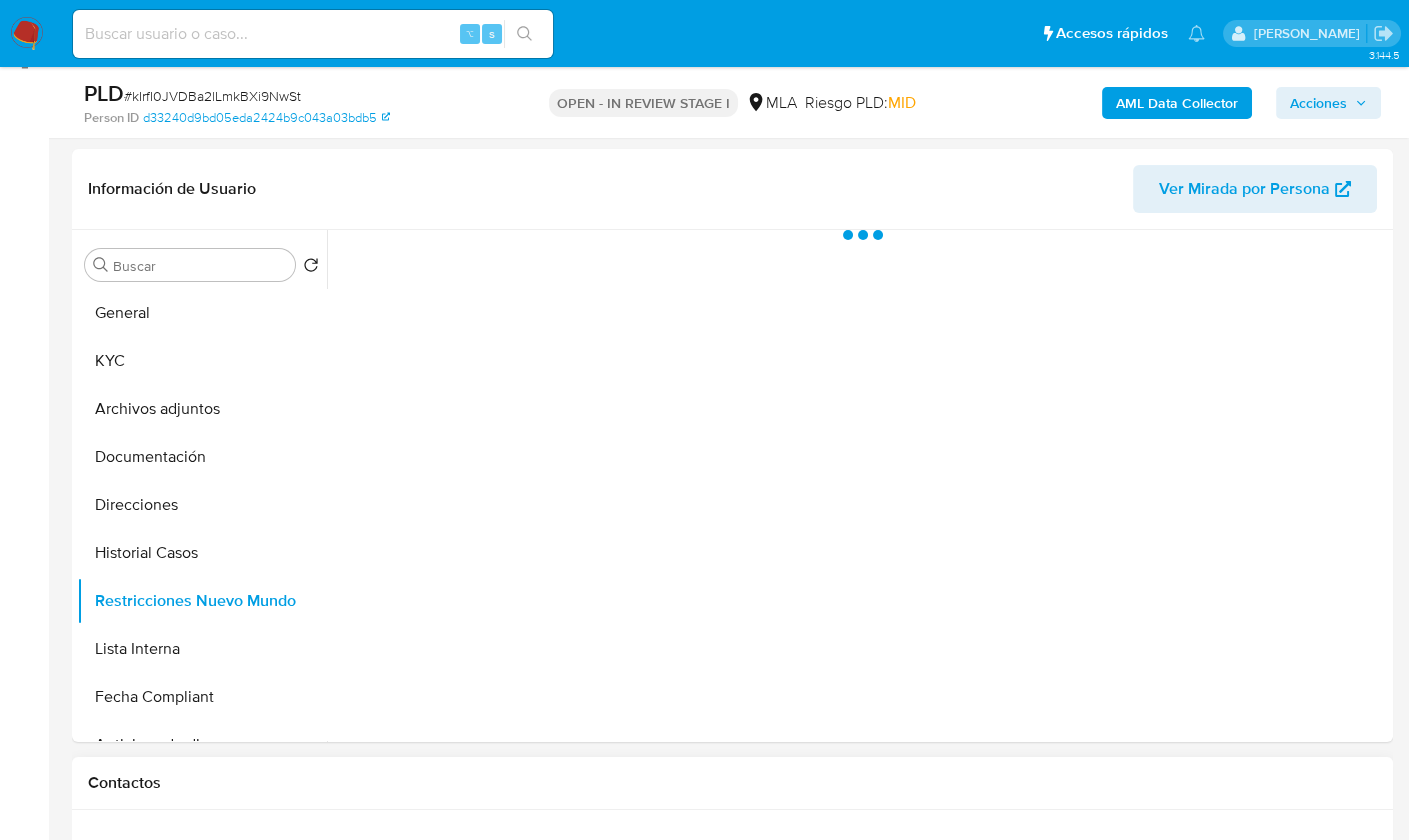 click on "Contactos" at bounding box center (732, 783) 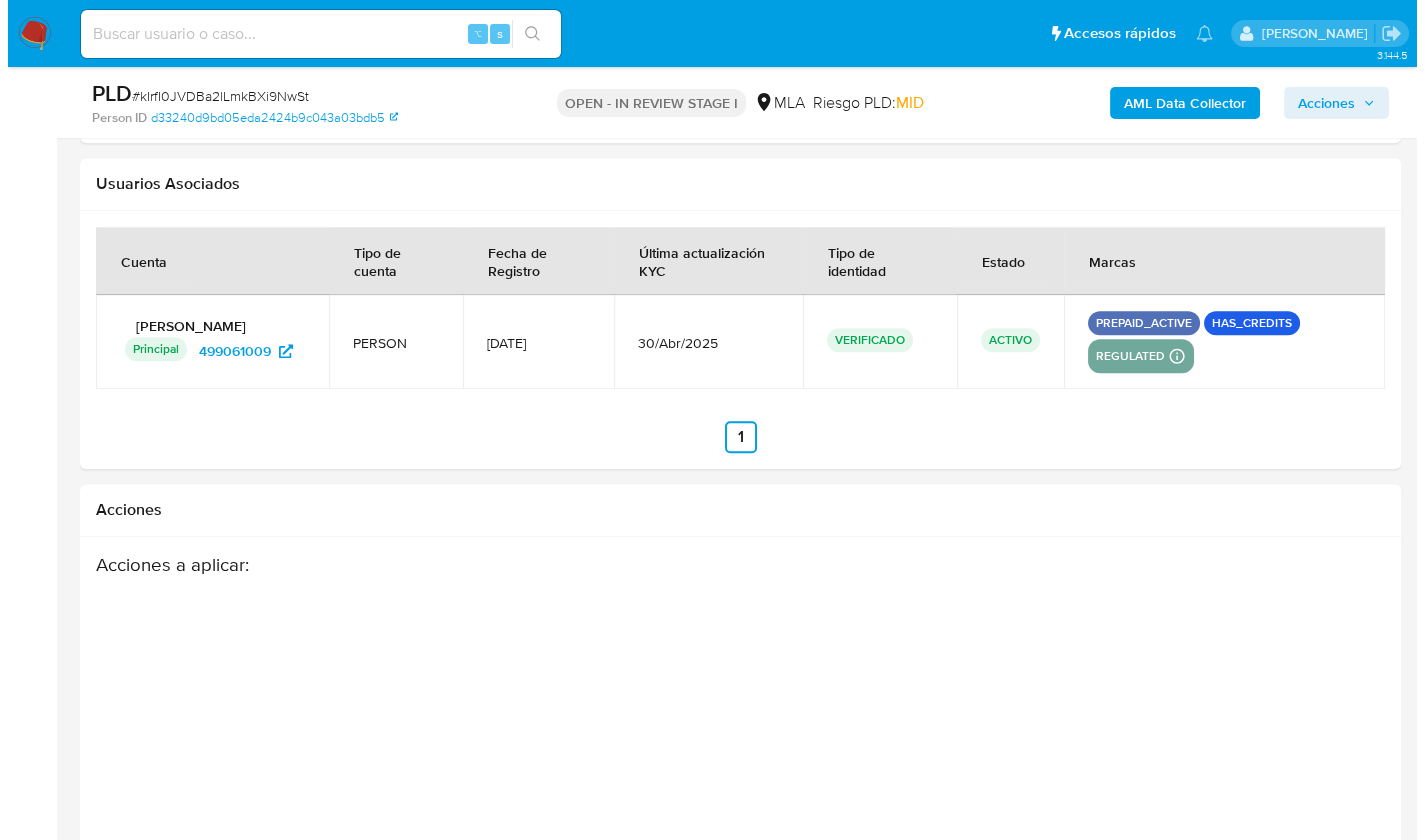 scroll, scrollTop: 3503, scrollLeft: 0, axis: vertical 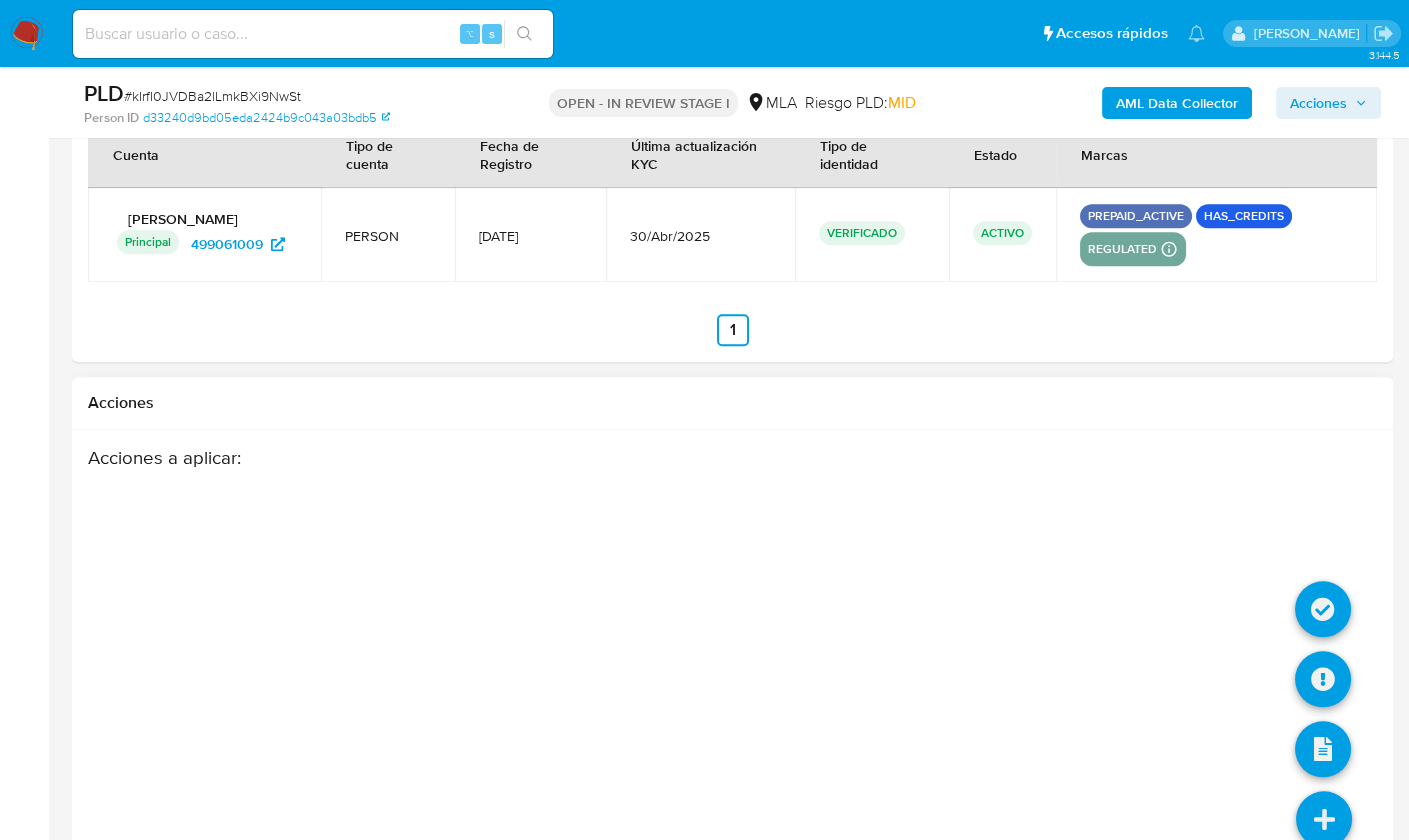 click at bounding box center [1324, 819] 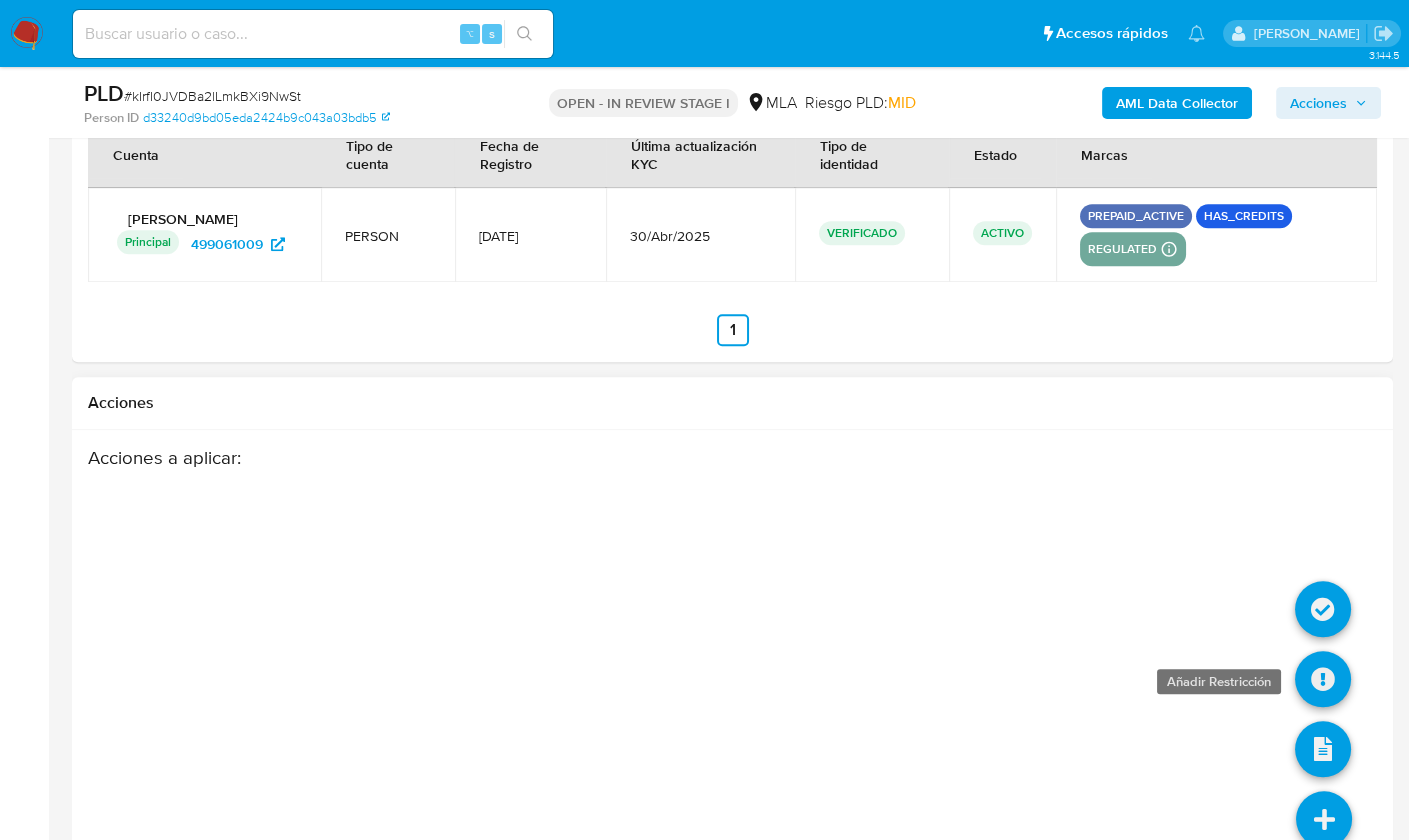 click at bounding box center [1323, 679] 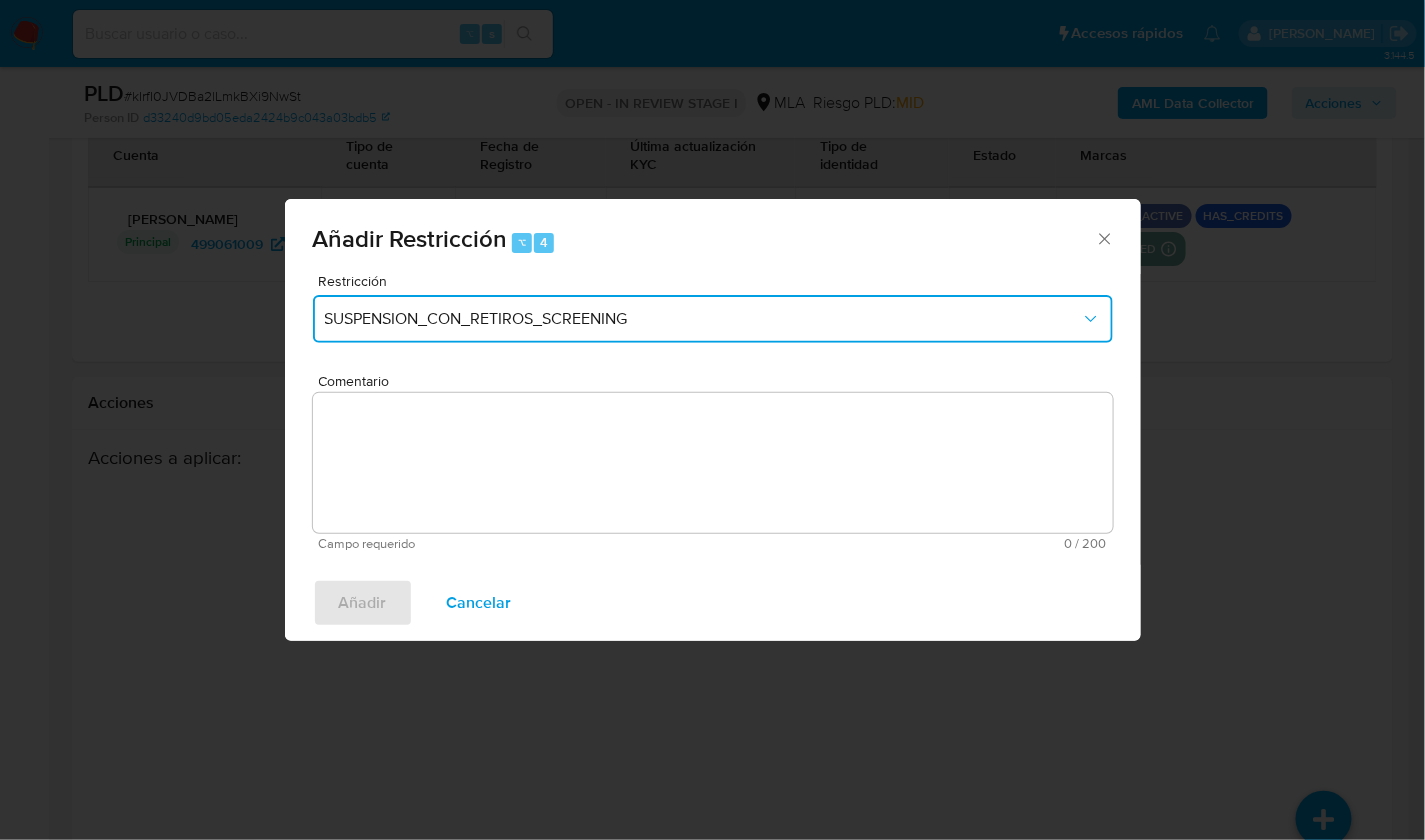 click on "SUSPENSION_CON_RETIROS_SCREENING" at bounding box center [703, 319] 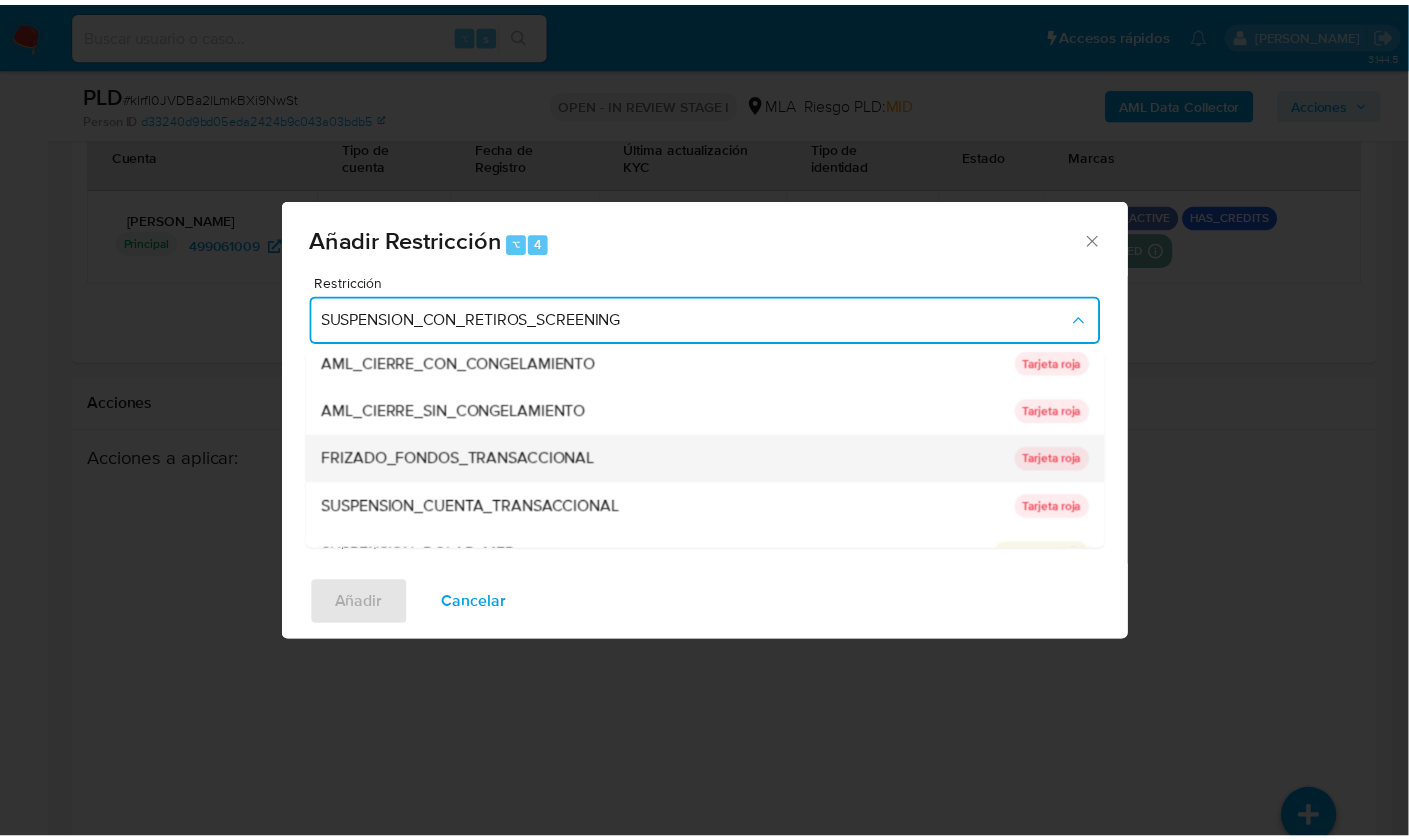 scroll, scrollTop: 136, scrollLeft: 0, axis: vertical 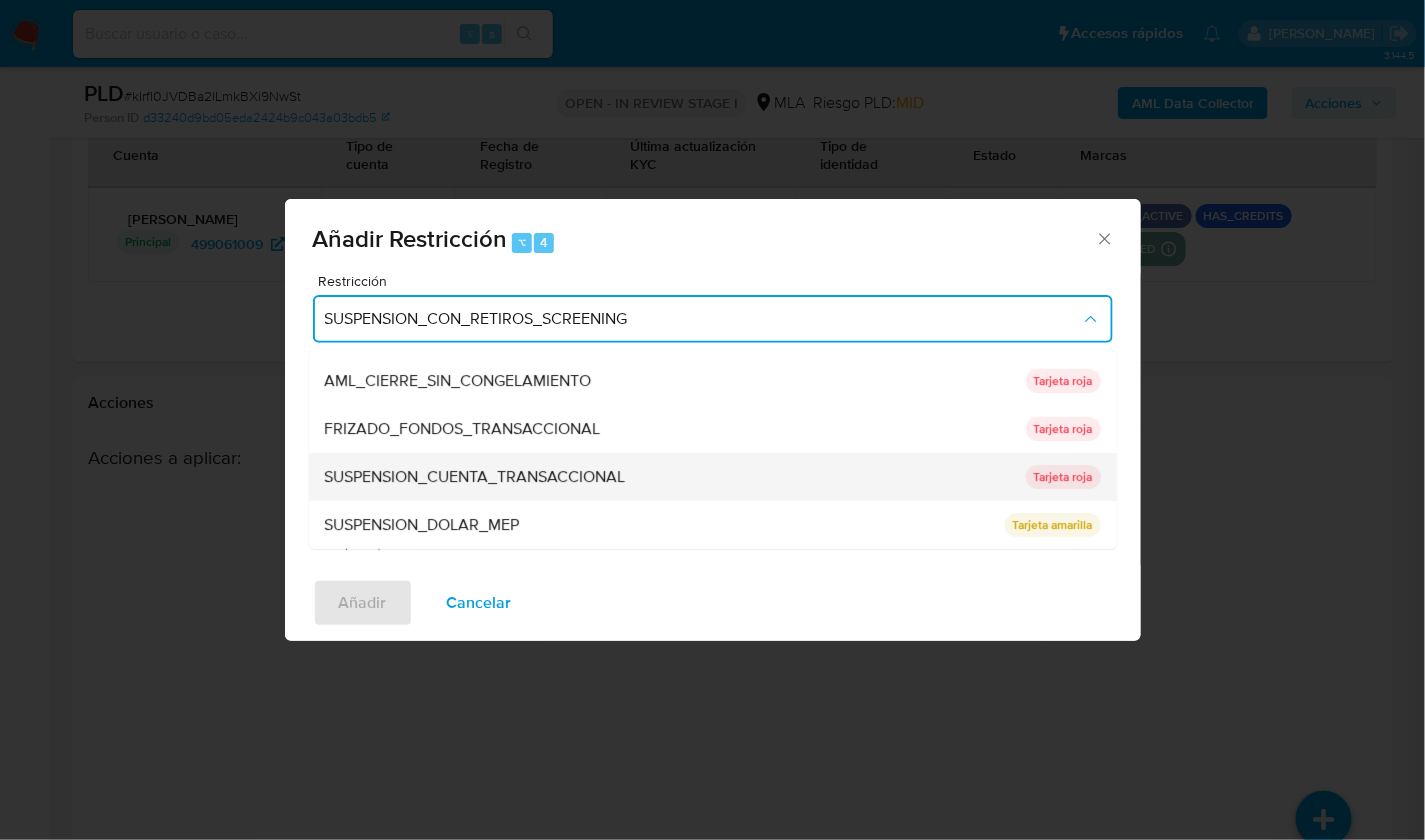 click on "SUSPENSION_CUENTA_TRANSACCIONAL" at bounding box center (475, 477) 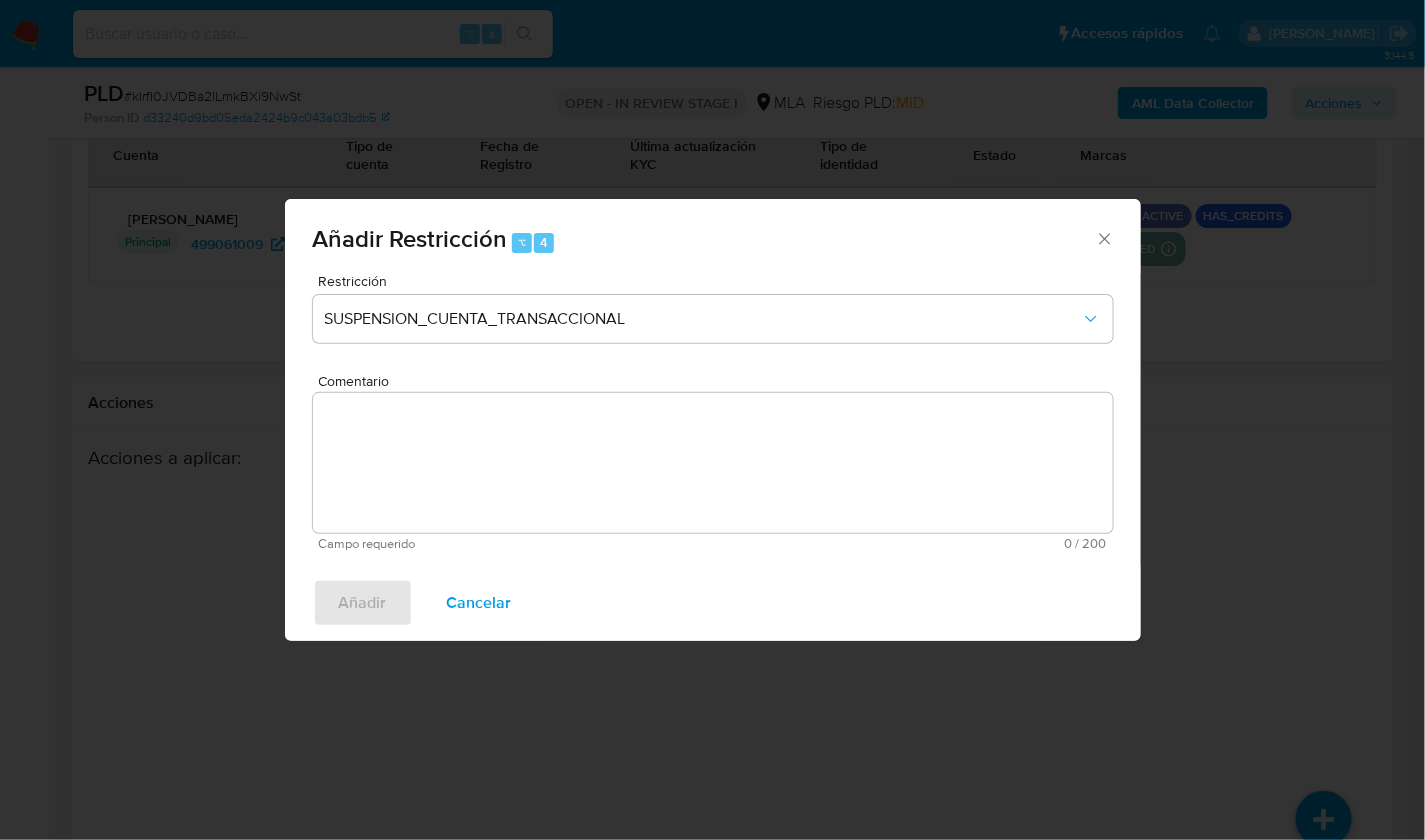 click on "Comentario" at bounding box center (713, 463) 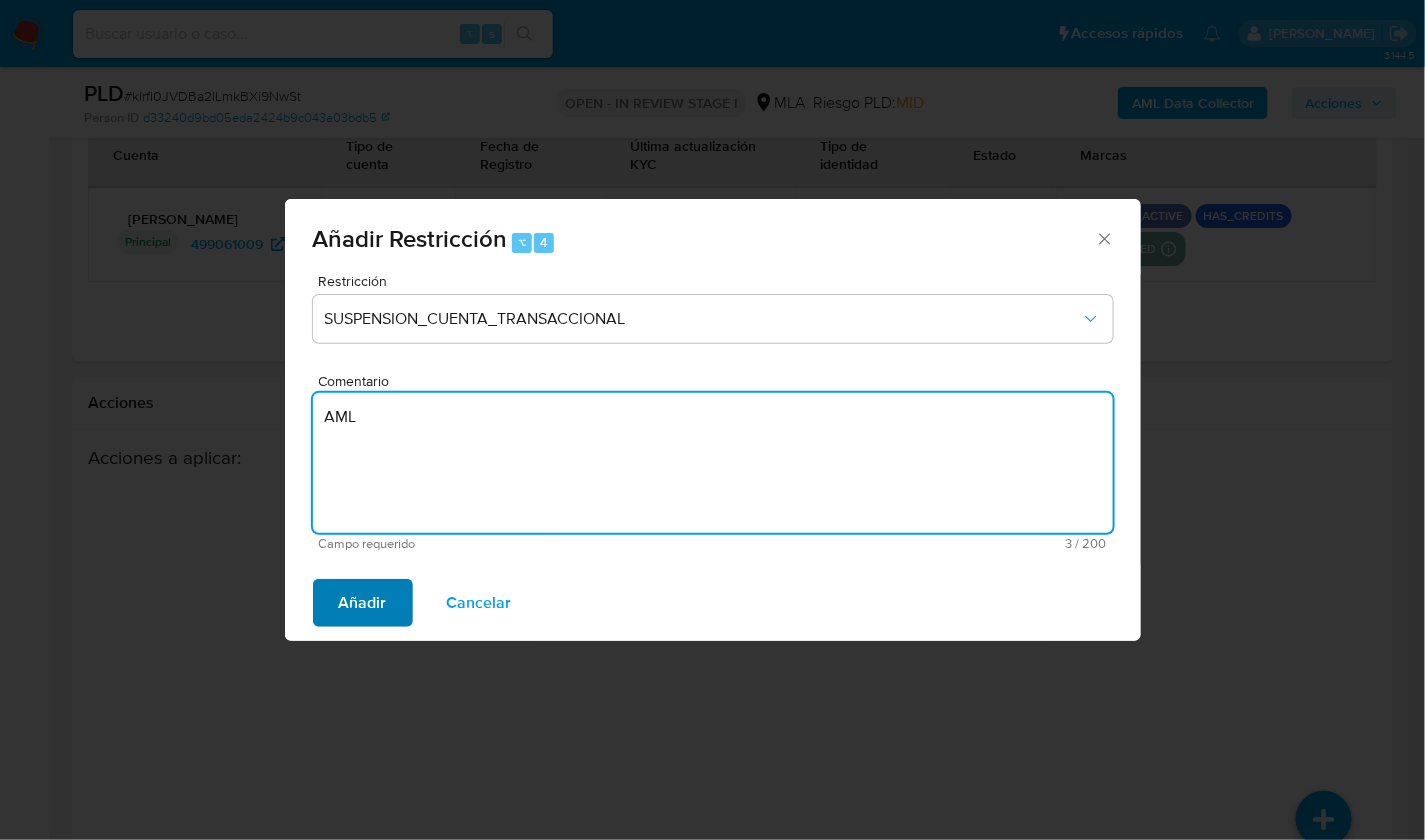 type on "AML" 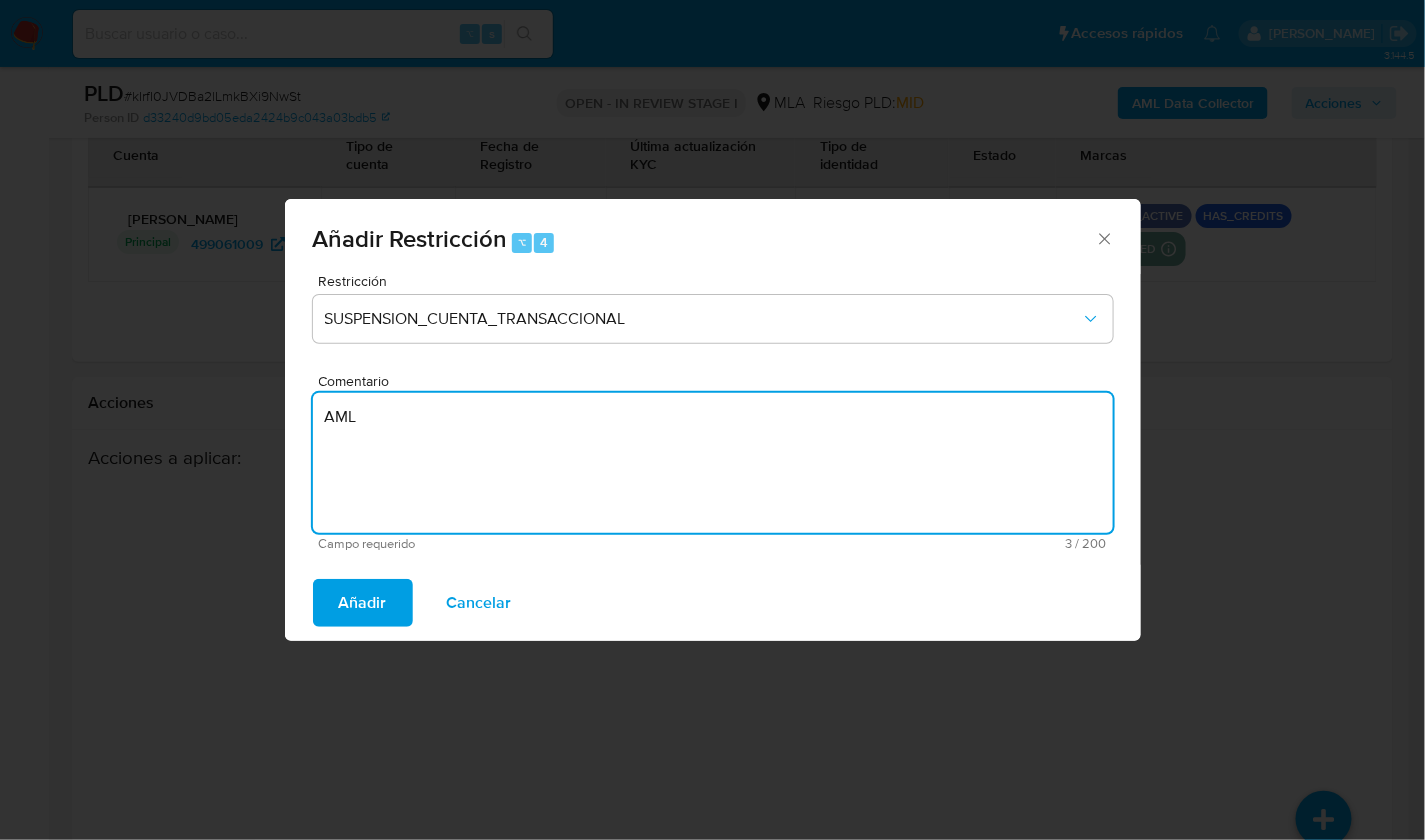 drag, startPoint x: 347, startPoint y: 589, endPoint x: 394, endPoint y: 572, distance: 49.979996 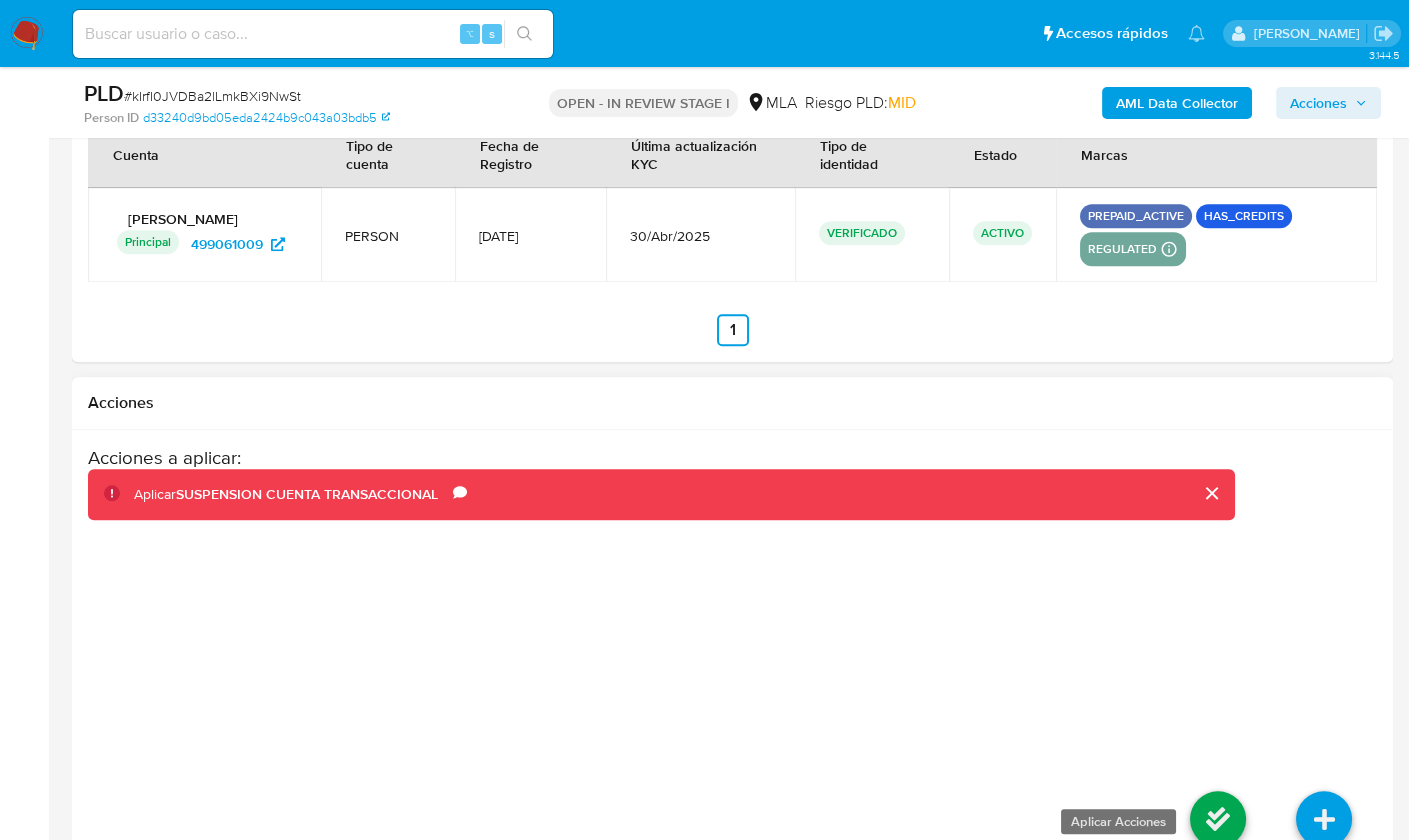 click at bounding box center [1218, 819] 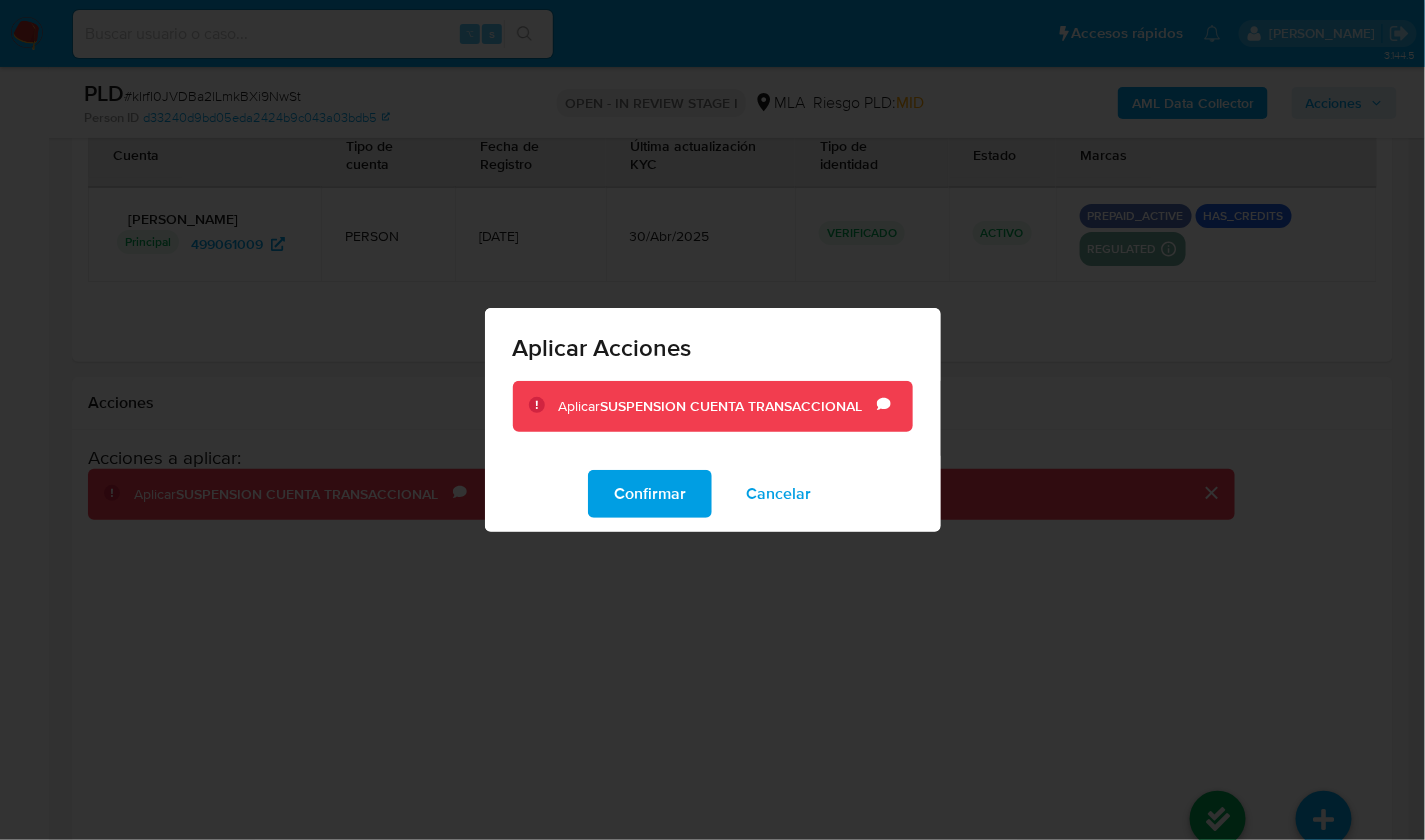 click on "Confirmar" at bounding box center (650, 494) 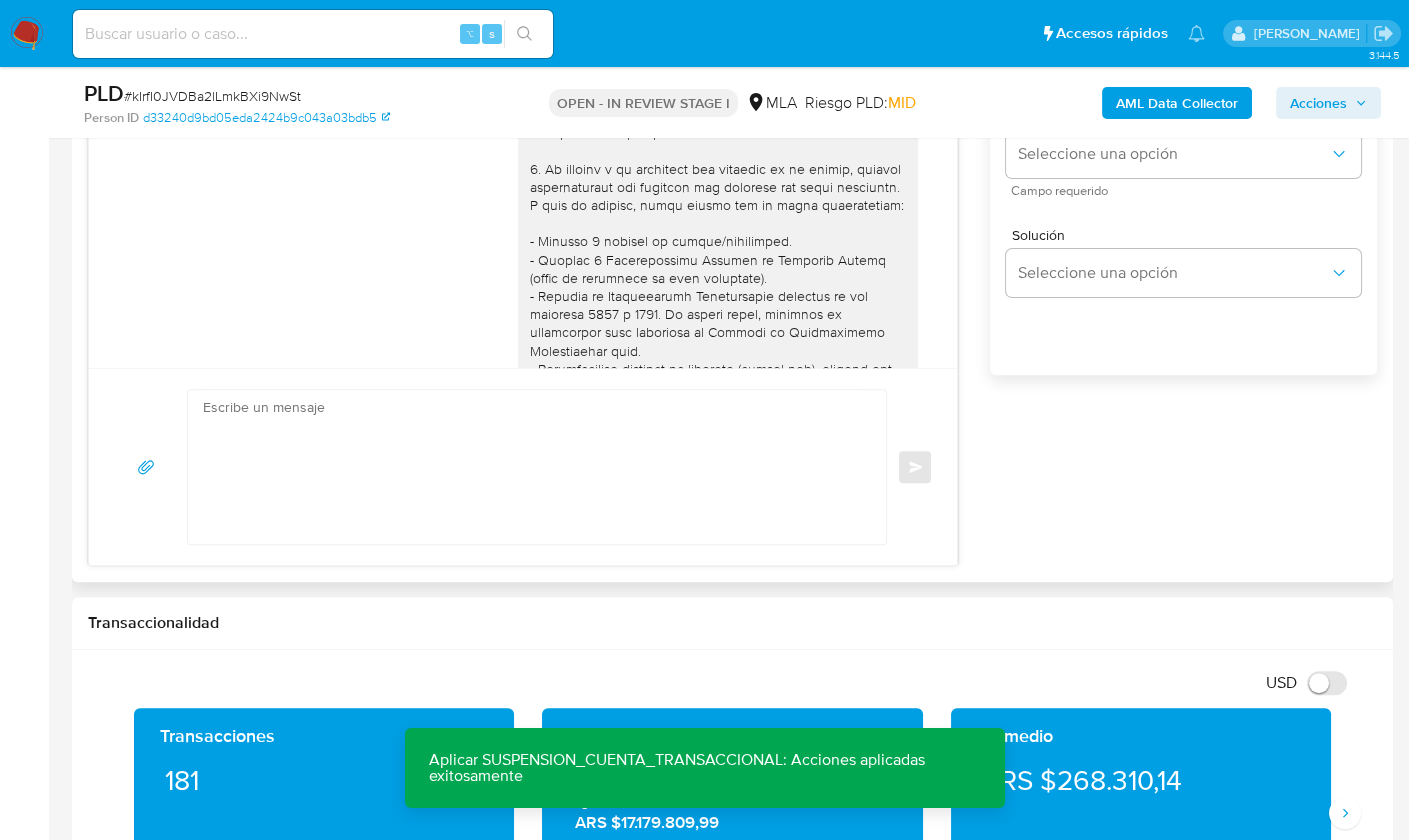 scroll, scrollTop: 1240, scrollLeft: 0, axis: vertical 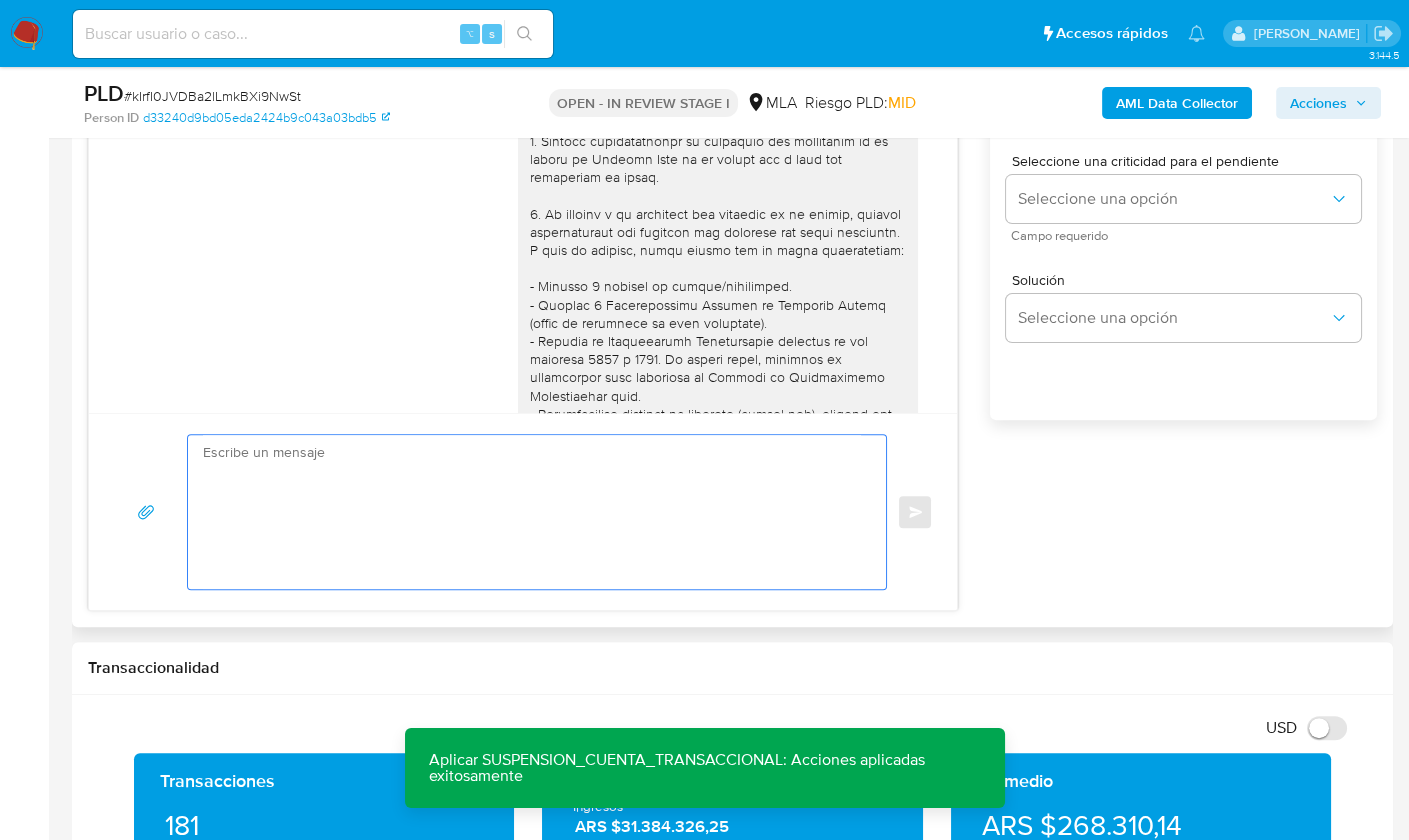 click at bounding box center (532, 512) 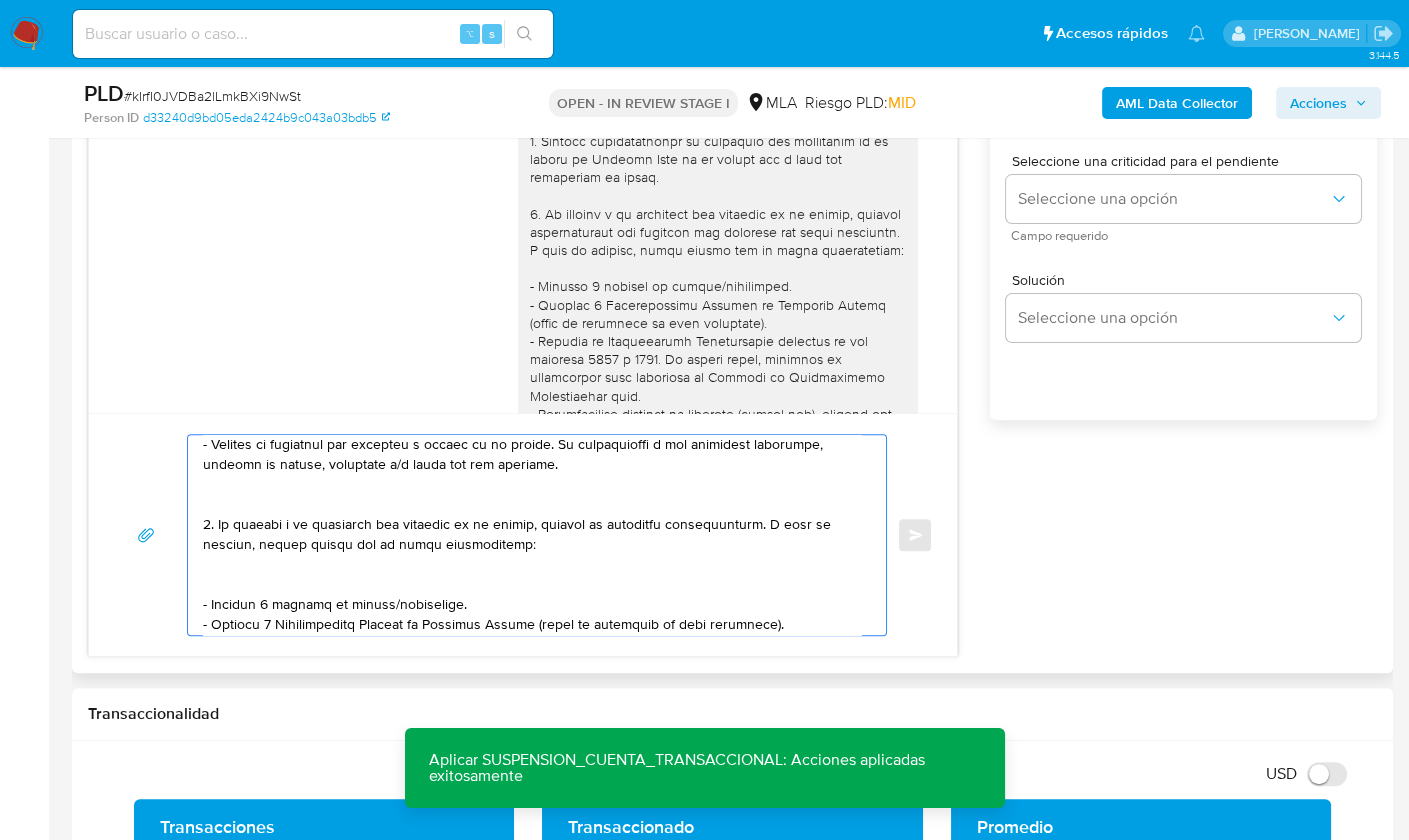 scroll, scrollTop: 0, scrollLeft: 0, axis: both 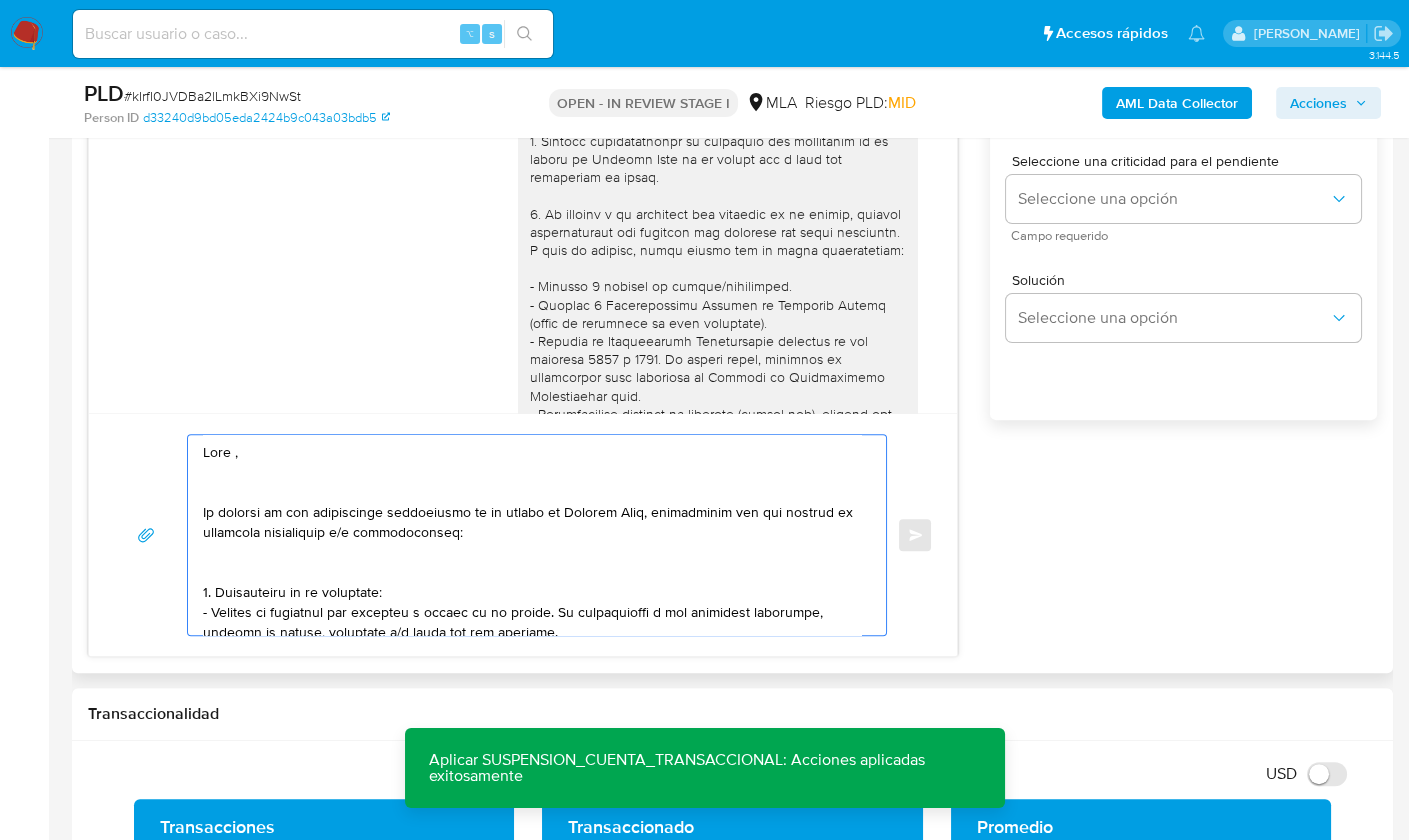 click at bounding box center (532, 535) 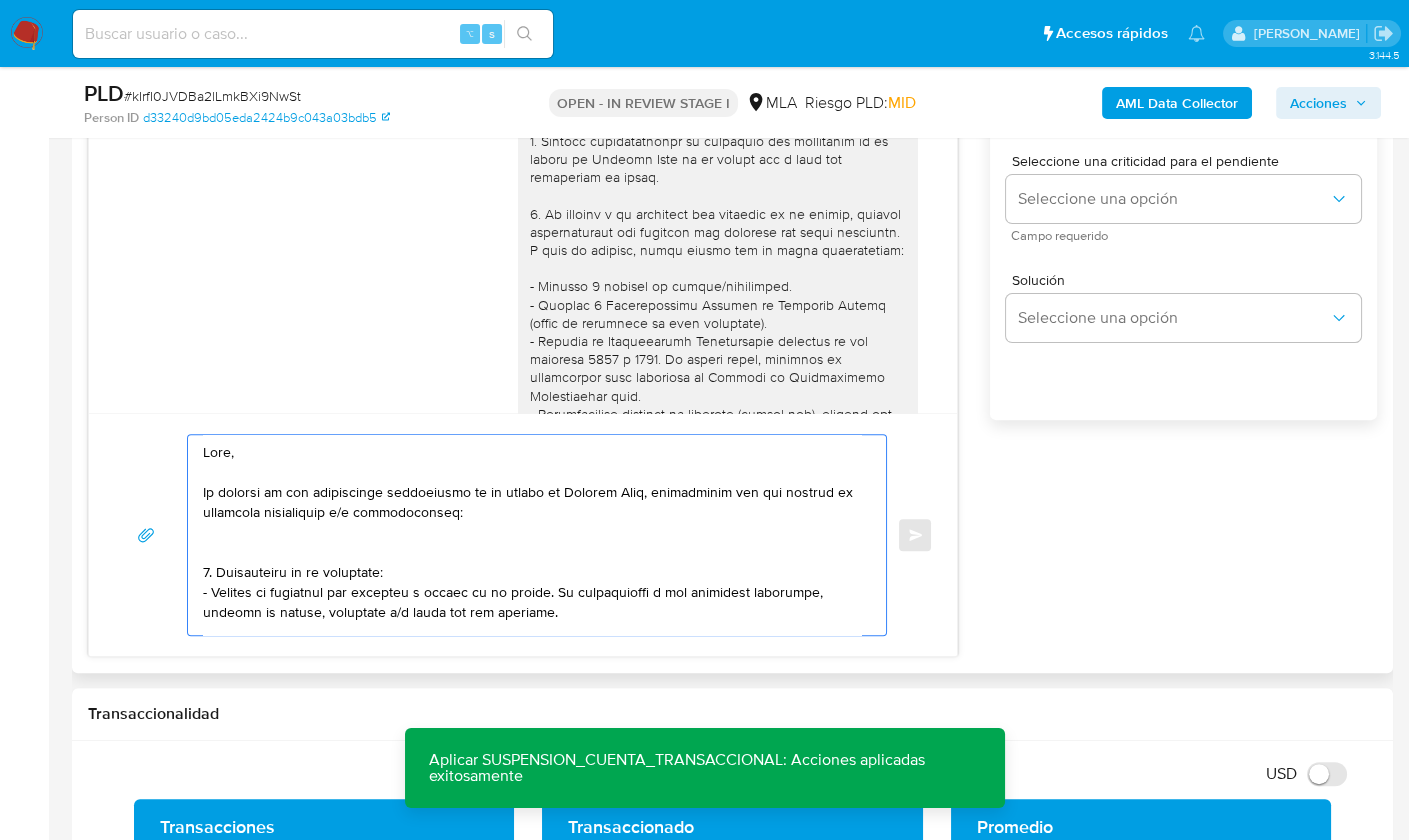 click at bounding box center (532, 535) 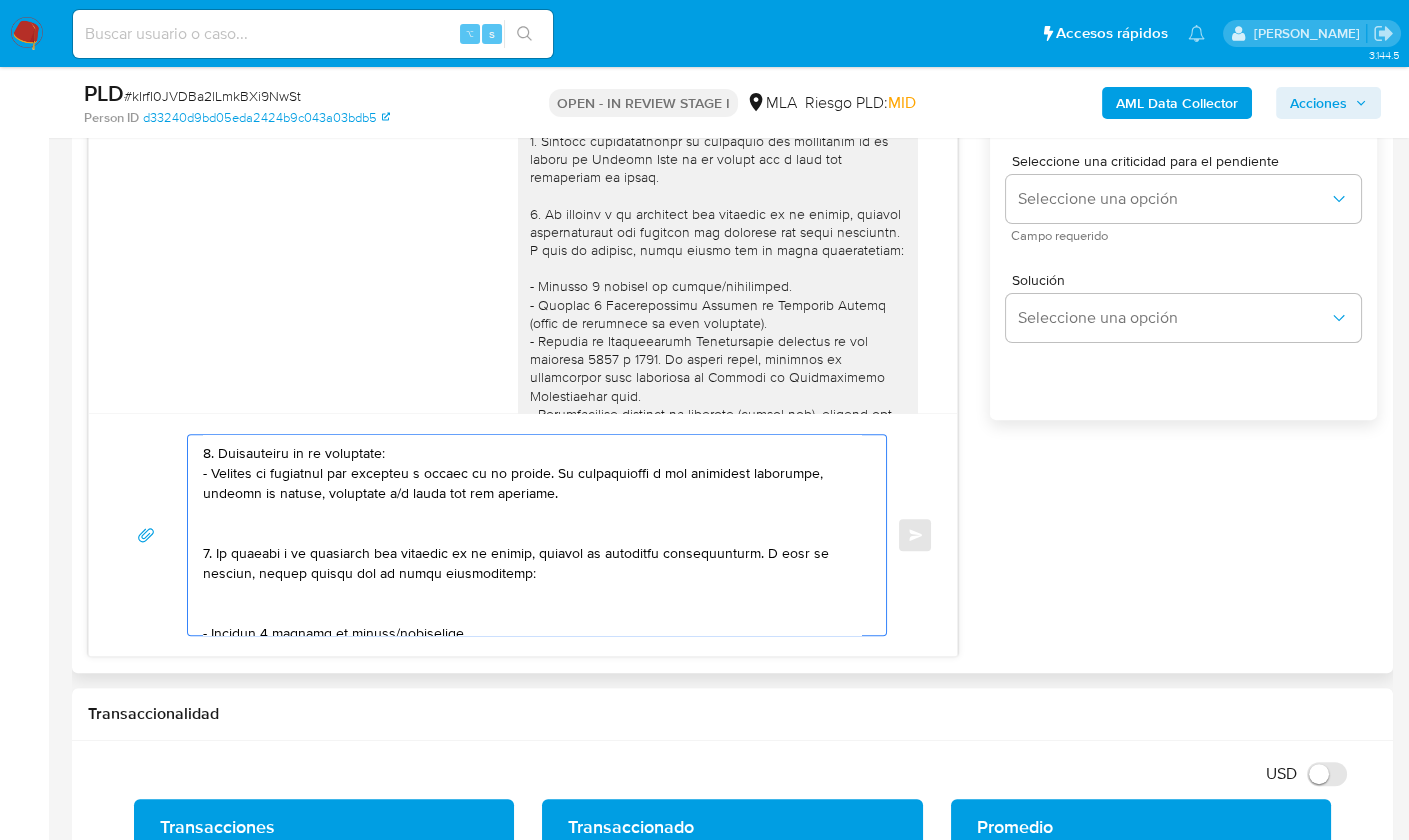 scroll, scrollTop: 102, scrollLeft: 0, axis: vertical 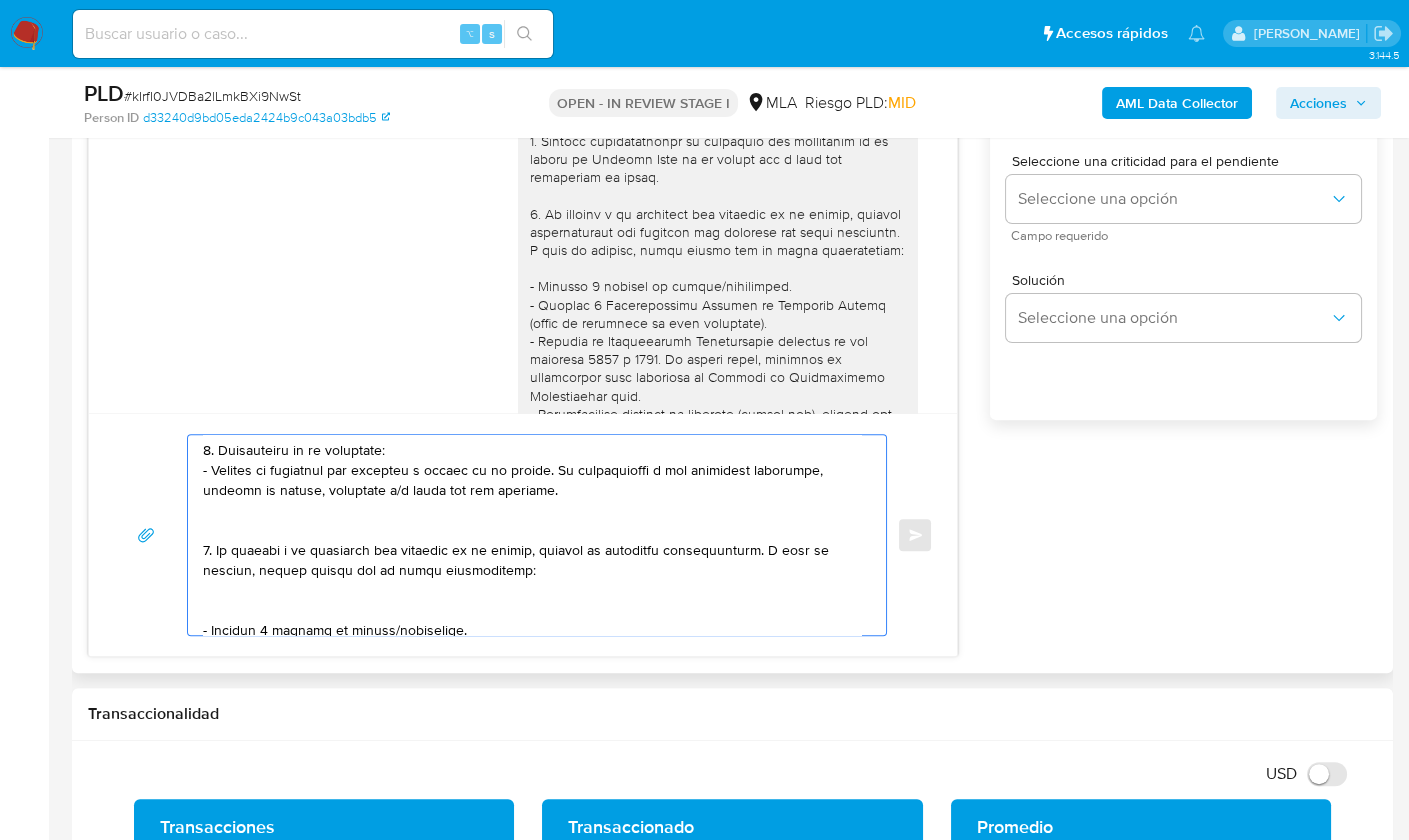 click at bounding box center (532, 535) 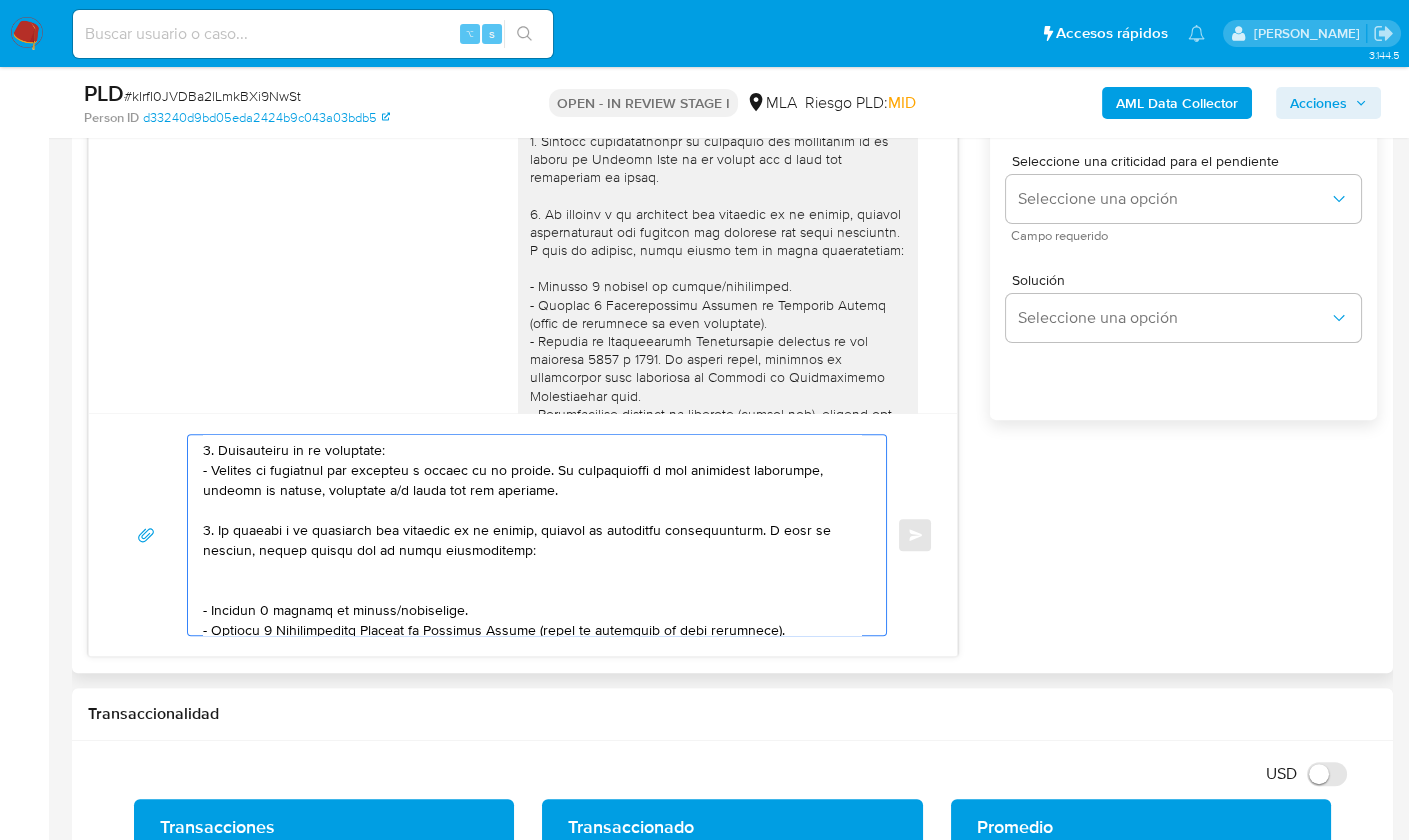 click at bounding box center [532, 535] 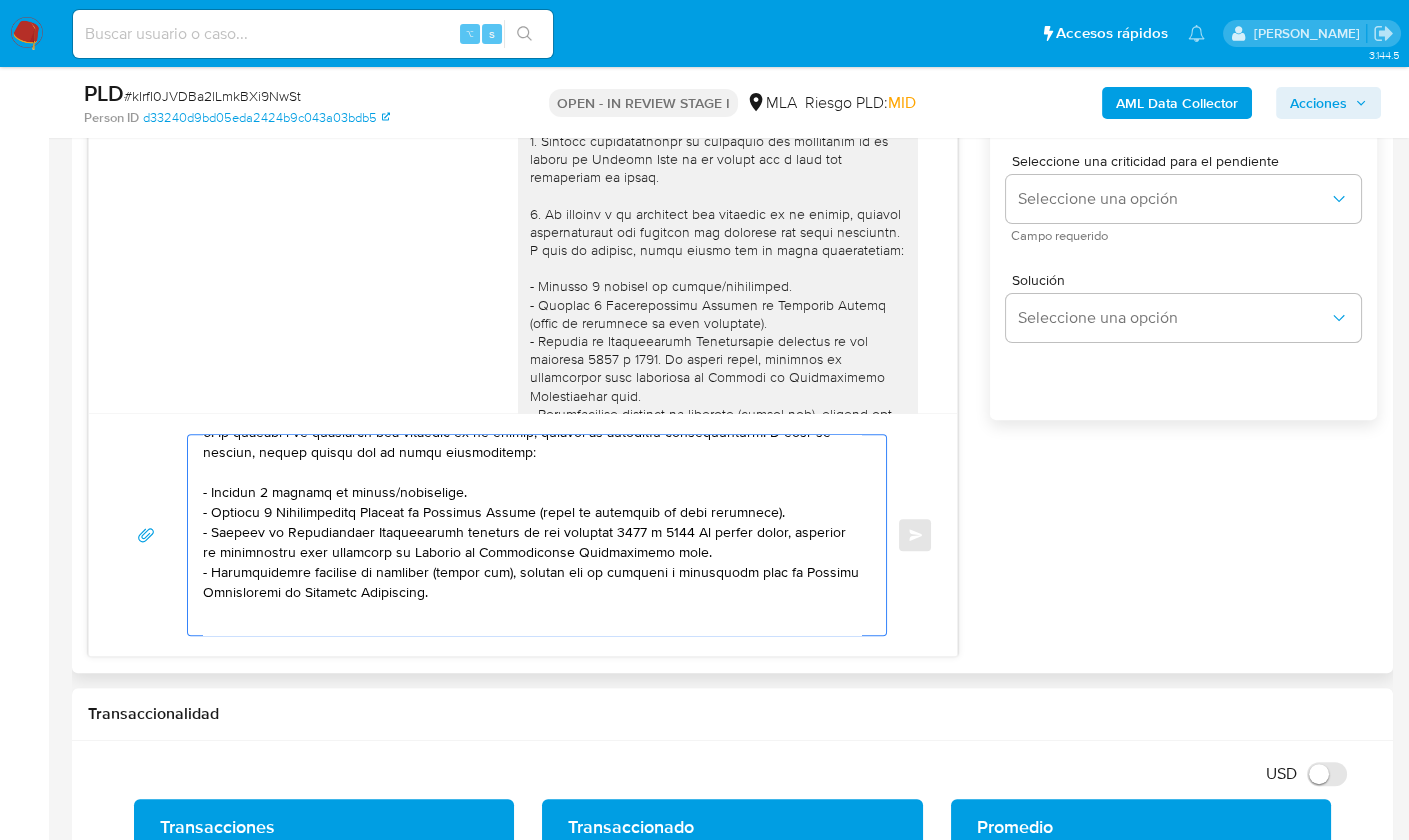 scroll, scrollTop: 205, scrollLeft: 0, axis: vertical 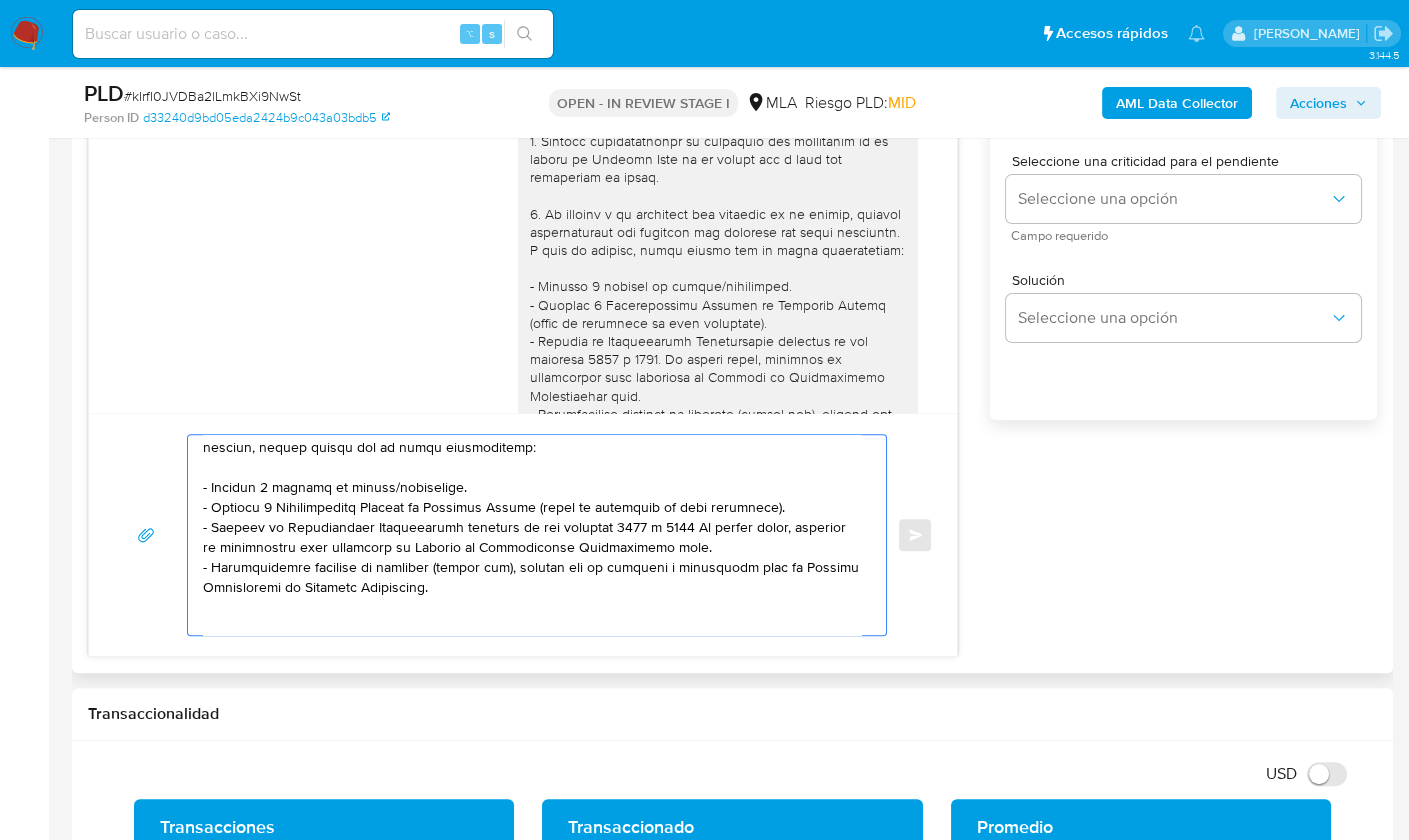 click at bounding box center (532, 535) 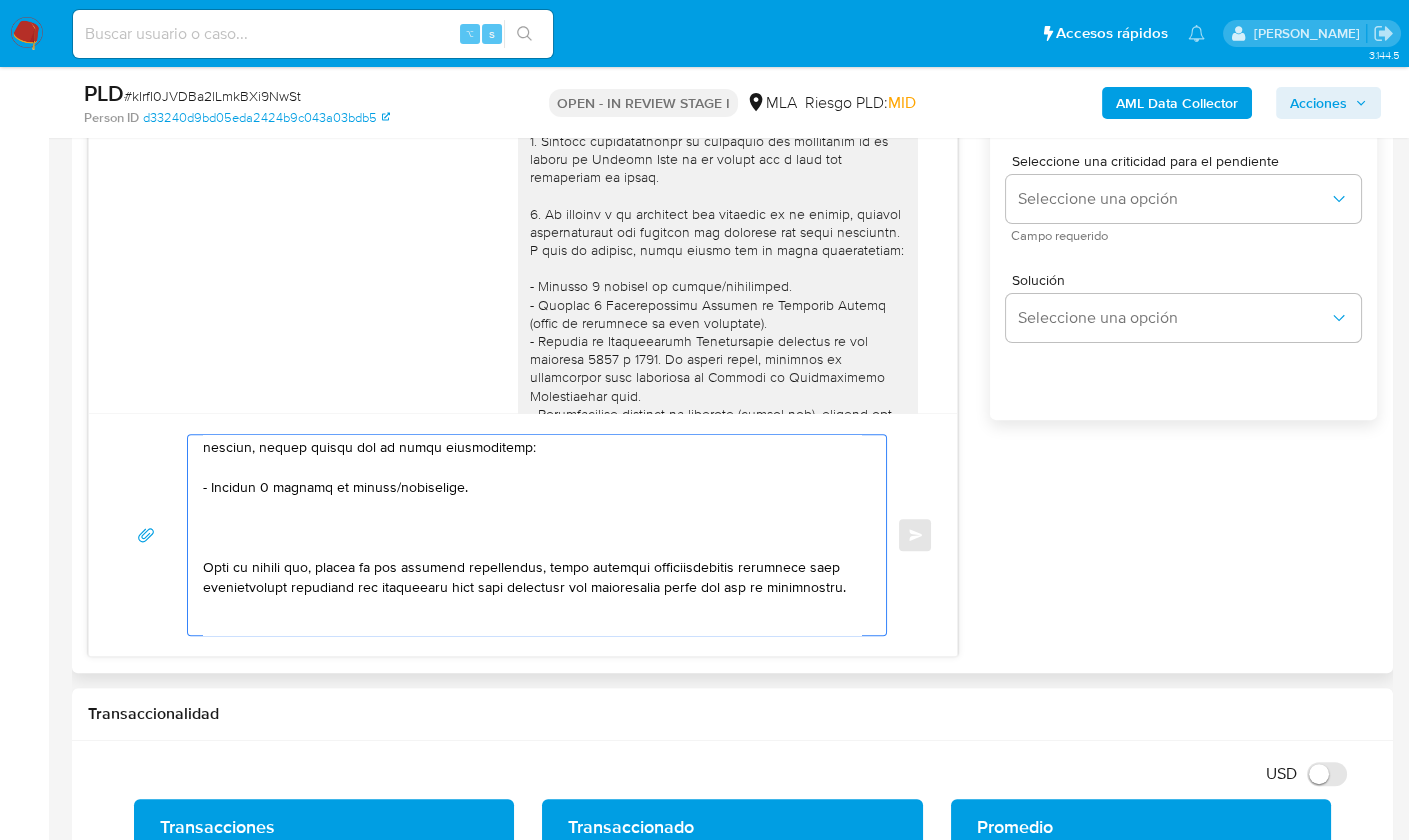 click at bounding box center (532, 535) 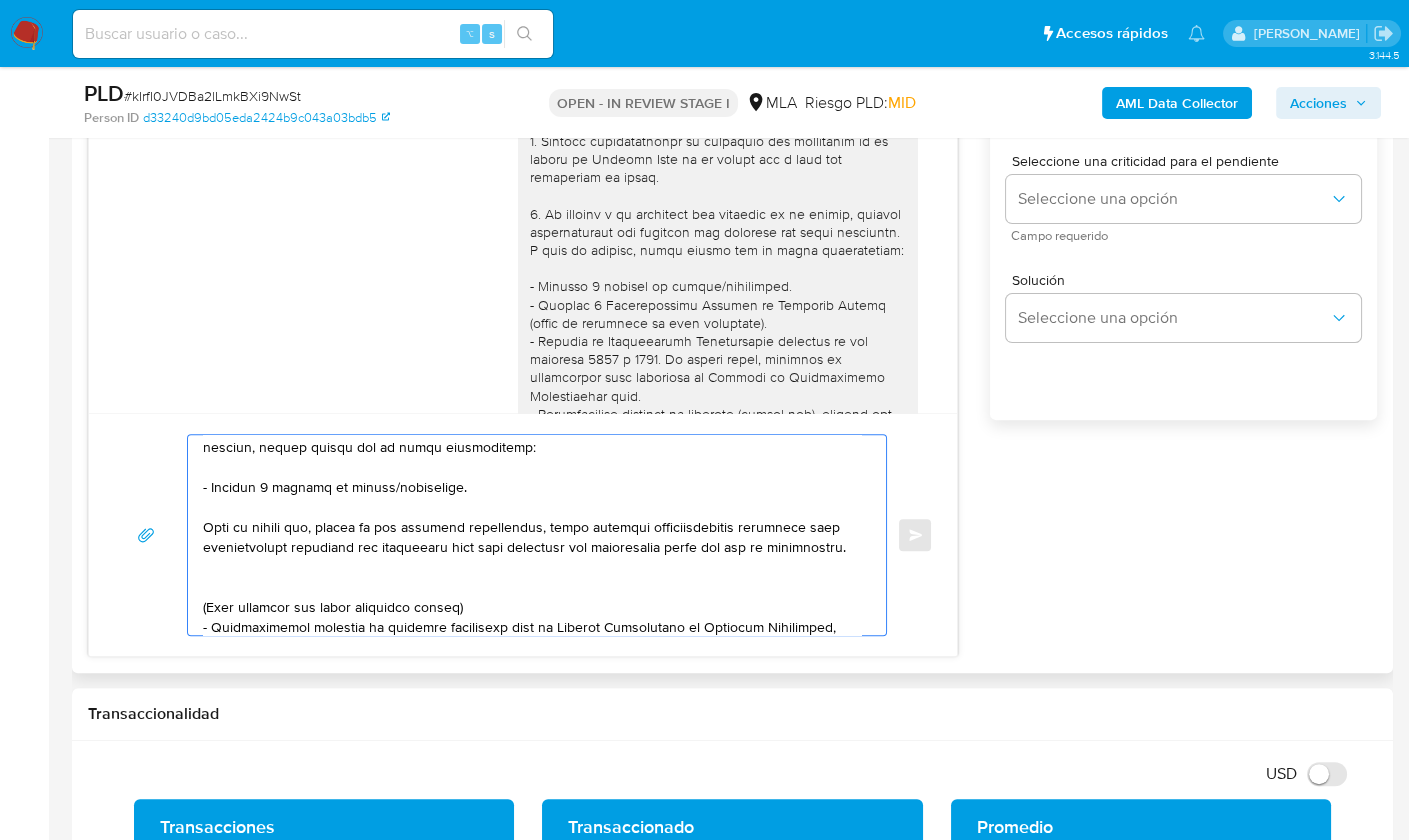 drag, startPoint x: 293, startPoint y: 561, endPoint x: 205, endPoint y: 505, distance: 104.307236 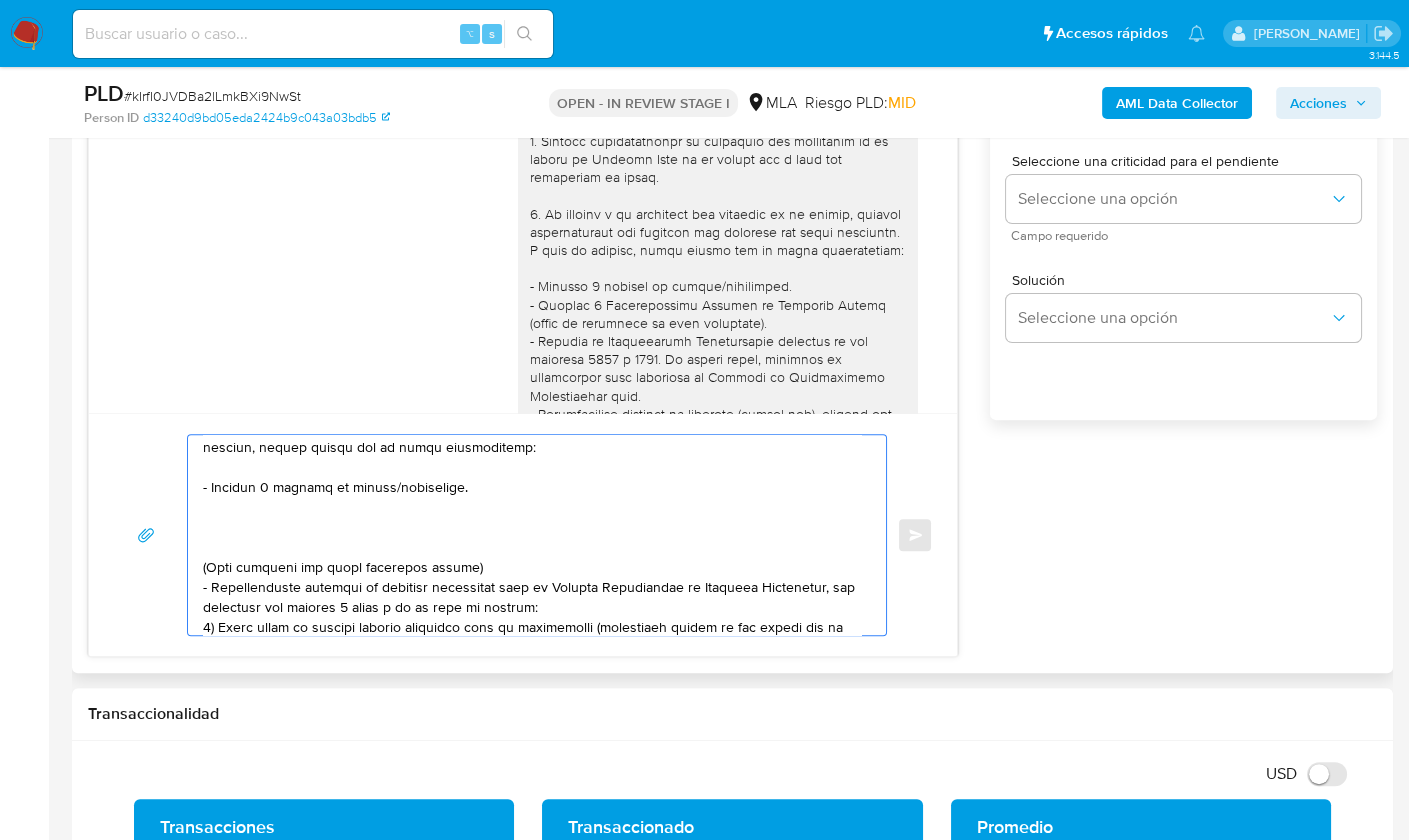 click at bounding box center (532, 535) 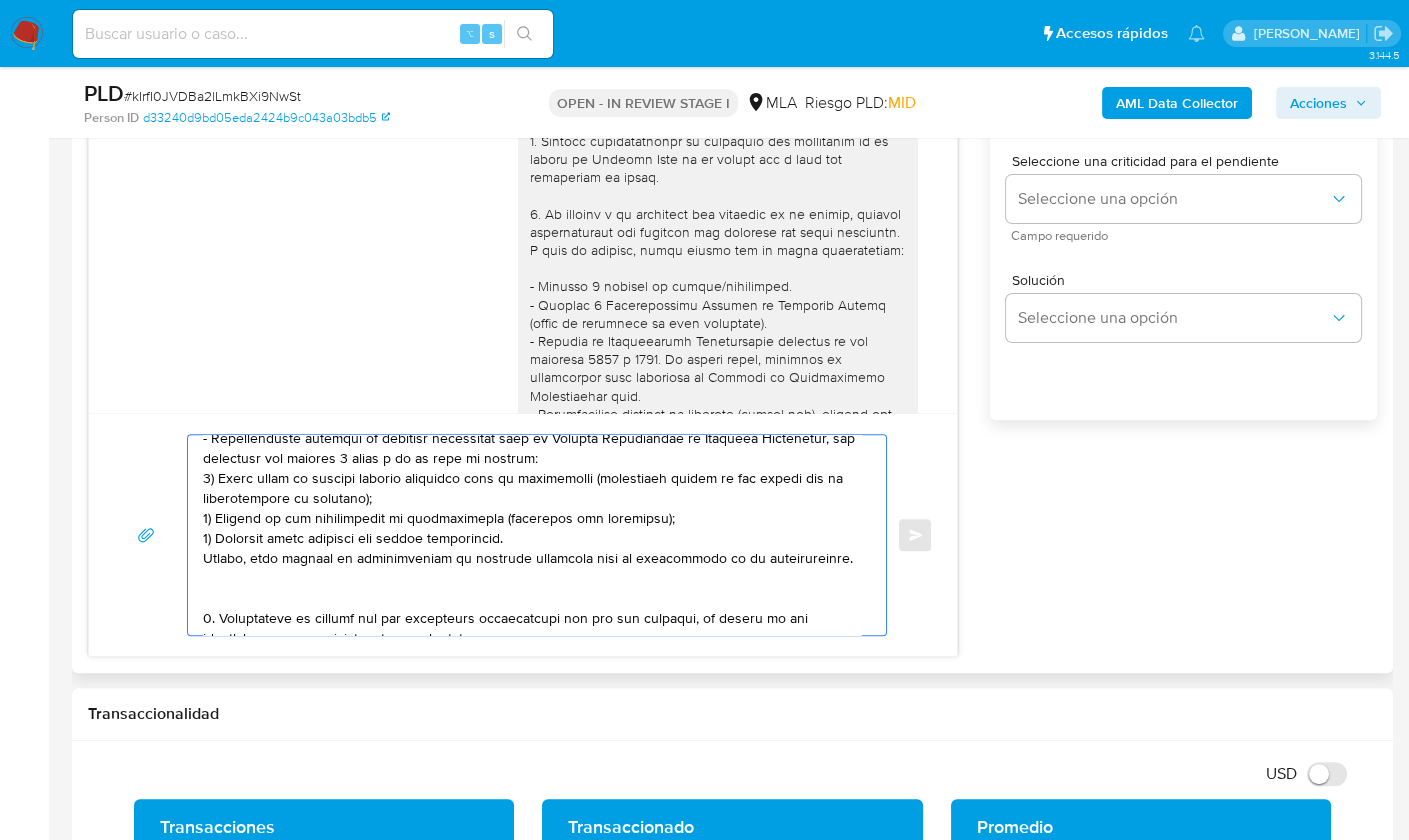 drag, startPoint x: 202, startPoint y: 526, endPoint x: 826, endPoint y: 558, distance: 624.81995 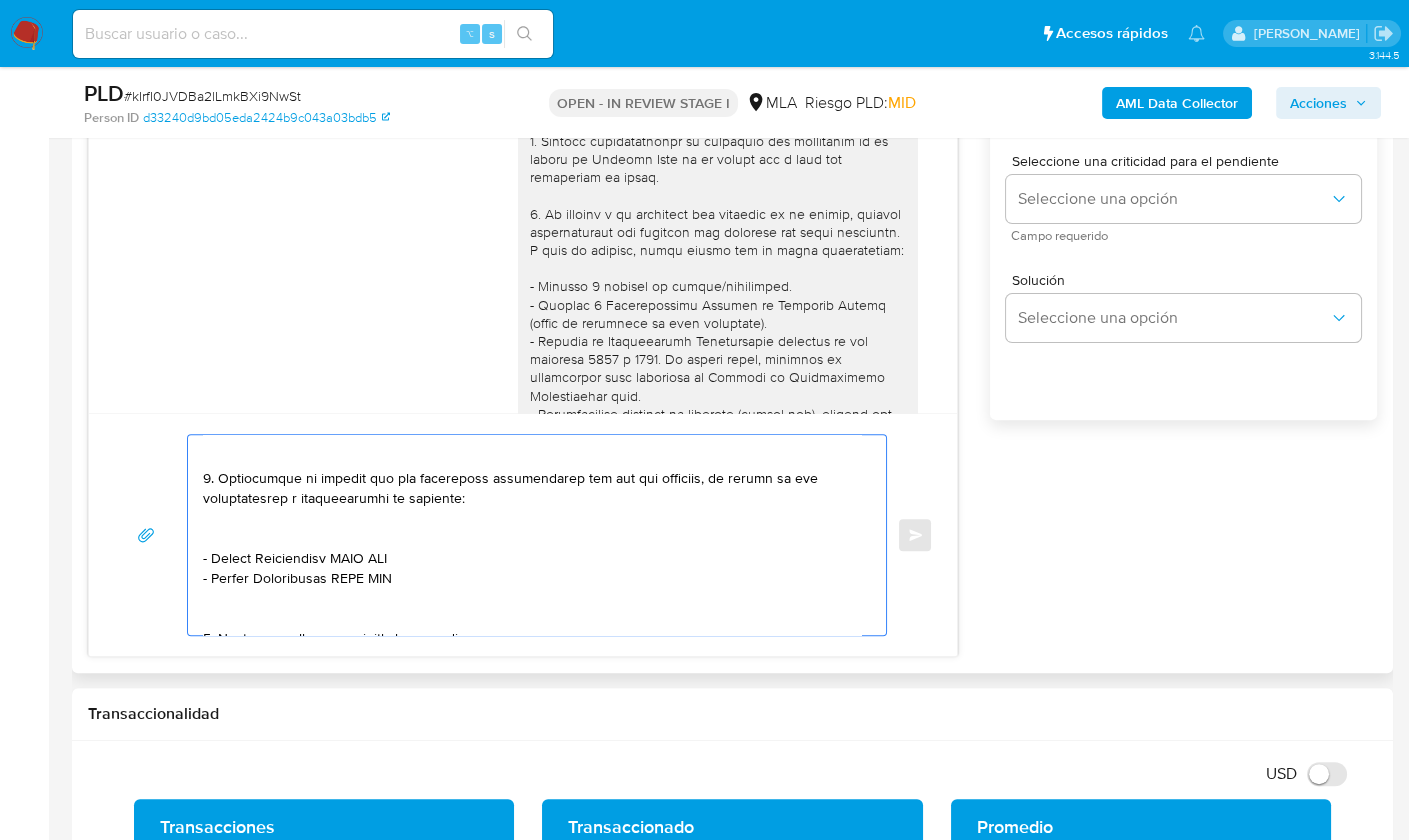 scroll, scrollTop: 174, scrollLeft: 0, axis: vertical 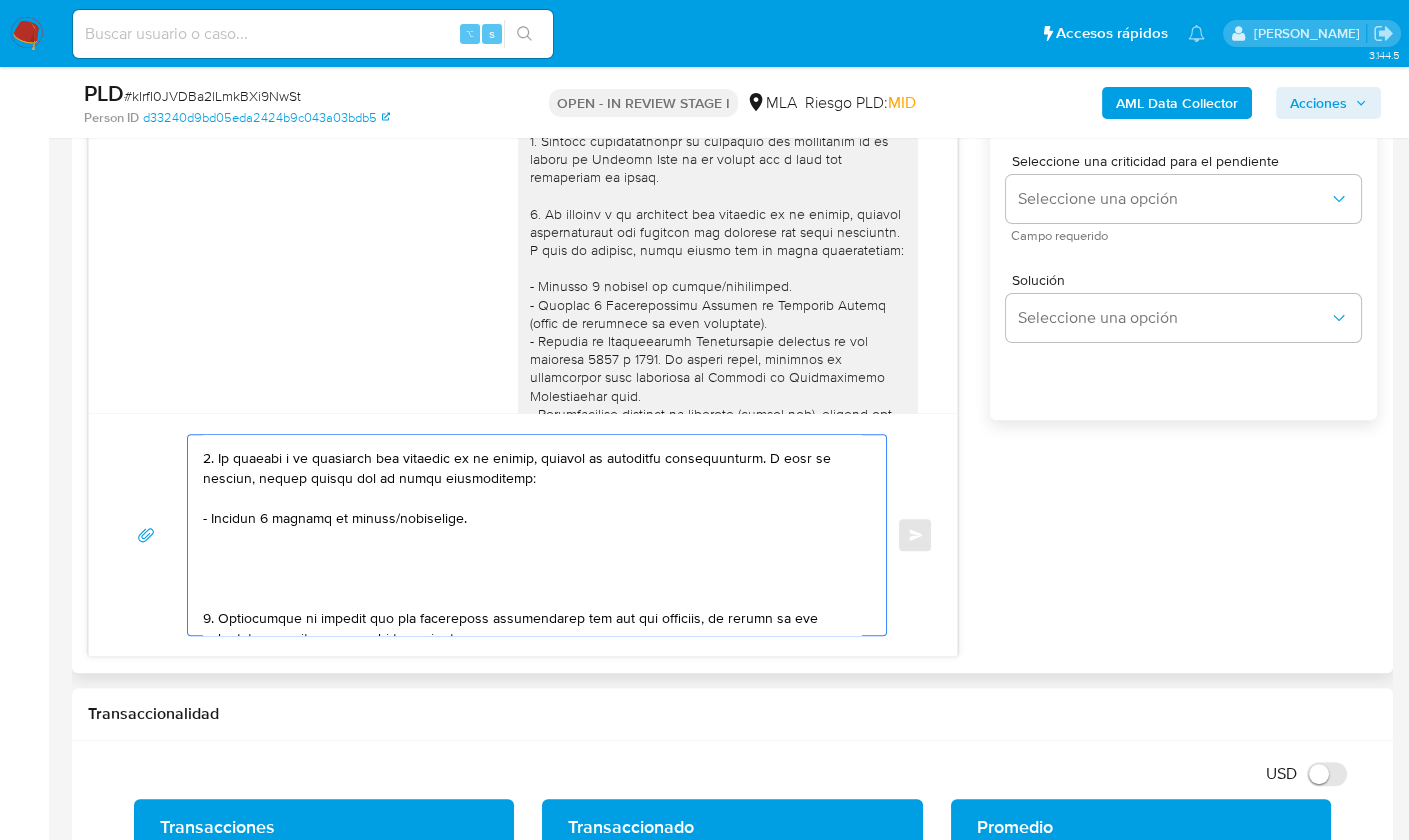 click at bounding box center (532, 535) 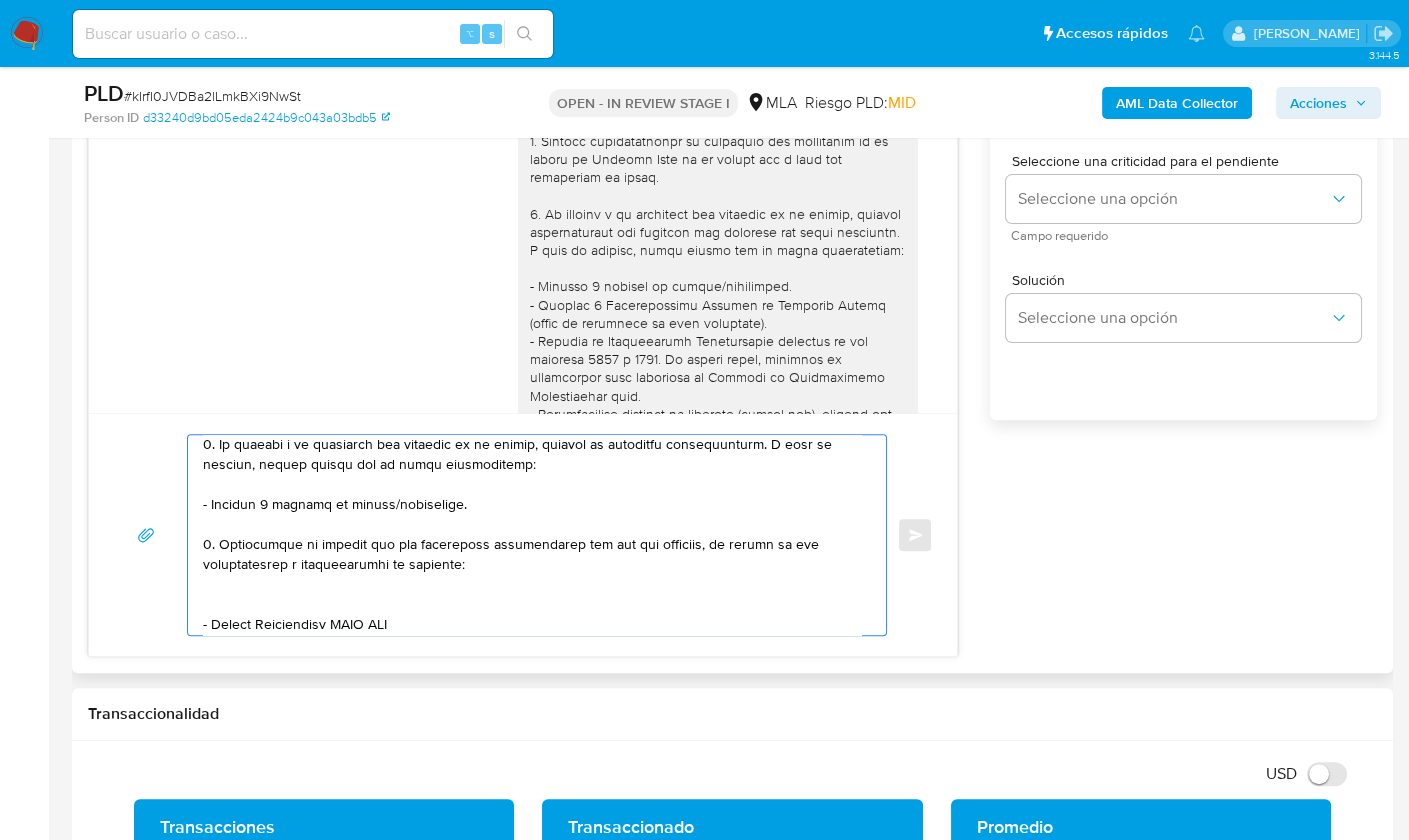 scroll, scrollTop: 192, scrollLeft: 0, axis: vertical 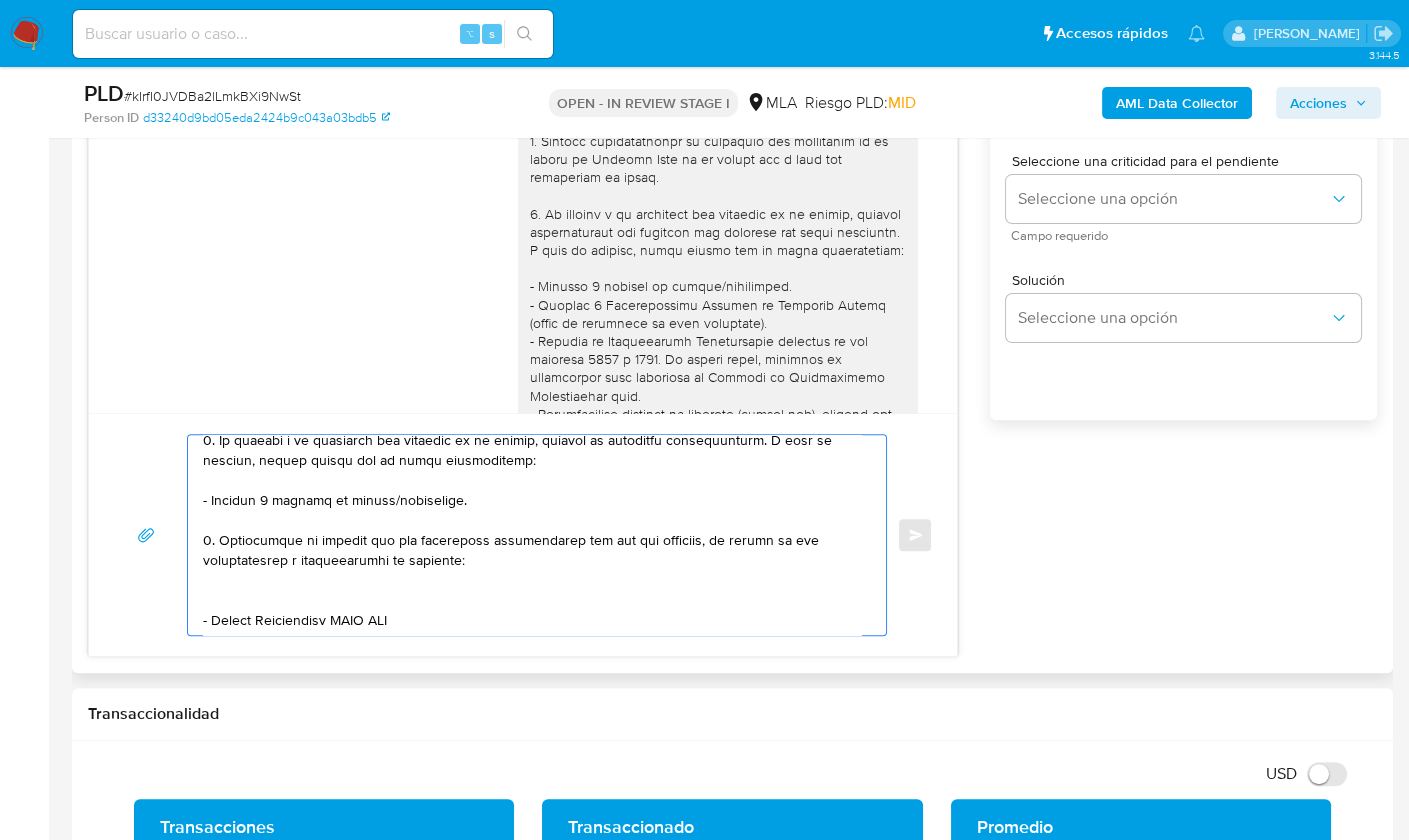 click at bounding box center [532, 535] 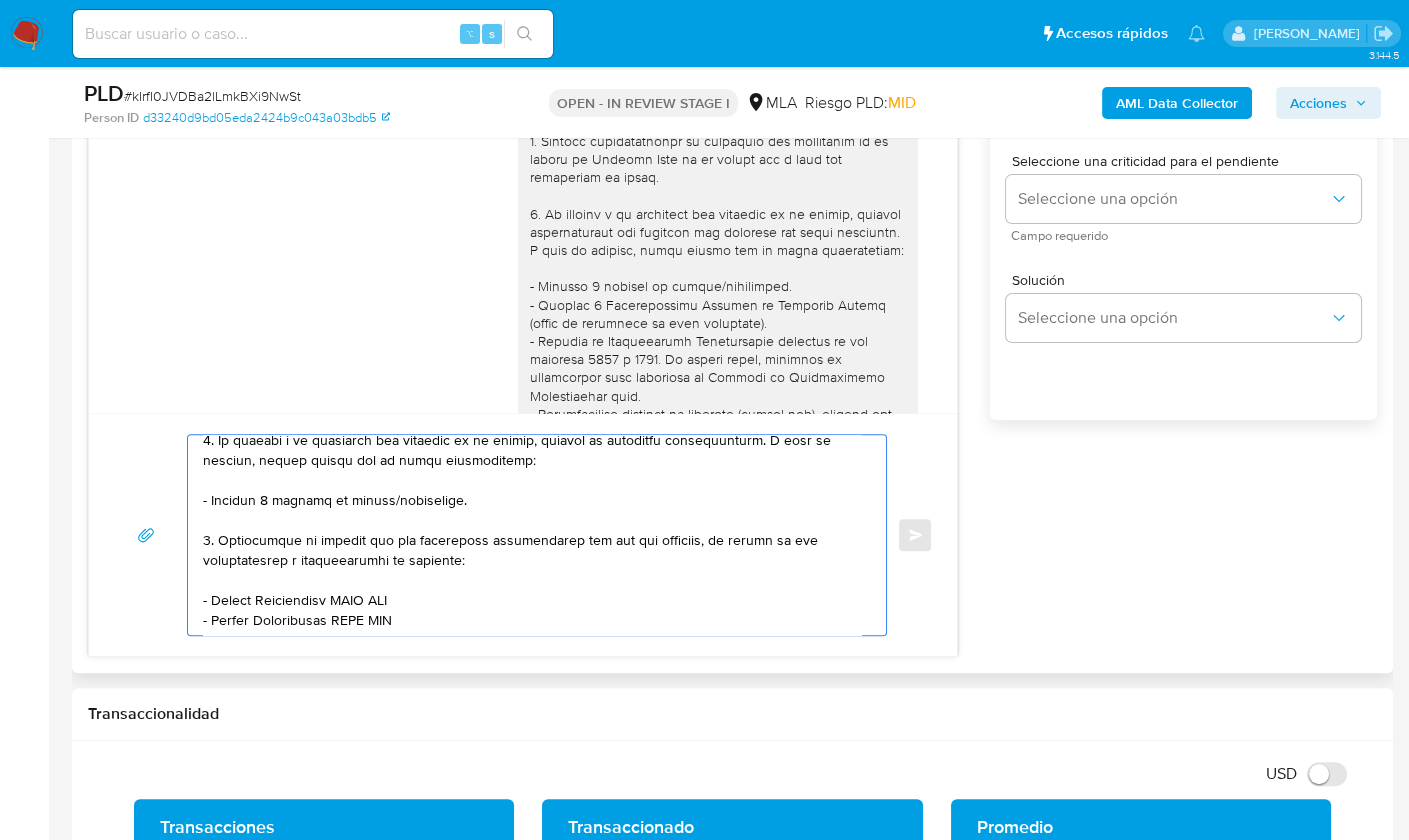 drag, startPoint x: 214, startPoint y: 594, endPoint x: 337, endPoint y: 594, distance: 123 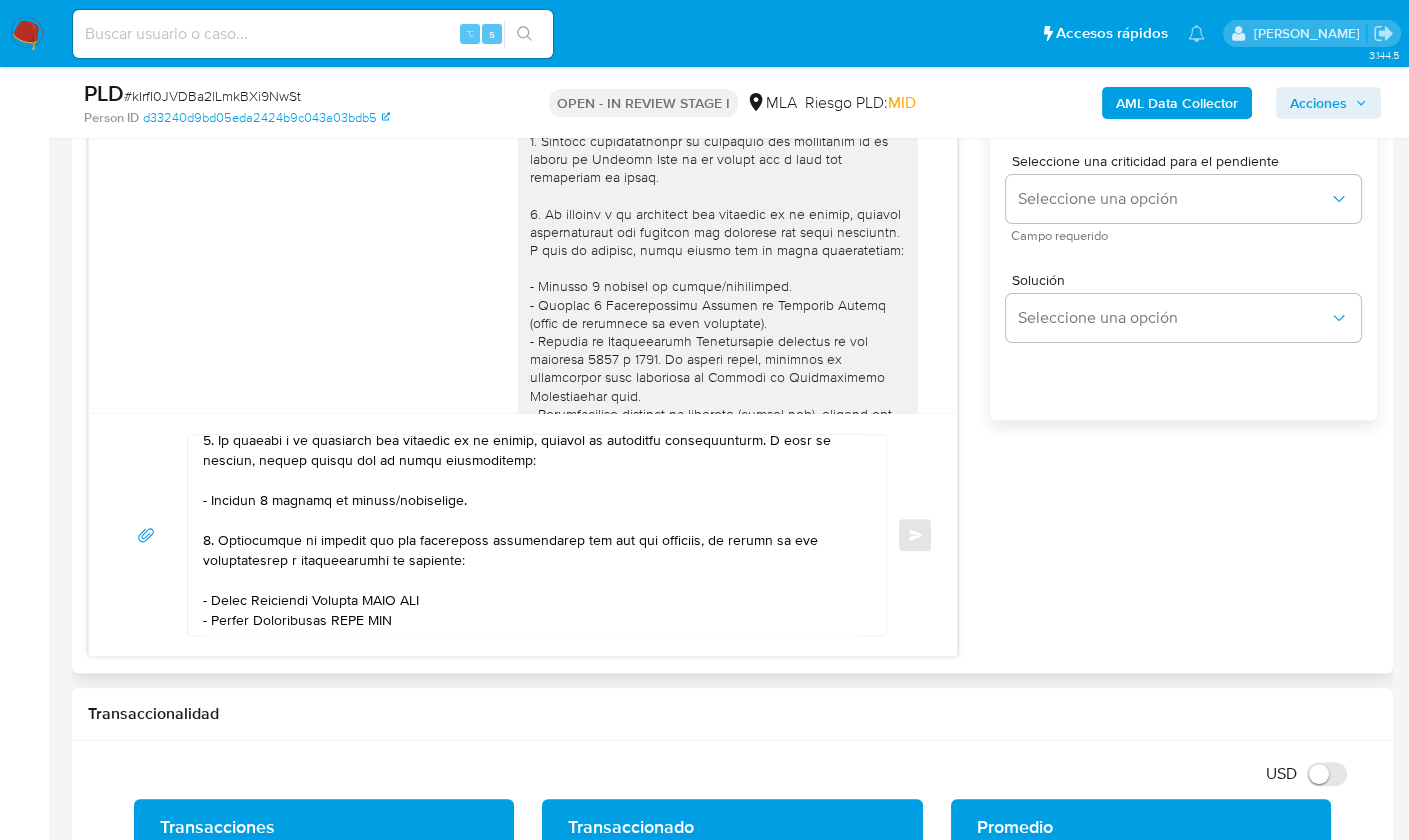 click at bounding box center (532, 535) 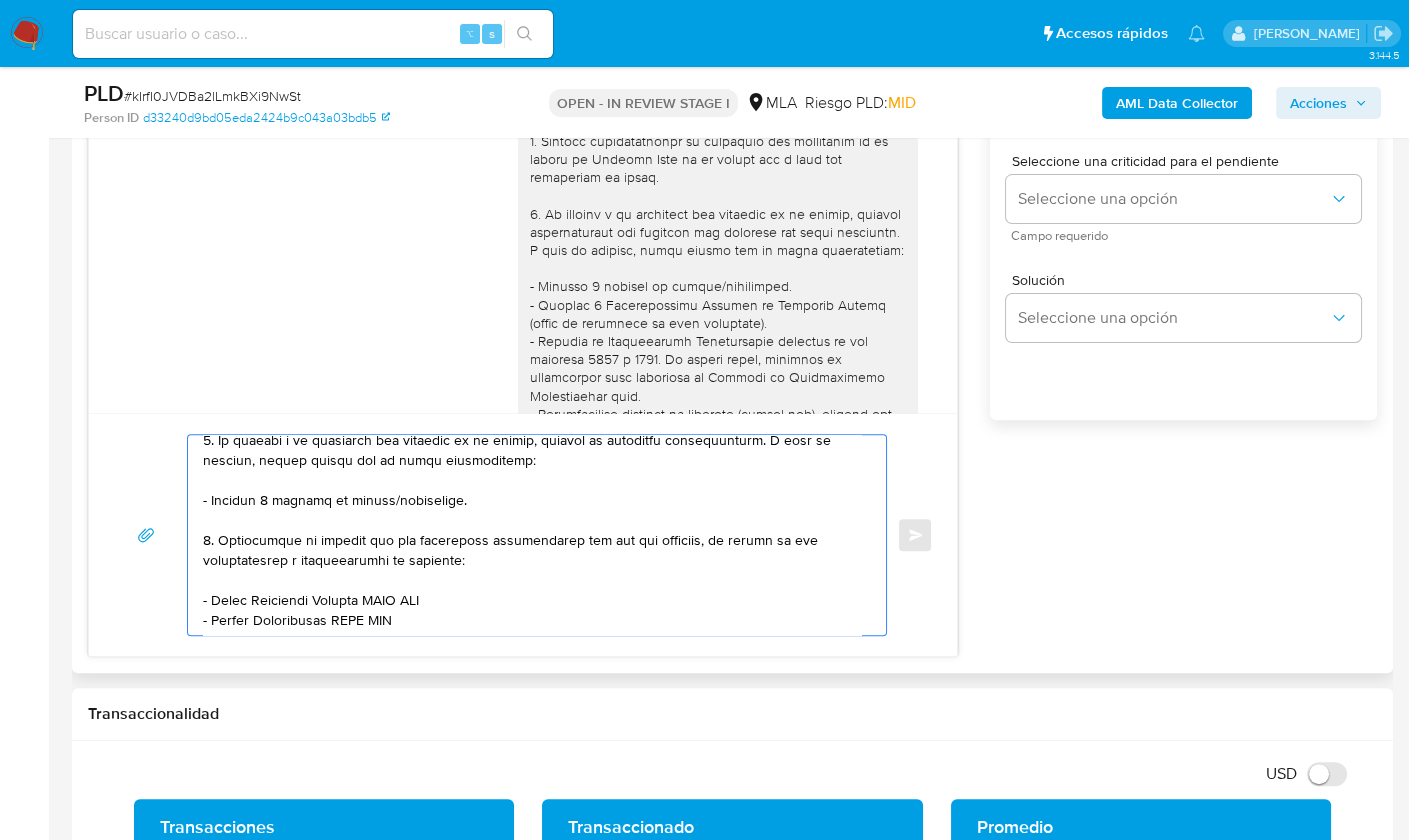 paste on "20423775085" 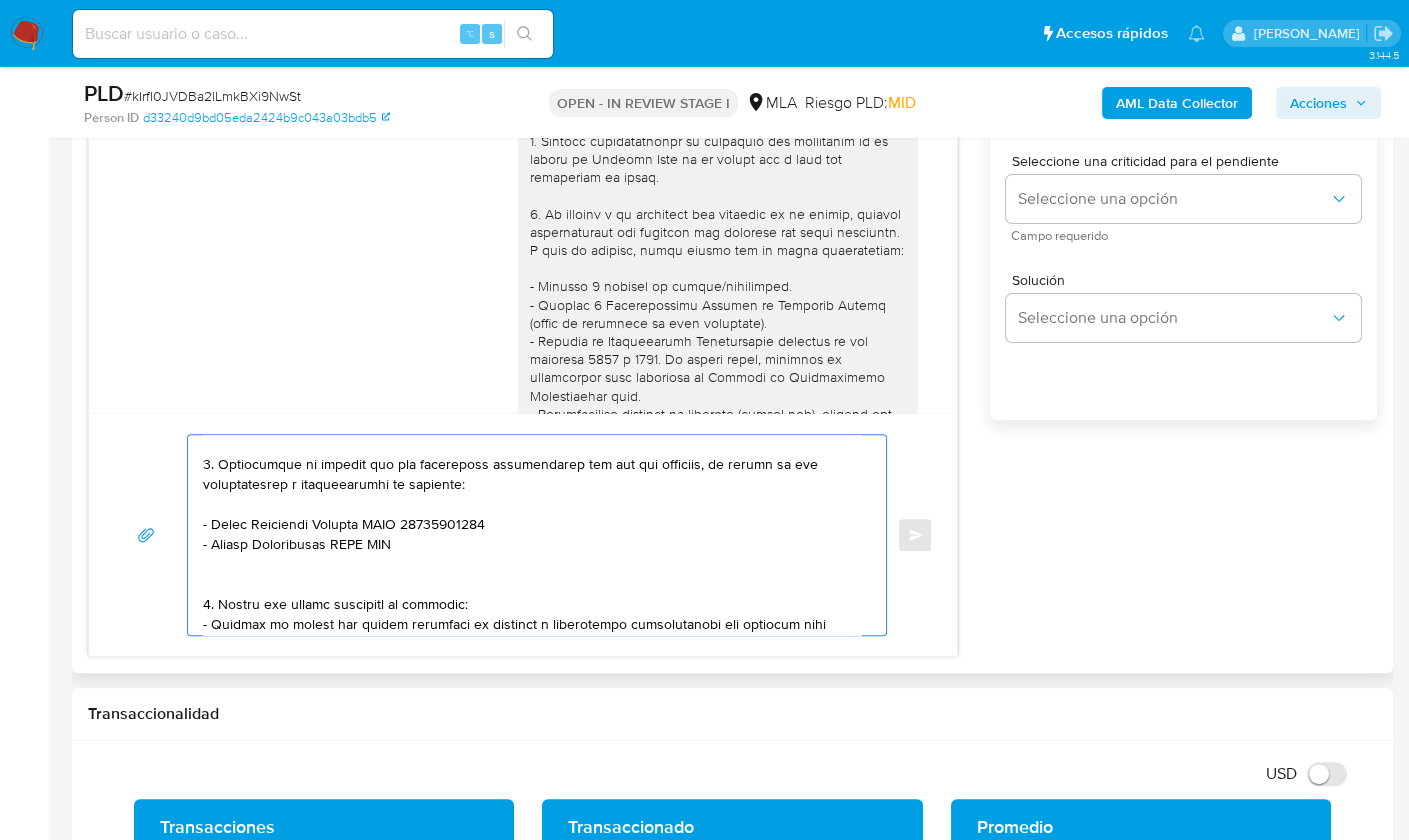 scroll, scrollTop: 288, scrollLeft: 0, axis: vertical 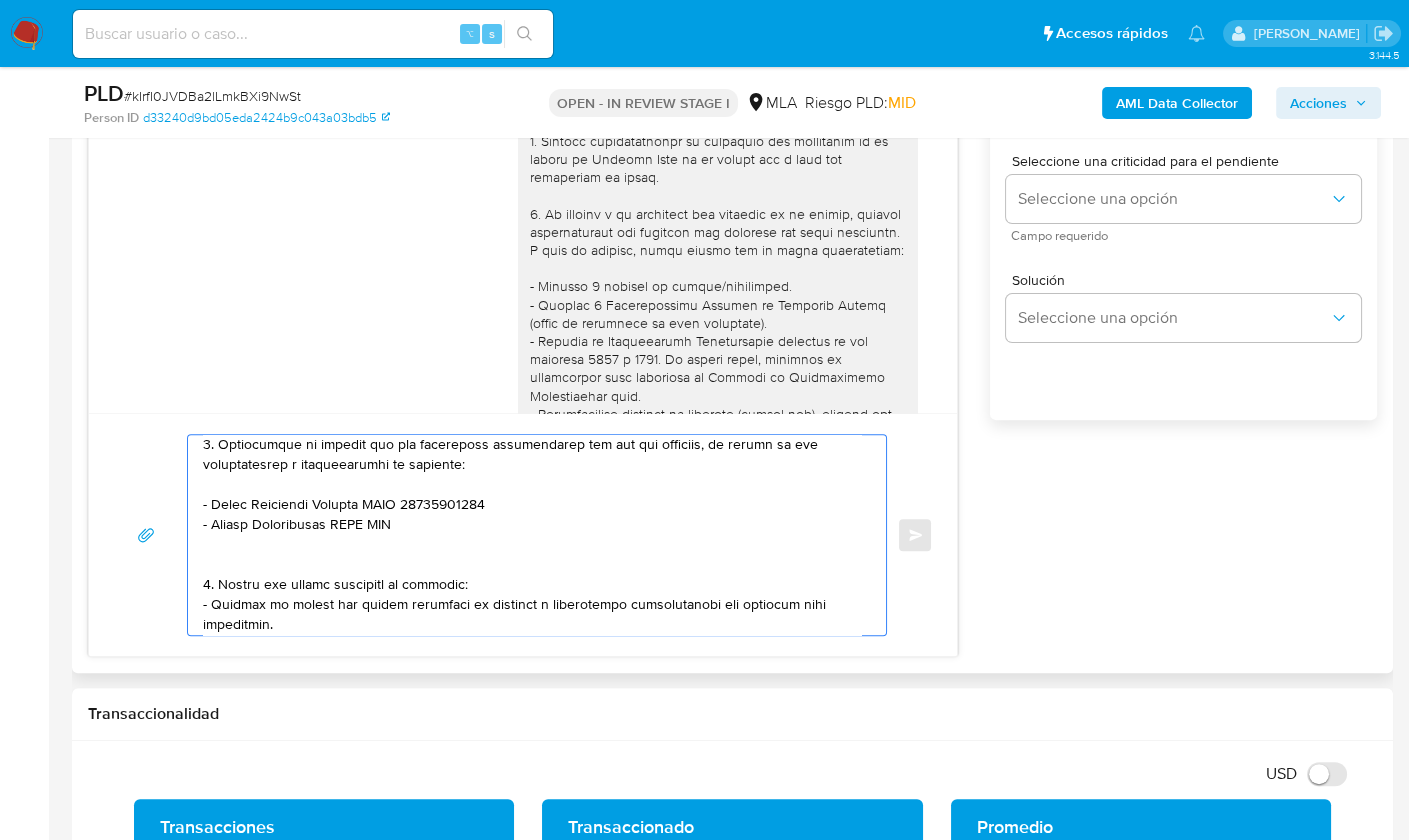 drag, startPoint x: 213, startPoint y: 615, endPoint x: 333, endPoint y: 522, distance: 151.81897 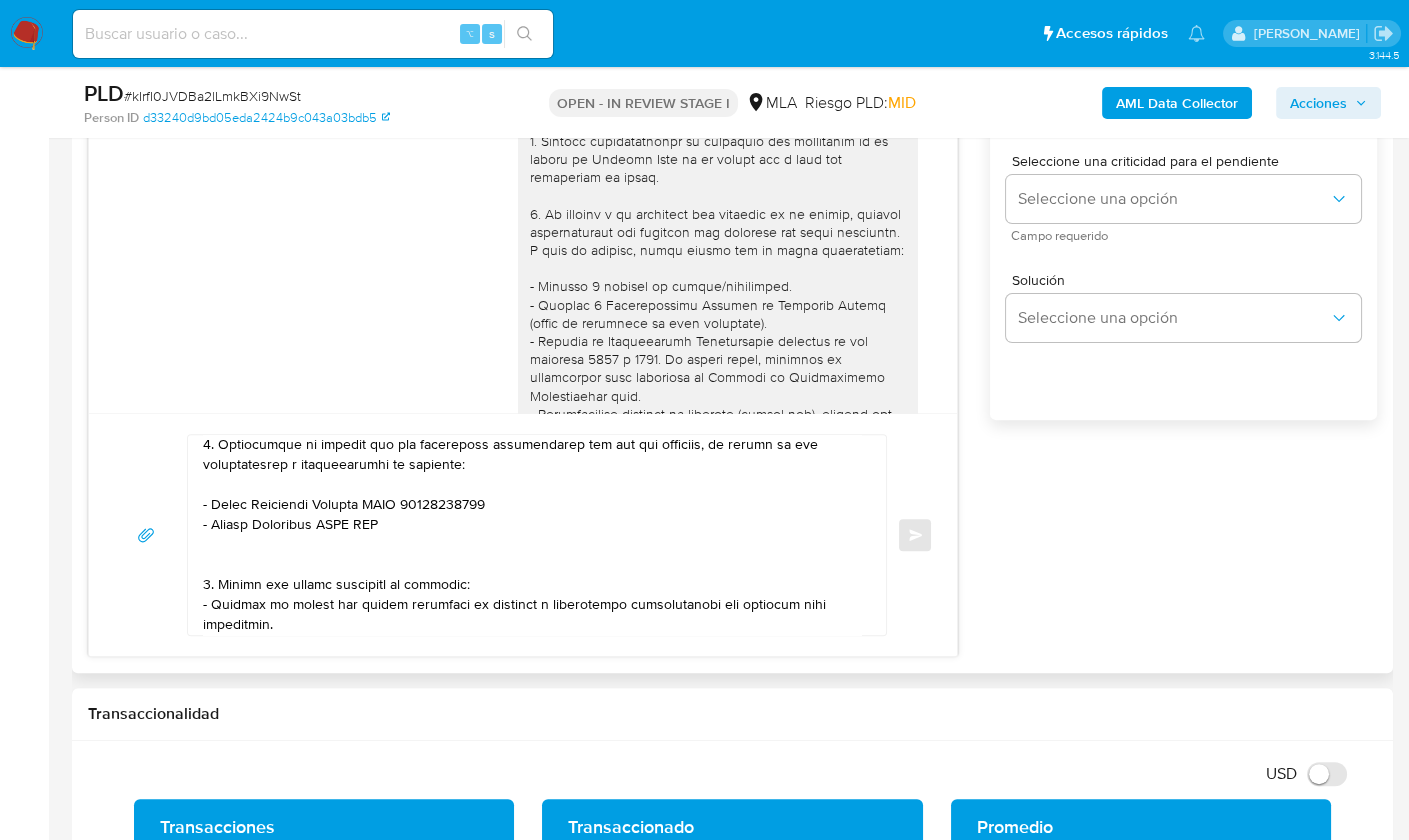 click at bounding box center [532, 535] 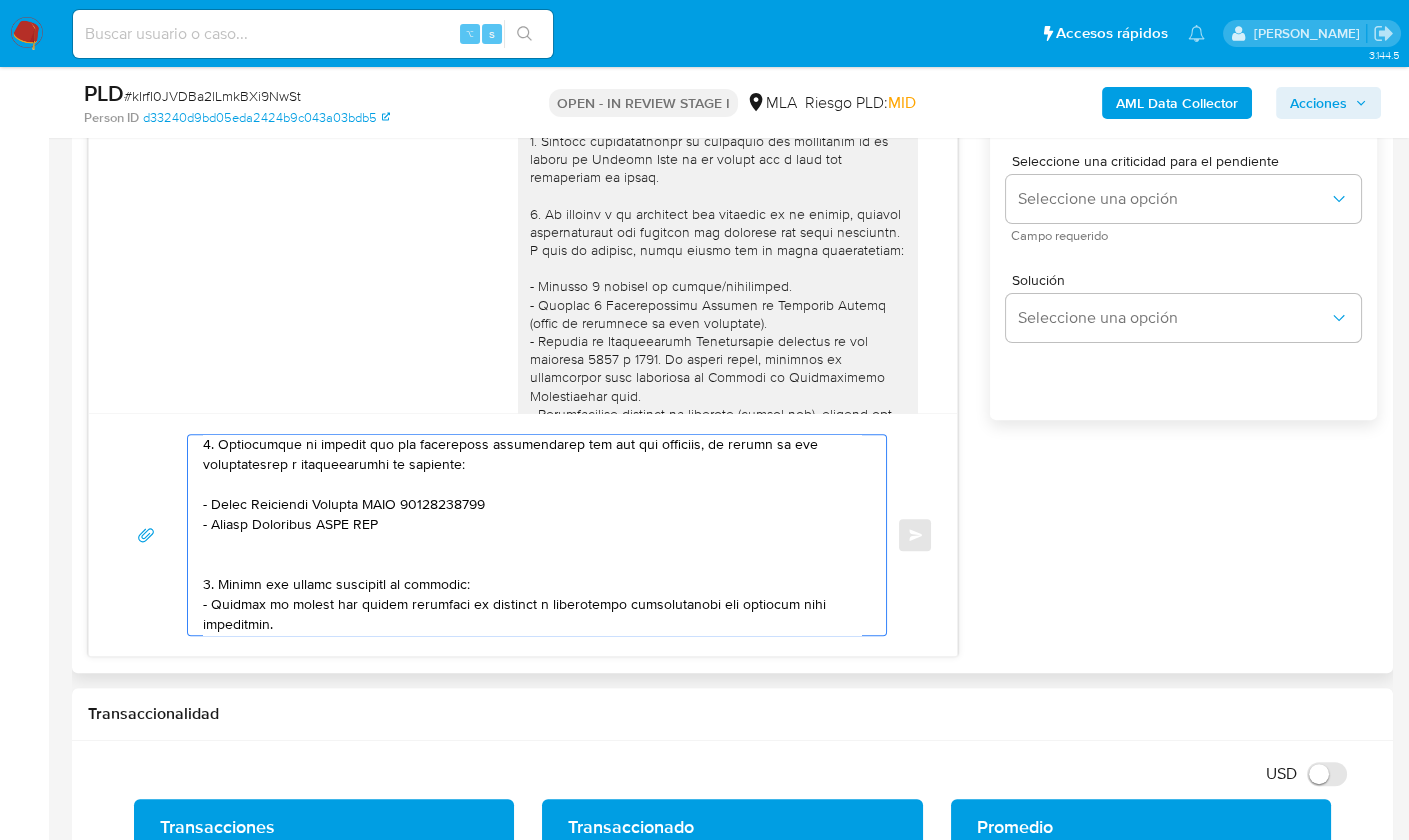 click at bounding box center (532, 535) 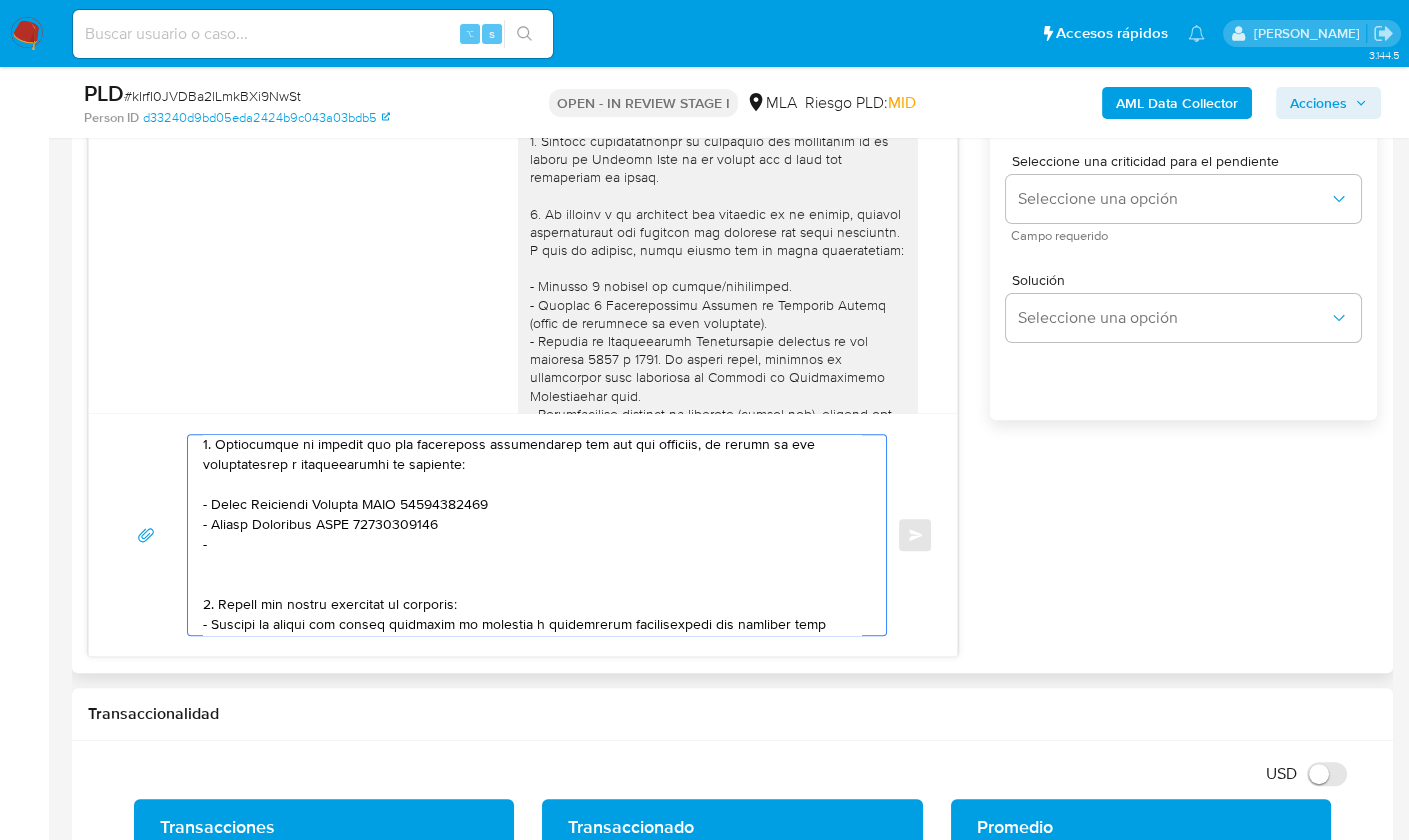 paste on "Mijeynis del Valle Hidalgo Herrera" 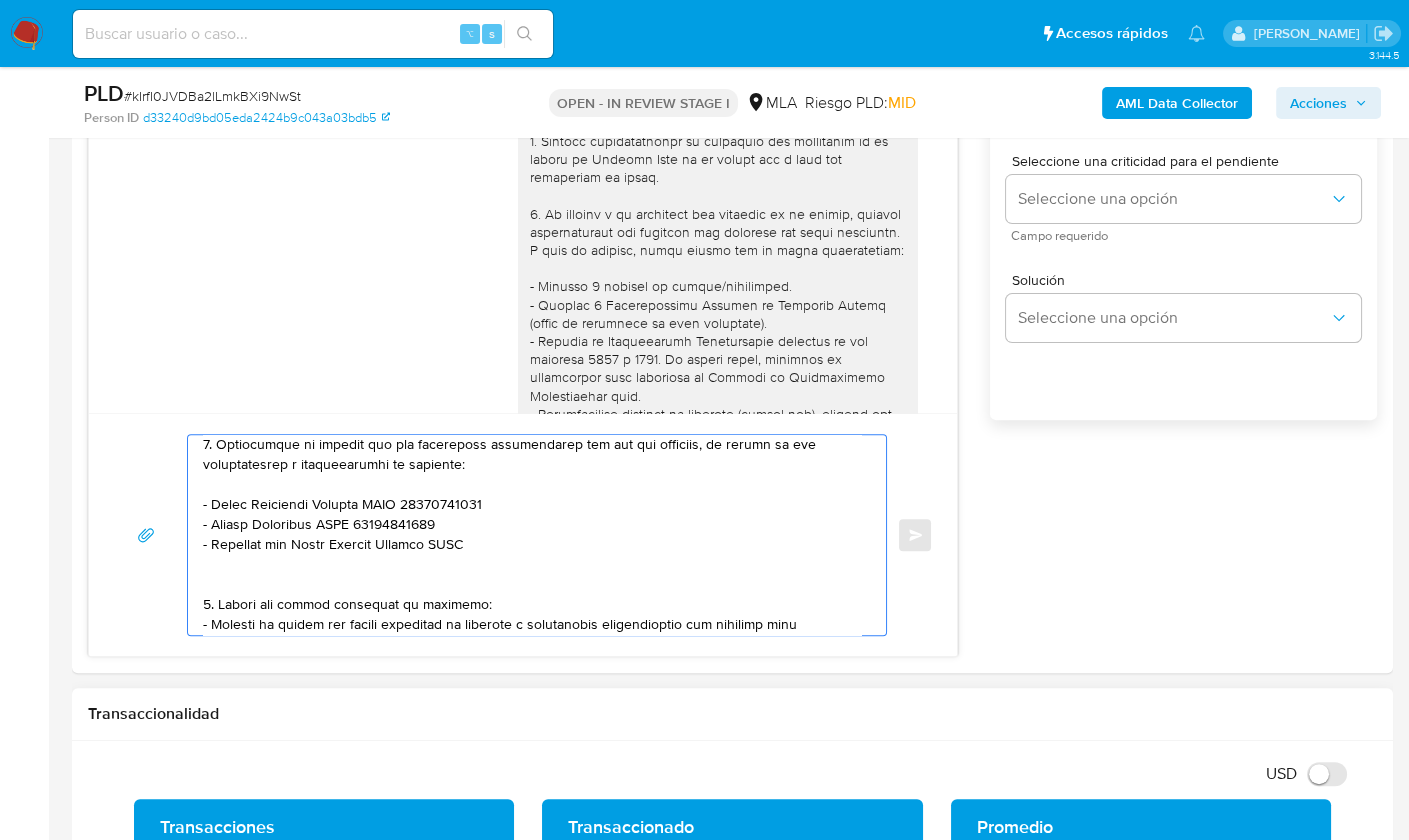 paste on "27960354228" 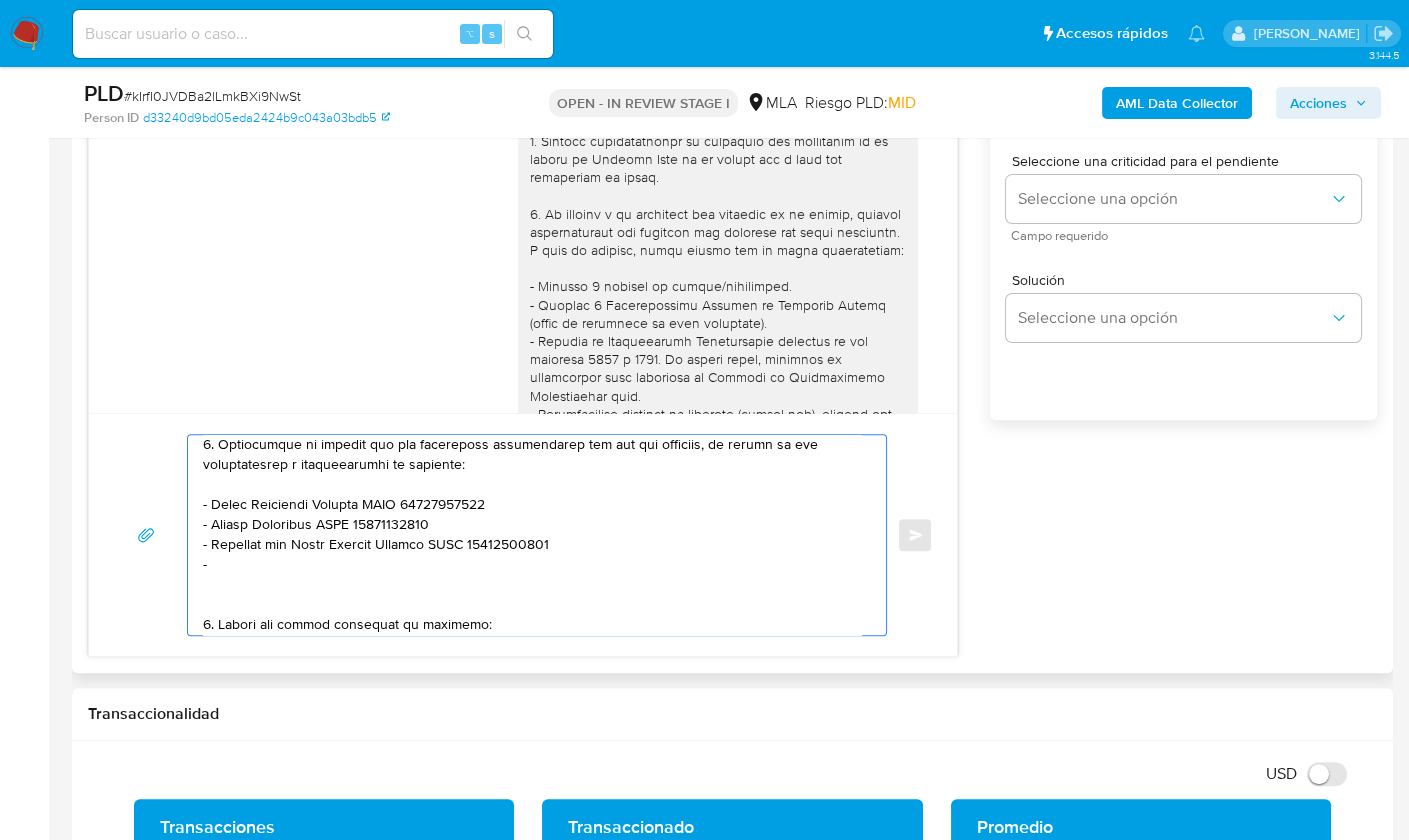 paste on "Rodrigo Adrian Gianina Delgado" 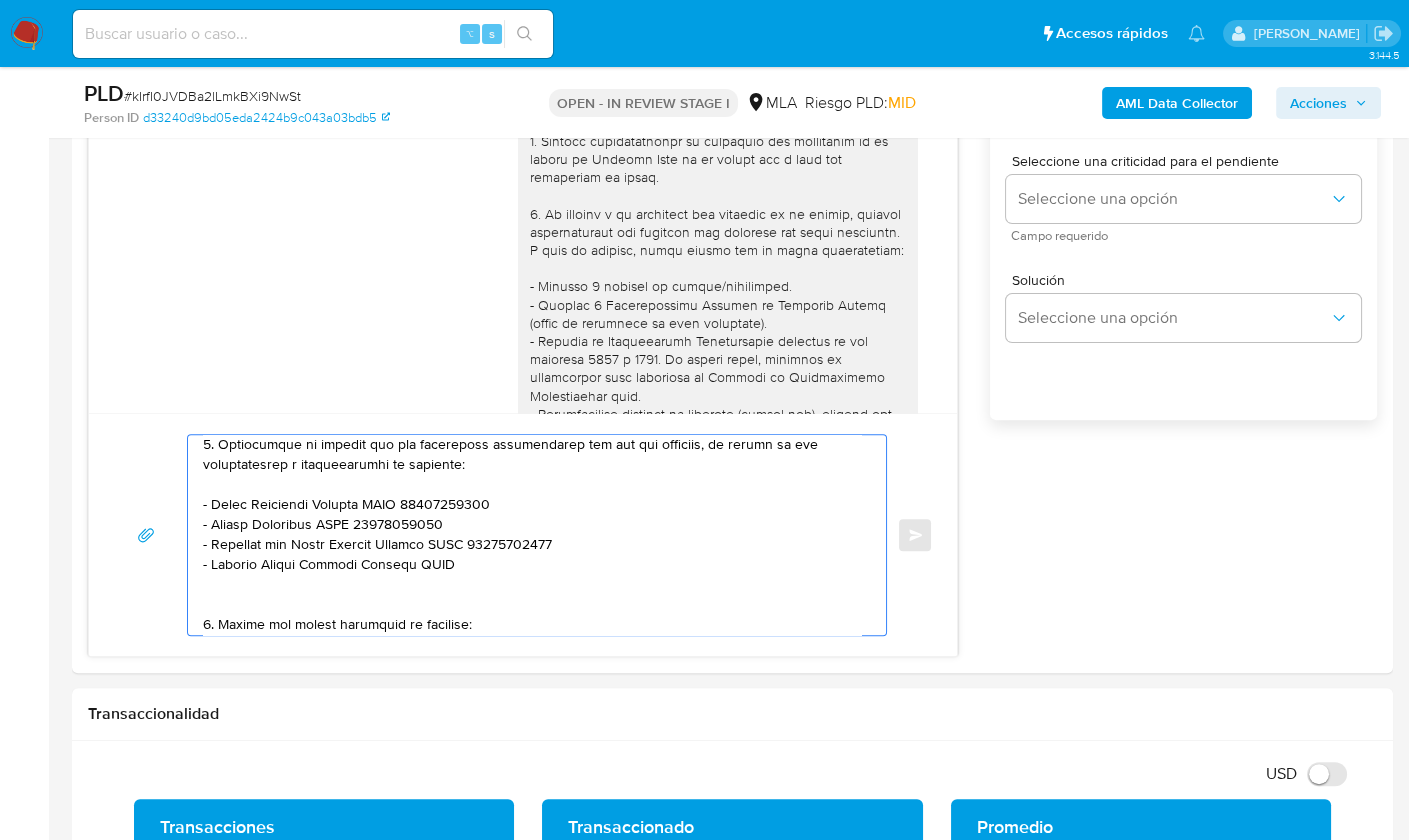 paste on "20384981330" 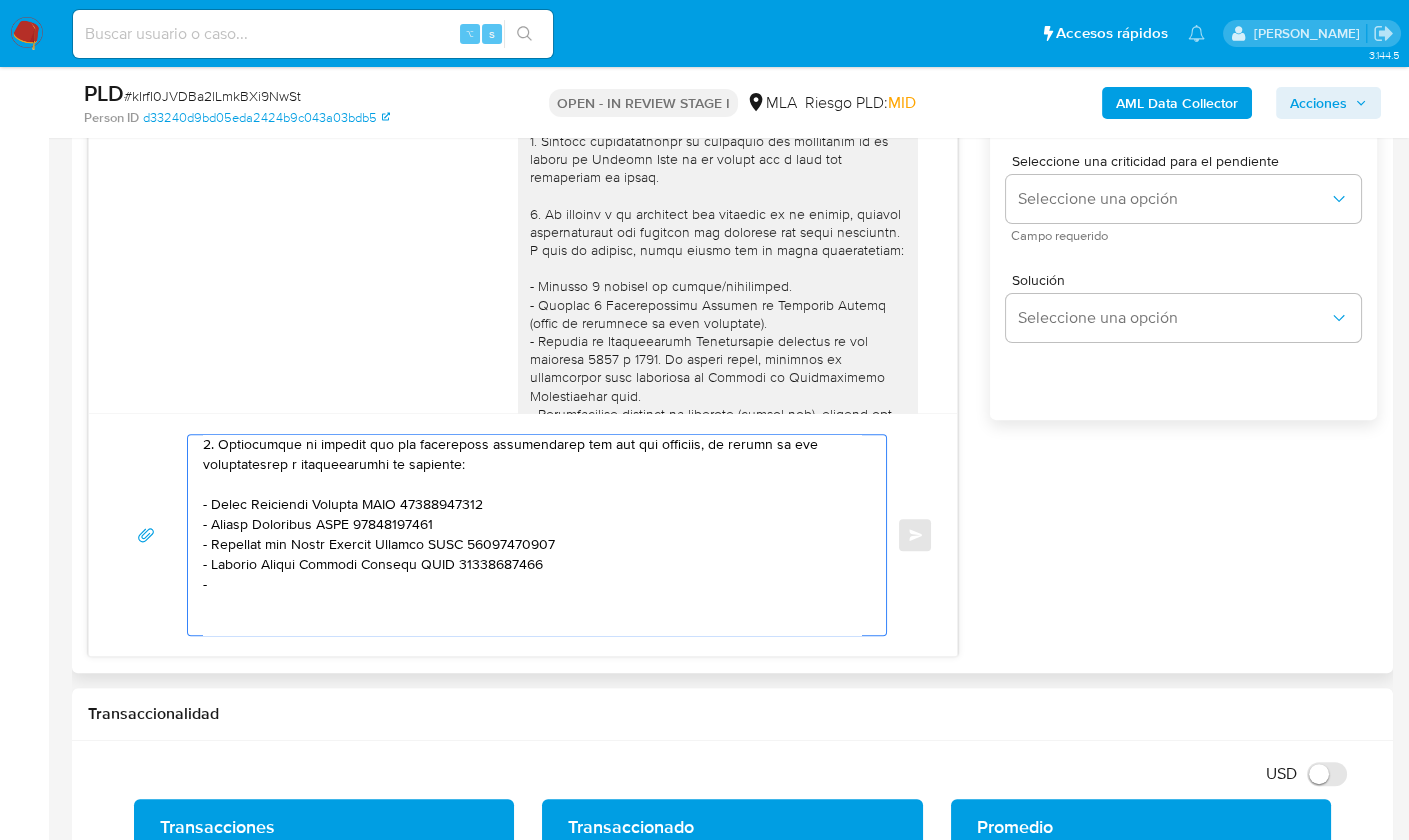 paste on "Alejo Nicolas Amestoy Cippolini" 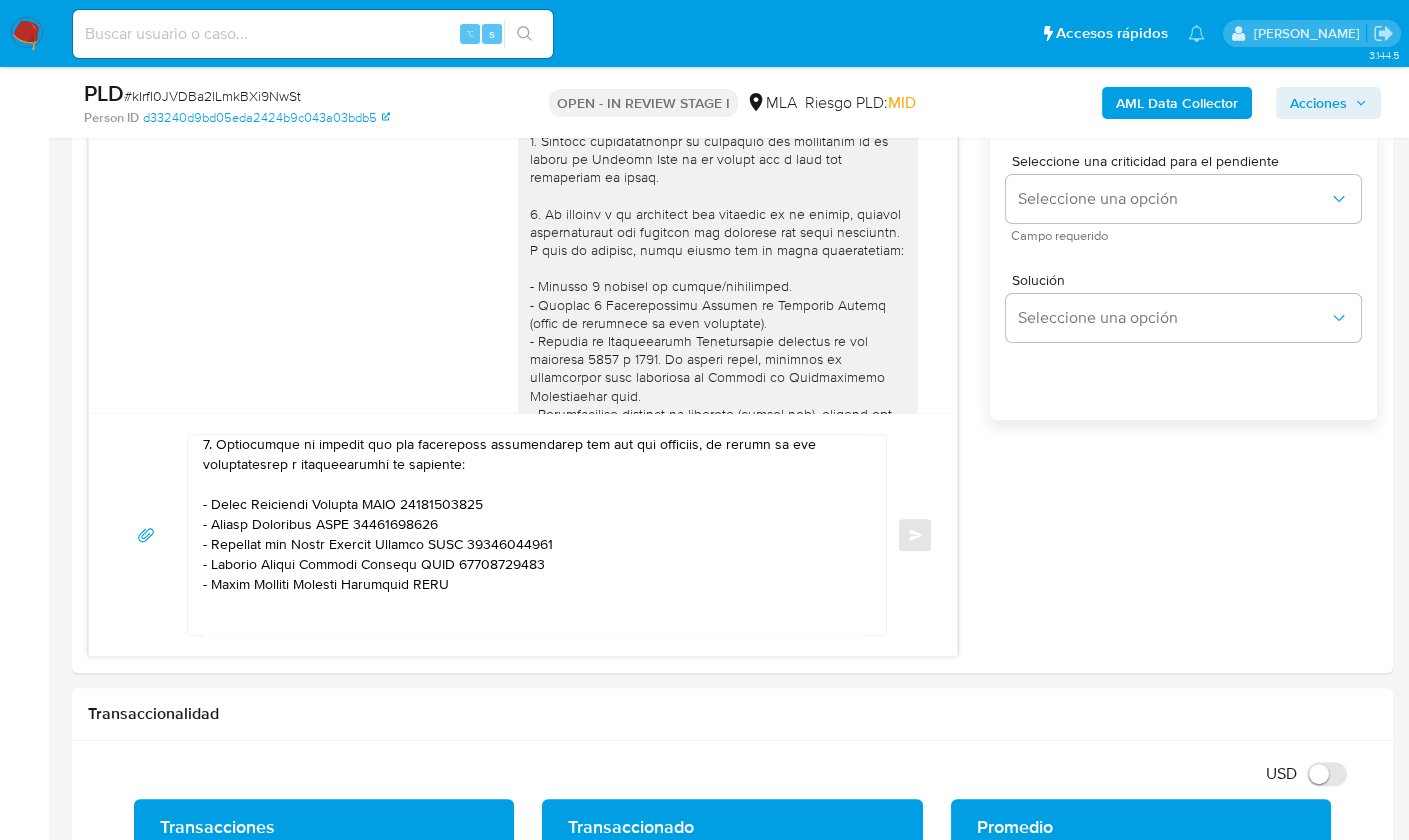 paste on "20401585673" 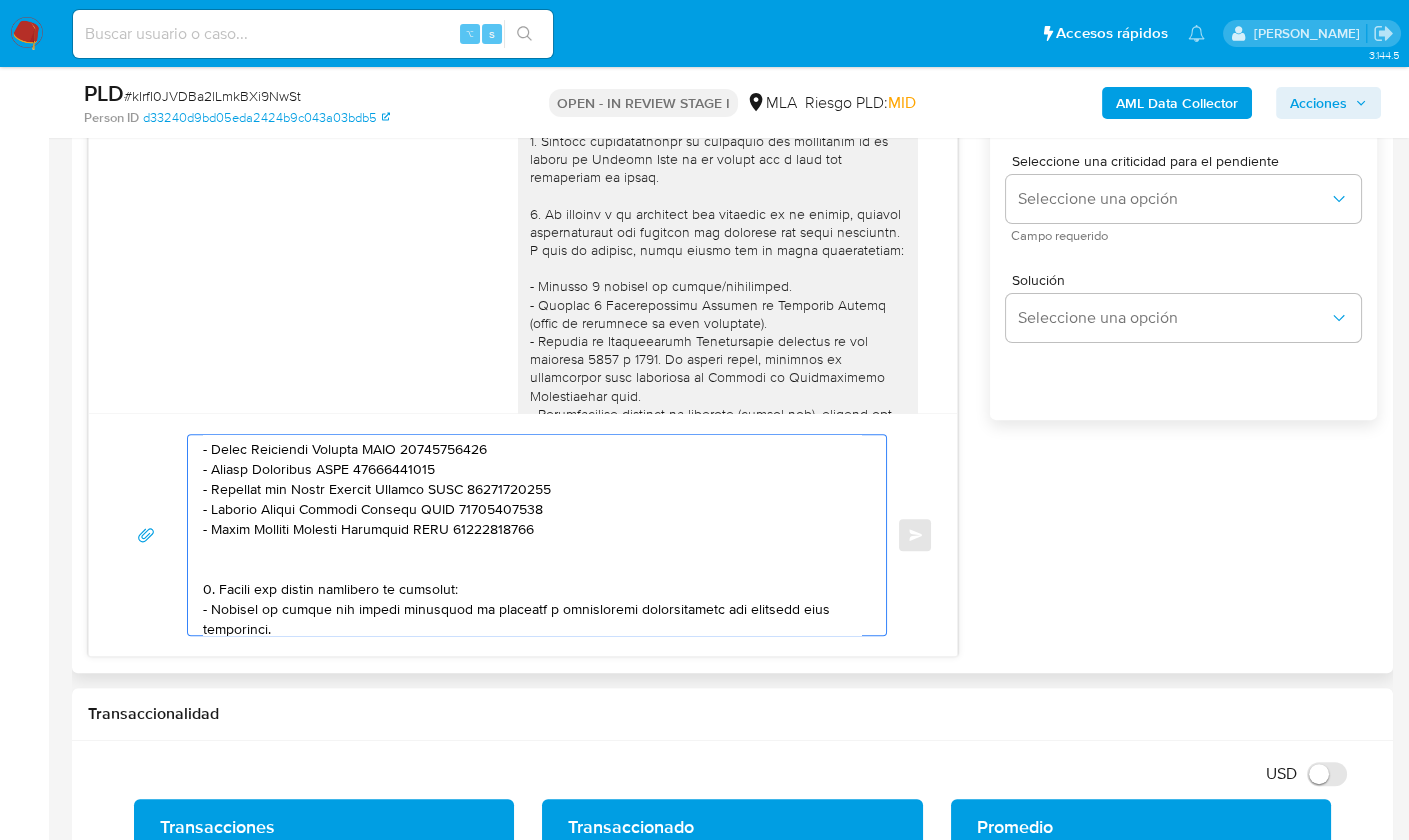 scroll, scrollTop: 361, scrollLeft: 0, axis: vertical 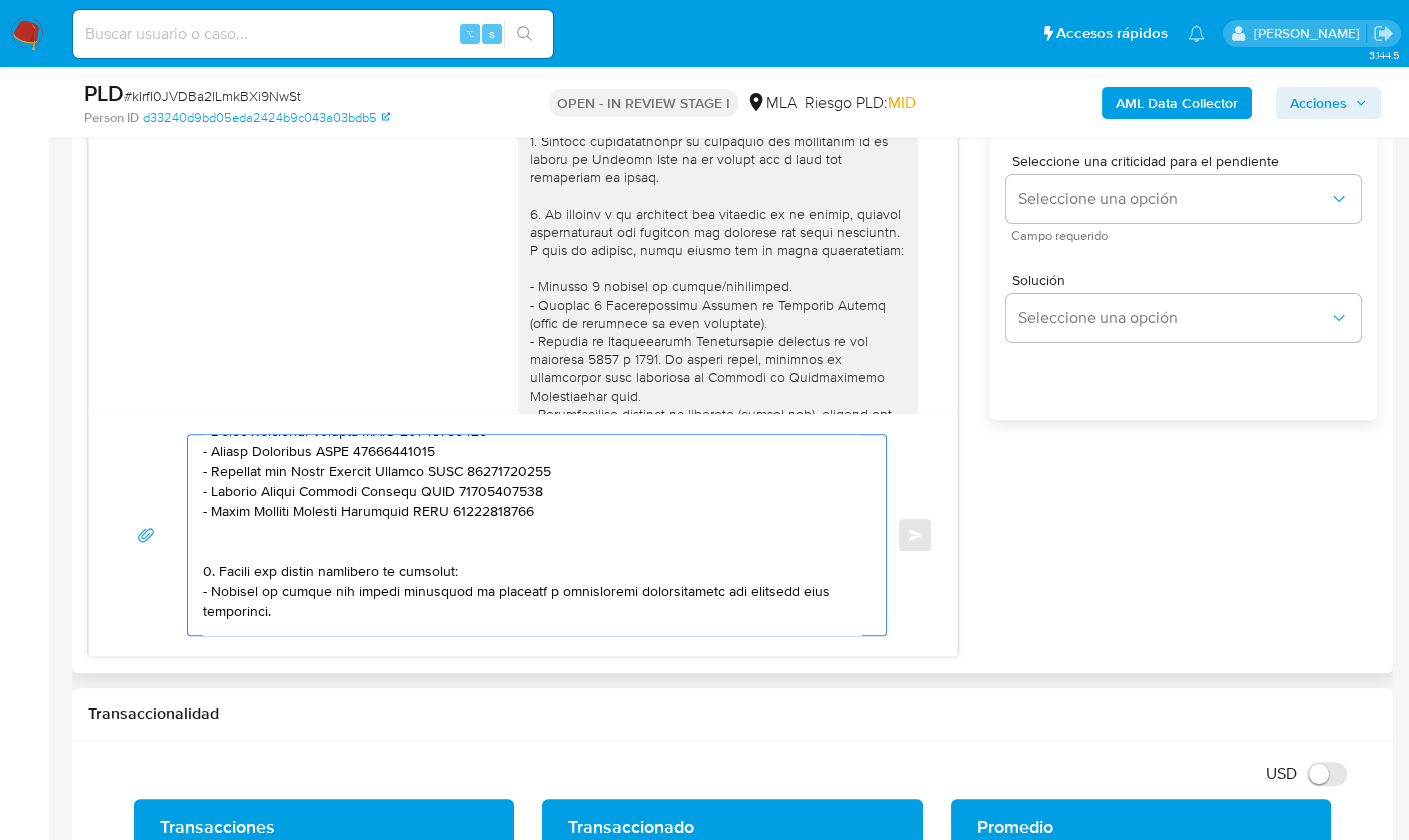 click at bounding box center (532, 535) 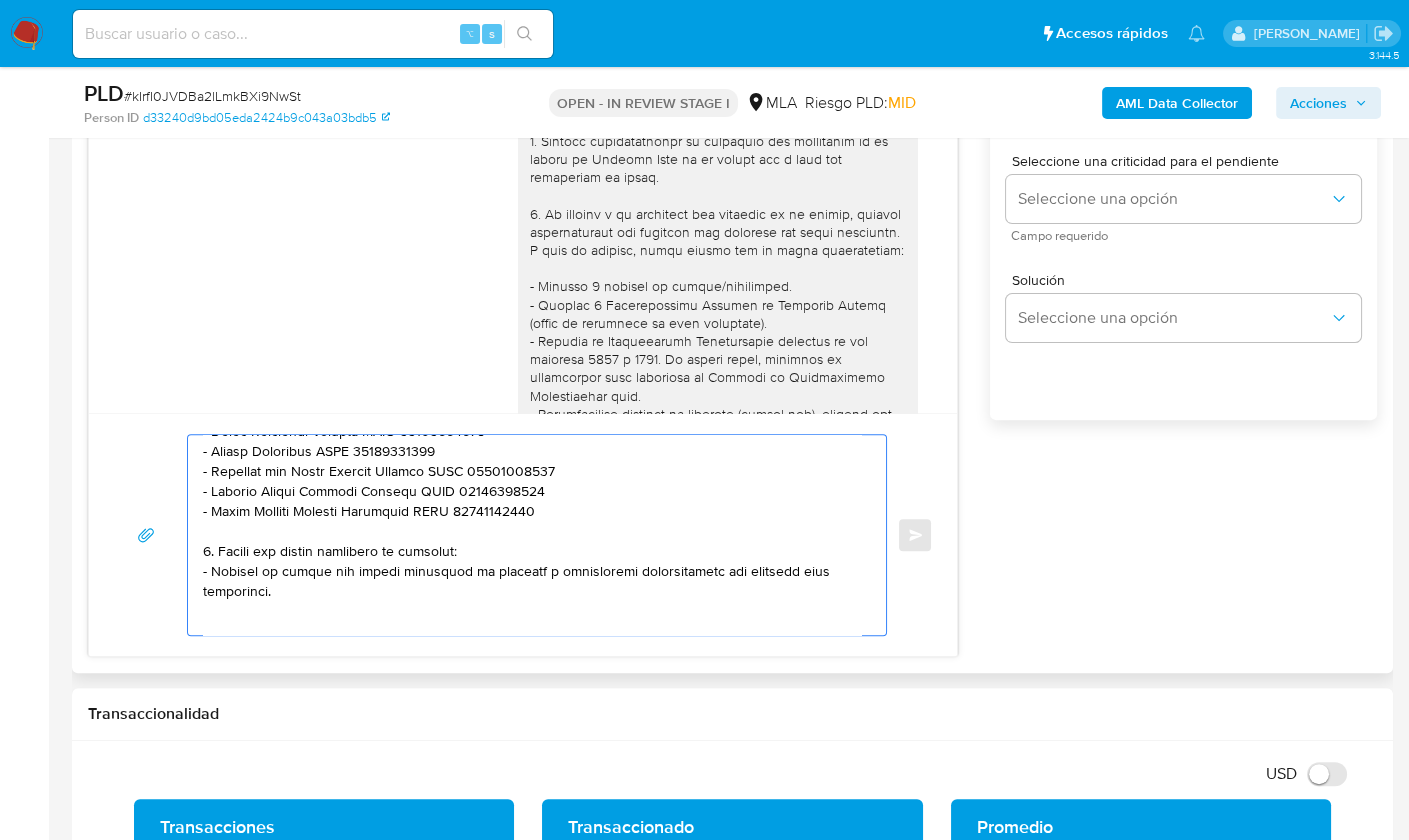 click at bounding box center [532, 535] 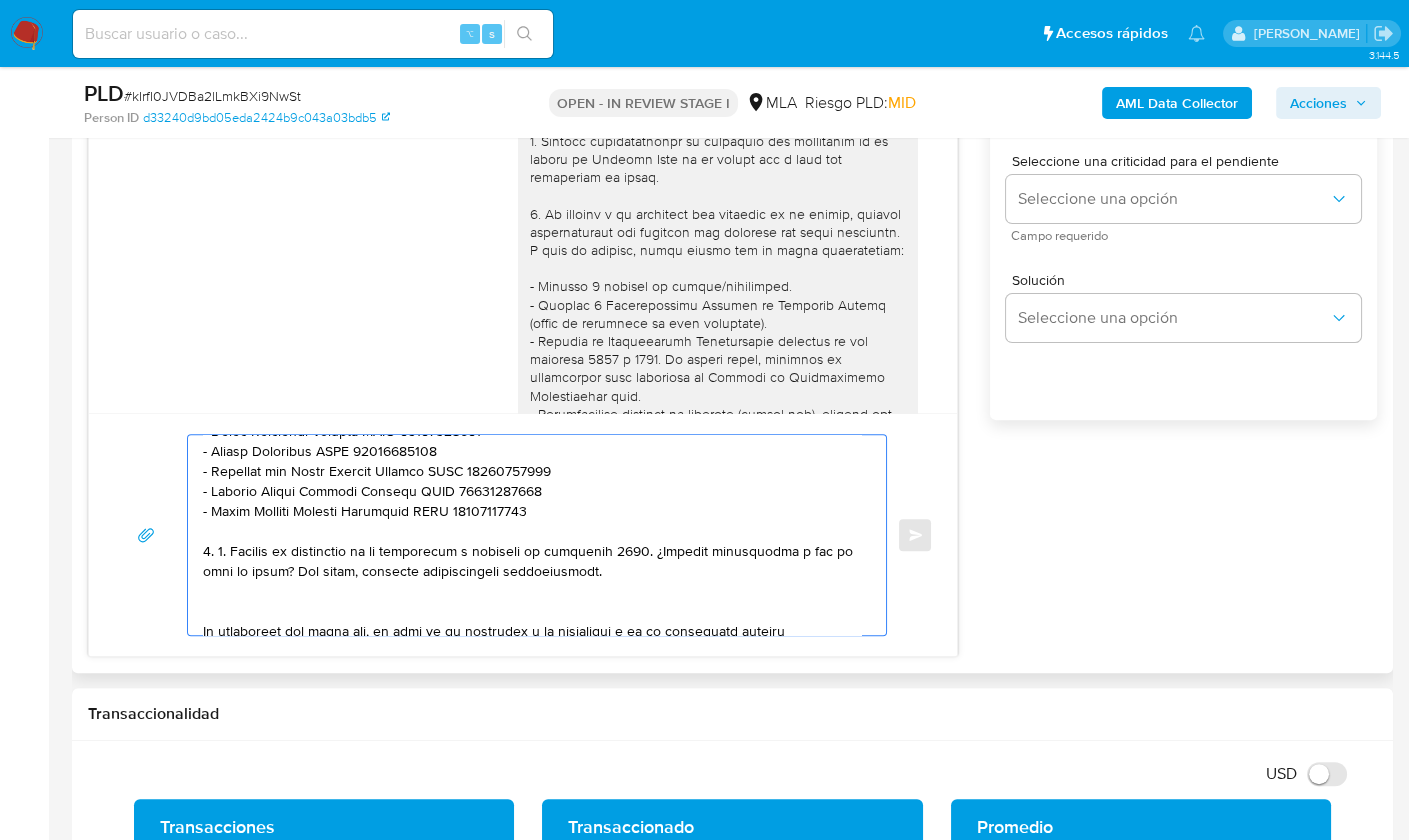 click at bounding box center (532, 535) 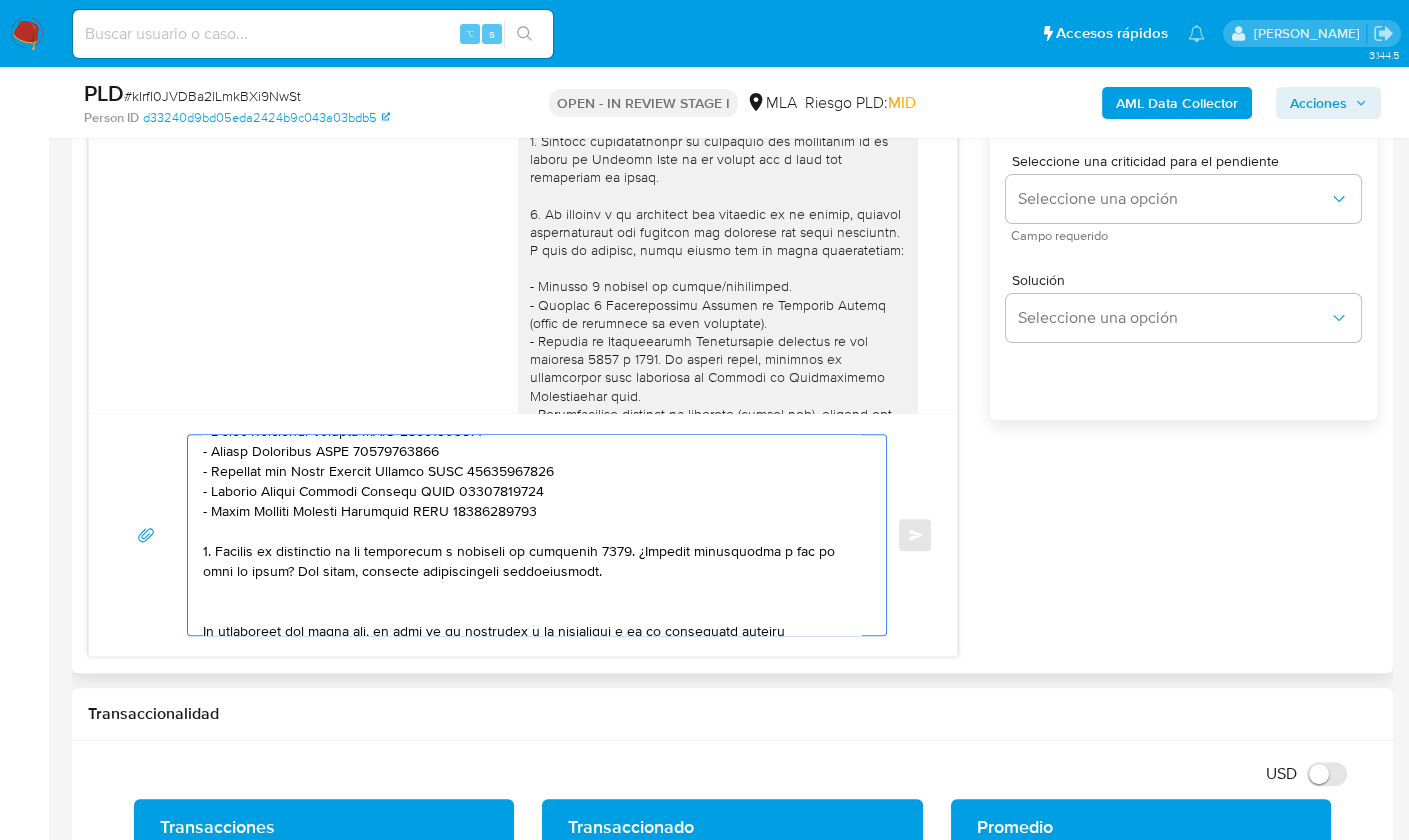 click at bounding box center (532, 535) 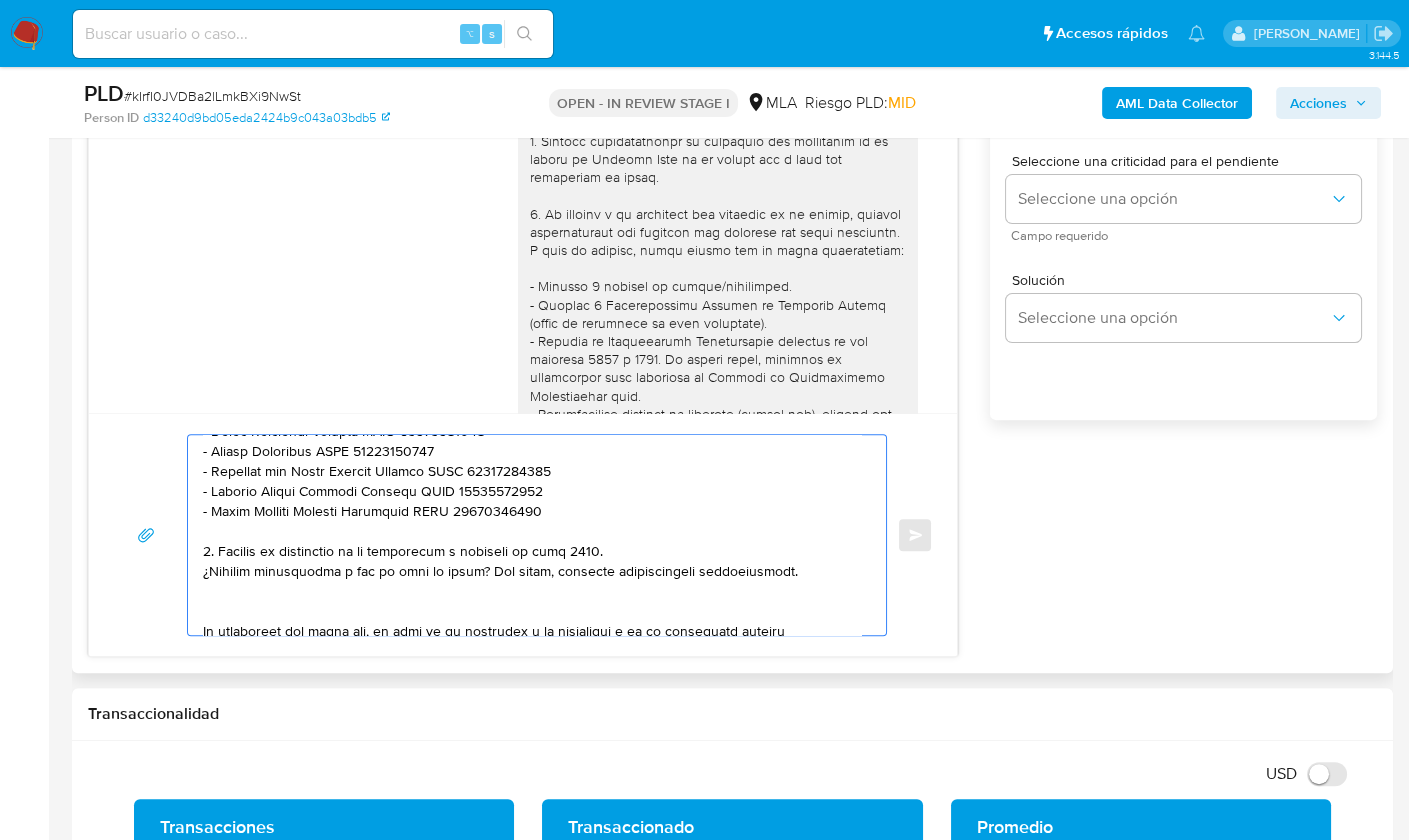 click at bounding box center [532, 535] 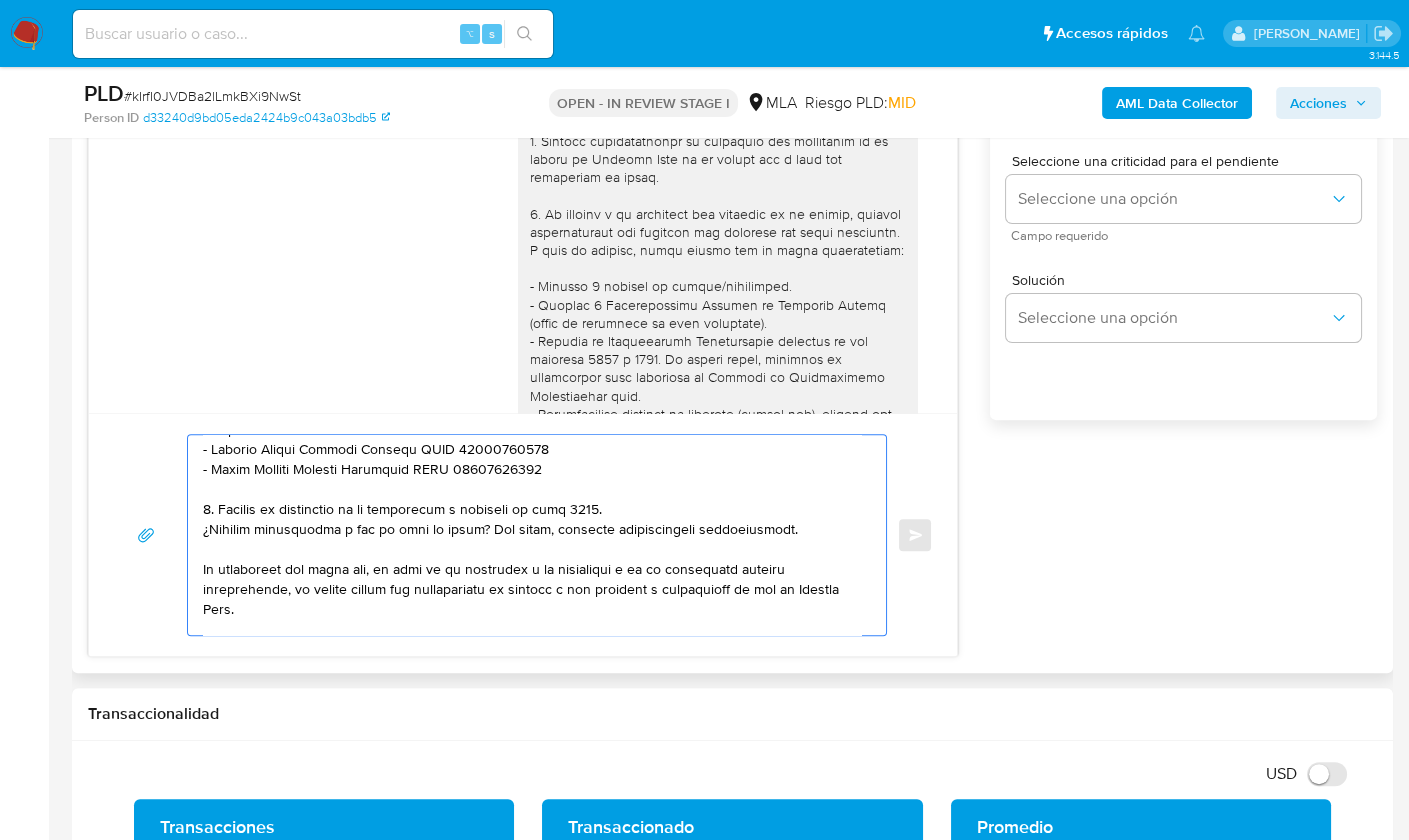 scroll, scrollTop: 404, scrollLeft: 0, axis: vertical 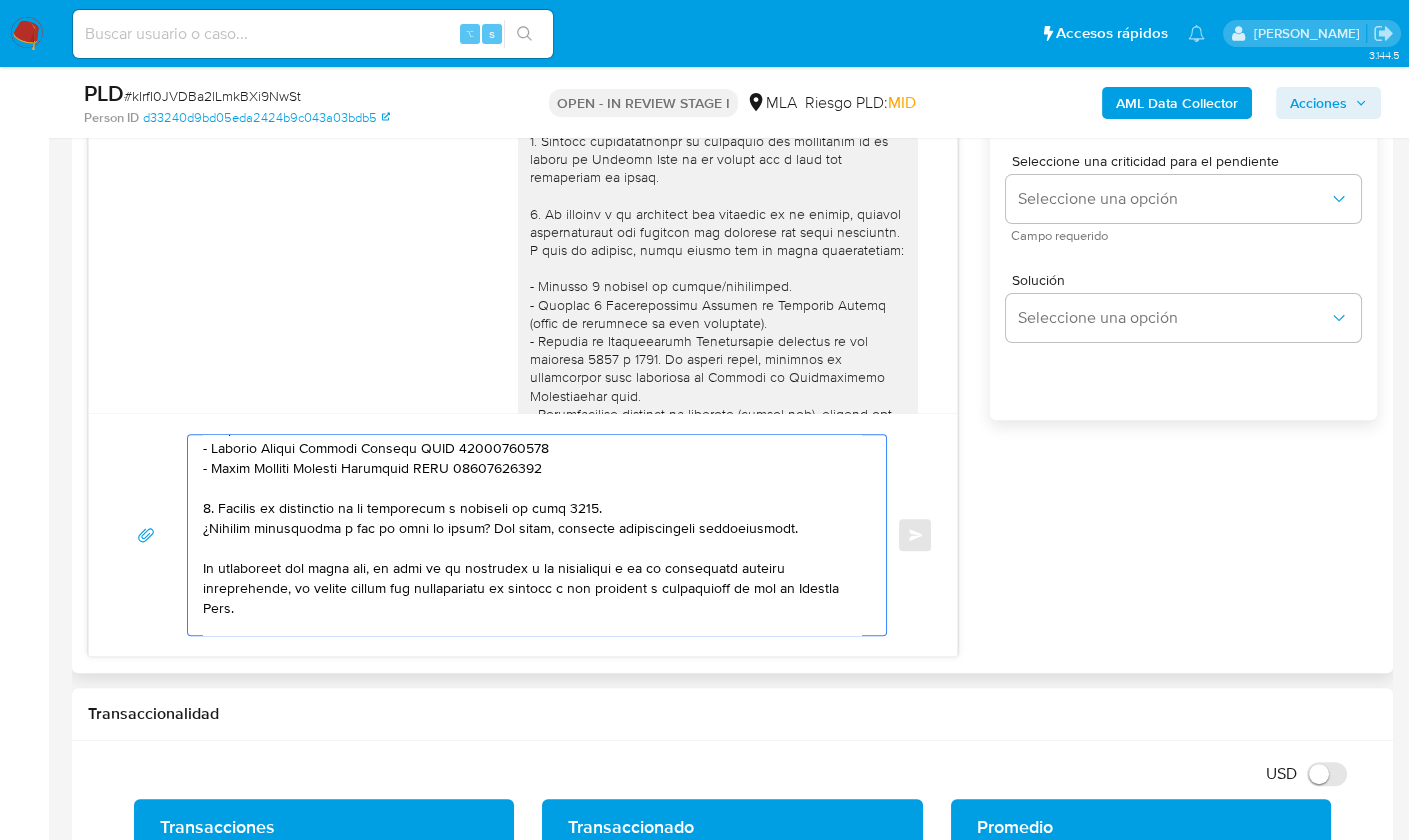 drag, startPoint x: 317, startPoint y: 610, endPoint x: 190, endPoint y: 571, distance: 132.8533 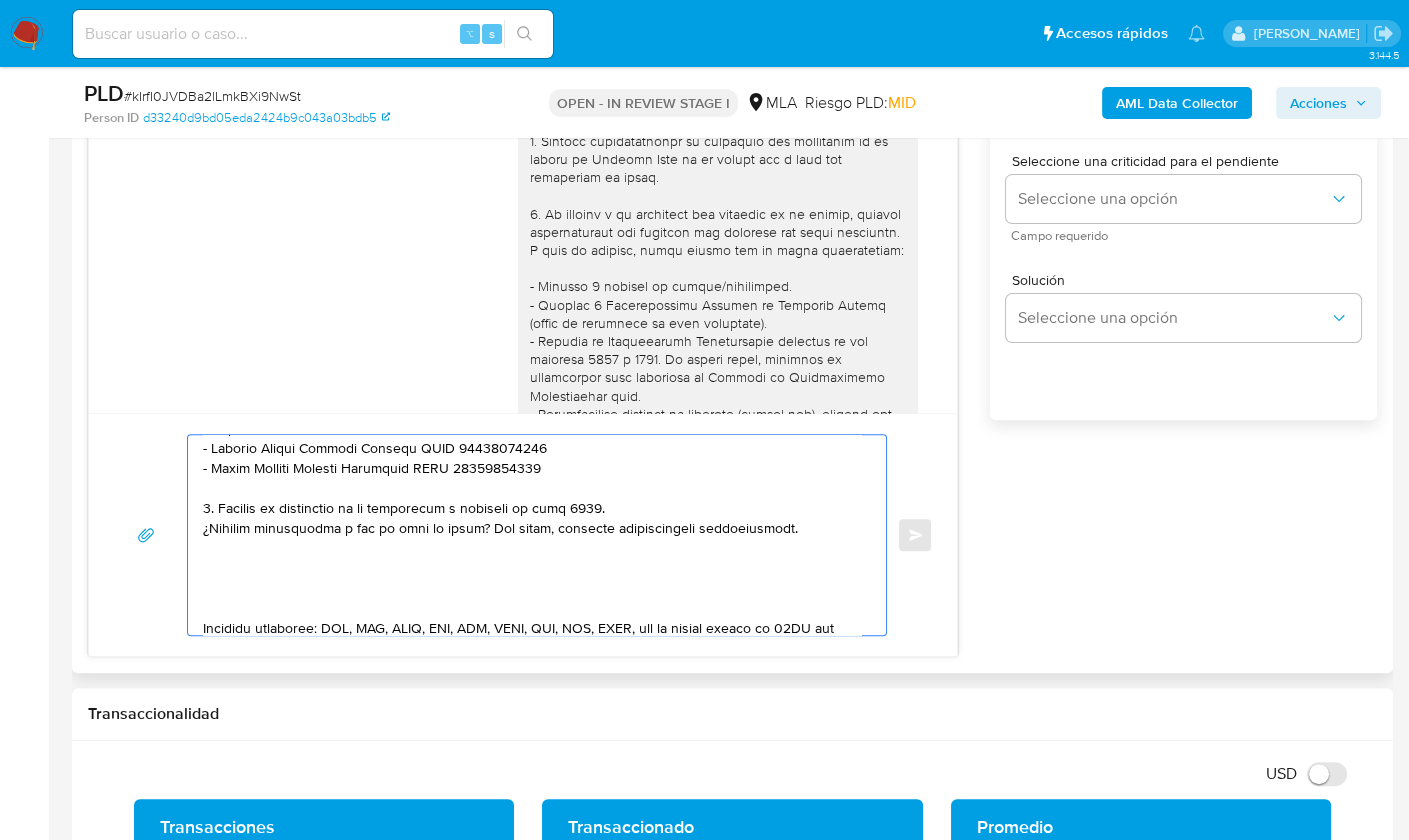 click at bounding box center [532, 535] 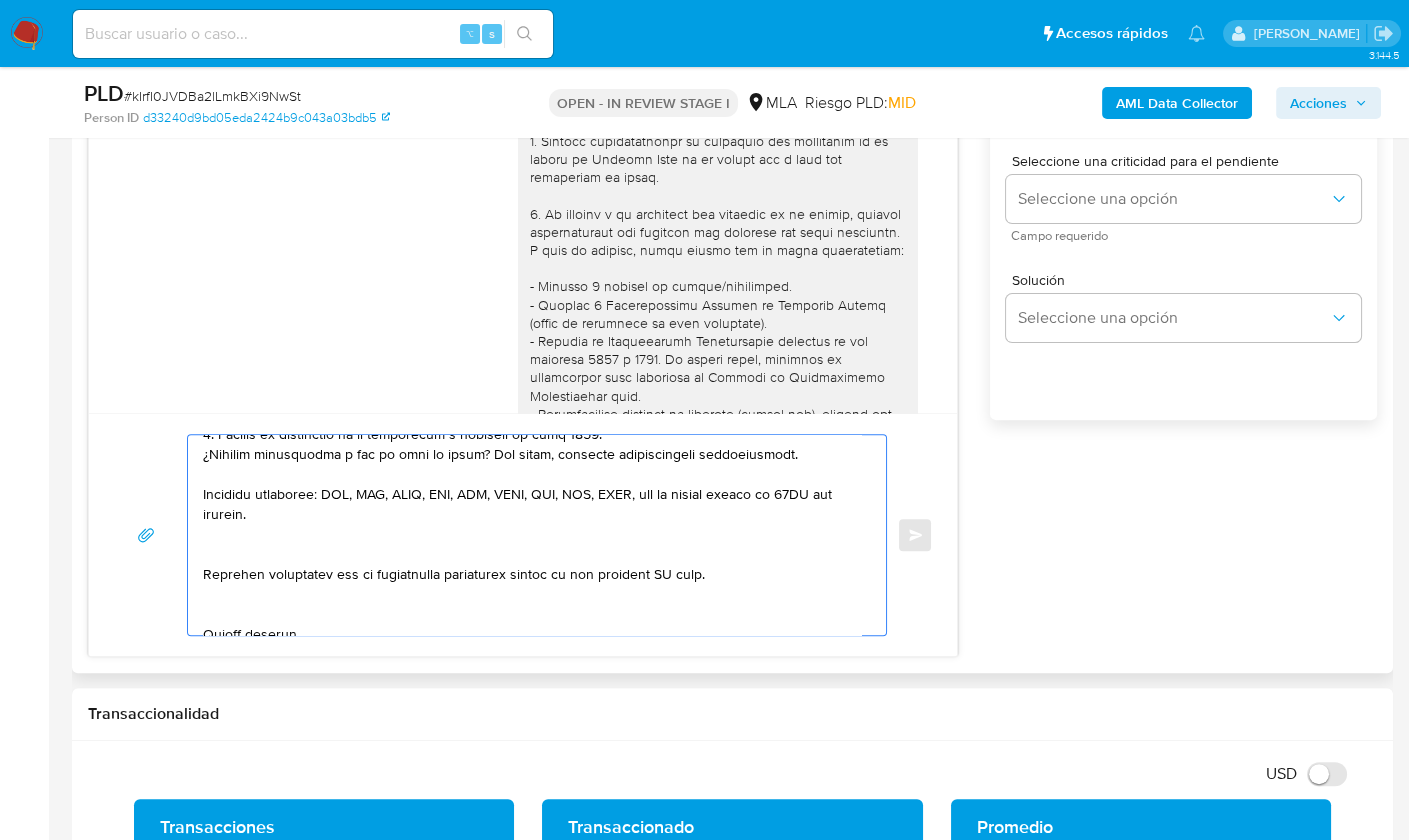 scroll, scrollTop: 491, scrollLeft: 0, axis: vertical 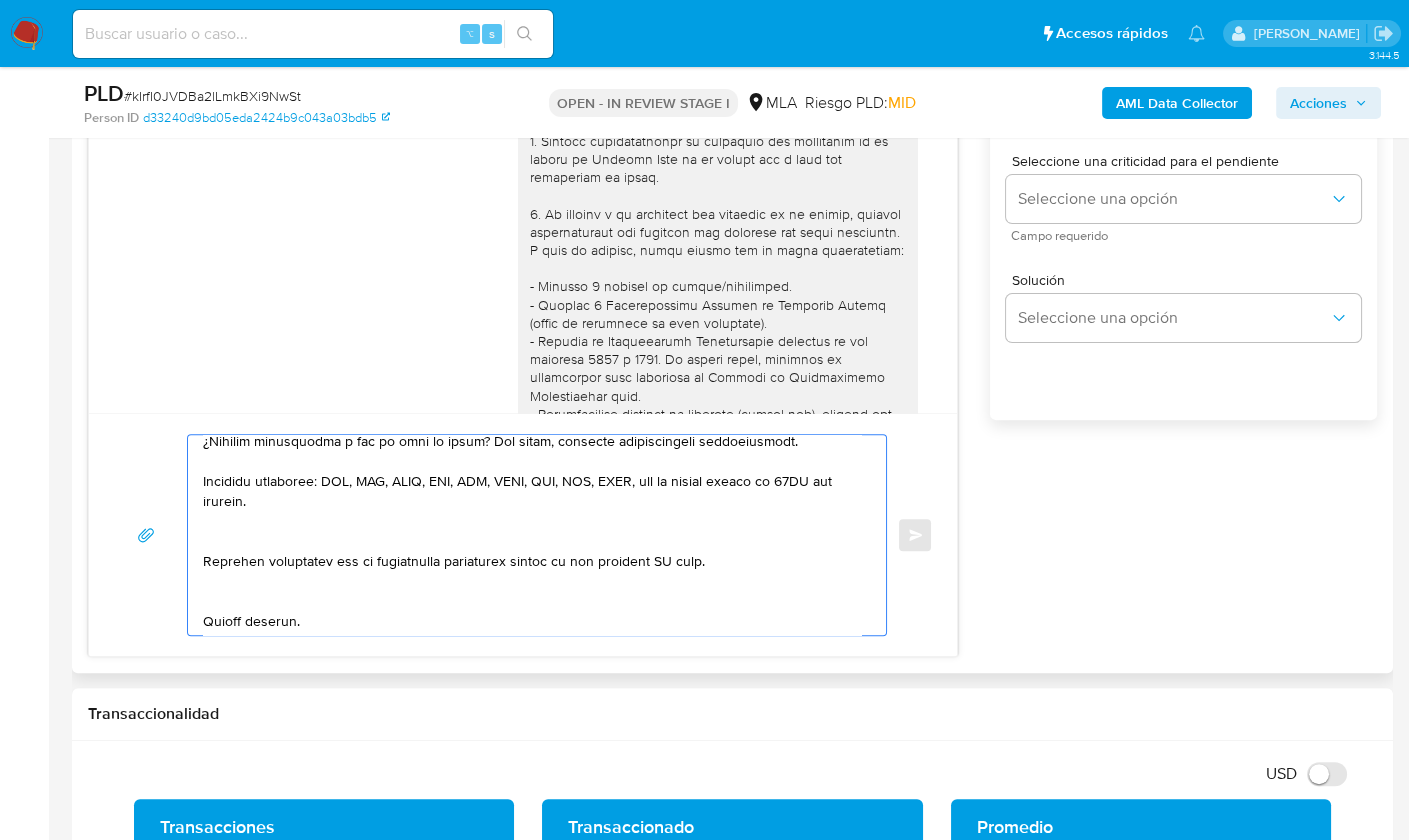 click at bounding box center (532, 535) 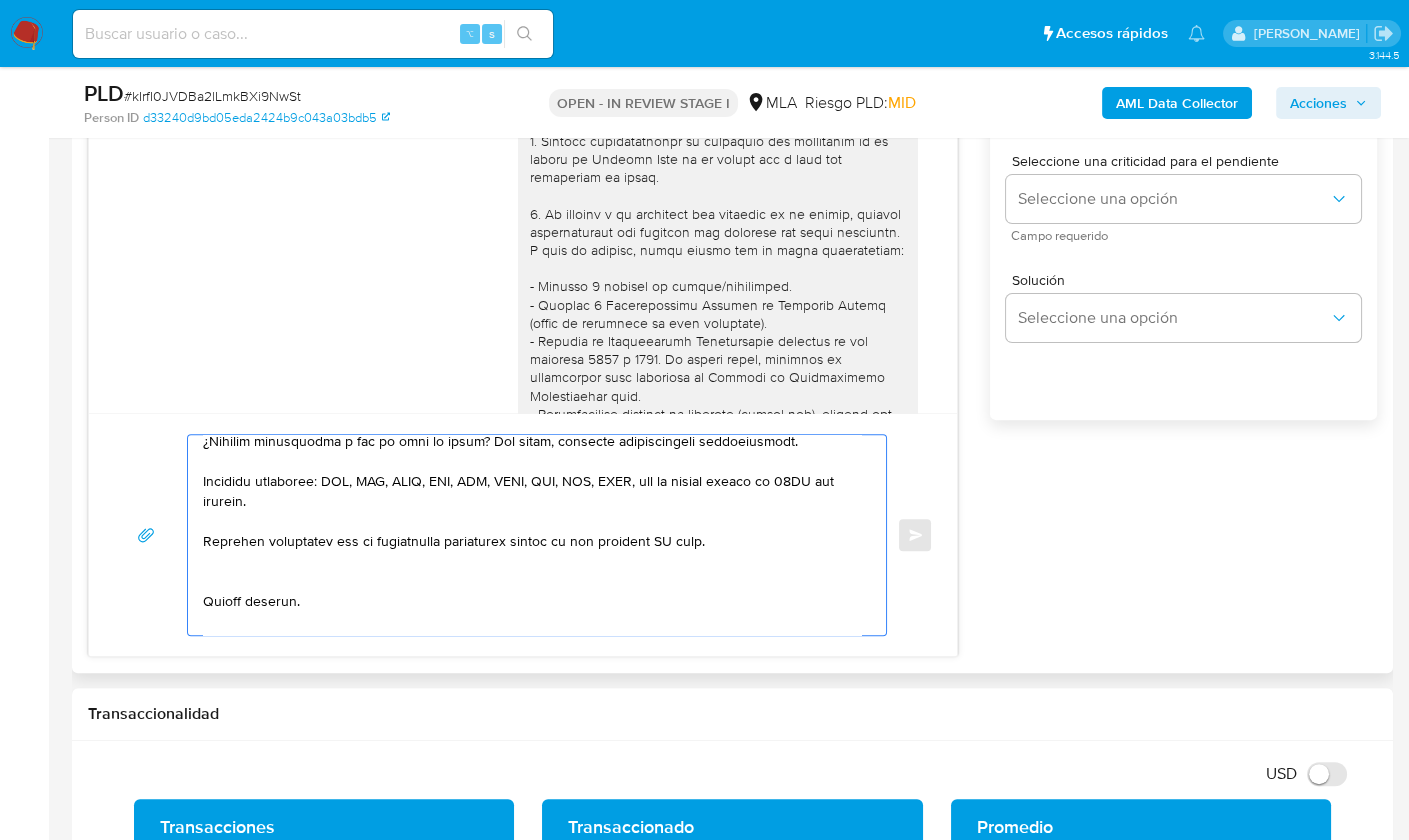 drag, startPoint x: 737, startPoint y: 541, endPoint x: 598, endPoint y: 545, distance: 139.05754 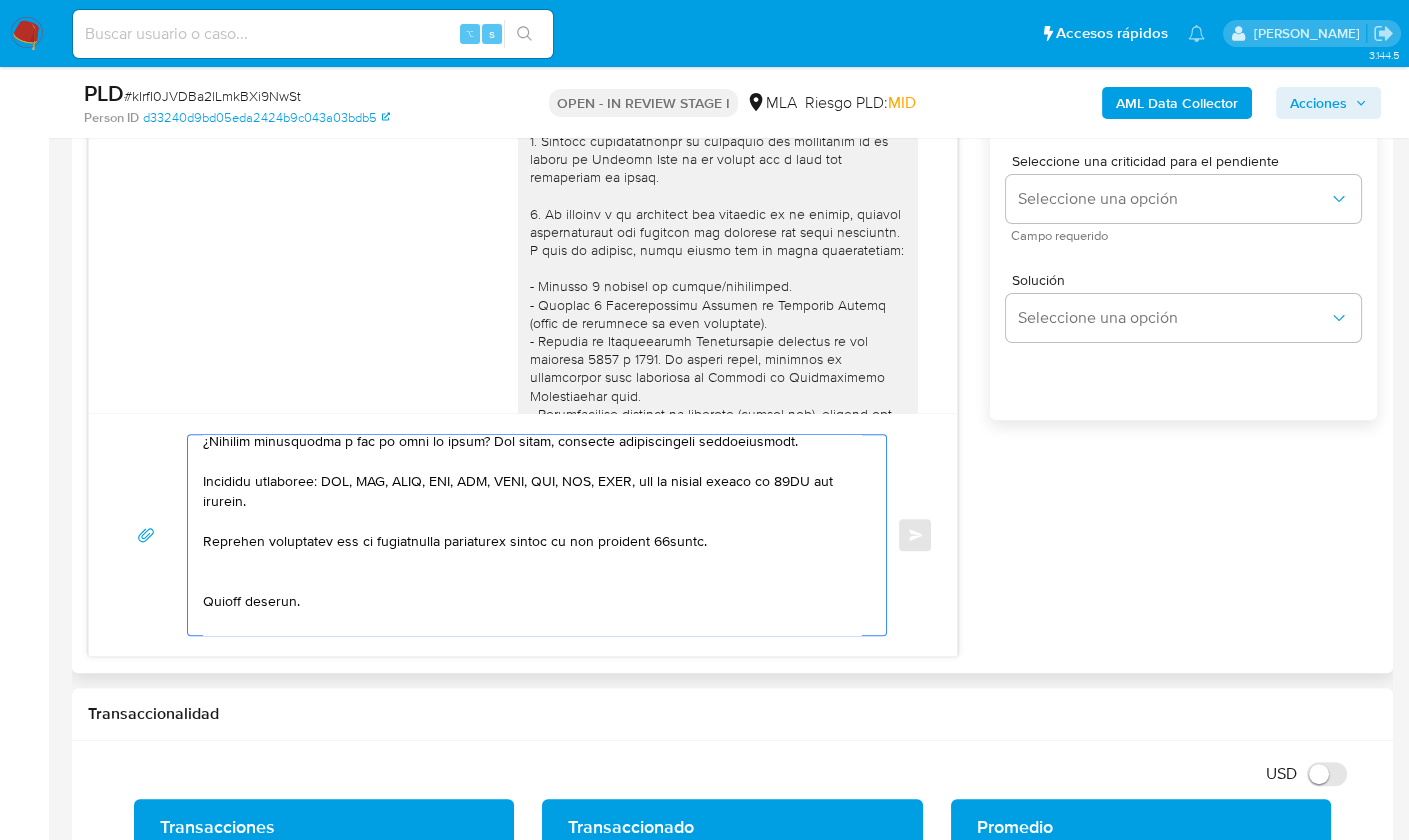 click at bounding box center (532, 535) 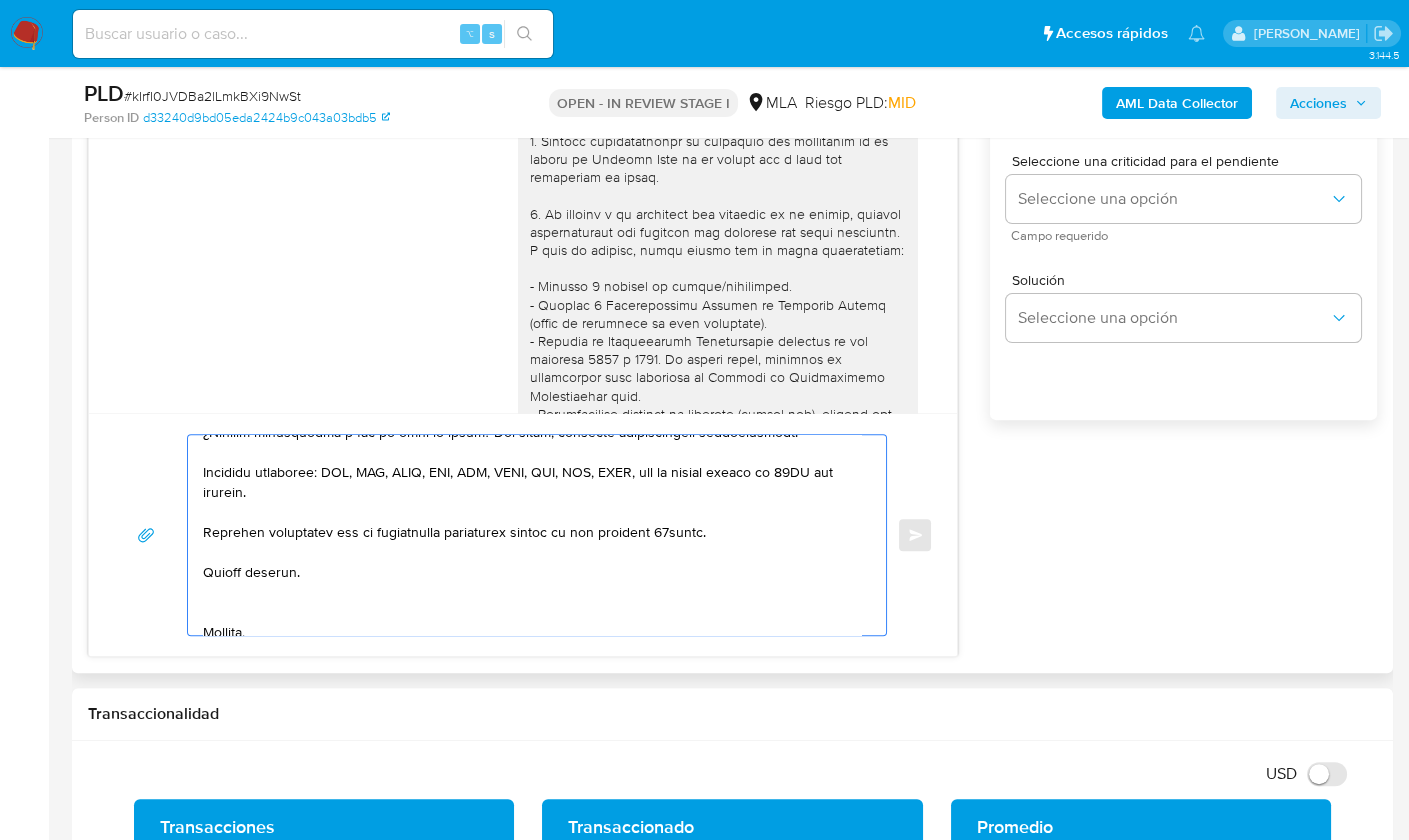 click at bounding box center [532, 535] 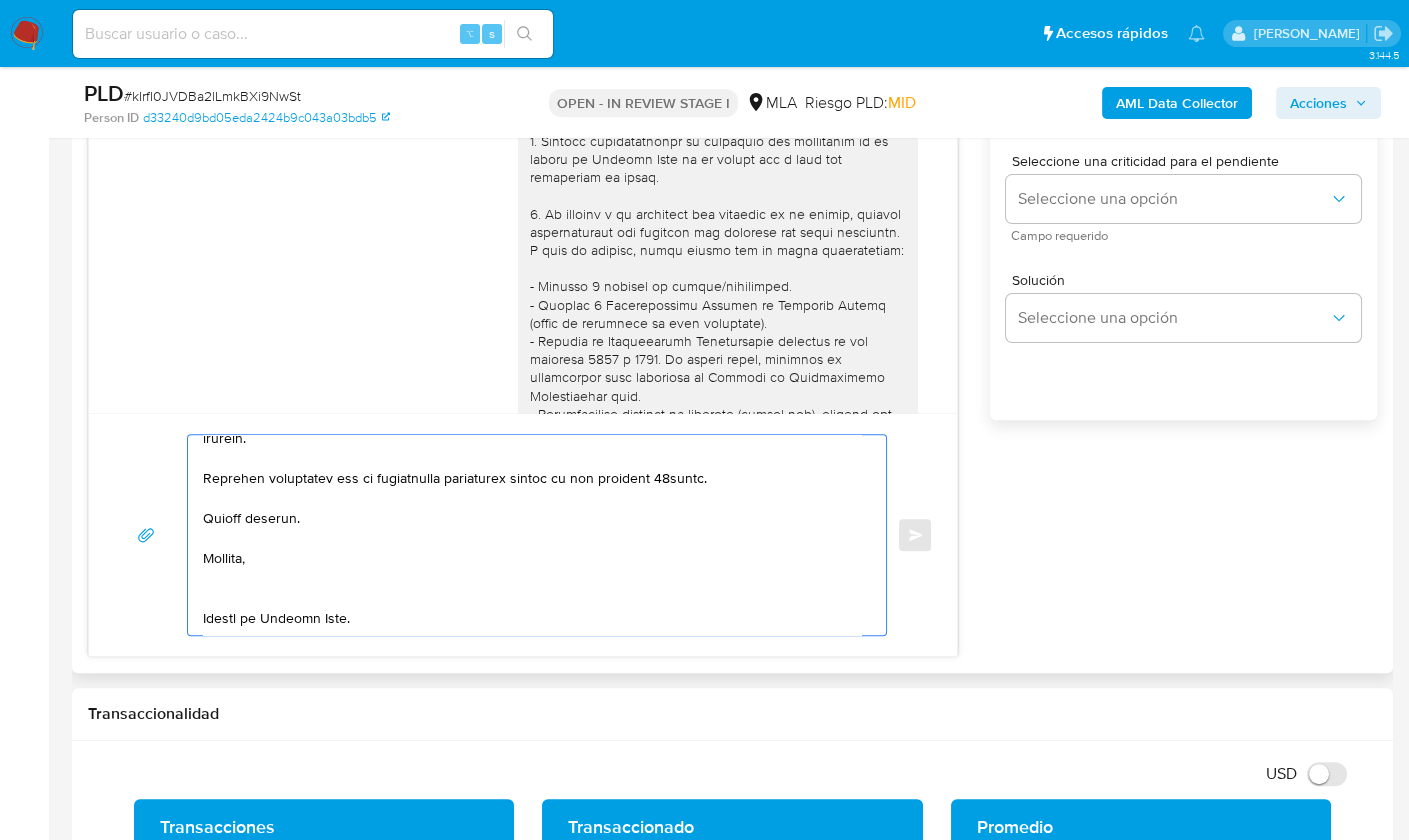 drag, startPoint x: 236, startPoint y: 529, endPoint x: 228, endPoint y: 556, distance: 28.160255 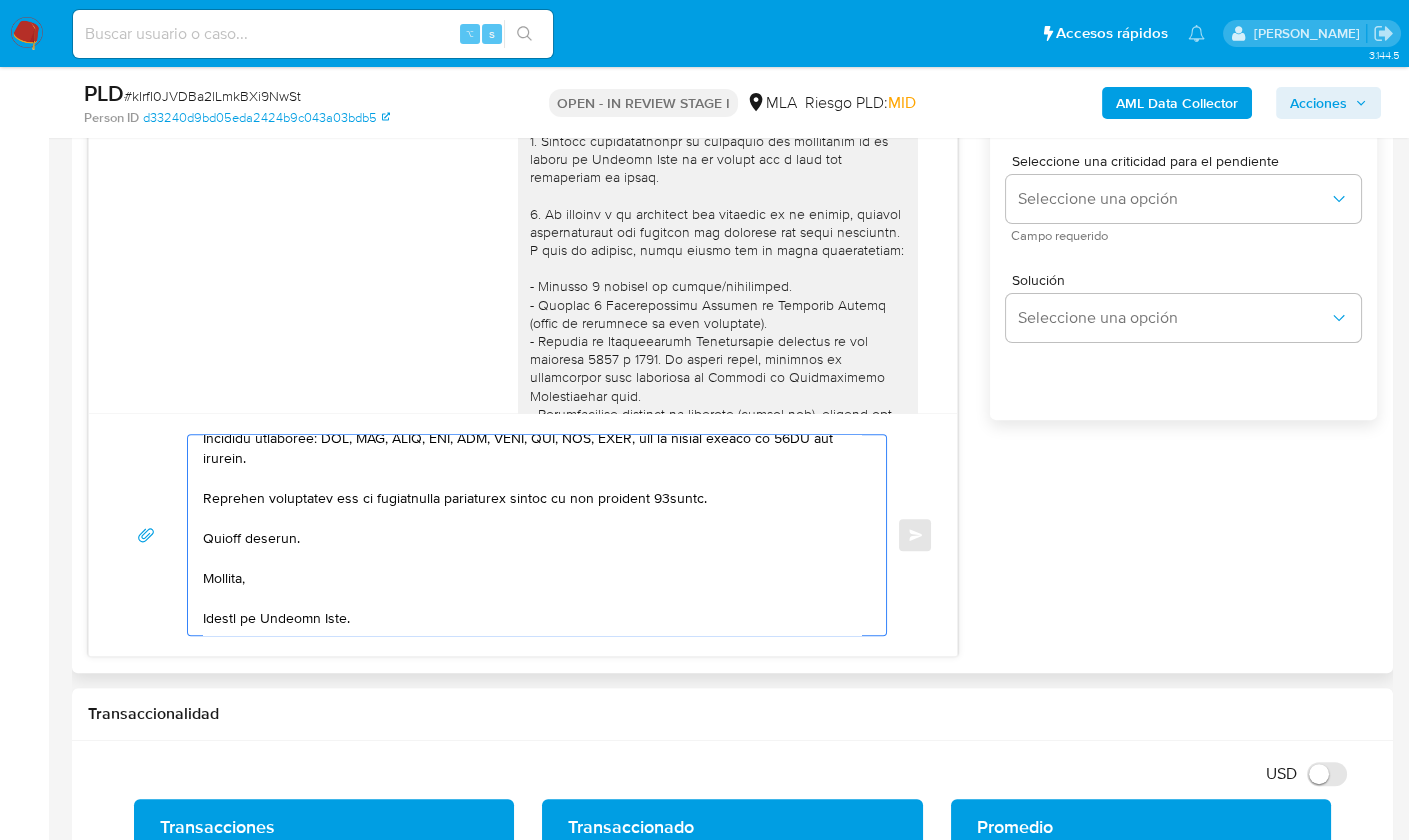 click at bounding box center (532, 535) 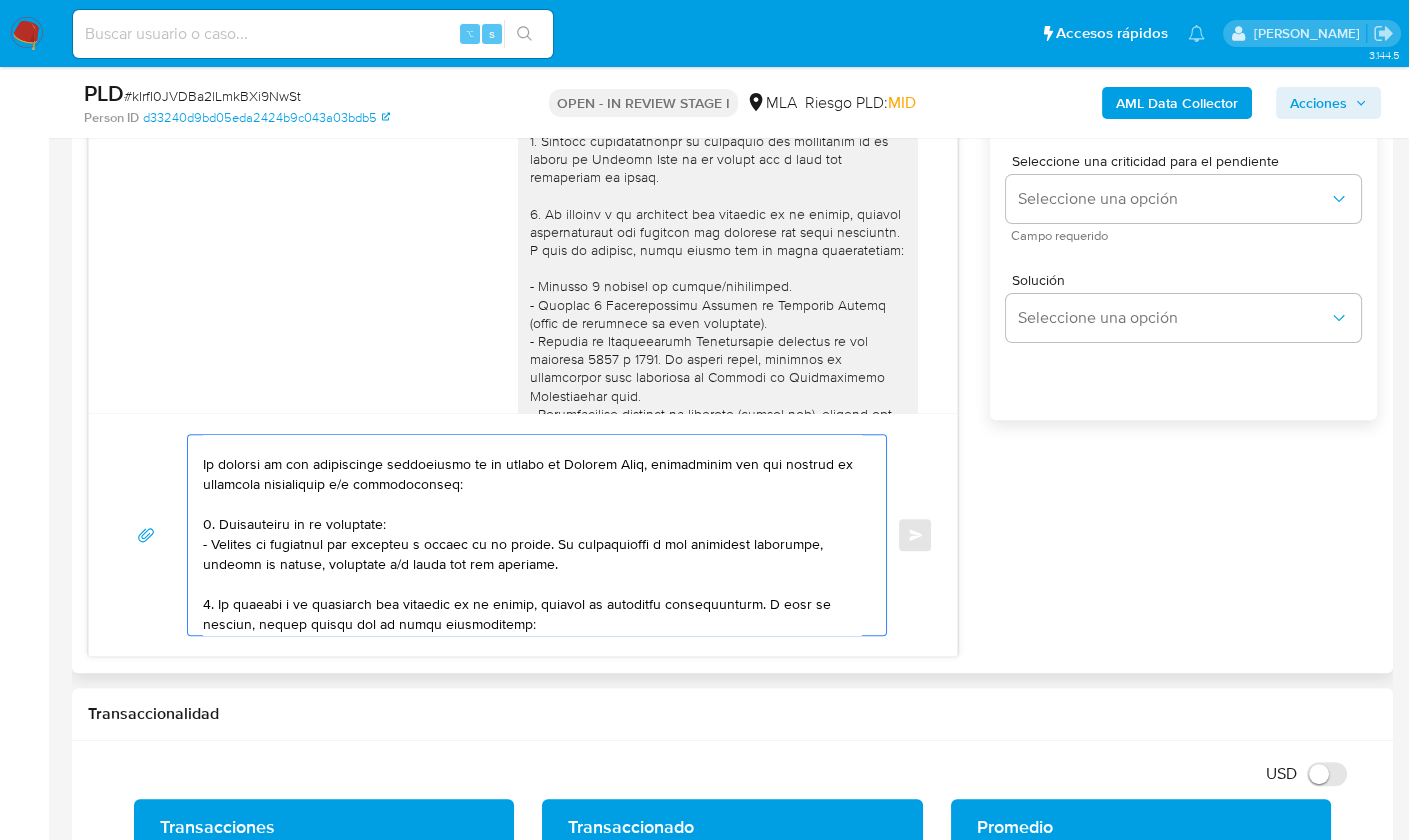 scroll, scrollTop: 0, scrollLeft: 0, axis: both 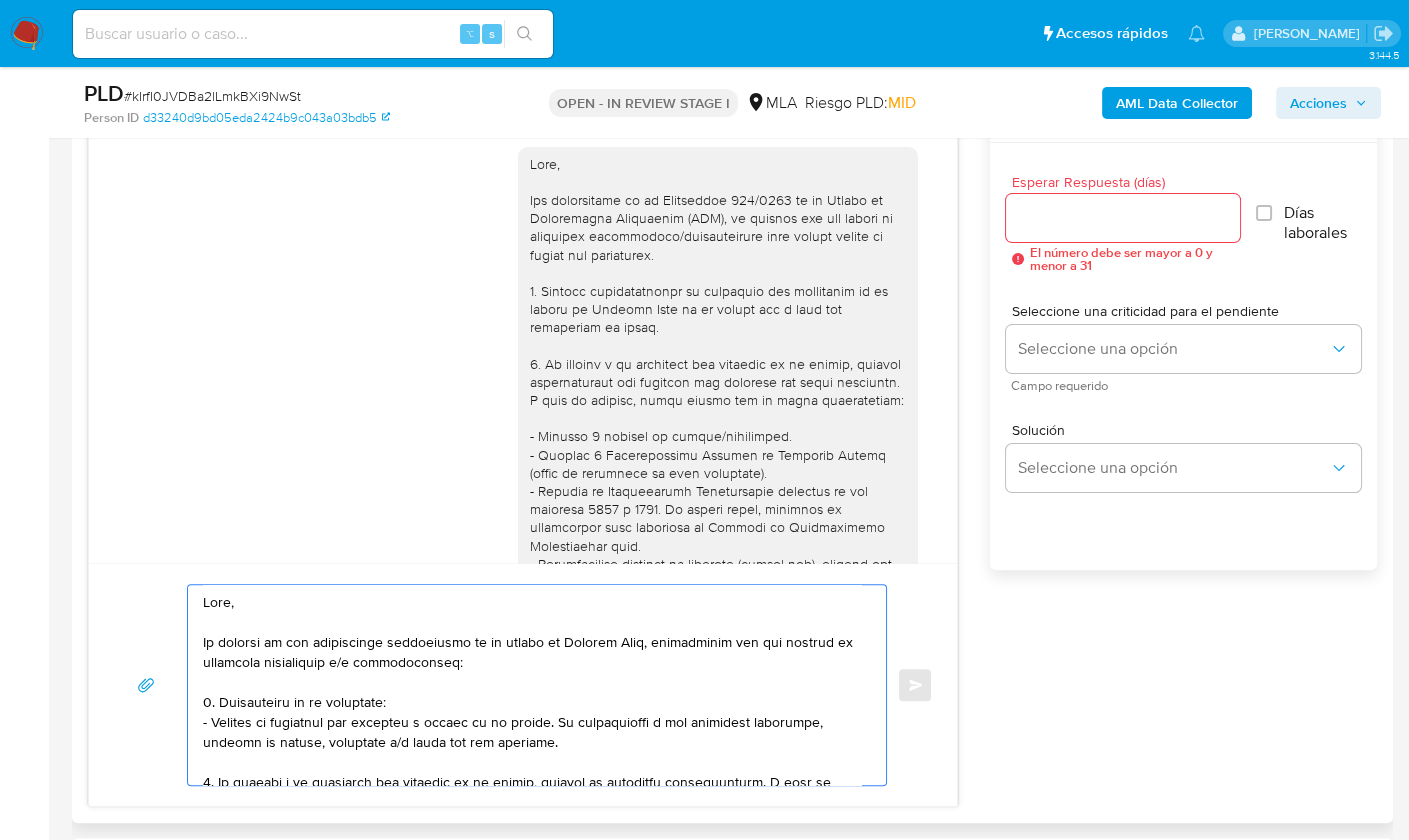 type on "Hola,
En función de las operaciones registradas en tu cuenta de Mercado Pago, necesitamos que nos brindes la siguiente información y/o documentación:
1. Descripción de la actividad:
- Detalla la actividad que realizas a través de tu cuenta. De corresponder a una actividad comercial, indicar el nombre, domicilio y/o sitio web del comercio.
2. De acuerdo a la actividad que realices en tu cuenta, adjunta la siguiente documentación. A modo de ejemplo, puedes enviar uno de estos comprobantes:
- Últimos 3 recibos de sueldo/jubilación.
3. Proporciona el vínculo con las siguientes contrapartes con las que operaste, el motivo de las transacciones y documentación de respaldo:
- Pablo Alejandro Redondo CUIT 20423775085
- Julian Fernandes CUIT 20408300410
- Mijeynis del Valle Hidalgo Herrera CUIT 27960354228
- Rodrigo Adrian Gianina Delgado CUIT 20384981330
- Alejo Nicolas Amestoy Cippolini CUIT 20401585673
4. Notamos un incremento en tu operatoria e ingresos en mayo 2025.
¿Podrías explicarnos a qué se debe ..." 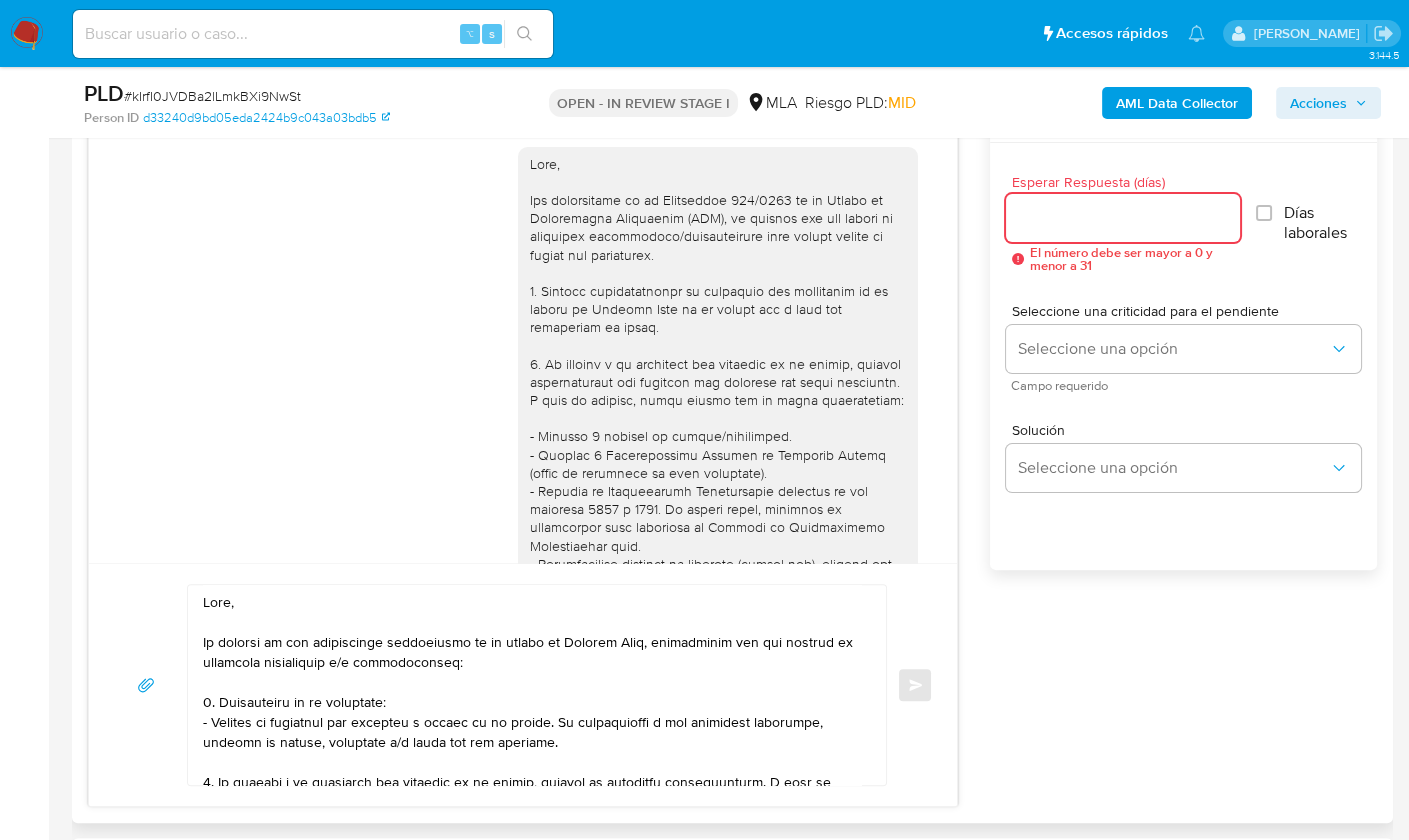 click on "Esperar Respuesta (días)" at bounding box center [1123, 218] 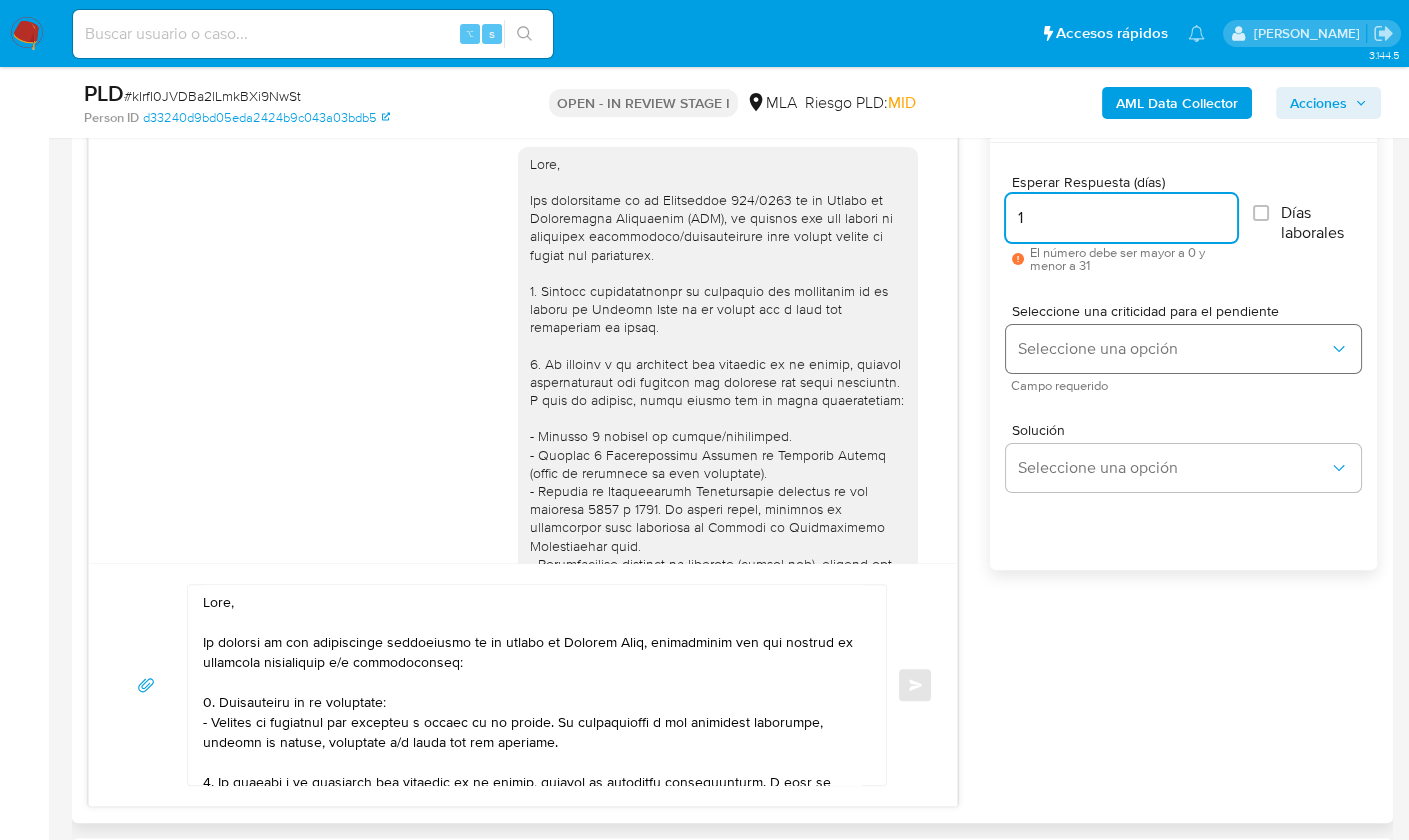 type on "1" 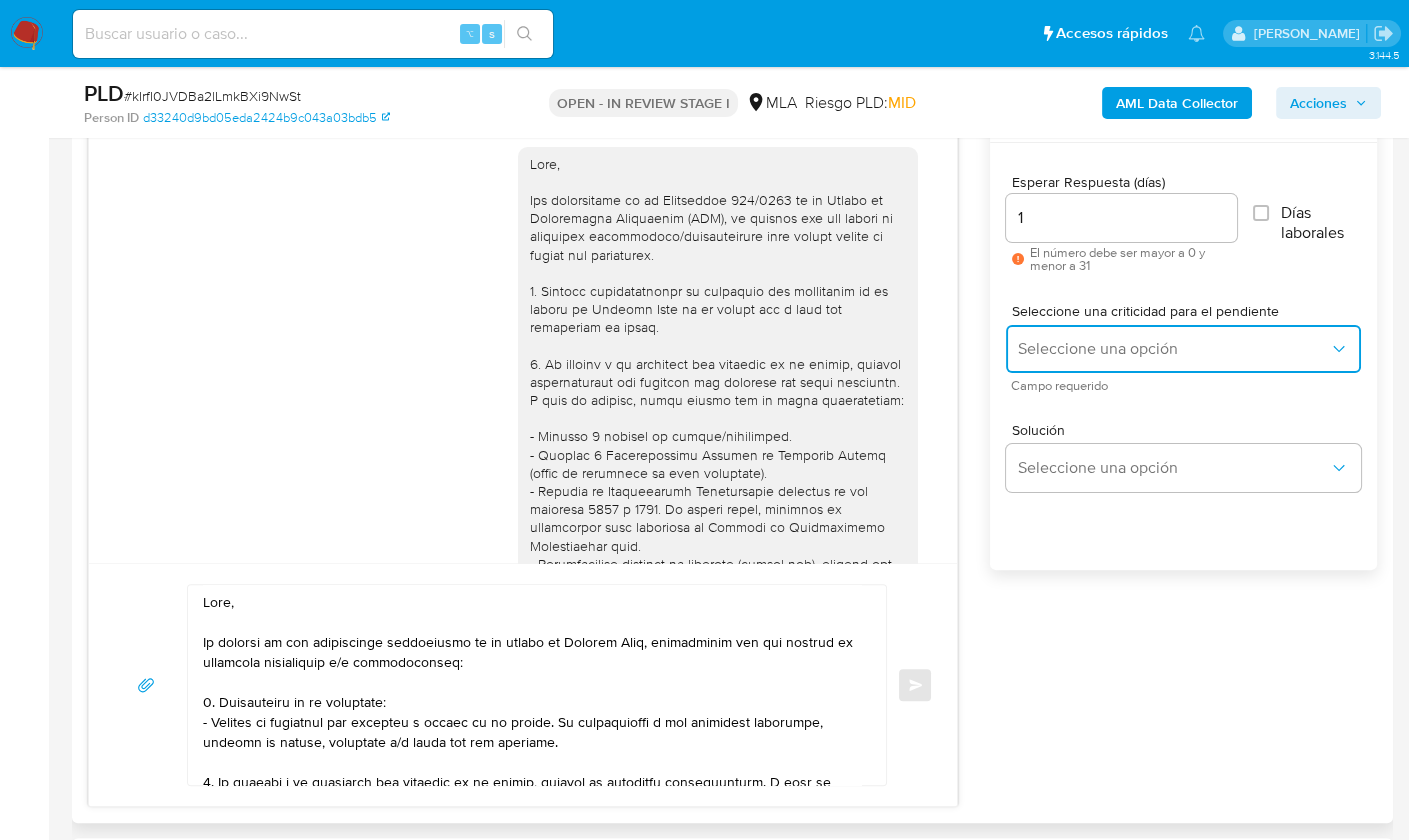 click on "Seleccione una opción" at bounding box center [1183, 349] 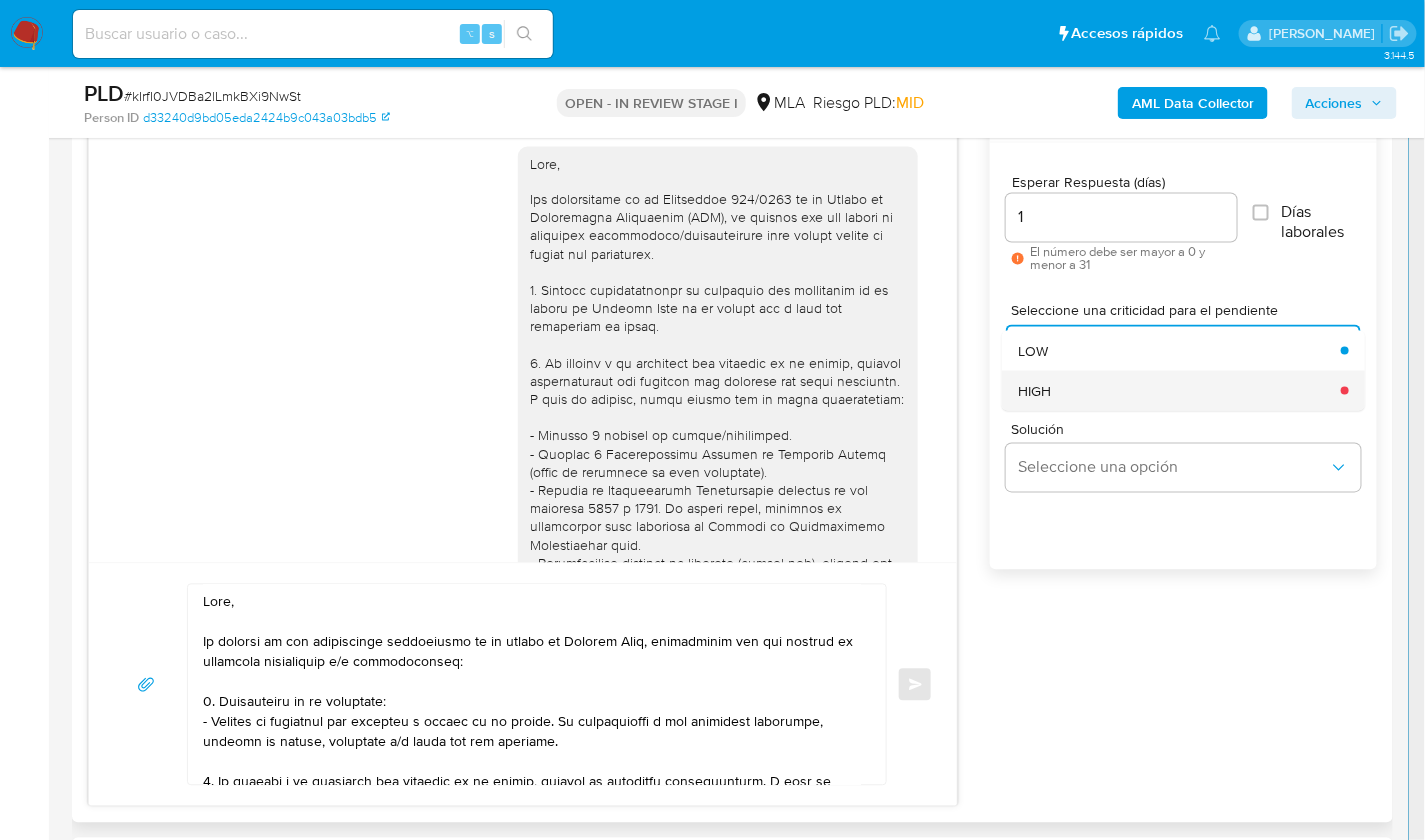 click on "HIGH" at bounding box center (1174, 391) 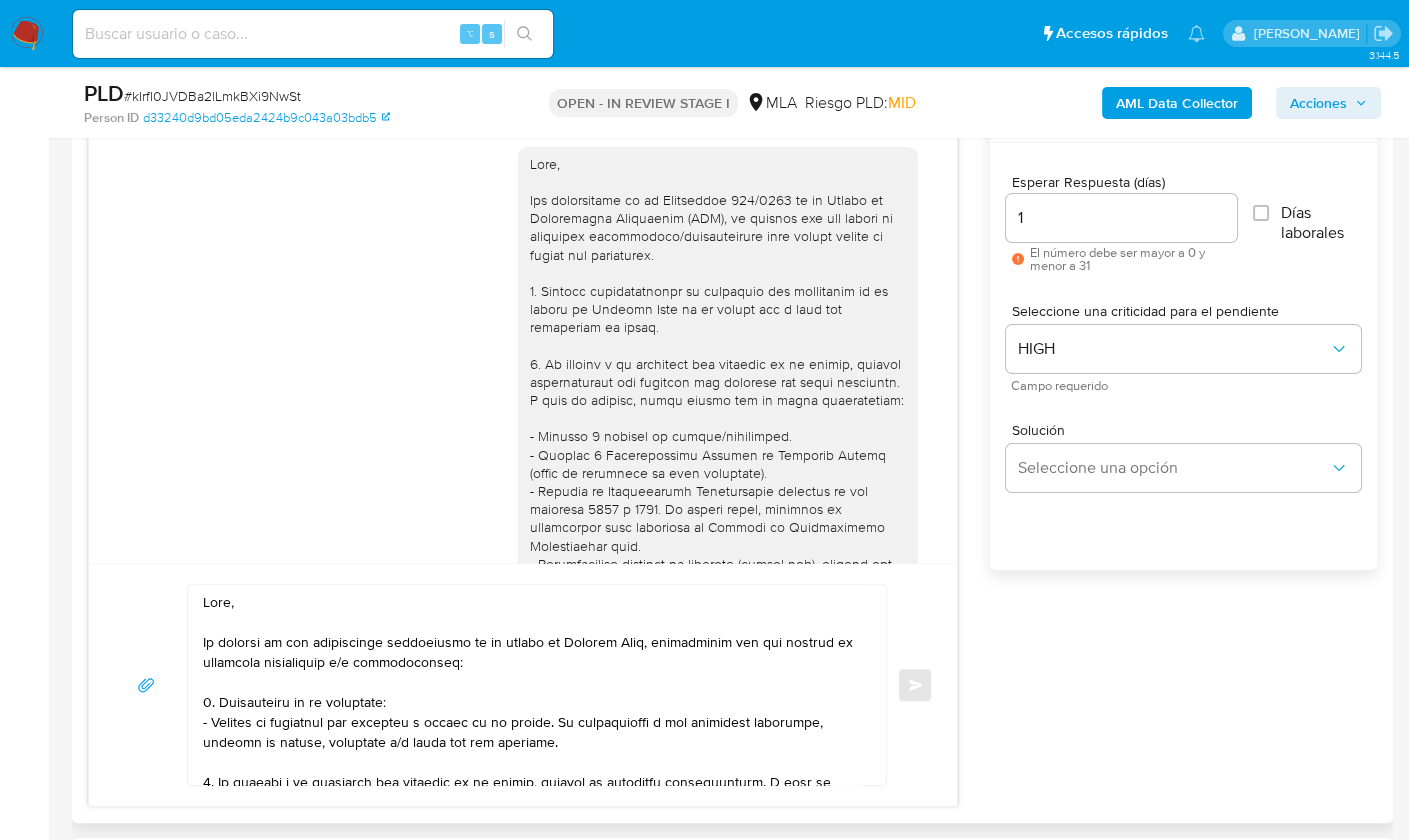 click at bounding box center (532, 685) 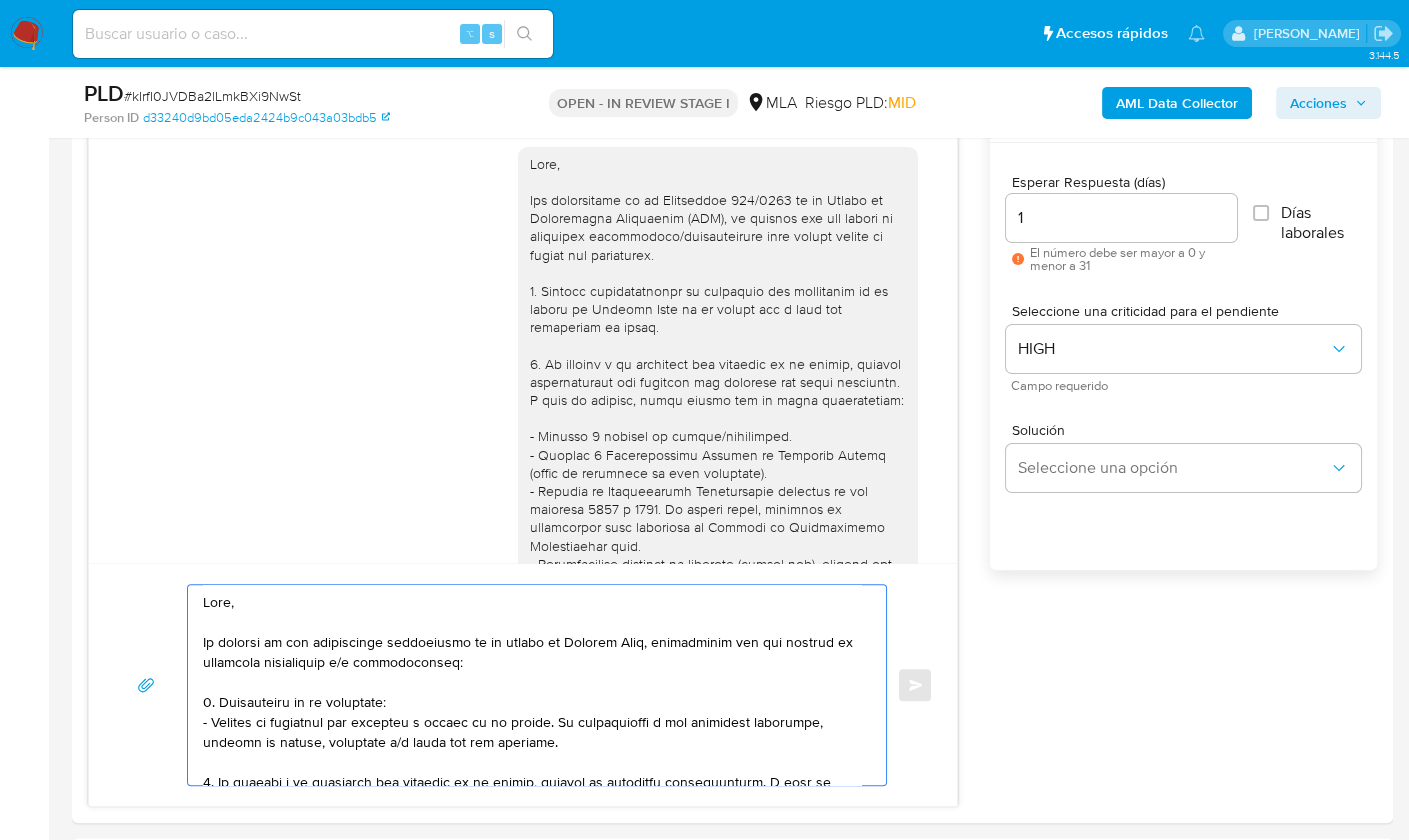 scroll, scrollTop: 533, scrollLeft: 0, axis: vertical 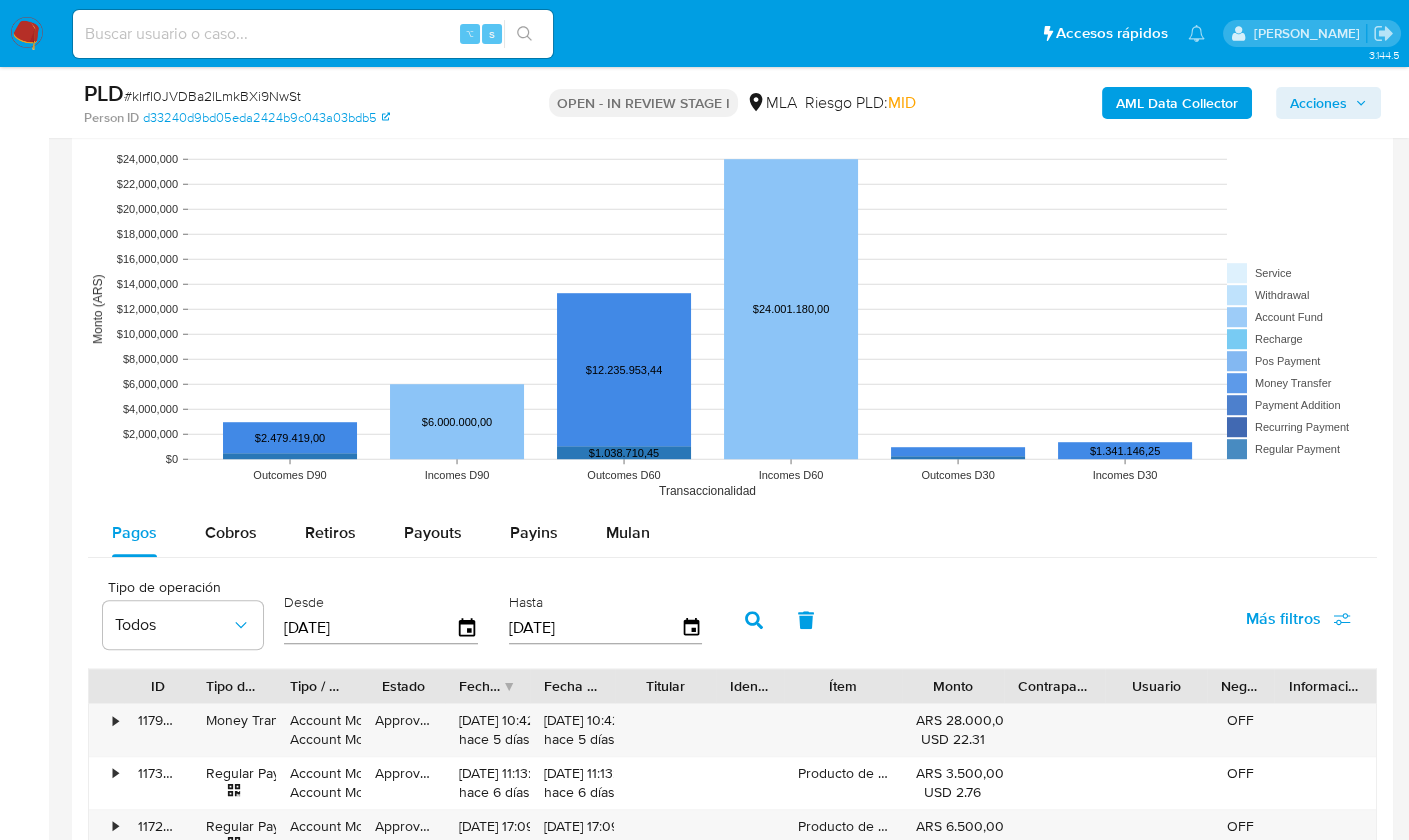 drag, startPoint x: 202, startPoint y: 603, endPoint x: 448, endPoint y: 869, distance: 362.3148 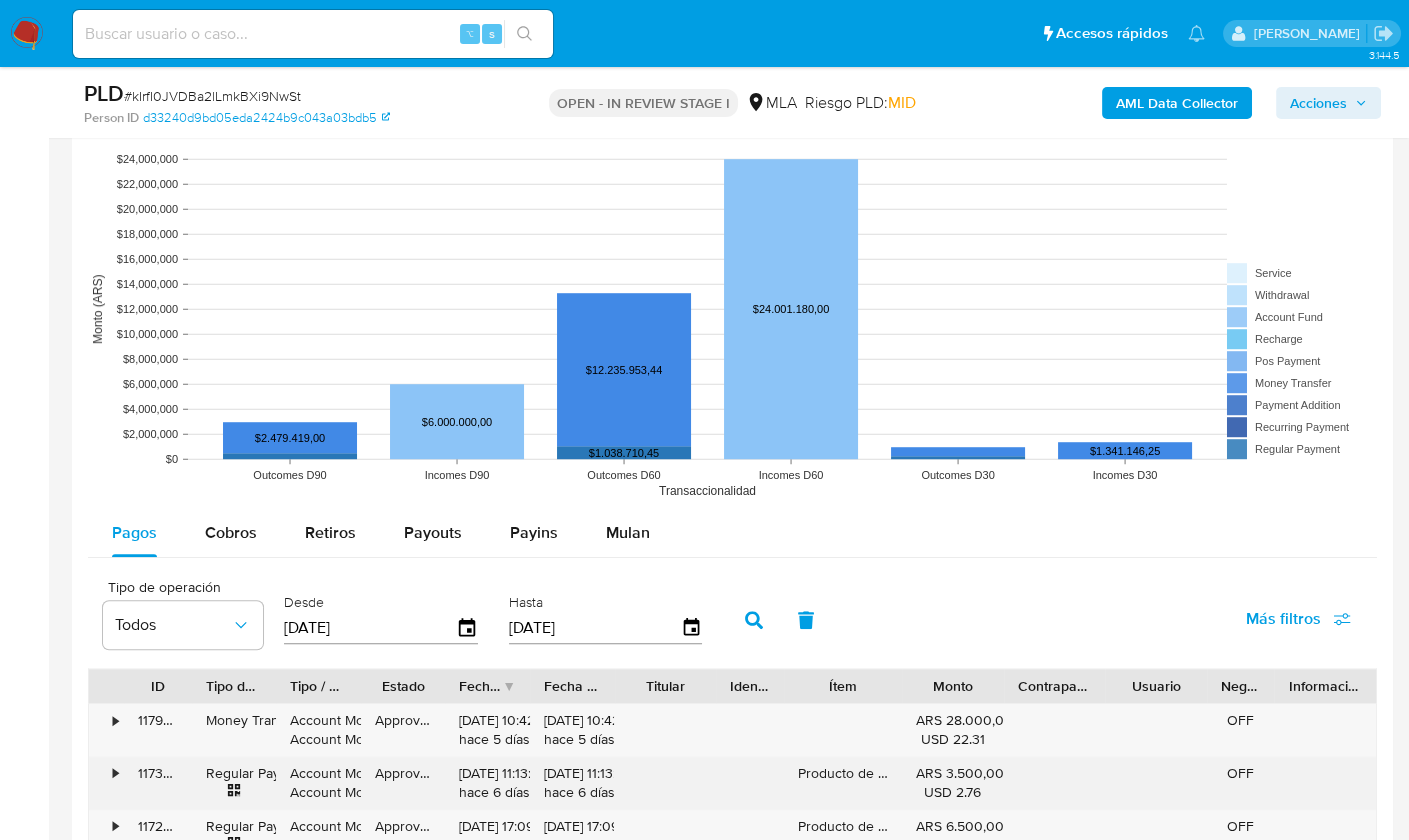 type 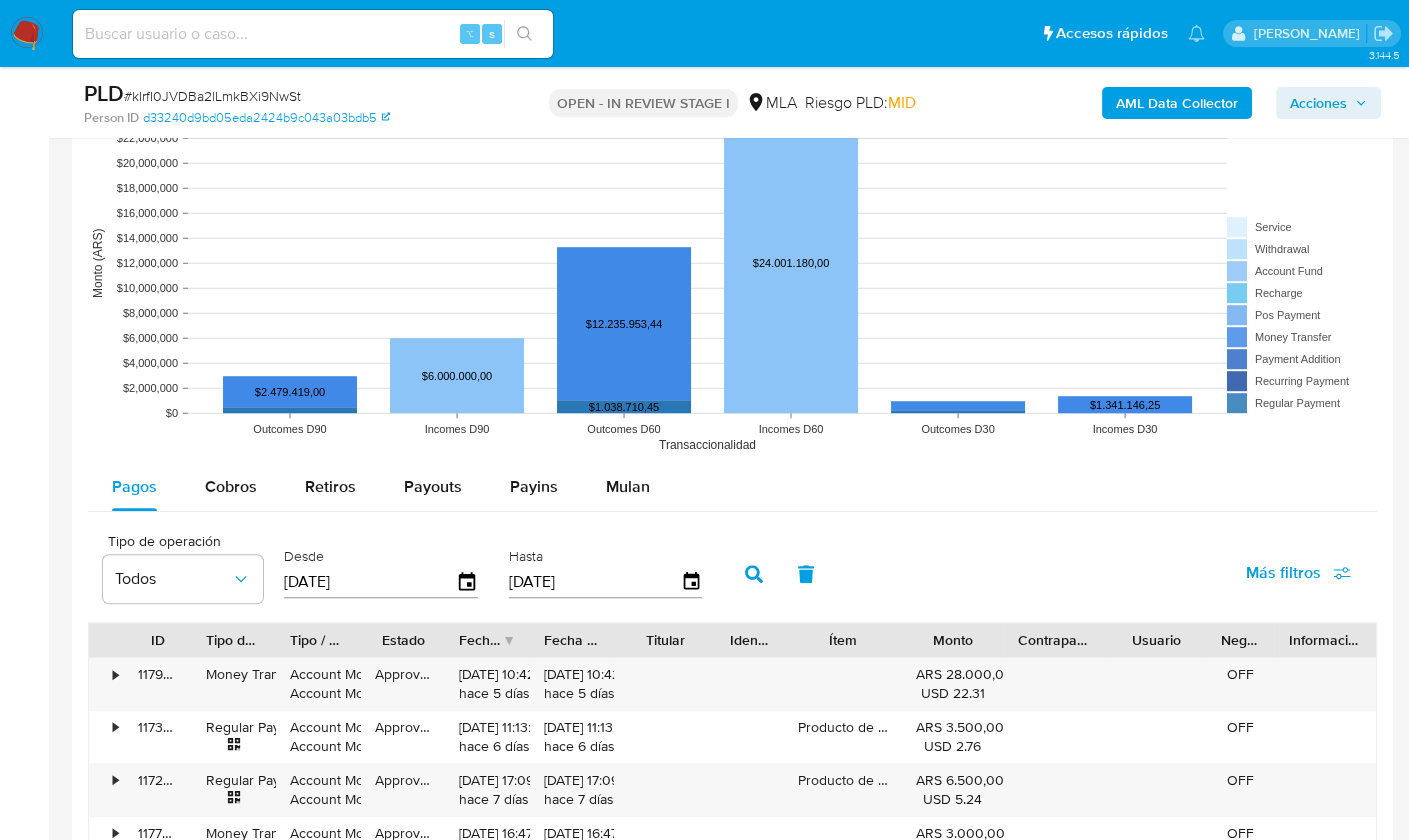 scroll, scrollTop: 0, scrollLeft: 0, axis: both 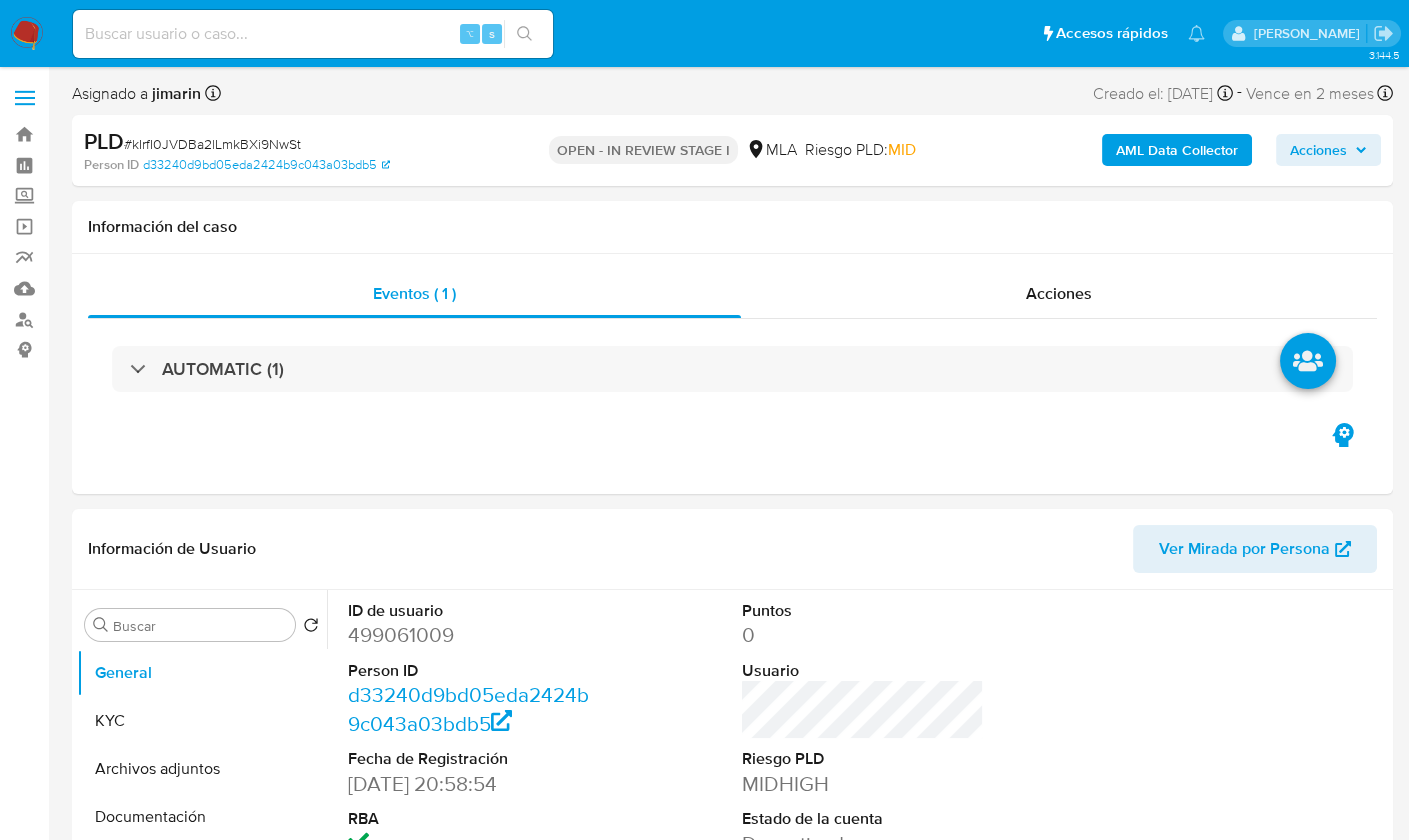 select on "10" 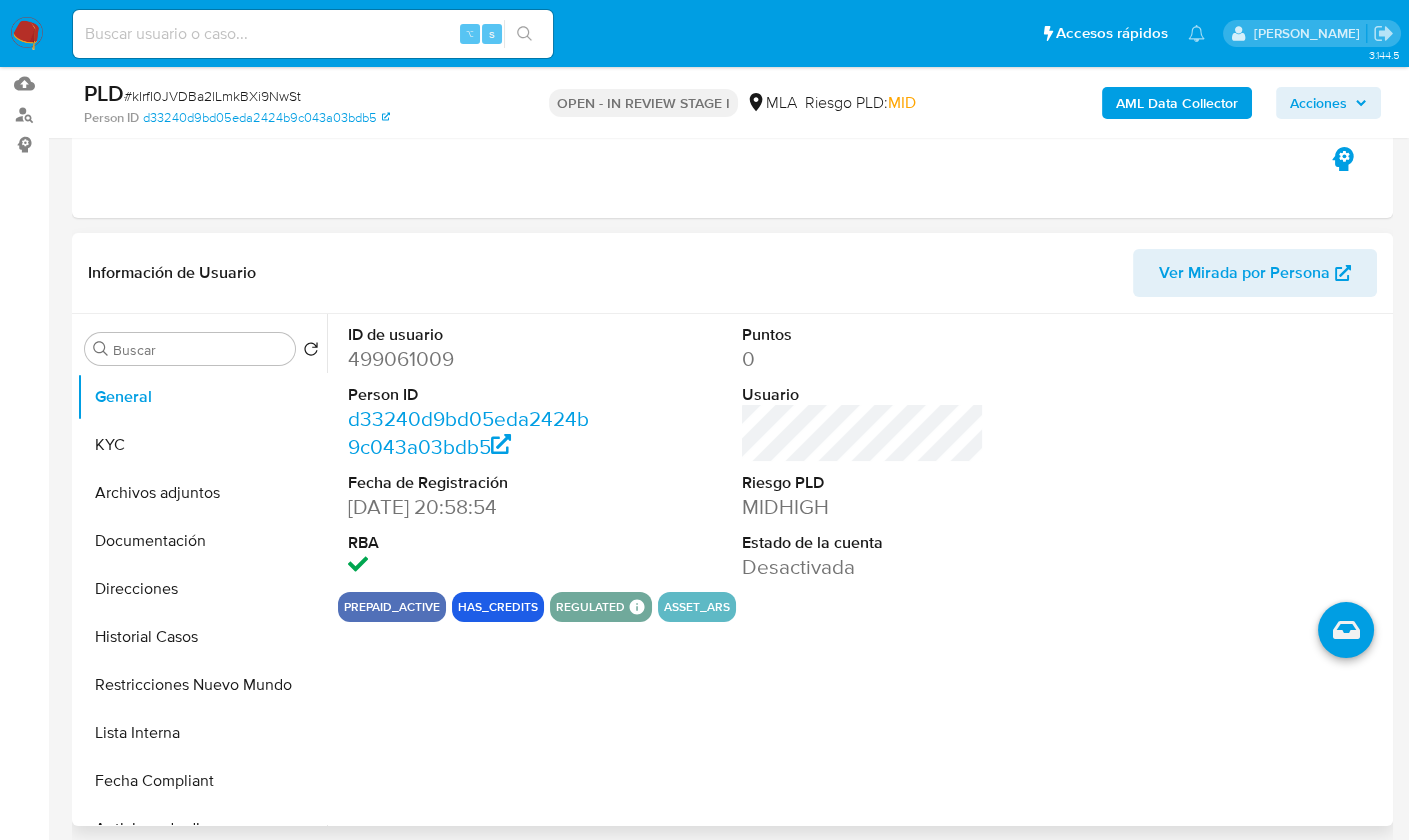 scroll, scrollTop: 580, scrollLeft: 0, axis: vertical 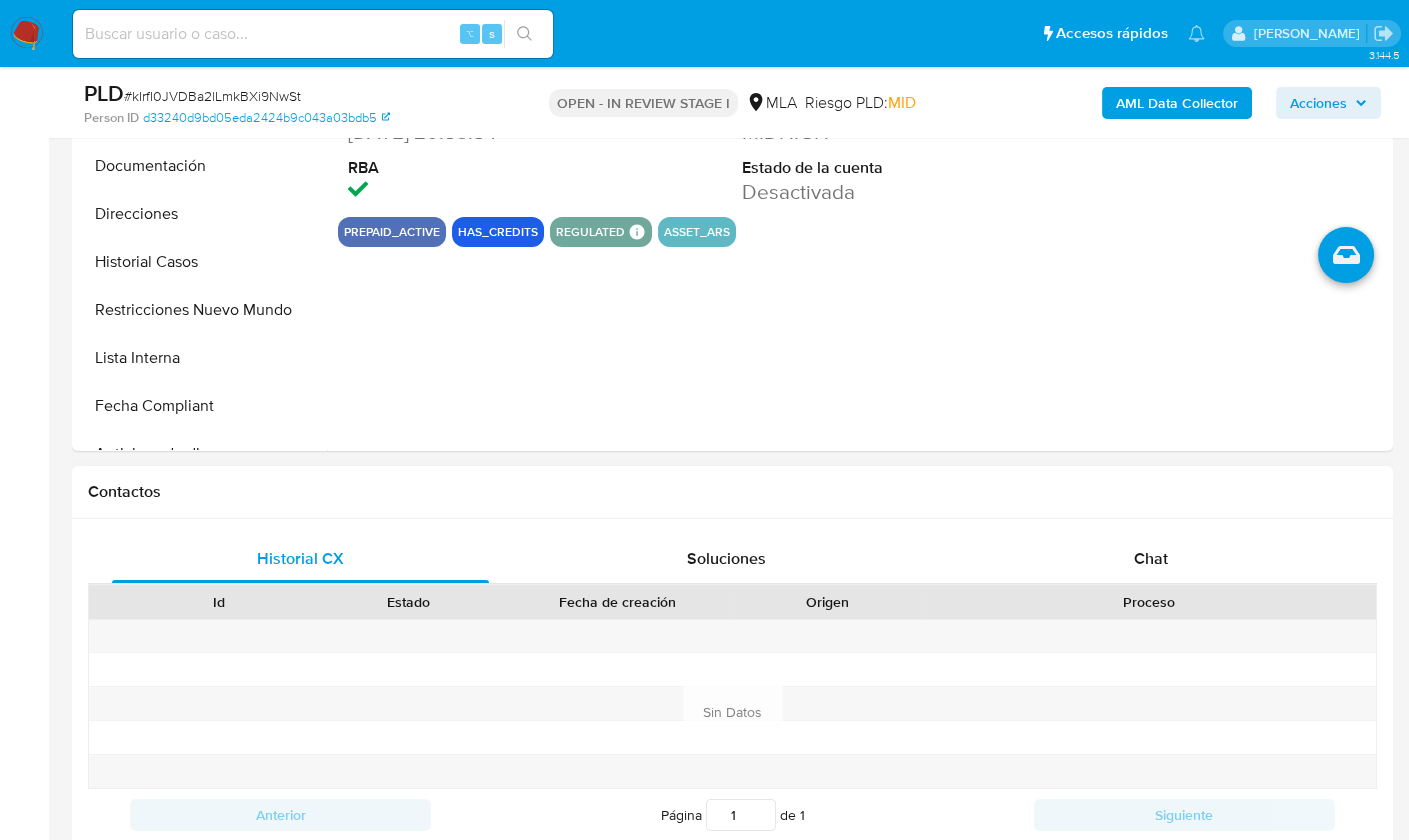 click on "Historial CX Soluciones Chat Id Estado Fecha de creación Origen Proceso                                                             Anterior Página   1   de   1 Siguiente Sin Datos Cargando... Nuevo Contacto" at bounding box center (732, 712) 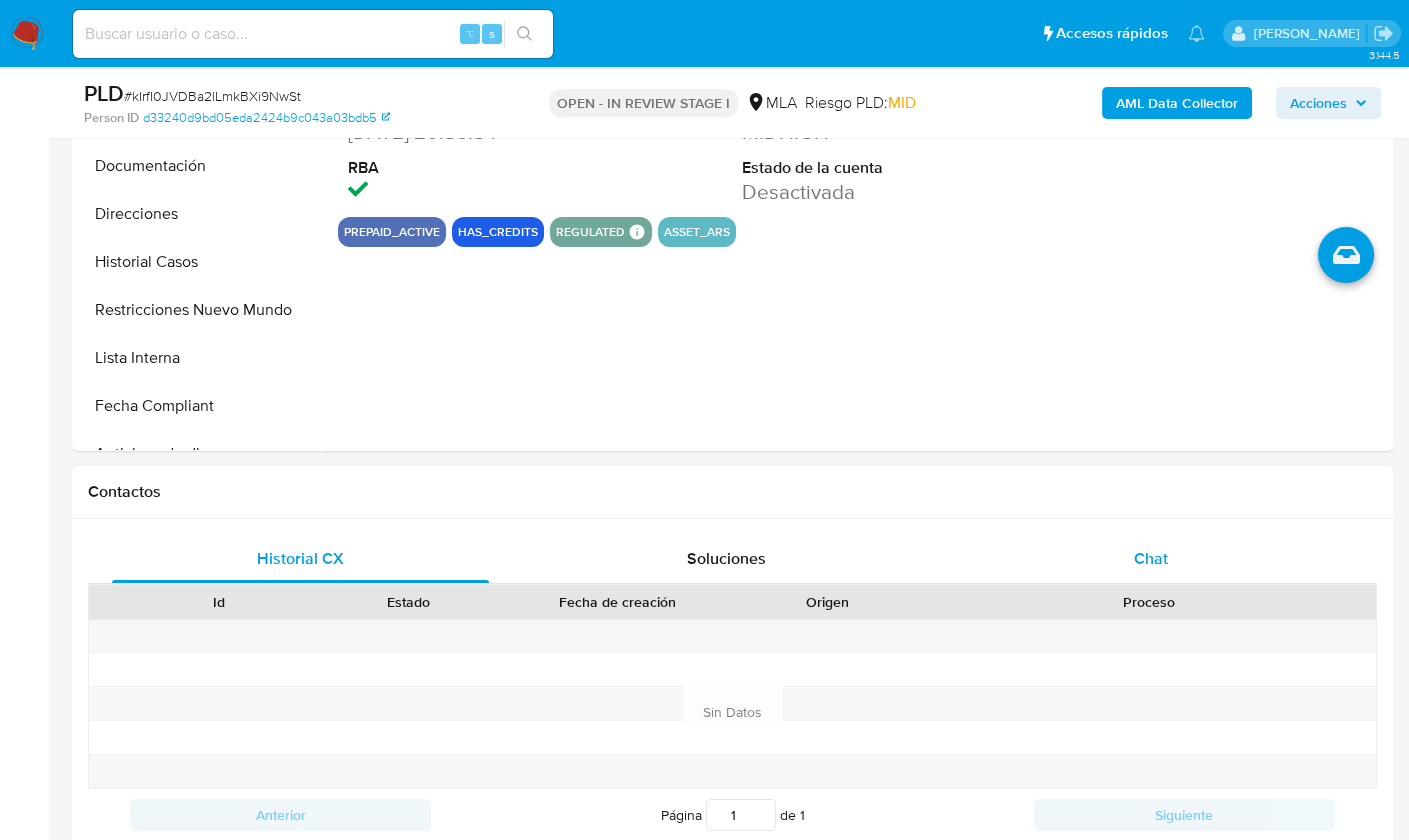 click on "Chat" at bounding box center (1151, 559) 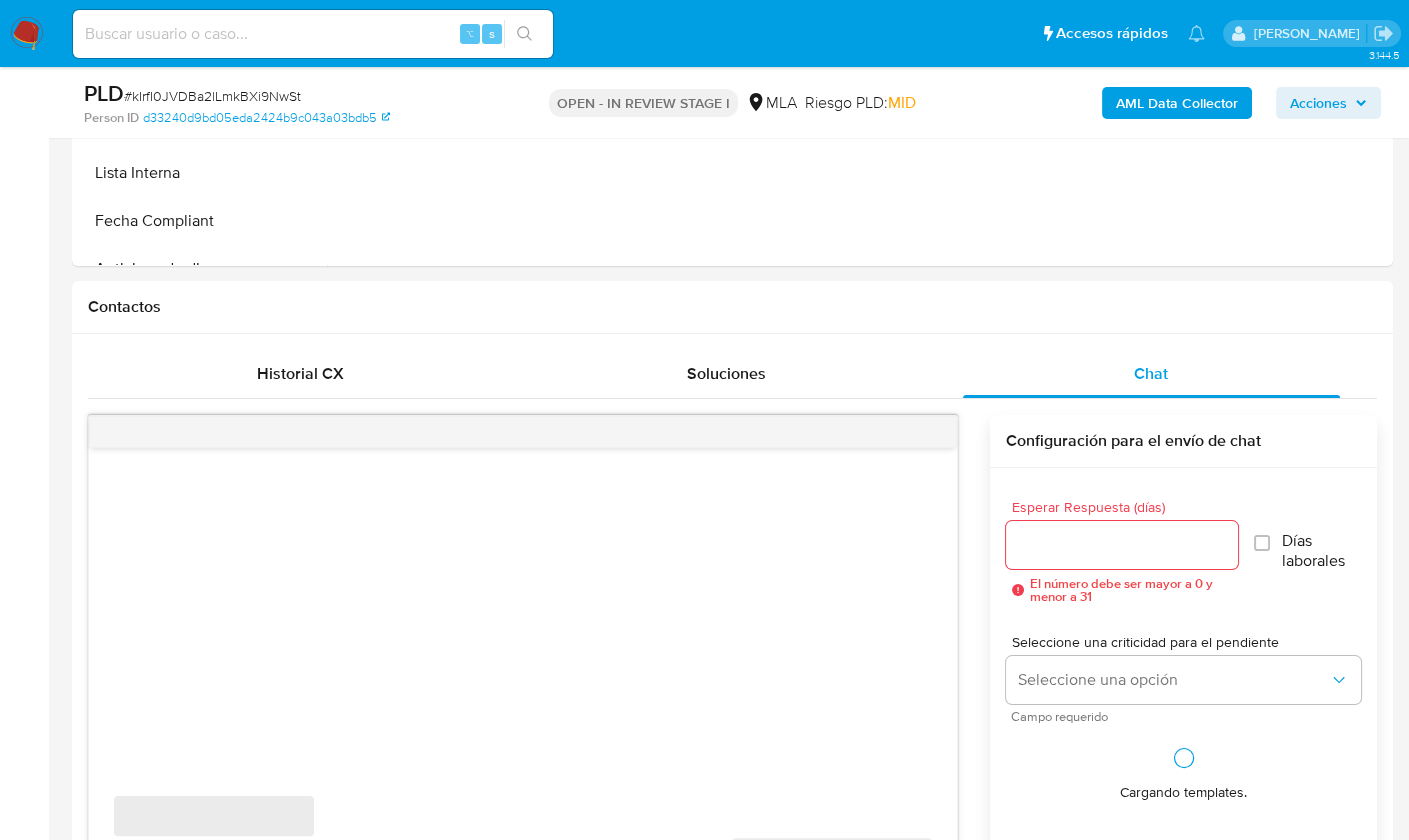 scroll, scrollTop: 1155, scrollLeft: 0, axis: vertical 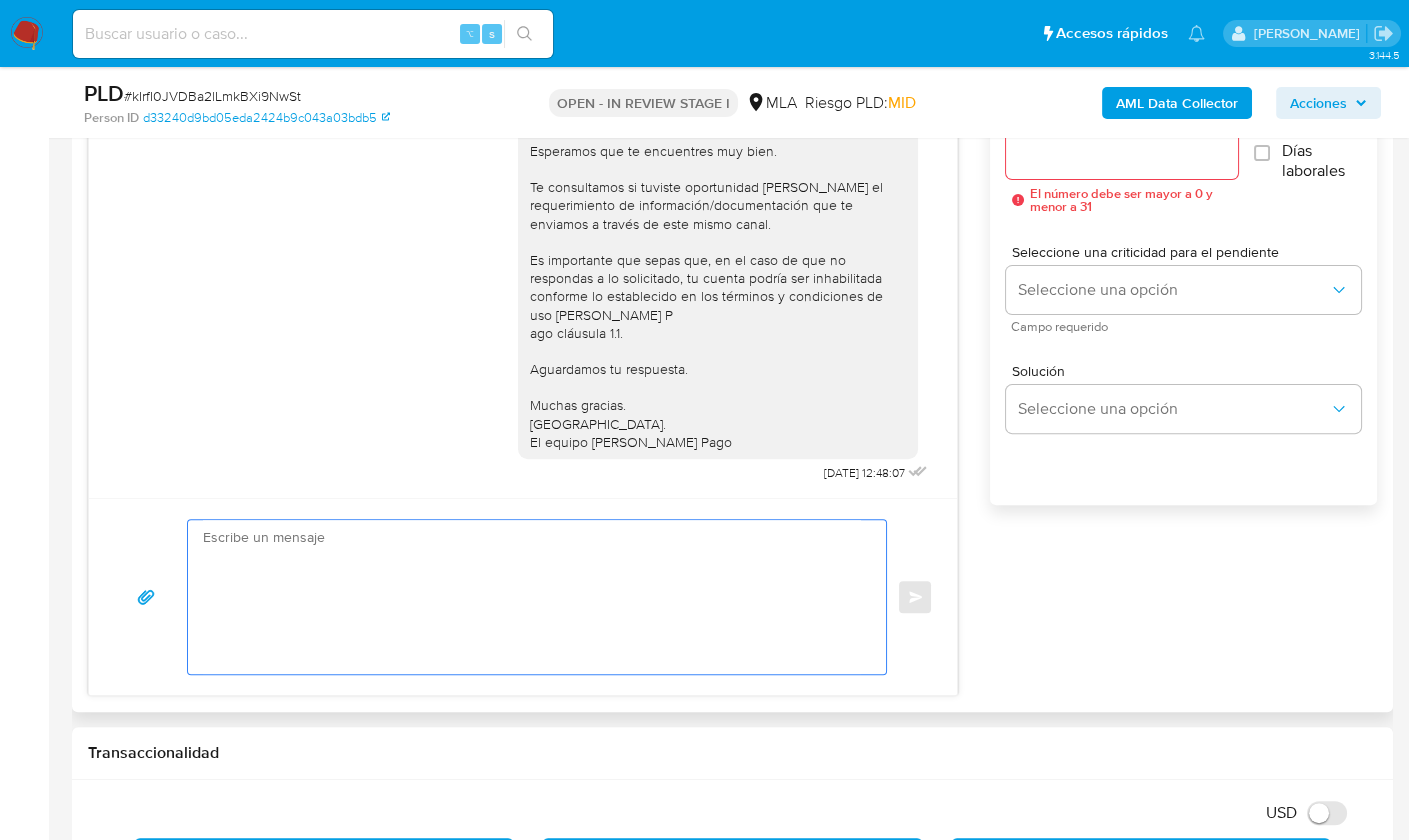 click at bounding box center (532, 597) 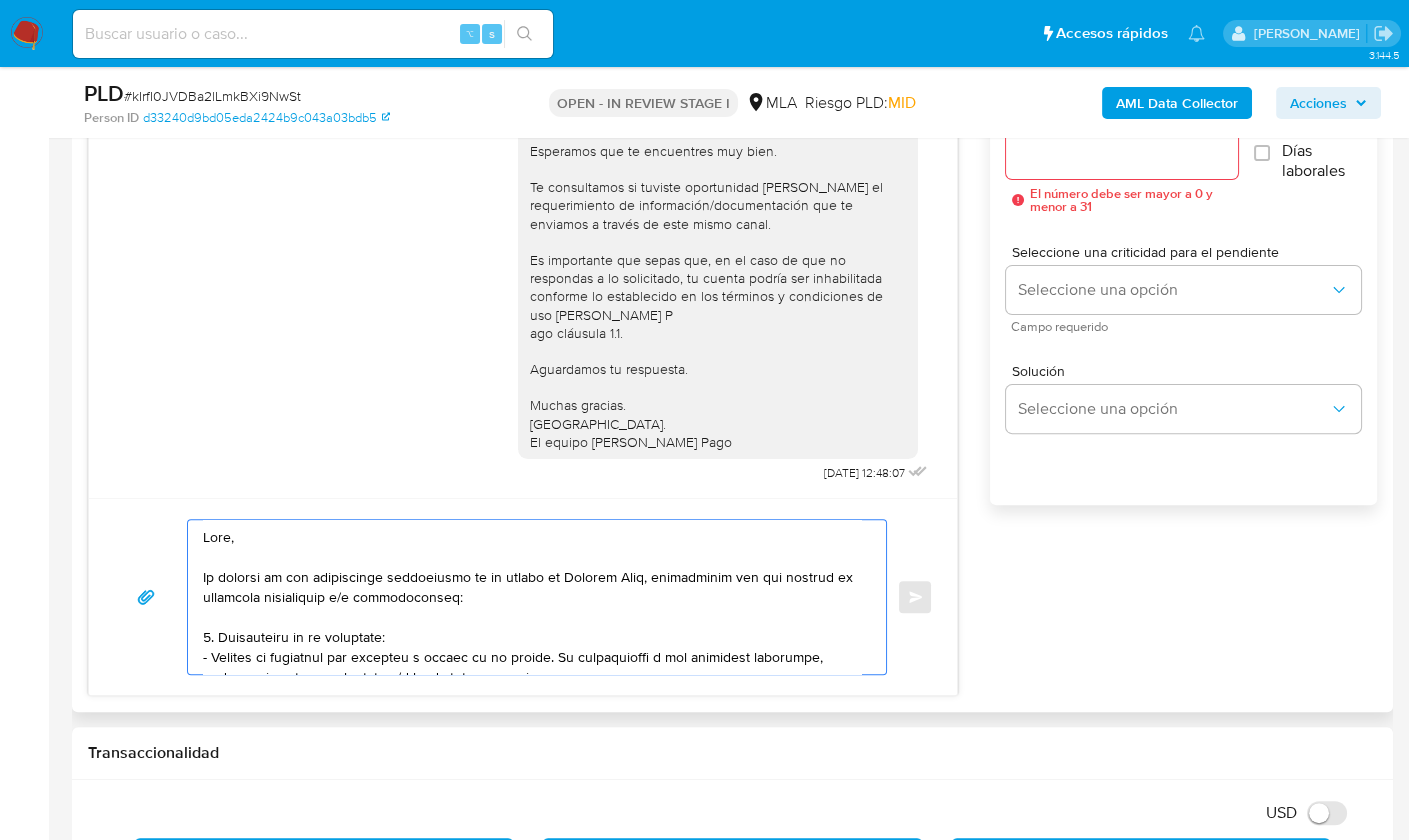 scroll, scrollTop: 527, scrollLeft: 0, axis: vertical 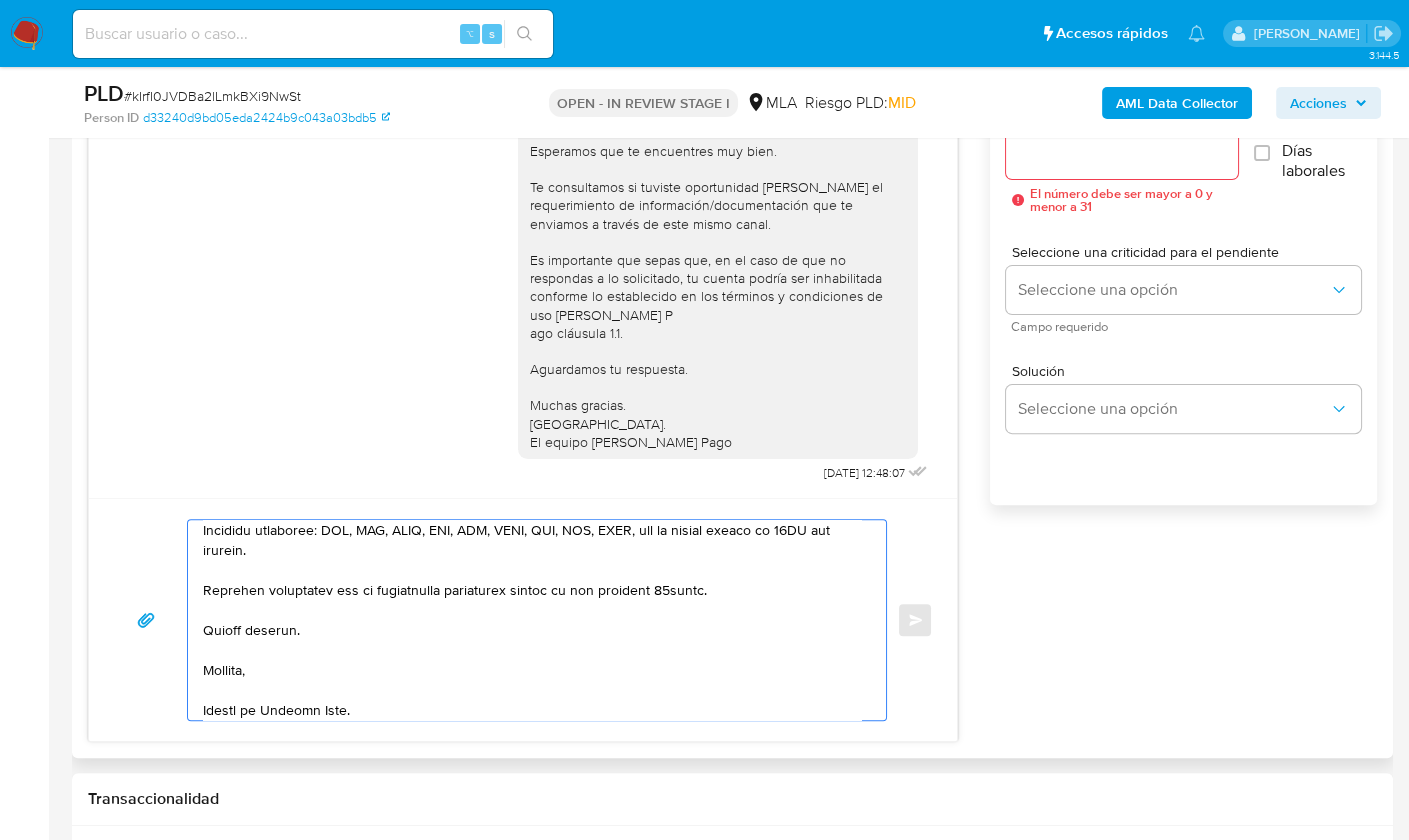 type on "Hola,
En función de las operaciones registradas en tu cuenta de Mercado Pago, necesitamos que nos brindes la siguiente información y/o documentación:
1. Descripción de la actividad:
- Detalla la actividad que realizas a través de tu cuenta. De corresponder a una actividad comercial, indicar el nombre, domicilio y/o sitio web del comercio.
2. De acuerdo a la actividad que realices en tu cuenta, adjunta la siguiente documentación. A modo de ejemplo, puedes enviar uno de estos comprobantes:
- Últimos 3 recibos de sueldo/jubilación.
3. Proporciona el vínculo con las siguientes contrapartes con las que operaste, el motivo de las transacciones y documentación de respaldo:
- Pablo Alejandro Redondo CUIT 20423775085
- Julian Fernandes CUIT 20408300410
- Mijeynis del Valle Hidalgo Herrera CUIT 27960354228
- Rodrigo Adrian Gianina Delgado CUIT 20384981330
- Alejo Nicolas Amestoy Cippolini CUIT 20401585673
4. Notamos un incremento en tu operatoria e ingresos en mayo 2025.
¿Podrías explicarnos a qué se debe ..." 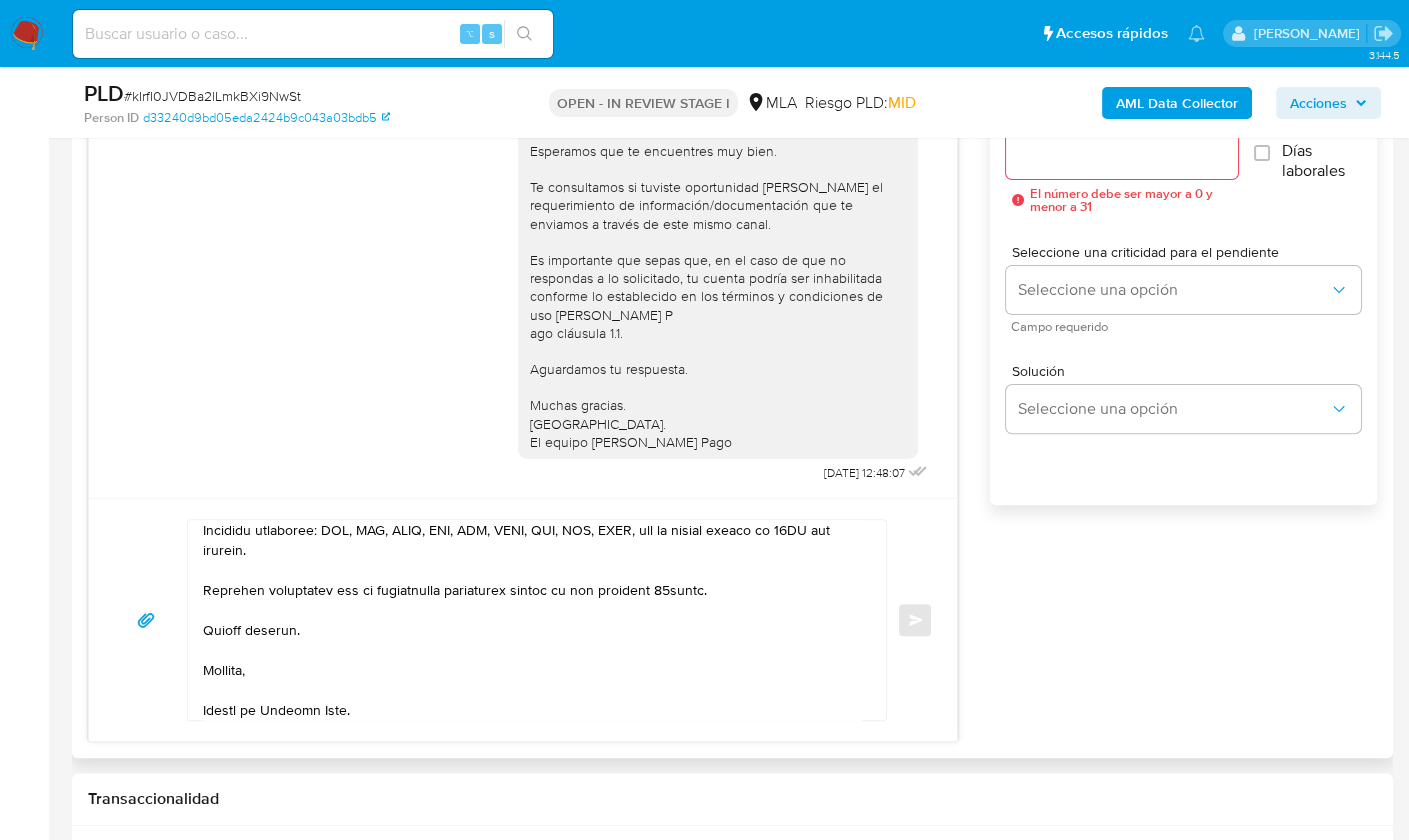click at bounding box center [1122, 155] 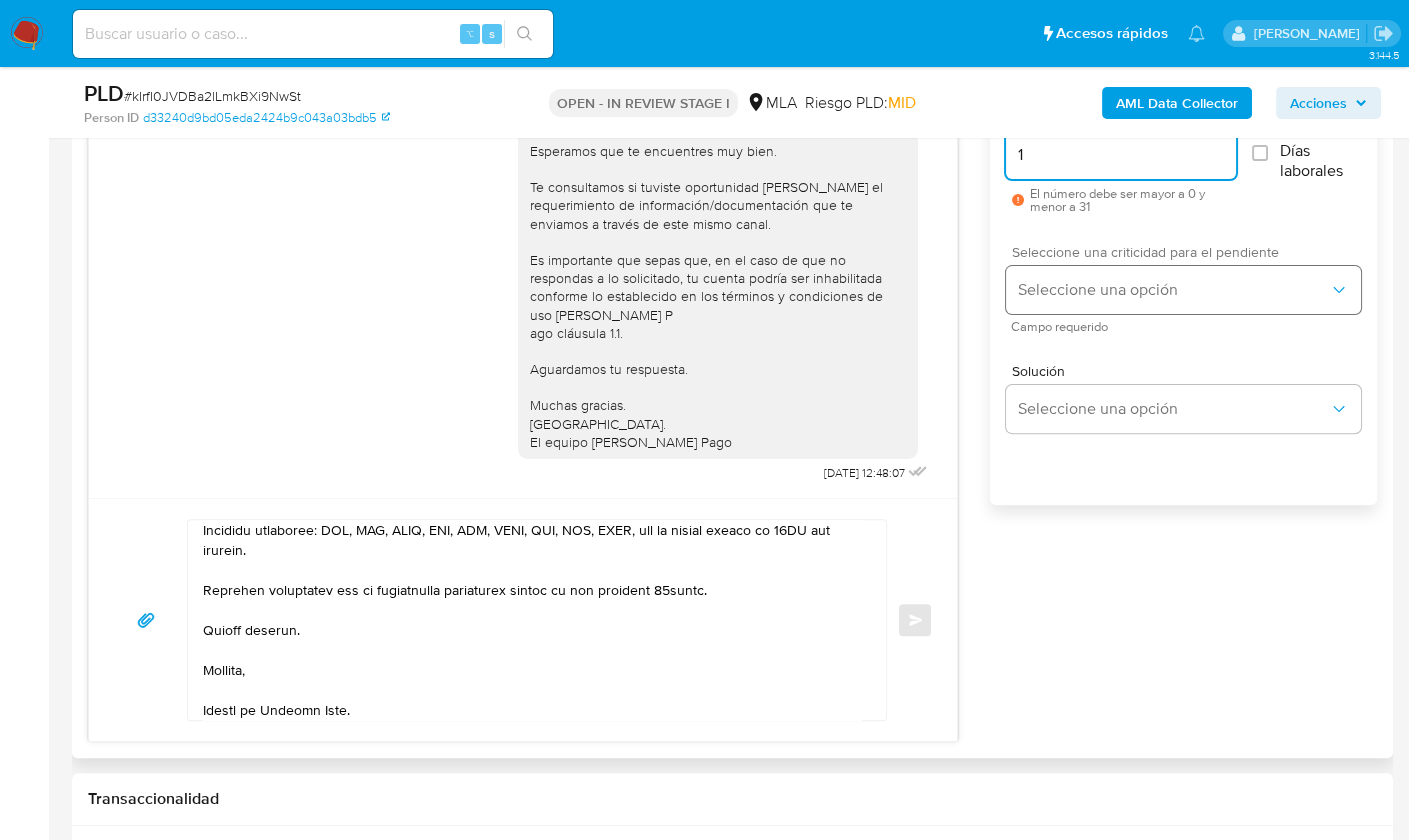 type on "1" 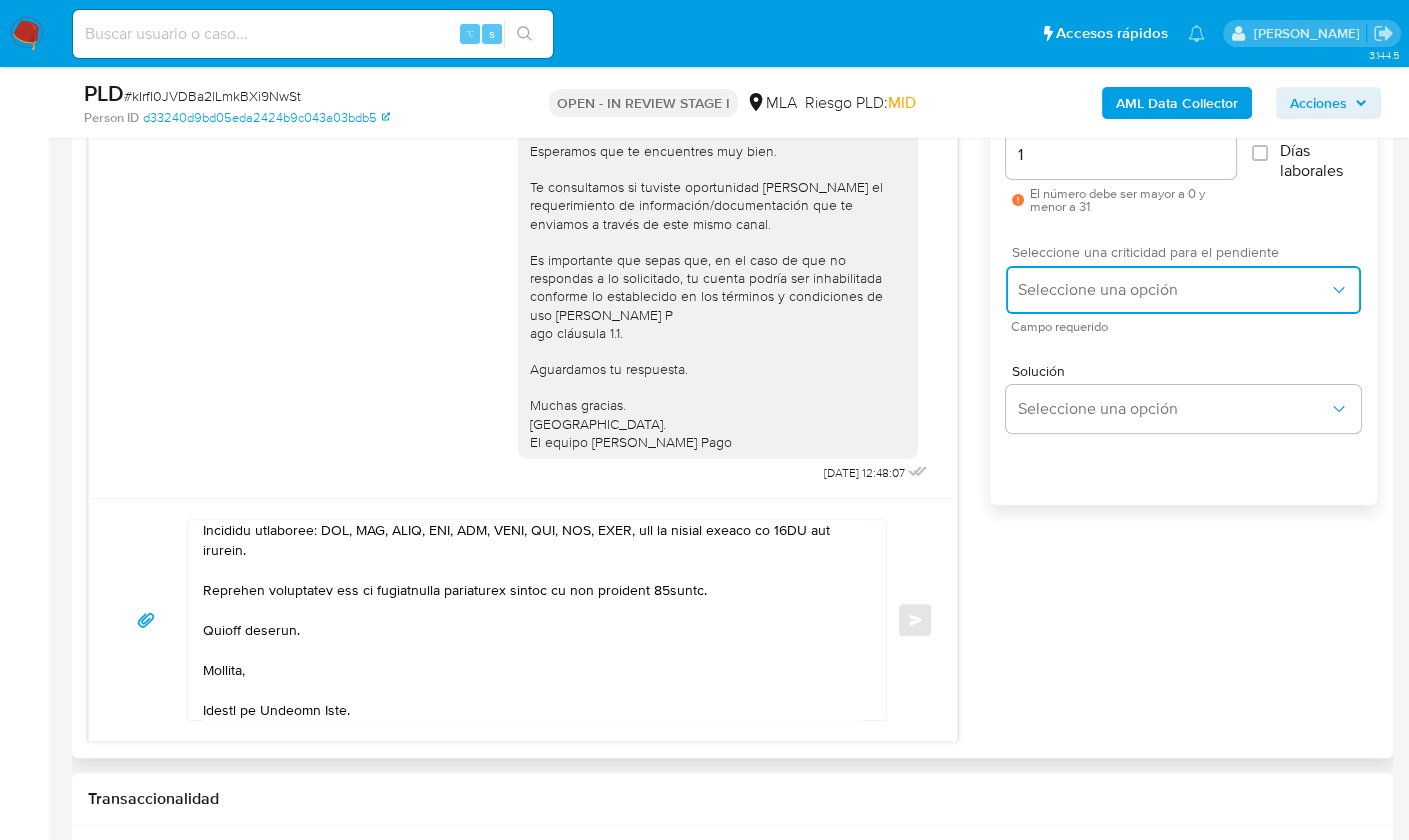 click on "Seleccione una opción" at bounding box center [1173, 290] 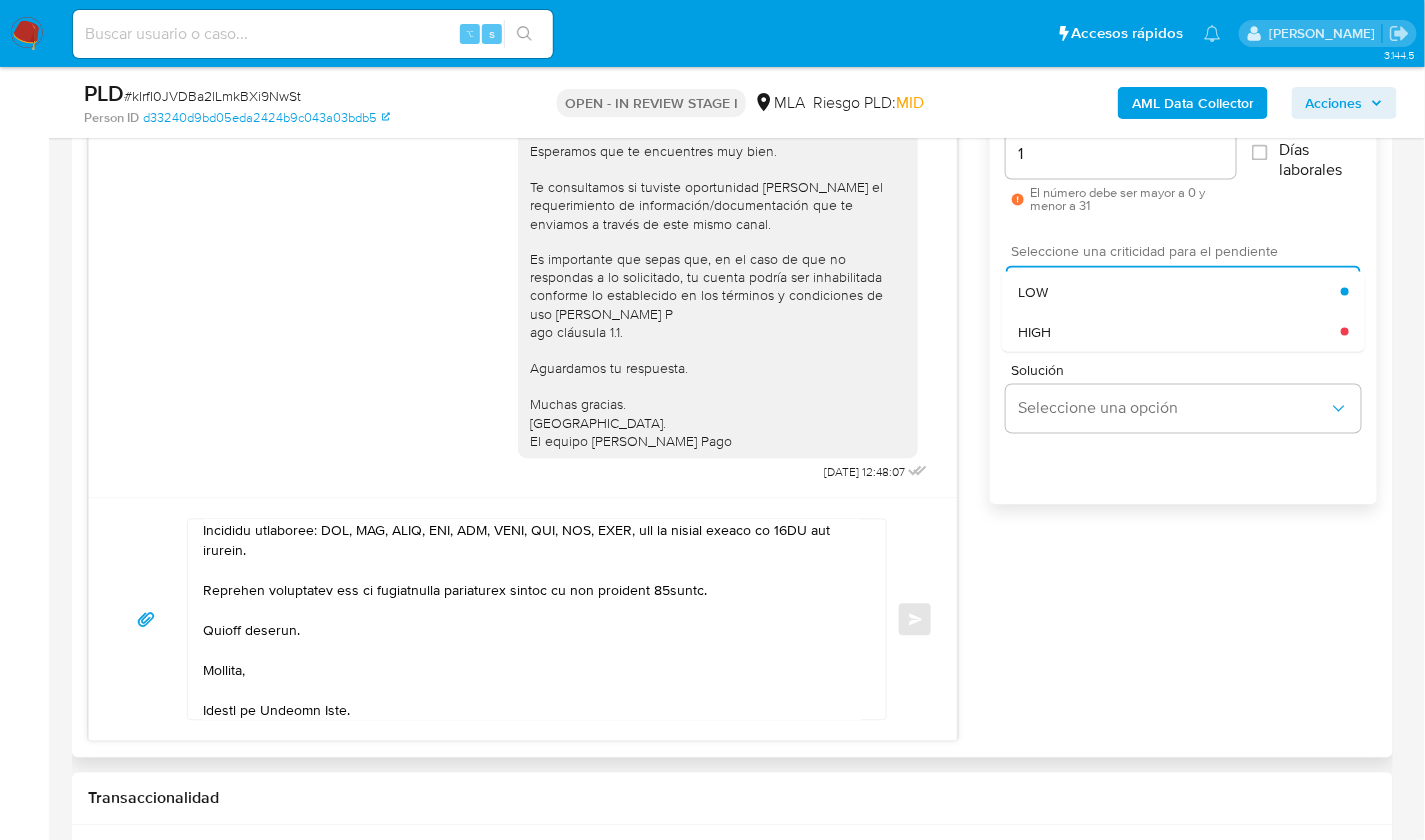 click on "HIGH" at bounding box center [1180, 332] 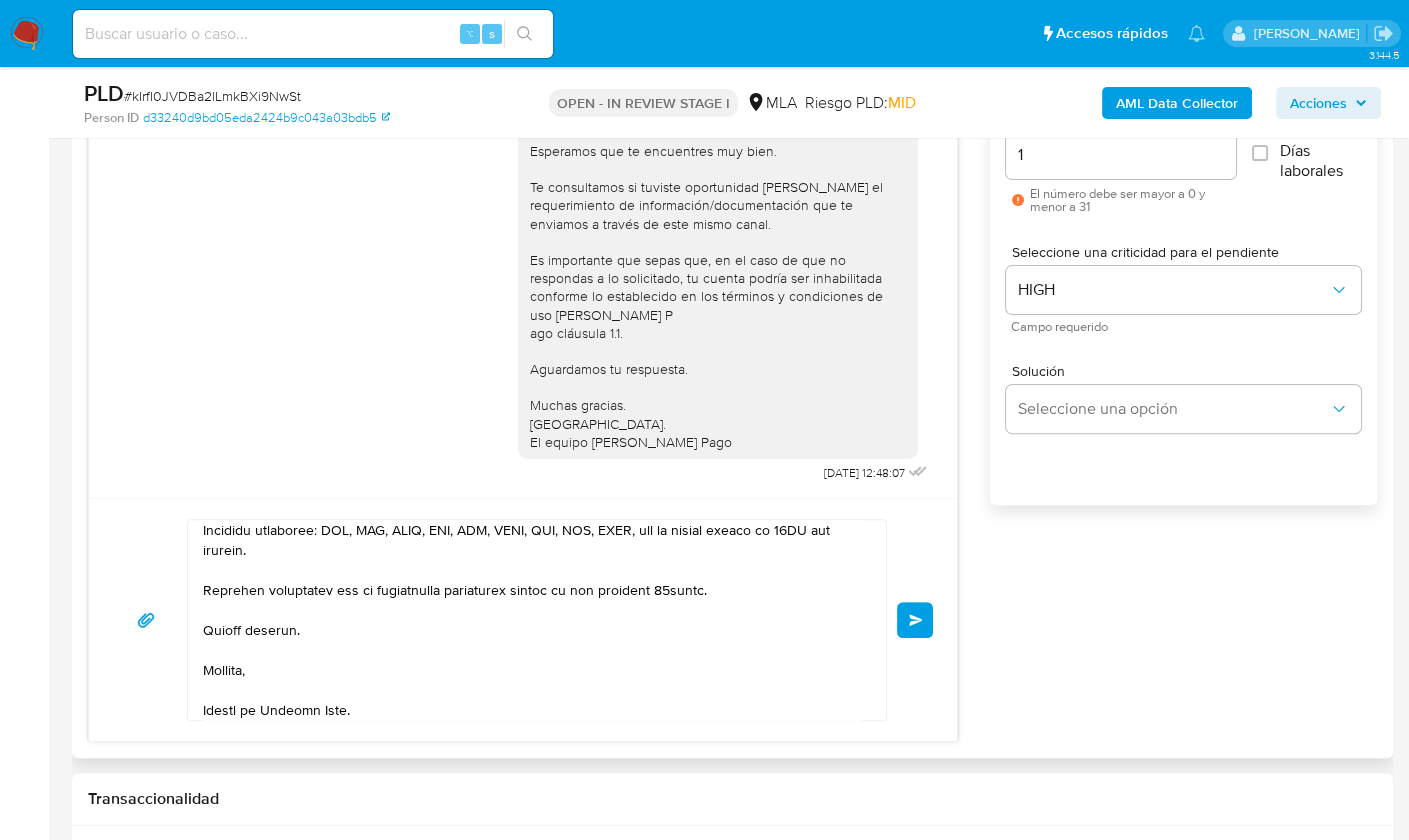 click on "Enviar" at bounding box center [915, 620] 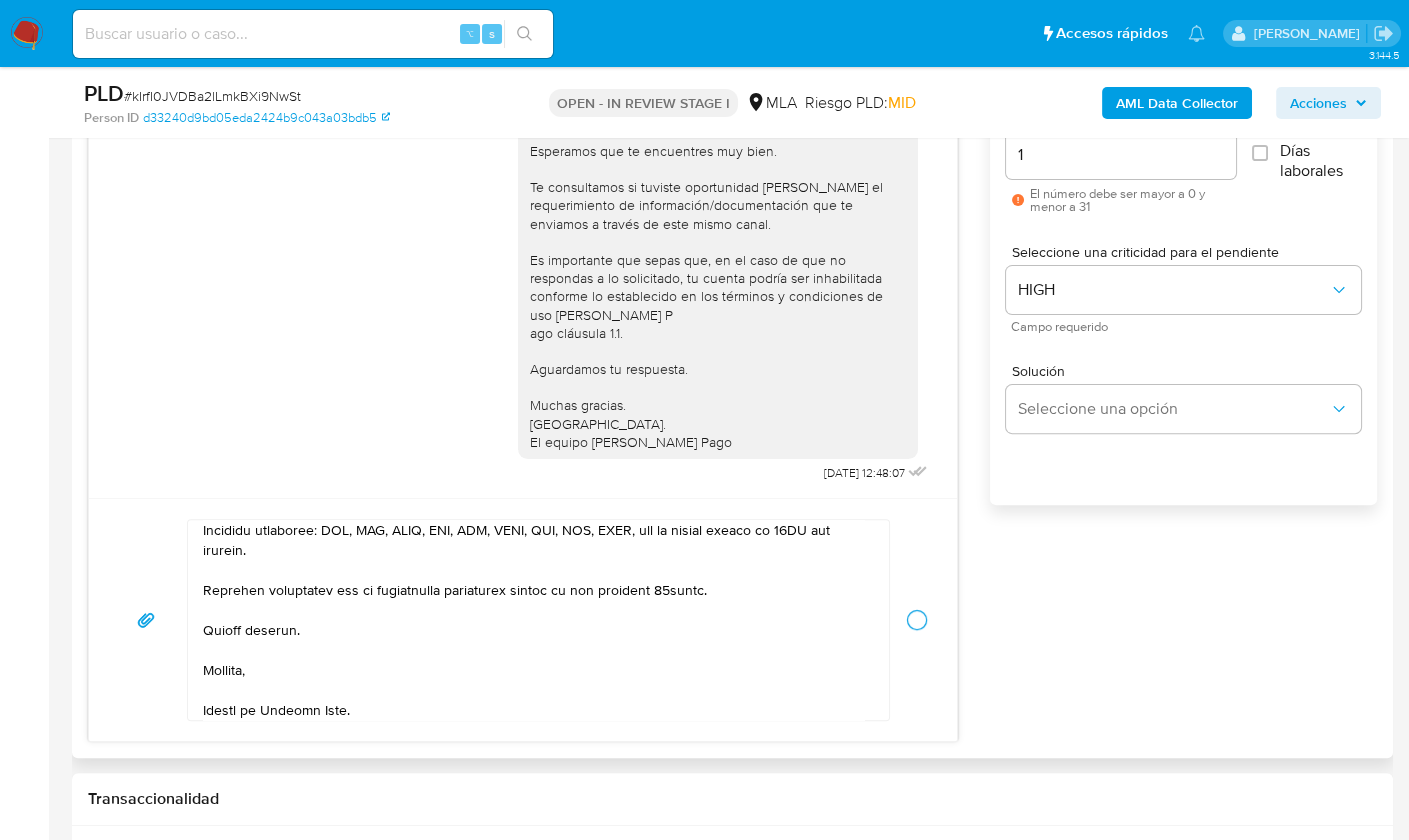 type 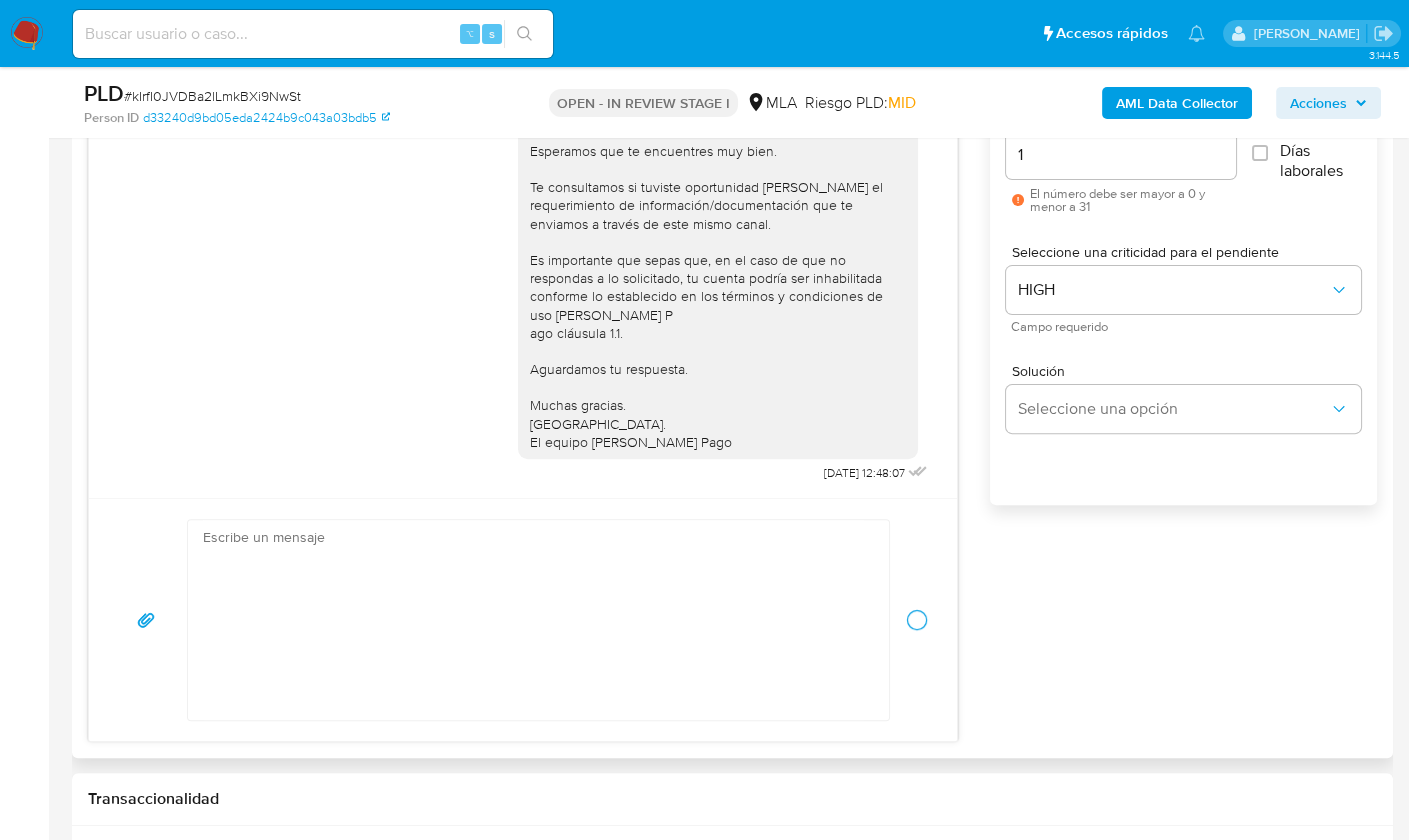 scroll, scrollTop: 0, scrollLeft: 0, axis: both 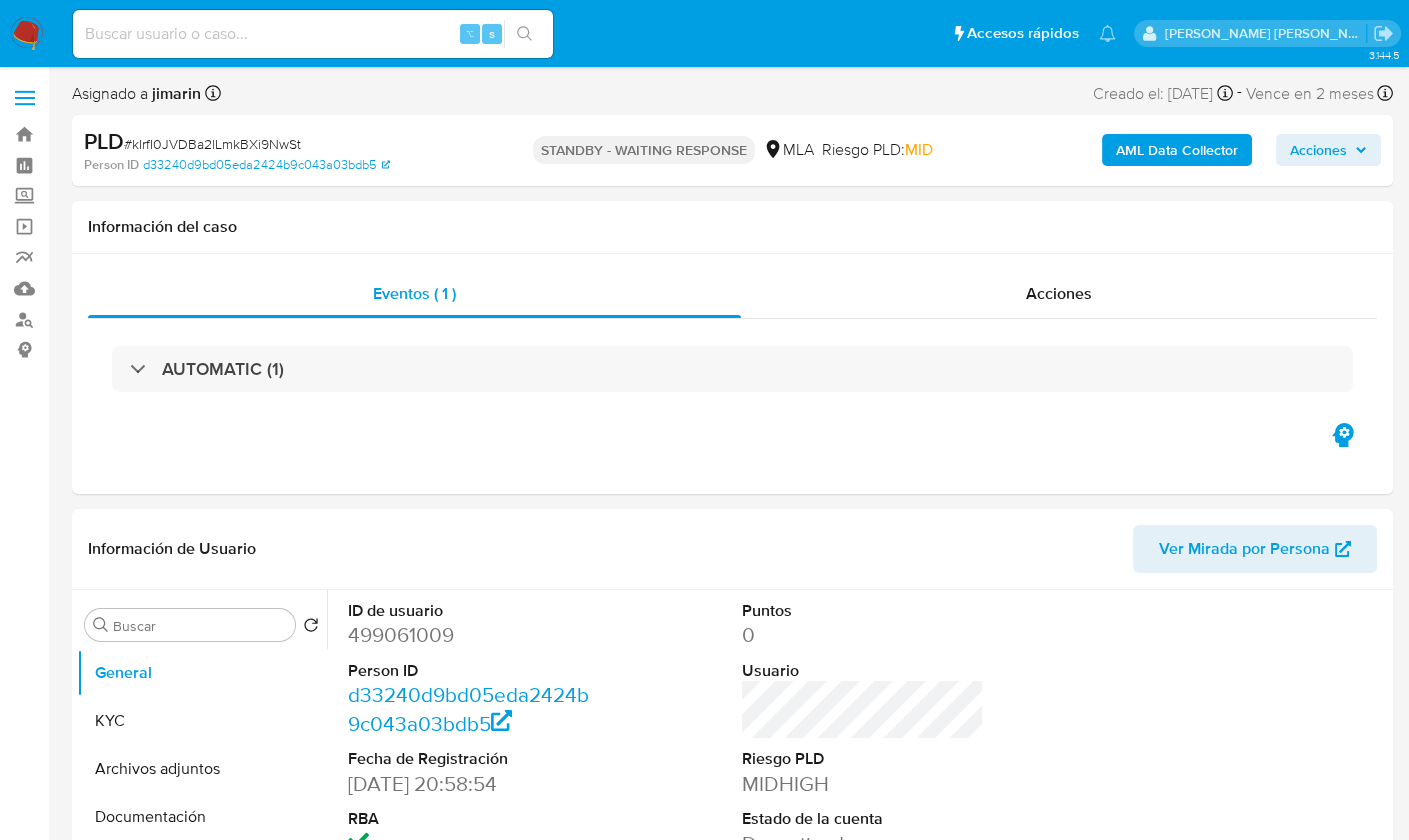 select on "10" 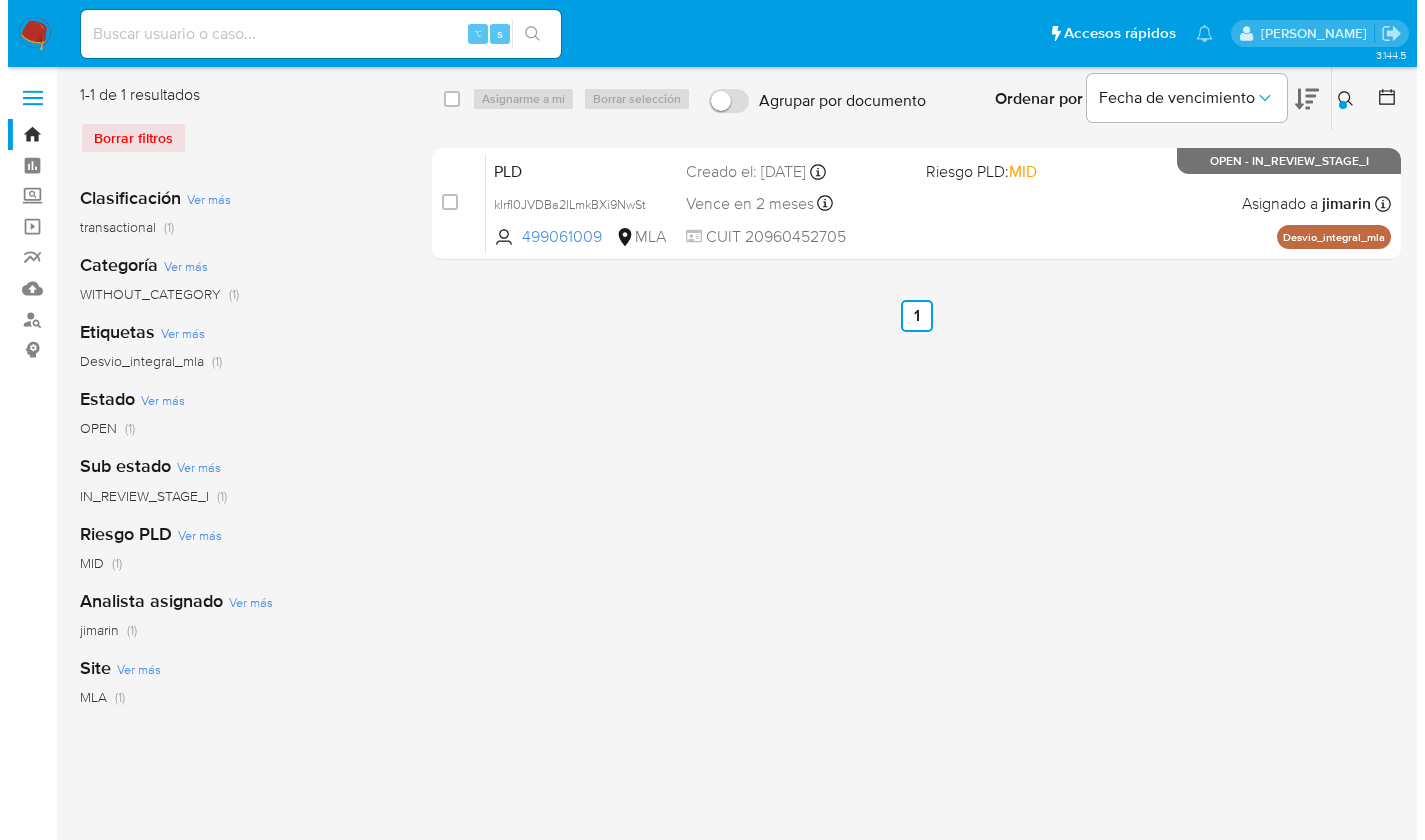 scroll, scrollTop: 0, scrollLeft: 0, axis: both 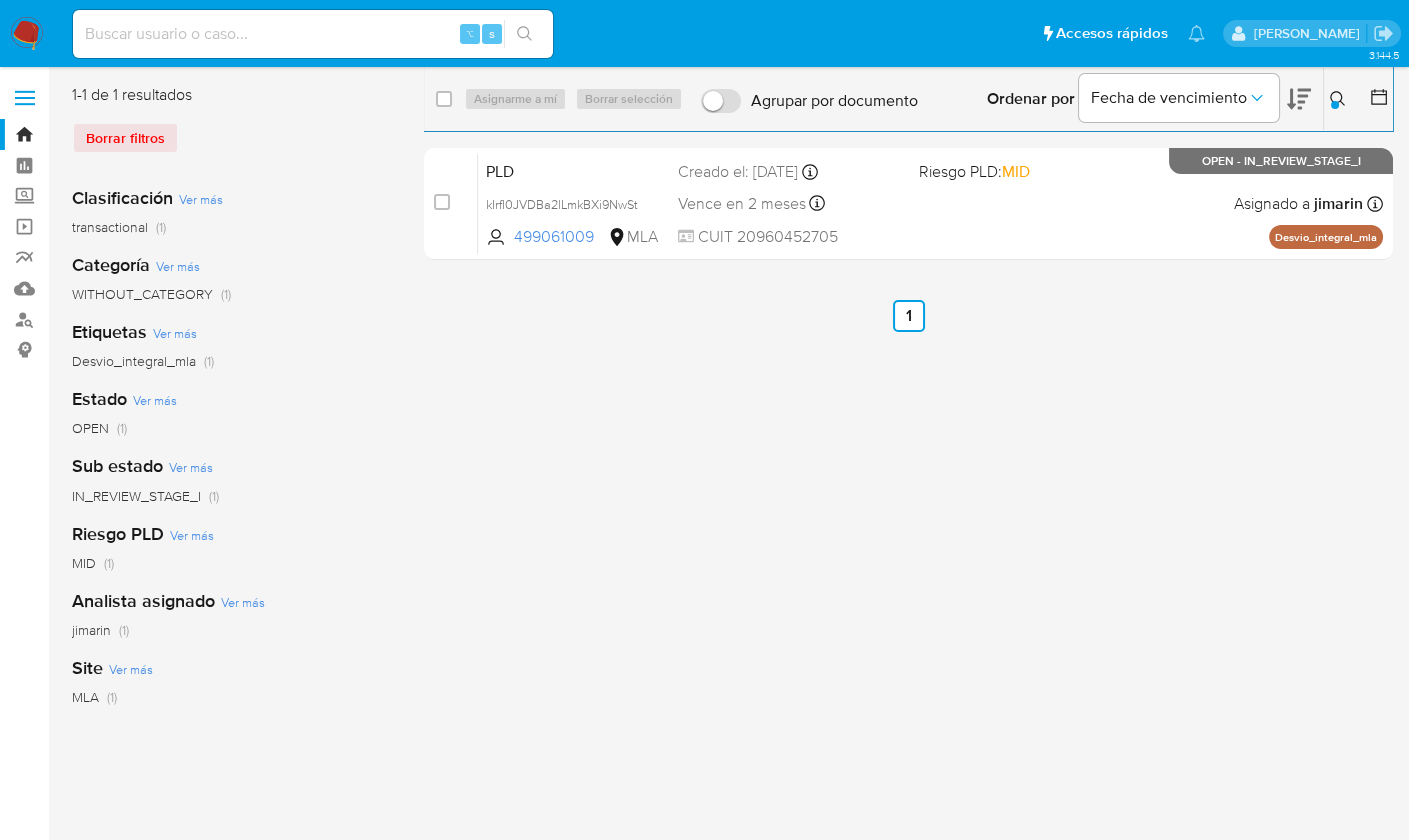 click at bounding box center (1335, 105) 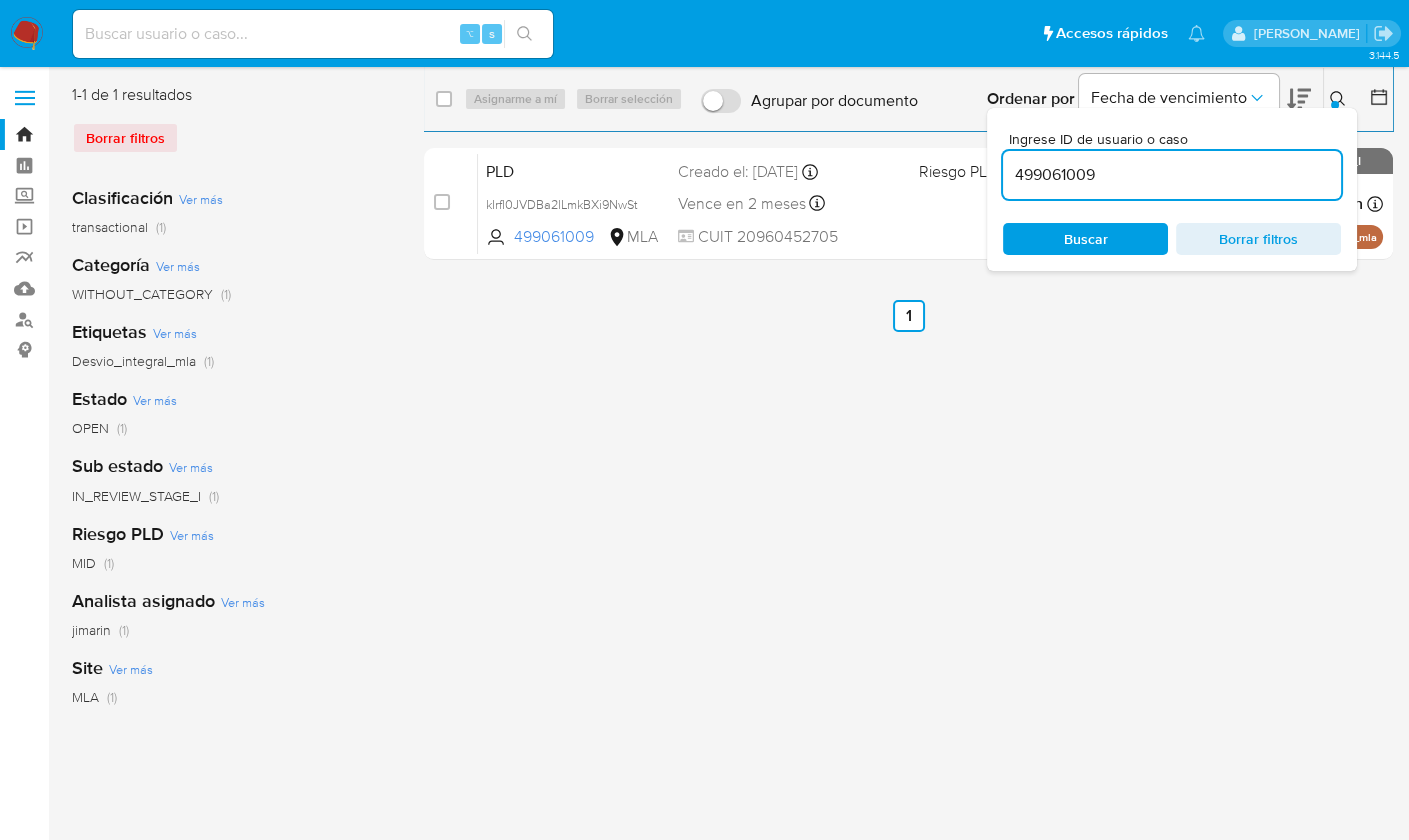 click on "499061009" at bounding box center [1172, 175] 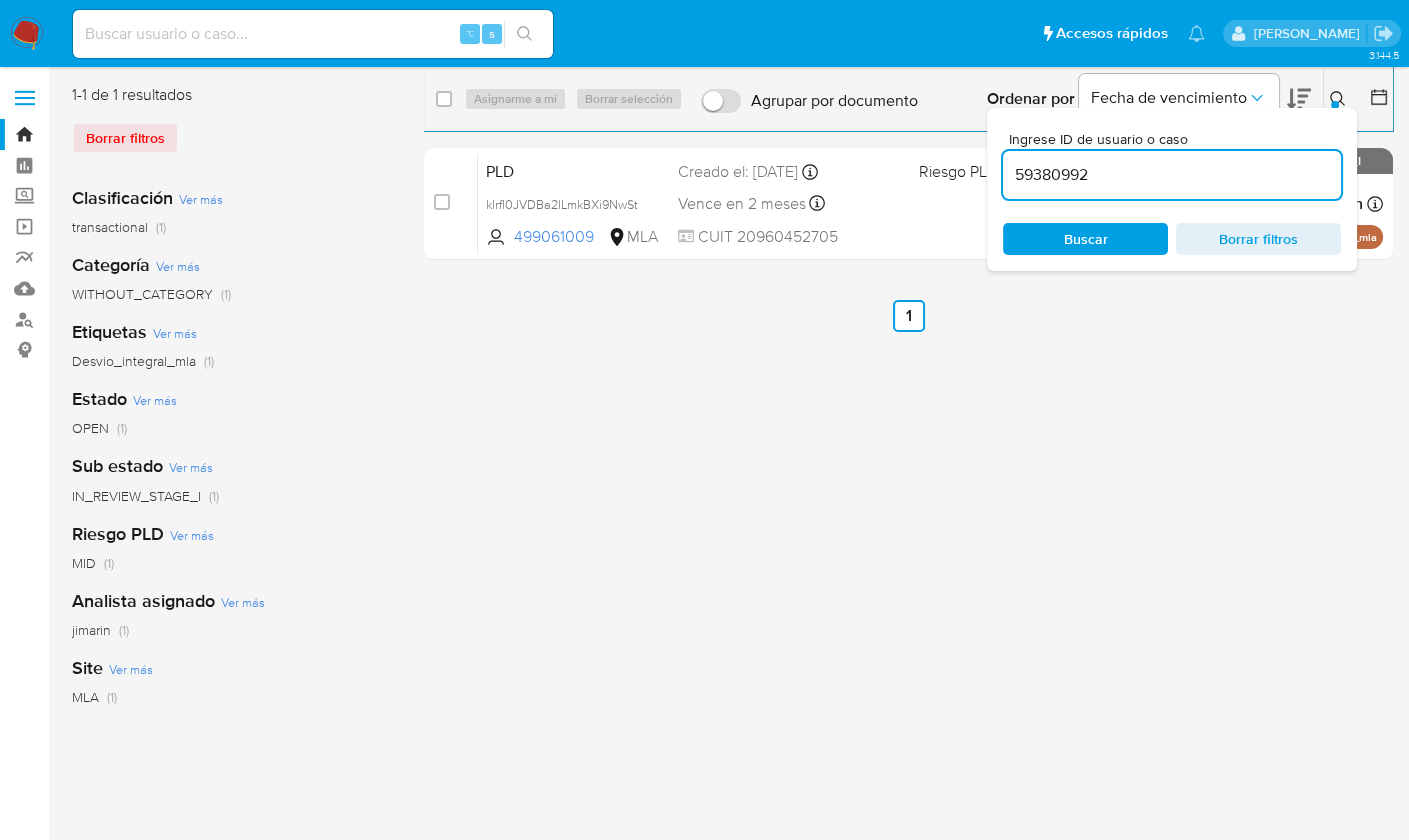 type on "59380992" 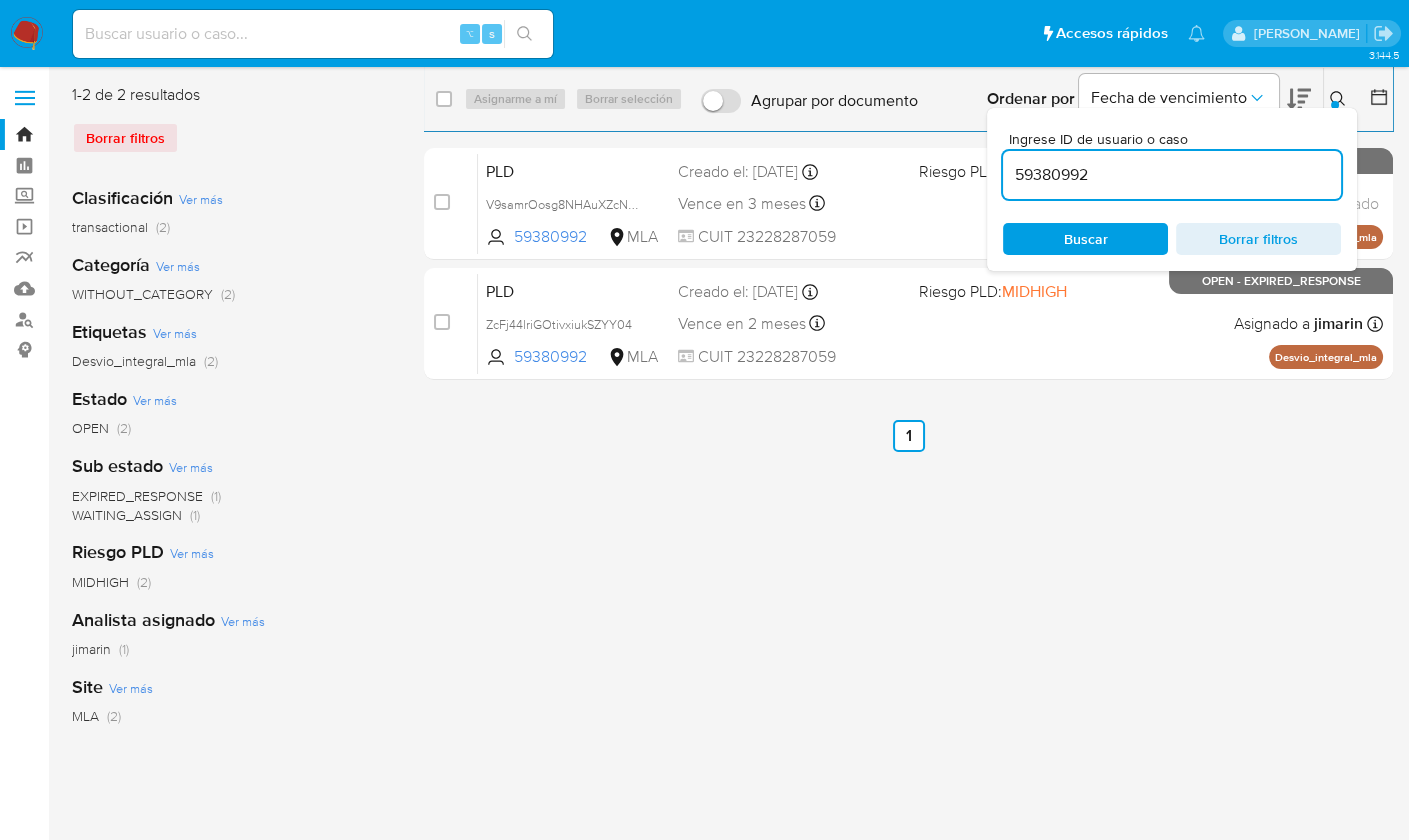 click 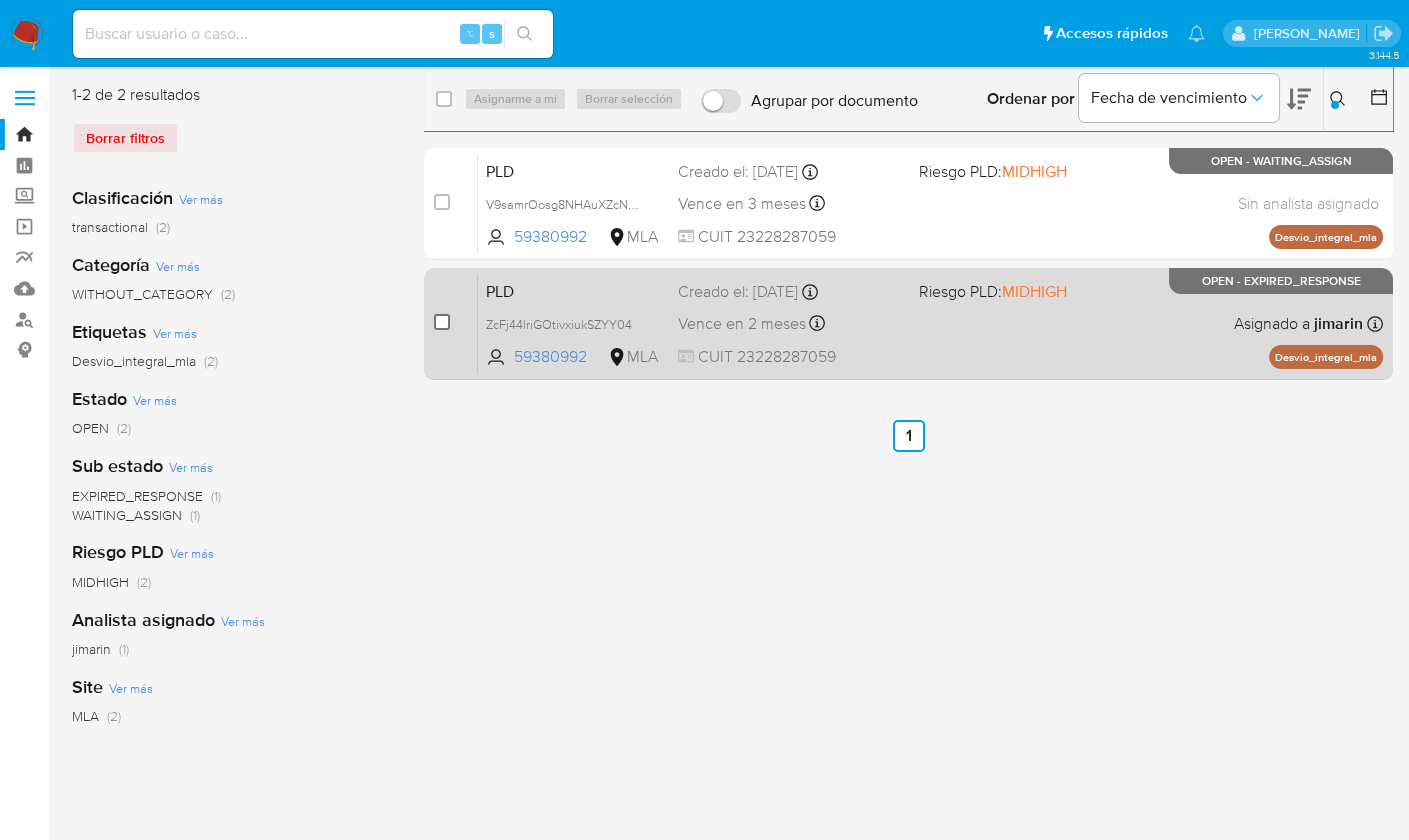click at bounding box center [442, 322] 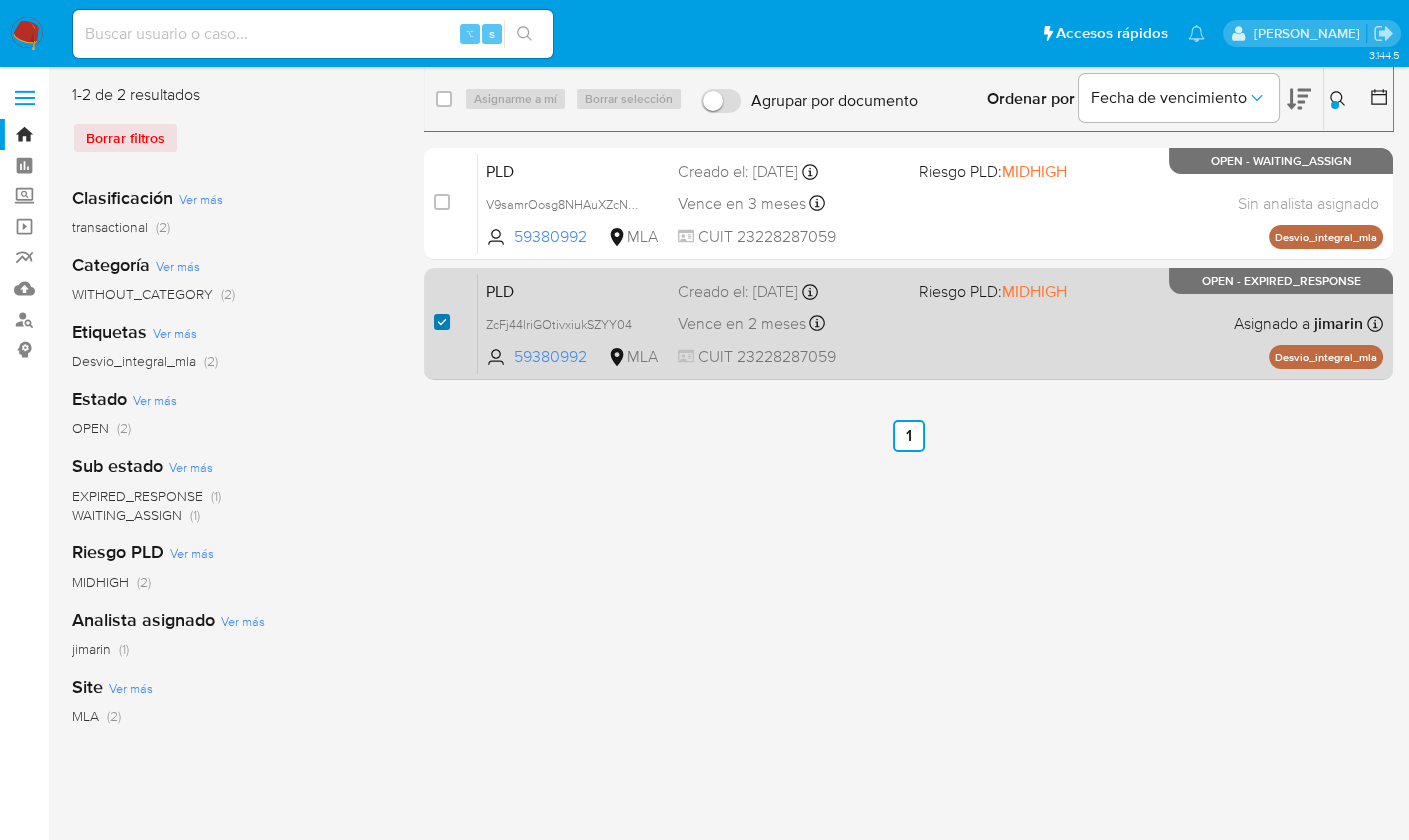 checkbox on "true" 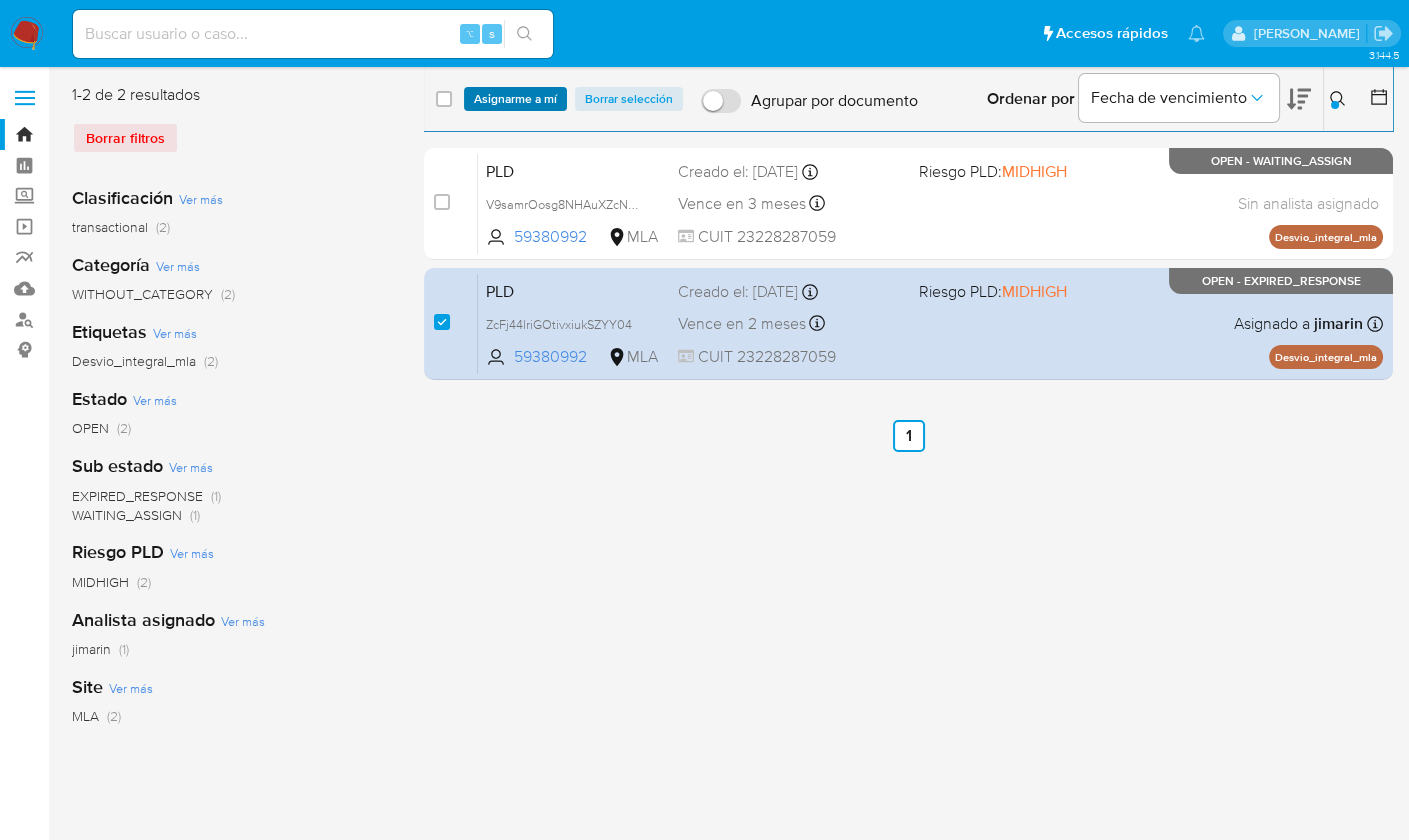 click on "Asignarme a mí" at bounding box center [515, 99] 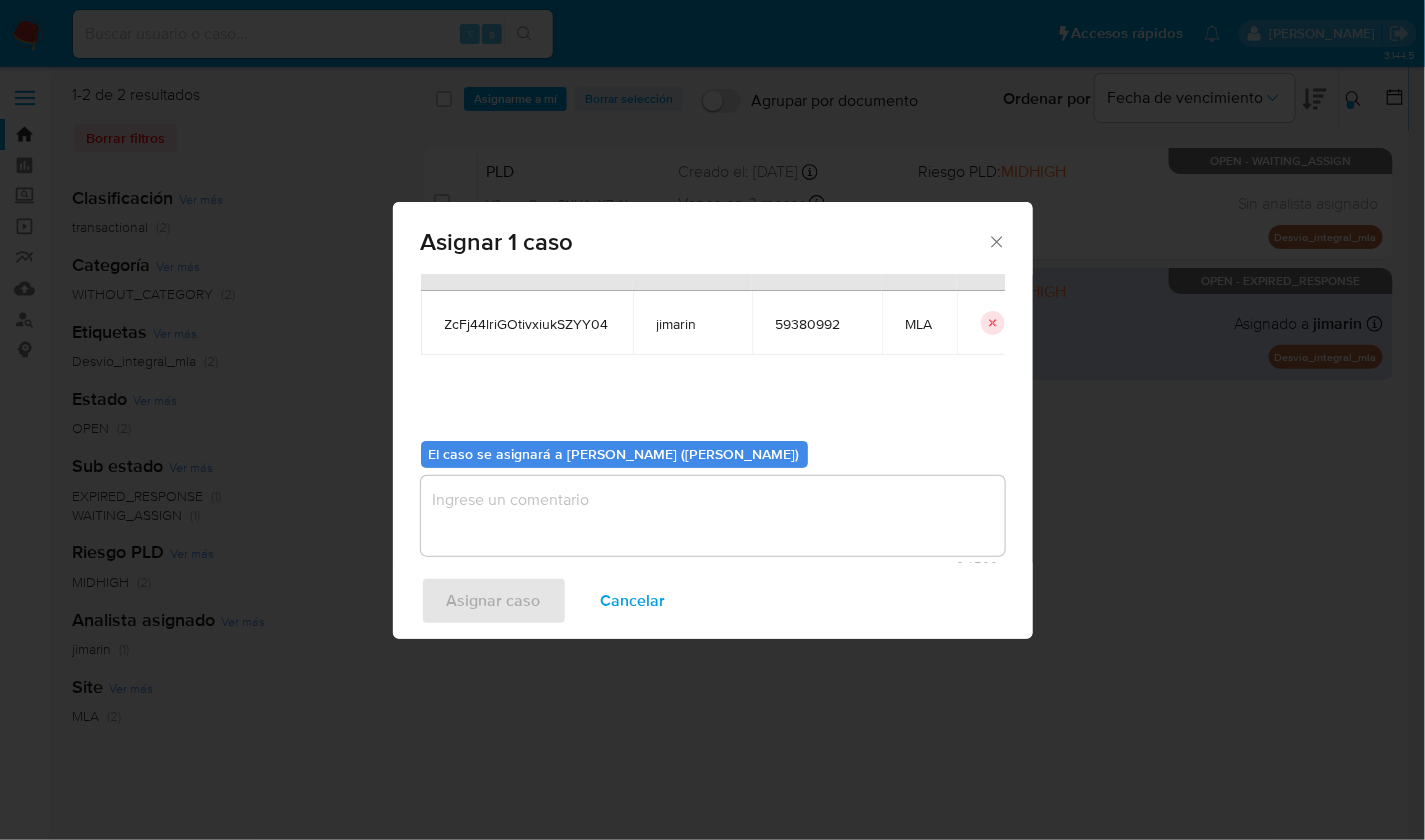 scroll, scrollTop: 102, scrollLeft: 0, axis: vertical 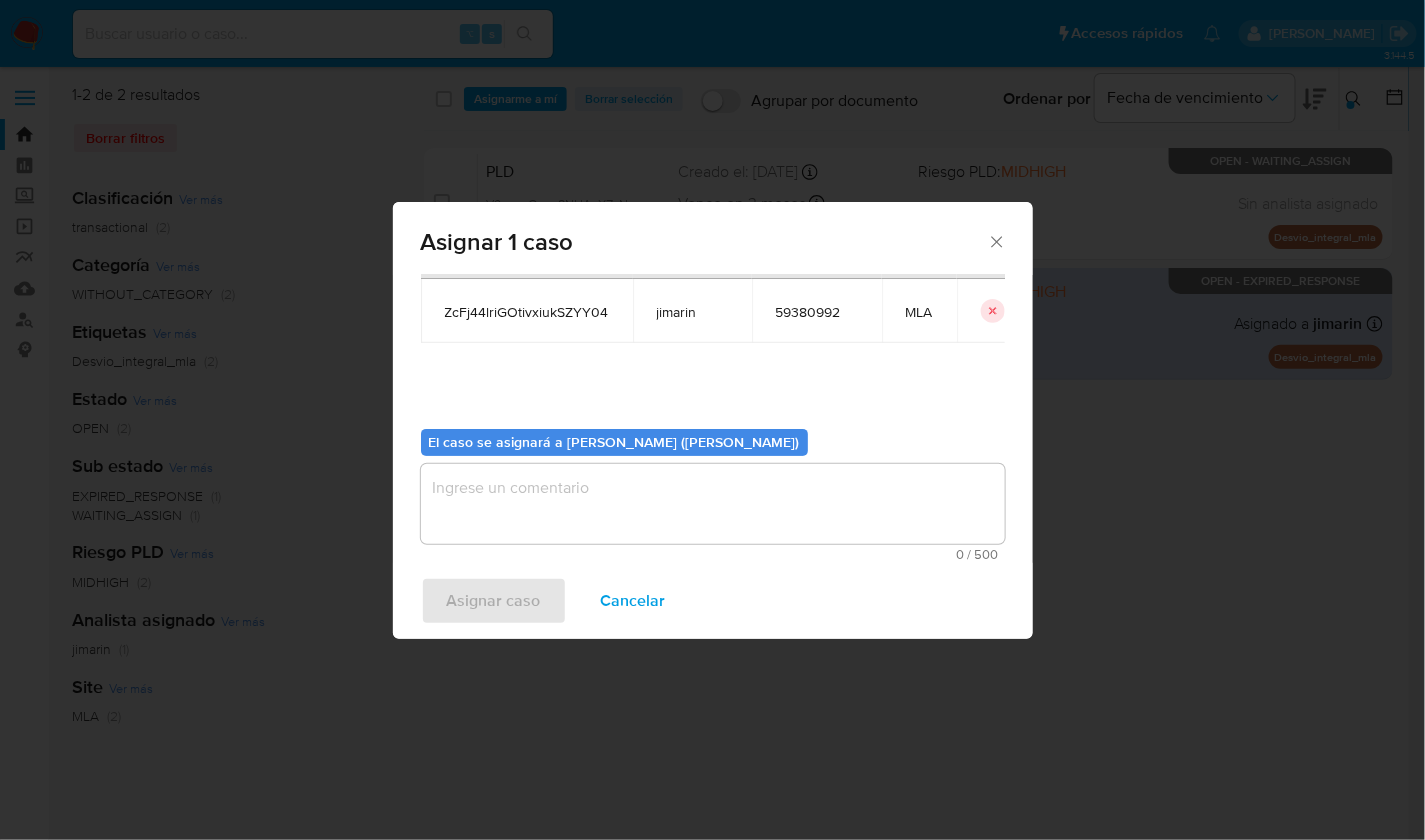 click at bounding box center [713, 504] 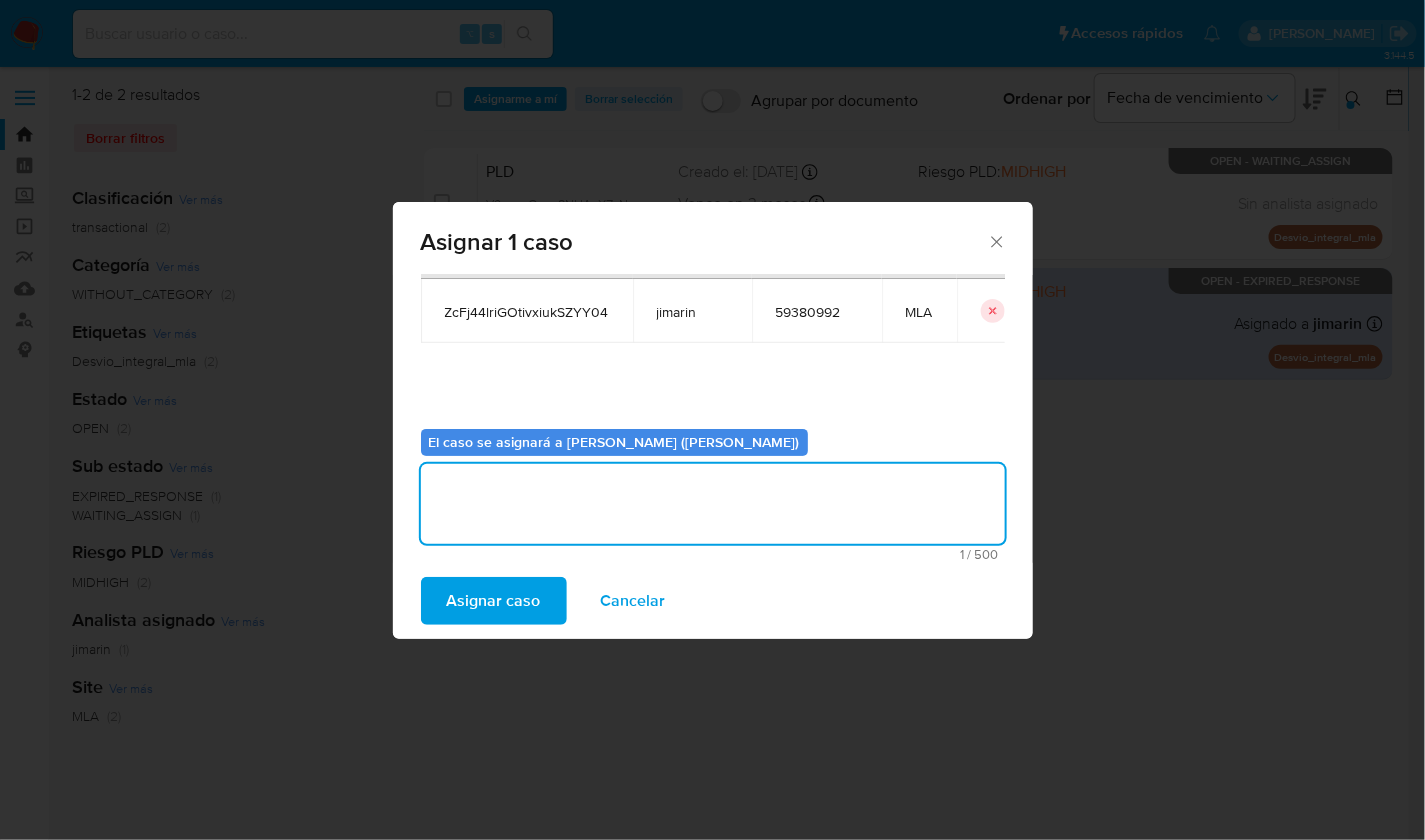 click on "Asignar caso" at bounding box center [494, 601] 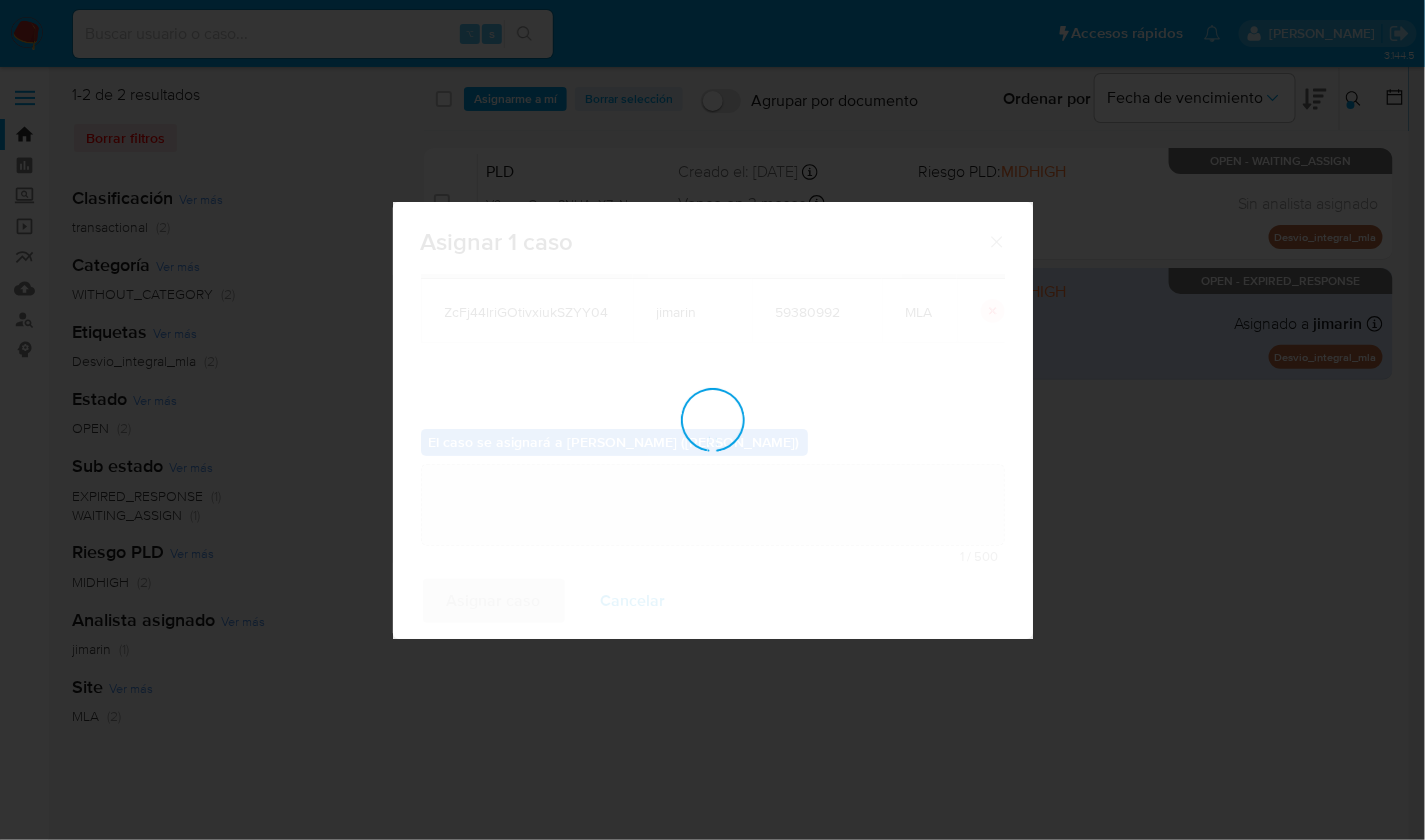 type 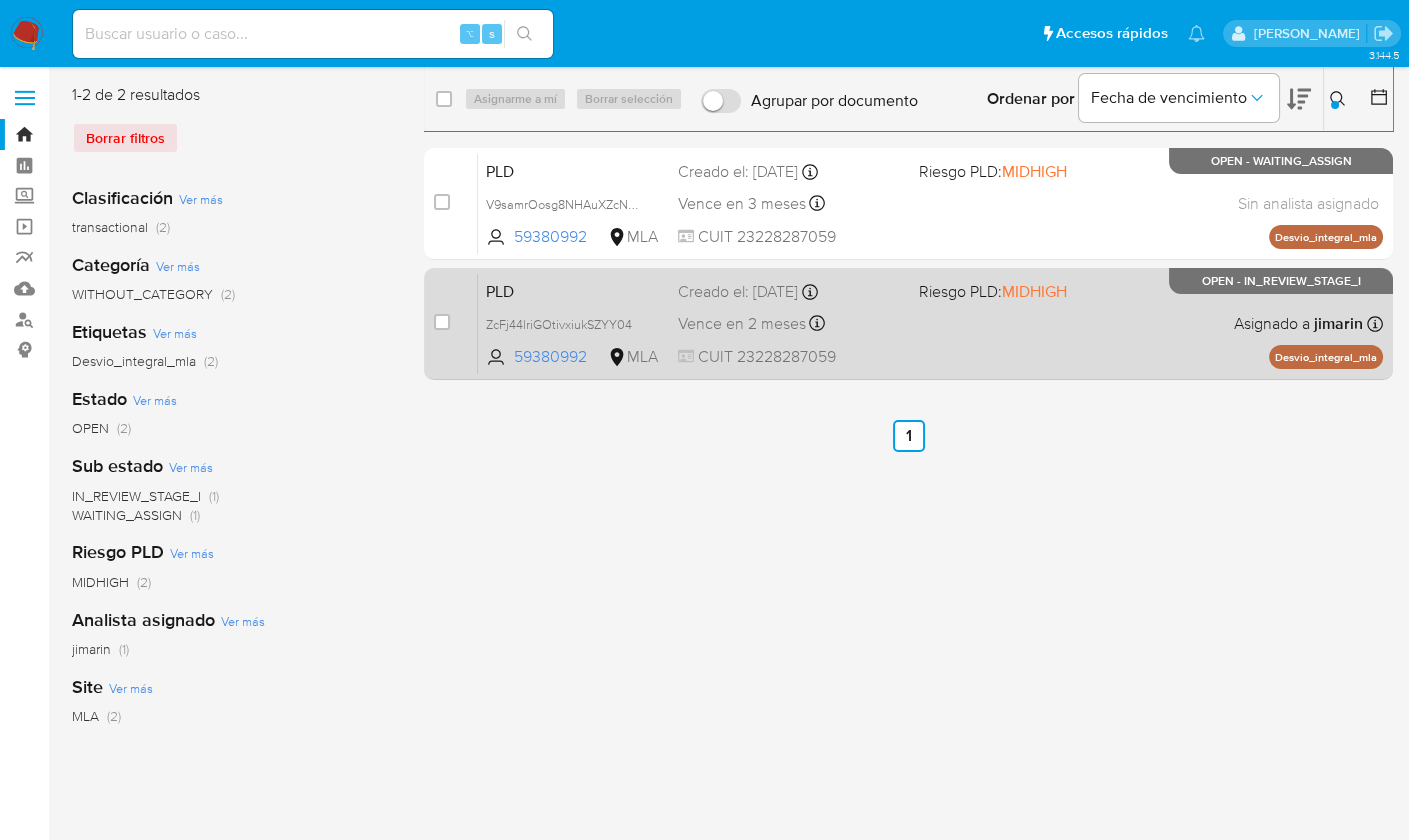 click on "PLD ZcFj44lriGOtivxiukSZYY04 59380992 MLA Riesgo PLD:  MIDHIGH Creado el: [DATE]   Creado el: [DATE] 03:06:55 Vence en 2 meses   Vence el [DATE] 03:06:55 CUIT   23228287059 Asignado a   jimarin   Asignado el: [DATE] 14:18:49 Desvio_integral_mla OPEN - IN_REVIEW_STAGE_I" at bounding box center (930, 323) 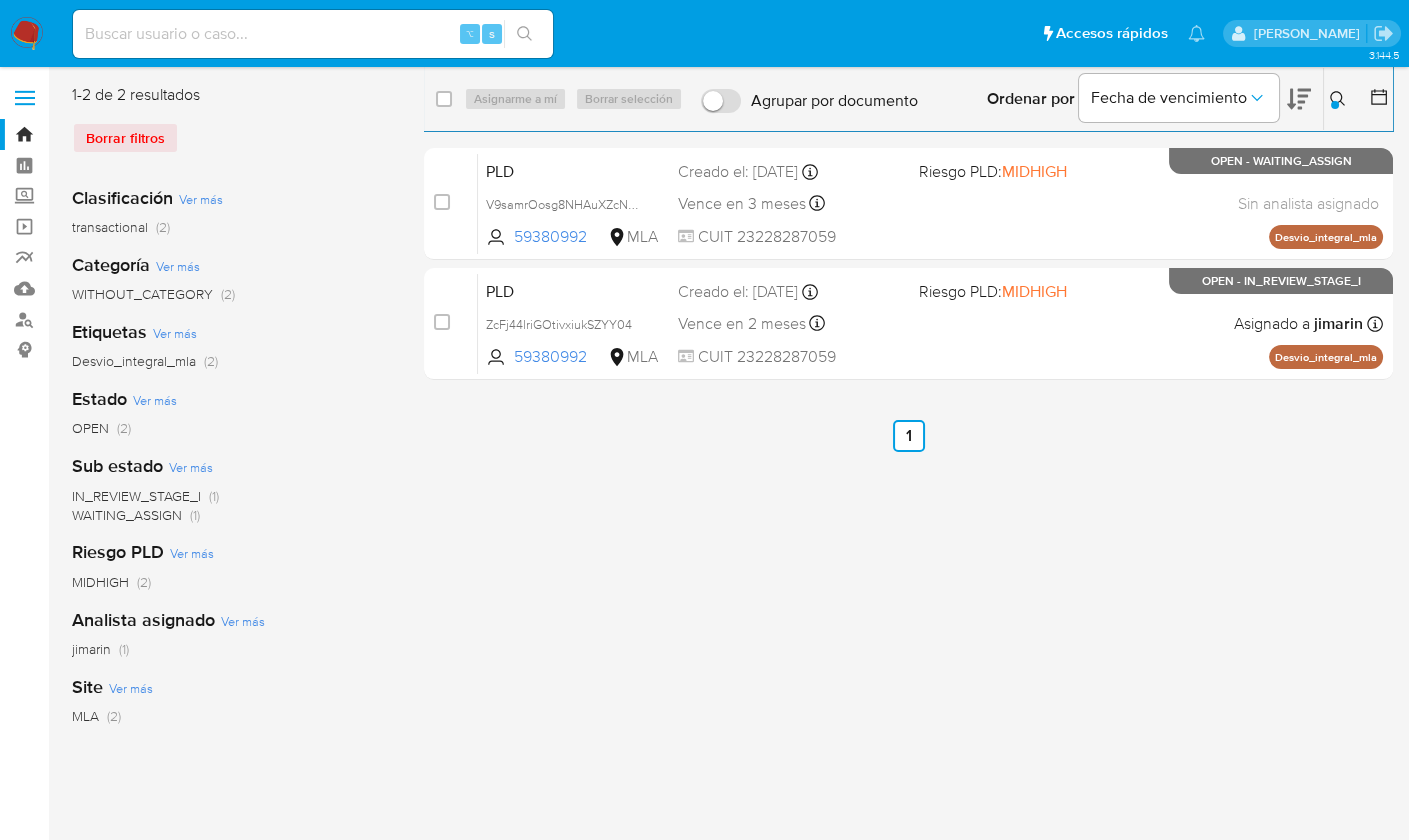 click 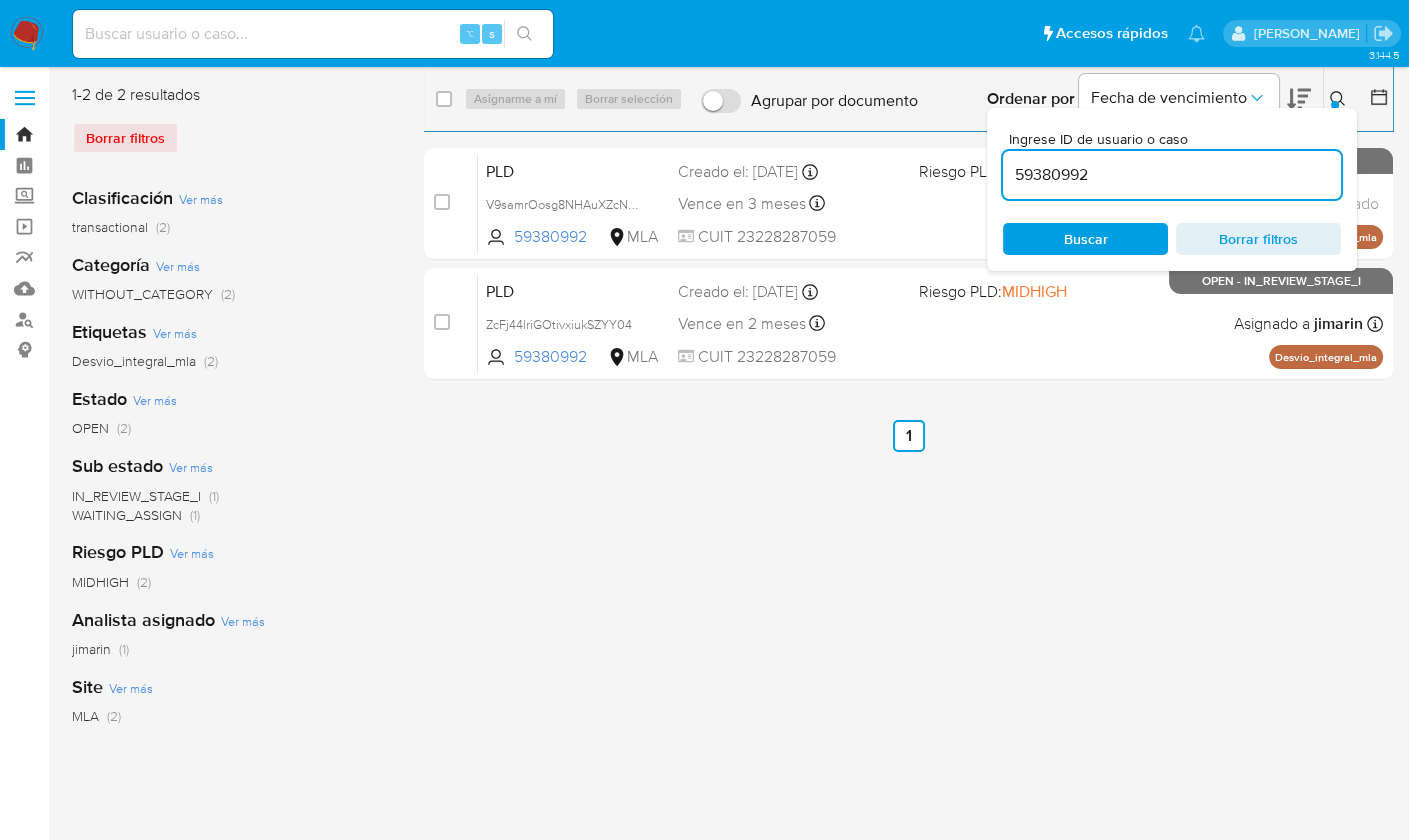 click on "59380992" at bounding box center (1172, 175) 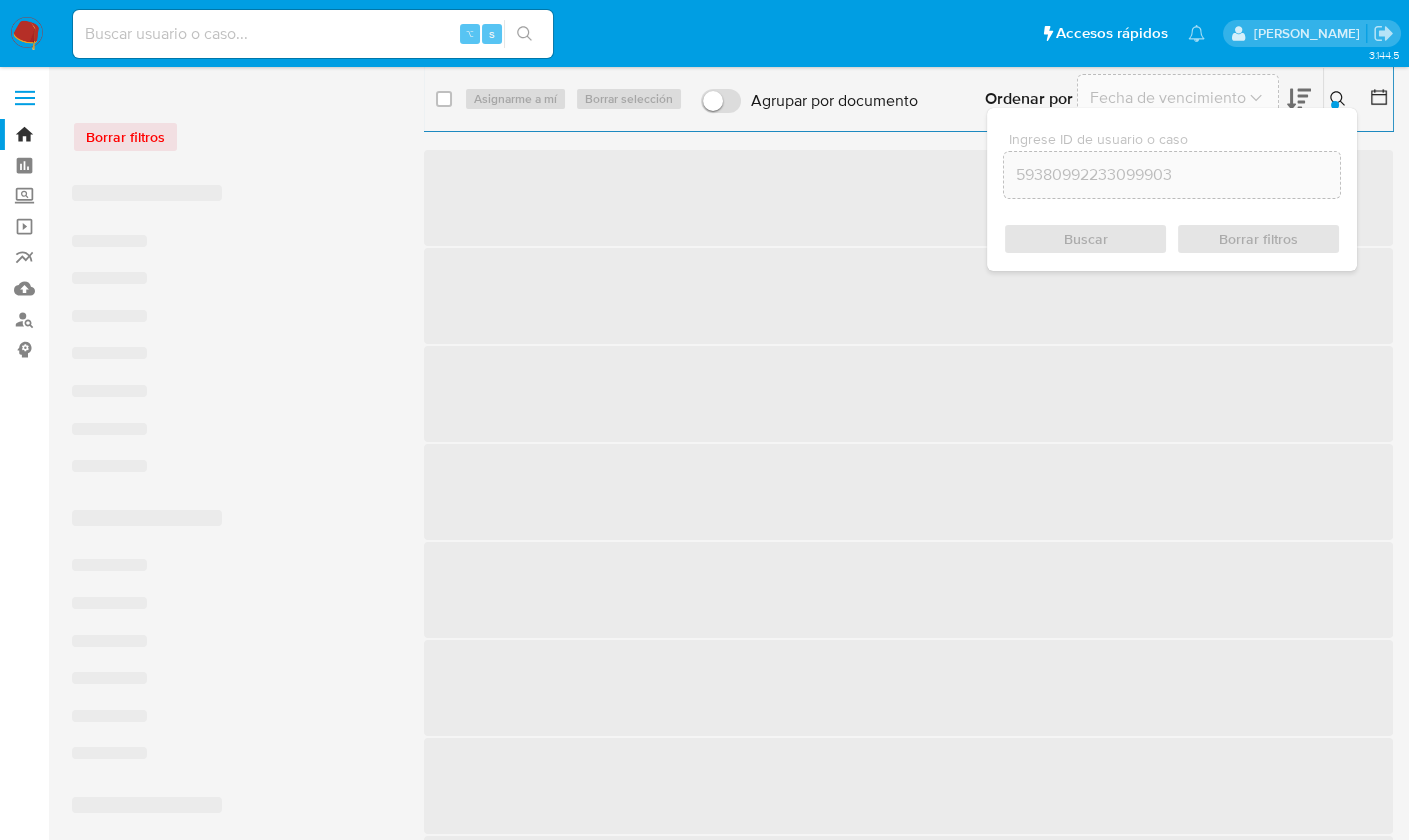 click on "59380992233099903" at bounding box center [1172, 175] 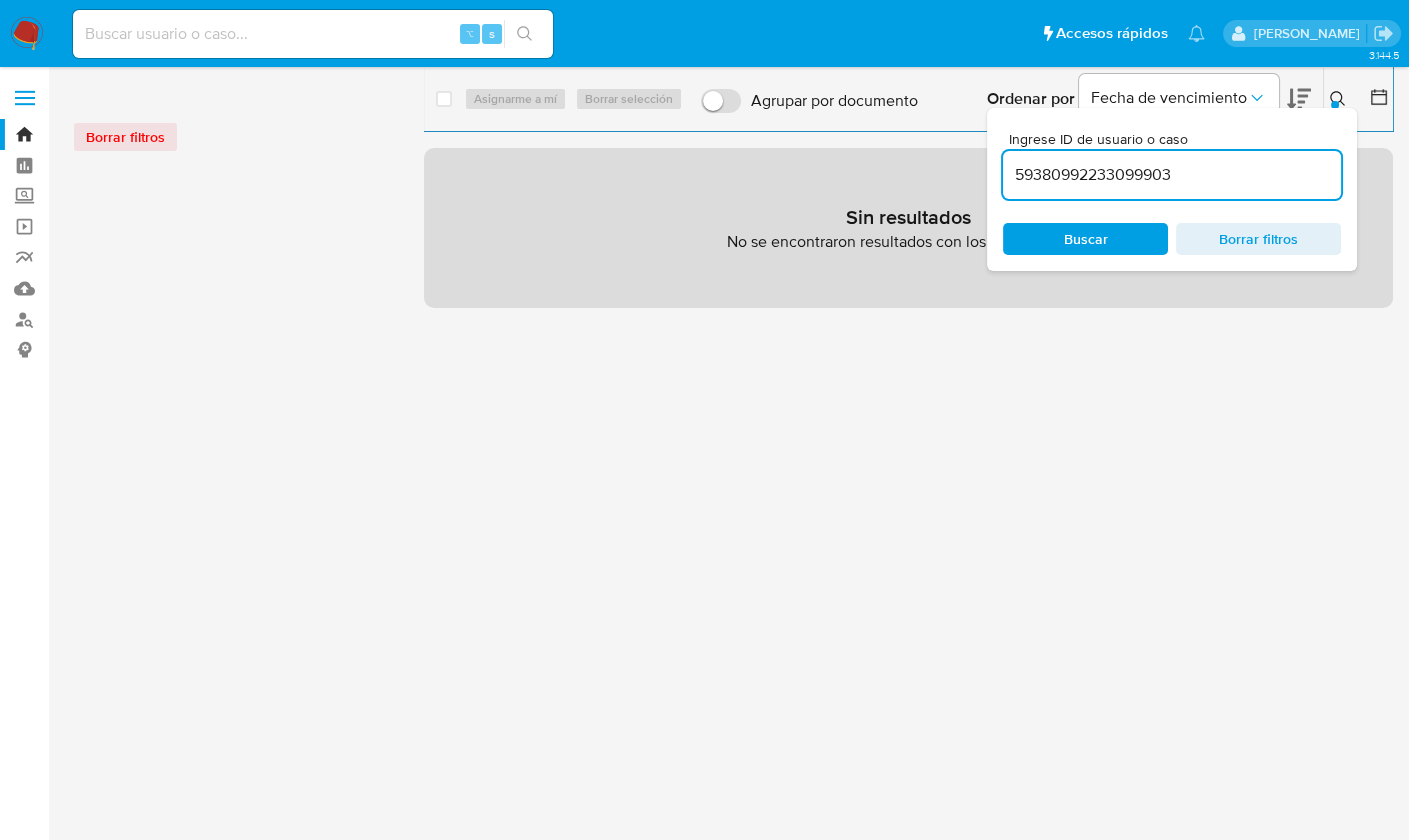 click on "59380992233099903" at bounding box center [1172, 175] 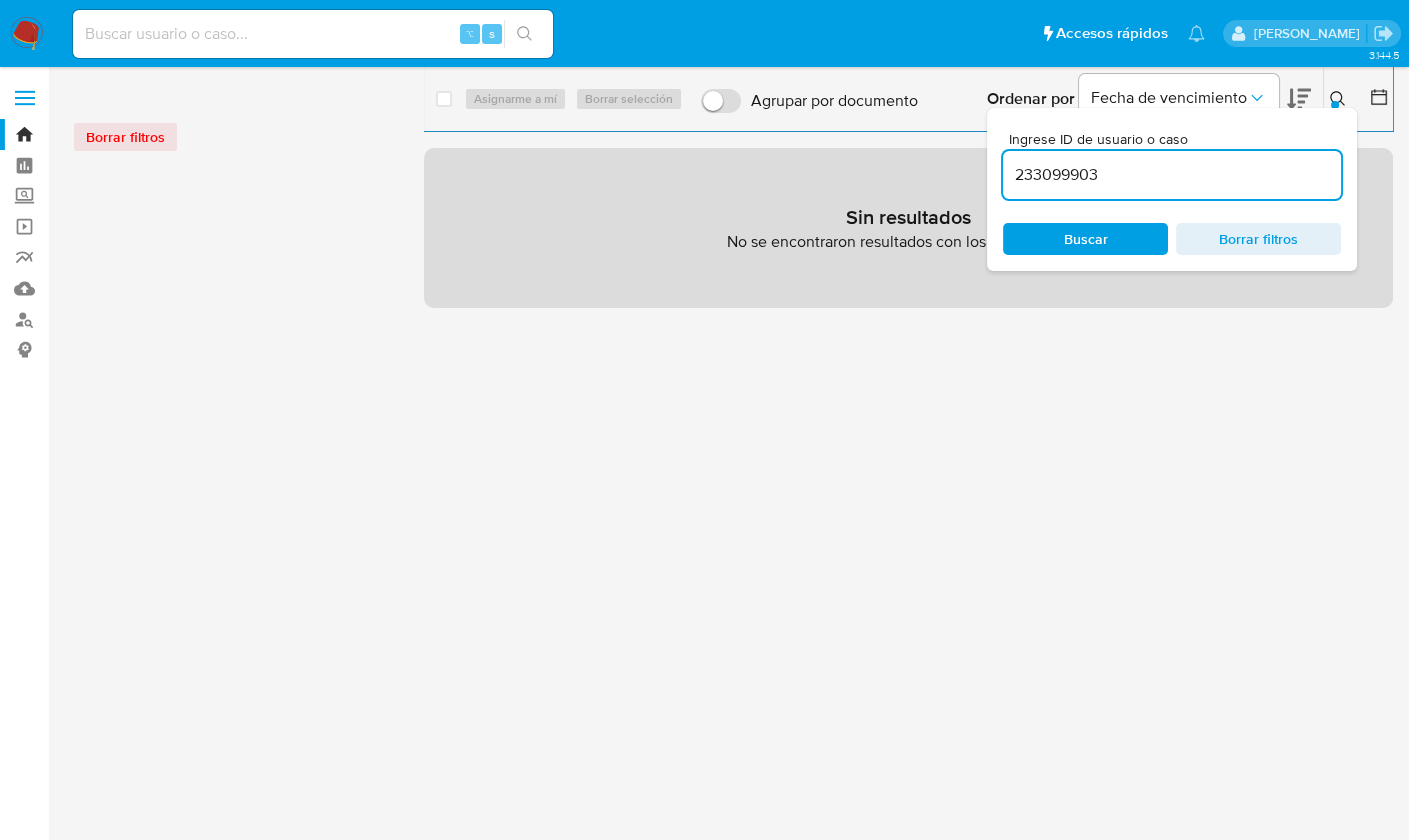 type on "233099903" 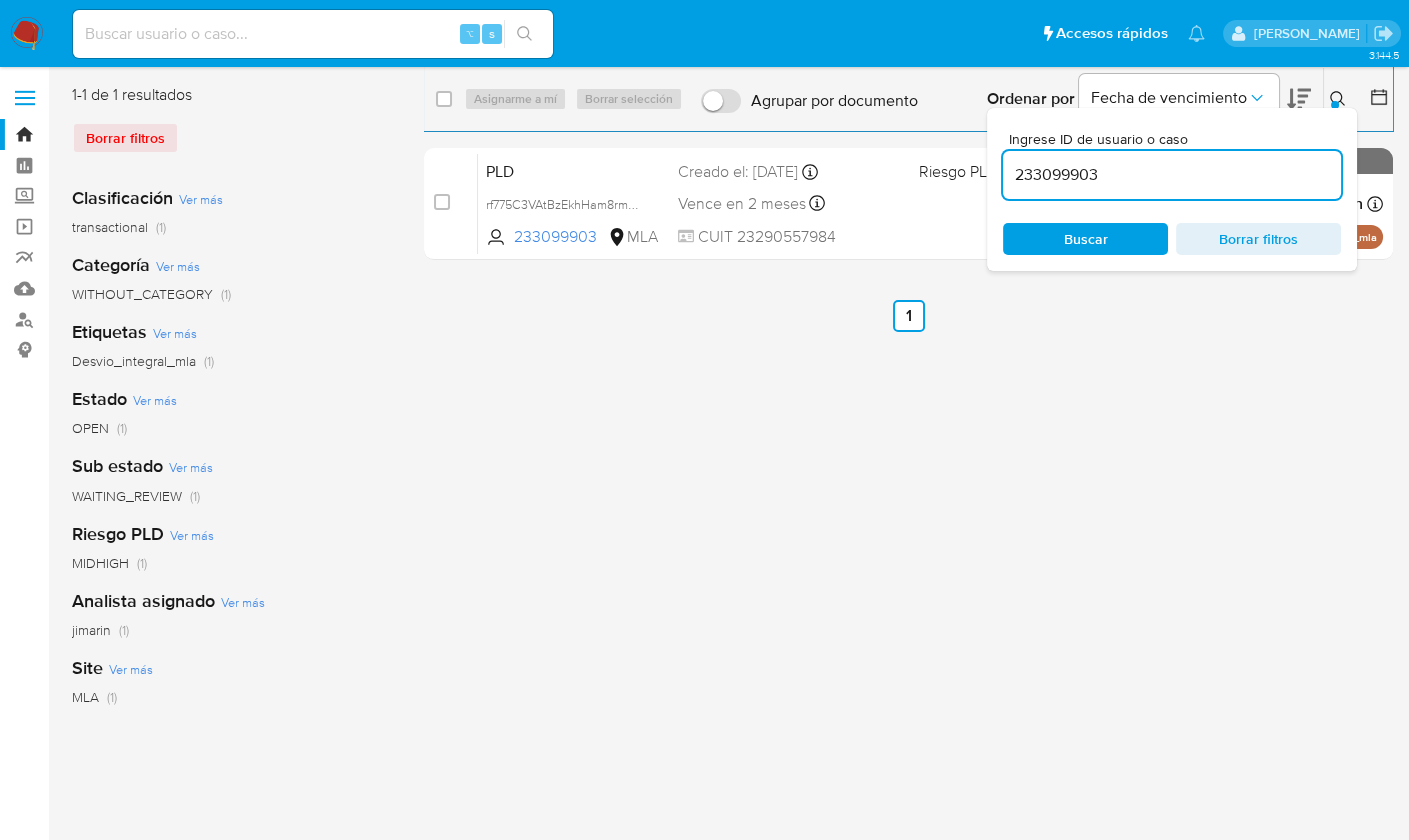 click 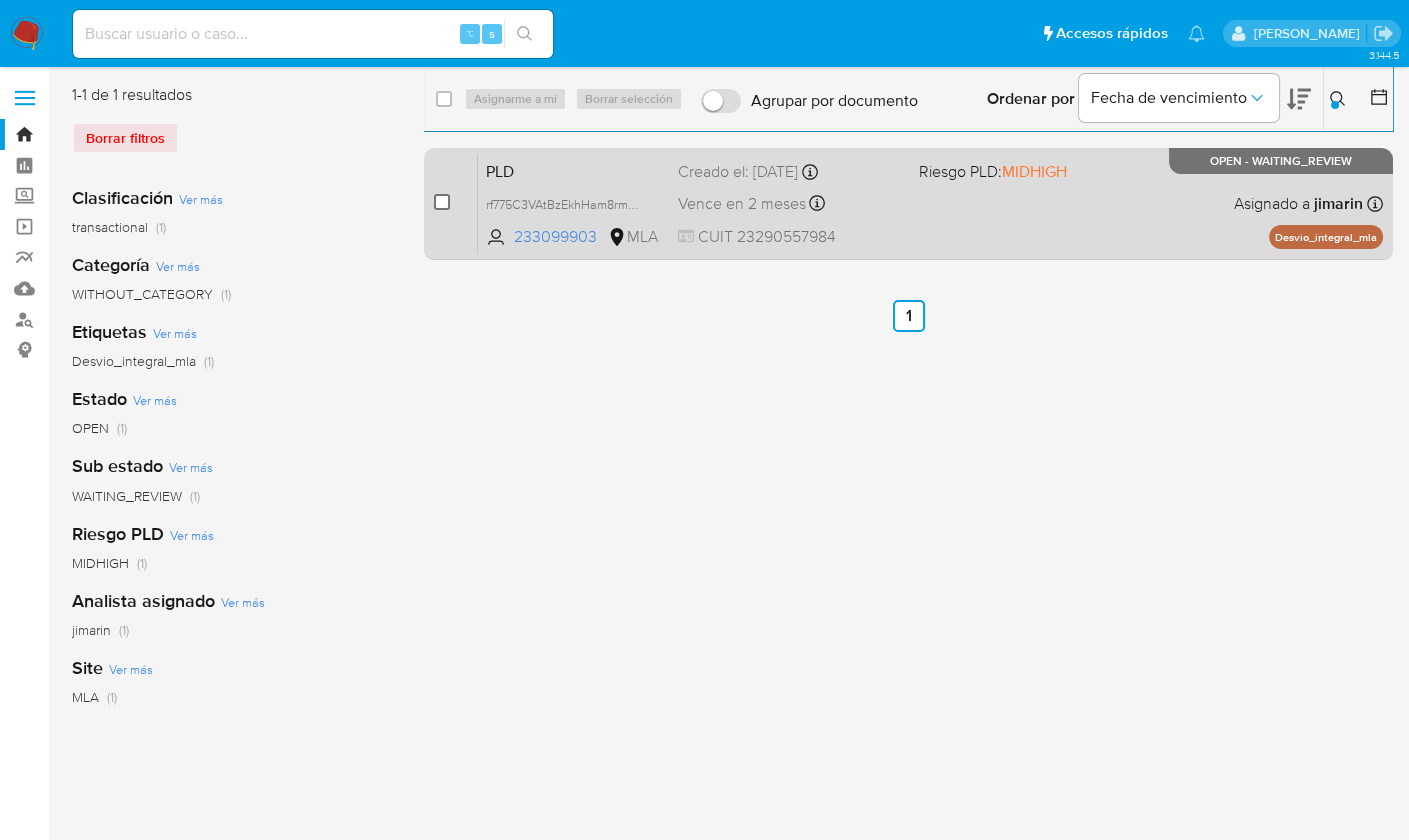 click at bounding box center [442, 202] 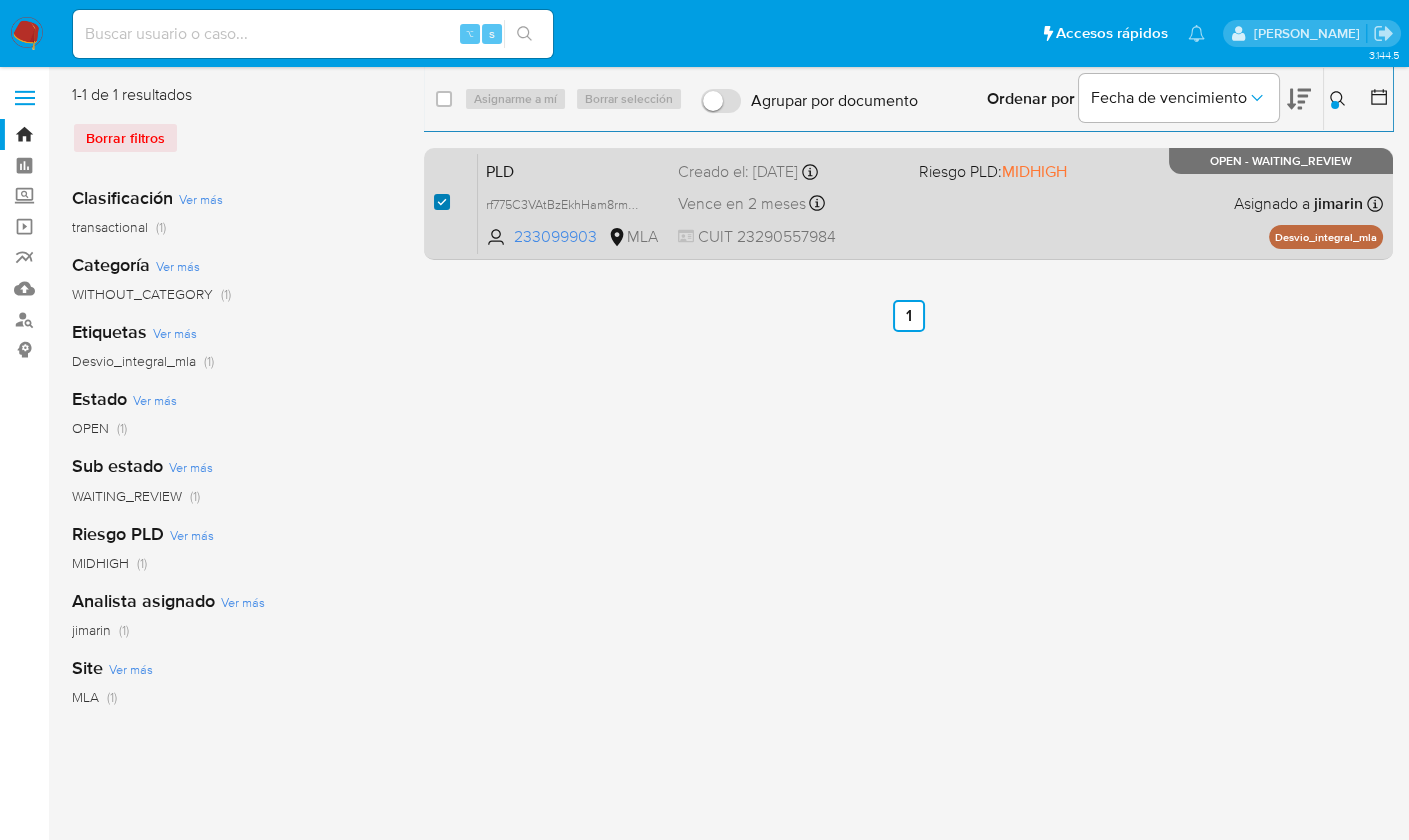 checkbox on "true" 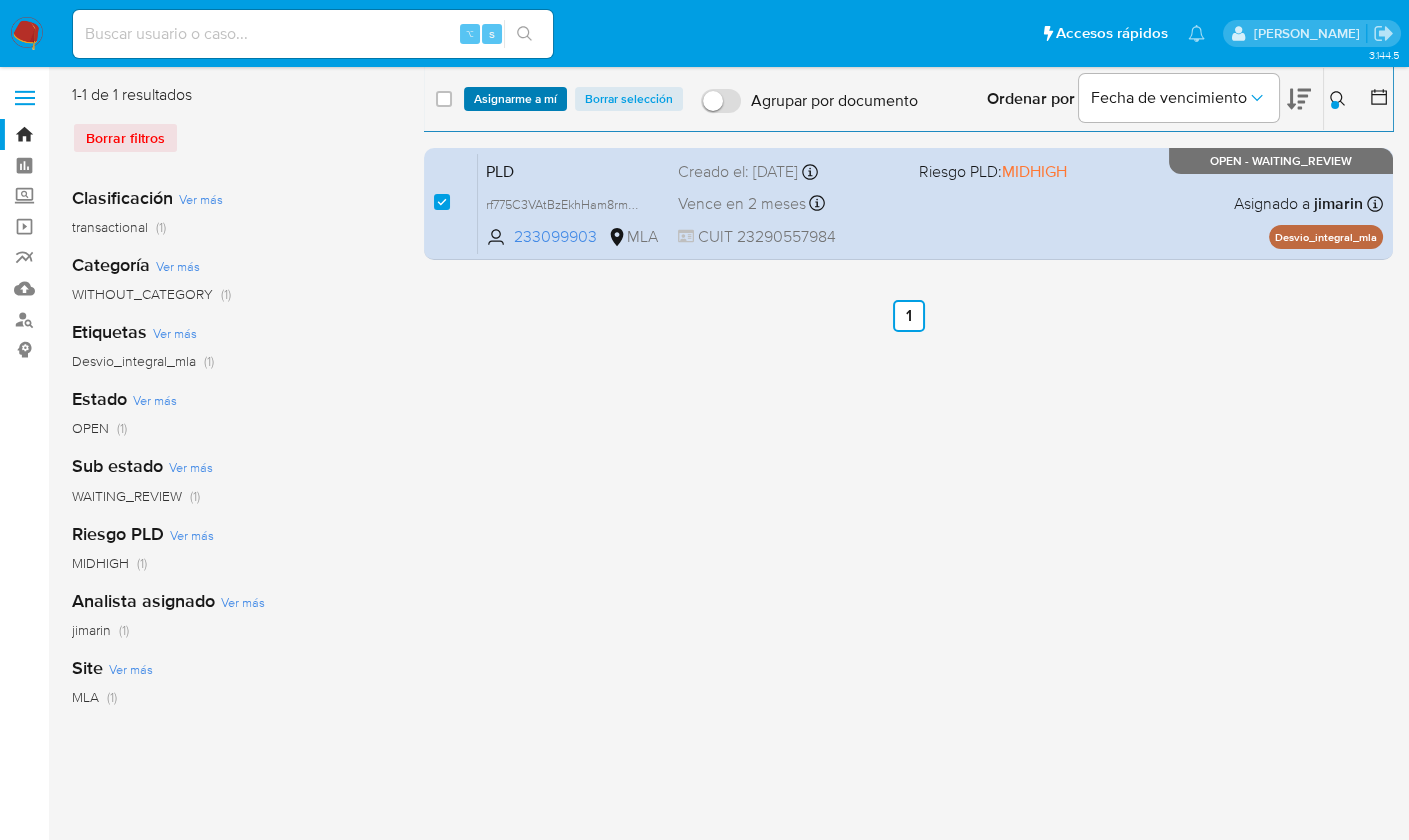 click on "Asignarme a mí" at bounding box center [515, 99] 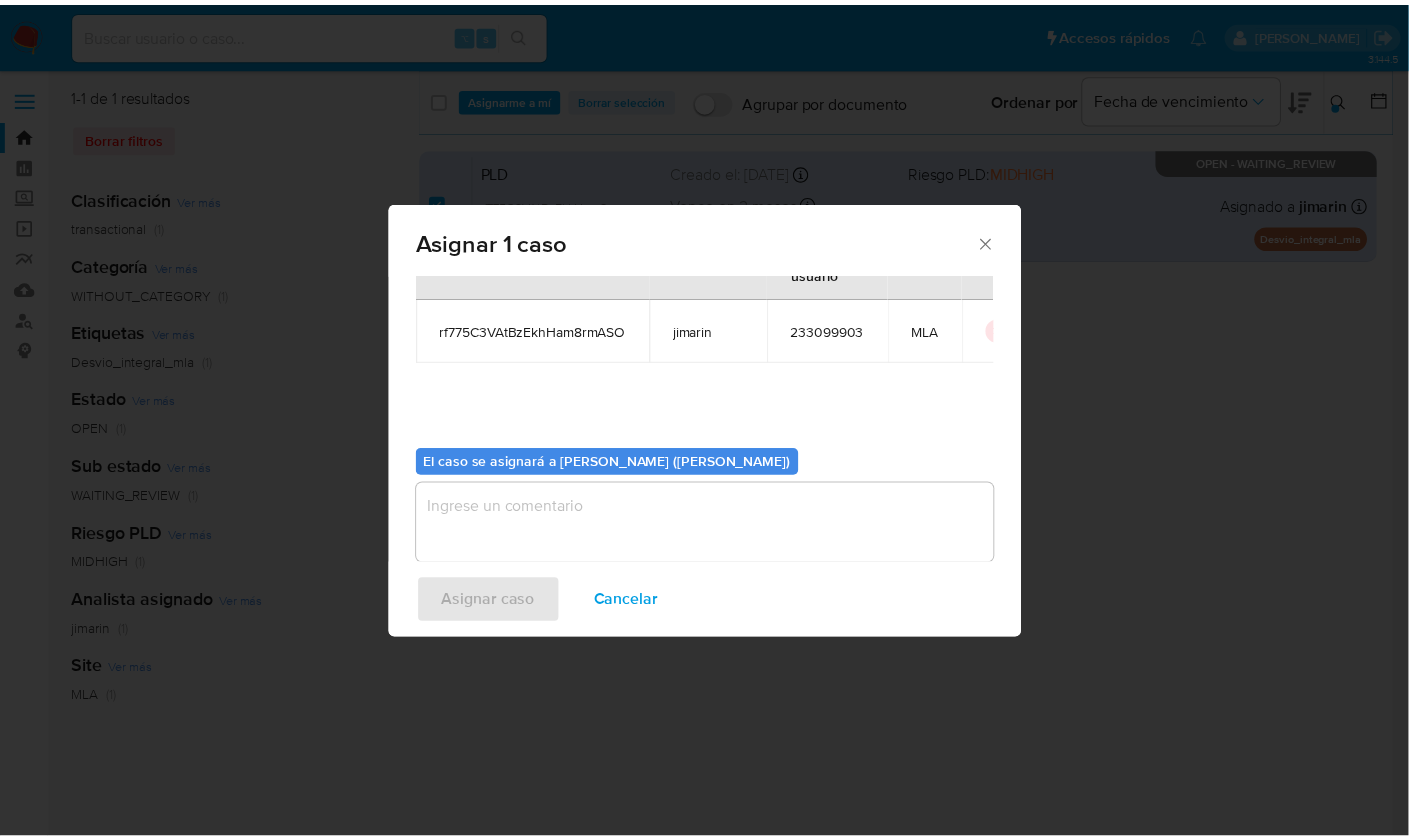 scroll, scrollTop: 102, scrollLeft: 0, axis: vertical 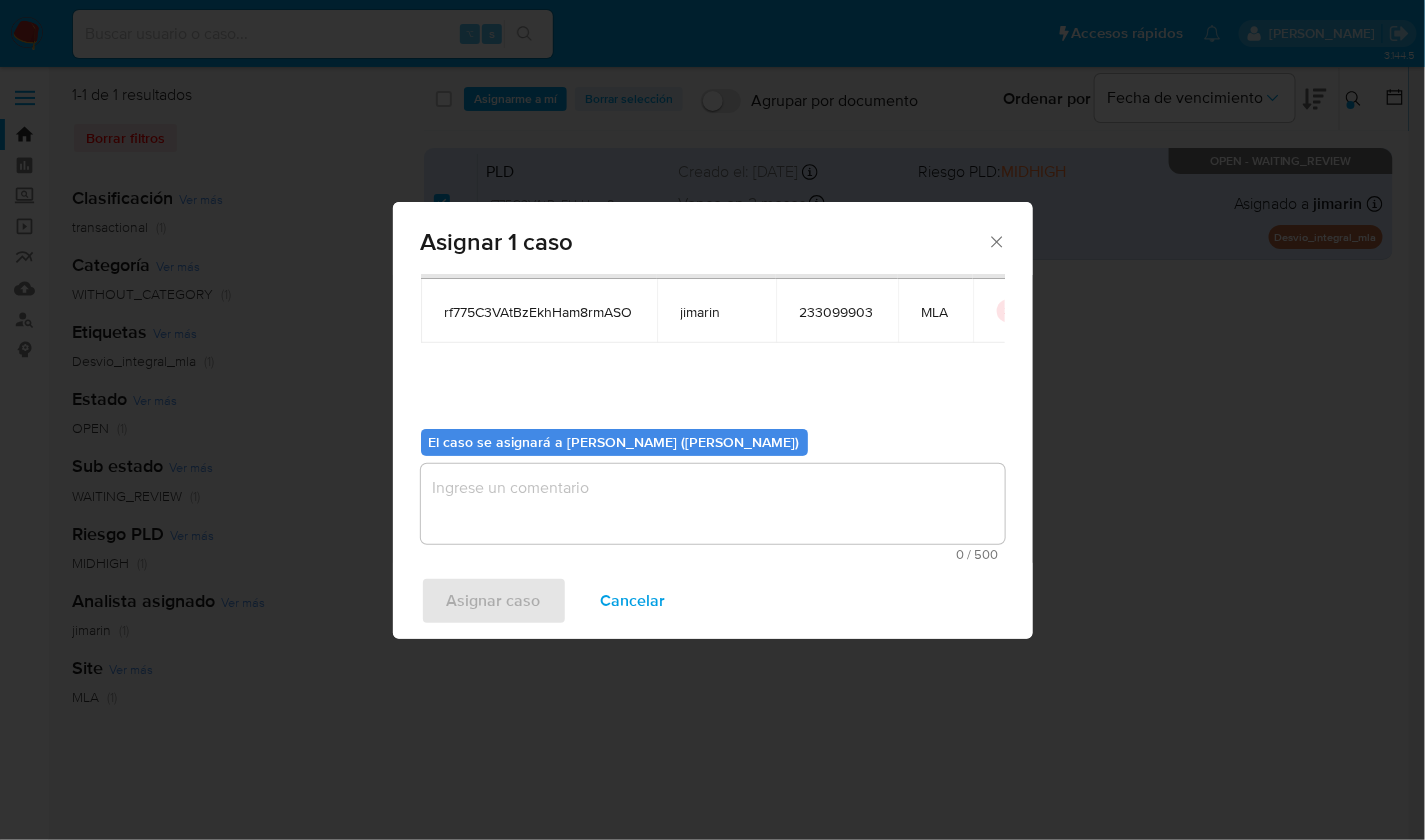 click at bounding box center (713, 504) 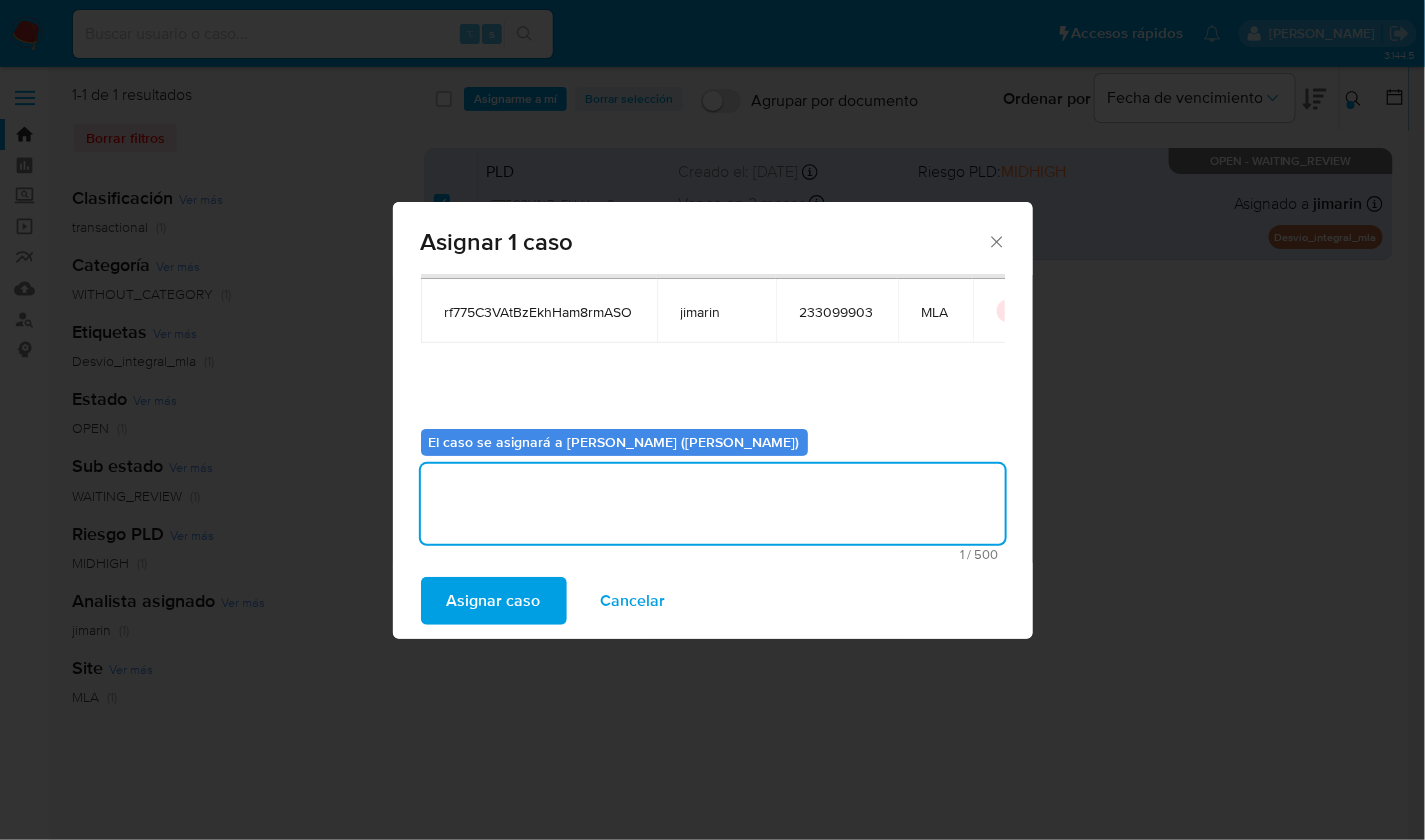 click on "Asignar caso" at bounding box center (494, 601) 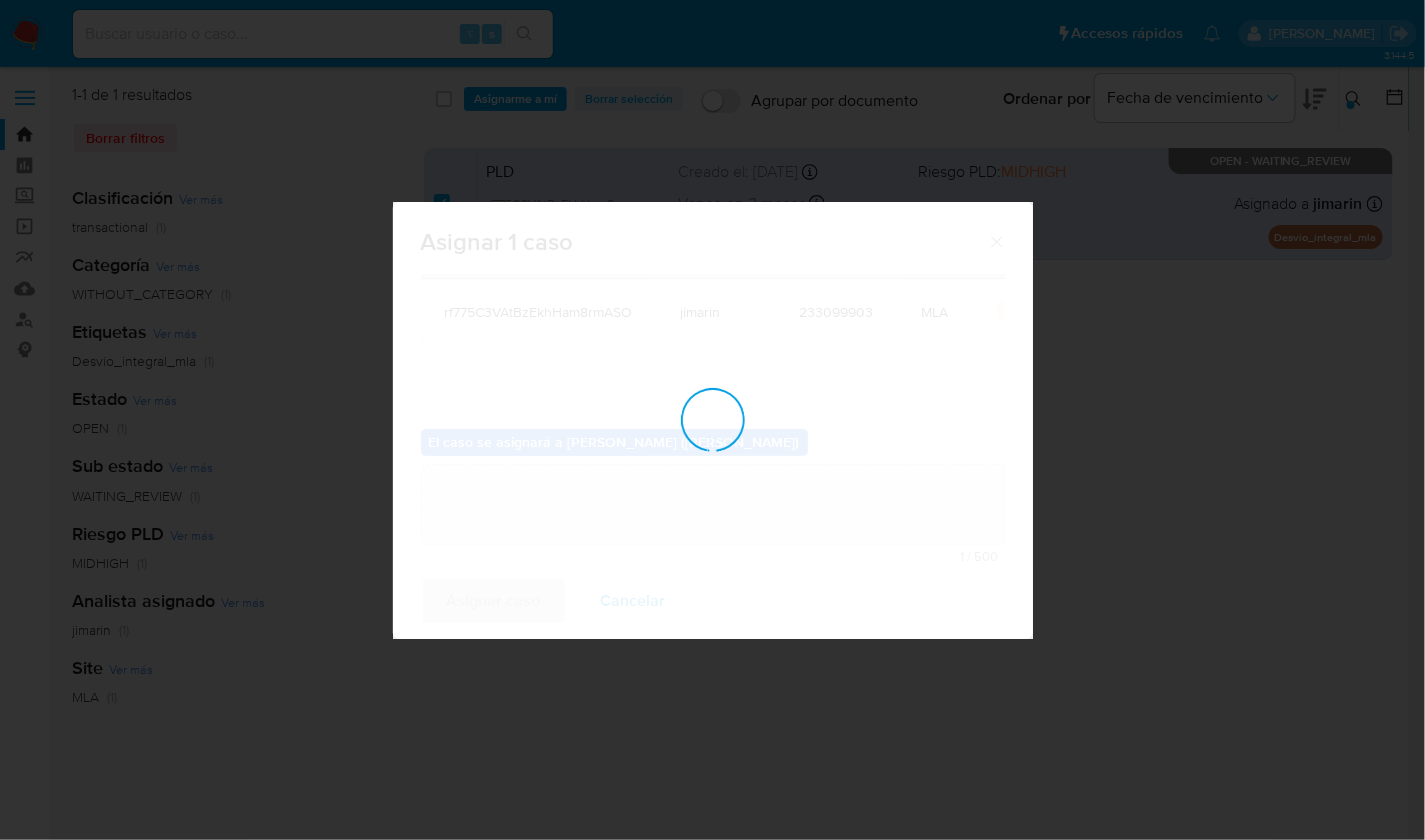 type 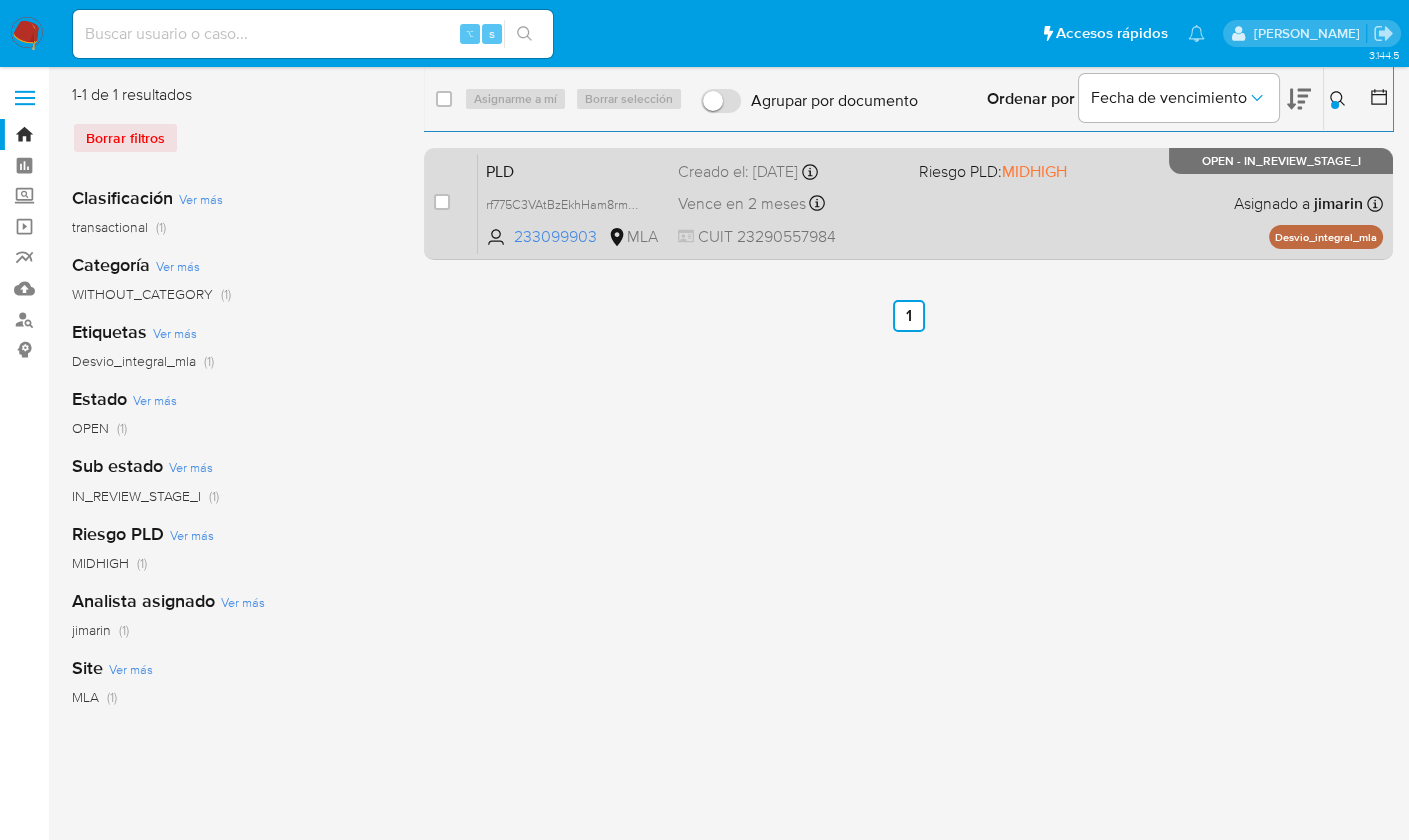 click on "PLD rf775C3VAtBzEkhHam8rmASO 233099903 MLA Riesgo PLD:  MIDHIGH Creado el: 12/06/2025   Creado el: 12/06/2025 03:13:18 Vence en 2 meses   Vence el 10/09/2025 03:13:19 CUIT   23290557984 Asignado a   jimarin   Asignado el: 18/06/2025 14:18:43 Desvio_integral_mla OPEN - IN_REVIEW_STAGE_I" at bounding box center (930, 203) 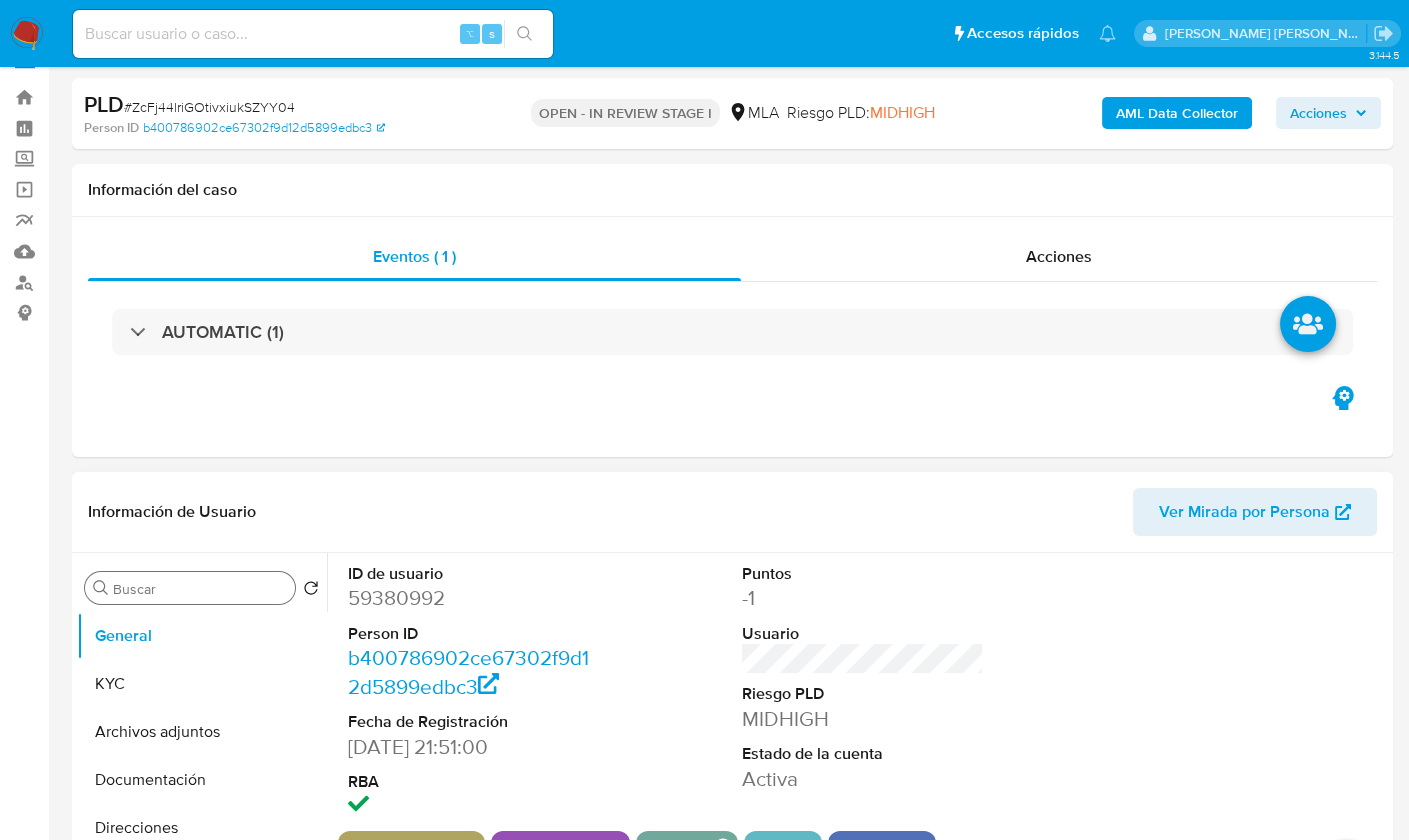 scroll, scrollTop: 40, scrollLeft: 0, axis: vertical 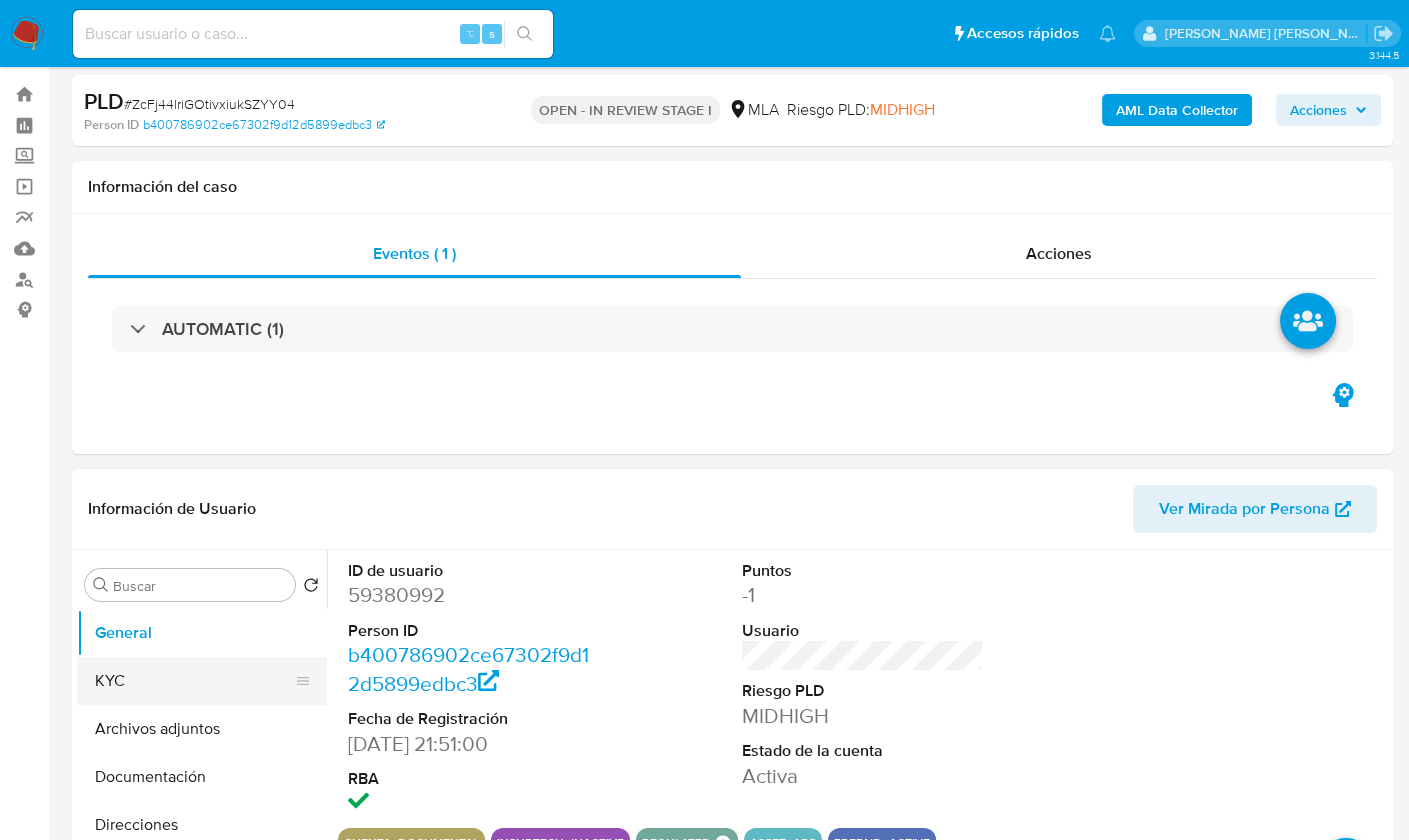 click on "KYC" at bounding box center [194, 681] 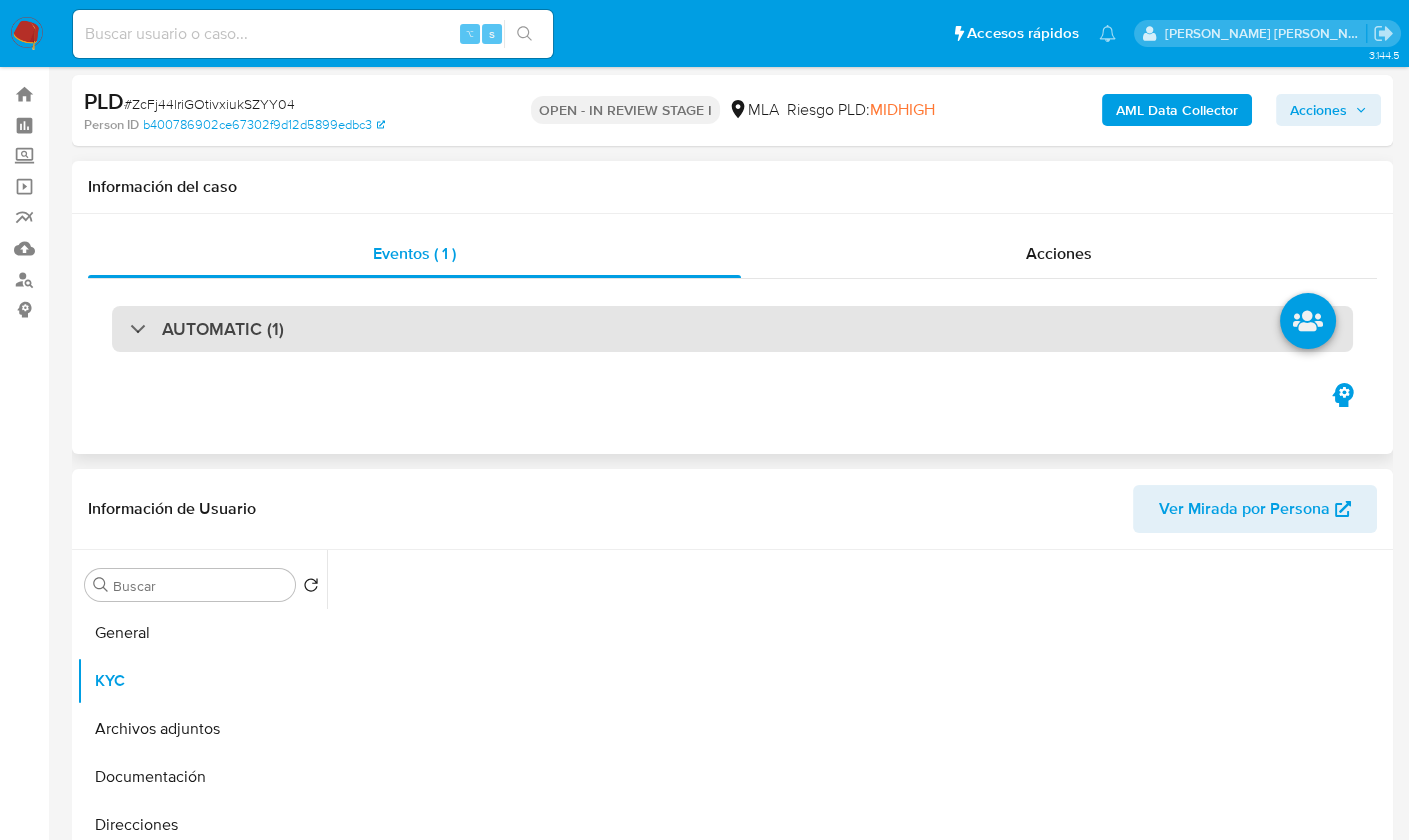 select on "10" 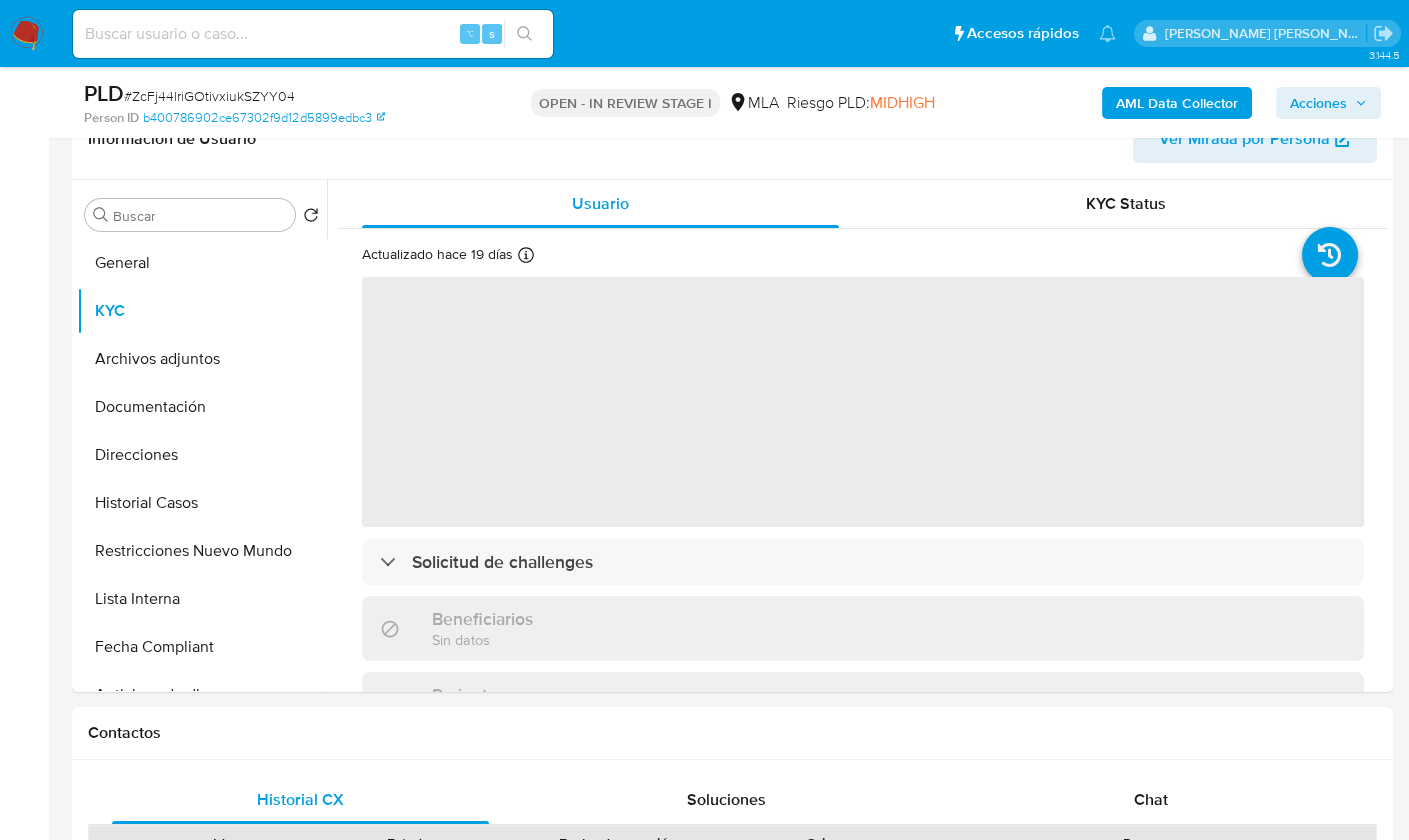 scroll, scrollTop: 348, scrollLeft: 0, axis: vertical 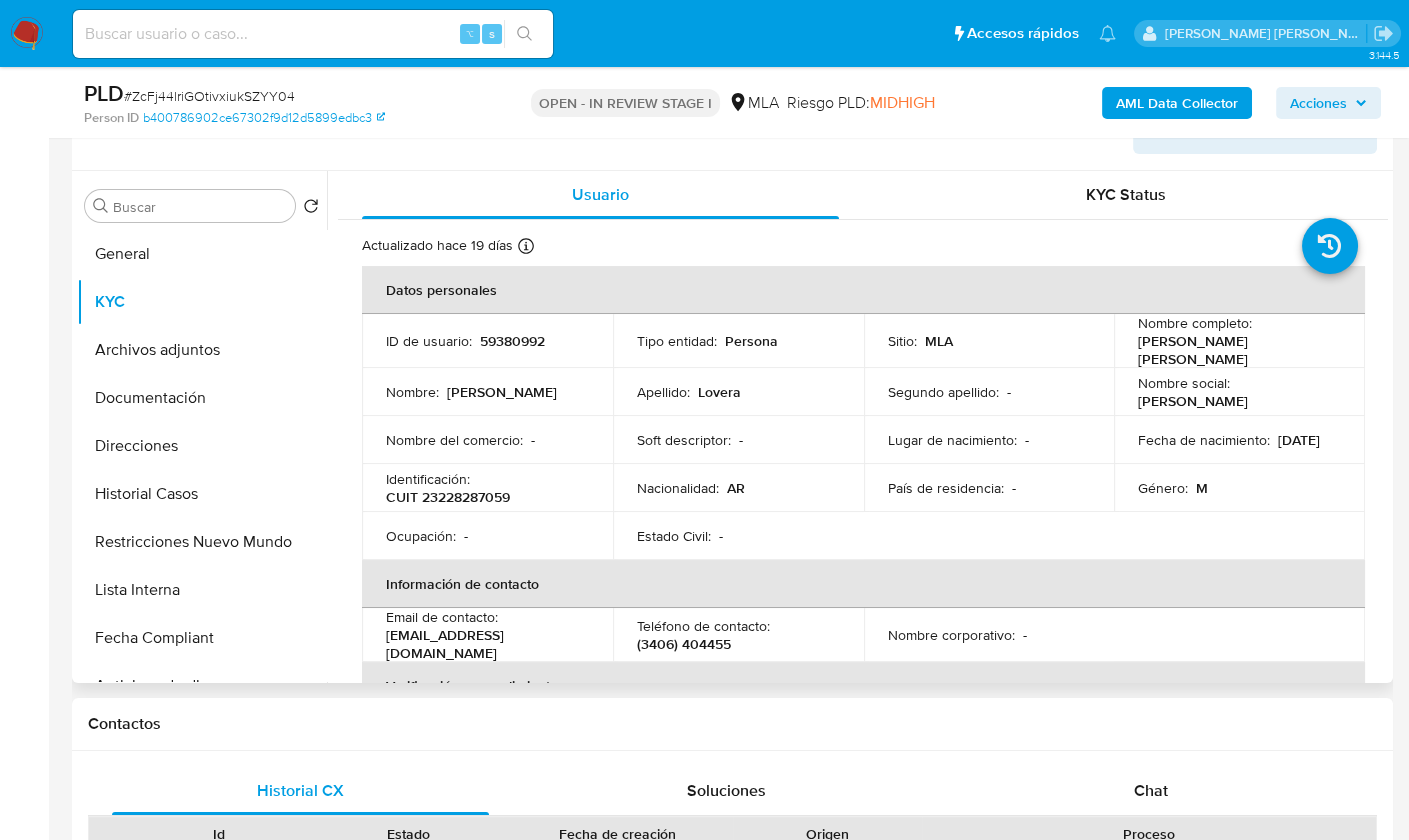 click on "CUIT 23228287059" at bounding box center [448, 497] 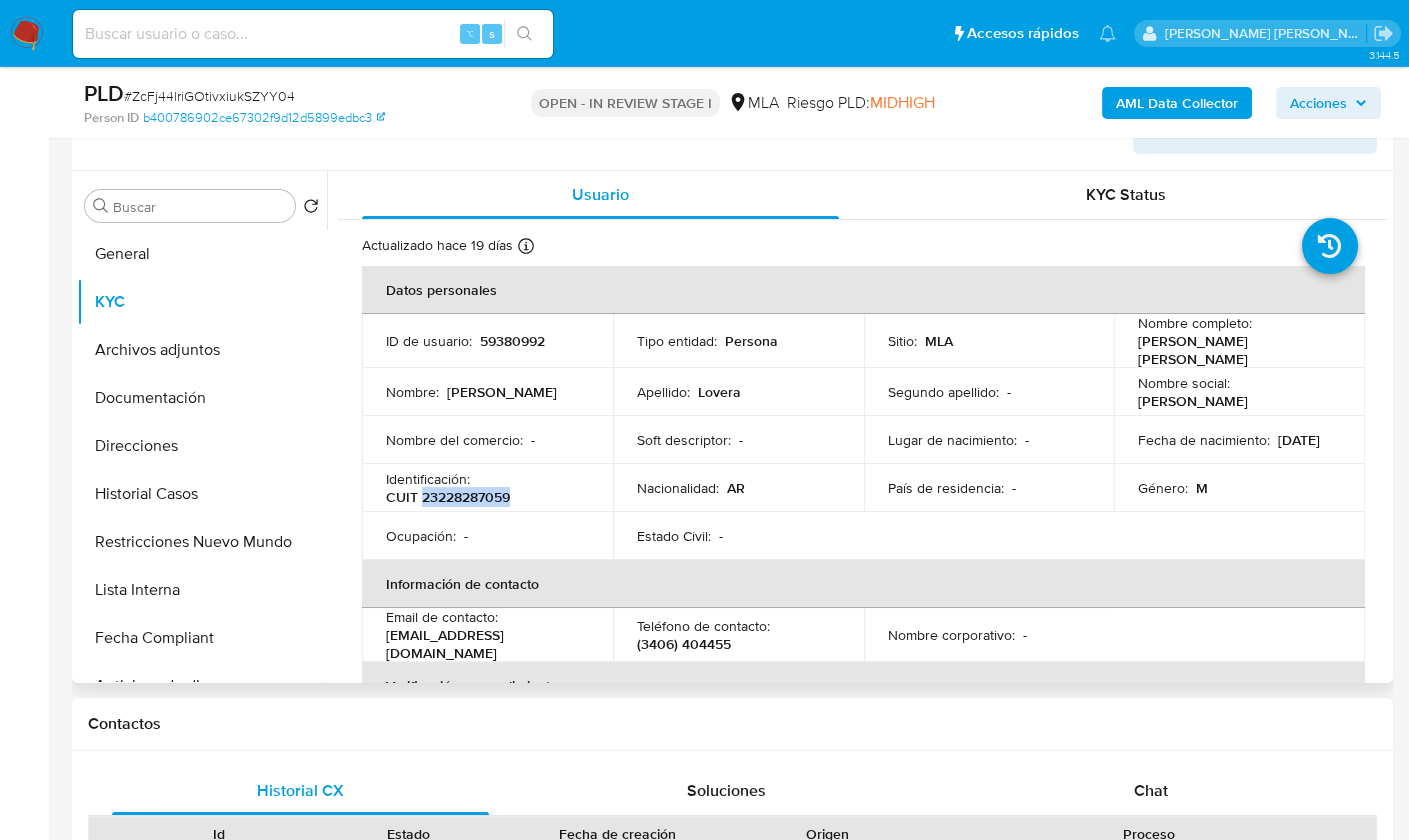 click on "CUIT 23228287059" at bounding box center (448, 497) 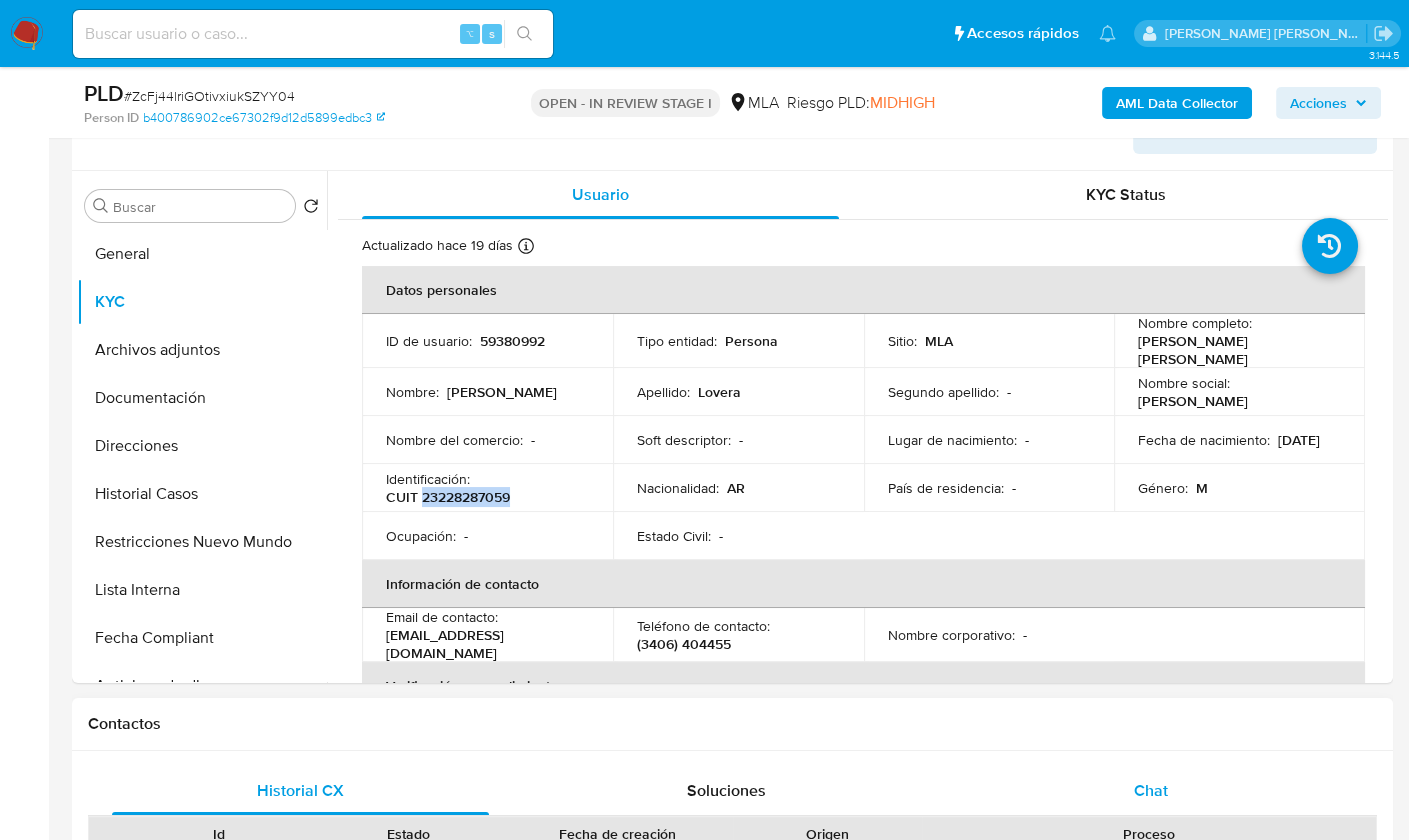 click on "Chat" at bounding box center (1151, 791) 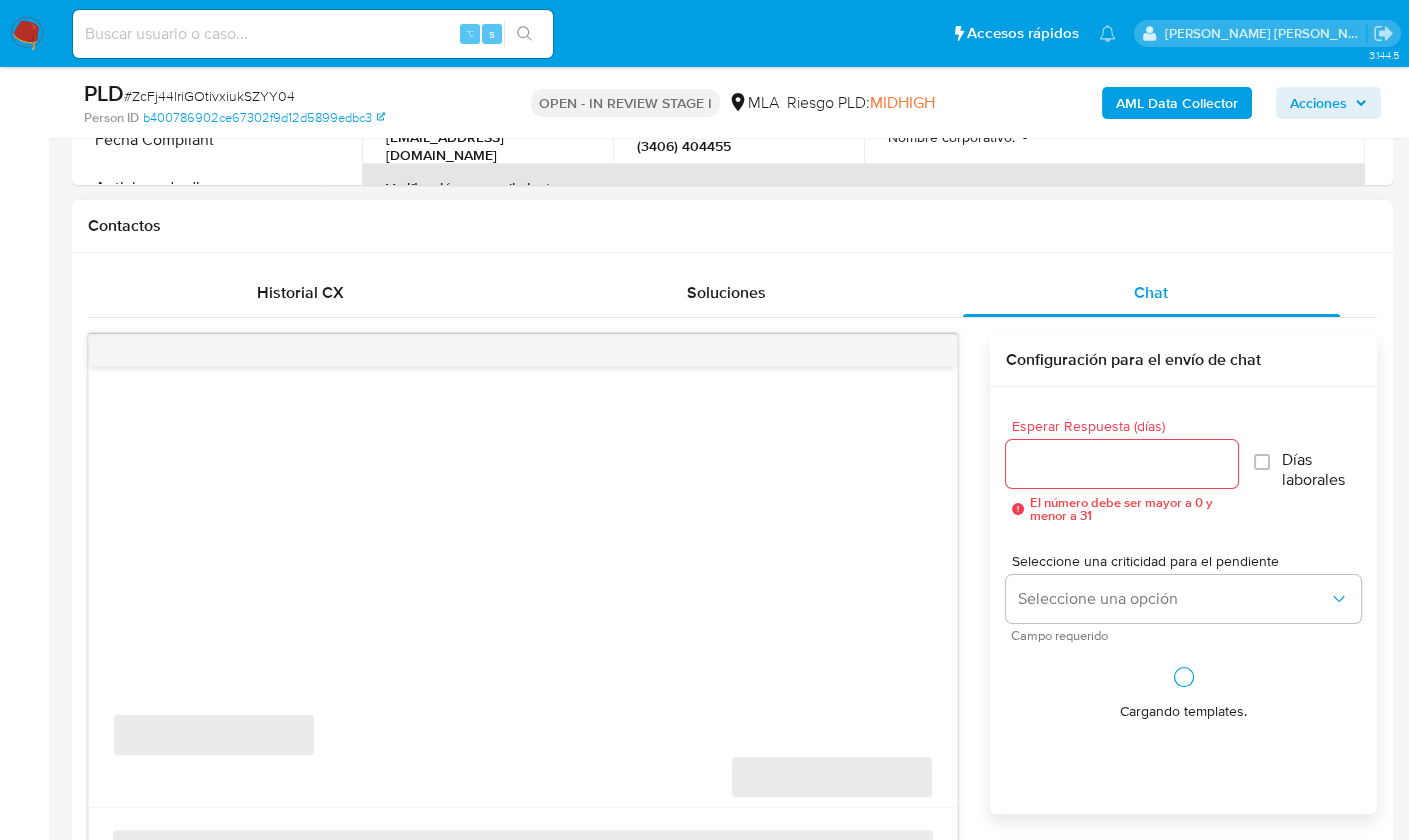 scroll, scrollTop: 873, scrollLeft: 0, axis: vertical 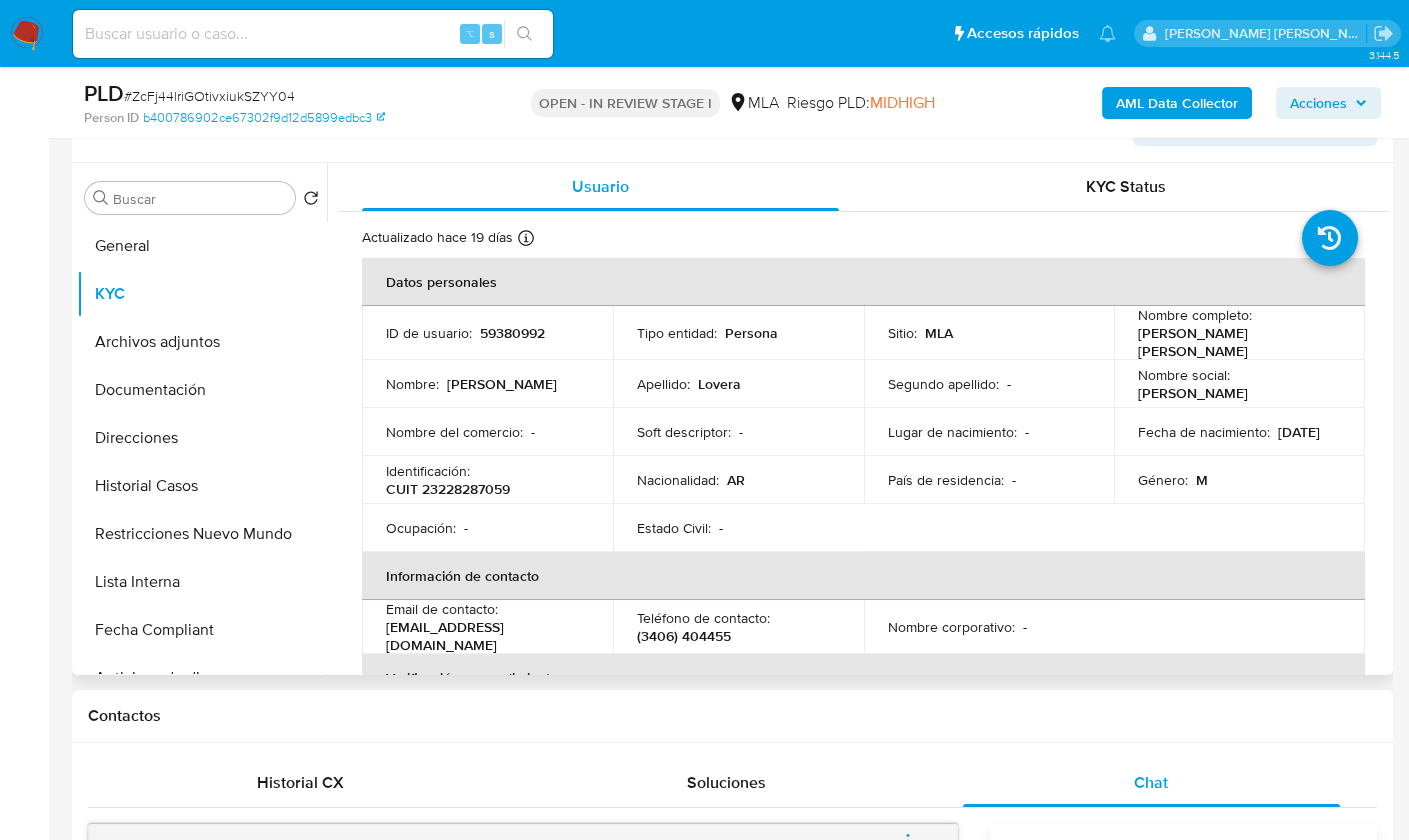 click on "ID de usuario :    59380992" at bounding box center [487, 333] 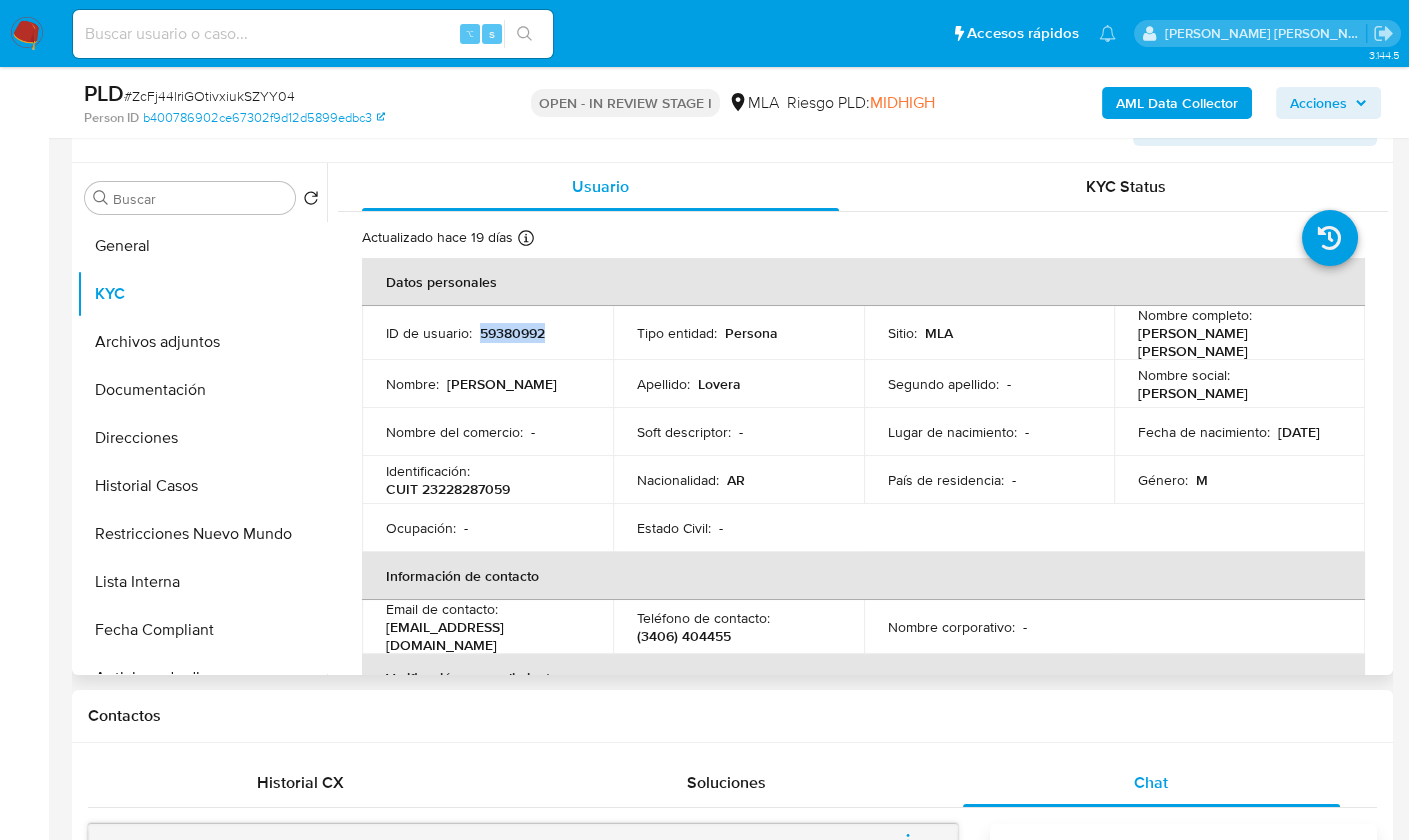 click on "59380992" at bounding box center [512, 333] 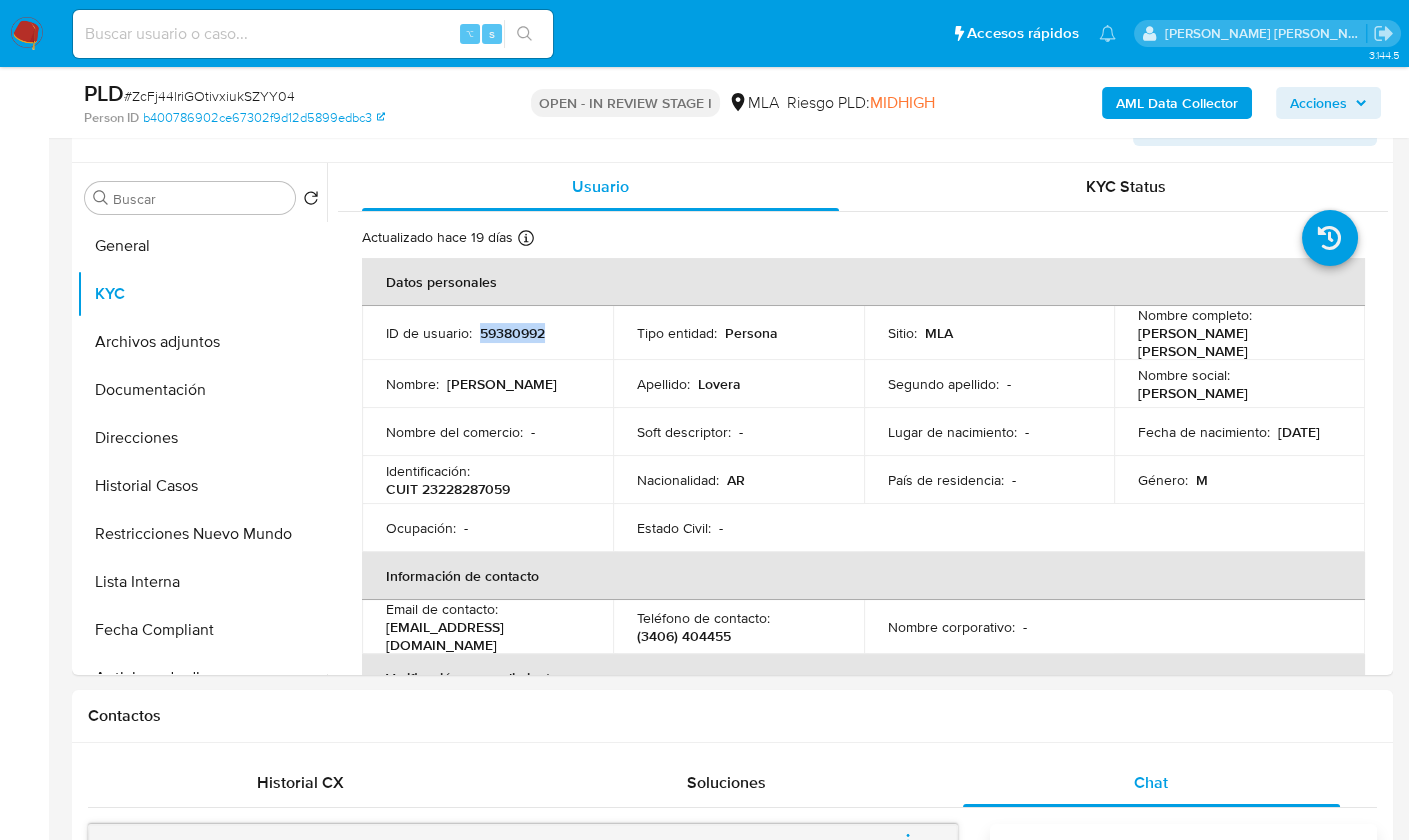 click on "# ZcFj44lriGOtivxiukSZYY04" at bounding box center (209, 96) 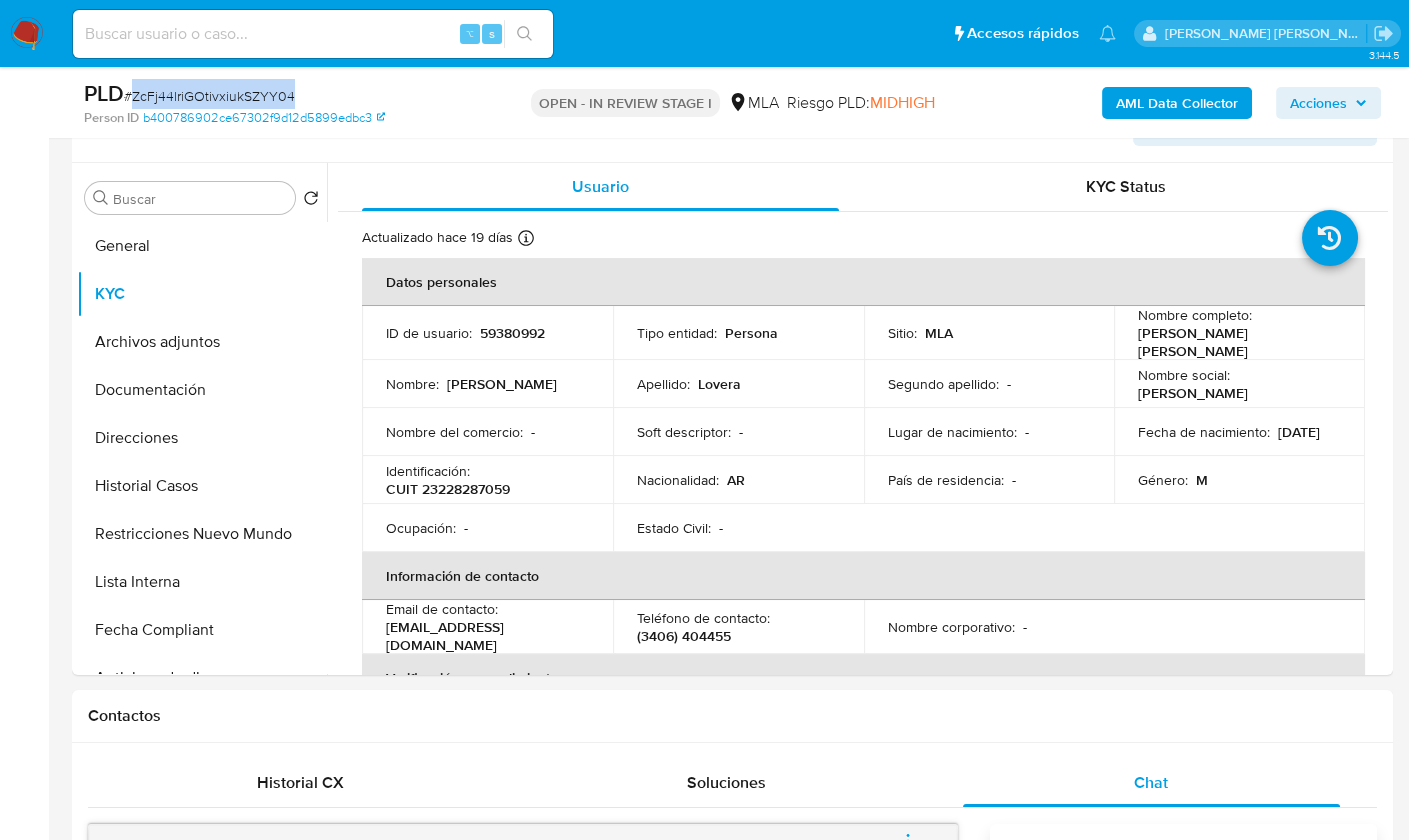 click on "# ZcFj44lriGOtivxiukSZYY04" at bounding box center (209, 96) 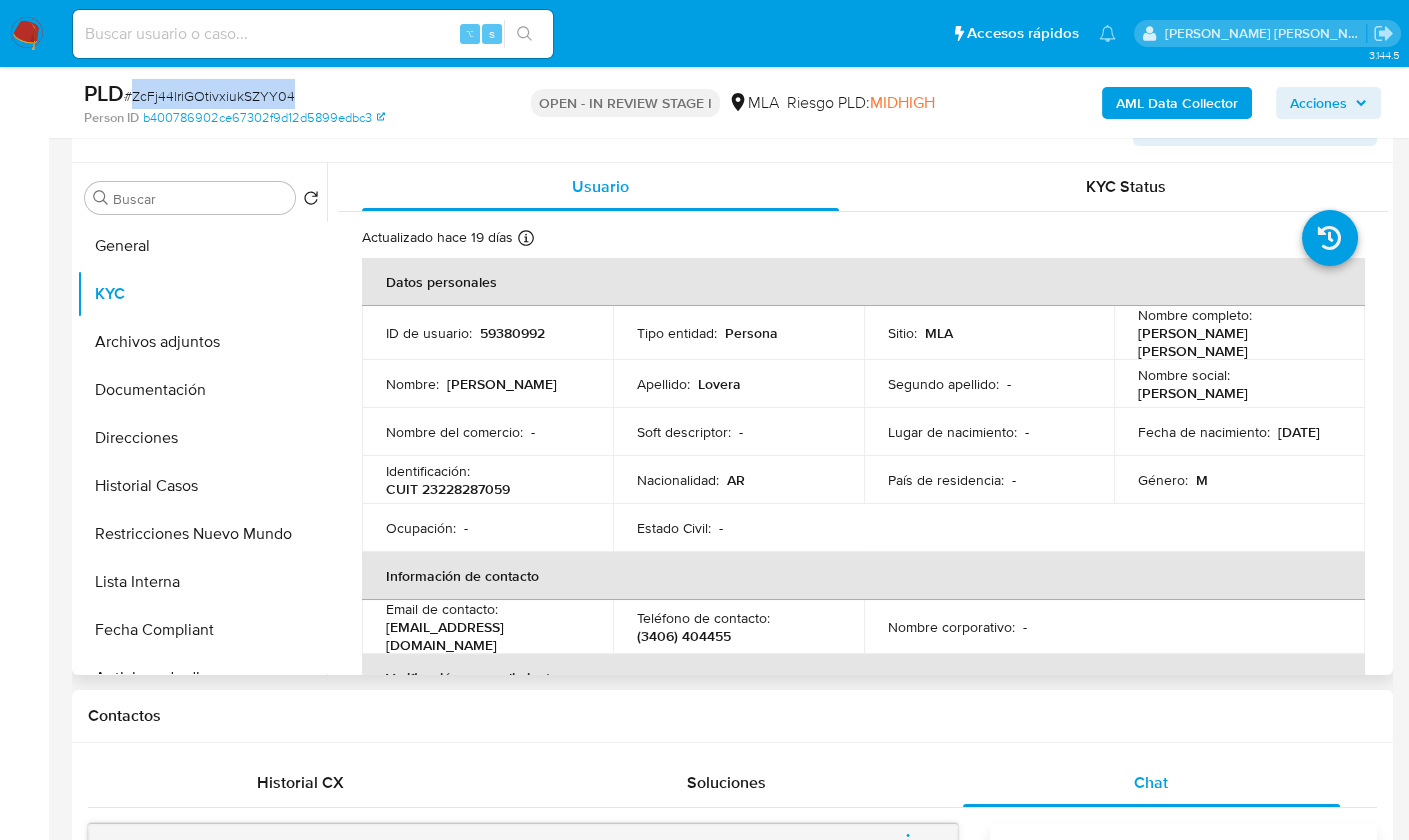 copy on "ZcFj44lriGOtivxiukSZYY04" 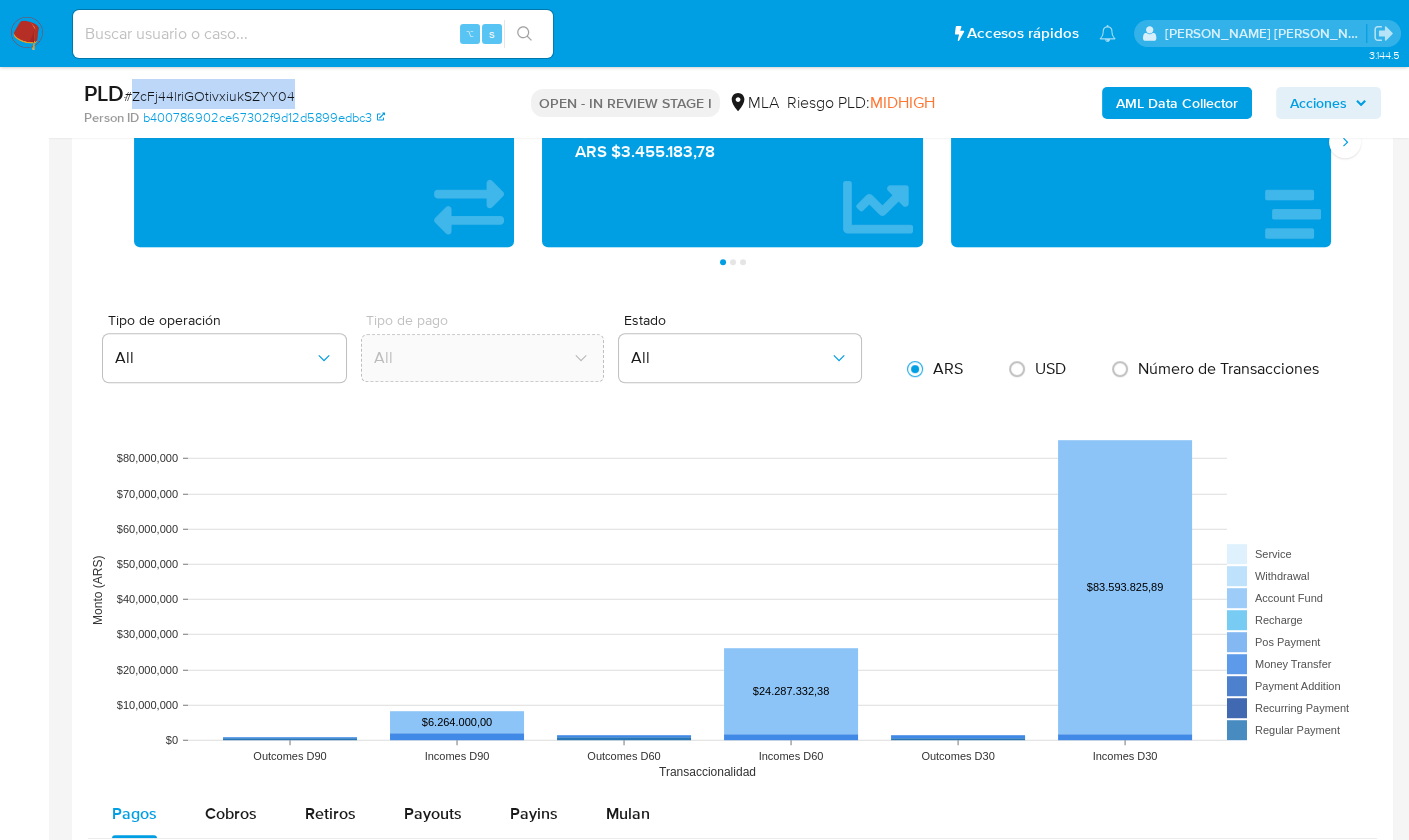 scroll, scrollTop: 2314, scrollLeft: 0, axis: vertical 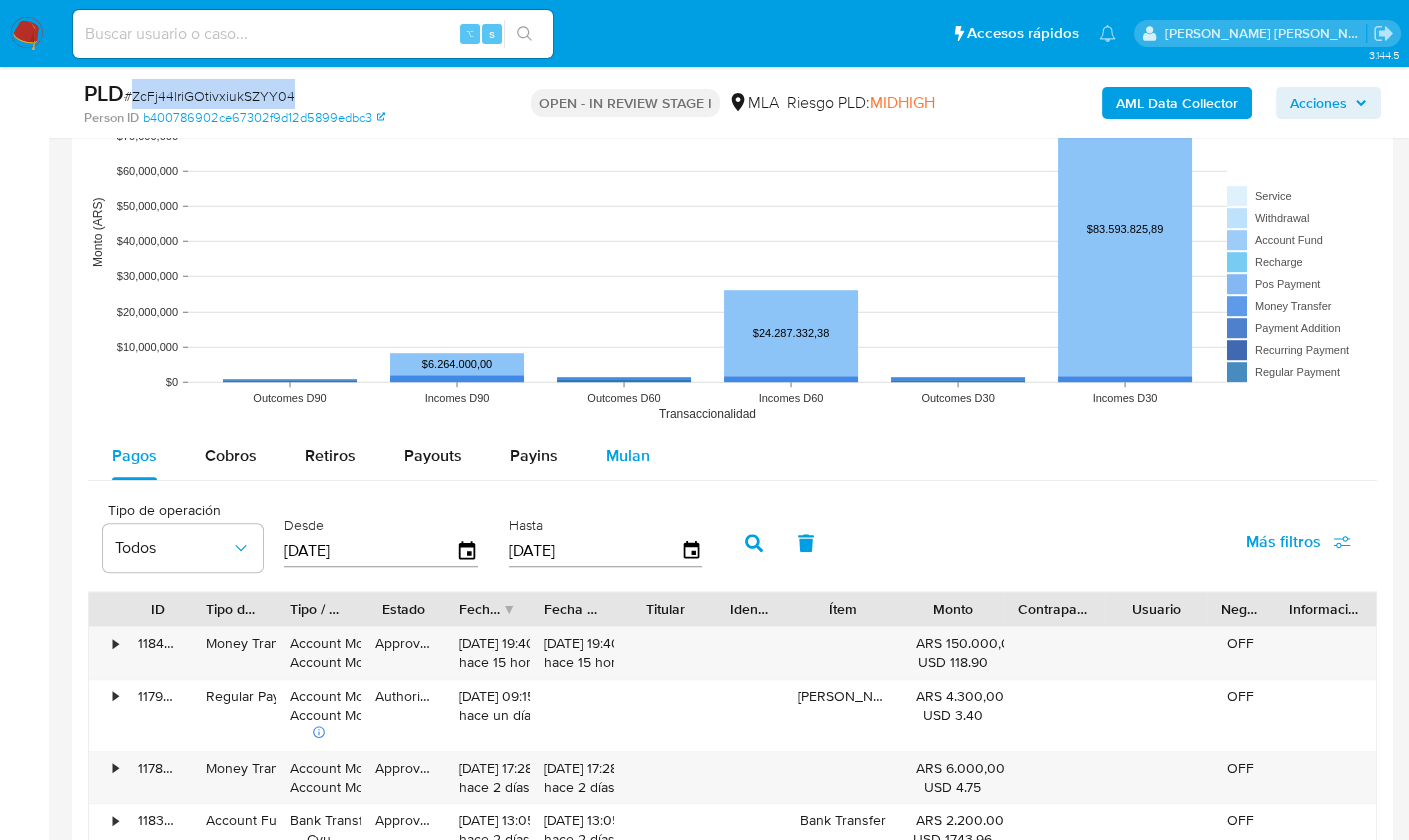 click on "Mulan" at bounding box center [628, 455] 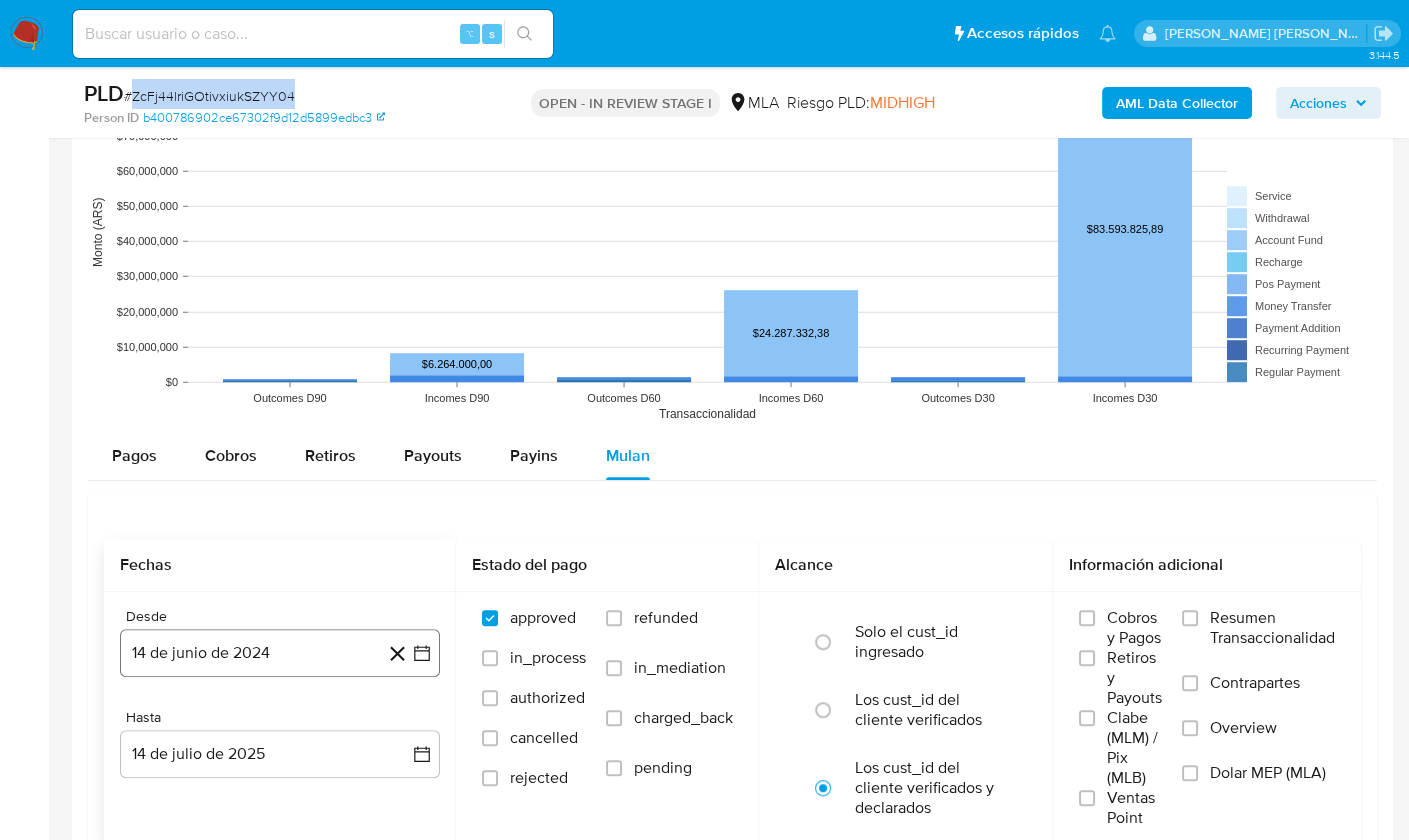 click on "14 de junio de 2024" at bounding box center [280, 653] 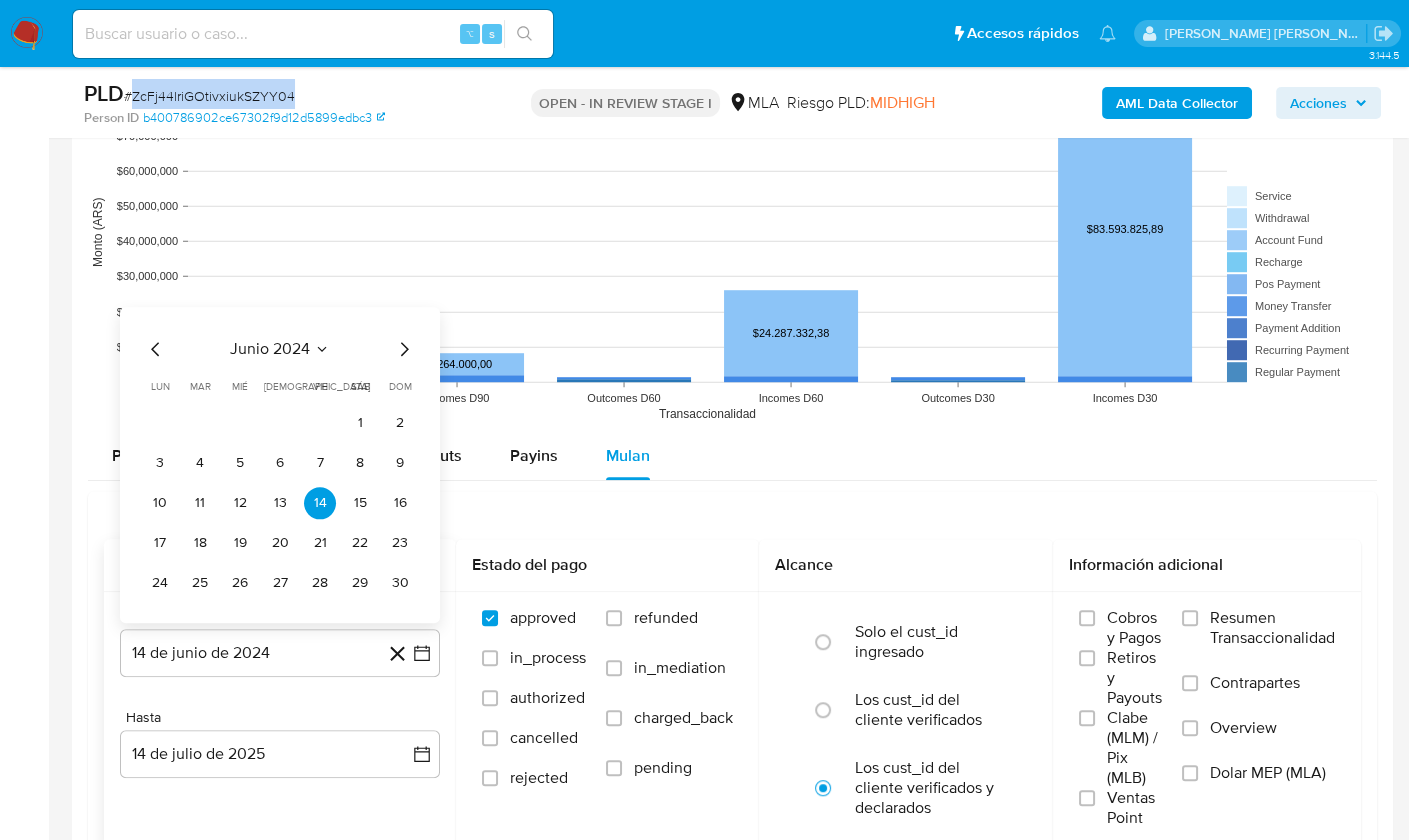 click 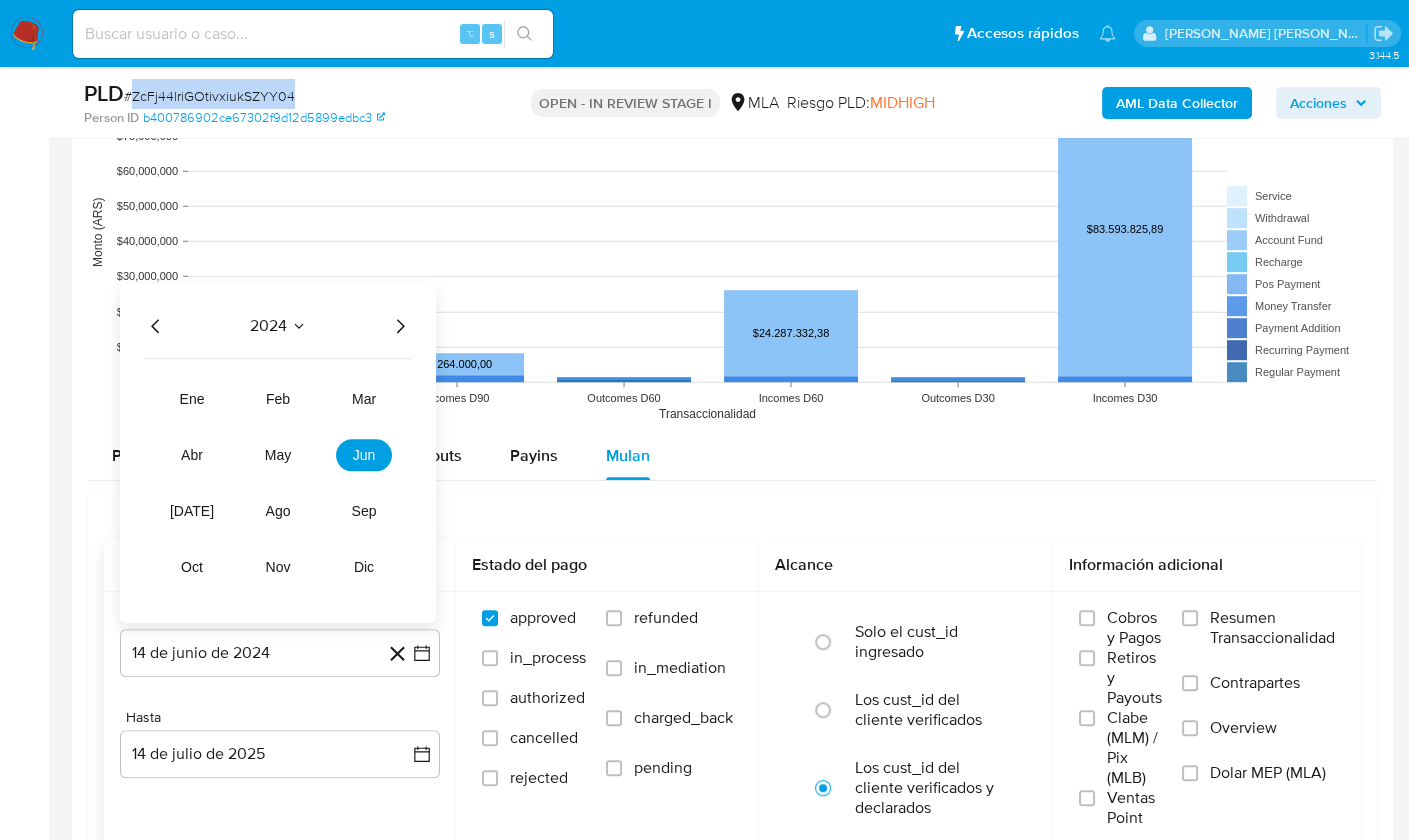 click 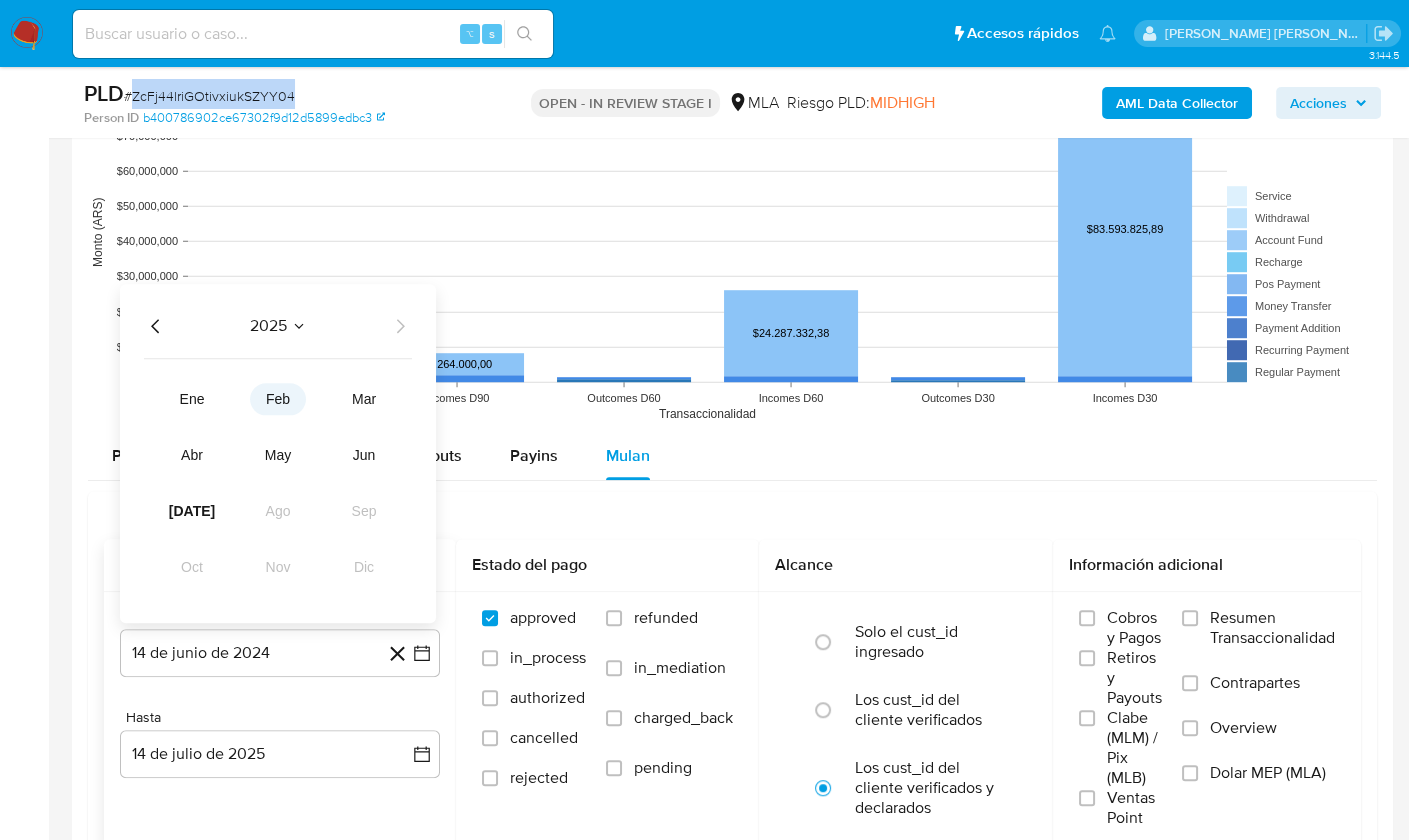 click on "feb" at bounding box center (278, 399) 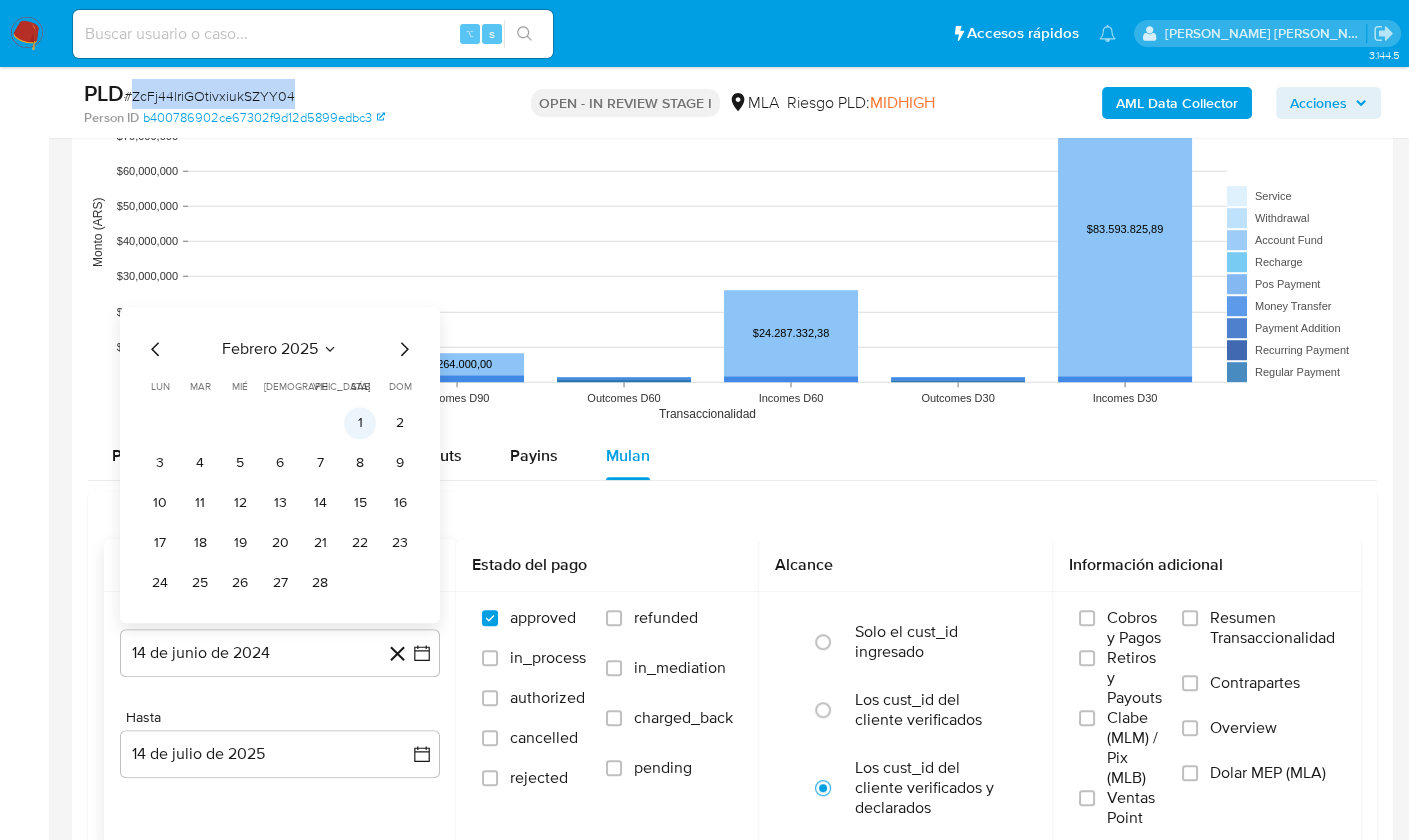 click on "1" at bounding box center (360, 423) 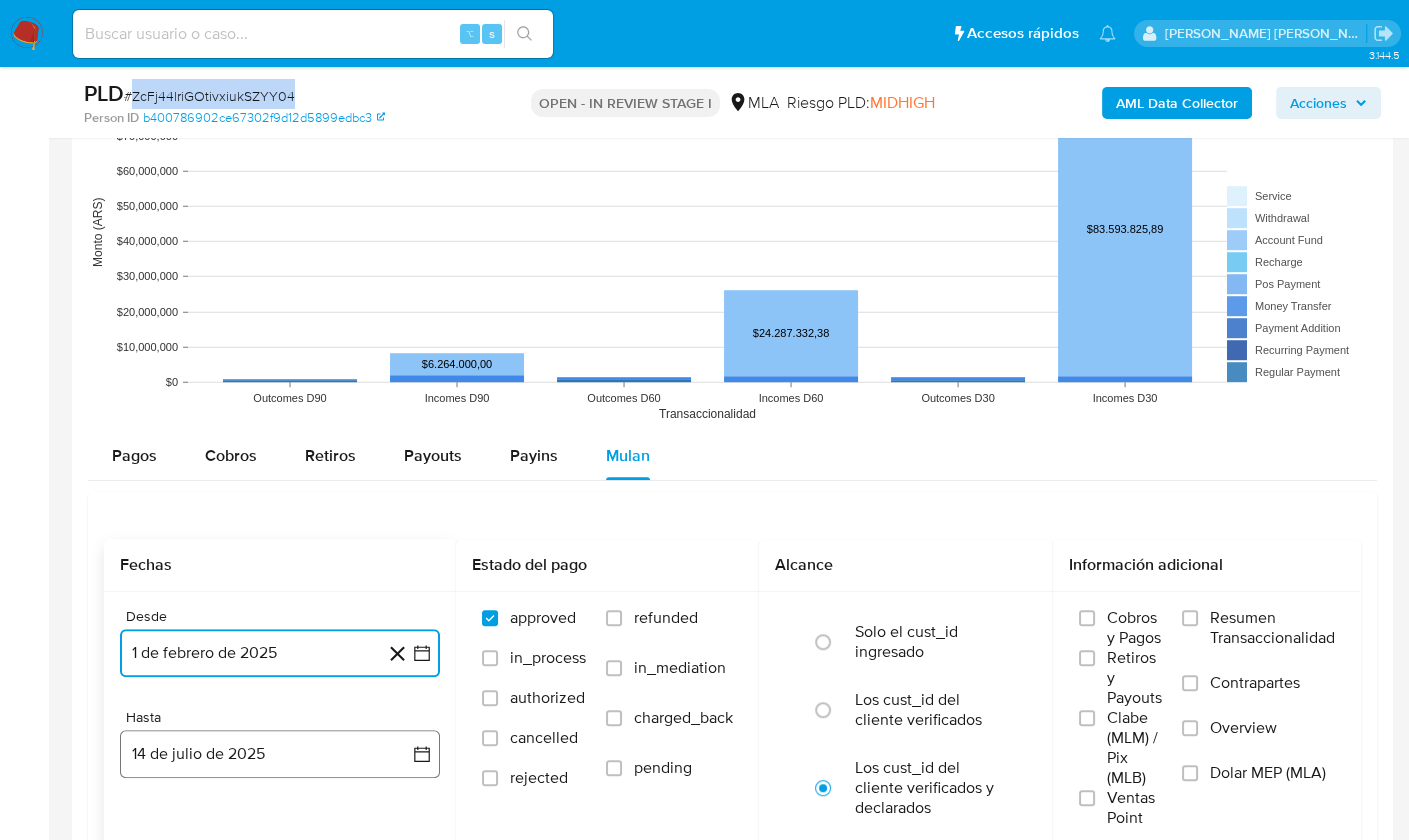 click on "14 de julio de 2025" at bounding box center [280, 754] 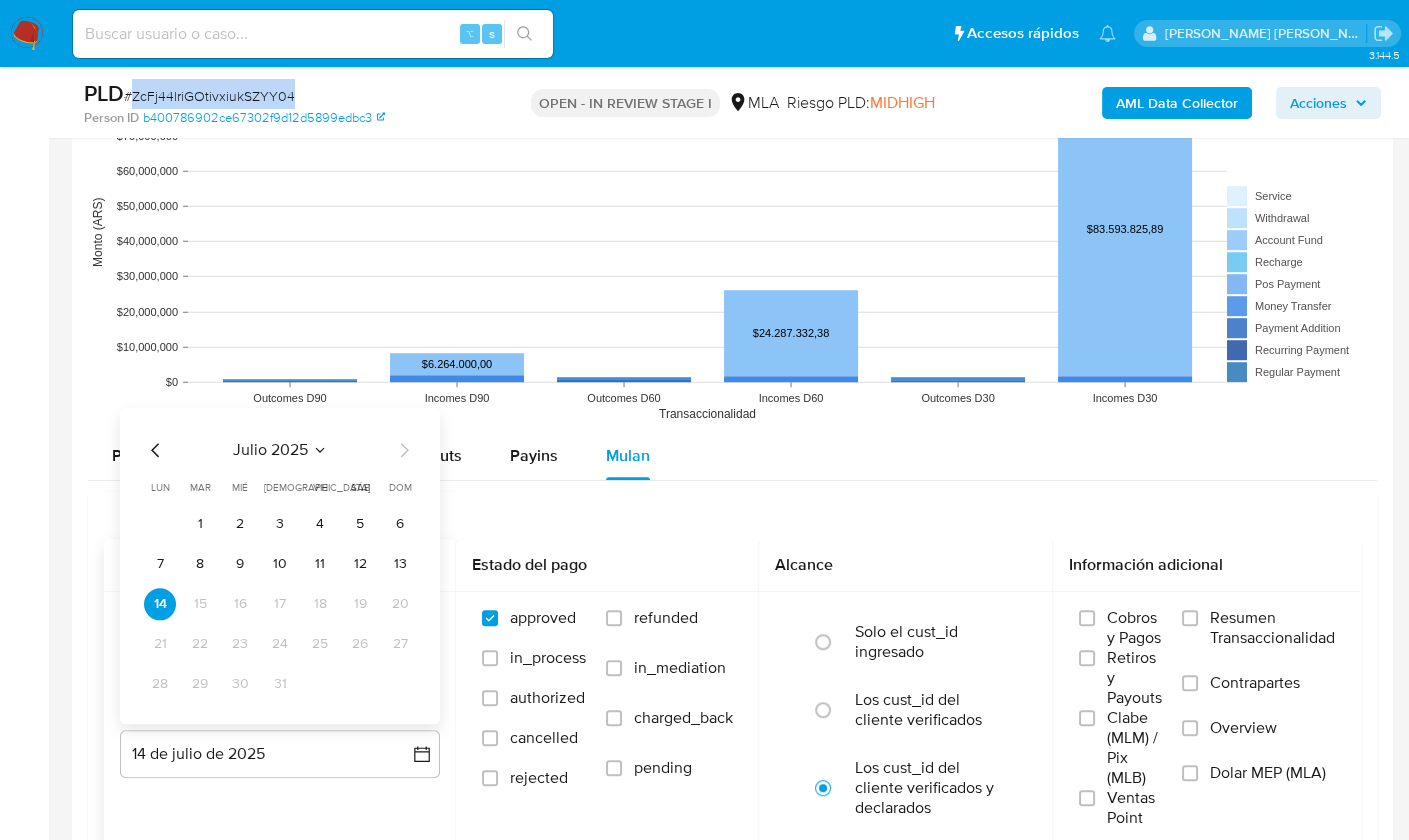 click 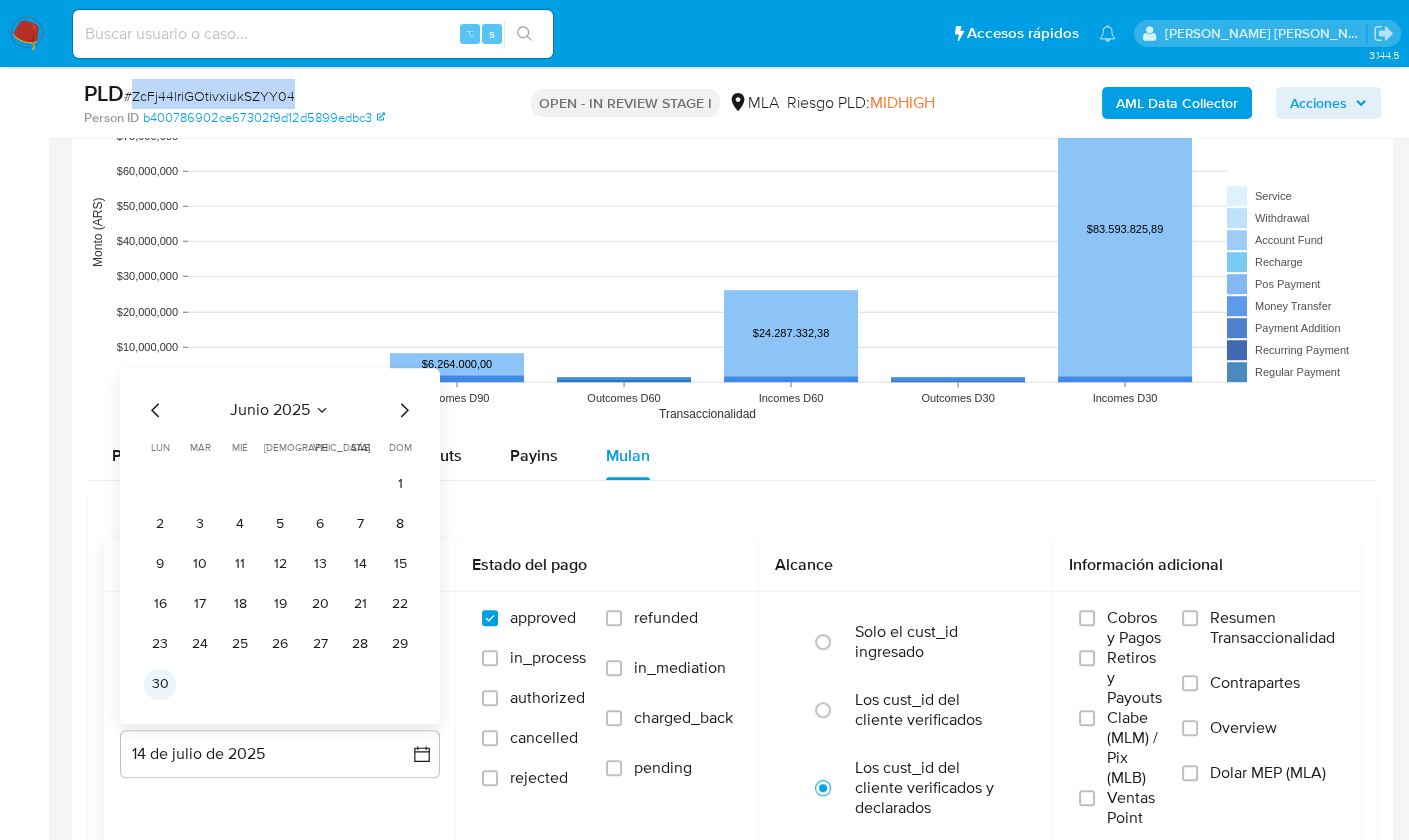 click on "30" at bounding box center [160, 684] 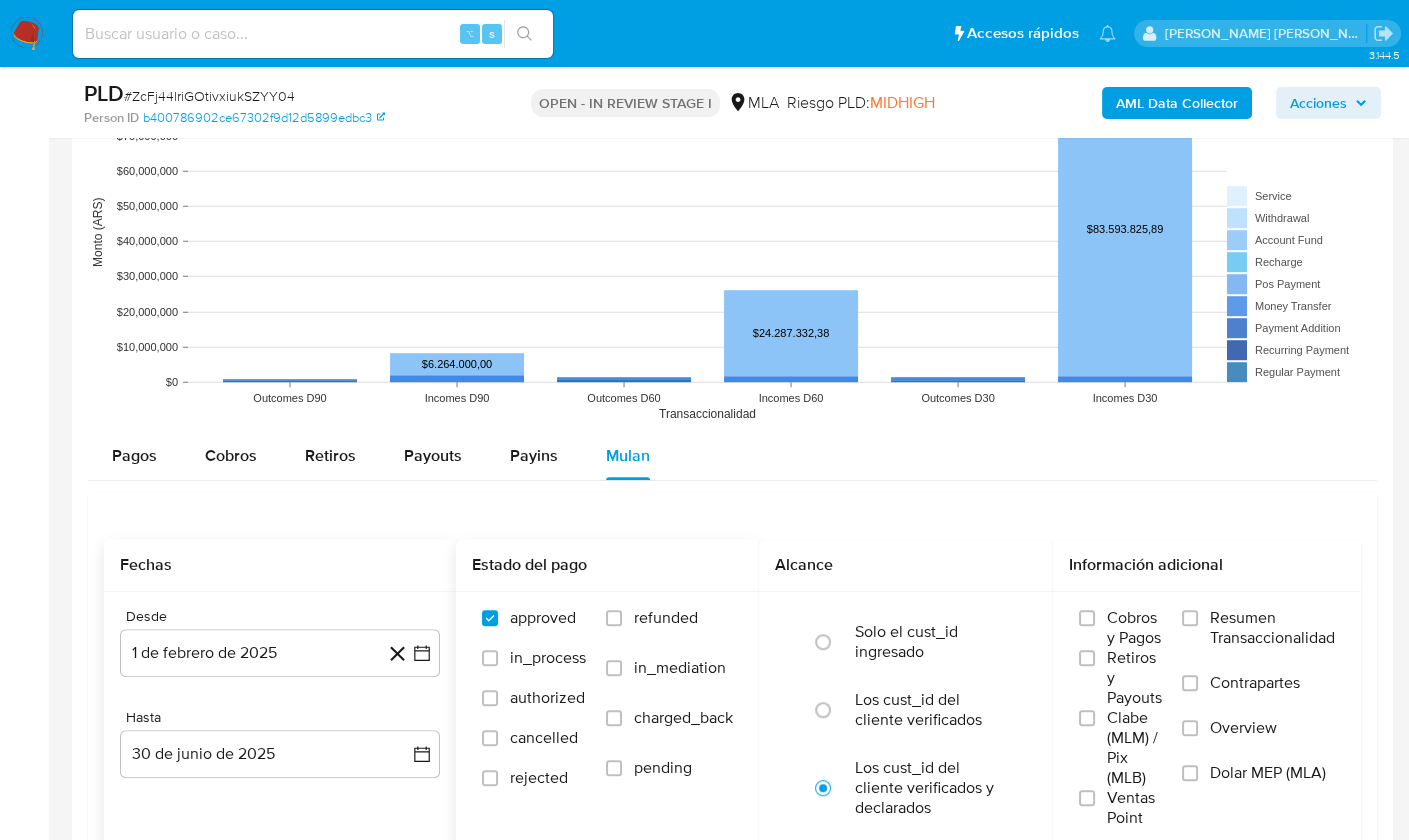 click on "approved" at bounding box center [543, 618] 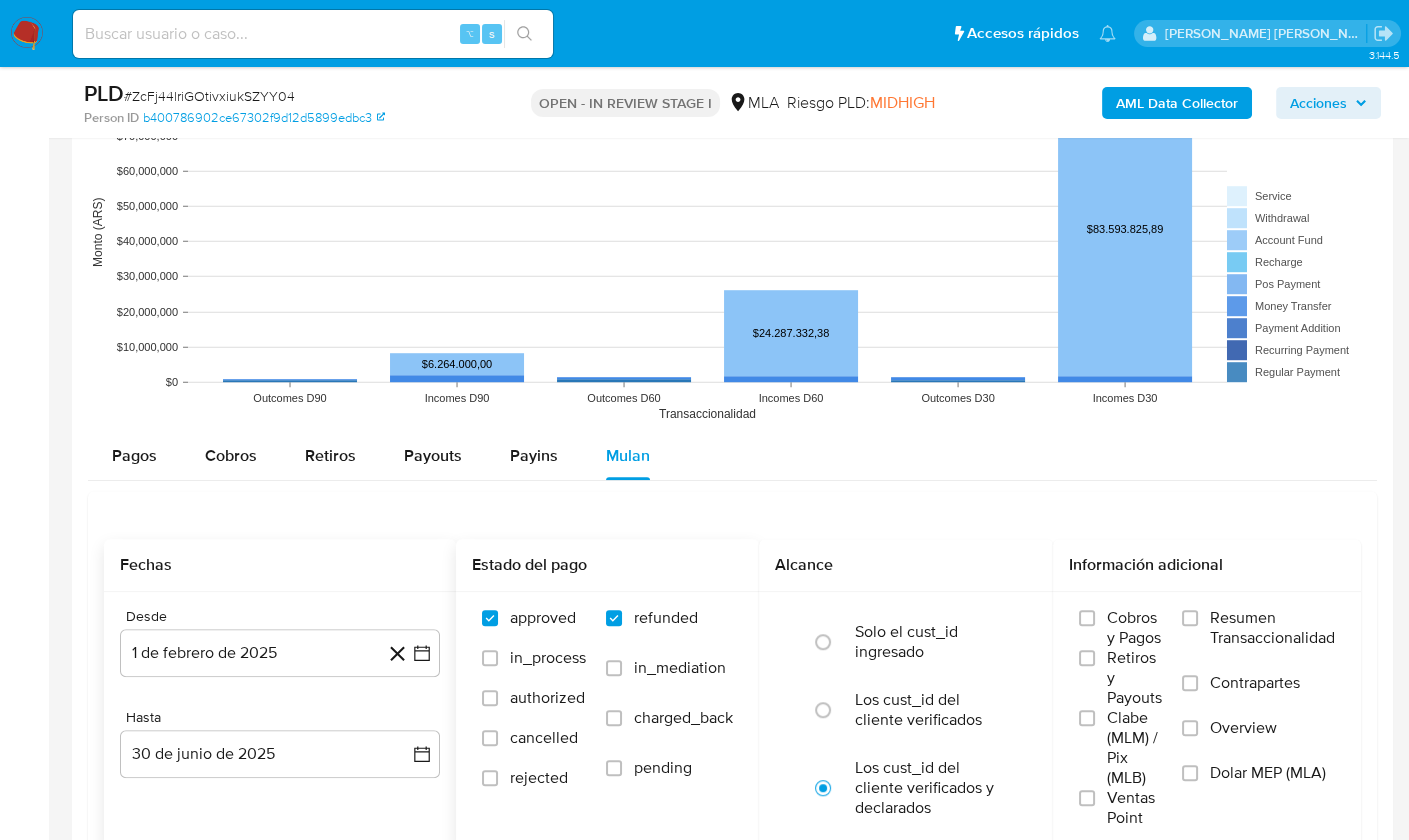 checkbox on "true" 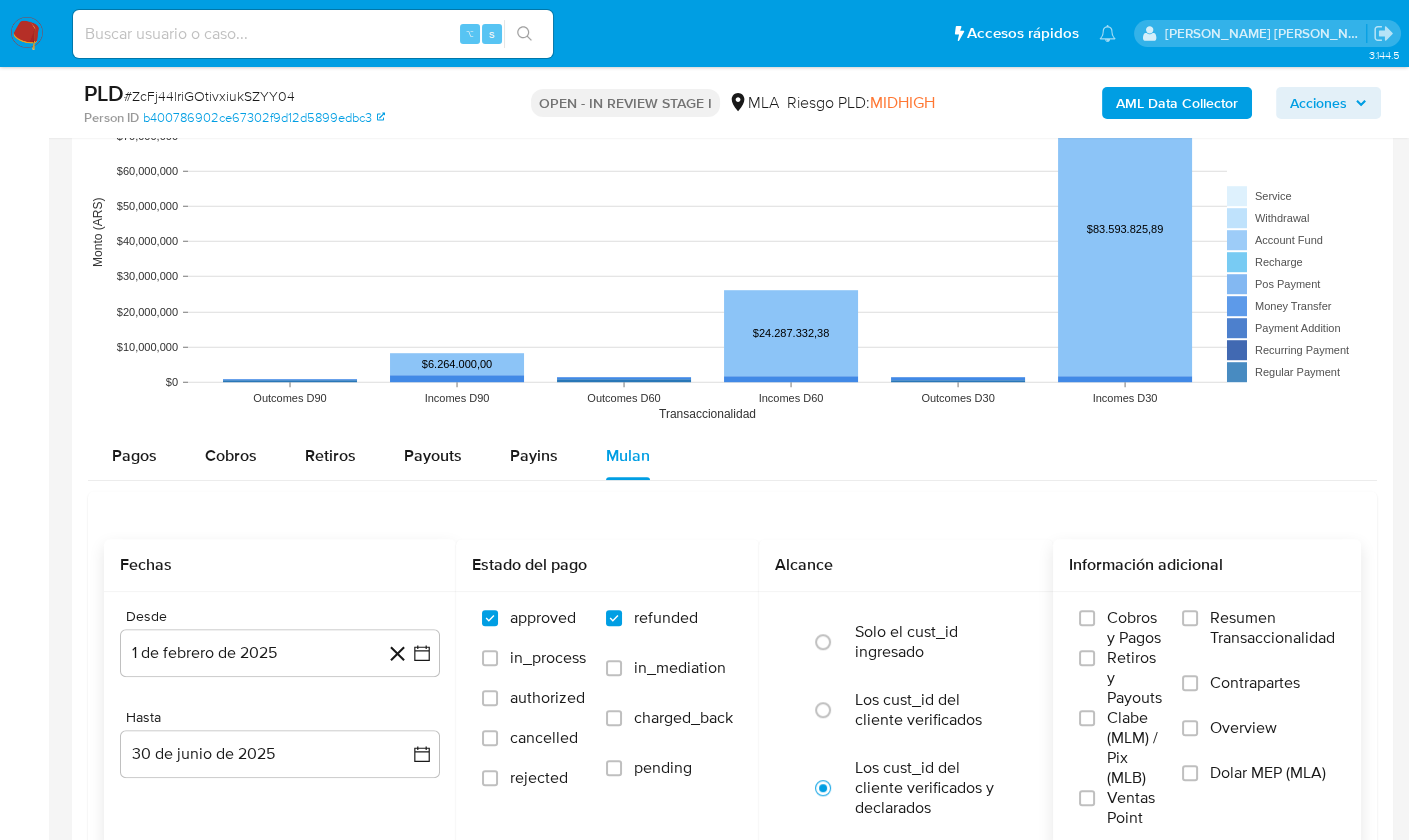 click on "Dolar MEP (MLA)" at bounding box center [1268, 773] 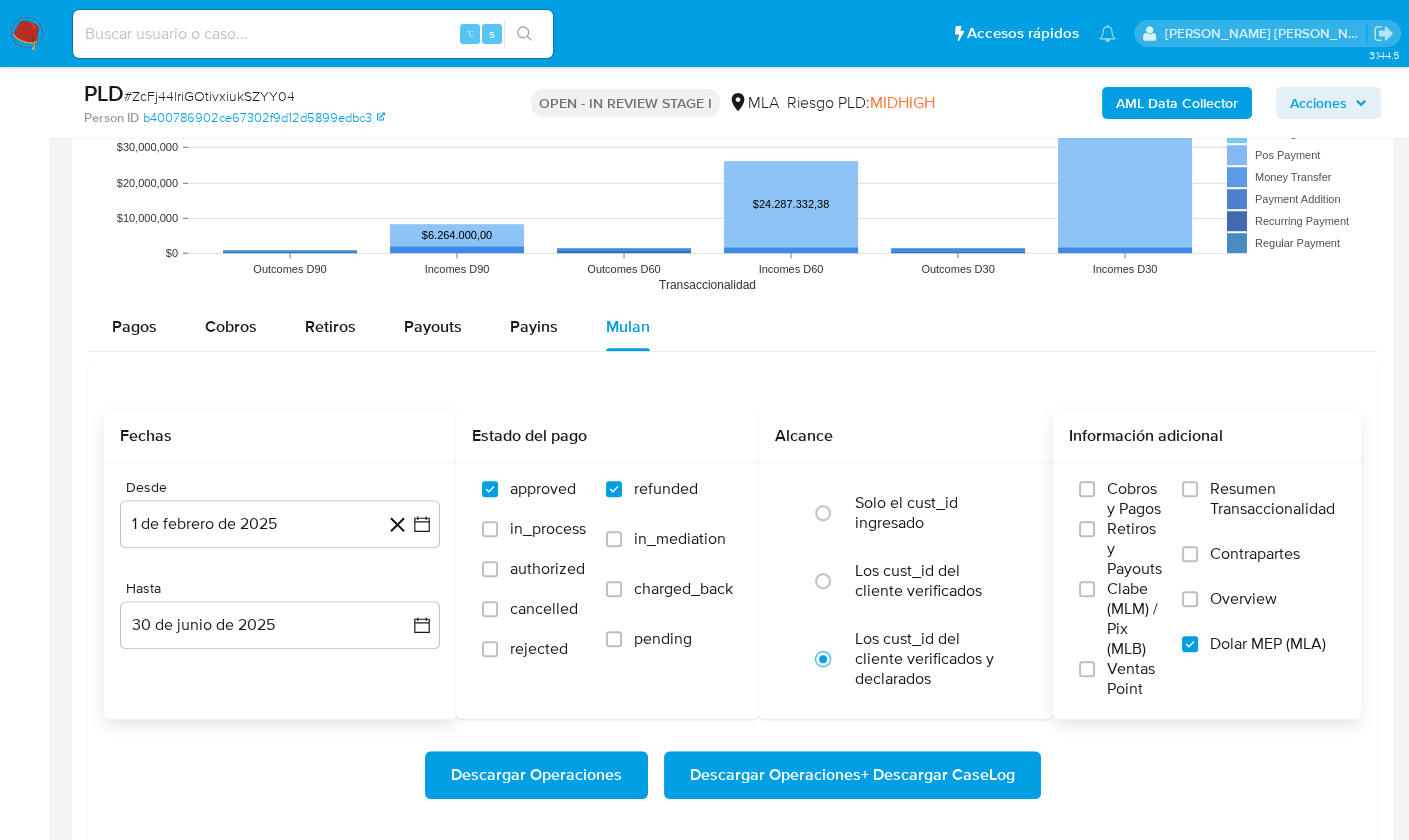 scroll, scrollTop: 2460, scrollLeft: 0, axis: vertical 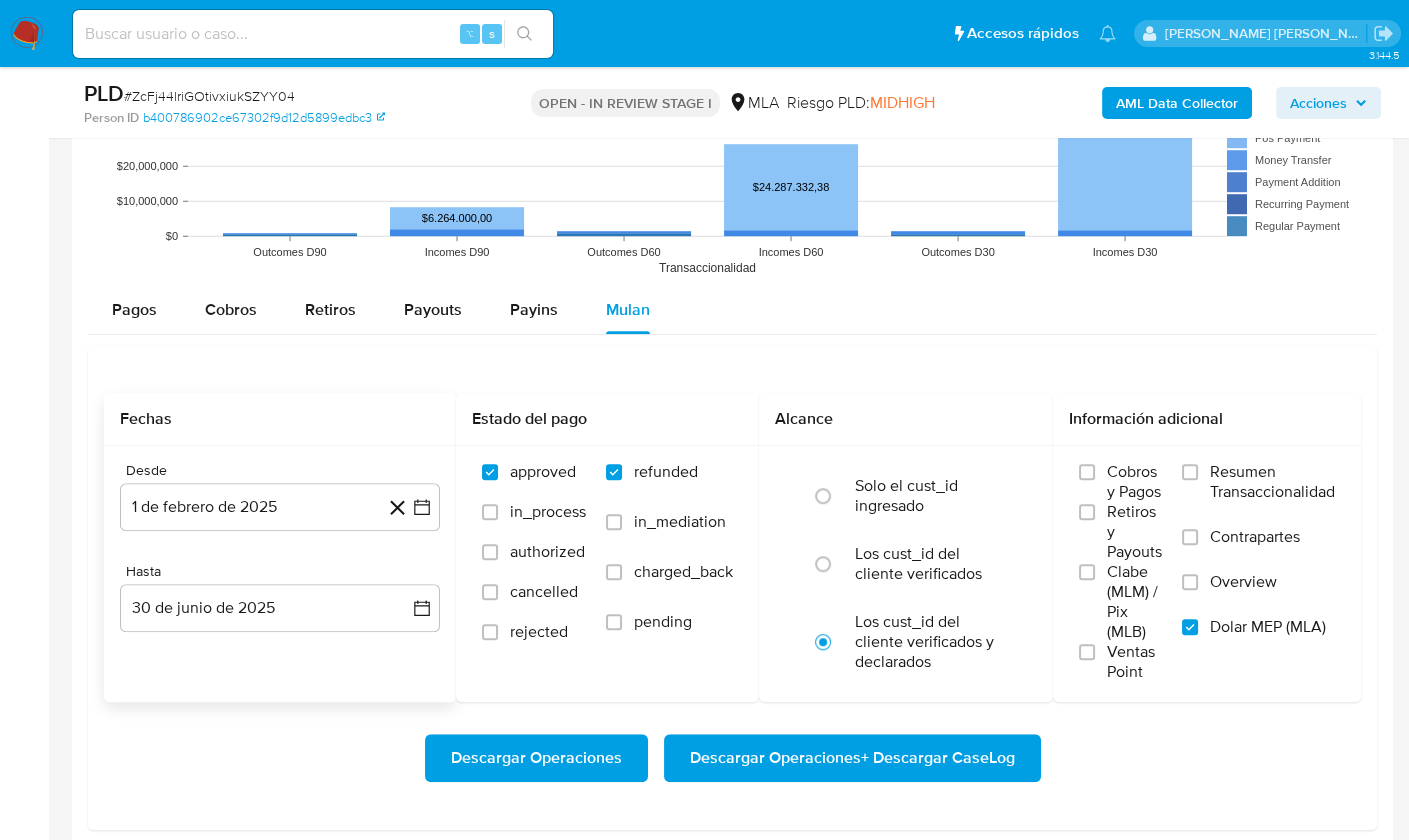 click on "Descargar Operaciones  +   Descargar CaseLog" at bounding box center (852, 758) 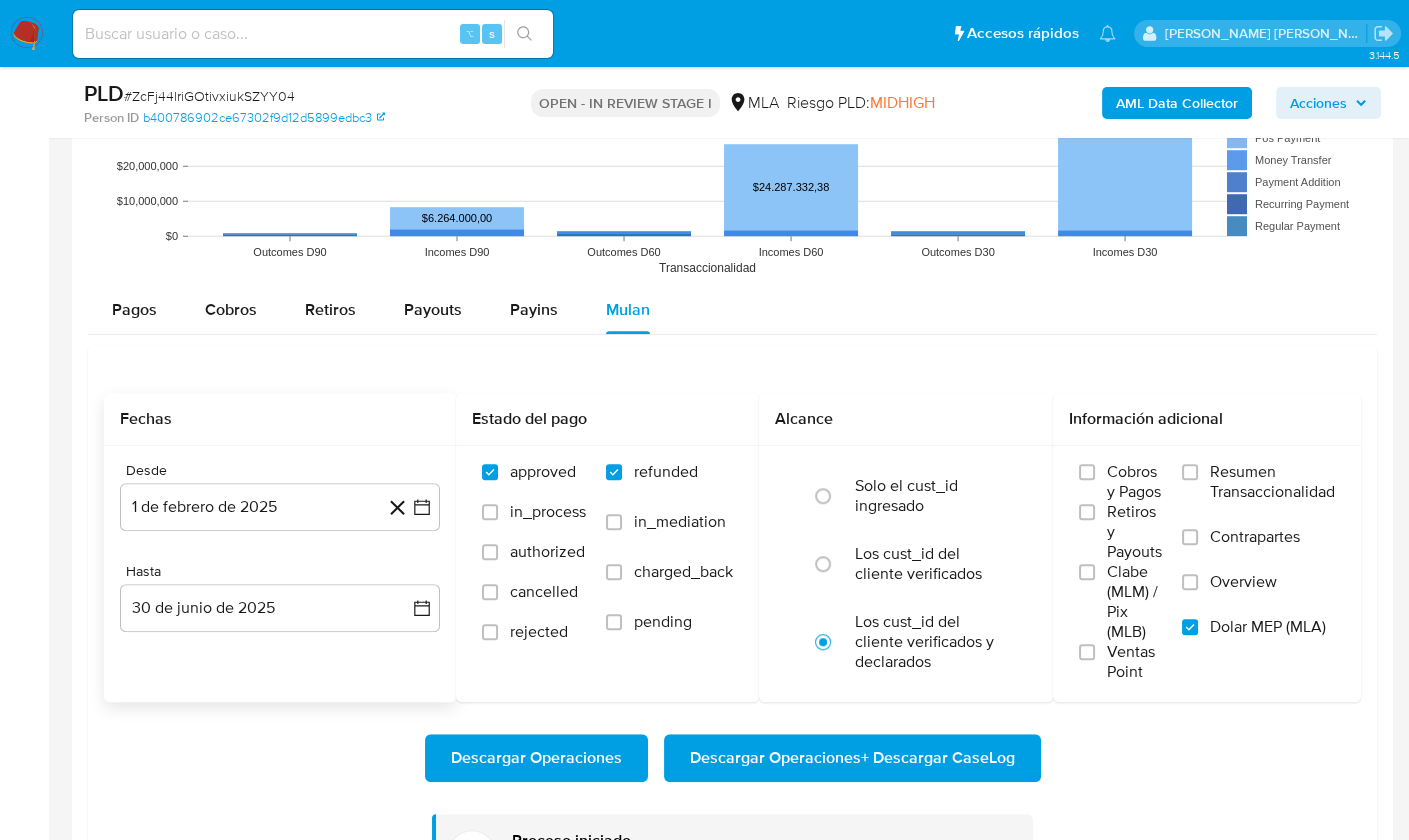 click on "Pagos Cobros Retiros Payouts Payins Mulan Tipo de operación Todos Desde 16/04/2025 Hasta 14/07/2025 Más filtros ID Tipo de operación Tipo / Método Estado Fecha de creación Fecha de aprobación Titular Identificación Ítem Monto Contraparte Usuario Negocio Información adicional • 118491900600 Money Transfer Account Money Account Money Approved 13/07/2025 19:40:19 hace 15 horas 13/07/2025 19:40:19 hace 15 horas ARS 150.000,00 USD 118.90 OFF • 117934577265 Regular Payment Account Money Account Money Authorized 13/07/2025 09:15:03 hace un día Wilfredo ARS 4.300,00 USD 3.40 OFF • 117883041591 Money Transfer Account Money Account Money Approved 12/07/2025 17:28:33 hace 2 días 12/07/2025 17:28:34 hace 2 días ARS 6.000,00 USD 4.75 OFF • 118357063618 Account Fund Bank Transfer Cvu Approved 12/07/2025 13:05:30 hace 2 días 12/07/2025 13:05:30 hace 2 días Bank Transfer ARS 2.200.000,00 USD 1743.96 OFF • 118335911254 Account Fund Bank Transfer Cvu Approved 12/07/2025 10:18:49 hace 2 días OFF •" at bounding box center [732, 624] 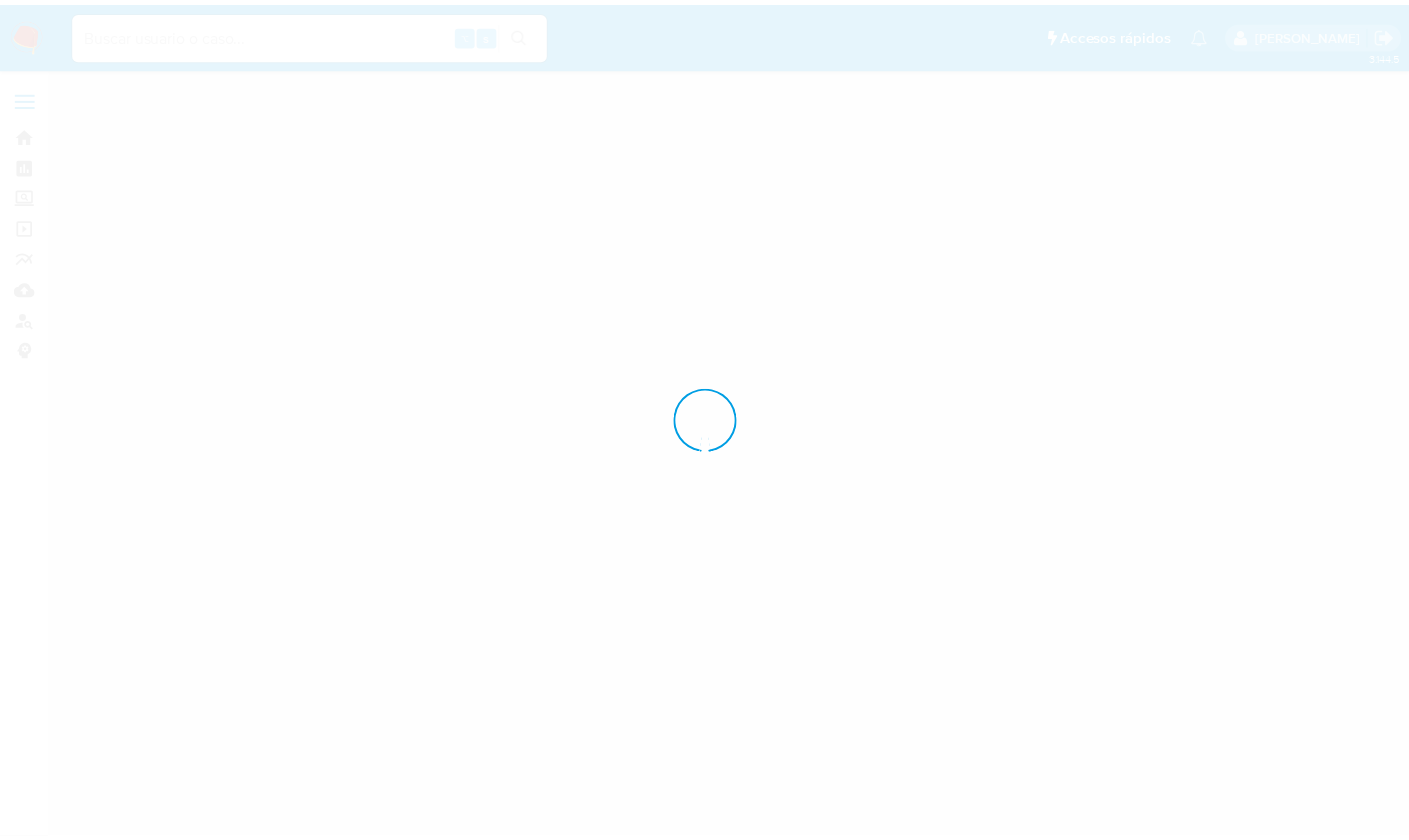 scroll, scrollTop: 0, scrollLeft: 0, axis: both 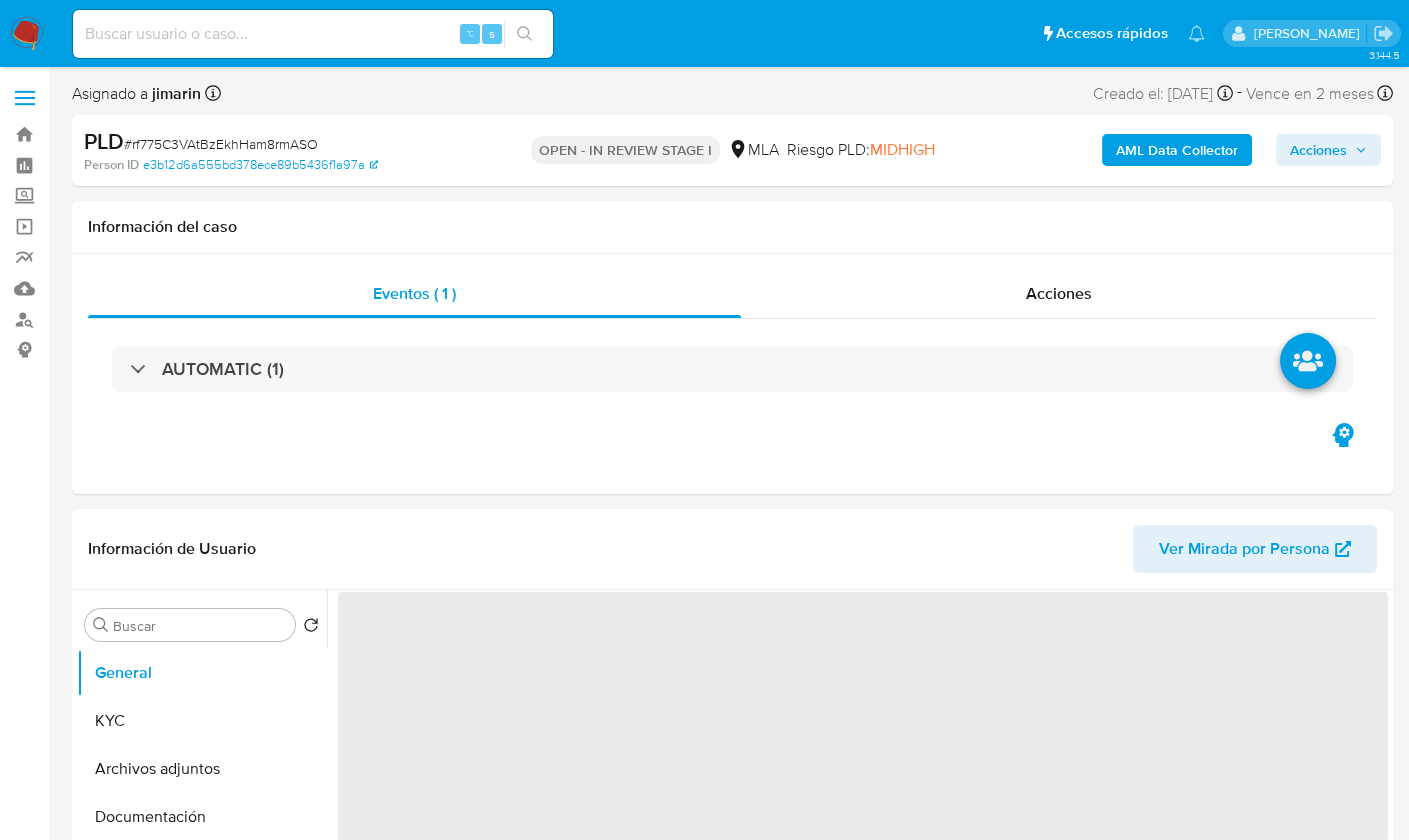 click on "# rf775C3VAtBzEkhHam8rmASO" at bounding box center (221, 144) 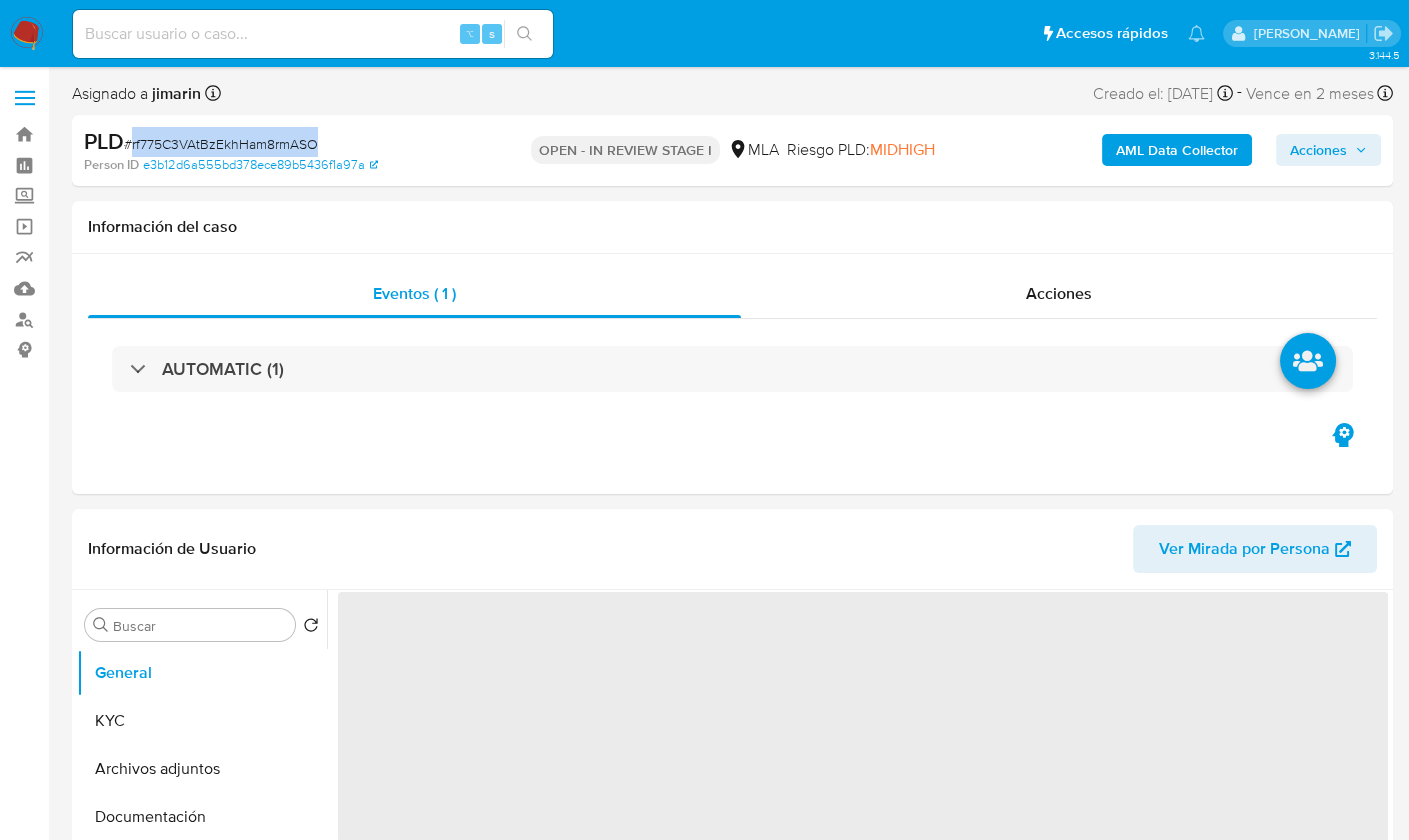 click on "# rf775C3VAtBzEkhHam8rmASO" at bounding box center (221, 144) 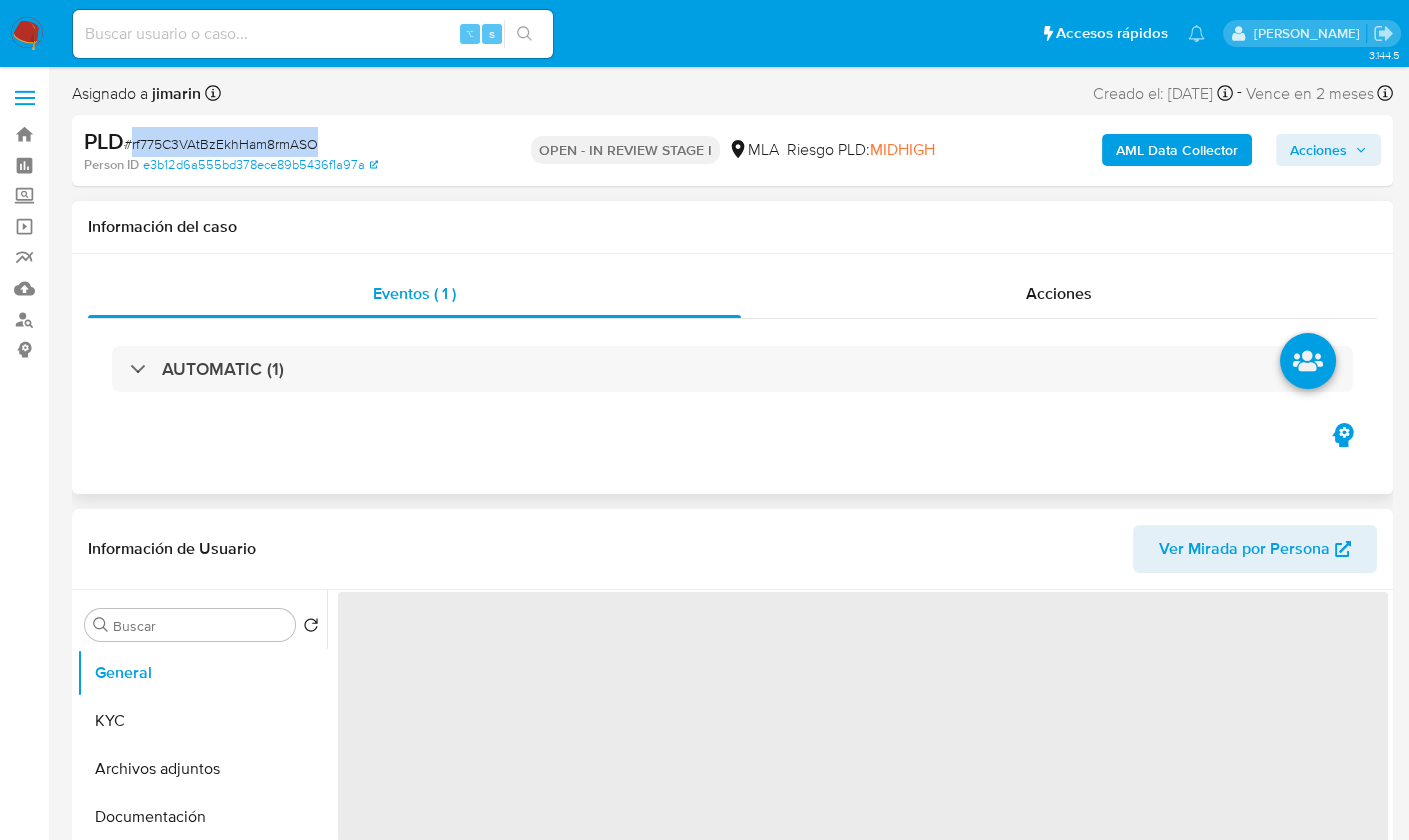 copy on "rf775C3VAtBzEkhHam8rmASO" 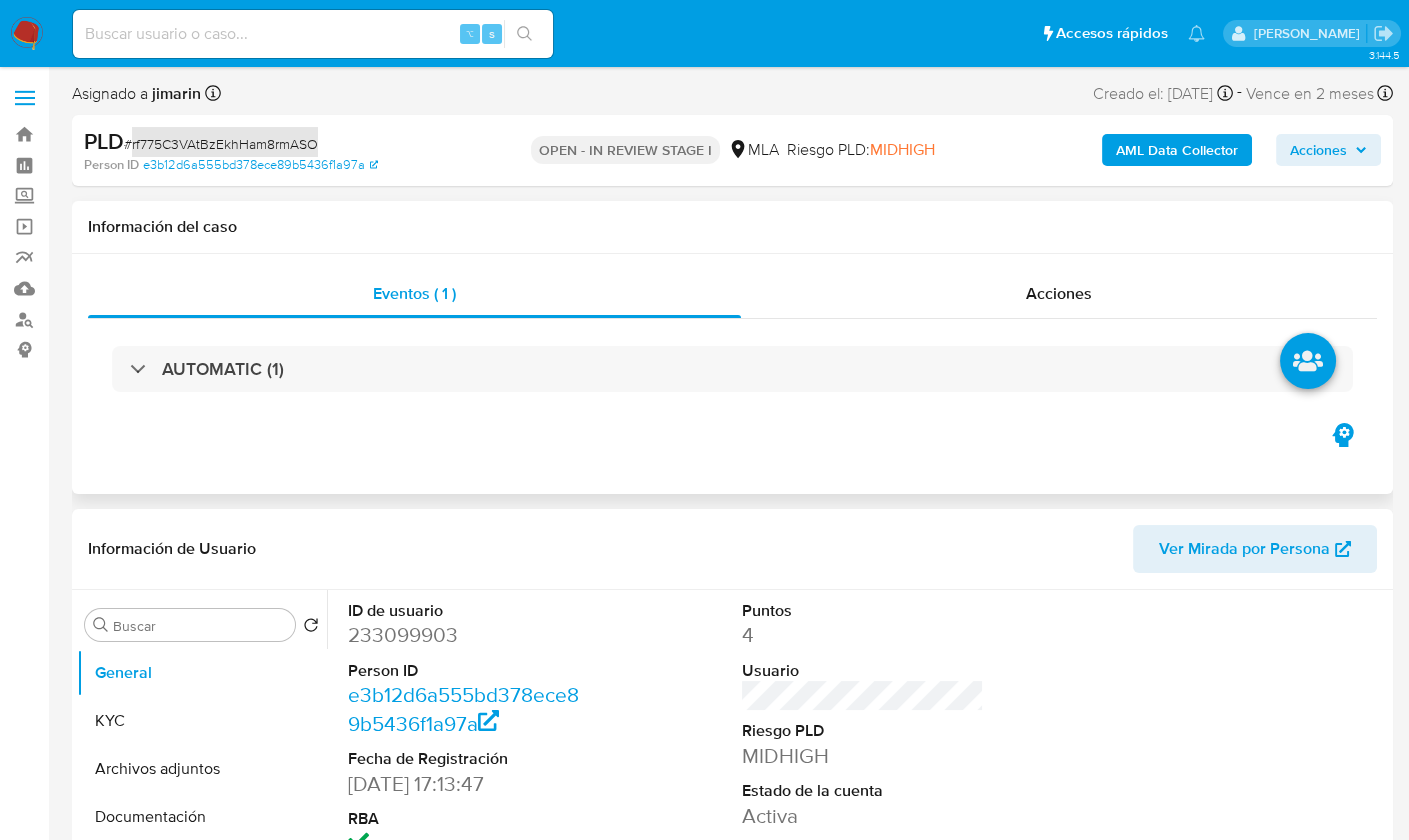select on "10" 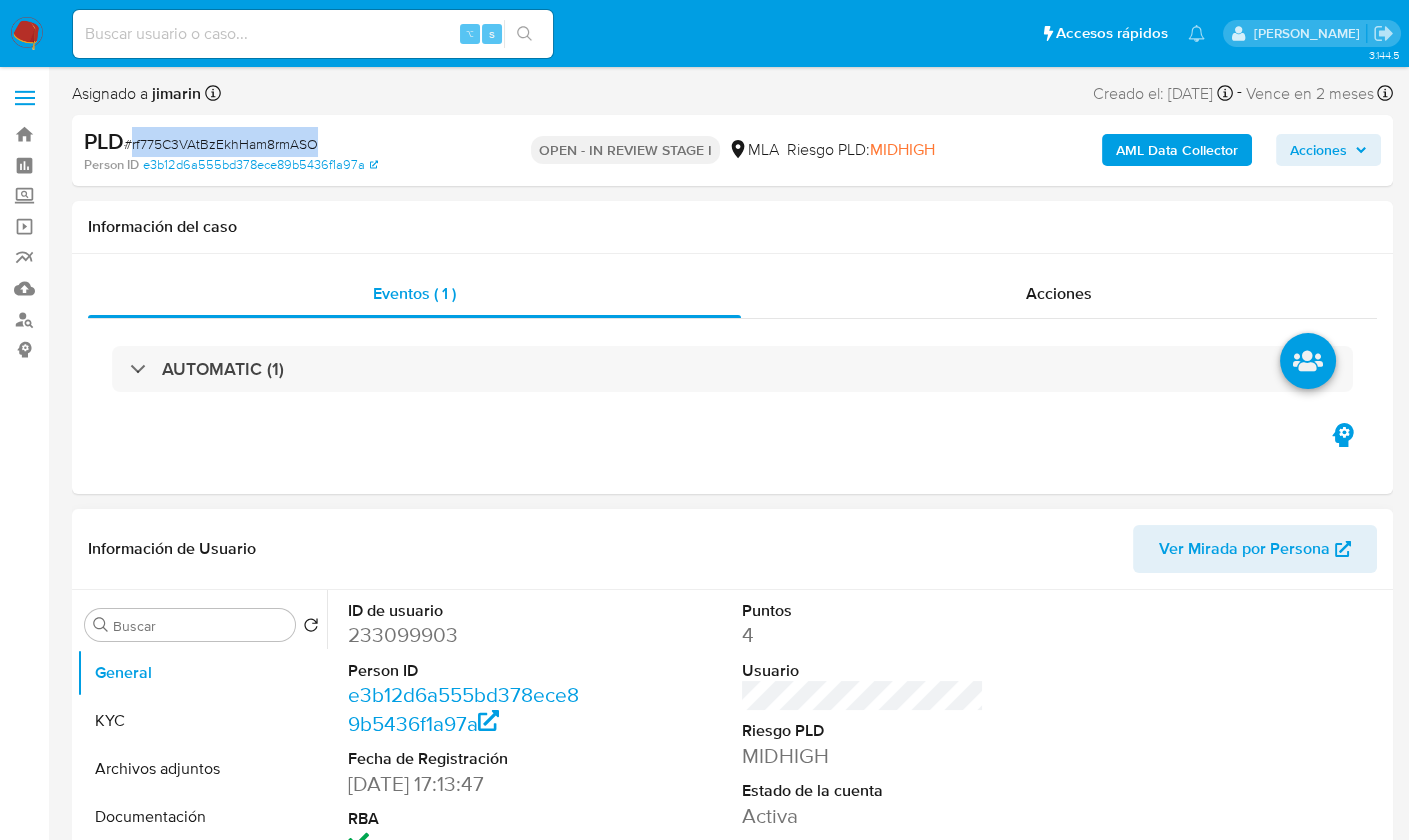 click on "233099903" at bounding box center (469, 635) 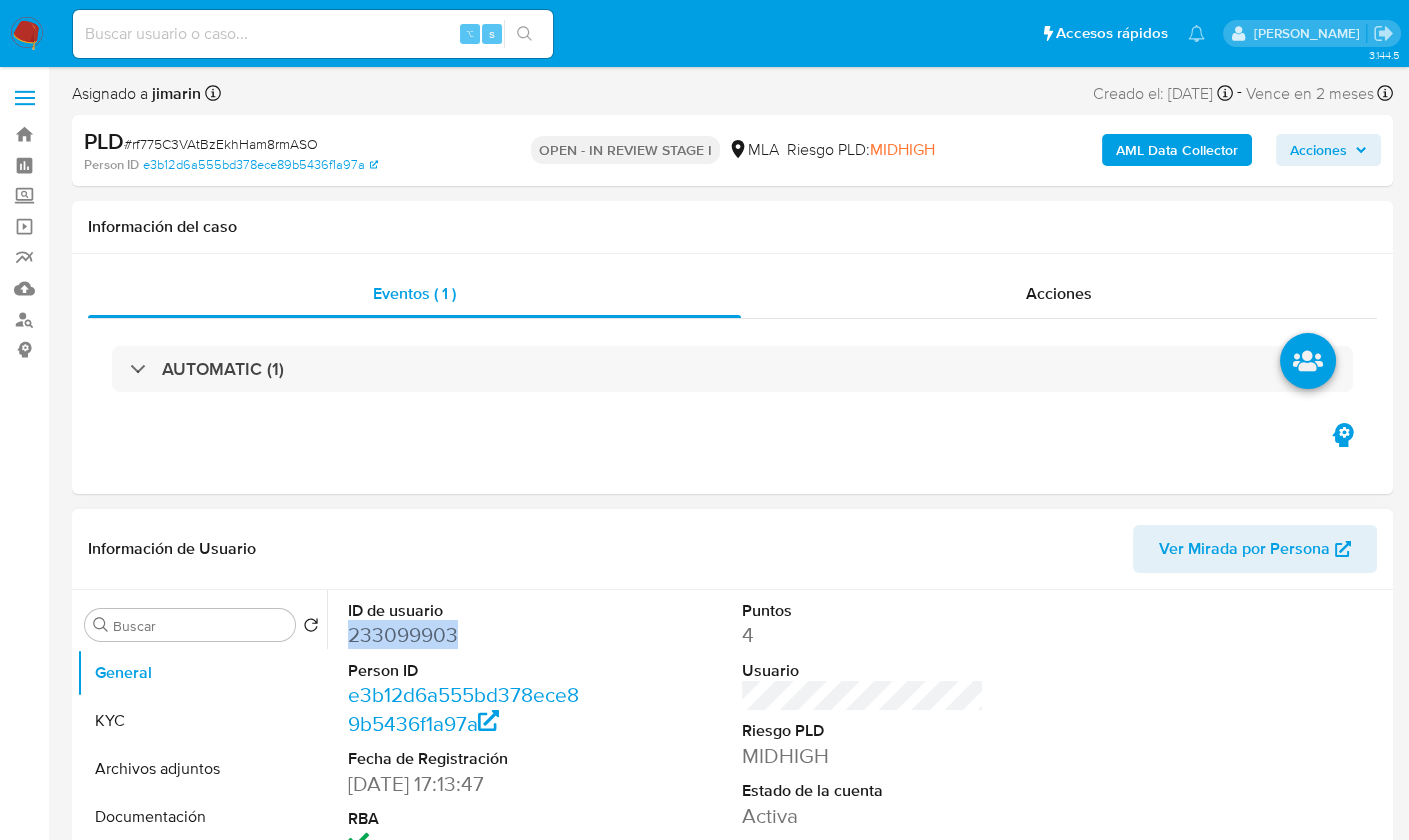 click on "233099903" at bounding box center [469, 635] 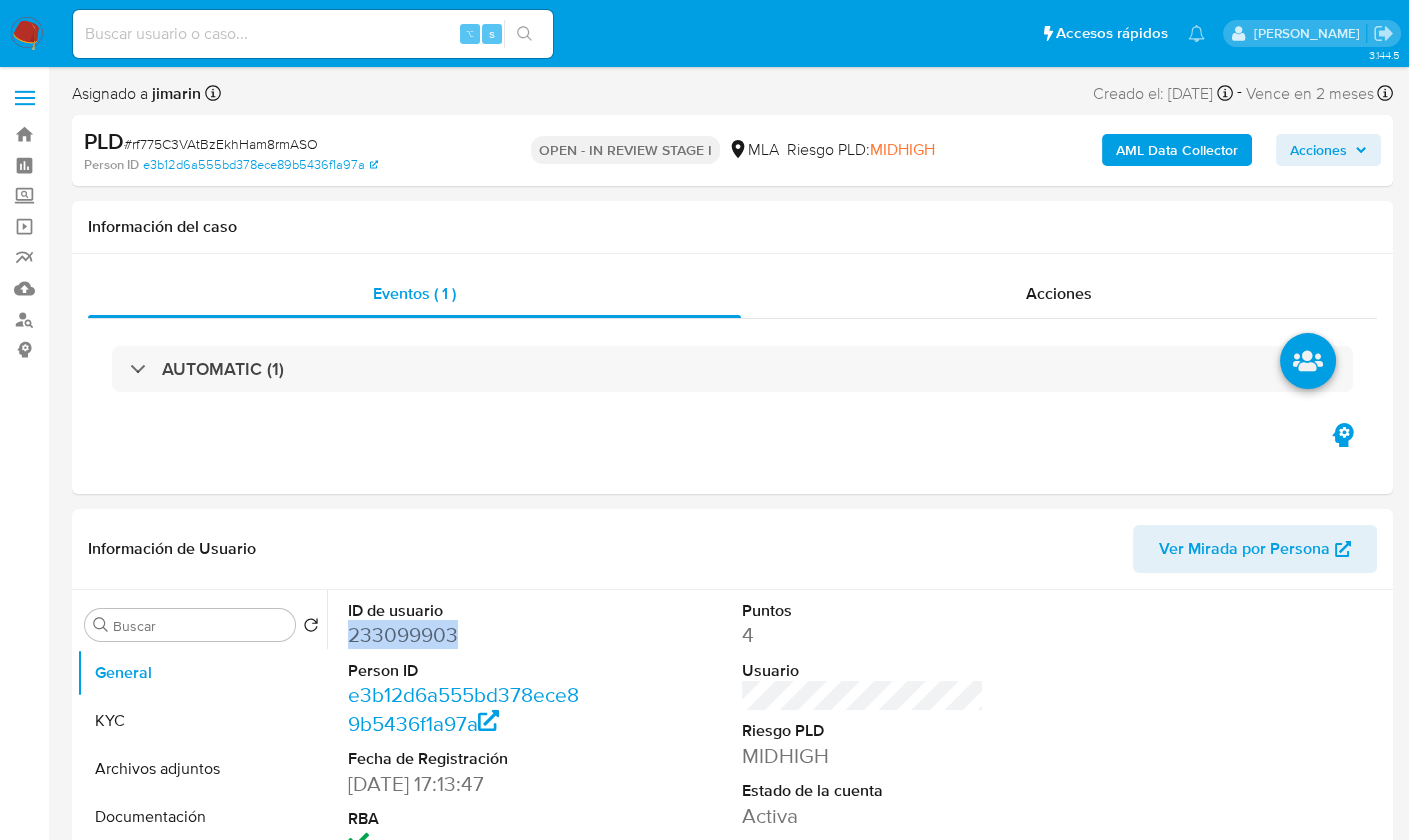 copy on "233099903" 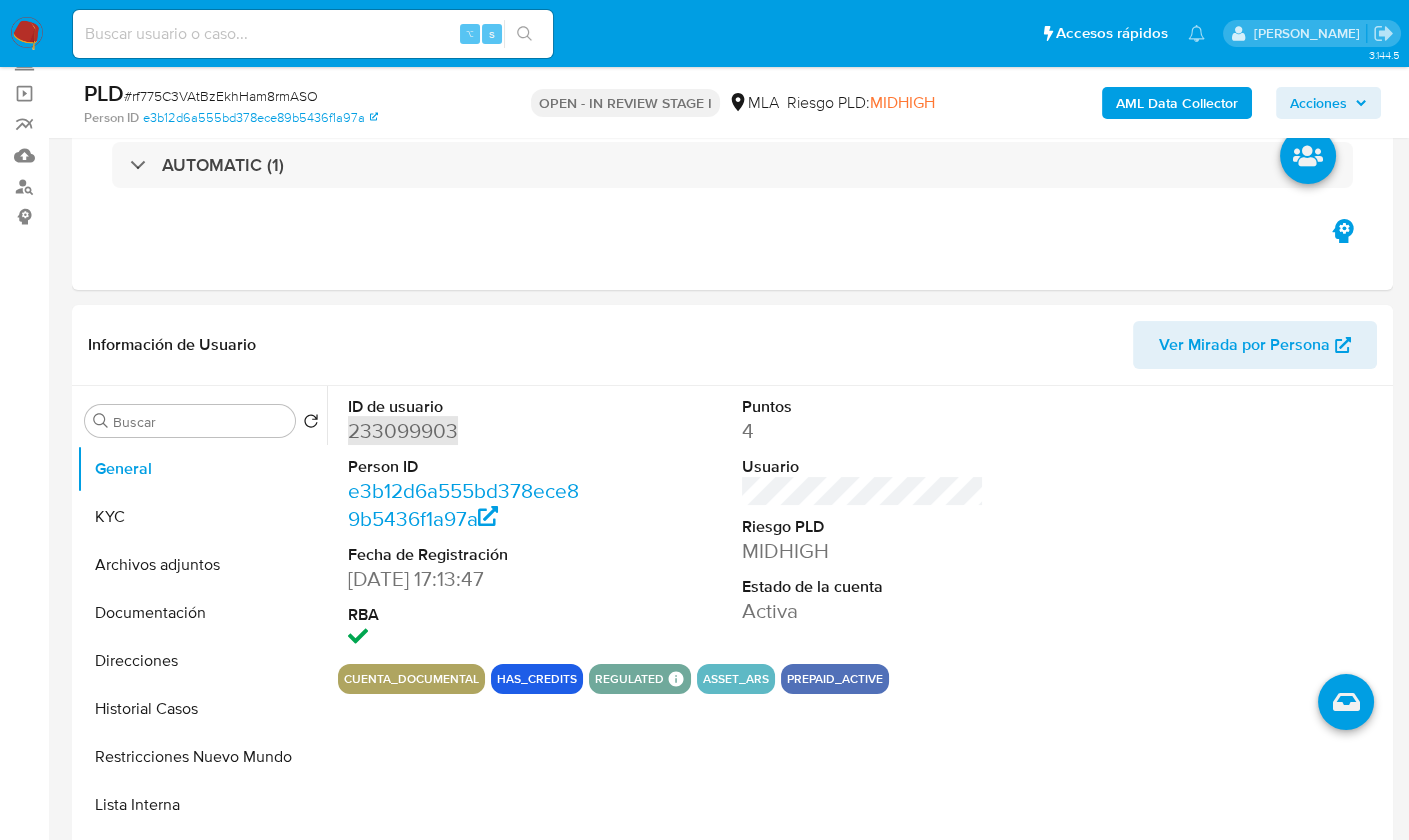 scroll, scrollTop: 135, scrollLeft: 0, axis: vertical 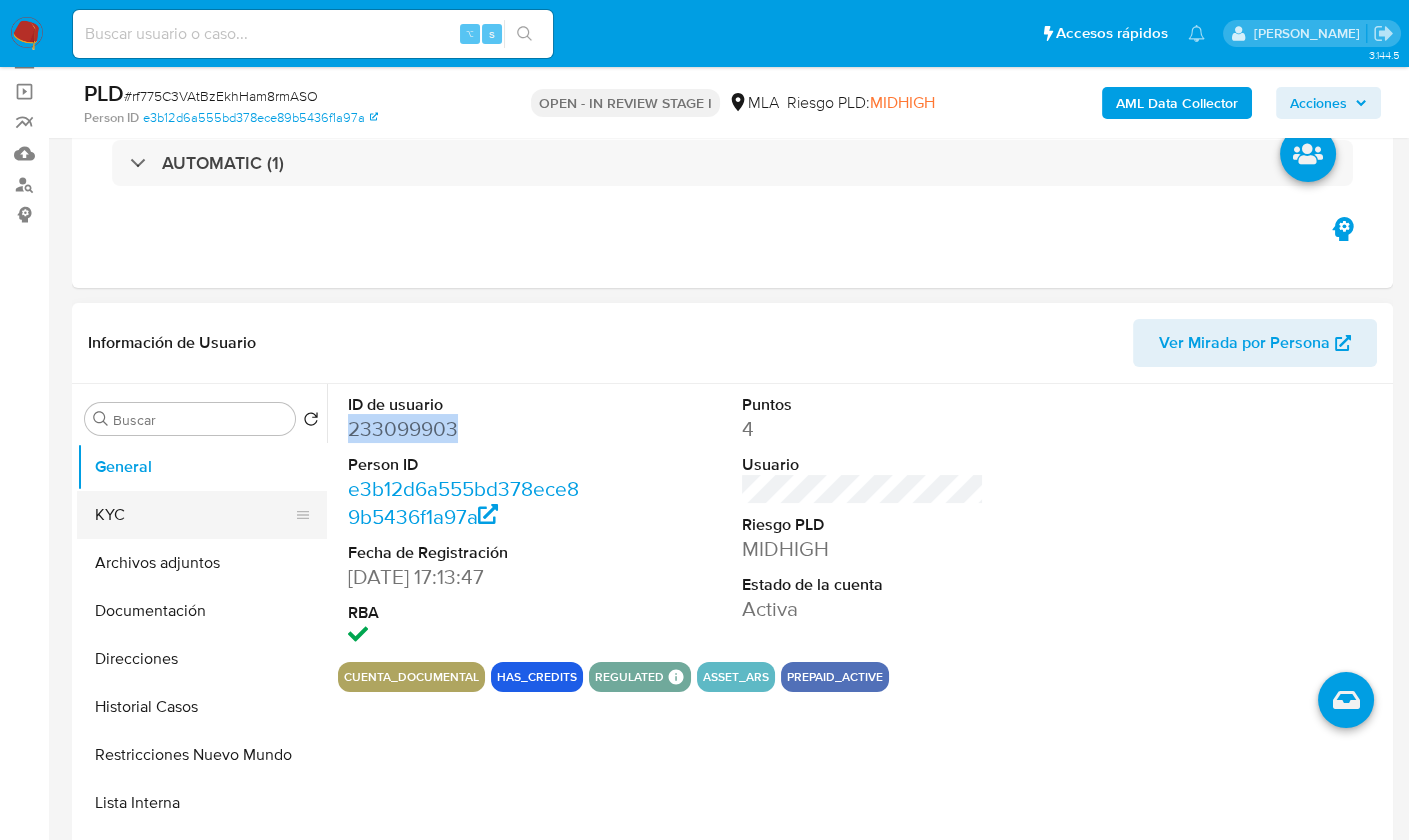 click on "KYC" at bounding box center (194, 515) 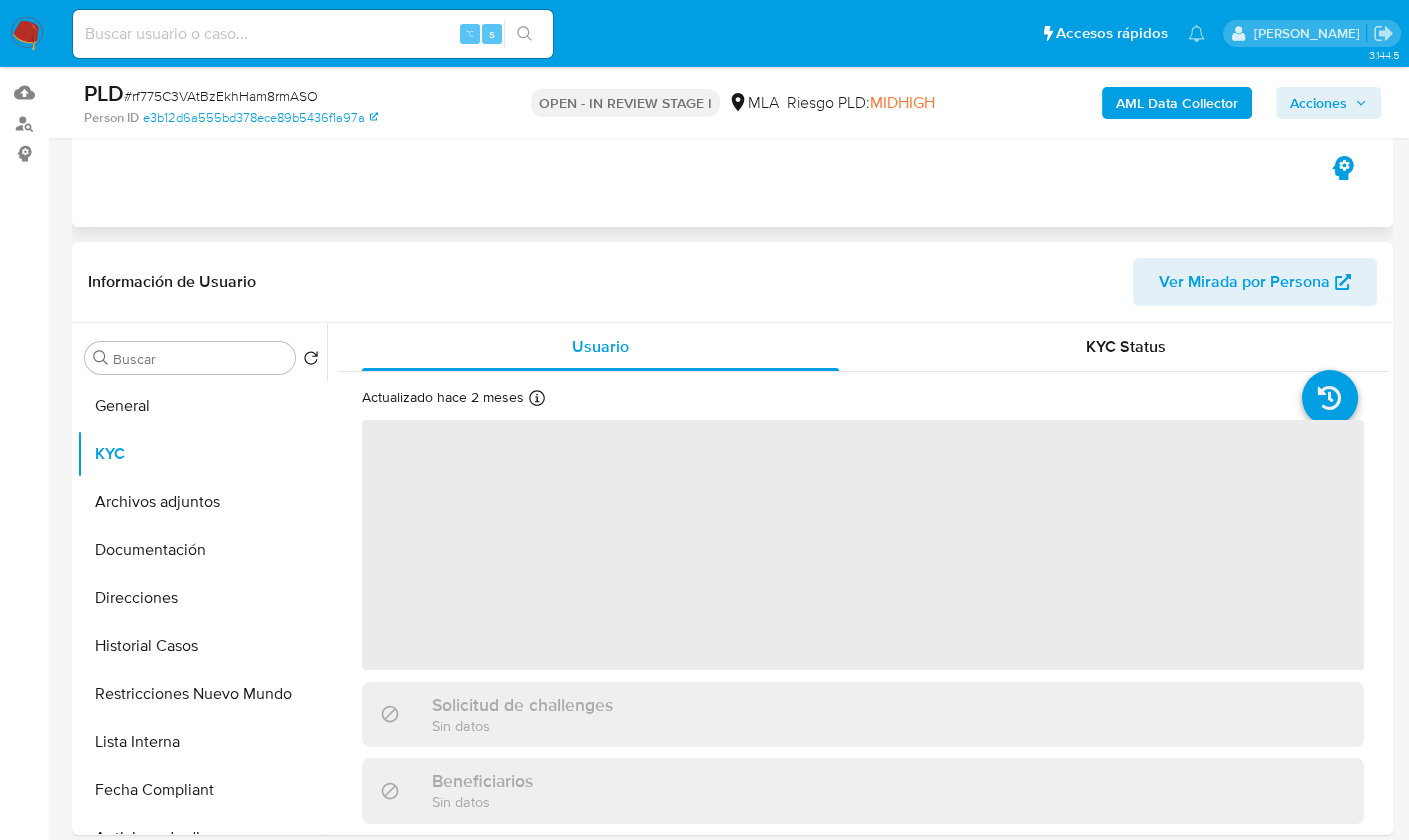 scroll, scrollTop: 202, scrollLeft: 0, axis: vertical 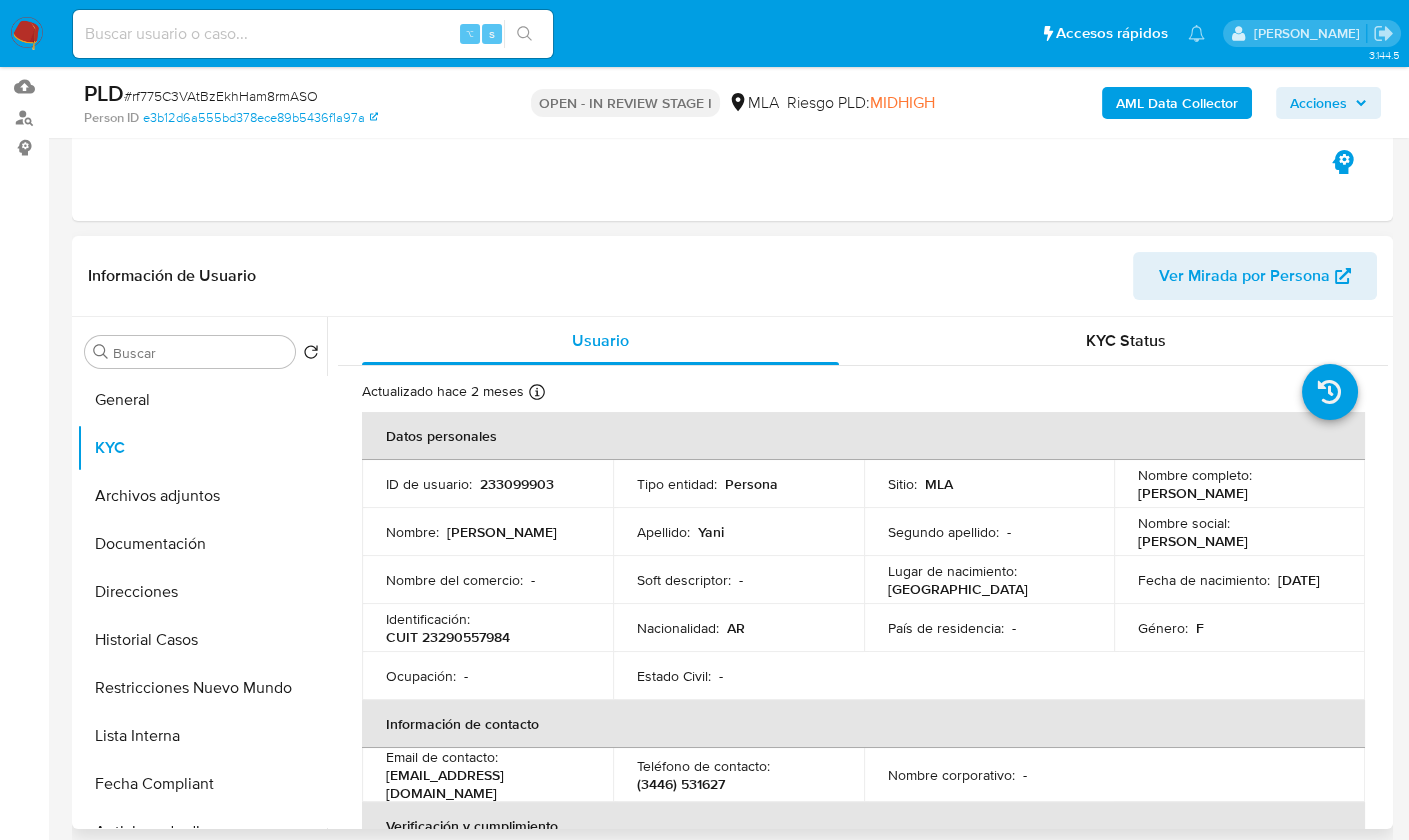 click on "CUIT 23290557984" at bounding box center (448, 637) 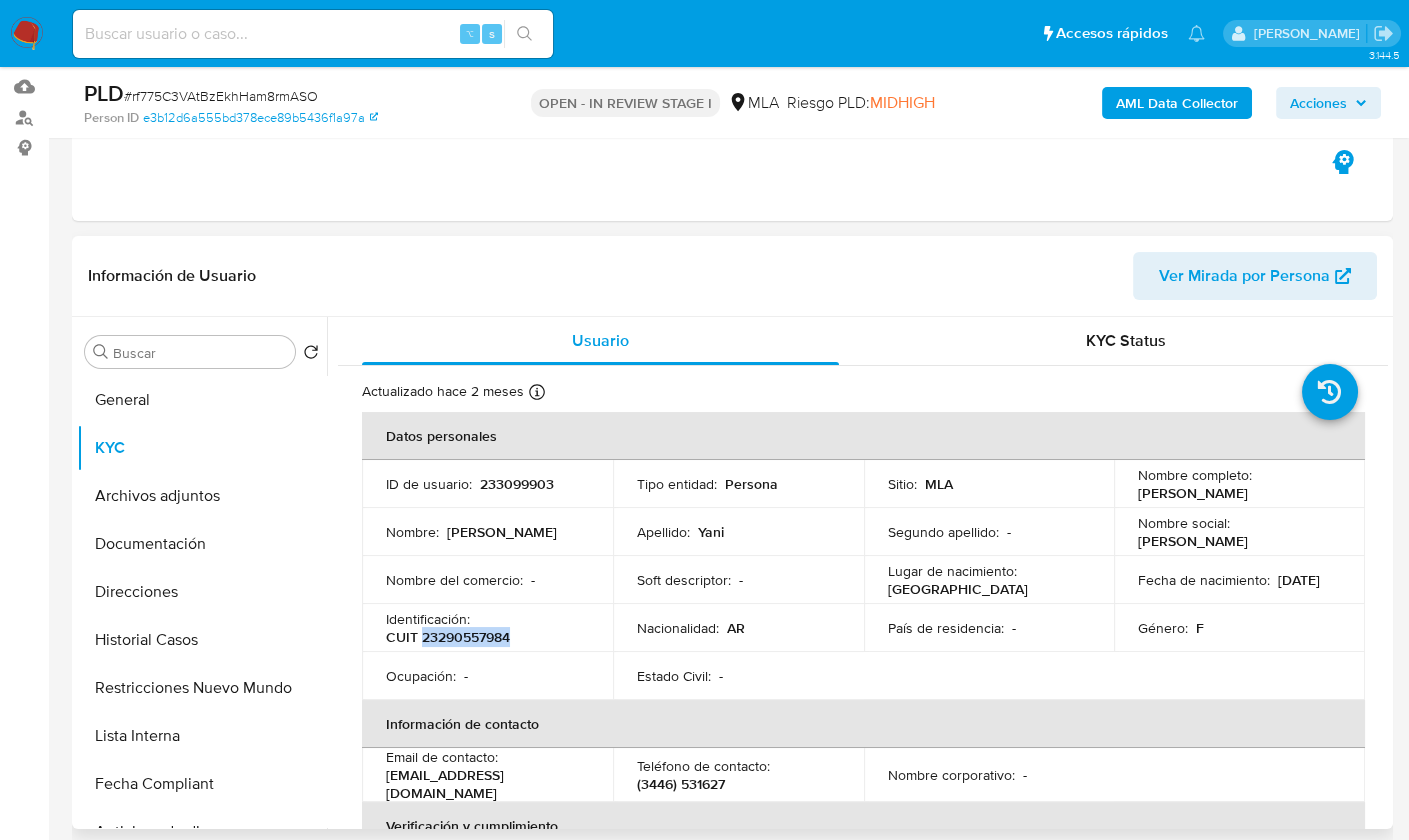 copy on "23290557984" 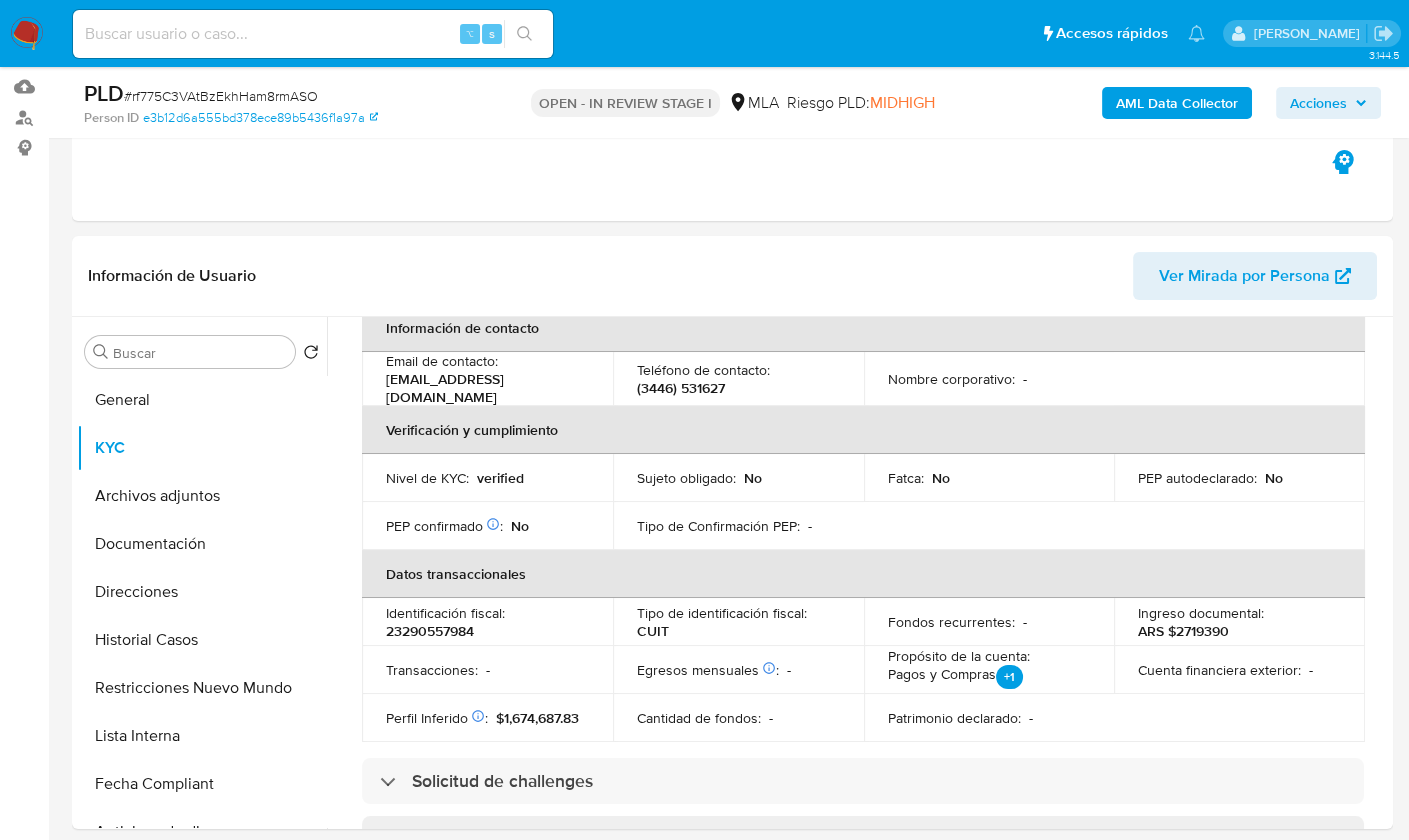 scroll, scrollTop: 481, scrollLeft: 0, axis: vertical 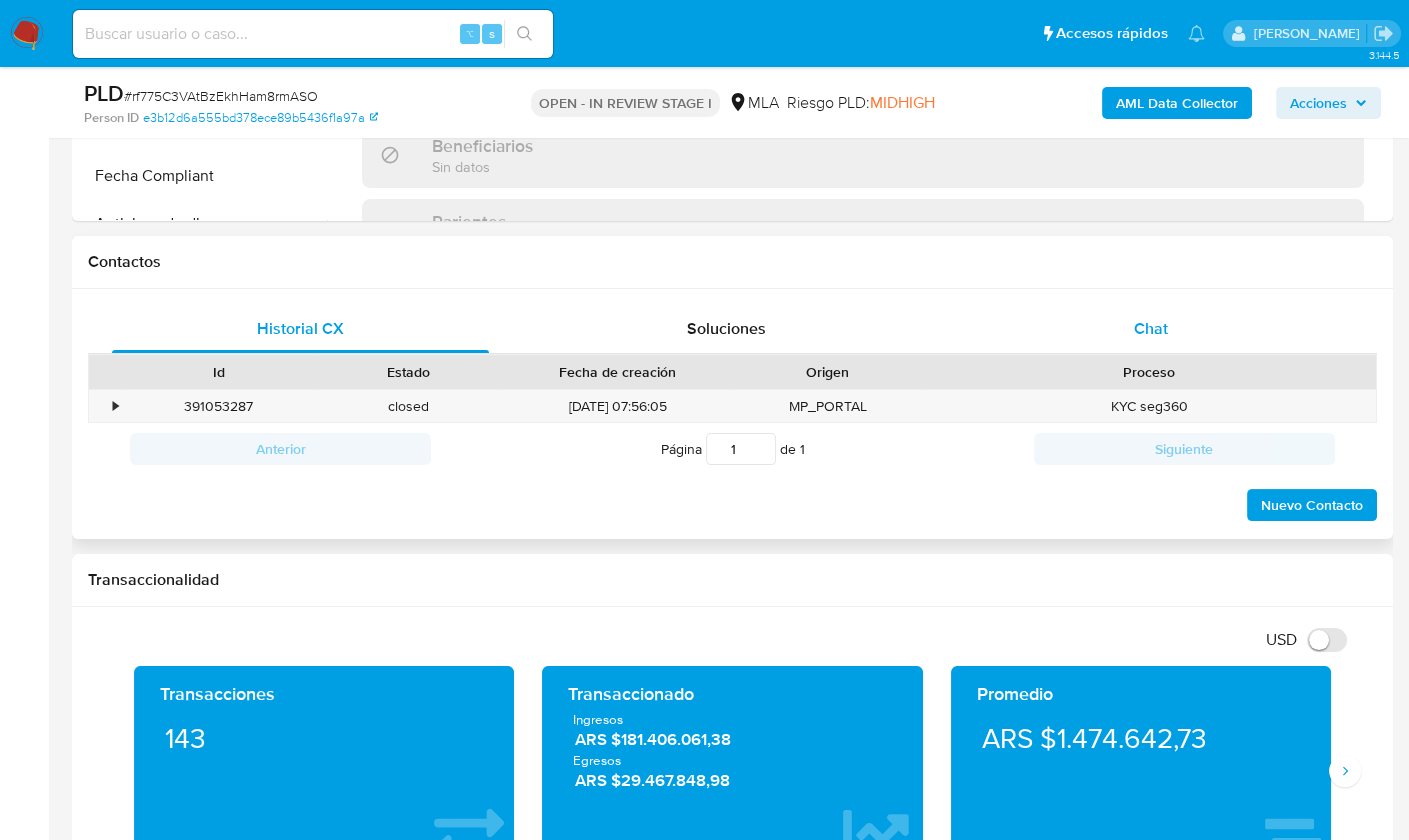 drag, startPoint x: 1175, startPoint y: 339, endPoint x: 1206, endPoint y: 314, distance: 39.824615 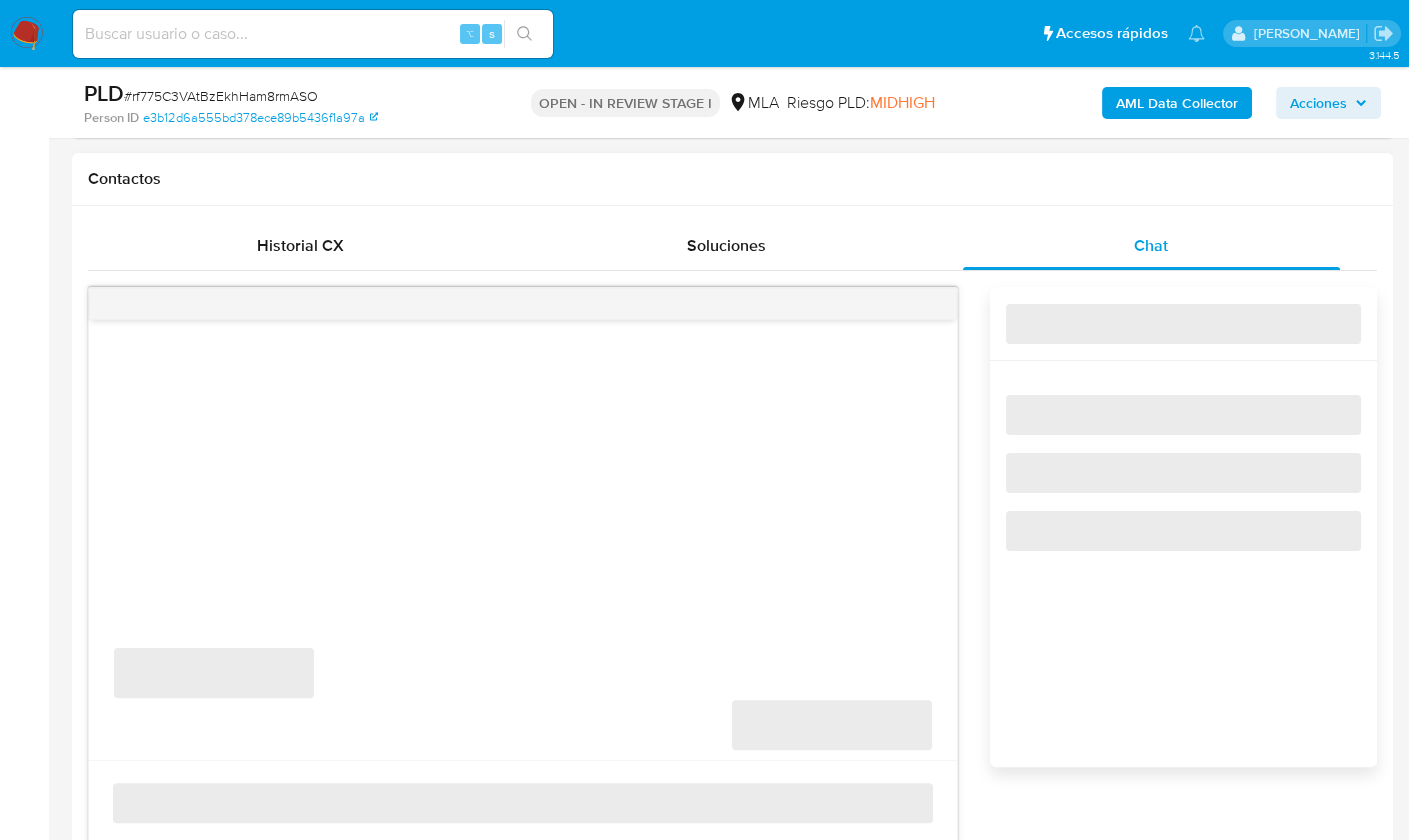 scroll, scrollTop: 1158, scrollLeft: 0, axis: vertical 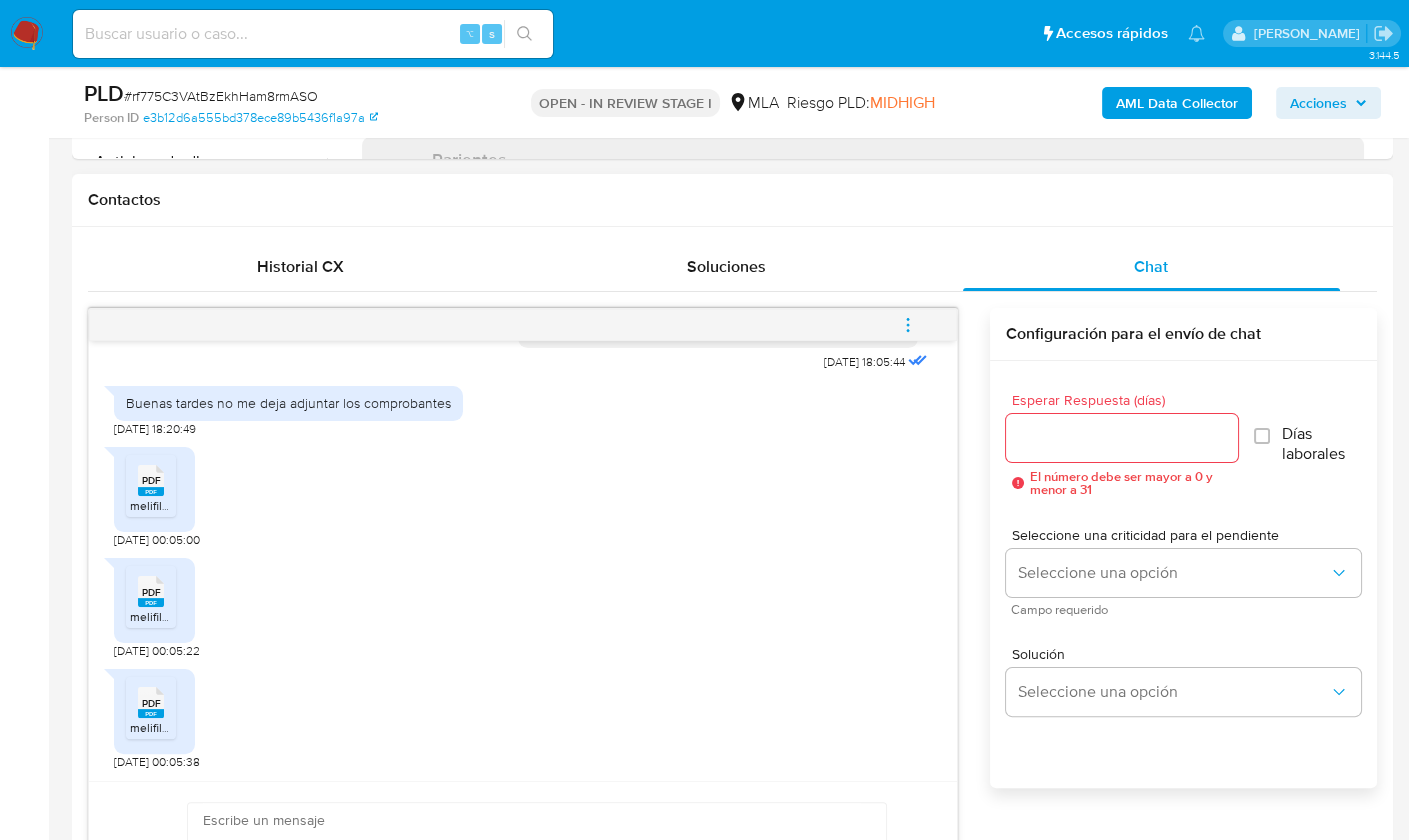 click on "melifile6990898757628747690.pdf" at bounding box center (224, 505) 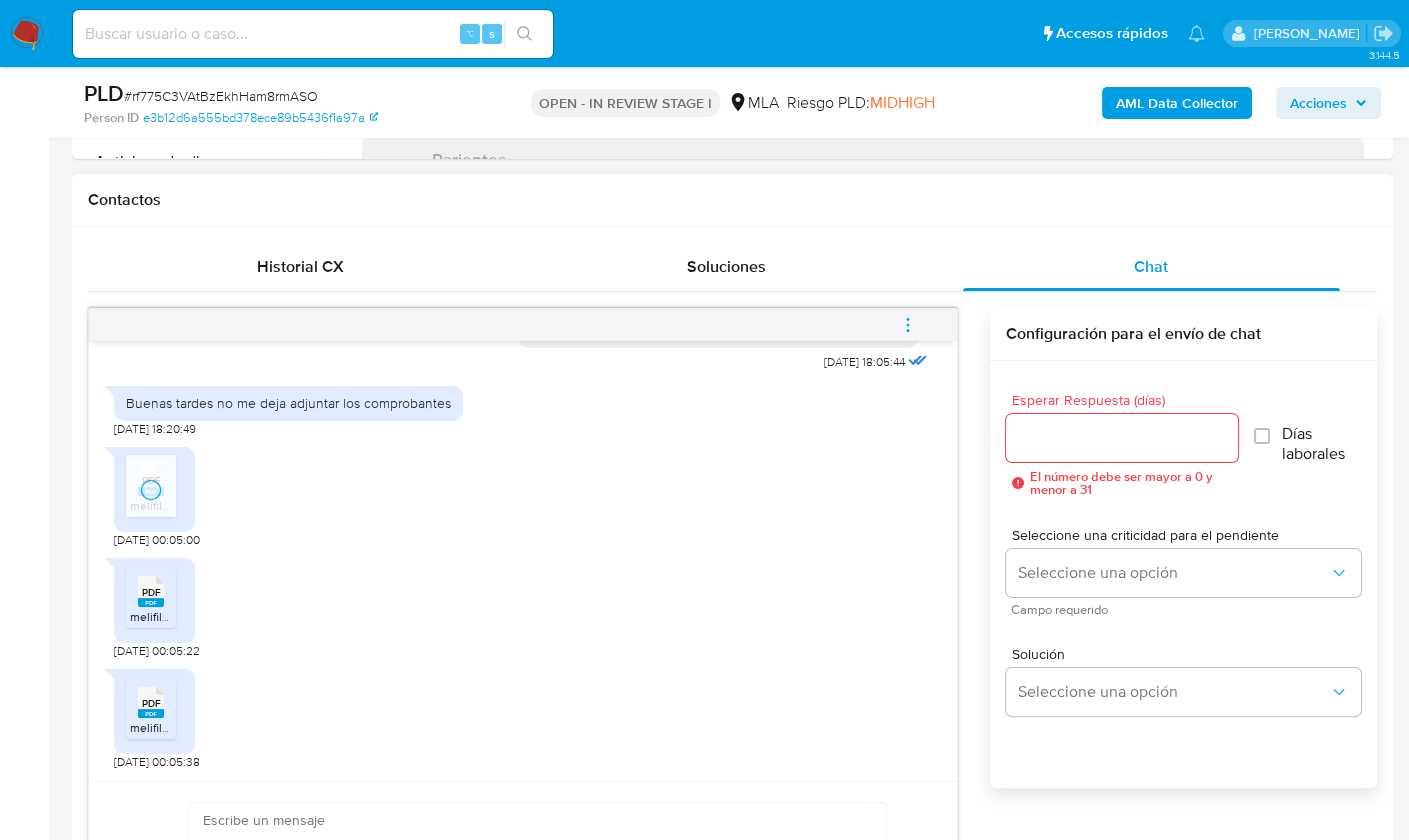 click on "melifile4243235746172237773.pdf" at bounding box center [222, 616] 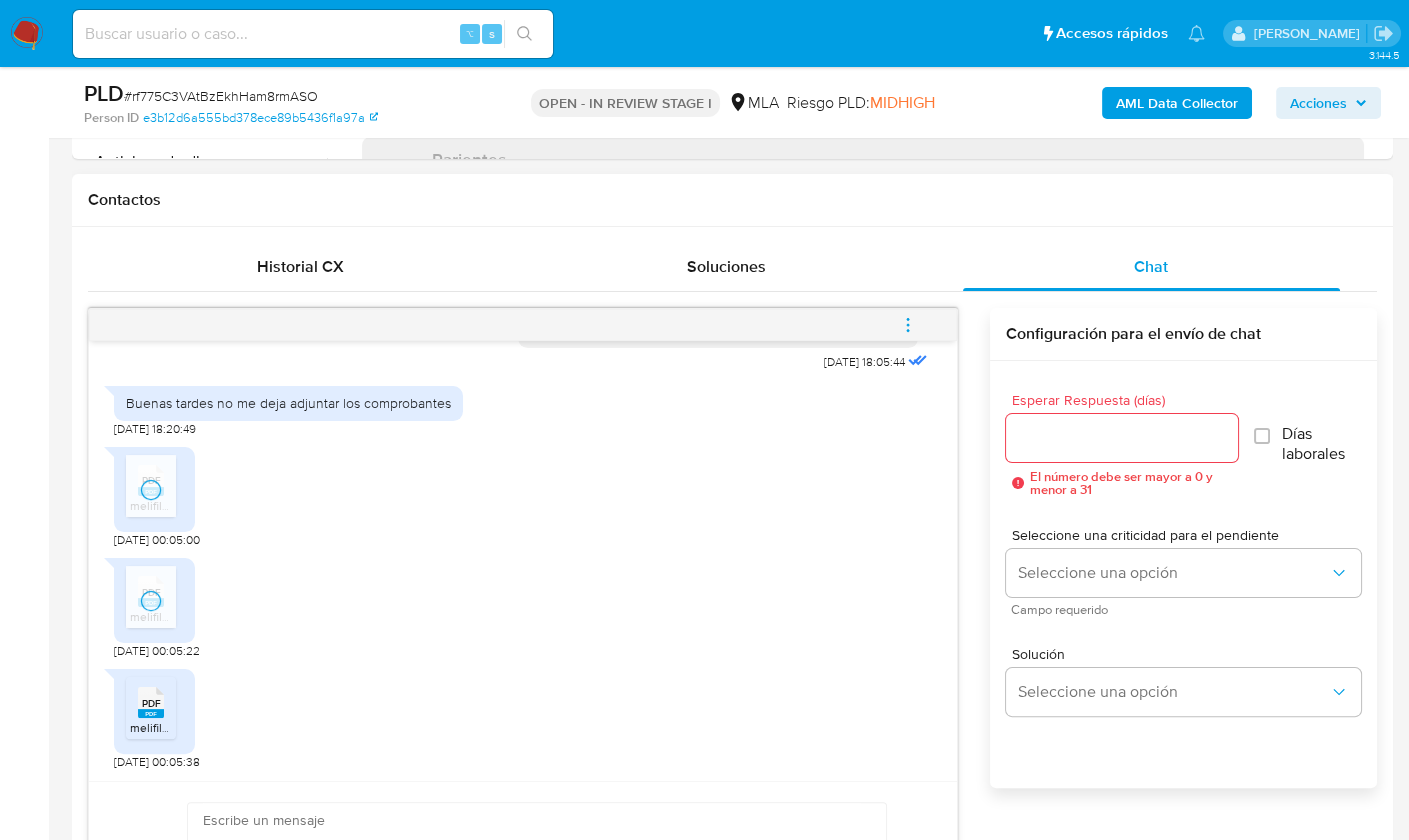 click 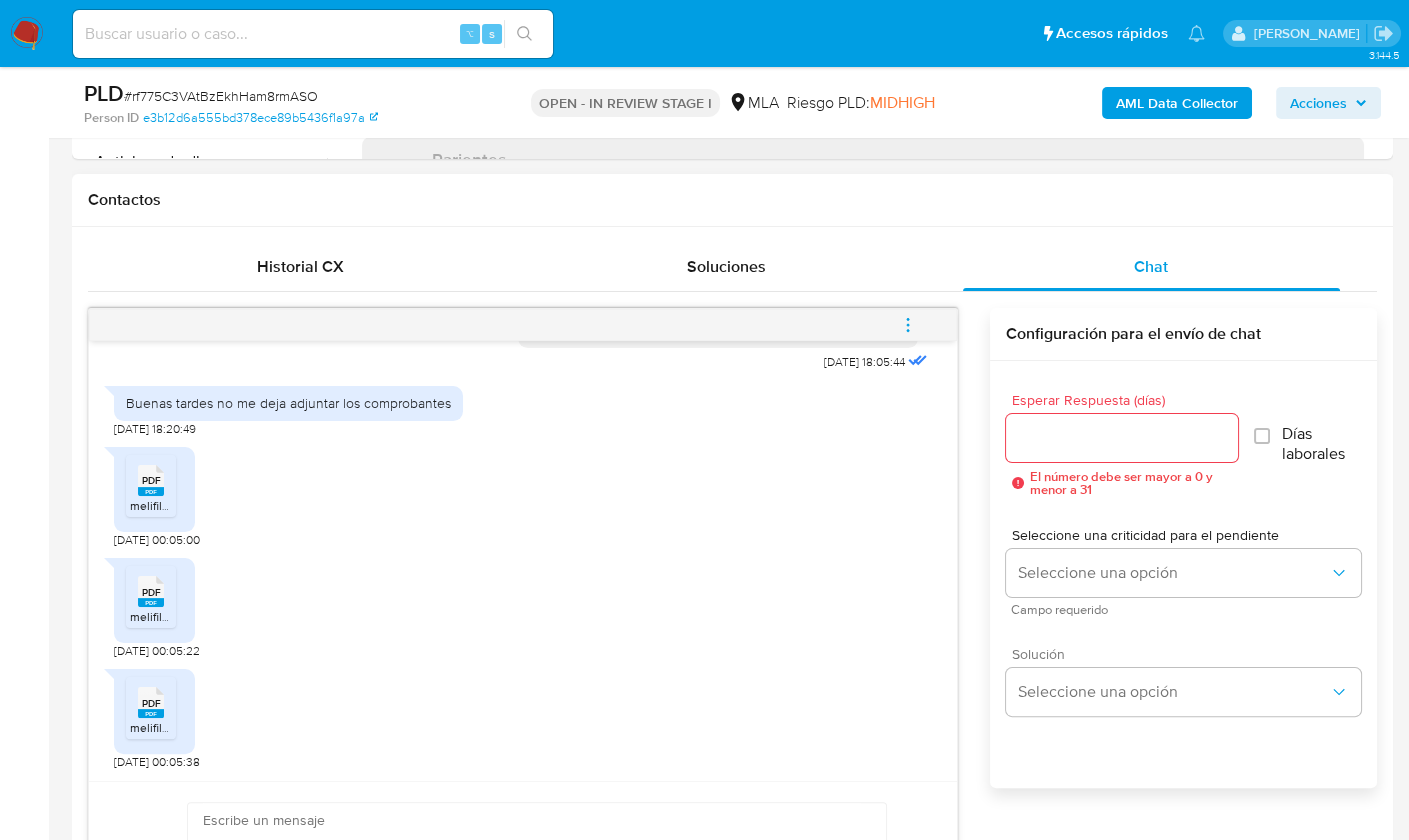 scroll, scrollTop: 298, scrollLeft: 0, axis: vertical 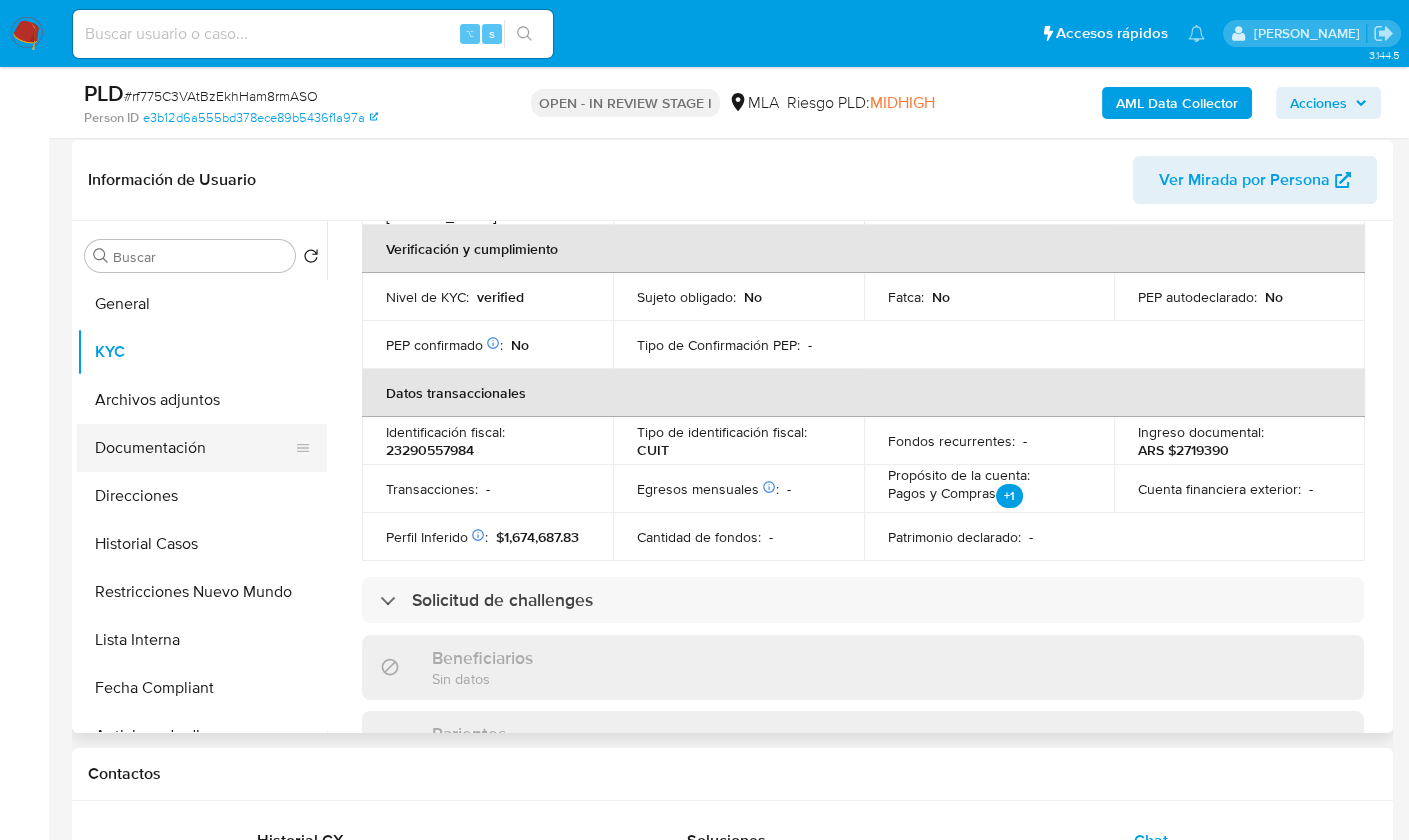 click on "Documentación" at bounding box center (194, 448) 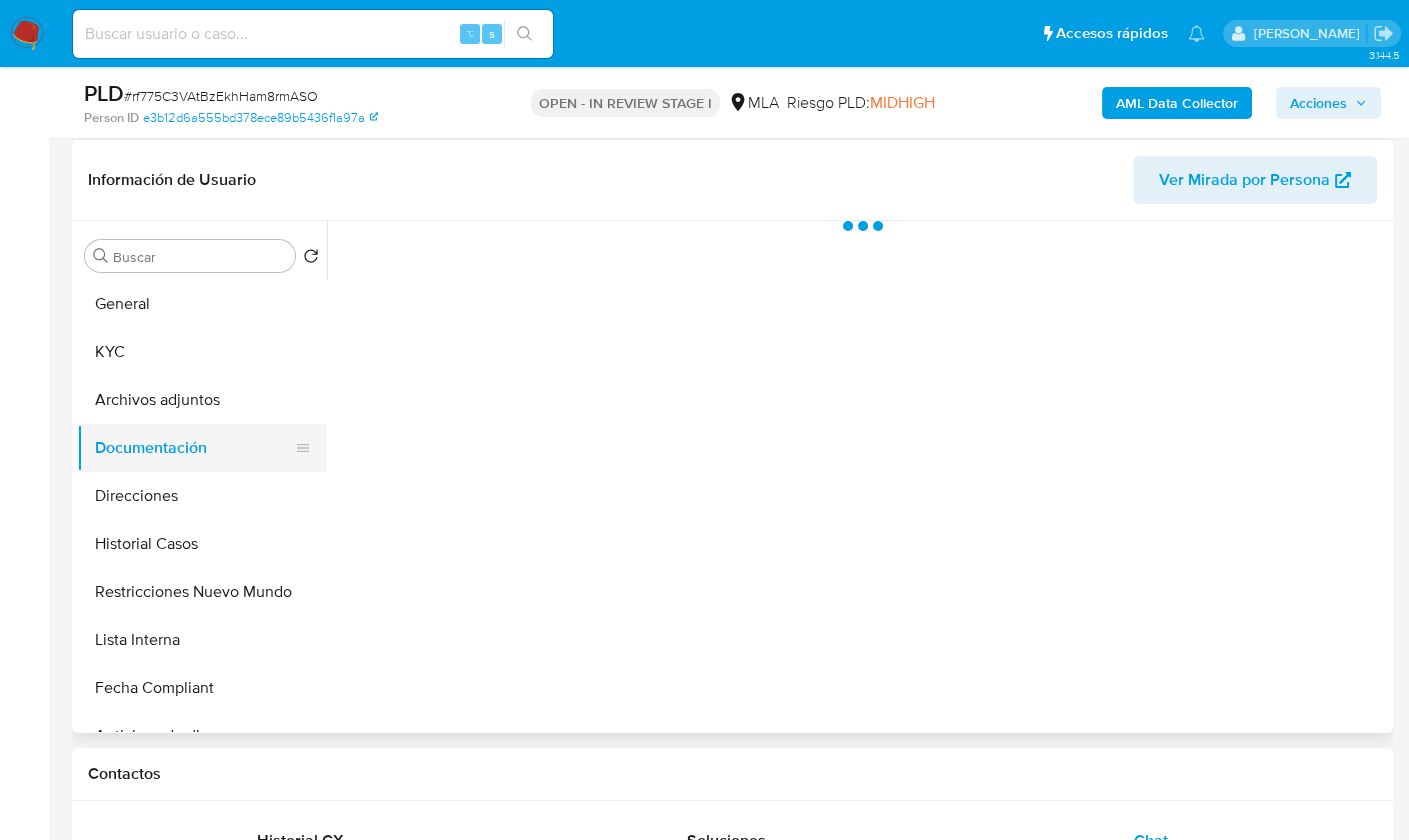 scroll, scrollTop: 0, scrollLeft: 0, axis: both 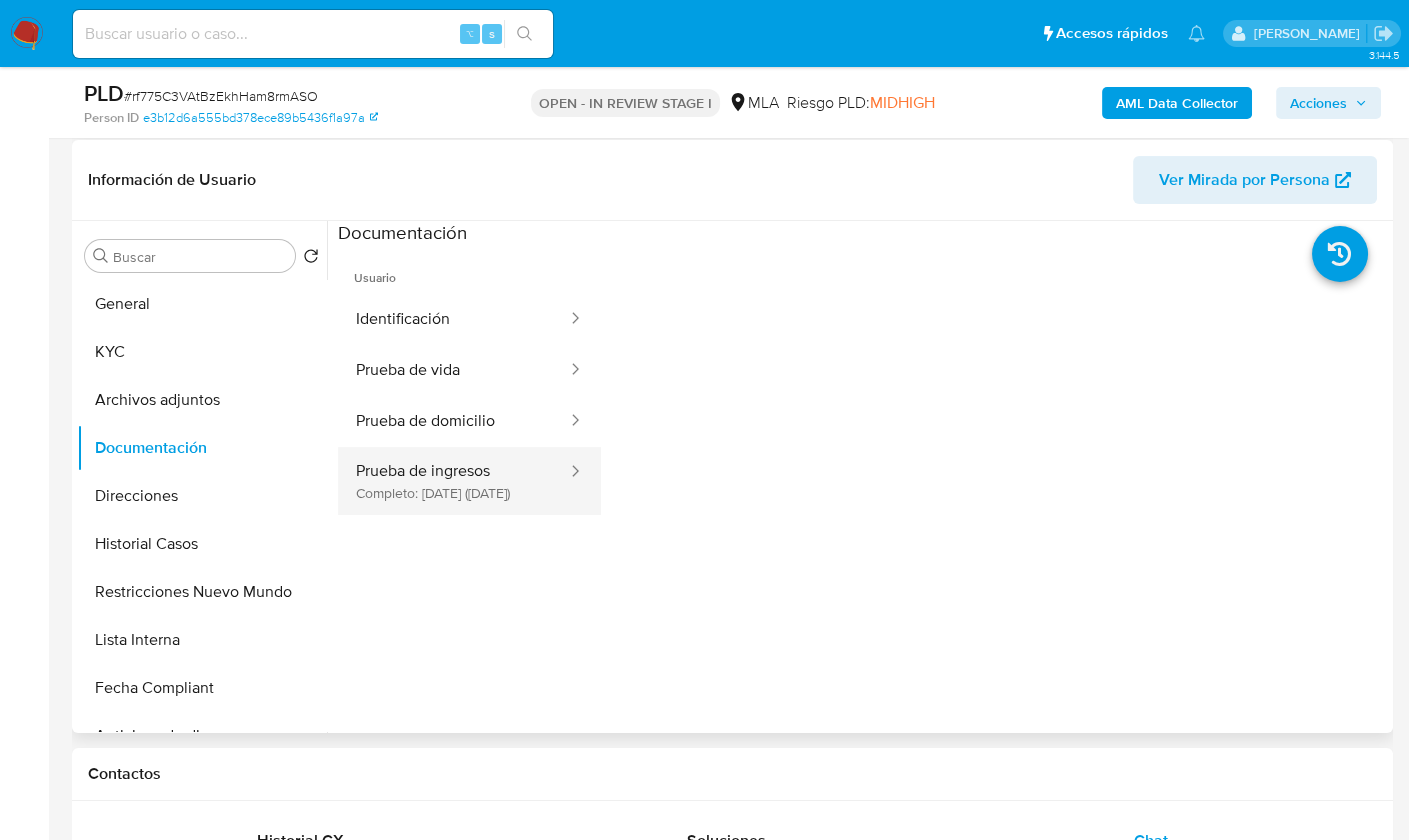 click on "Prueba de ingresos Completo: [DATE] ([DATE])" at bounding box center [453, 481] 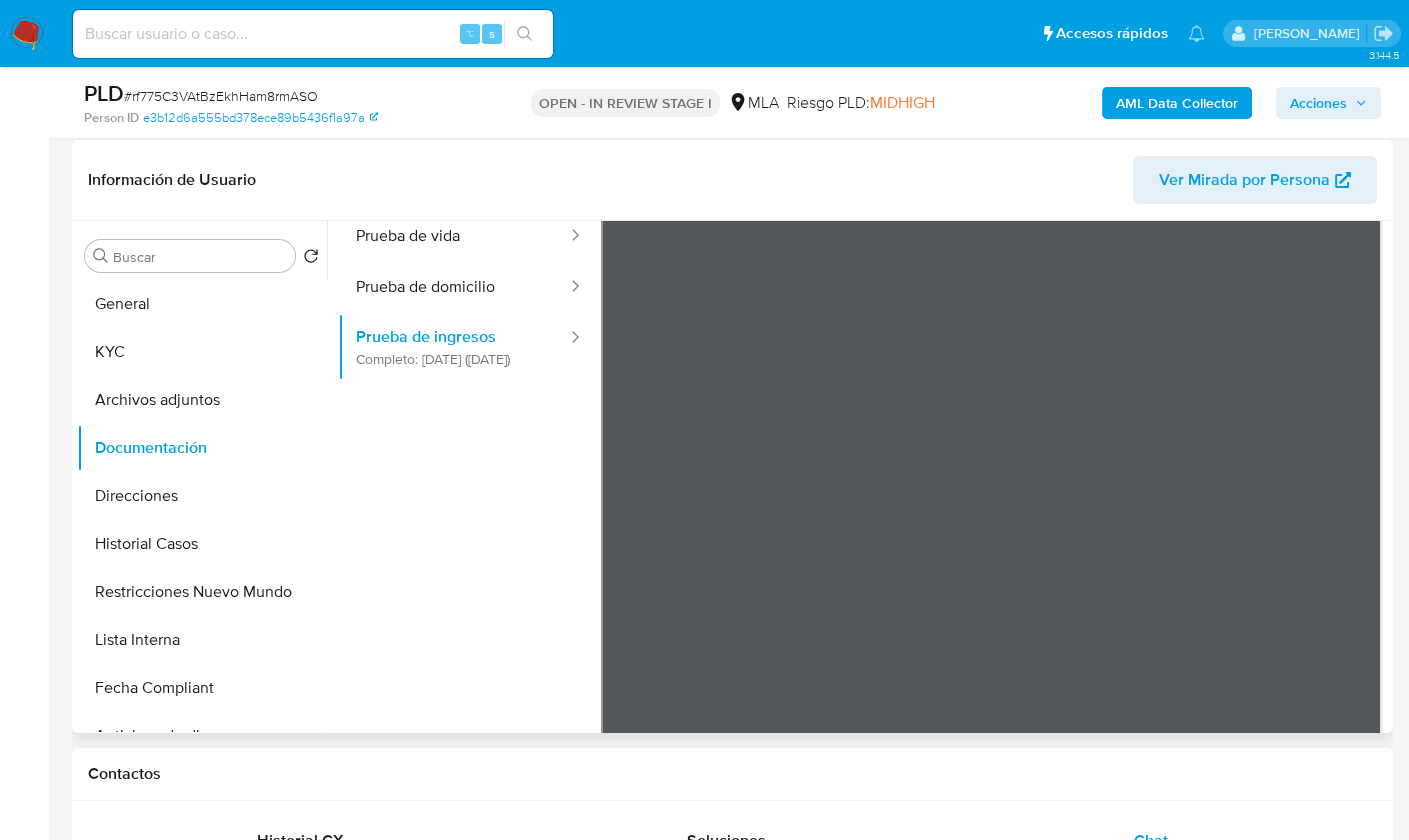 scroll, scrollTop: 174, scrollLeft: 0, axis: vertical 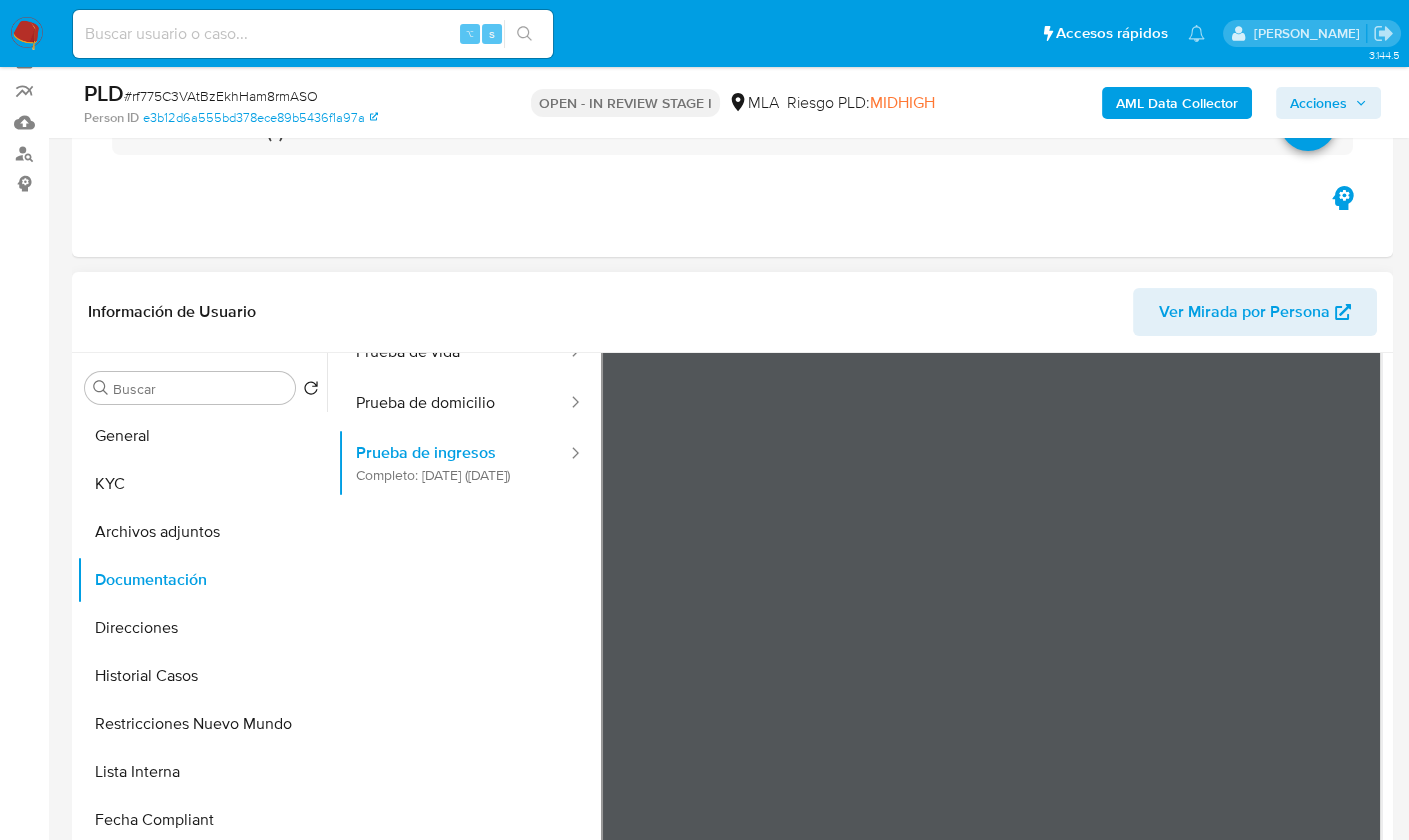 click on "Información de Usuario Ver Mirada por Persona" at bounding box center [732, 312] 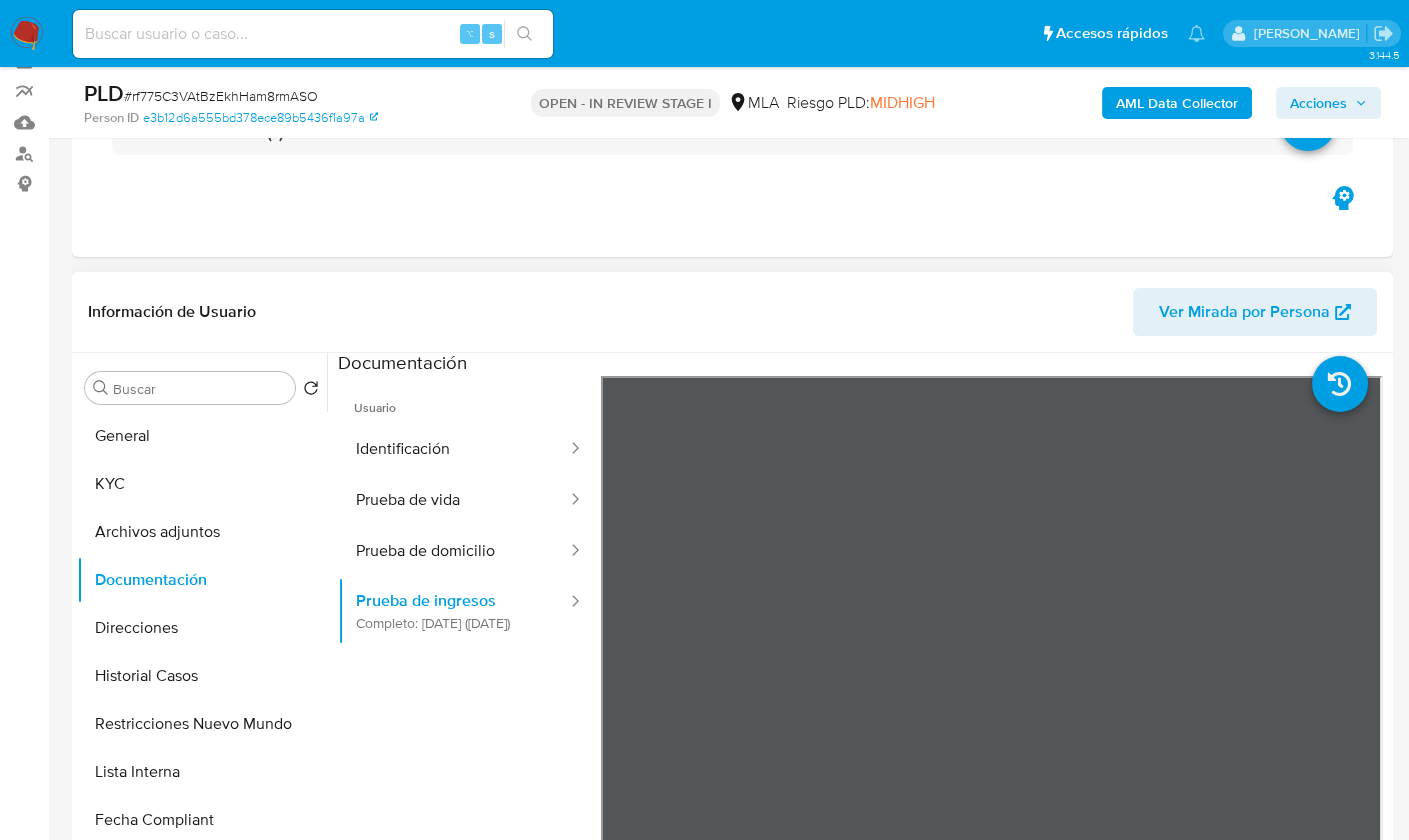 scroll, scrollTop: 0, scrollLeft: 0, axis: both 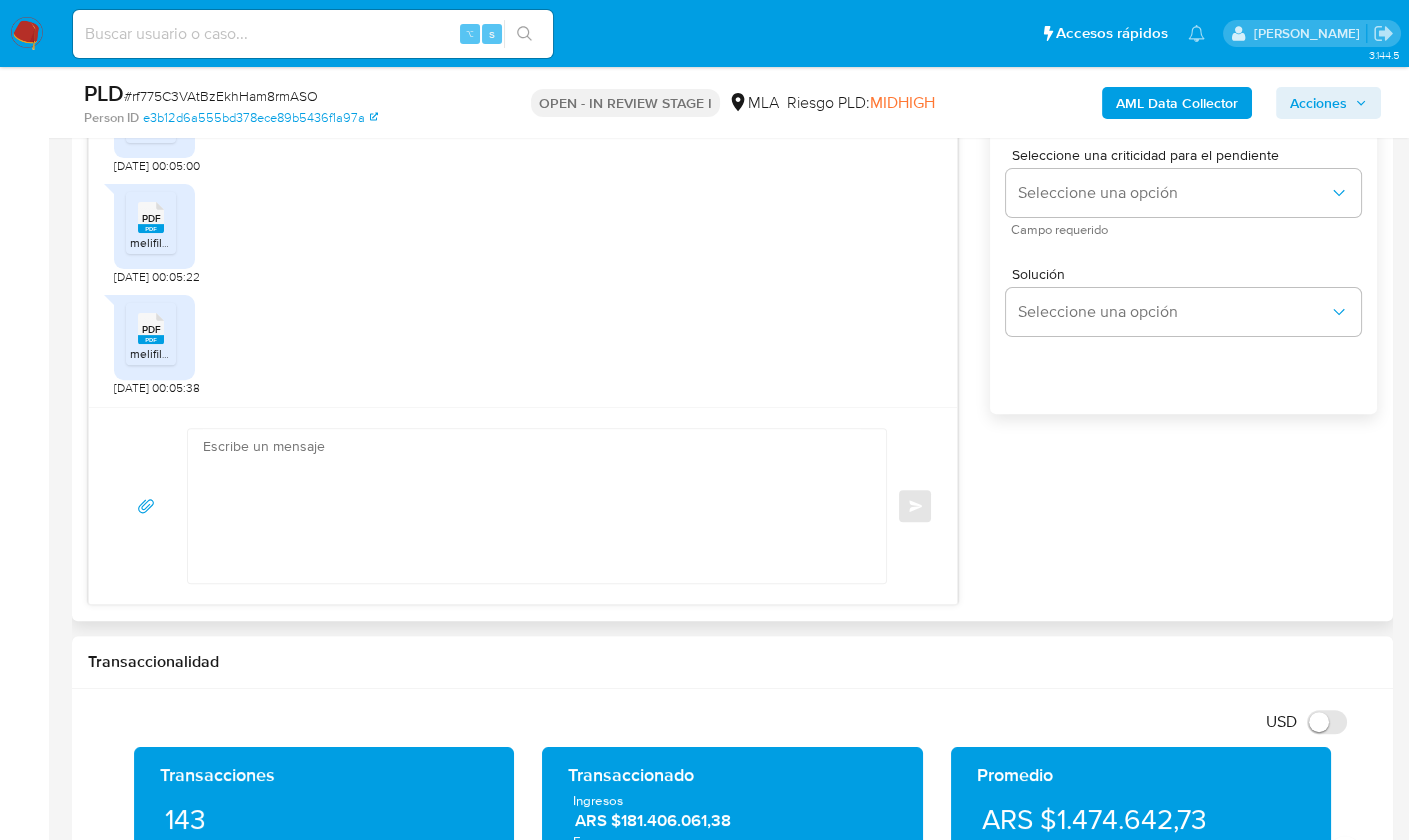 click at bounding box center (532, 506) 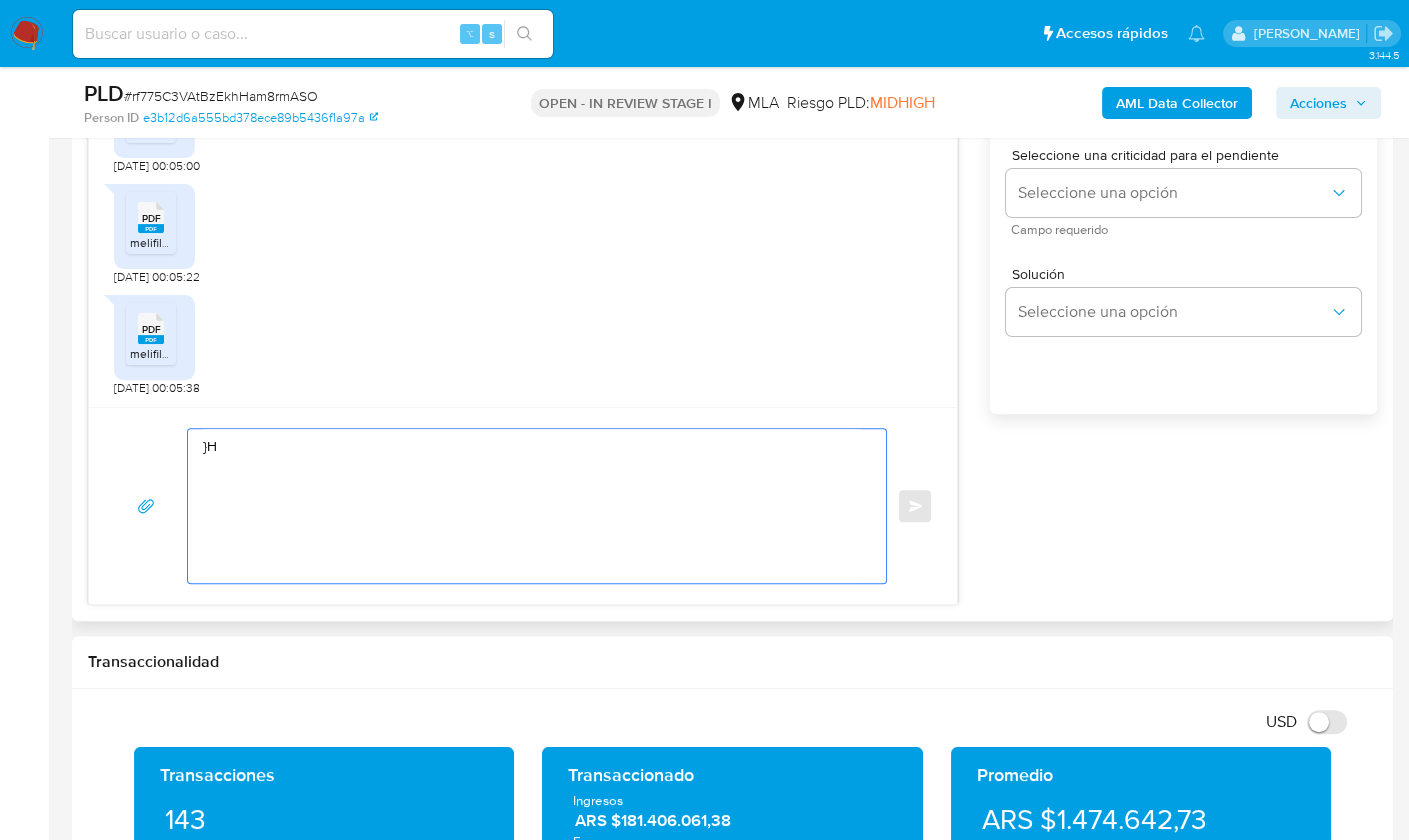 type on "}" 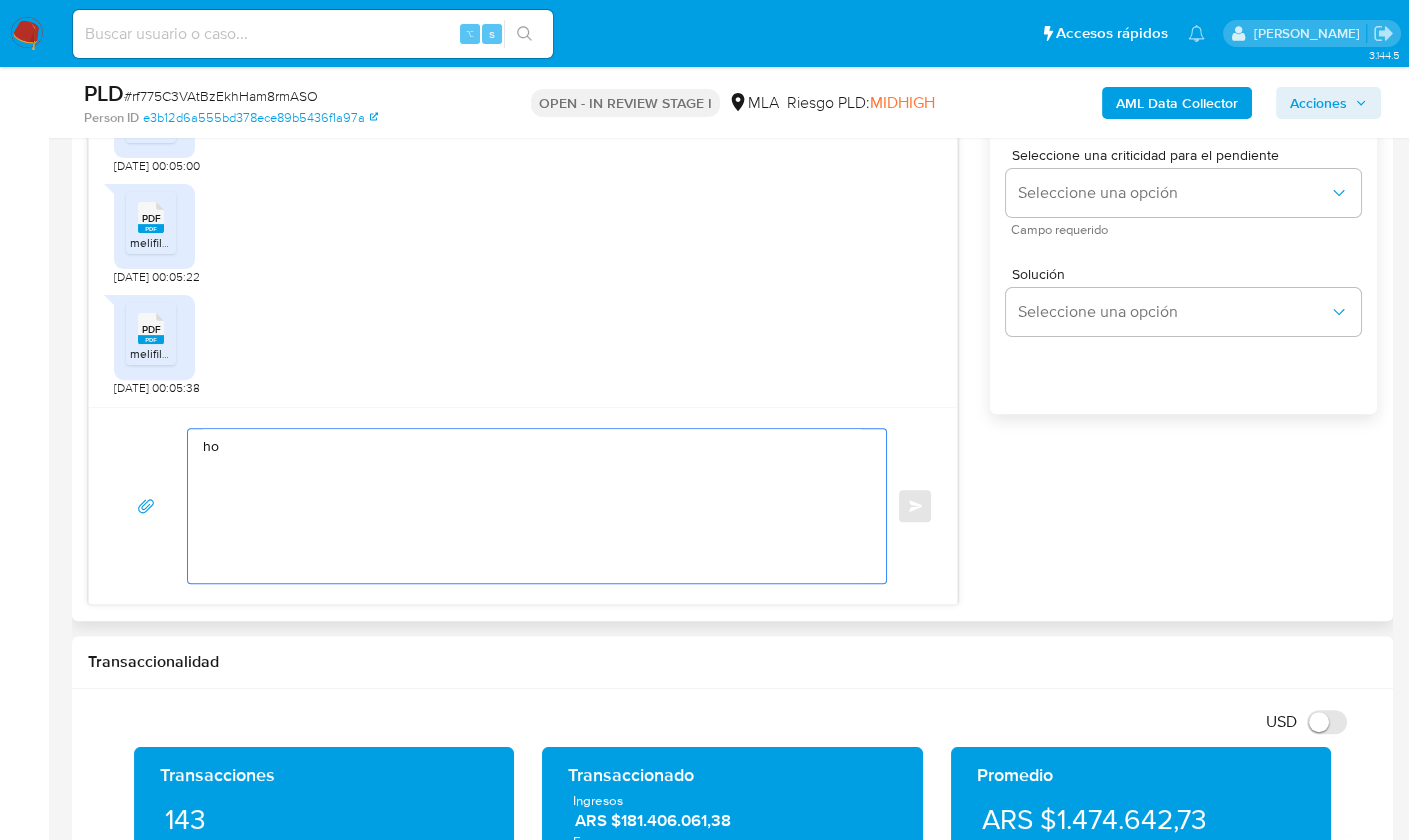 type on "h" 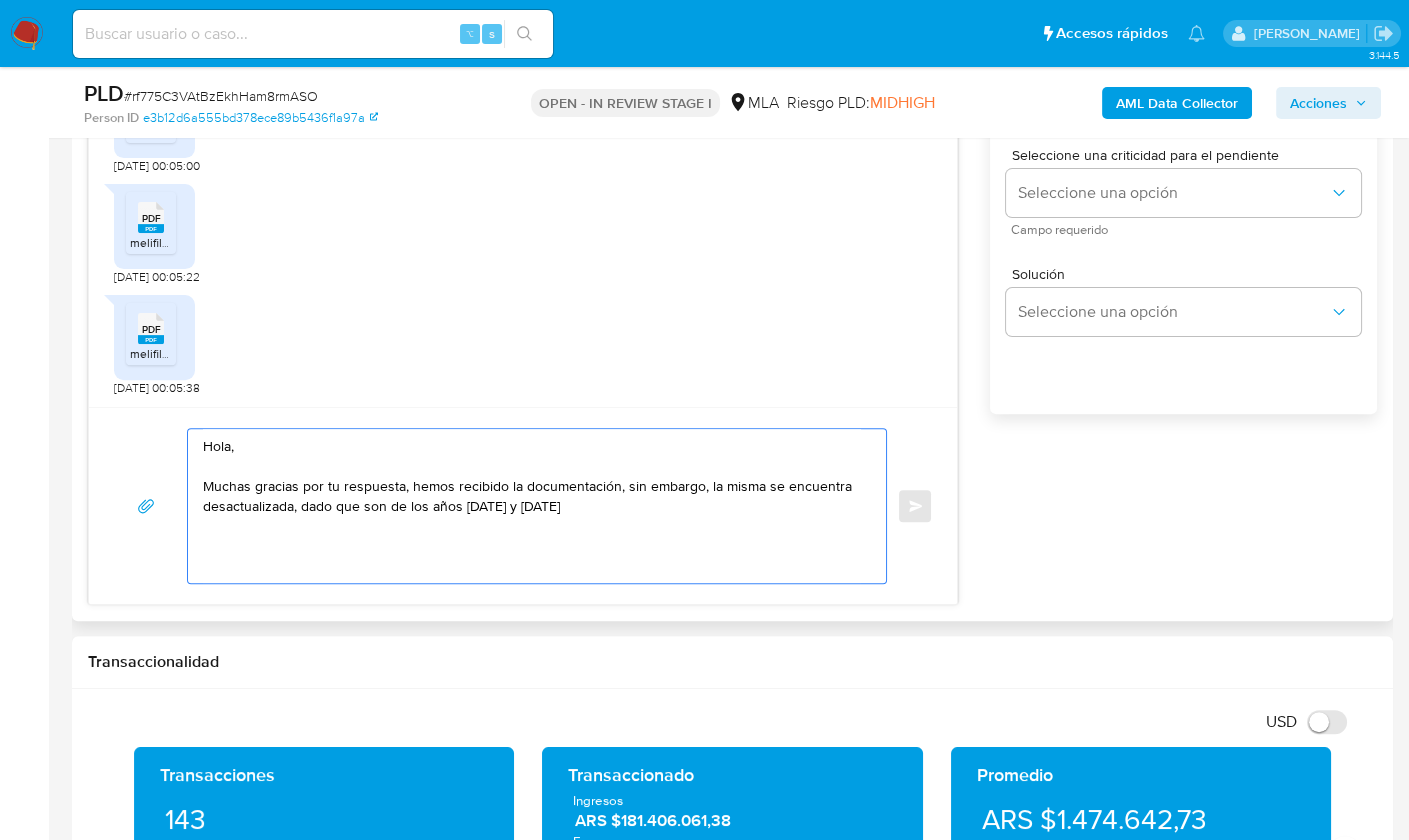click on "Hola,
Muchas gracias por tu respuesta, hemos recibido la documentación, sin embargo, la misma se encuentra desactualizada, dado que son de los años [DATE] y [DATE]" at bounding box center (532, 506) 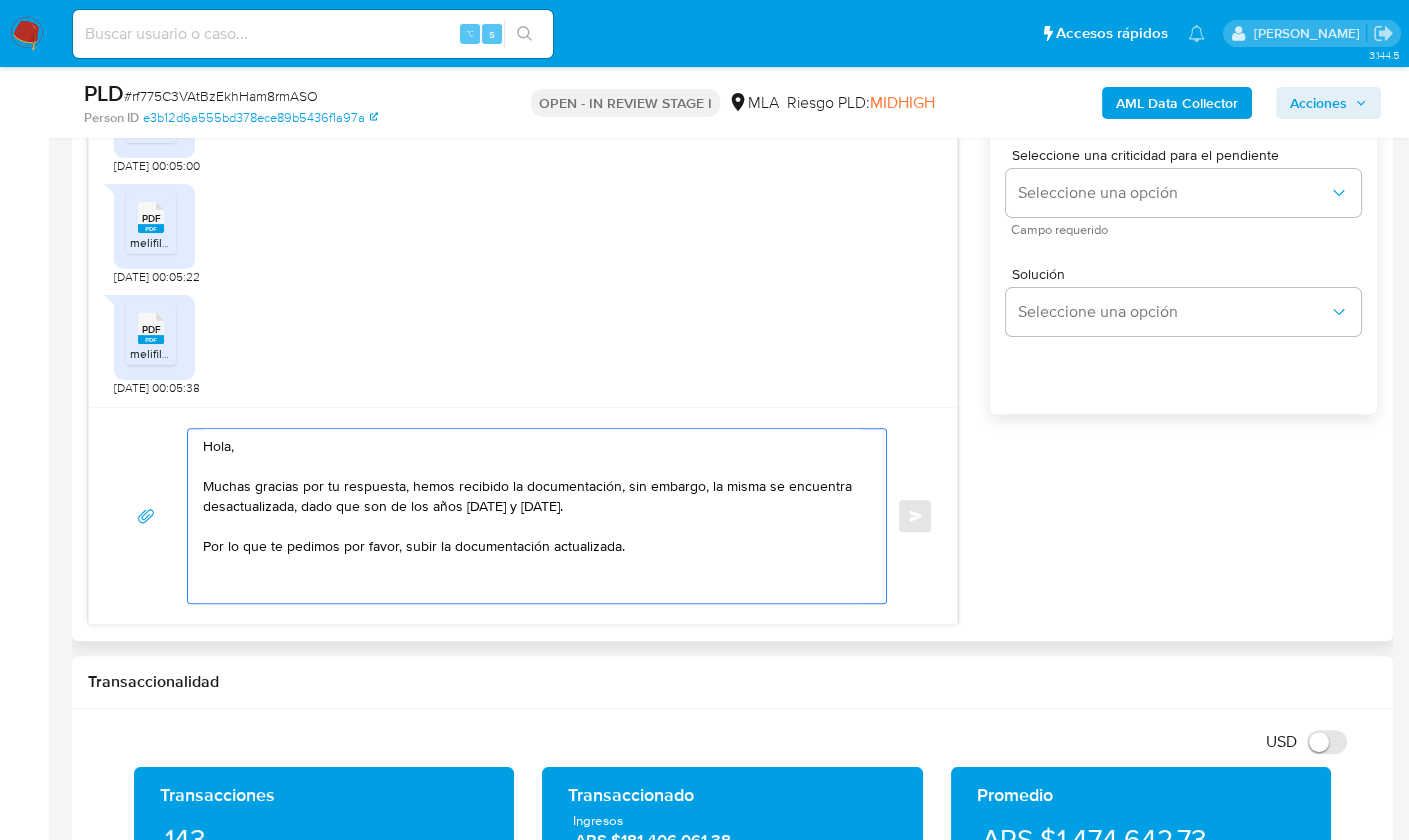 paste on "en caso de necesitar información adicional nos pondremos en contacto con vos nuevamente.
Saludos, Equipo [PERSON_NAME] Pago." 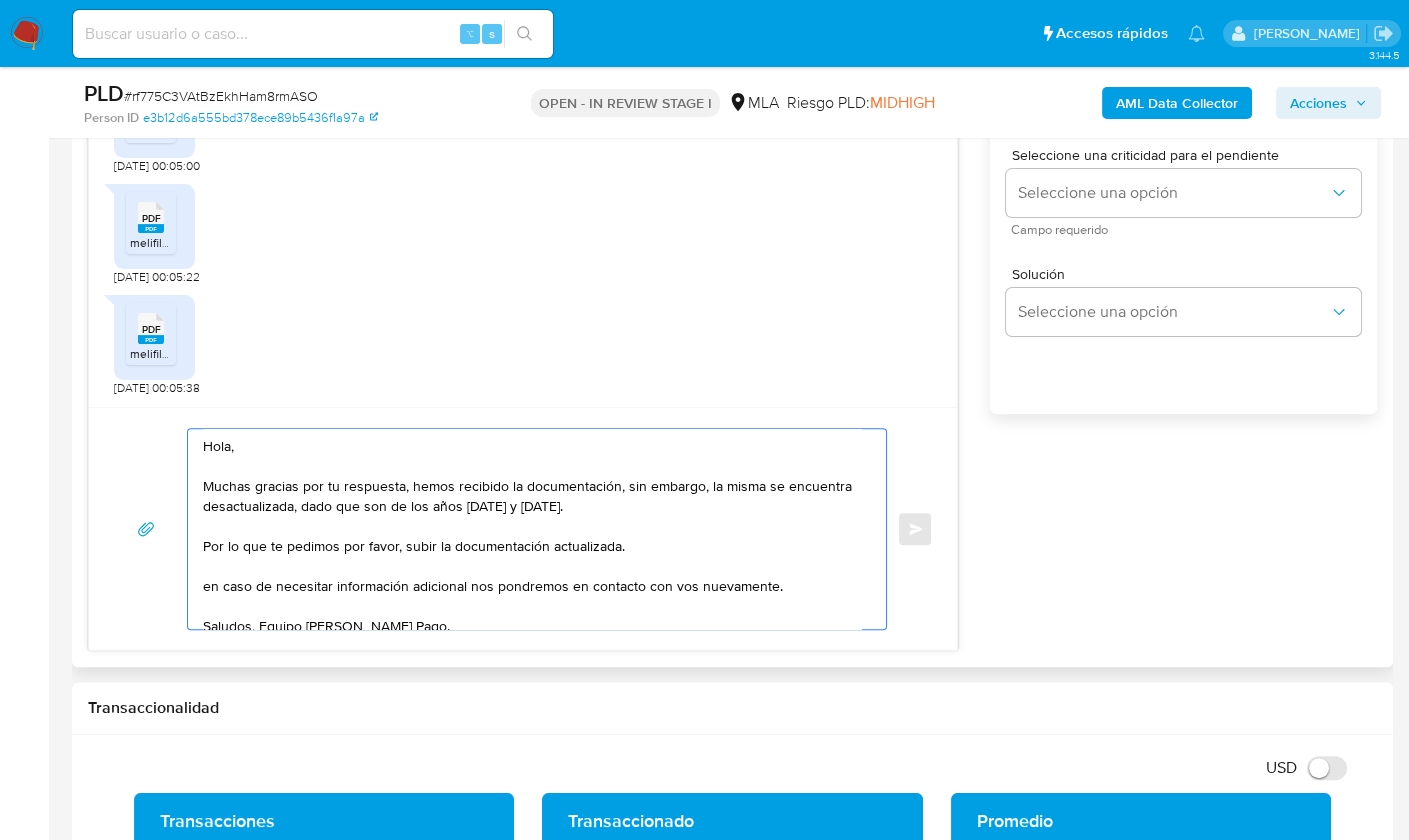 click on "Hola,
Muchas gracias por tu respuesta, hemos recibido la documentación, sin embargo, la misma se encuentra desactualizada, dado que son de los años [DATE] y [DATE].
Por lo que te pedimos por favor, subir la documentación actualizada.
en caso de necesitar información adicional nos pondremos en contacto con vos nuevamente.
Saludos, Equipo [PERSON_NAME] Pago." at bounding box center [532, 529] 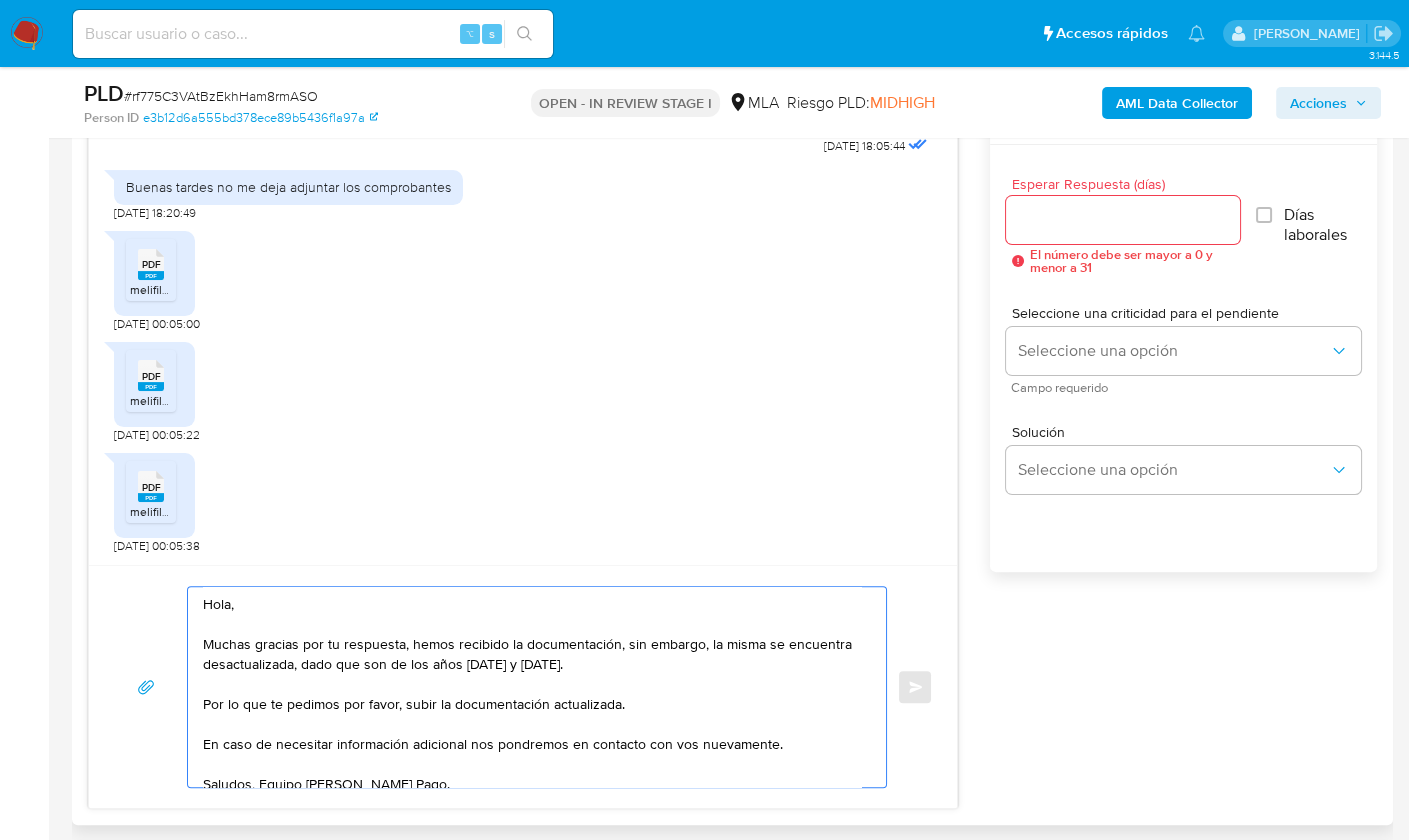 scroll, scrollTop: 1086, scrollLeft: 0, axis: vertical 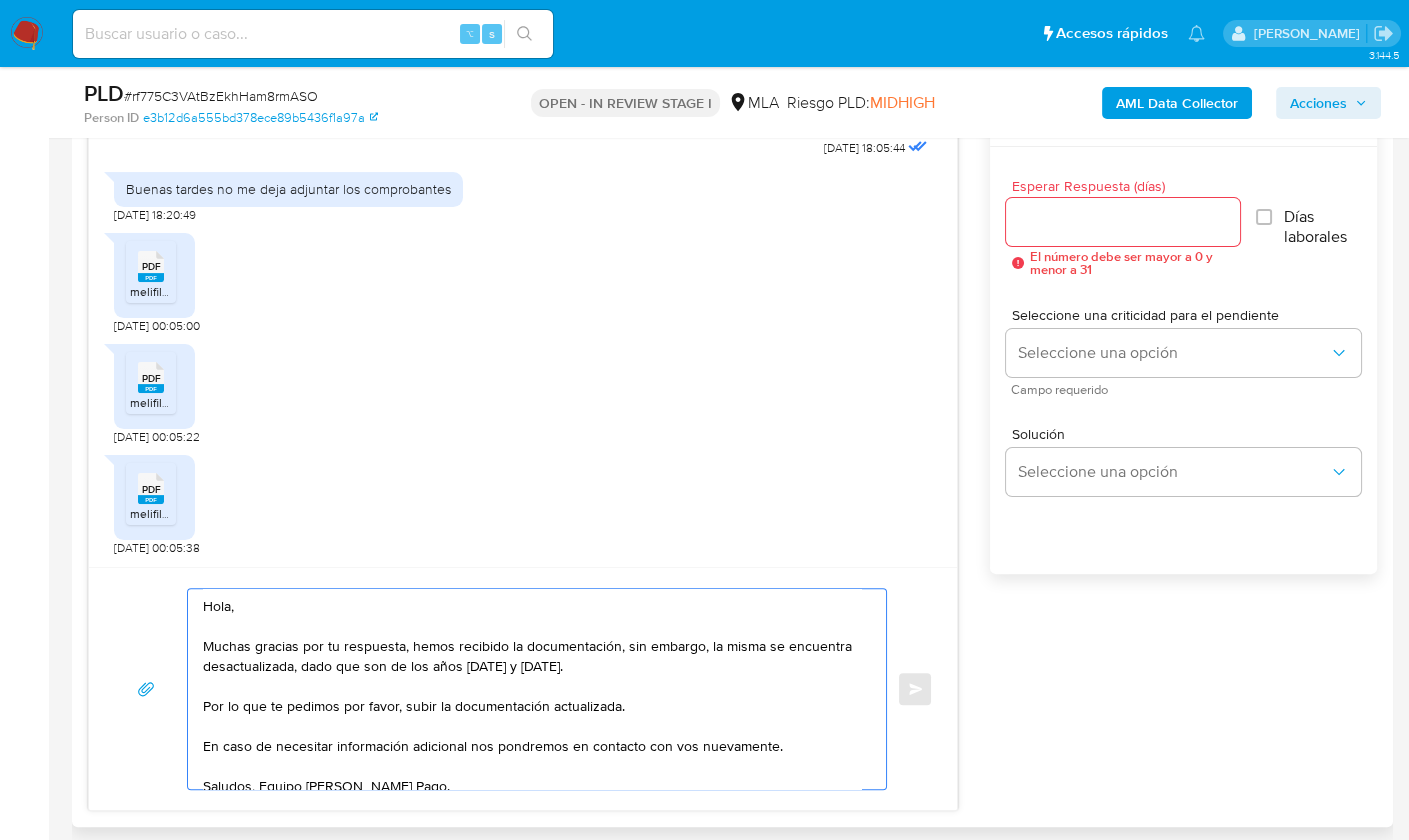 type on "Hola,
Muchas gracias por tu respuesta, hemos recibido la documentación, sin embargo, la misma se encuentra desactualizada, dado que son de los años [DATE] y [DATE].
Por lo que te pedimos por favor, subir la documentación actualizada.
En caso de necesitar información adicional nos pondremos en contacto con vos nuevamente.
Saludos, Equipo [PERSON_NAME] Pago." 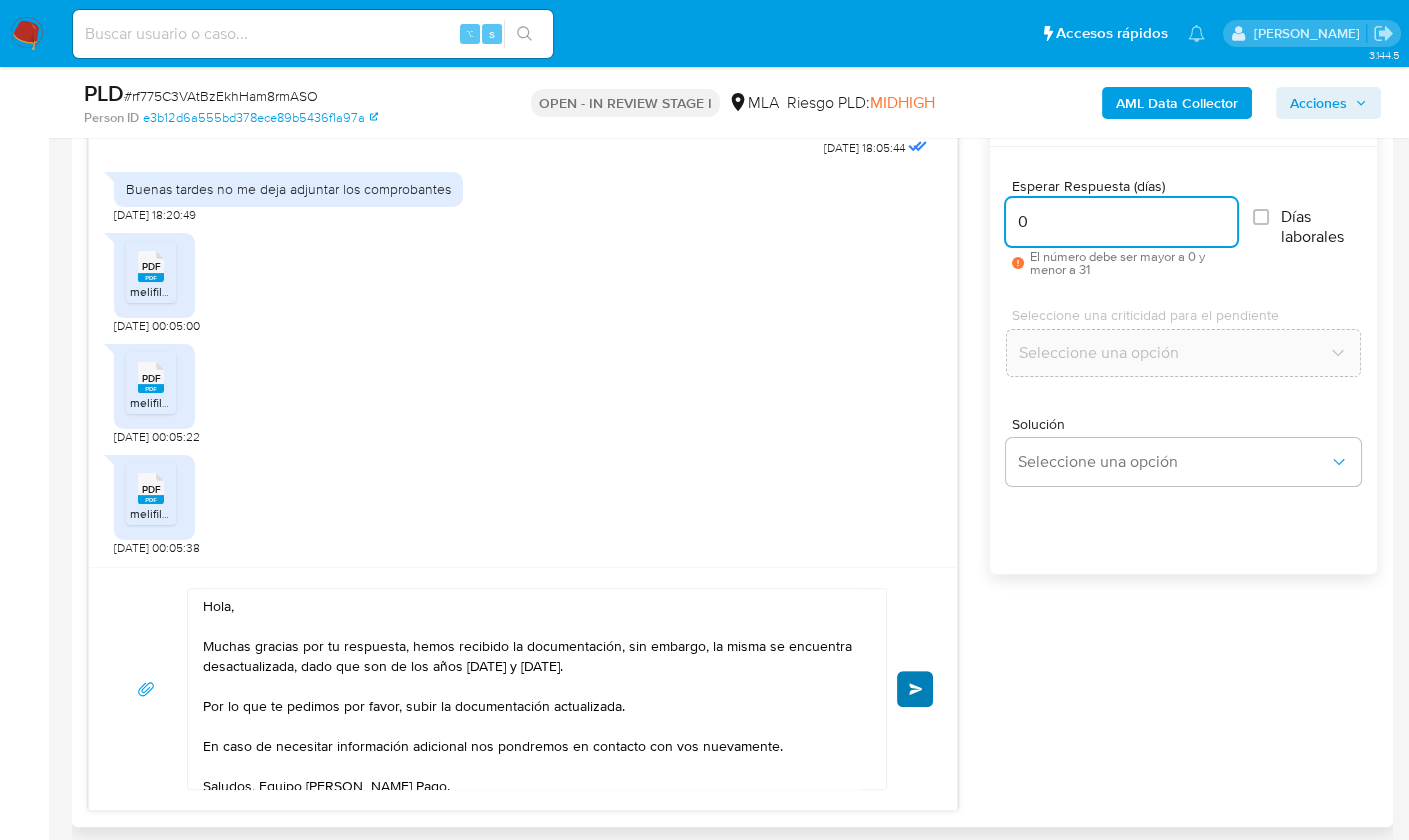 type on "0" 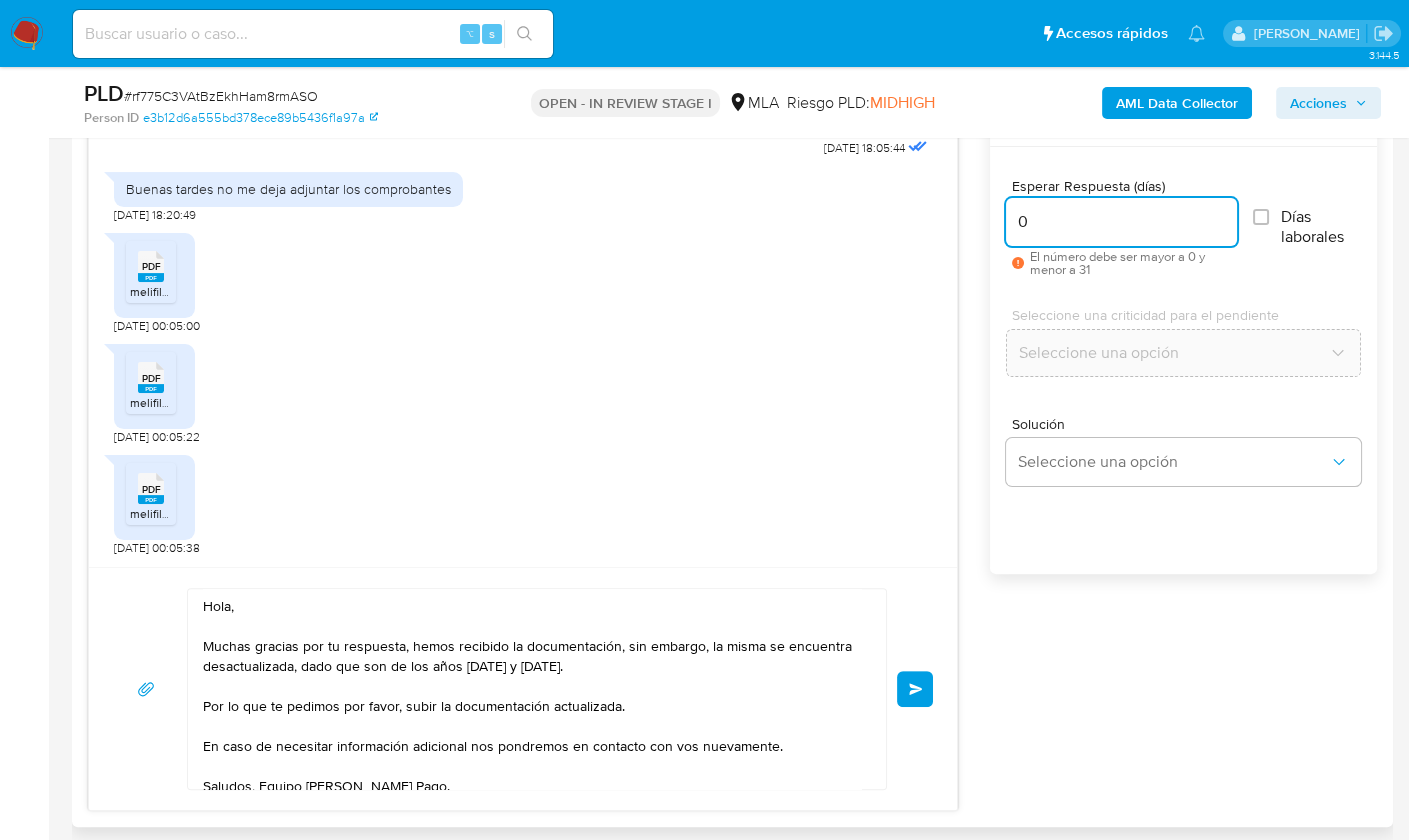drag, startPoint x: 916, startPoint y: 687, endPoint x: 710, endPoint y: 372, distance: 376.37878 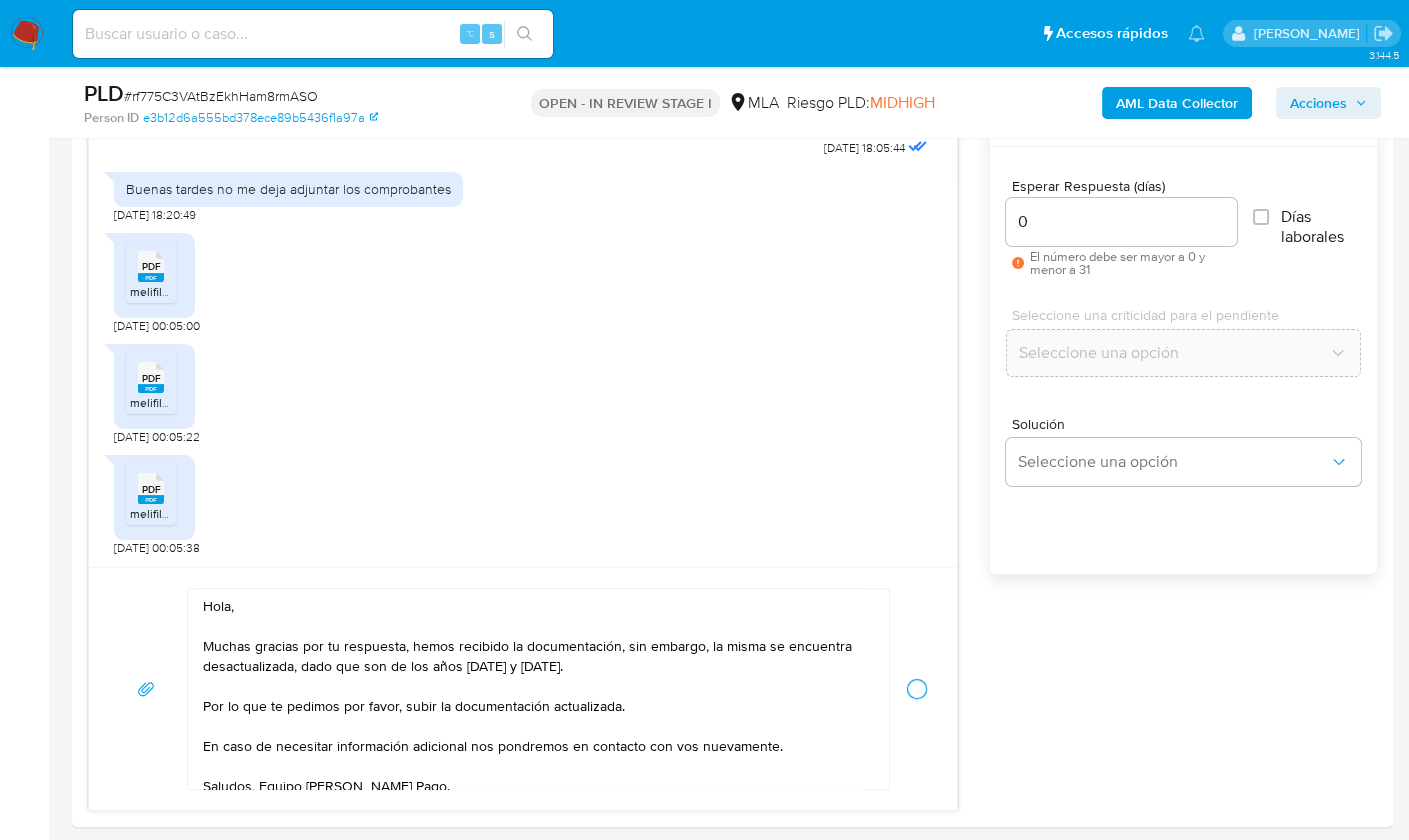 type 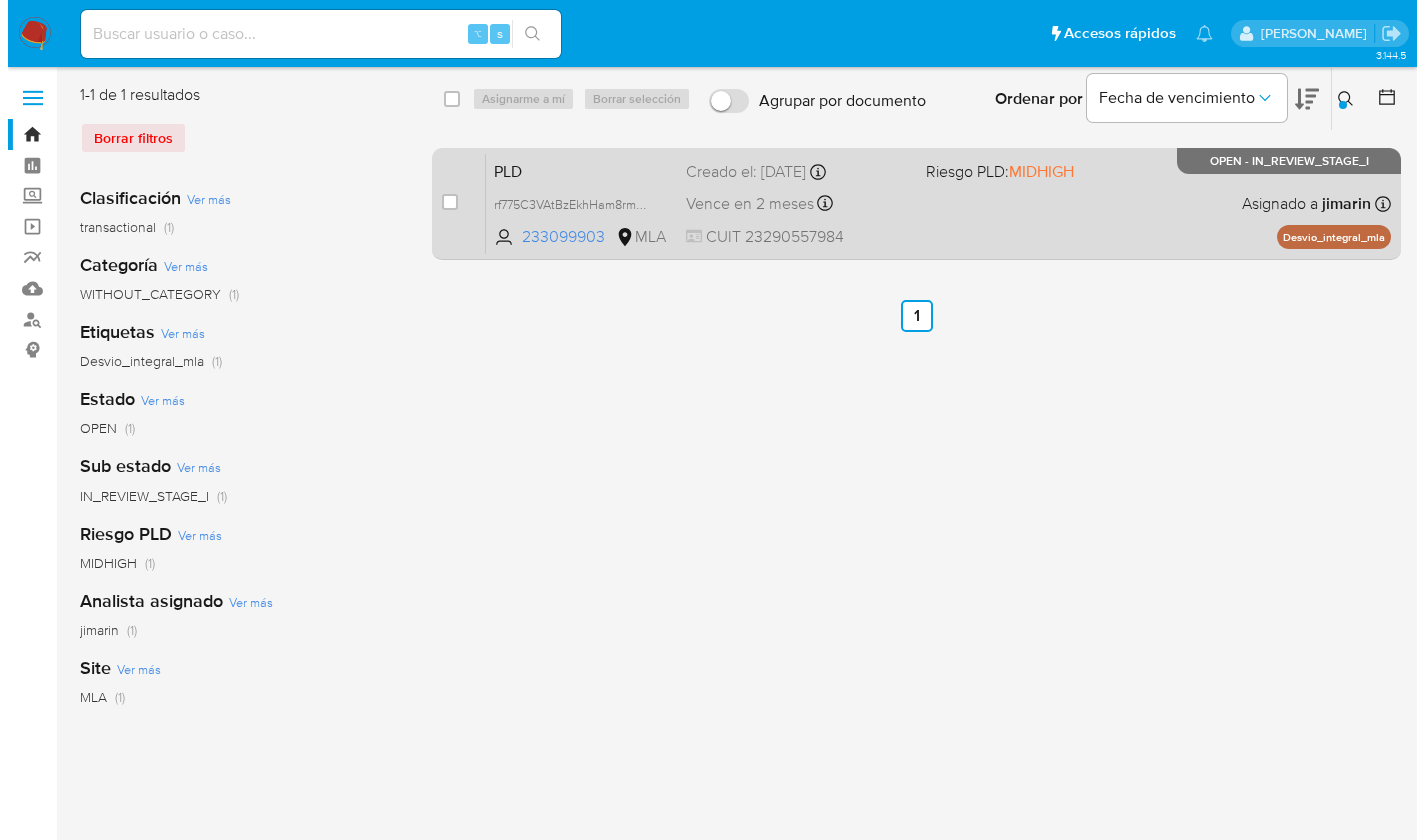 scroll, scrollTop: 0, scrollLeft: 0, axis: both 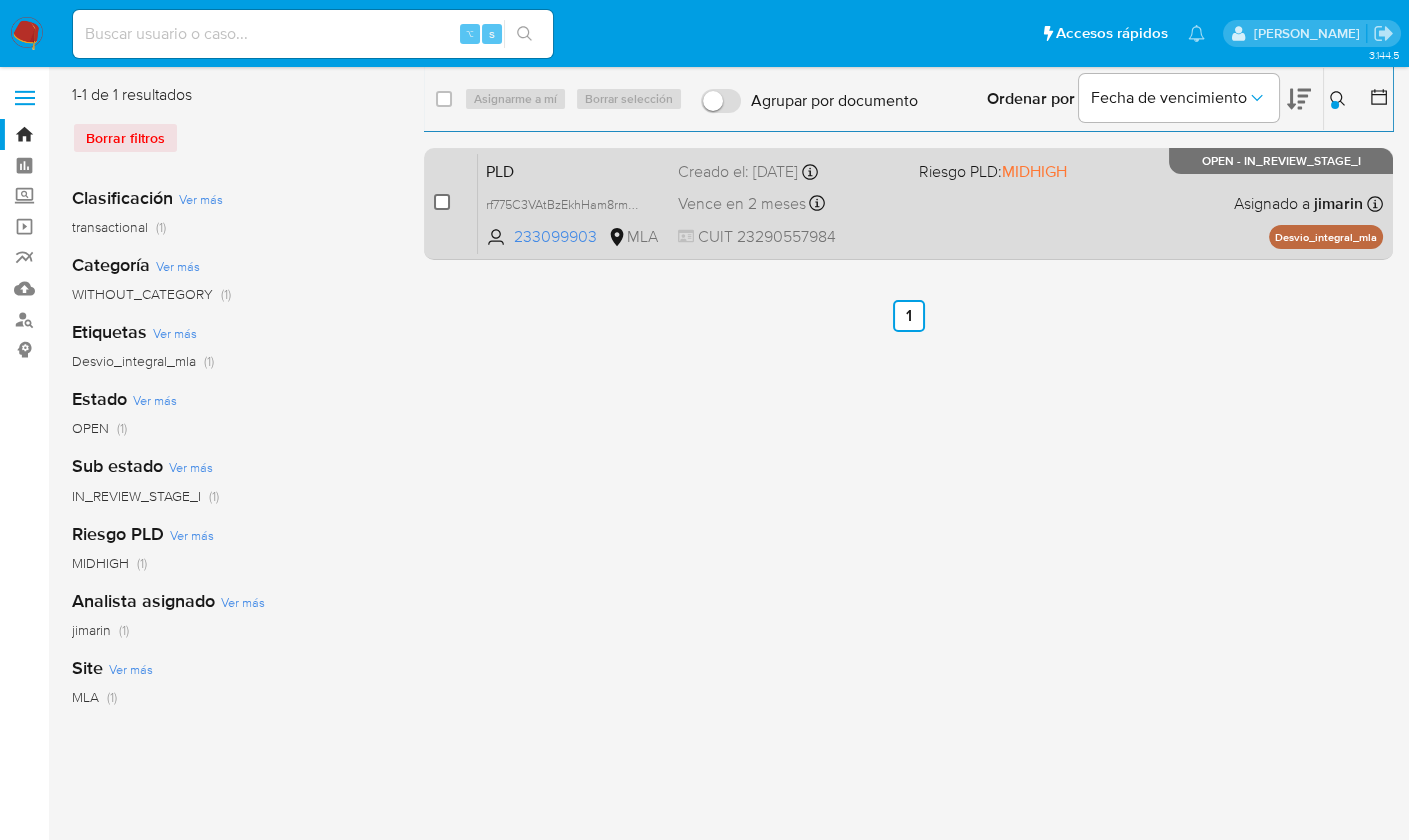 click at bounding box center [442, 202] 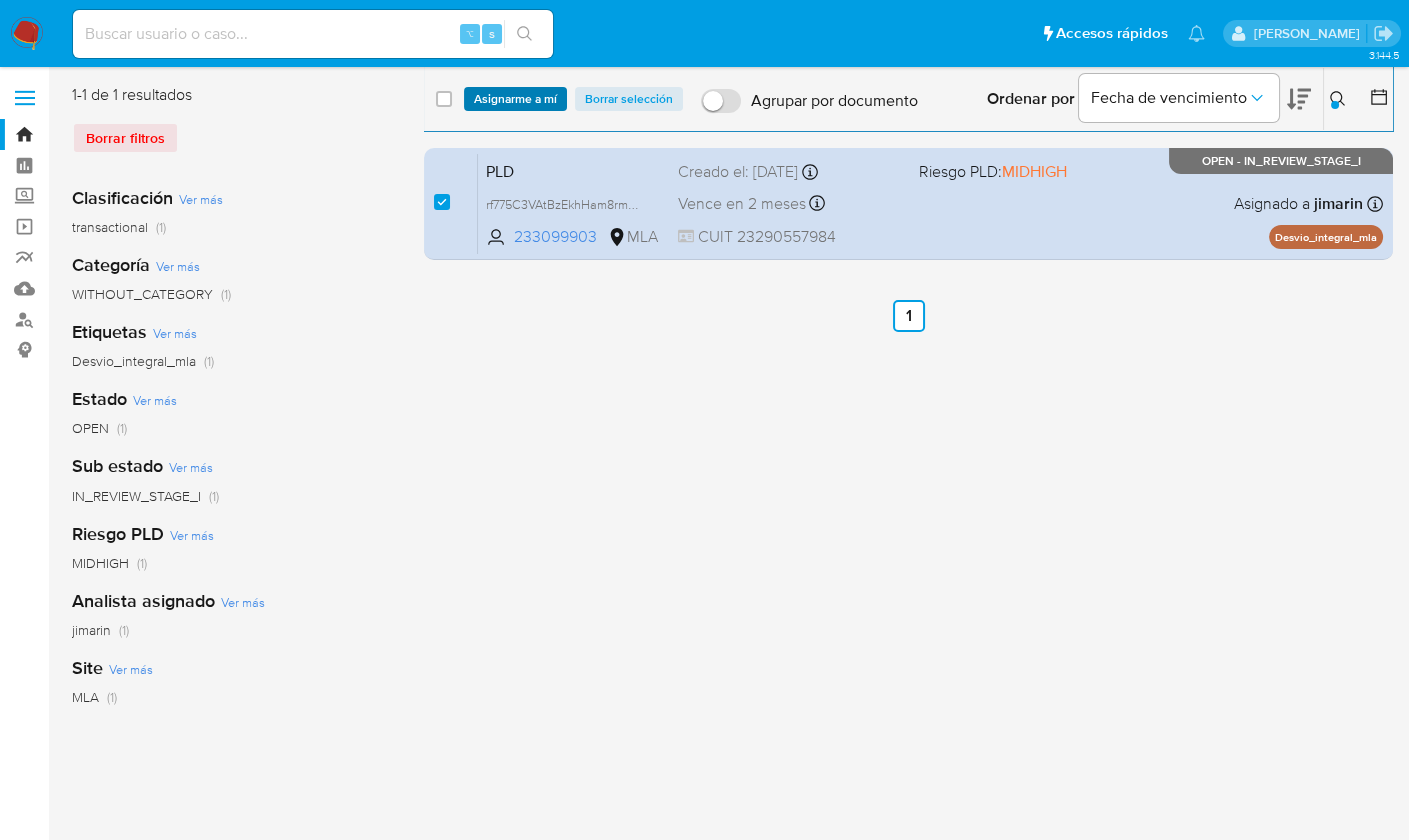 click on "Asignarme a mí" at bounding box center [515, 99] 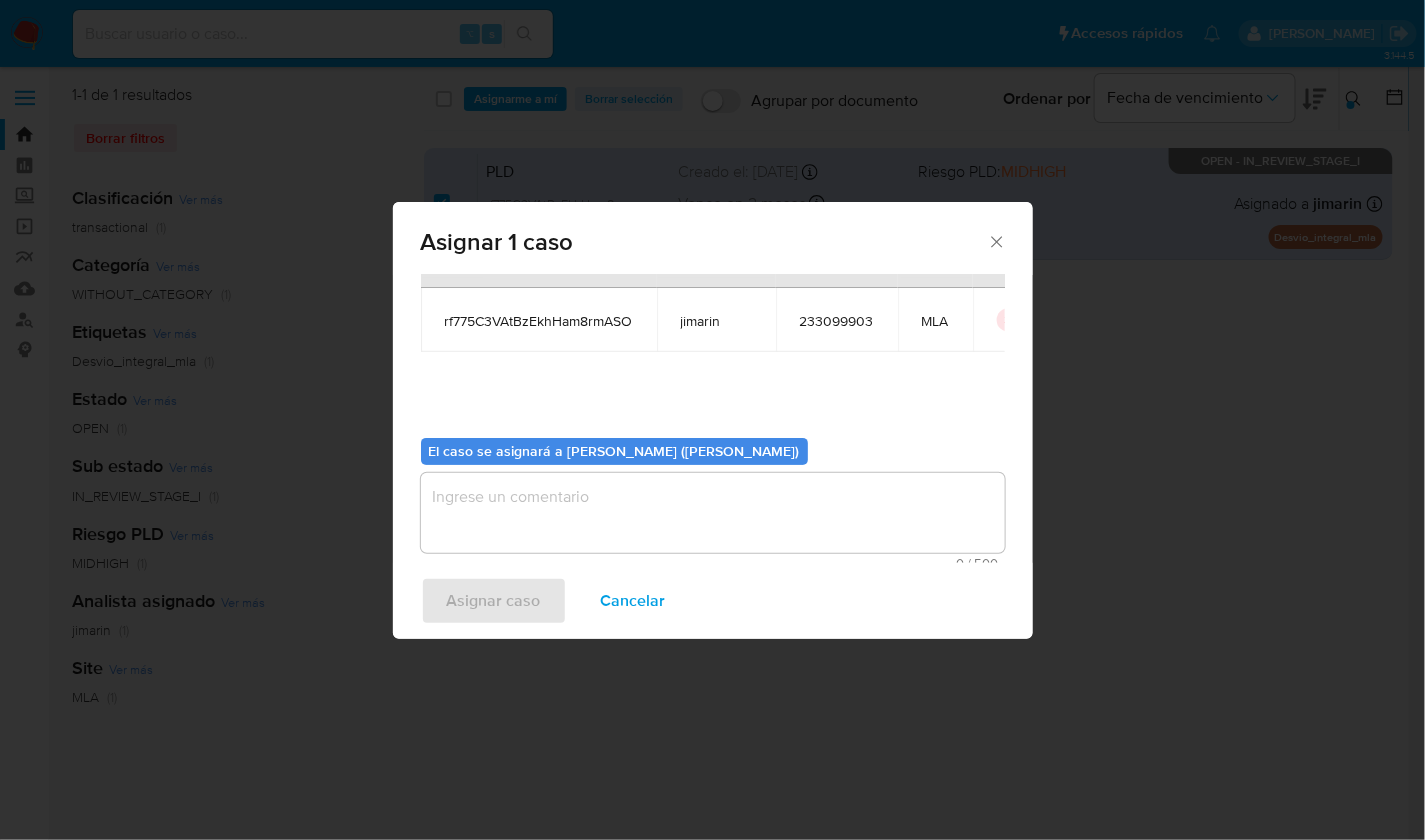 scroll, scrollTop: 102, scrollLeft: 0, axis: vertical 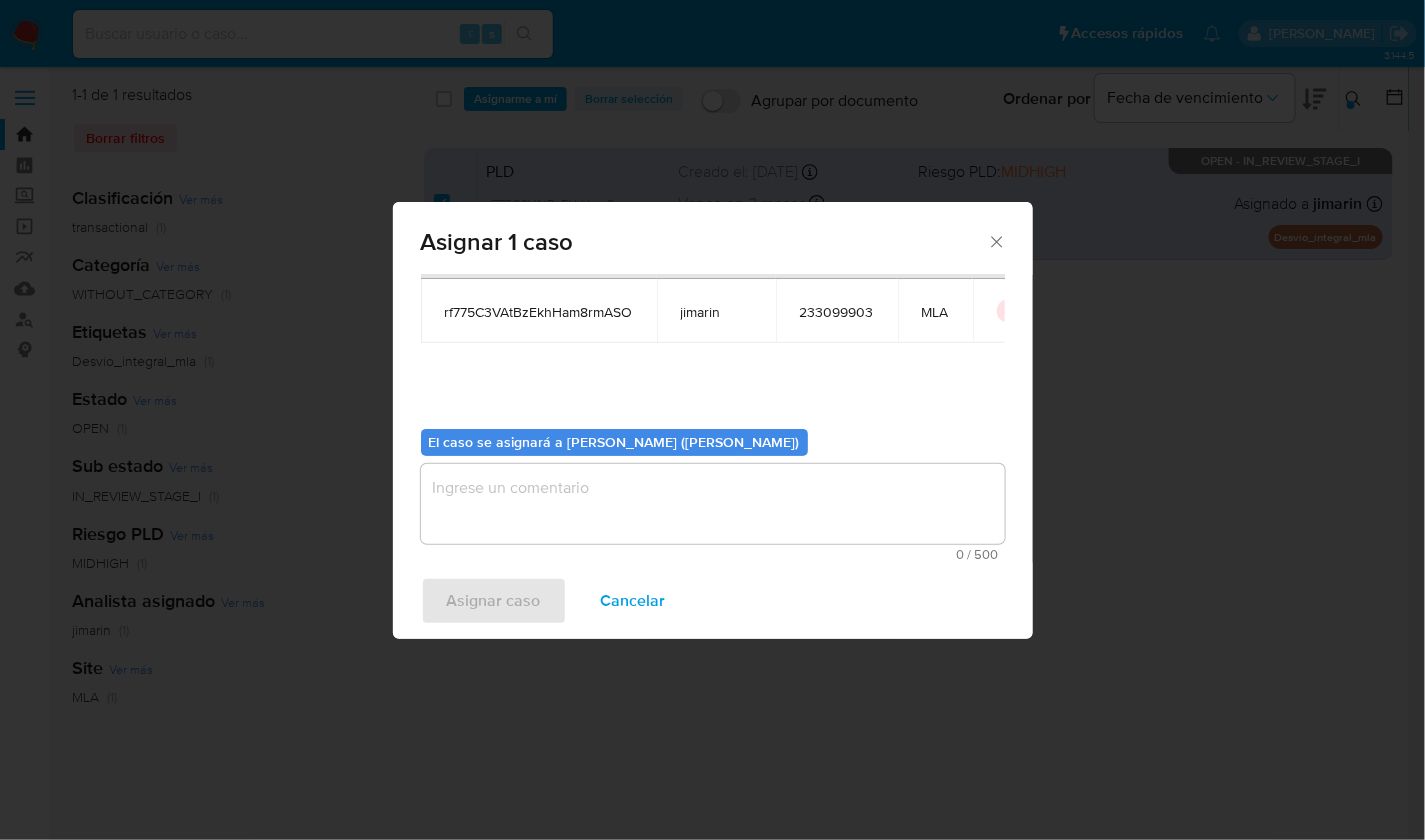 click at bounding box center [713, 504] 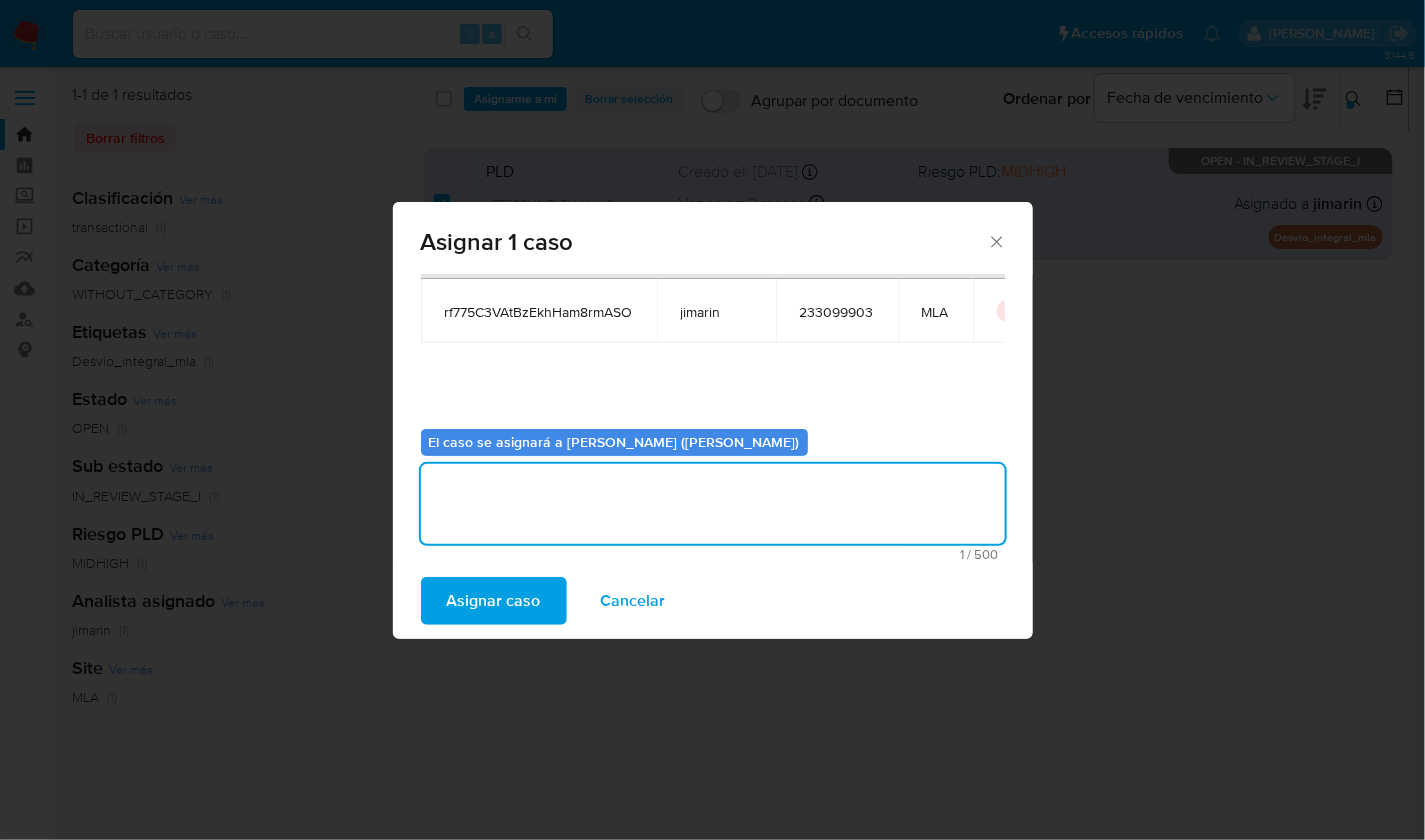 click on "Asignar caso" at bounding box center (494, 601) 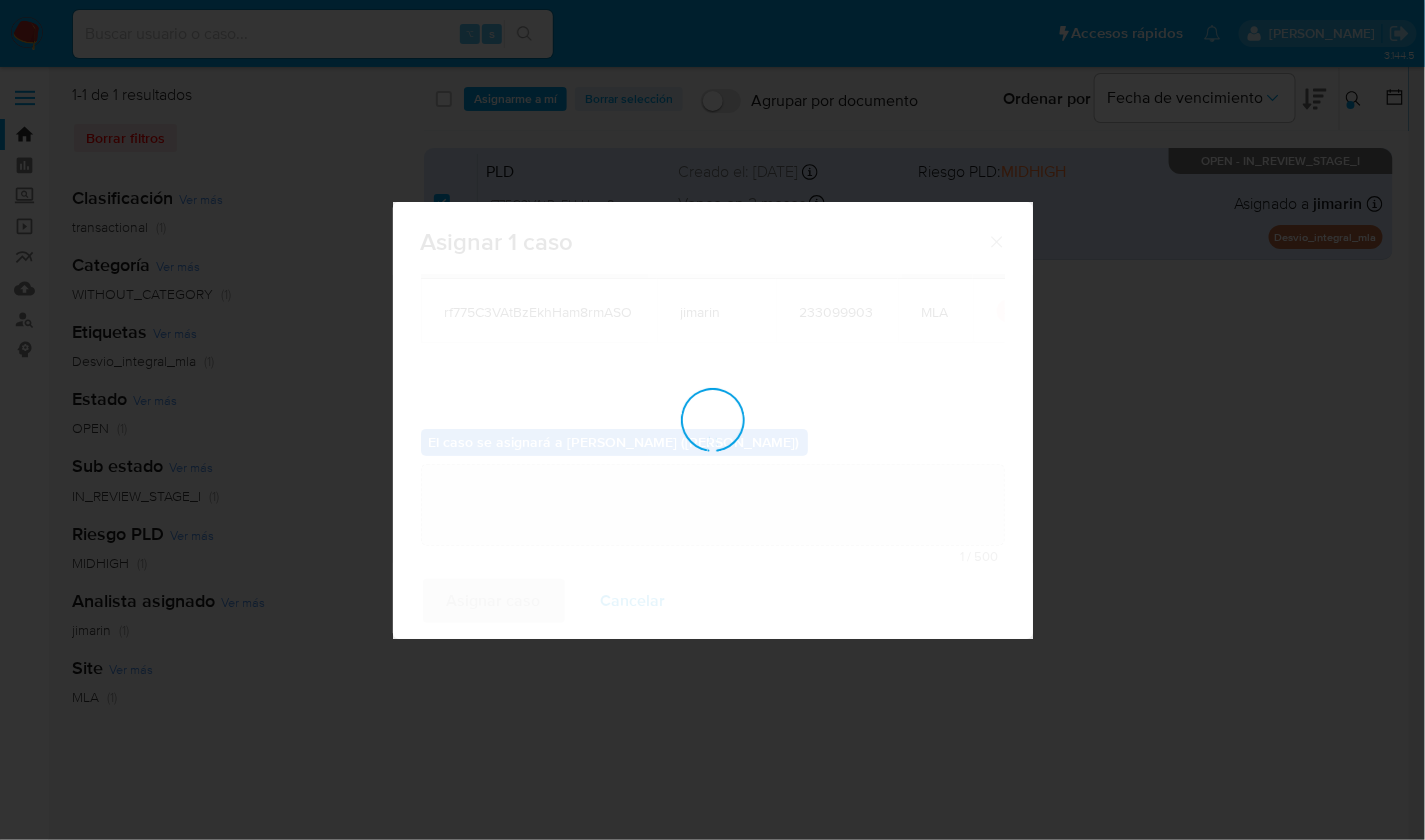type 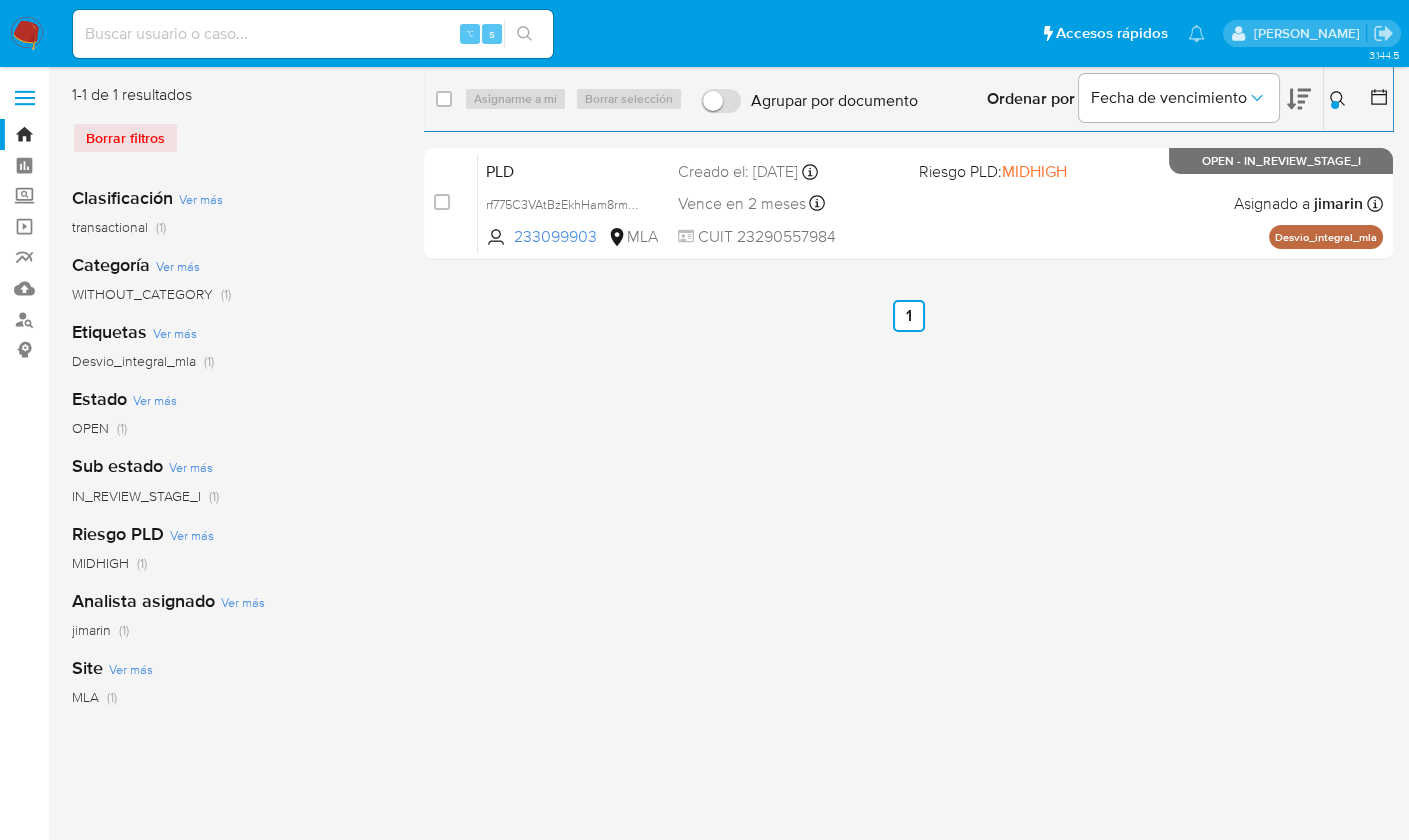 click 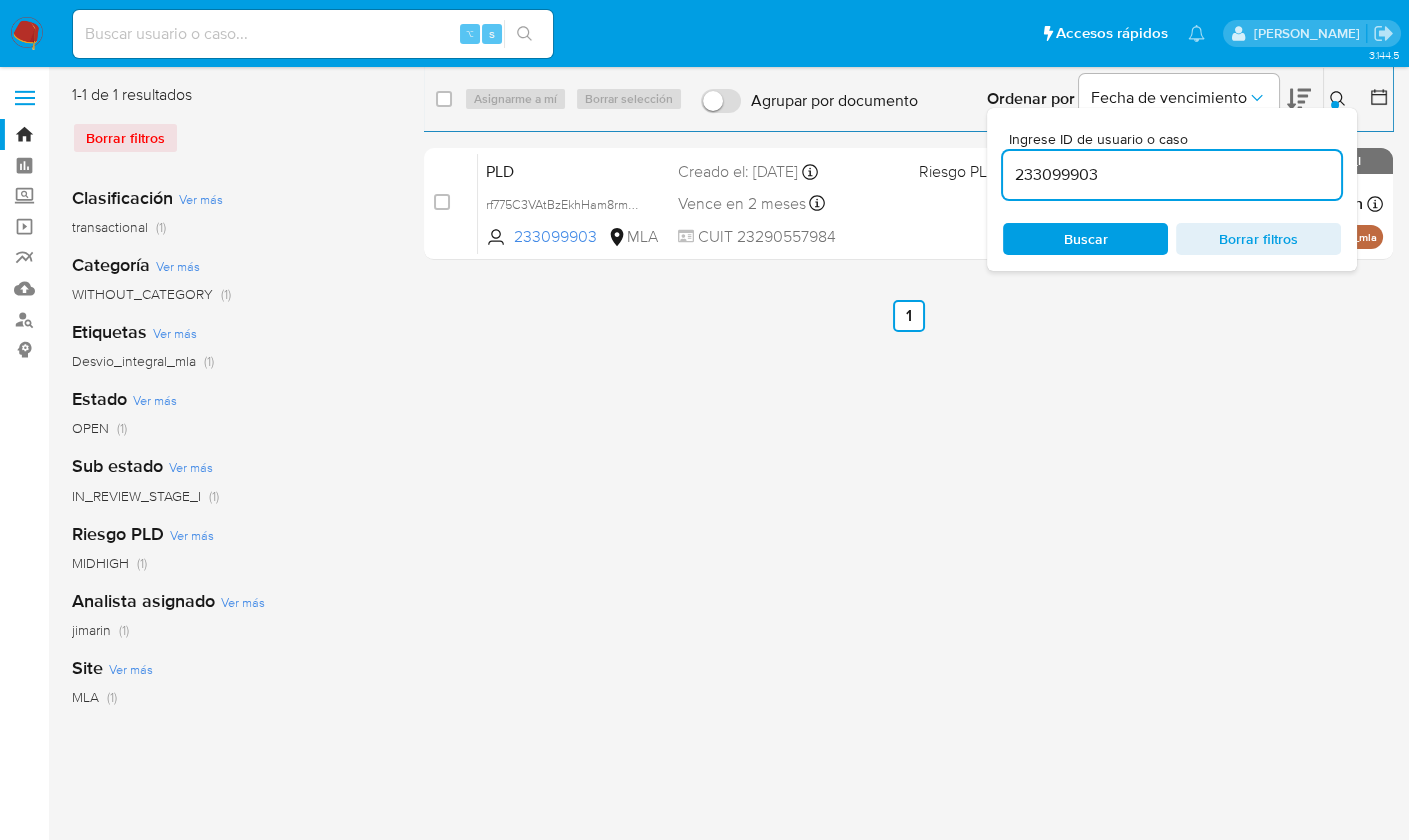 click on "233099903" at bounding box center (1172, 175) 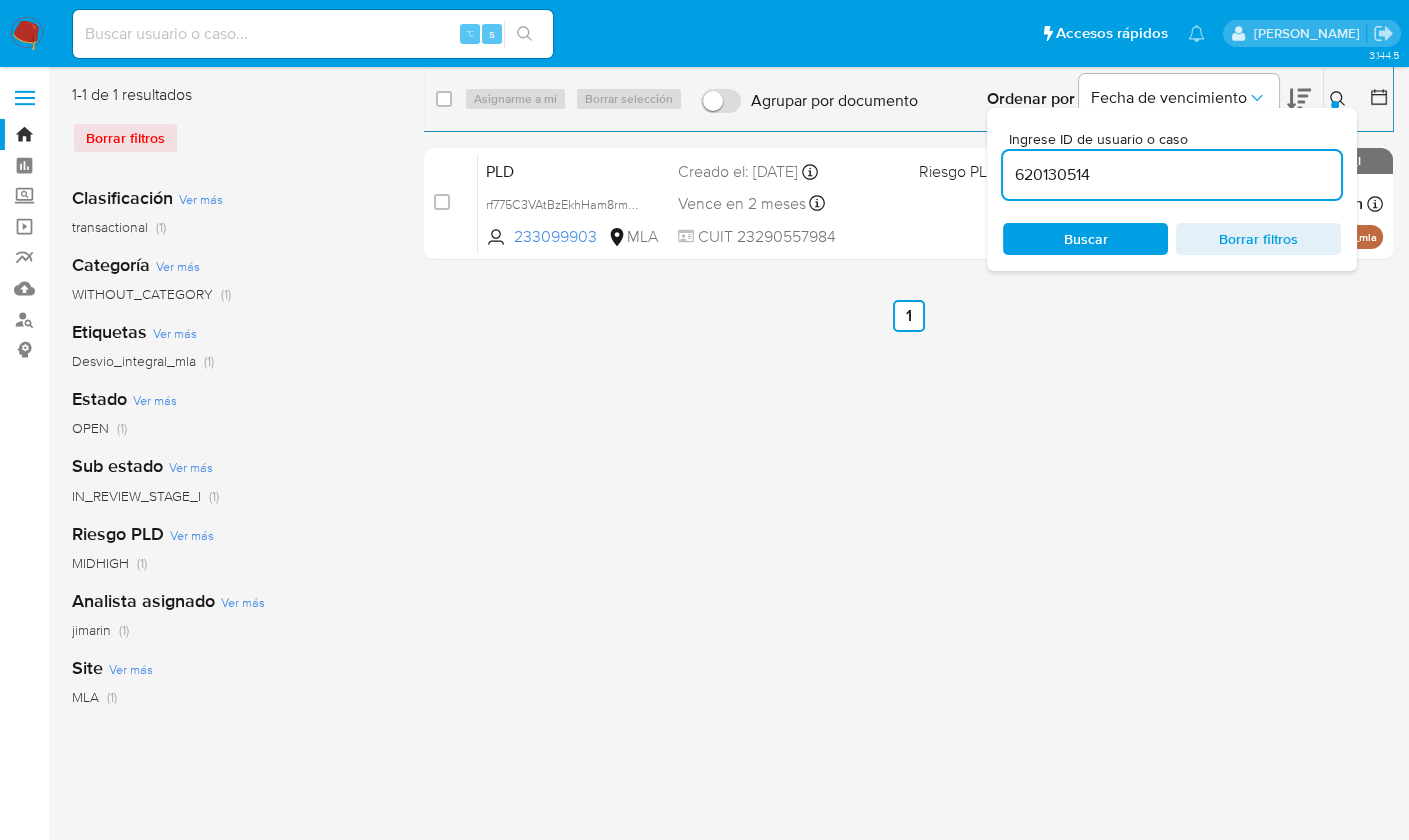 type on "620130514" 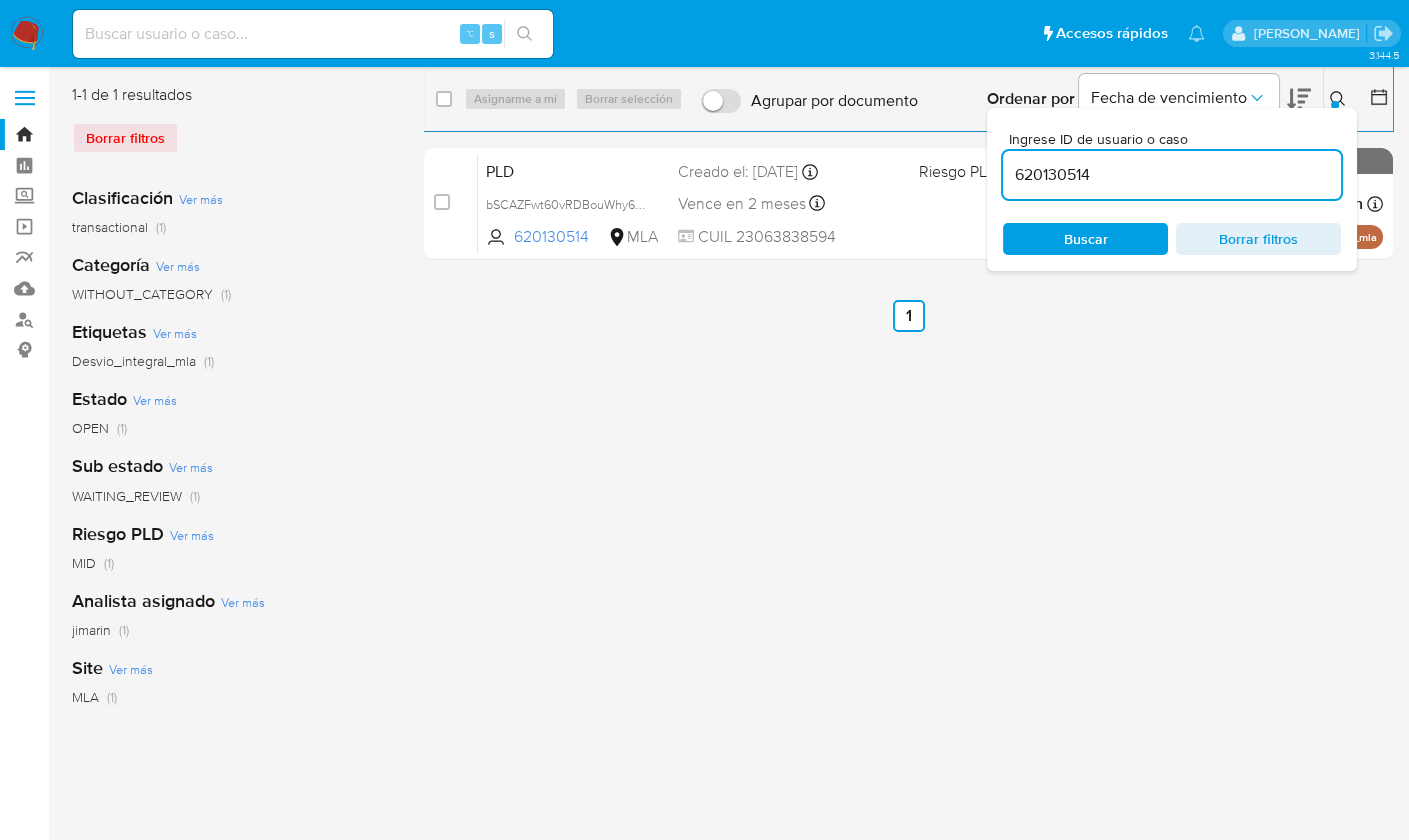 click 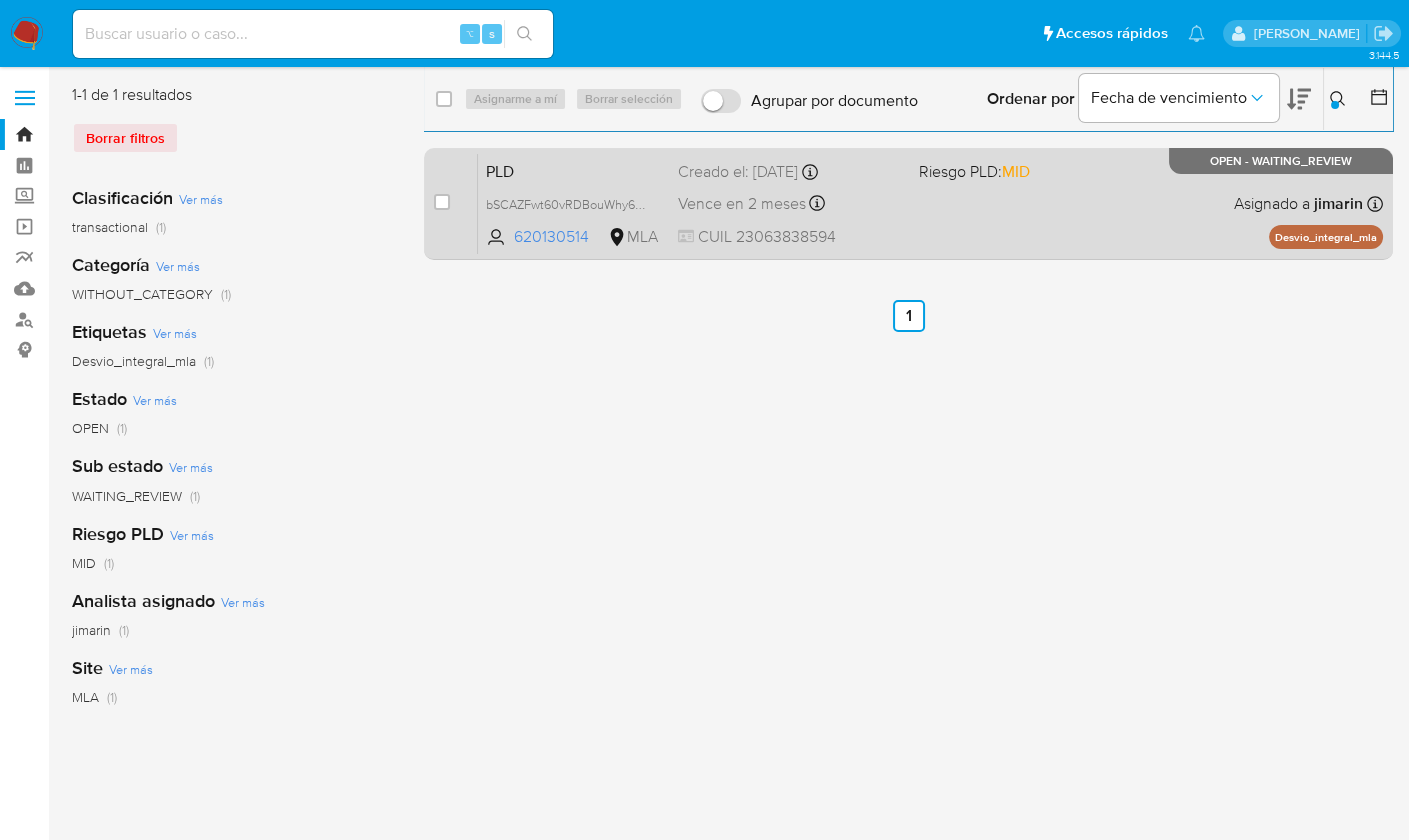 click on "PLD bSCAZFwt60vRDBouWhy6efvN 620130514 MLA Riesgo PLD:  MID Creado el: [DATE]   Creado el: [DATE] 03:13:07 Vence en 2 meses   Vence el [DATE] 03:13:08 CUIL   23063838594 Asignado a   jimarin   Asignado el: [DATE] 14:18:55 Desvio_integral_mla OPEN - WAITING_REVIEW" at bounding box center (930, 203) 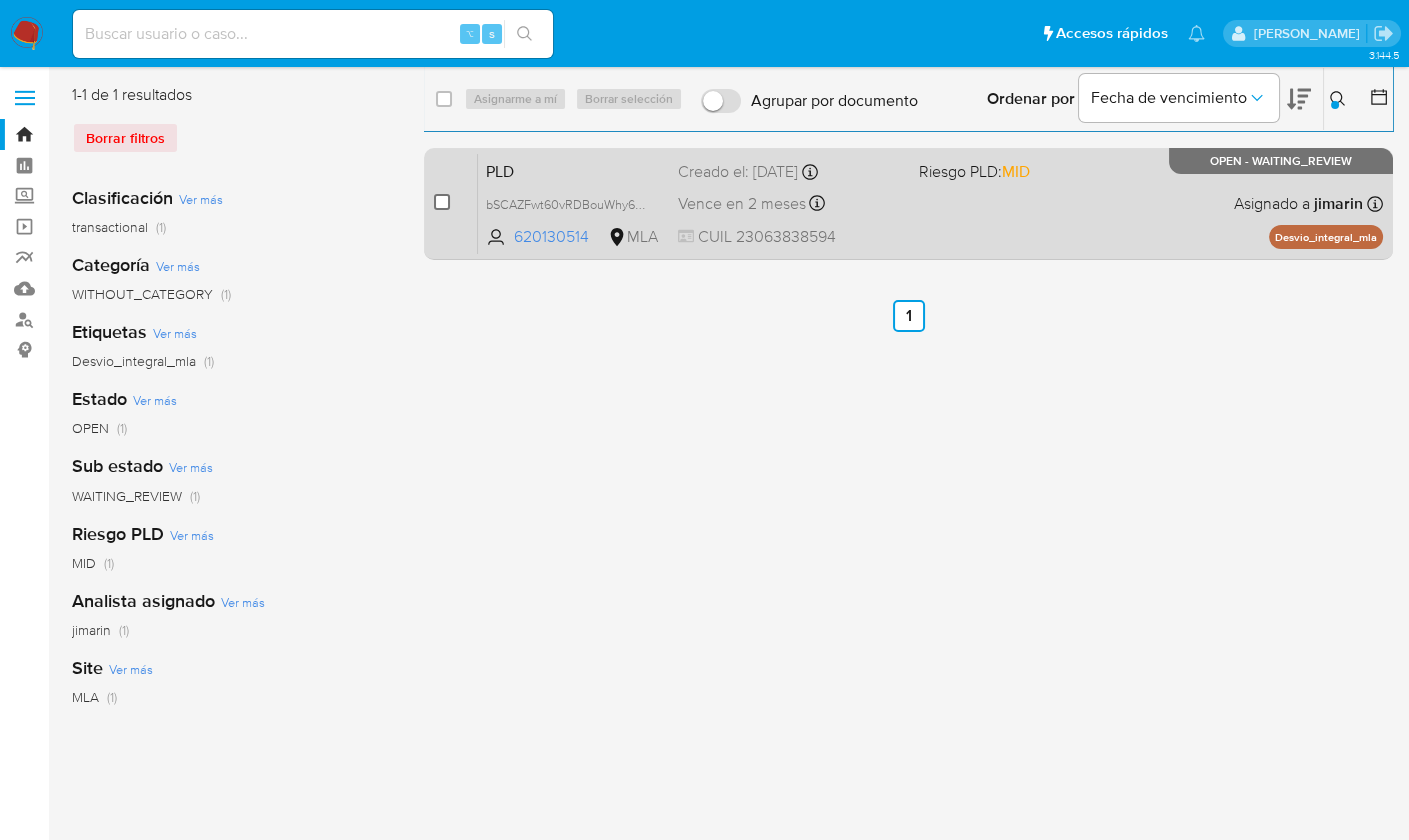click on "case-item-checkbox   No es posible asignar el caso PLD bSCAZFwt60vRDBouWhy6efvN 620130514 MLA Riesgo PLD:  MID Creado el: [DATE]   Creado el: [DATE] 03:13:07 Vence en 2 meses   Vence el [DATE] 03:13:08 CUIL   23063838594 Asignado a   jimarin   Asignado el: [DATE] 14:18:55 Desvio_integral_mla OPEN - WAITING_REVIEW" at bounding box center (908, 204) 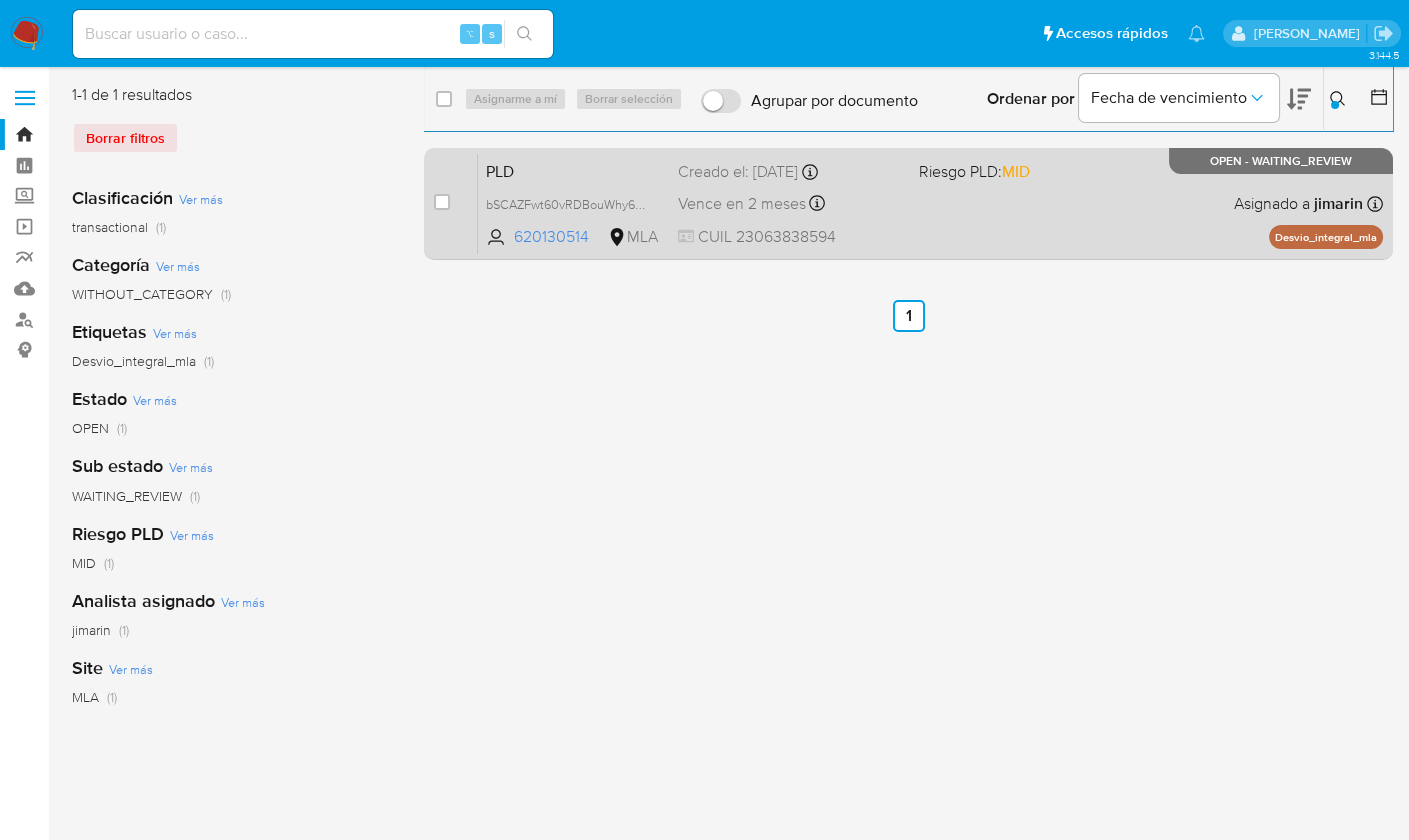 click at bounding box center [442, 202] 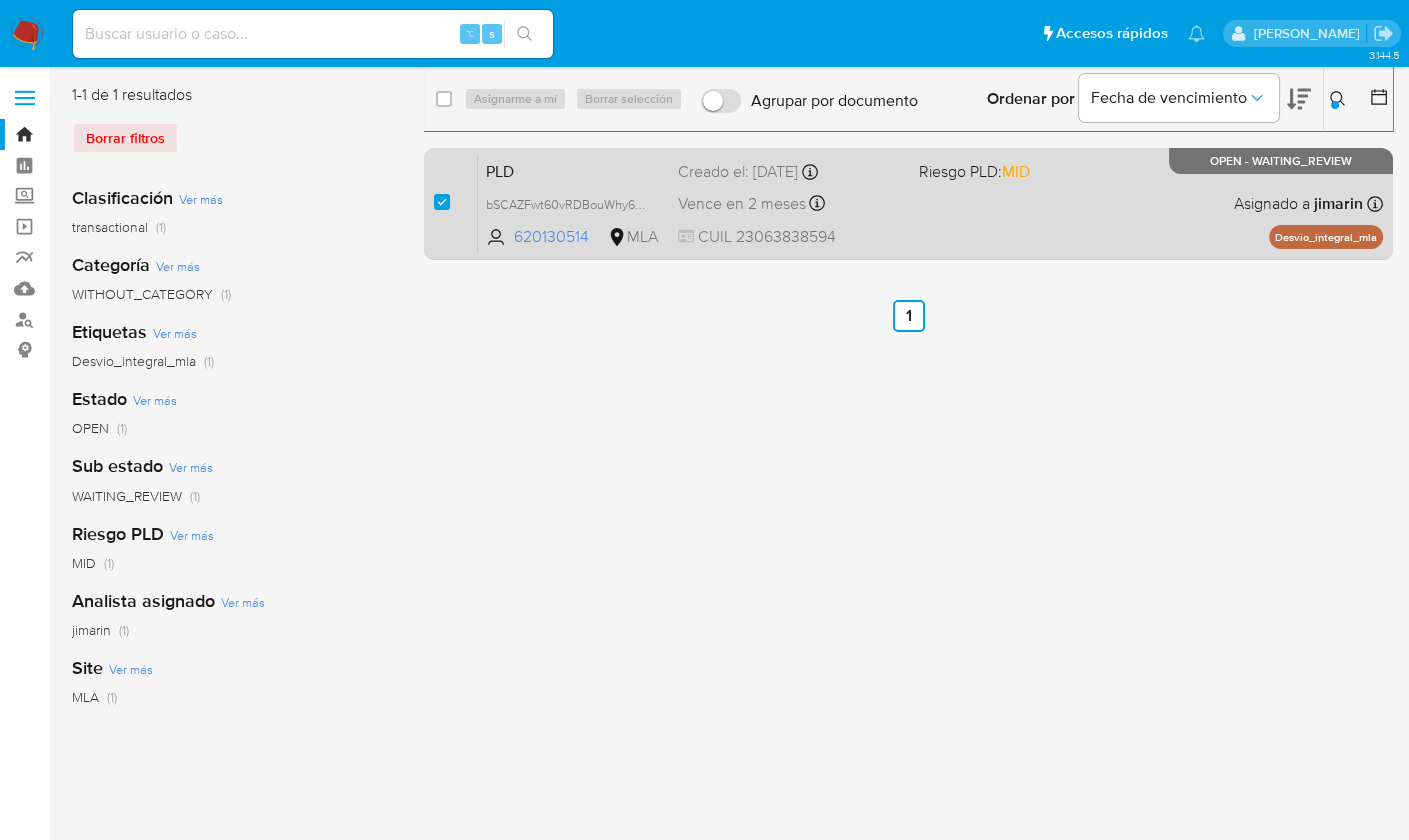 checkbox on "true" 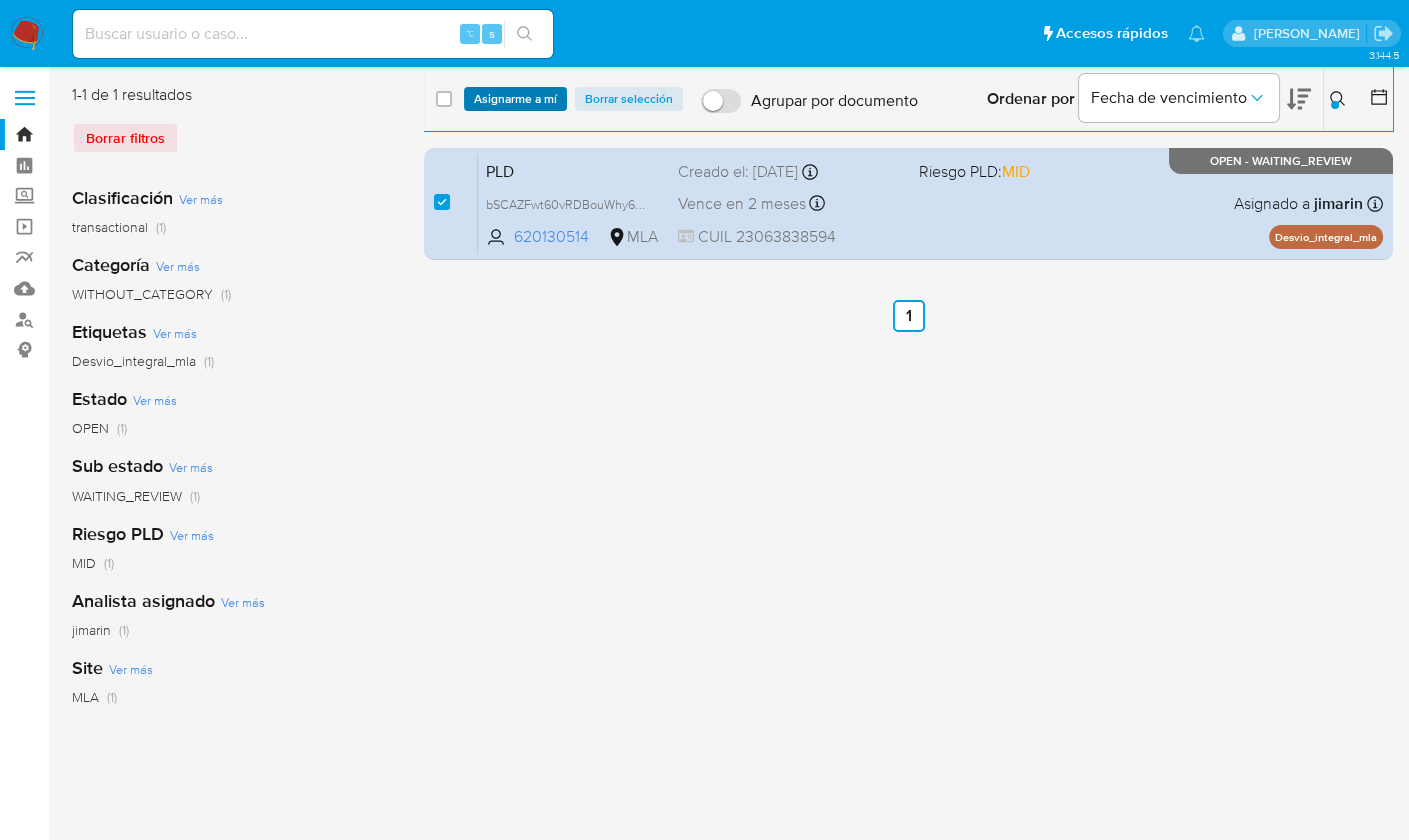 click on "Asignarme a mí" at bounding box center [515, 99] 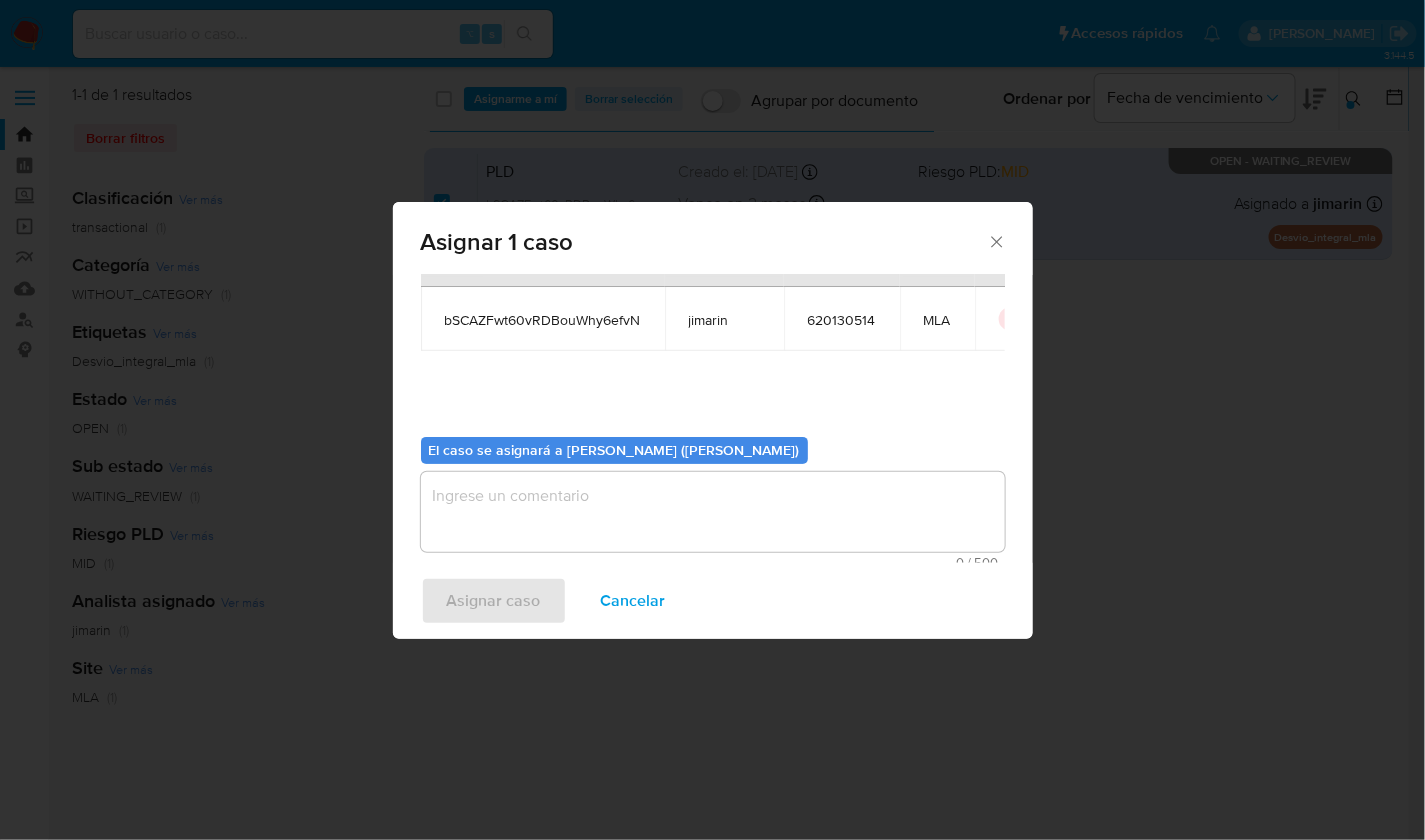 scroll, scrollTop: 102, scrollLeft: 0, axis: vertical 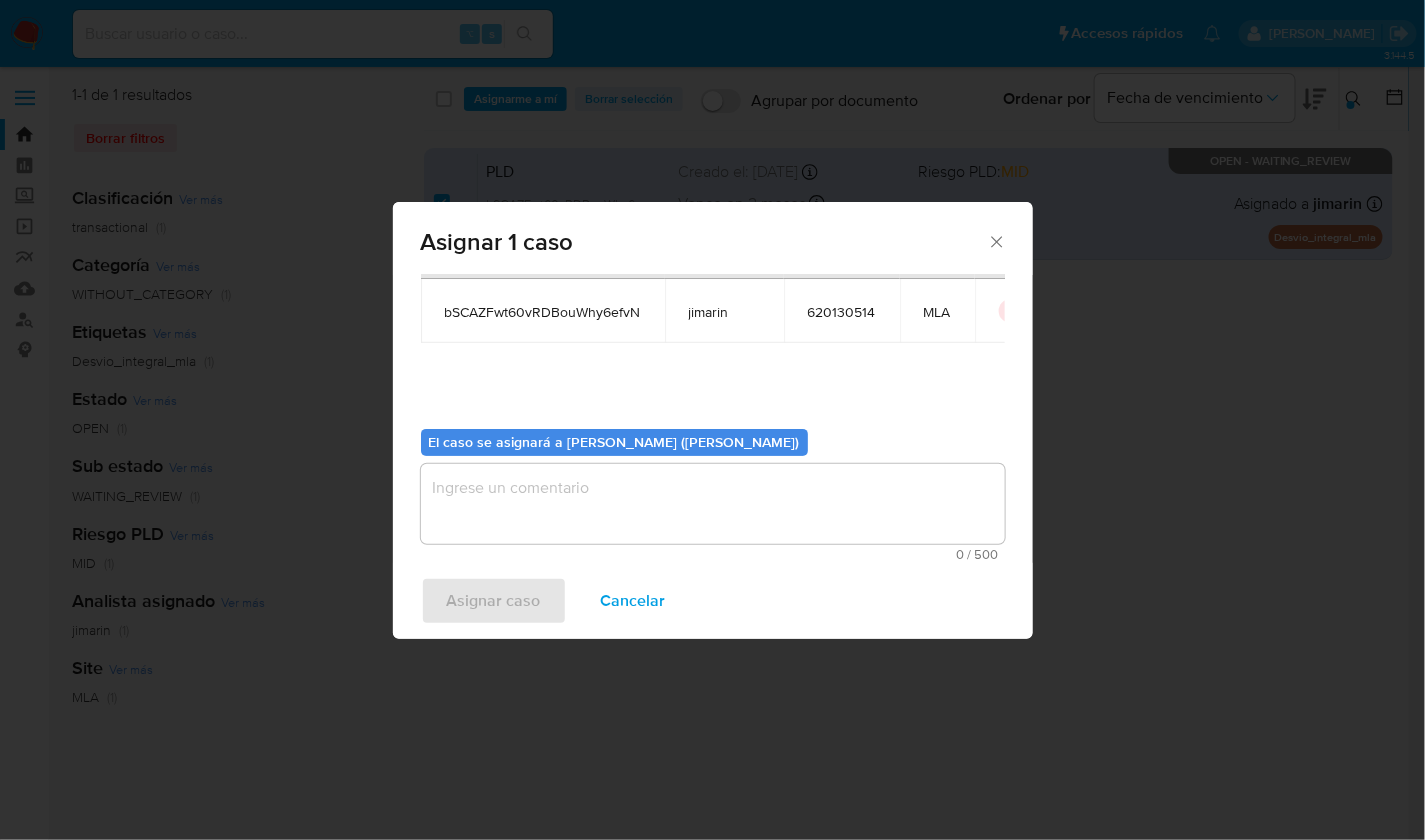 click at bounding box center [713, 504] 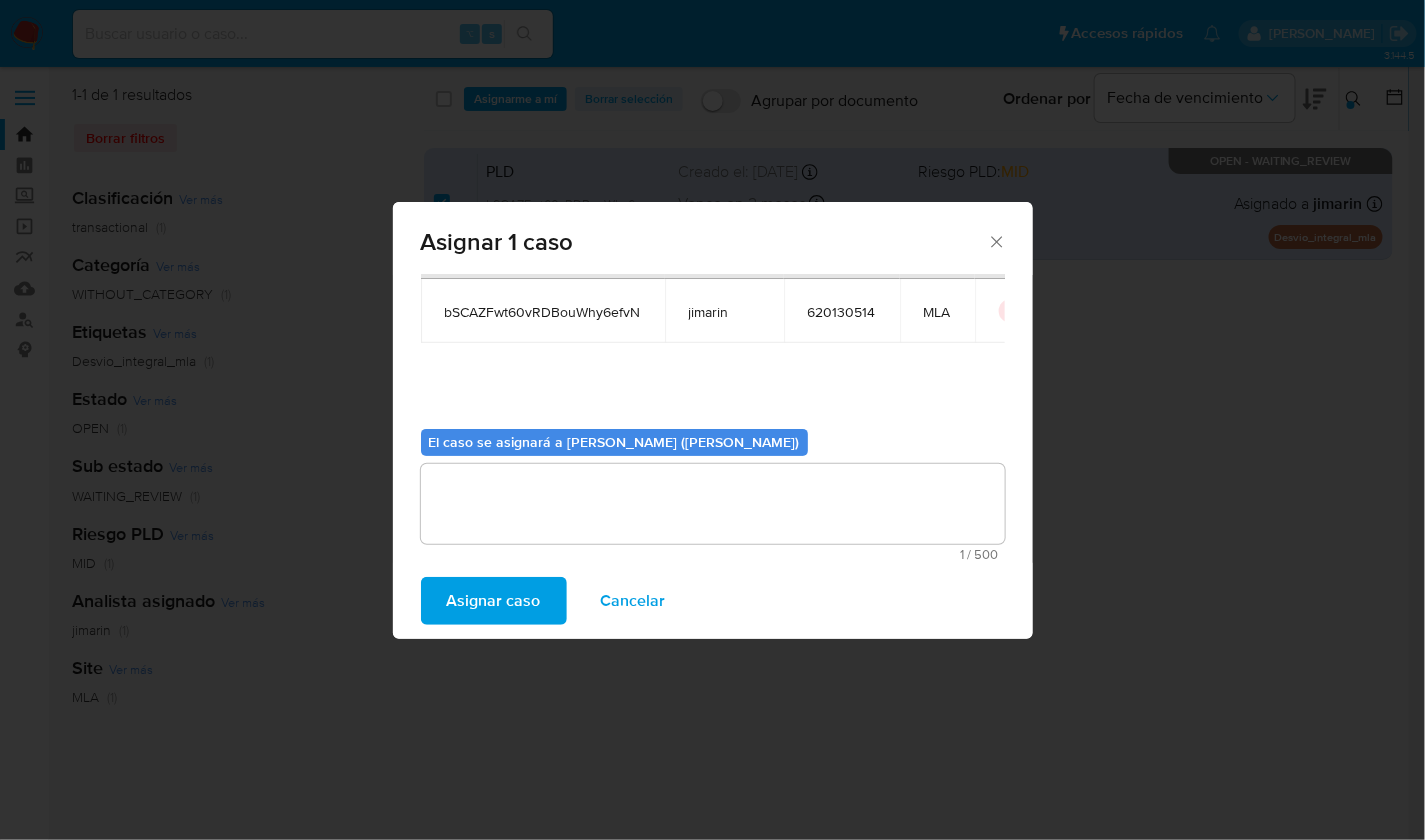click on "Asignar caso" at bounding box center (494, 601) 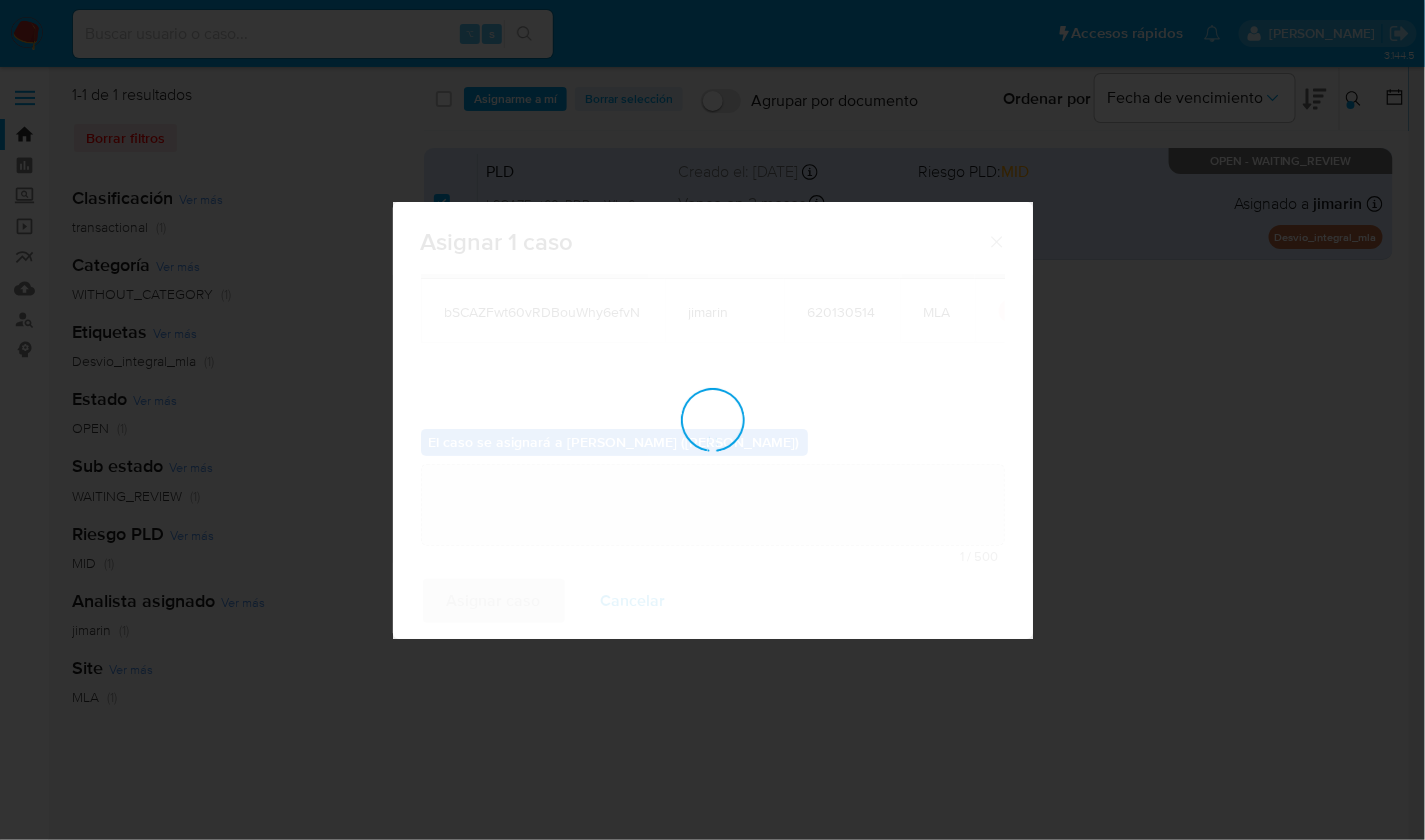 type 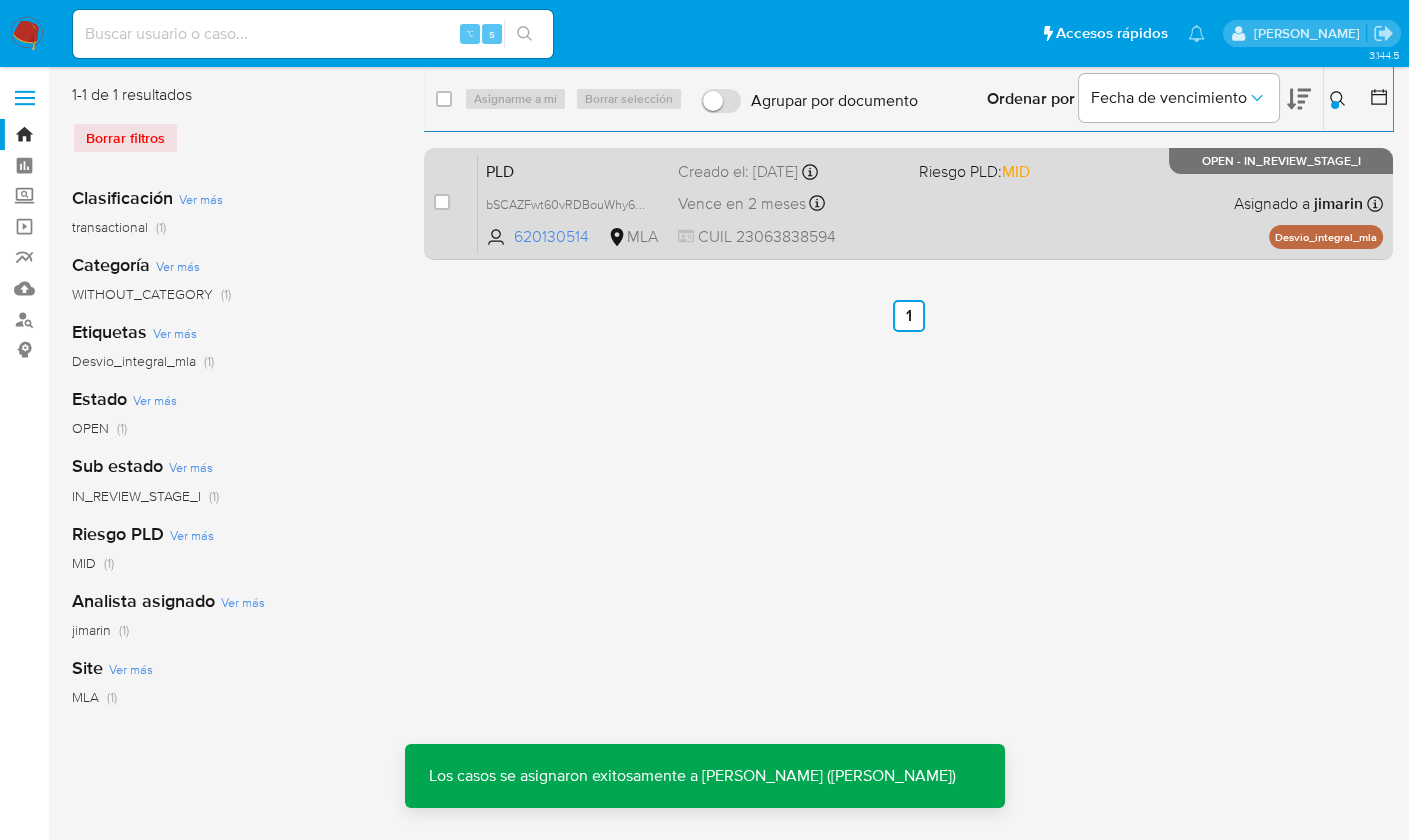 click on "PLD bSCAZFwt60vRDBouWhy6efvN 620130514 MLA Riesgo PLD:  MID Creado el: [DATE]   Creado el: [DATE] 03:13:07 Vence en 2 meses   Vence el [DATE] 03:13:08 CUIL   23063838594 Asignado a   jimarin   Asignado el: [DATE] 14:18:55 Desvio_integral_mla OPEN - IN_REVIEW_STAGE_I" at bounding box center [930, 203] 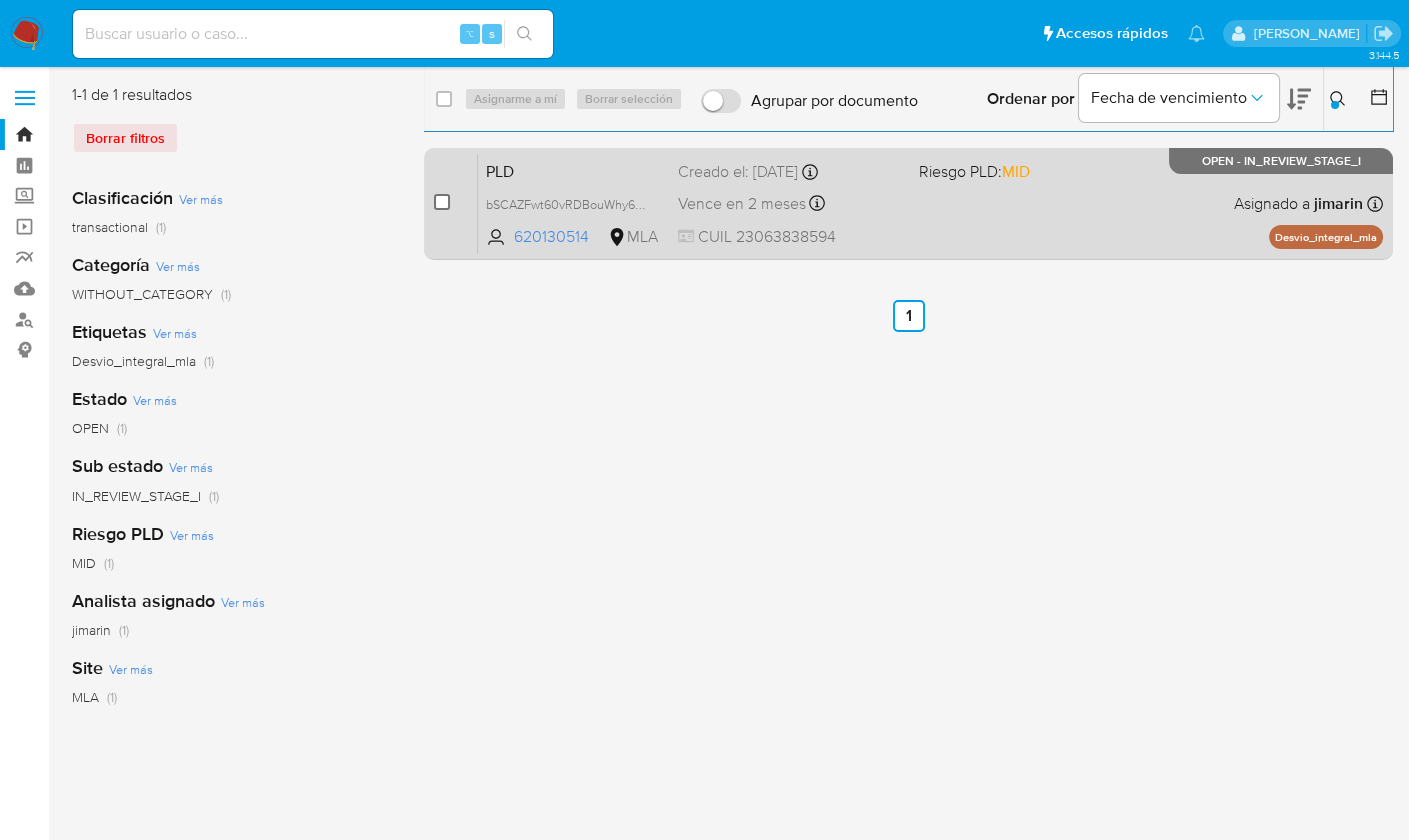 click at bounding box center [442, 202] 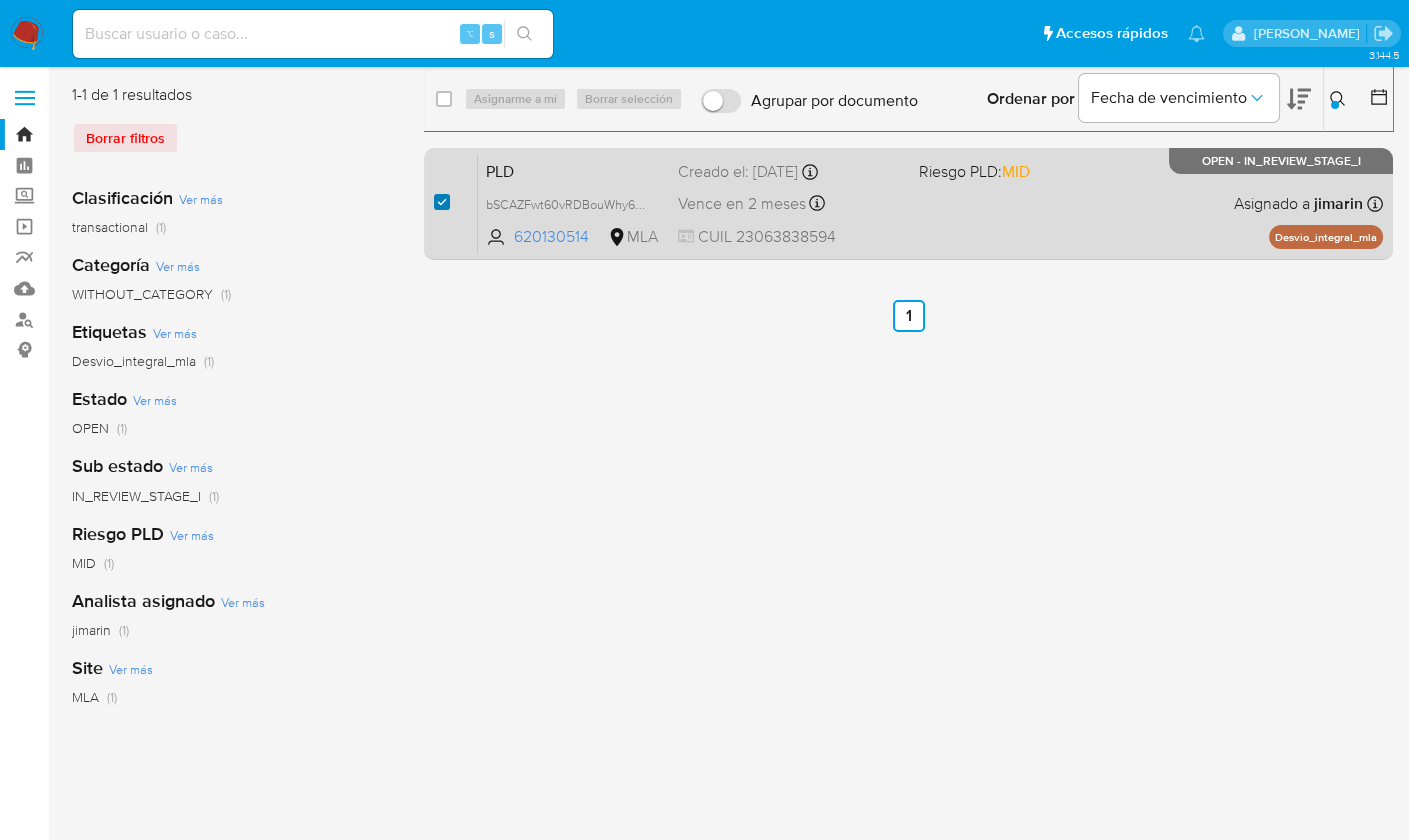 checkbox on "true" 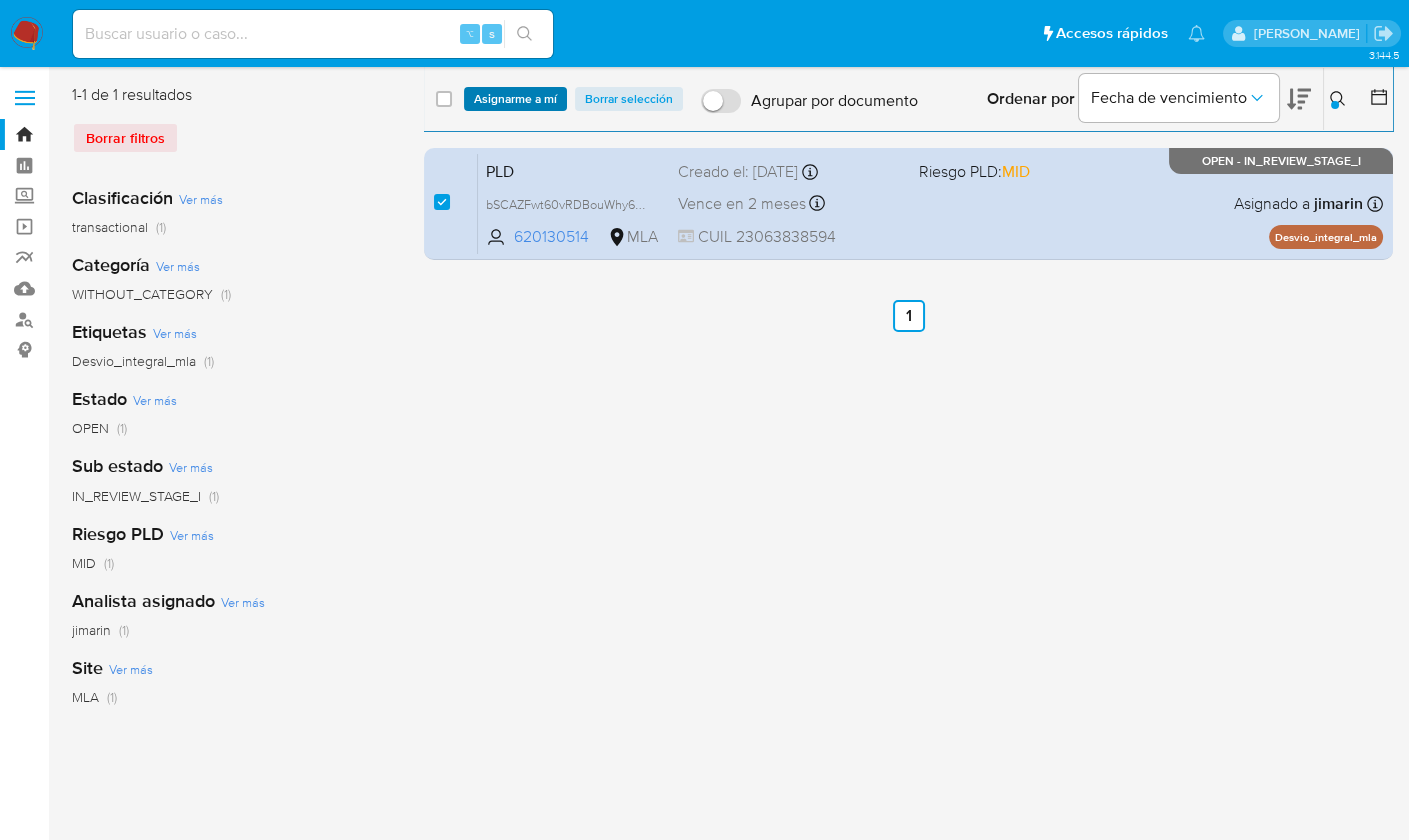 click on "Asignarme a mí" at bounding box center (515, 99) 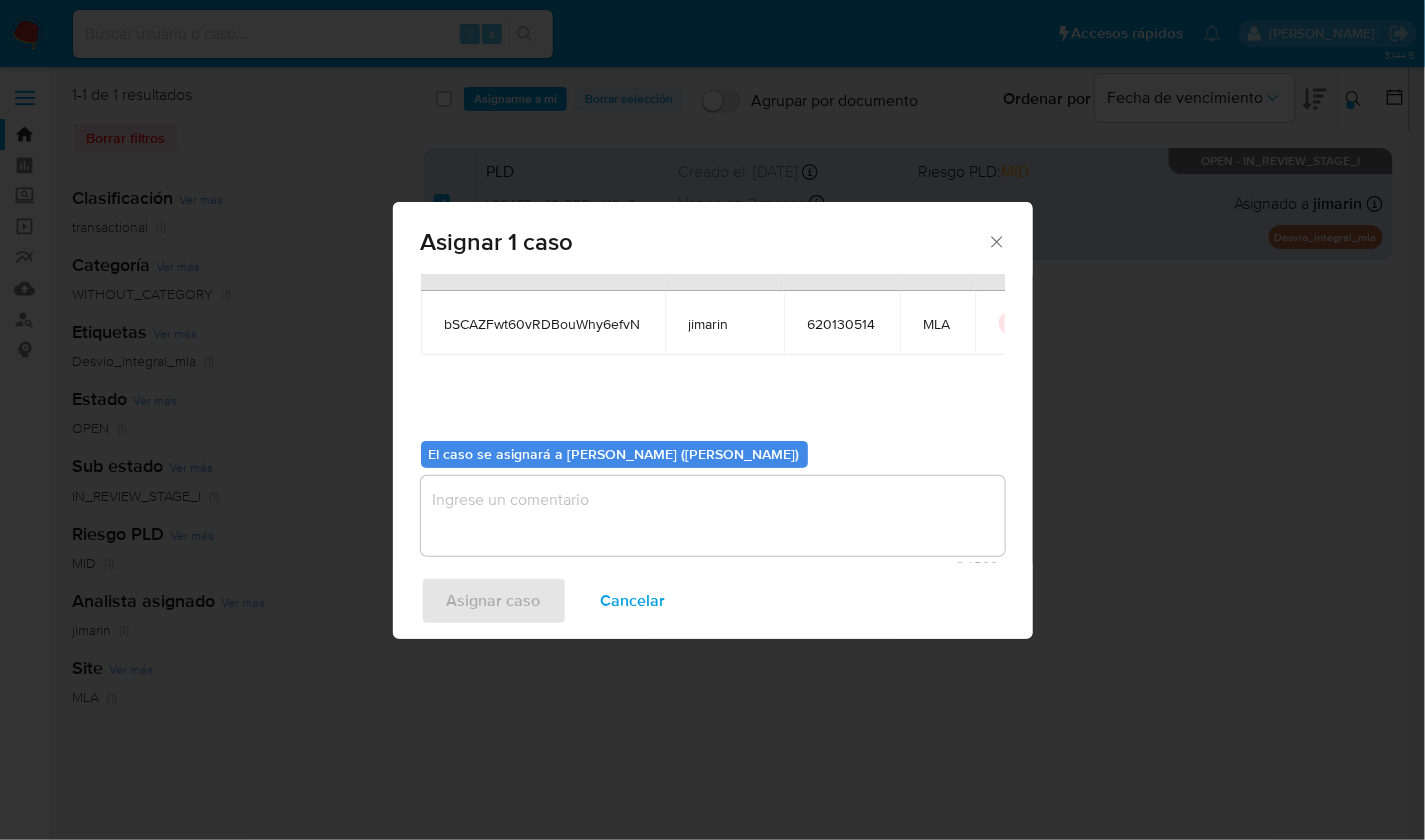 scroll, scrollTop: 102, scrollLeft: 0, axis: vertical 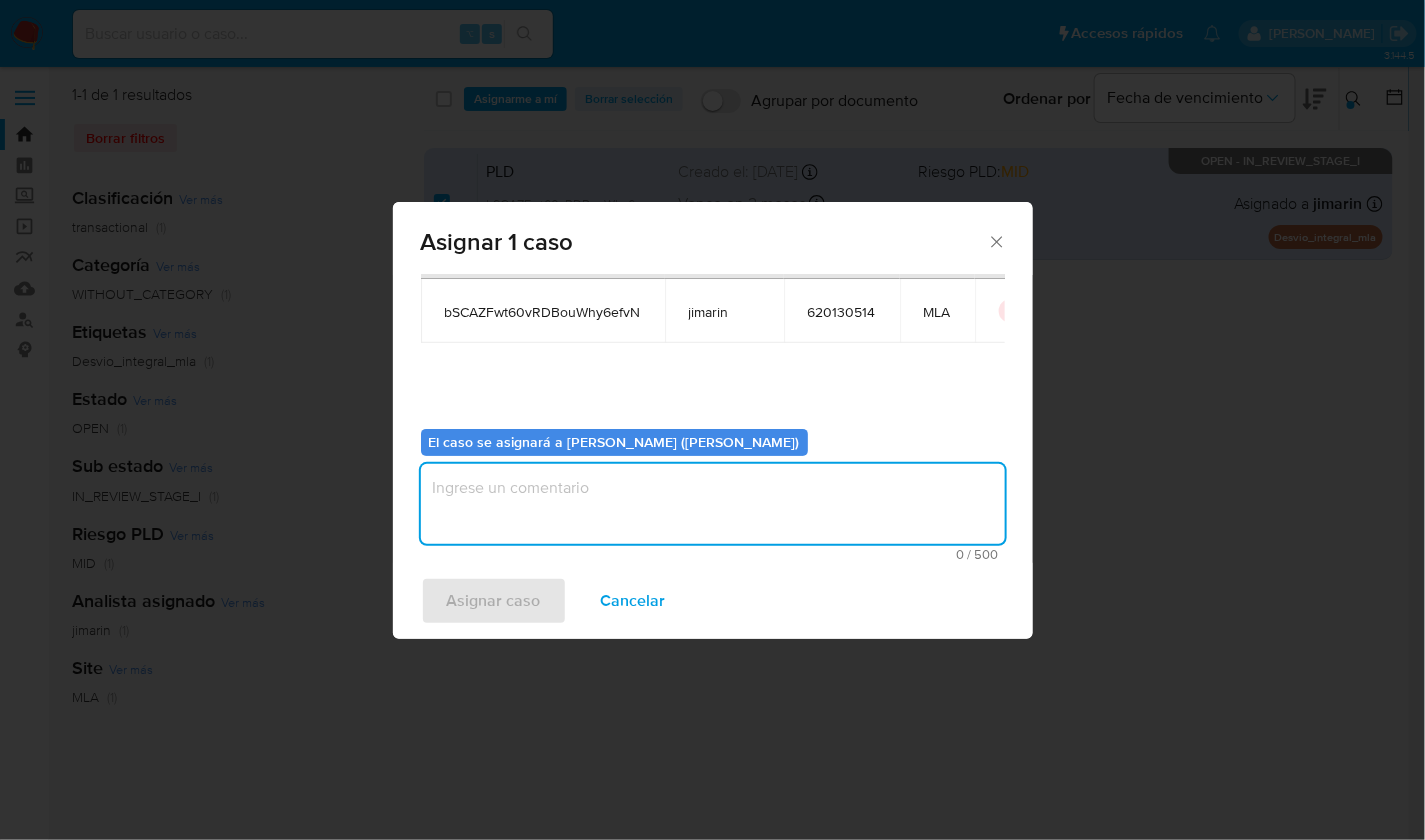 click at bounding box center (713, 504) 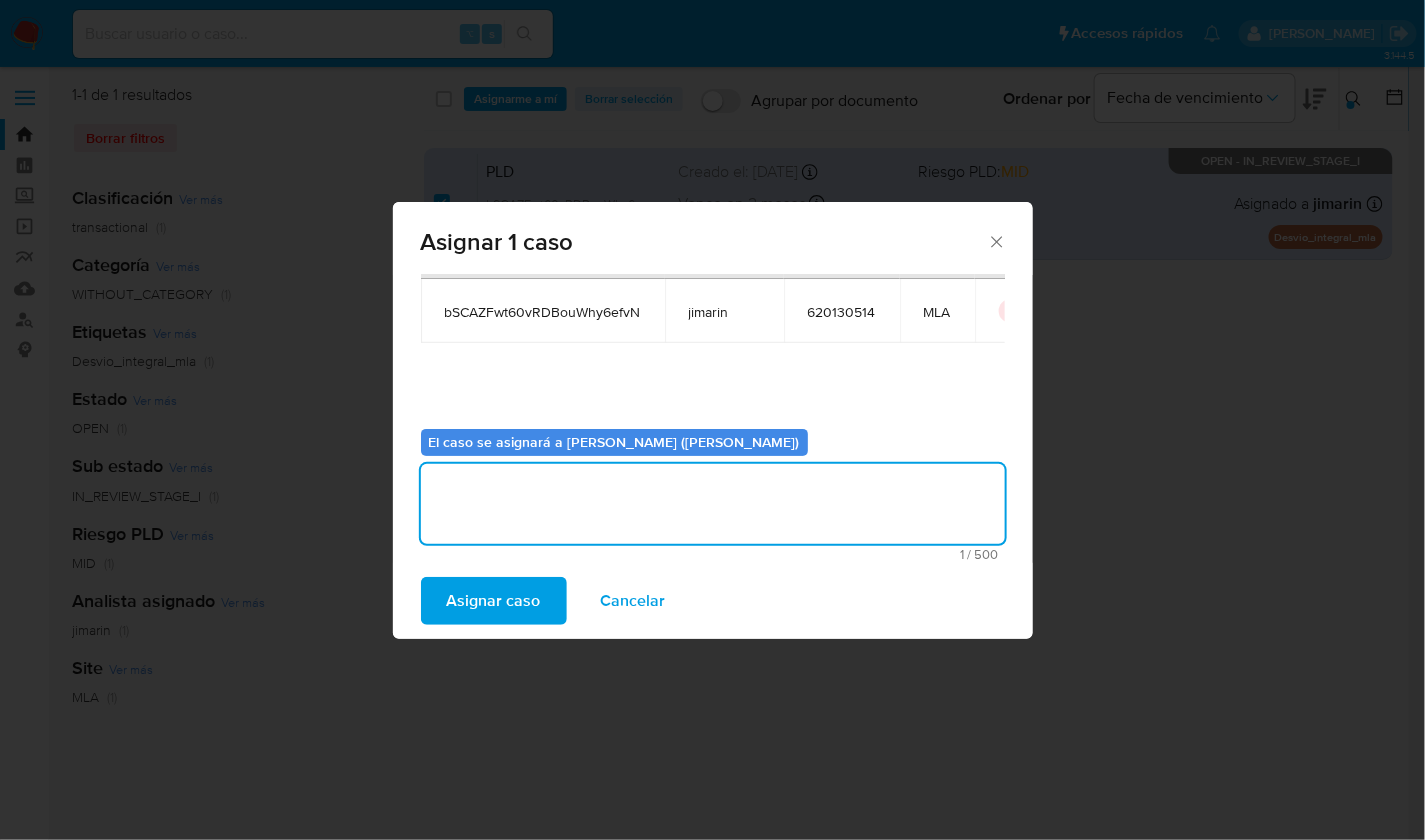 click on "Asignar caso" at bounding box center [494, 601] 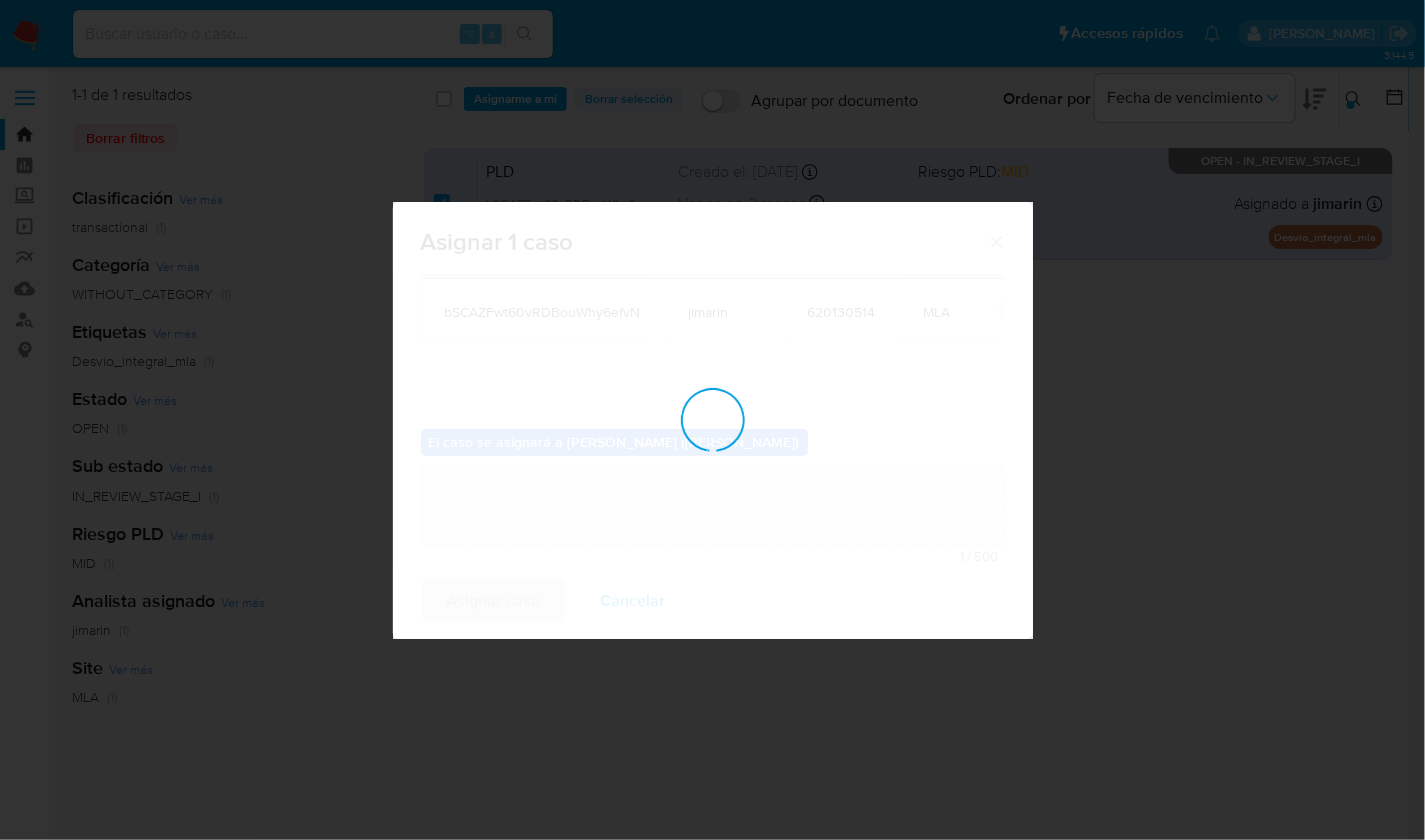type 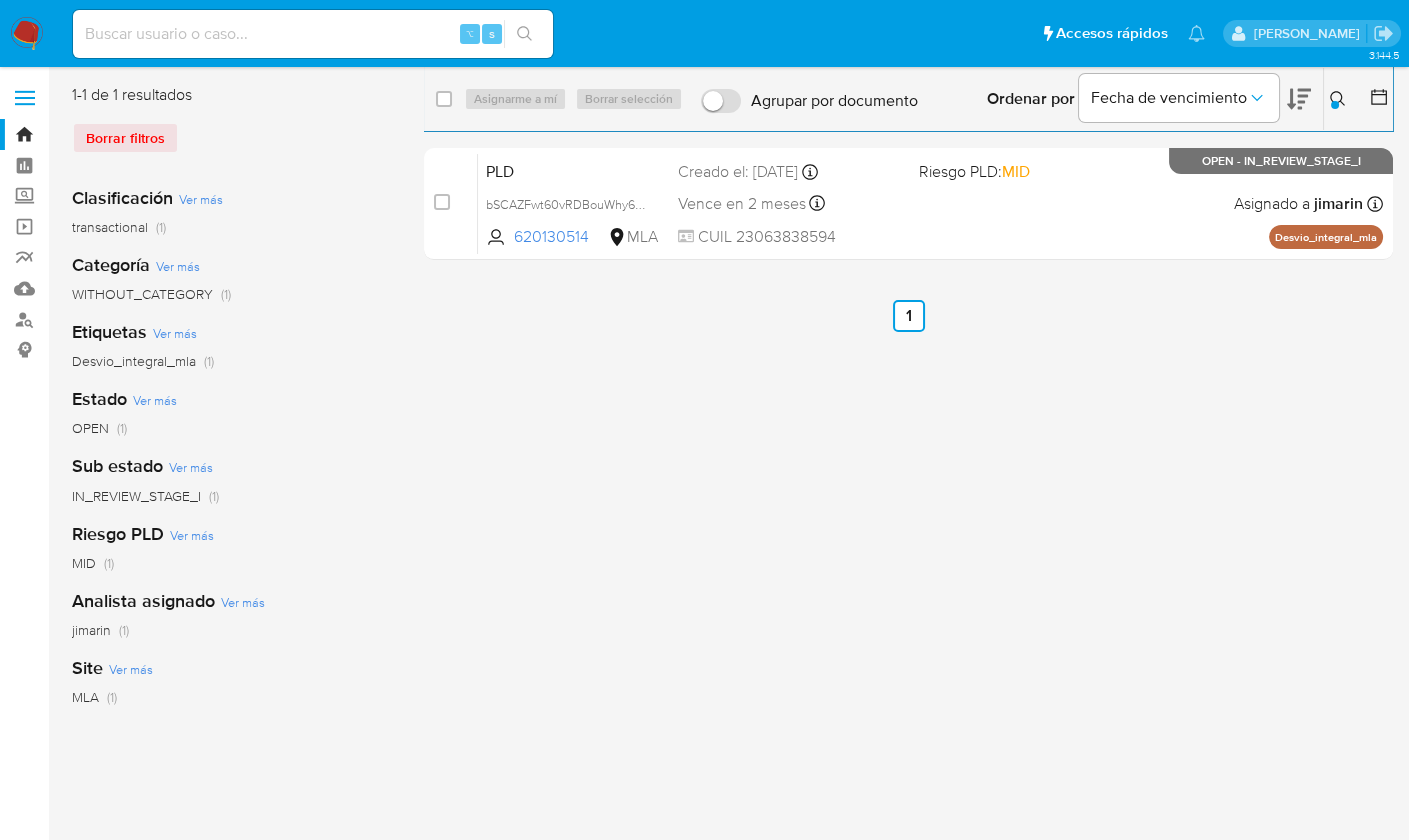 click at bounding box center (1340, 99) 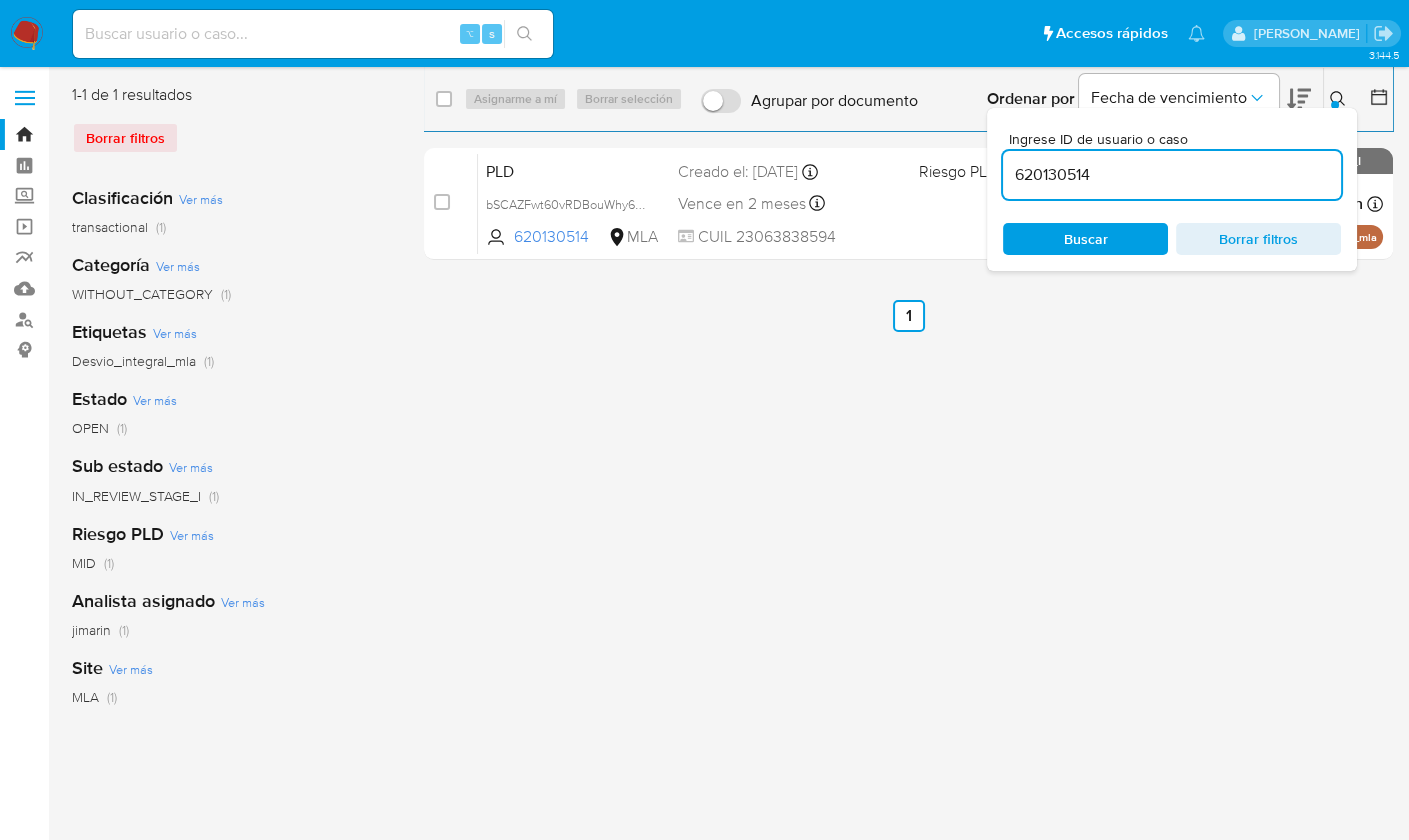 click on "620130514" at bounding box center (1172, 175) 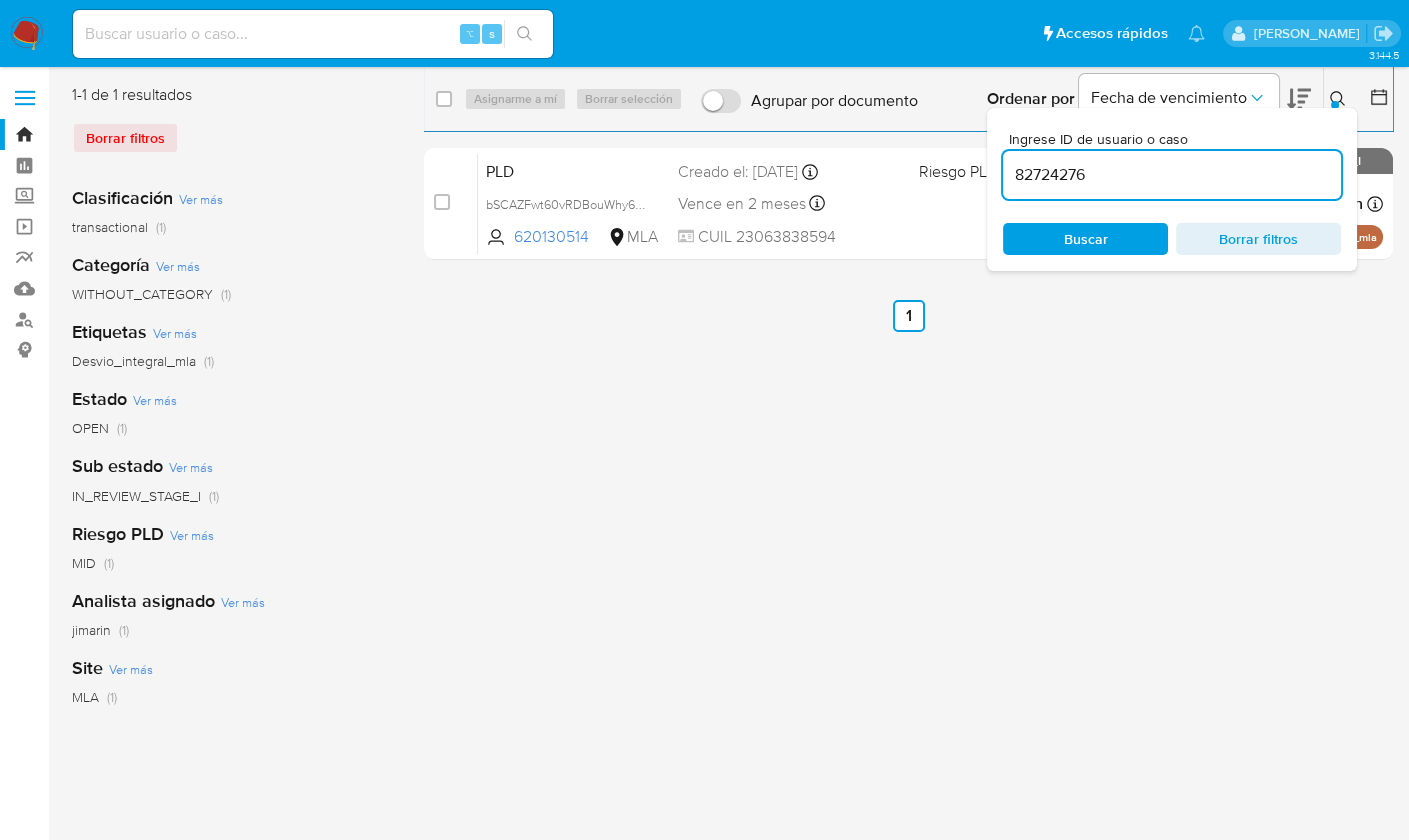 type on "82724276" 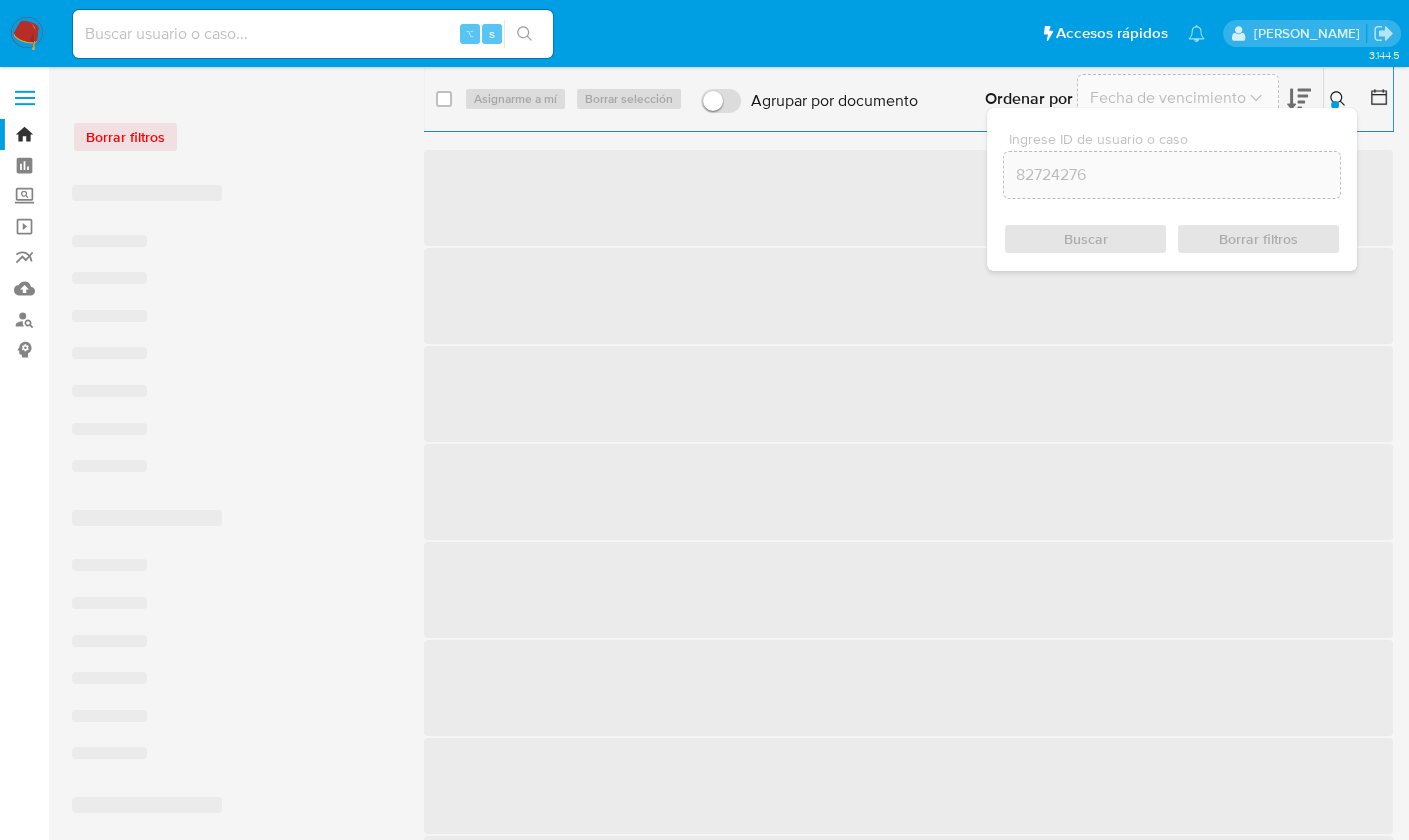 click 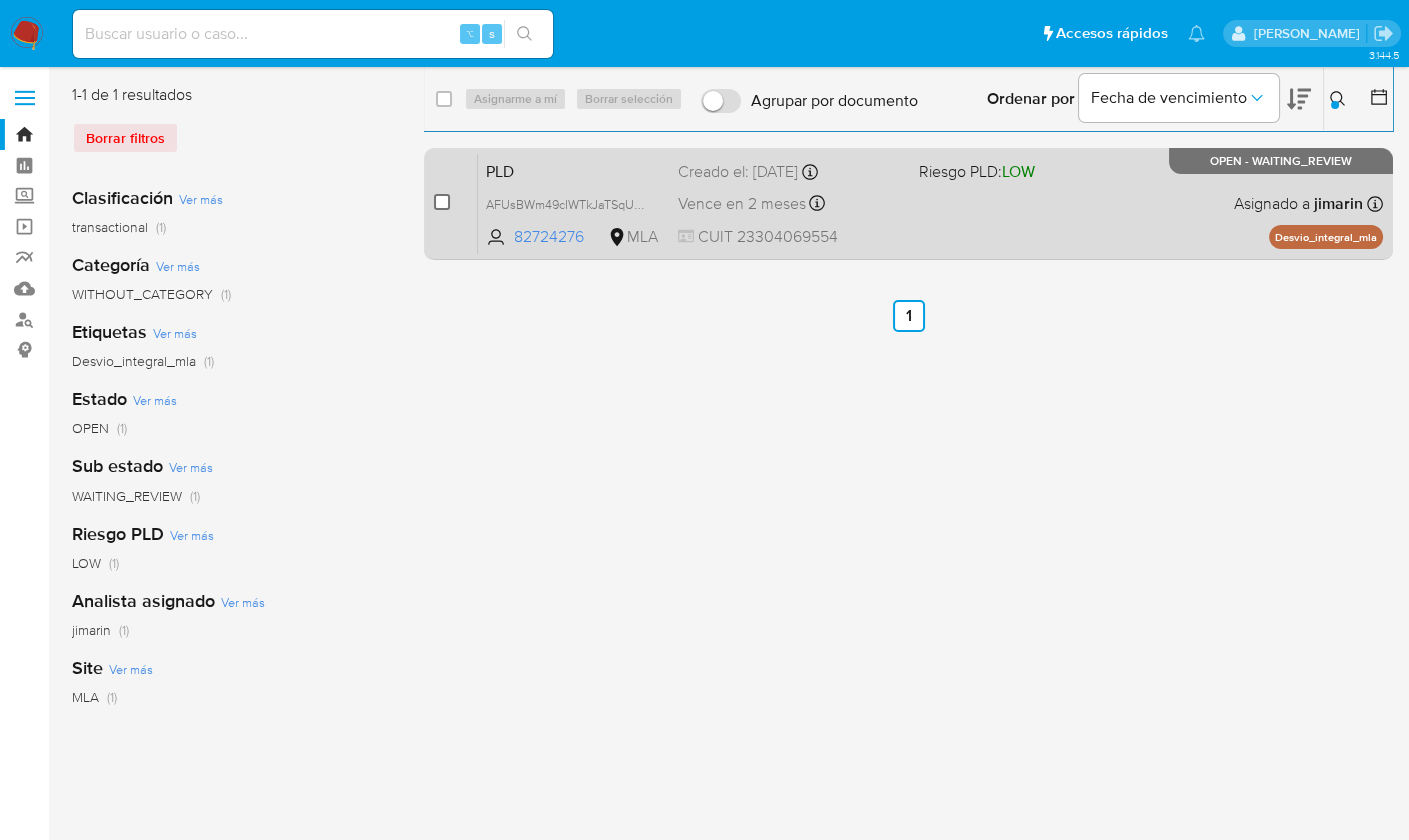 click at bounding box center (442, 202) 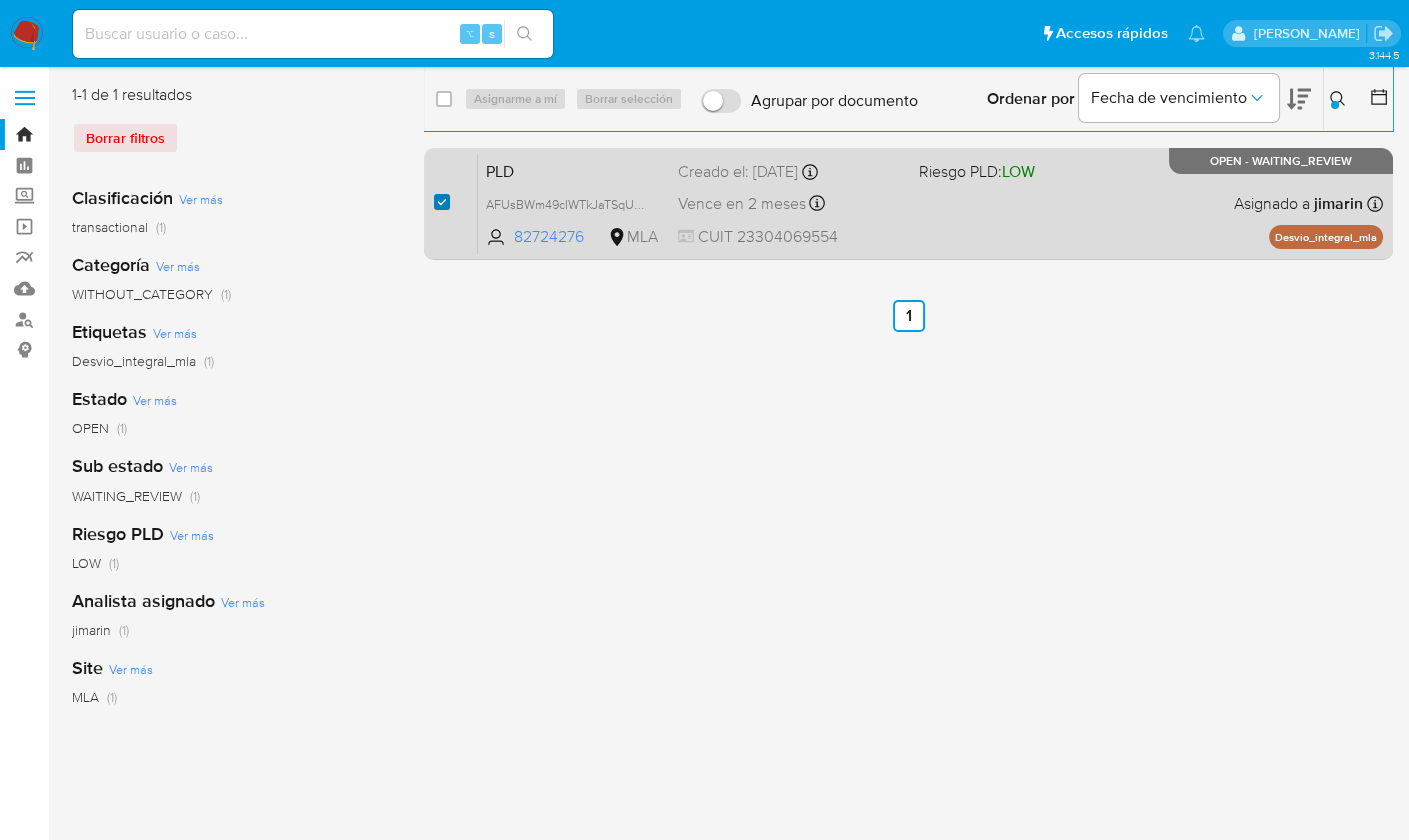 checkbox on "true" 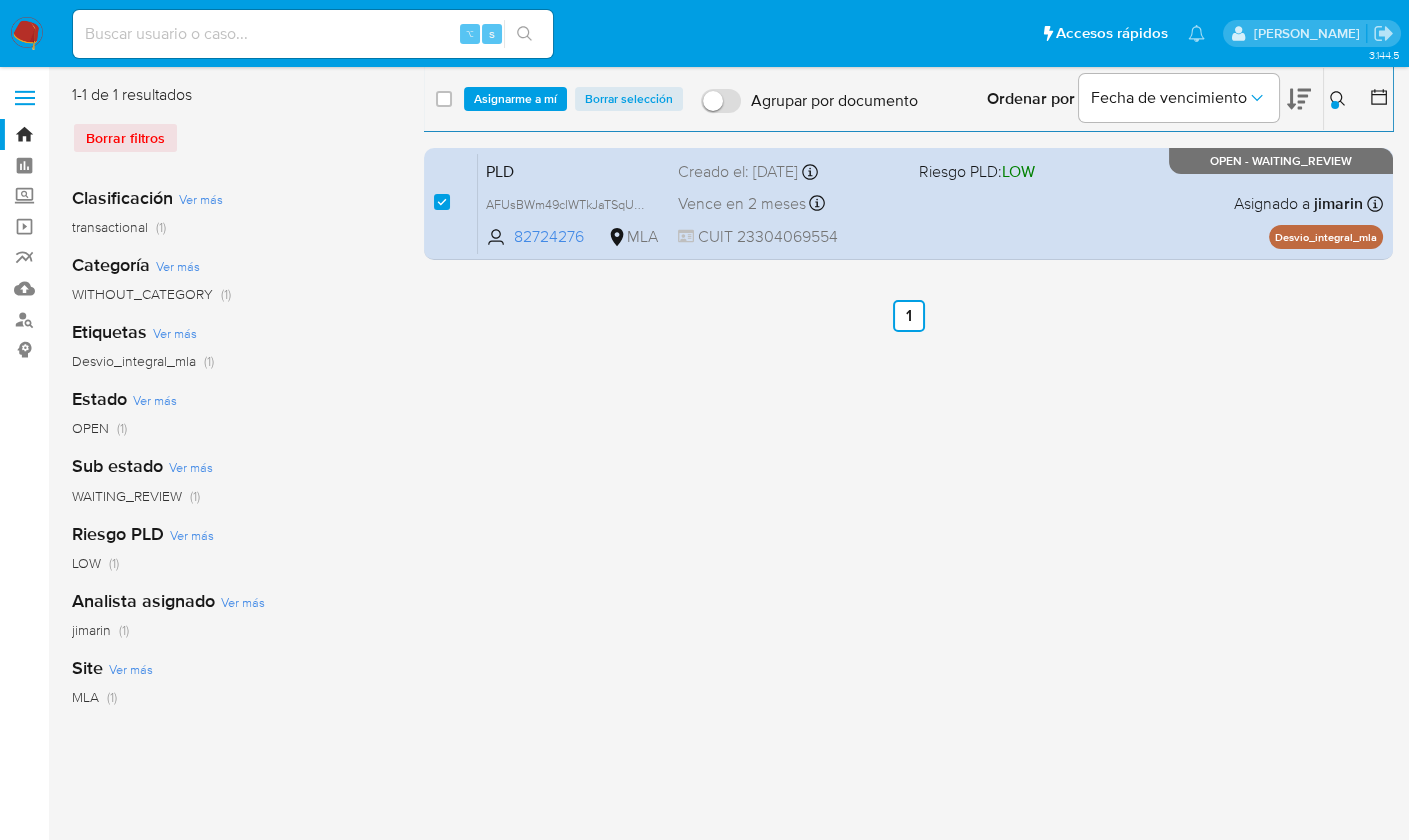 click on "select-all-cases-checkbox Asignarme a mí Borrar selección Agrupar por documento Ordenar por Fecha de vencimiento   No es posible ordenar los resultados mientras se encuentren agrupados. Ingrese ID de usuario o caso 82724276 Buscar Borrar filtros" at bounding box center (908, 99) 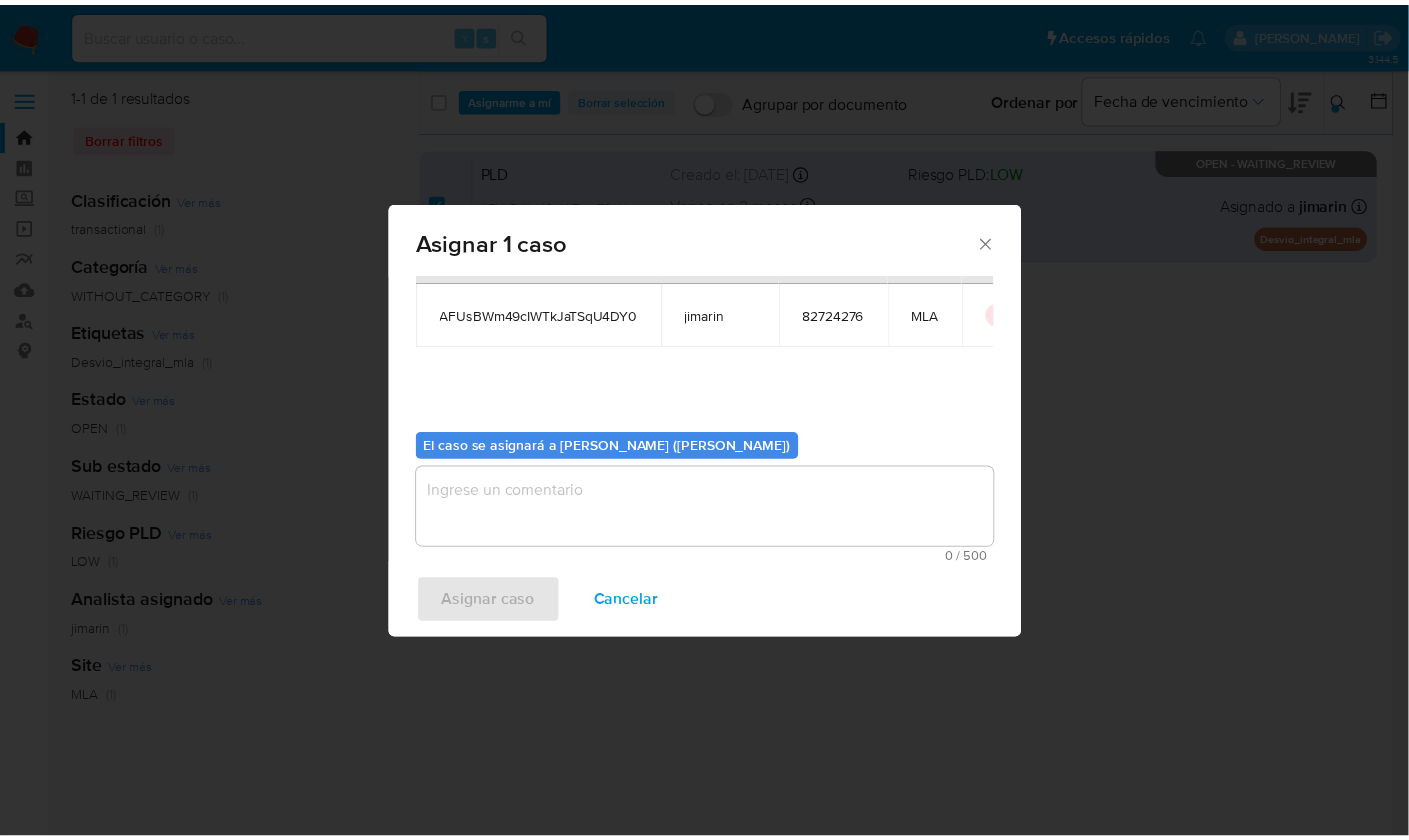 scroll, scrollTop: 102, scrollLeft: 0, axis: vertical 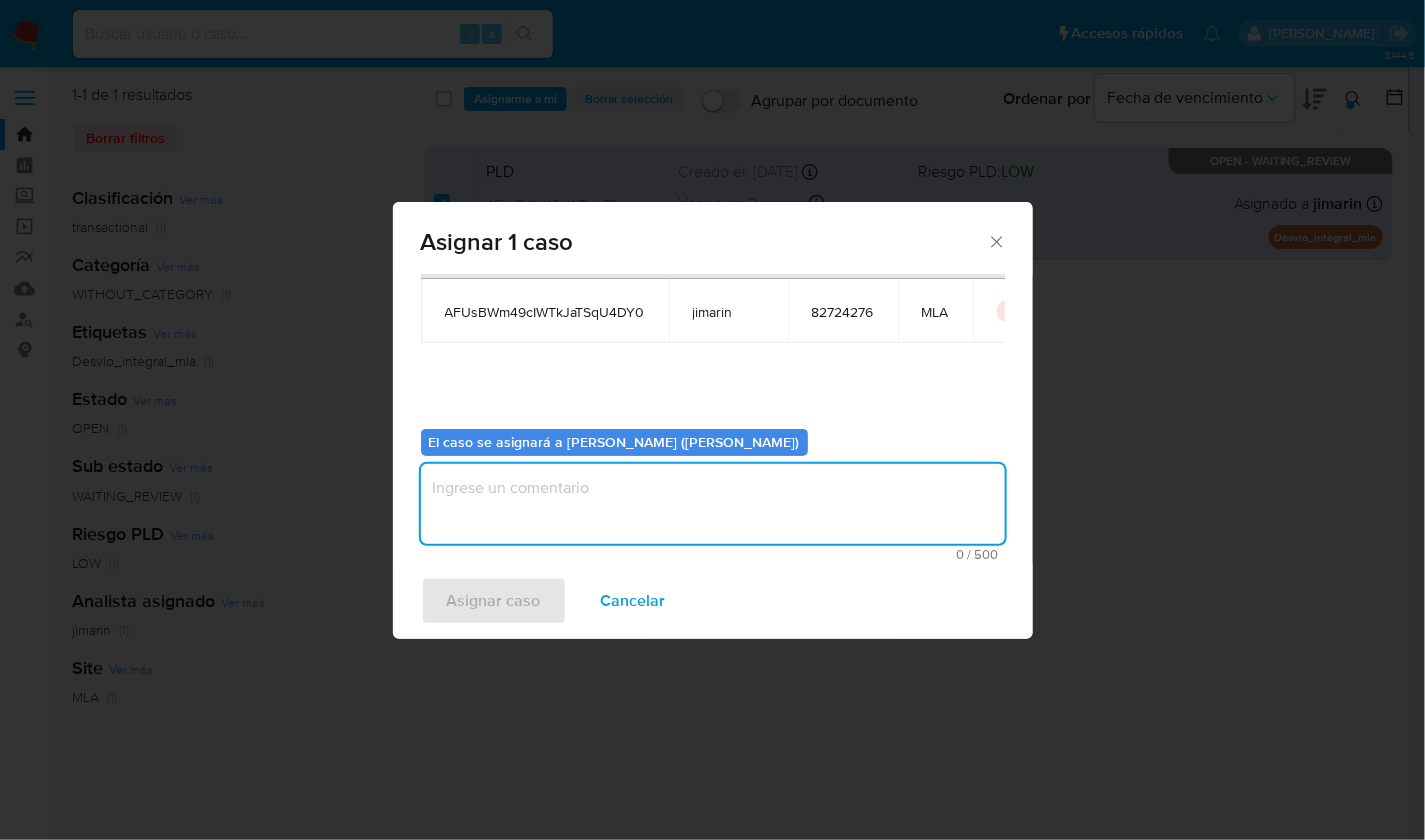 click at bounding box center (713, 504) 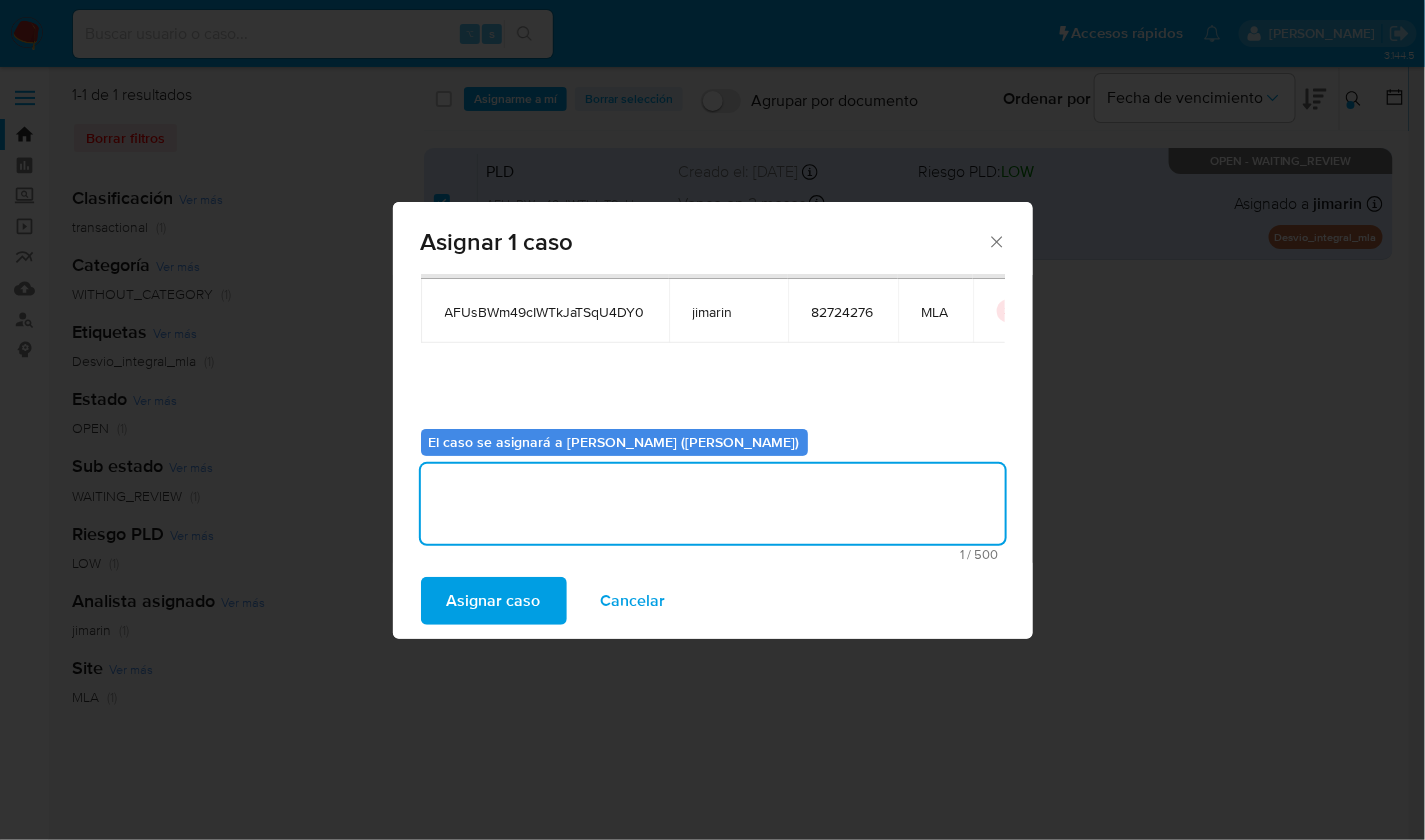 click on "Asignar caso" at bounding box center [494, 601] 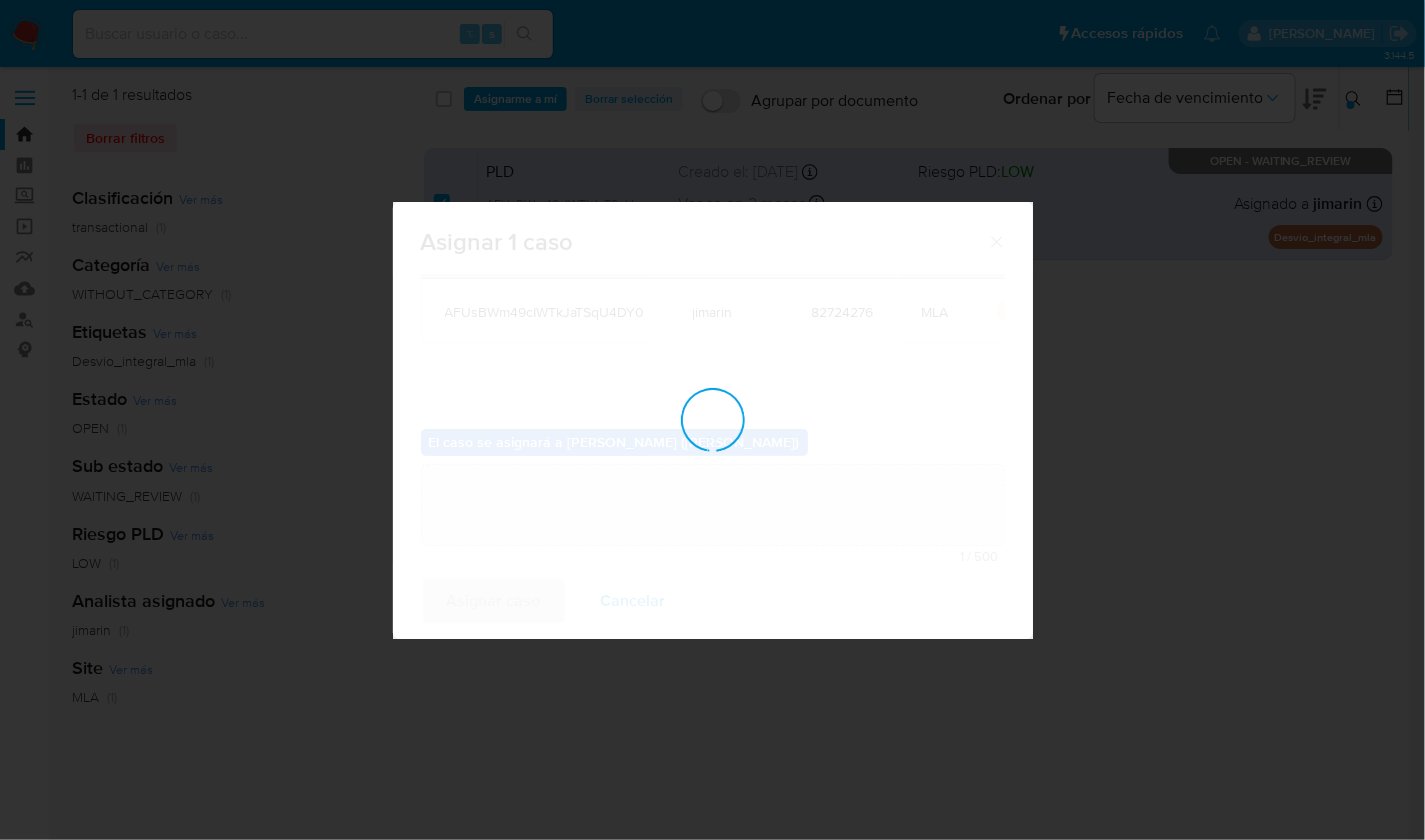type 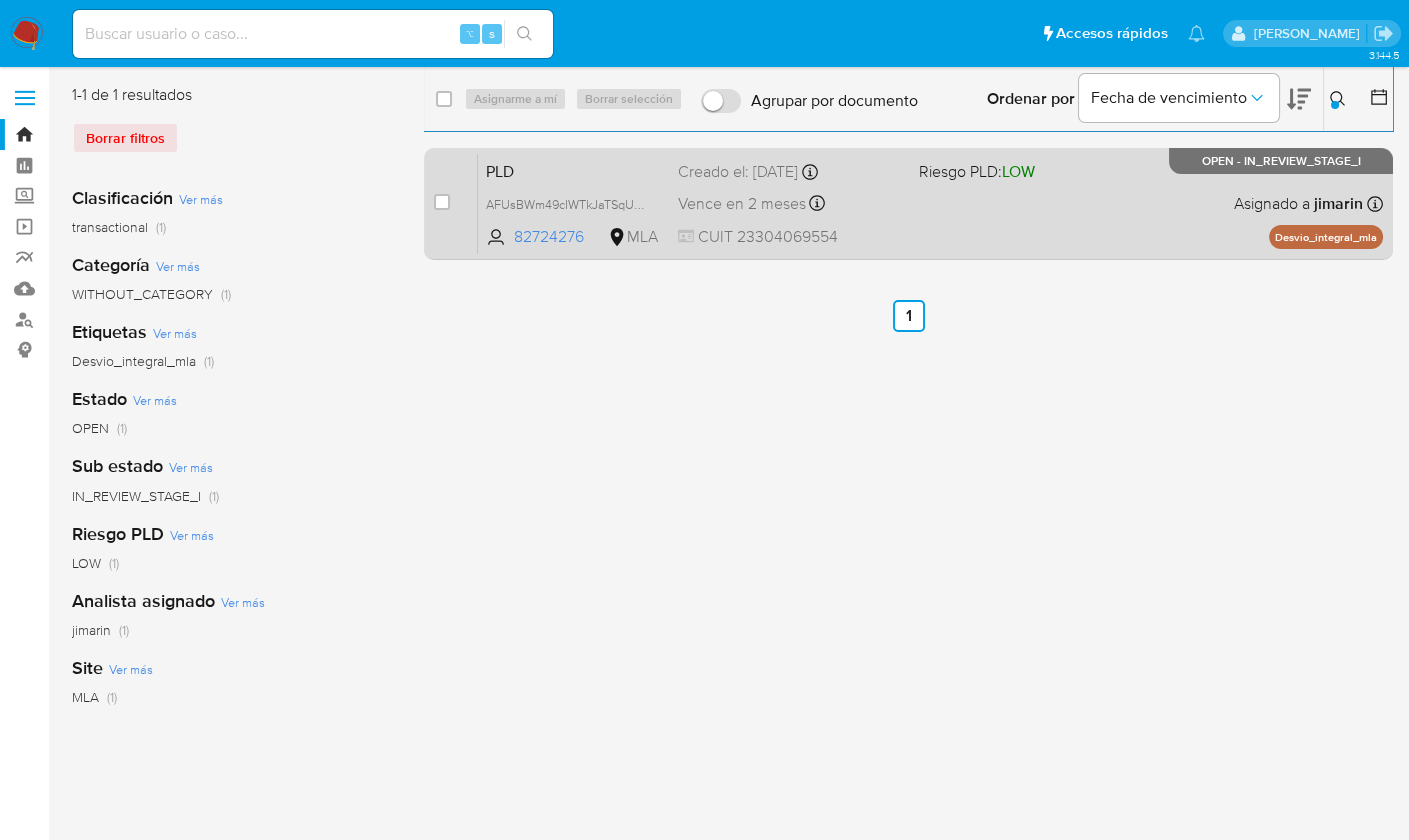 click on "PLD AFUsBWm49cIWTkJaTSqU4DY0 82724276 MLA Riesgo PLD:  LOW Creado el: [DATE]   Creado el: [DATE] 03:22:30 Vence en 2 meses   Vence el [DATE] 03:22:31 CUIT   23304069554 Asignado a   jimarin   Asignado el: [DATE] 14:18:42 Desvio_integral_mla OPEN - IN_REVIEW_STAGE_I" at bounding box center [930, 203] 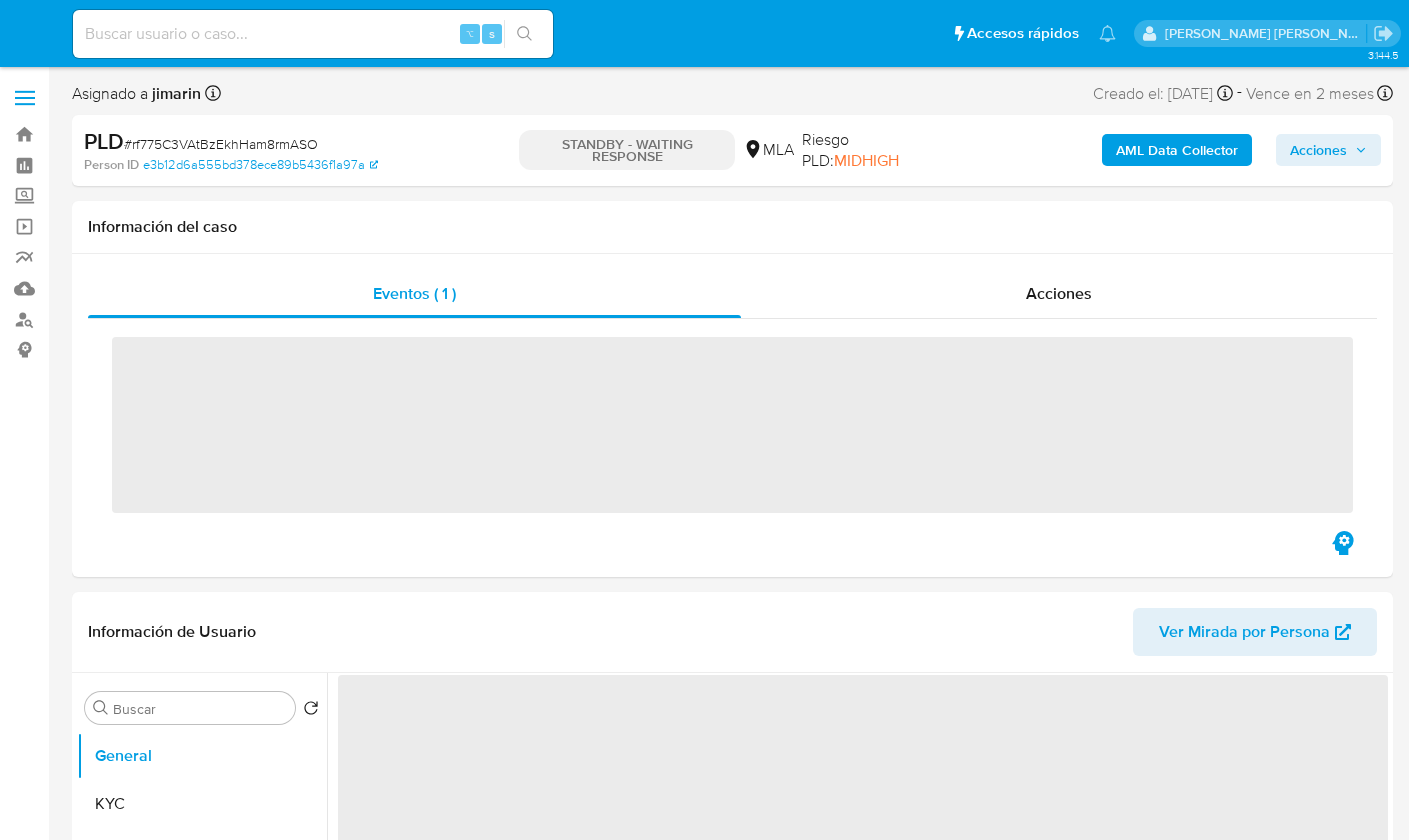 scroll, scrollTop: 0, scrollLeft: 0, axis: both 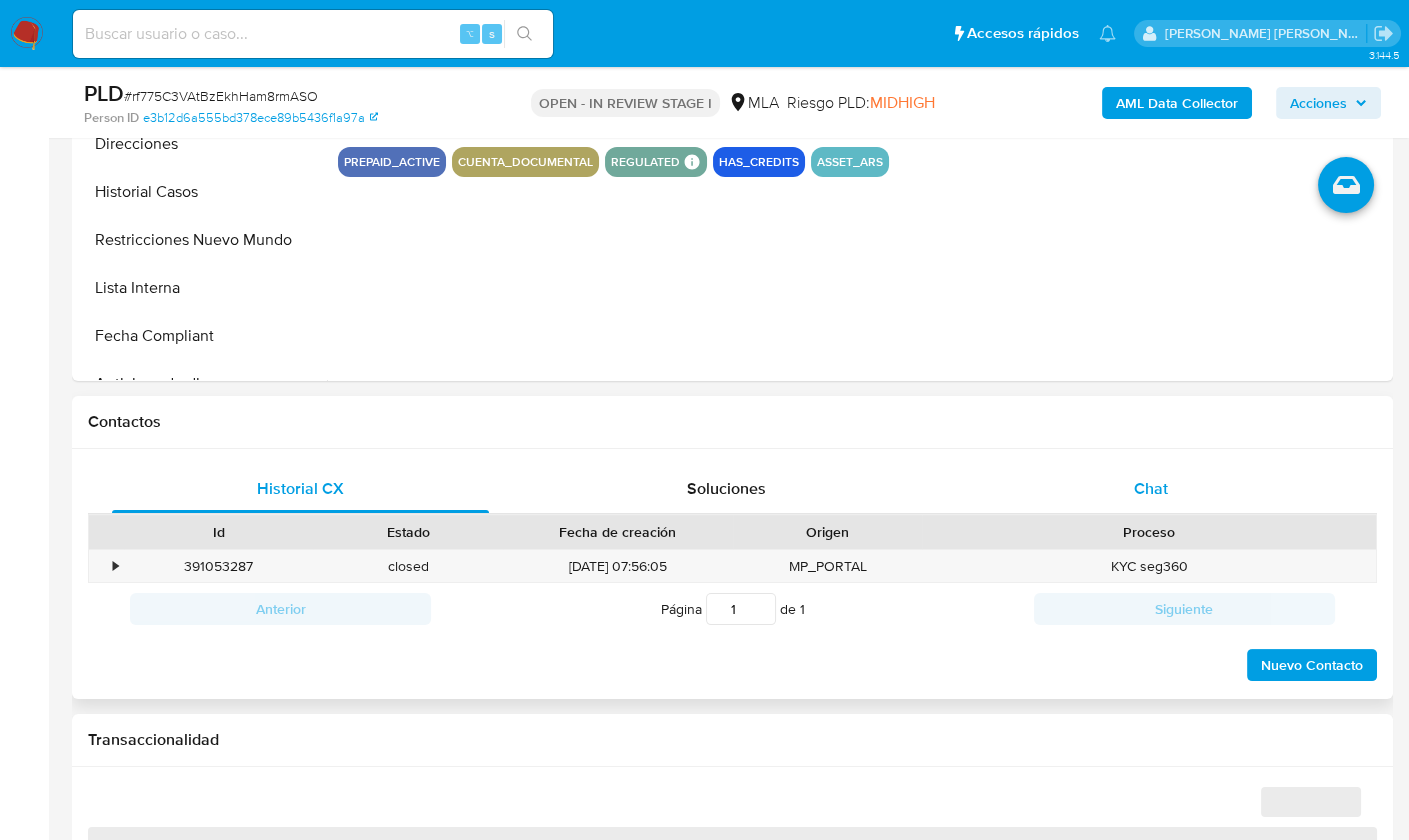 click on "Chat" at bounding box center [1151, 489] 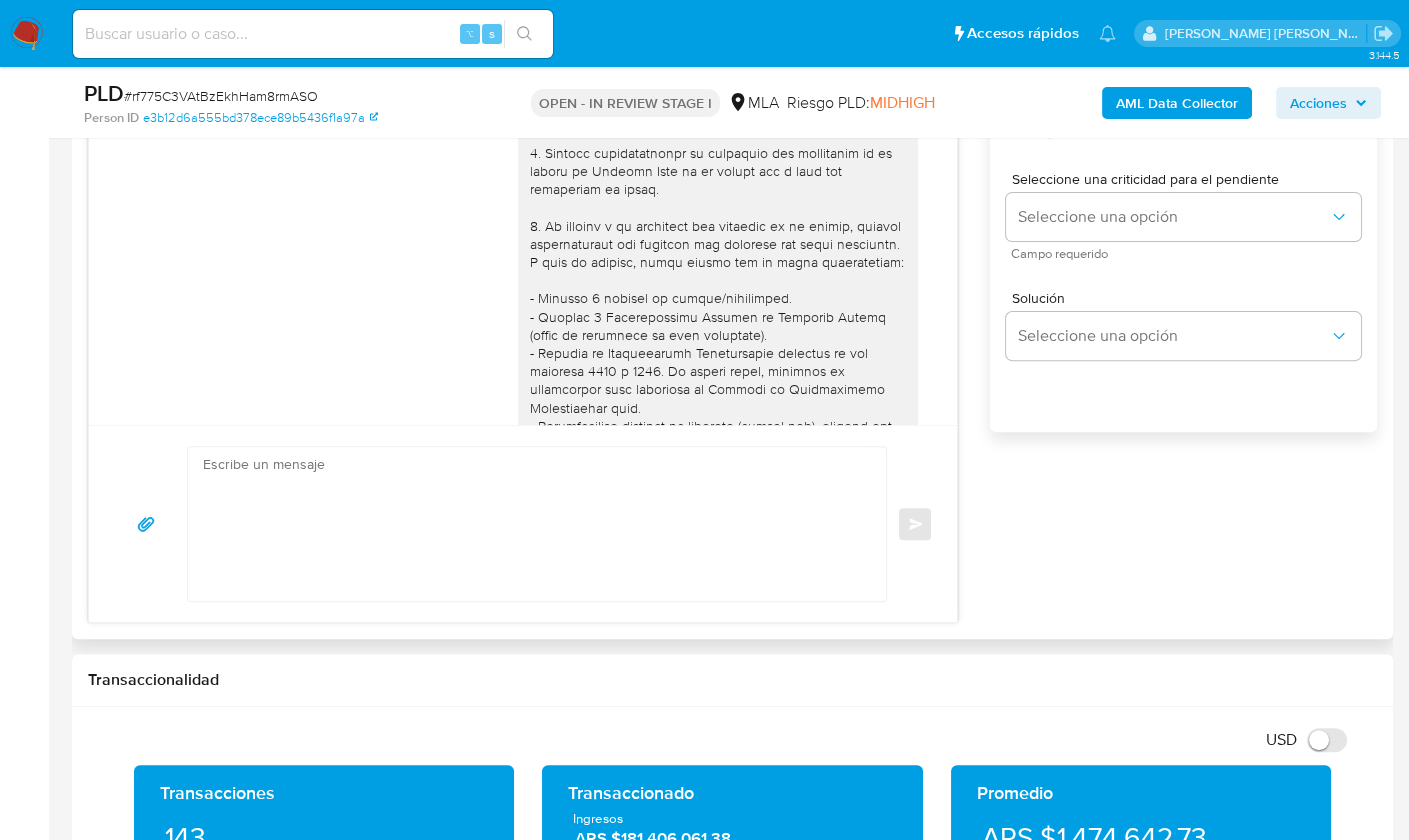 scroll, scrollTop: 1112, scrollLeft: 0, axis: vertical 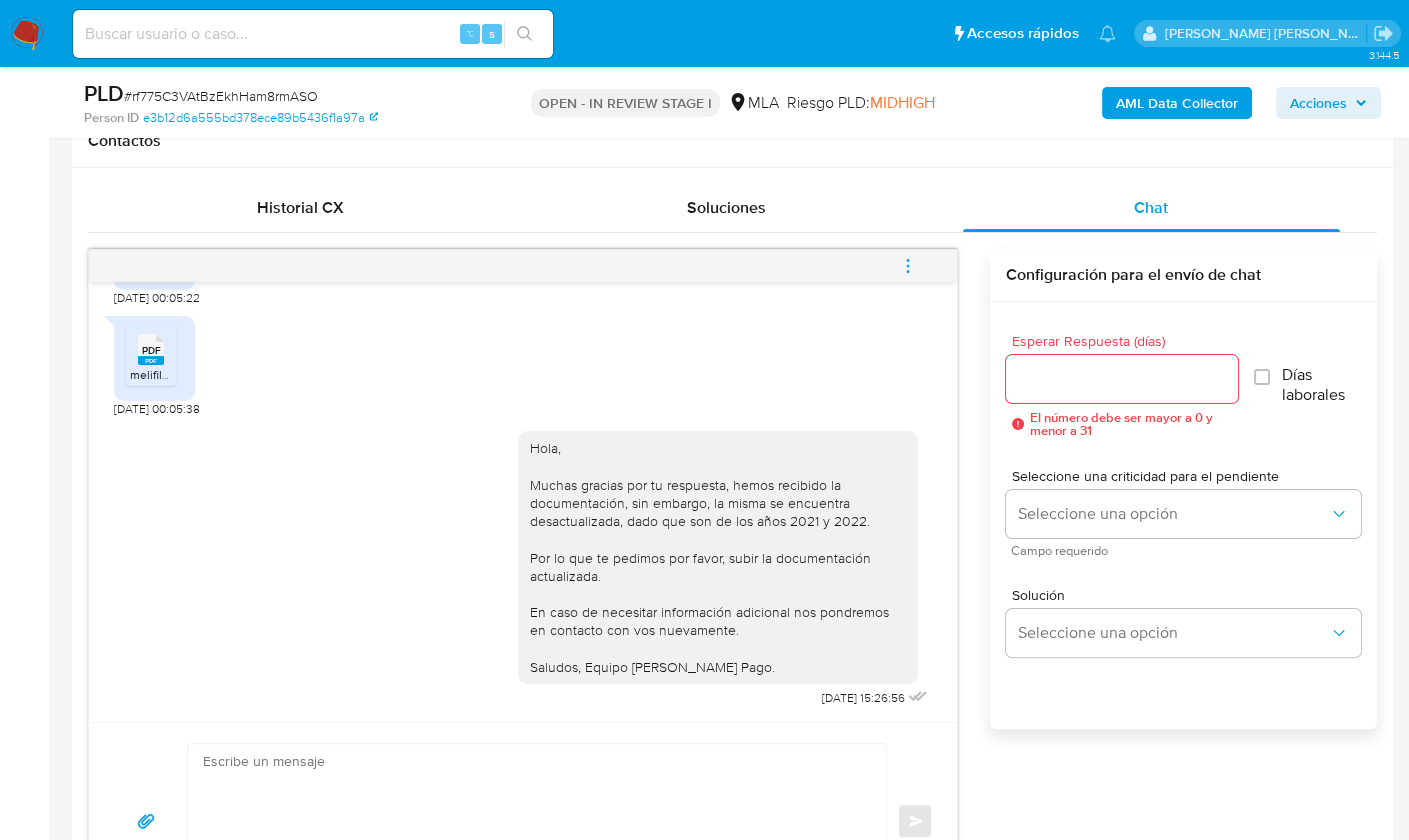 click 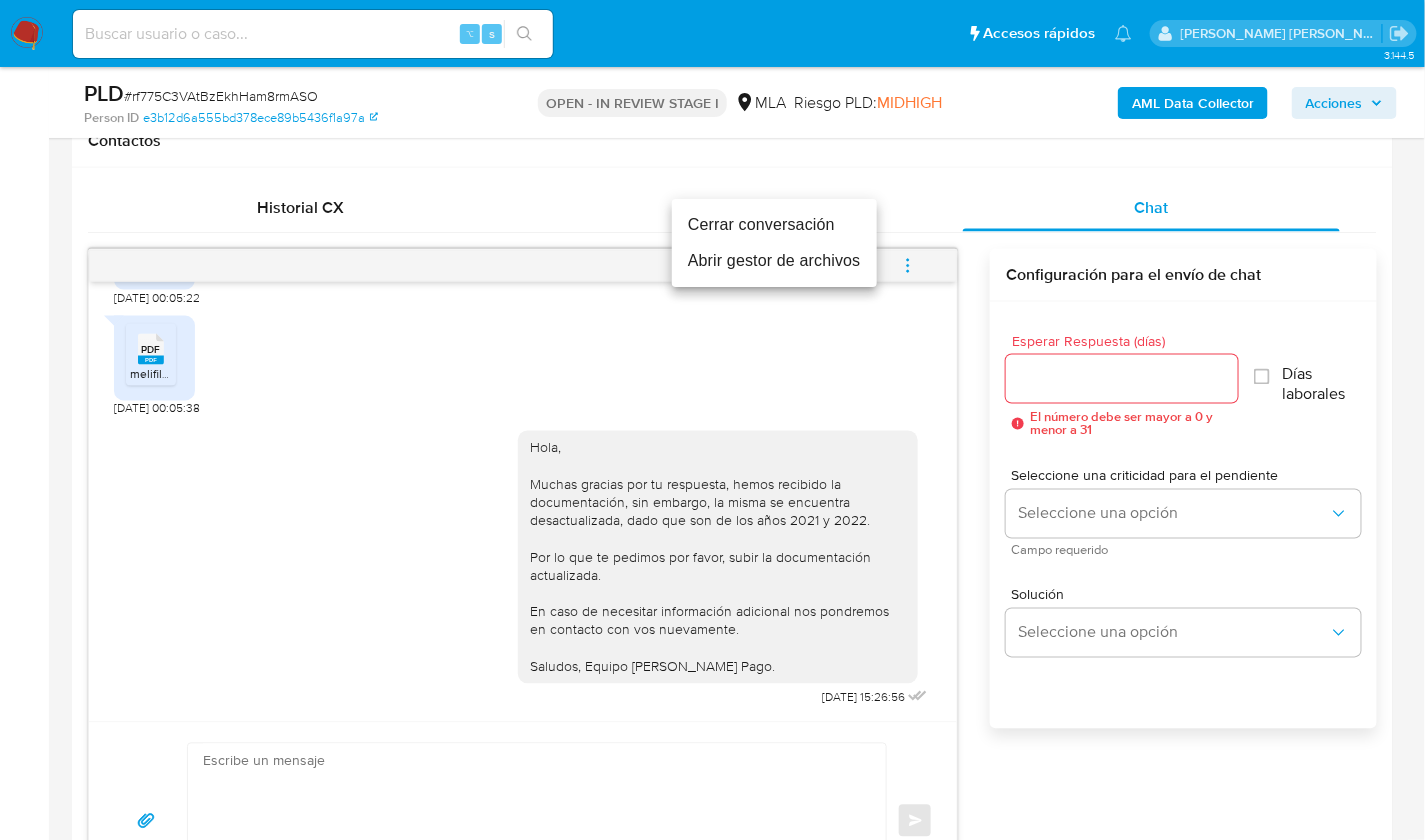 click on "Cerrar conversación" at bounding box center [774, 225] 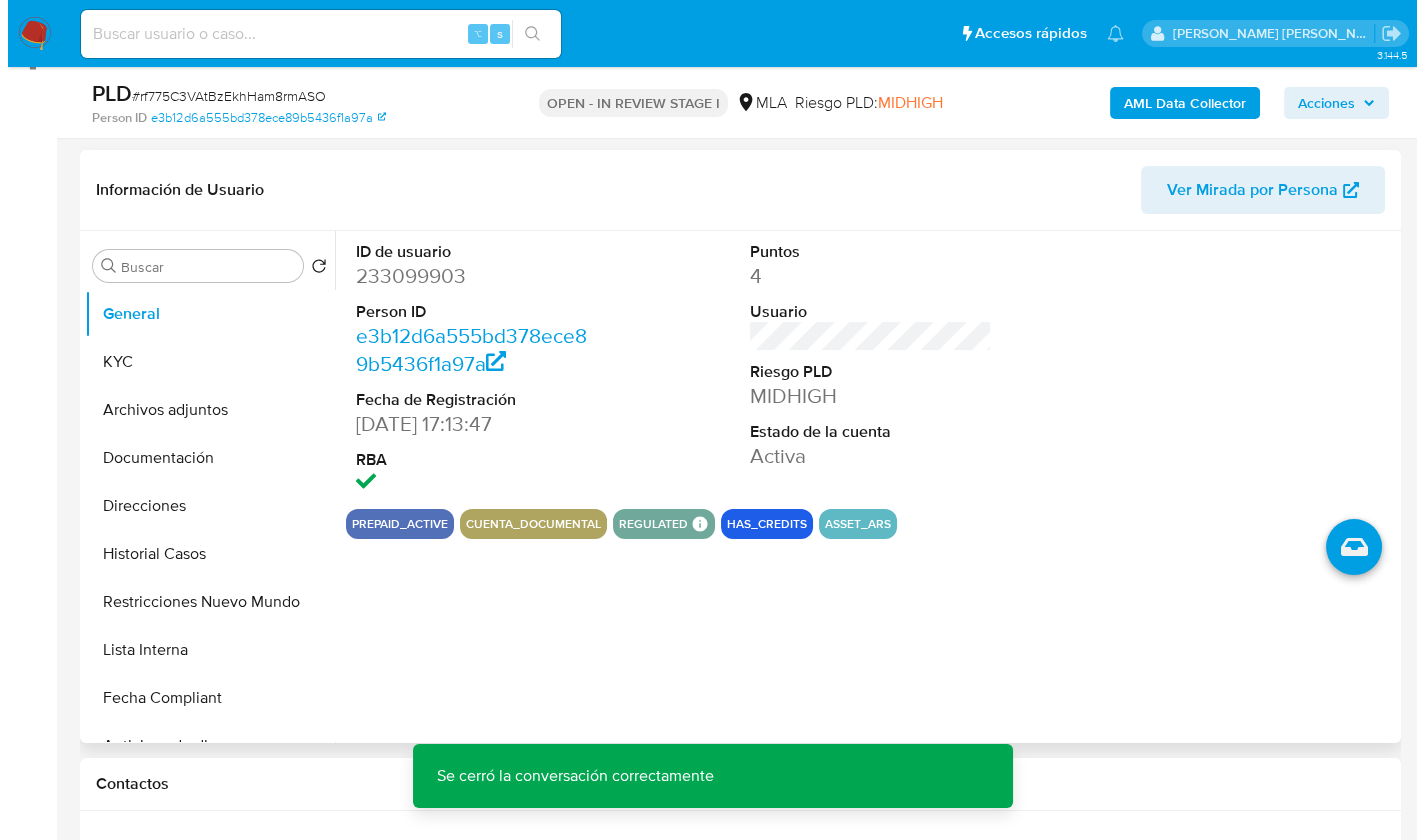 scroll, scrollTop: 280, scrollLeft: 0, axis: vertical 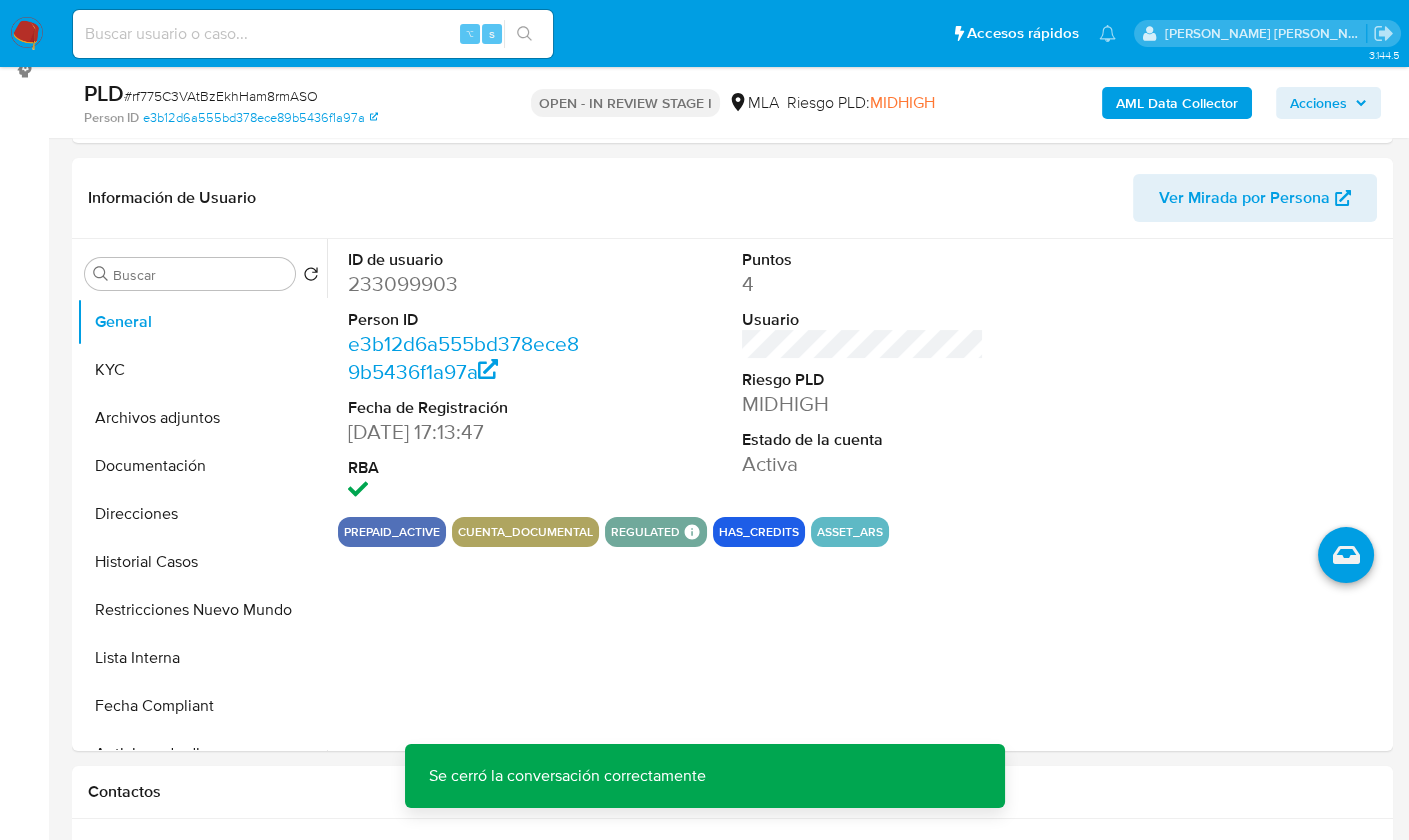 click on "AML Data Collector" at bounding box center (1177, 103) 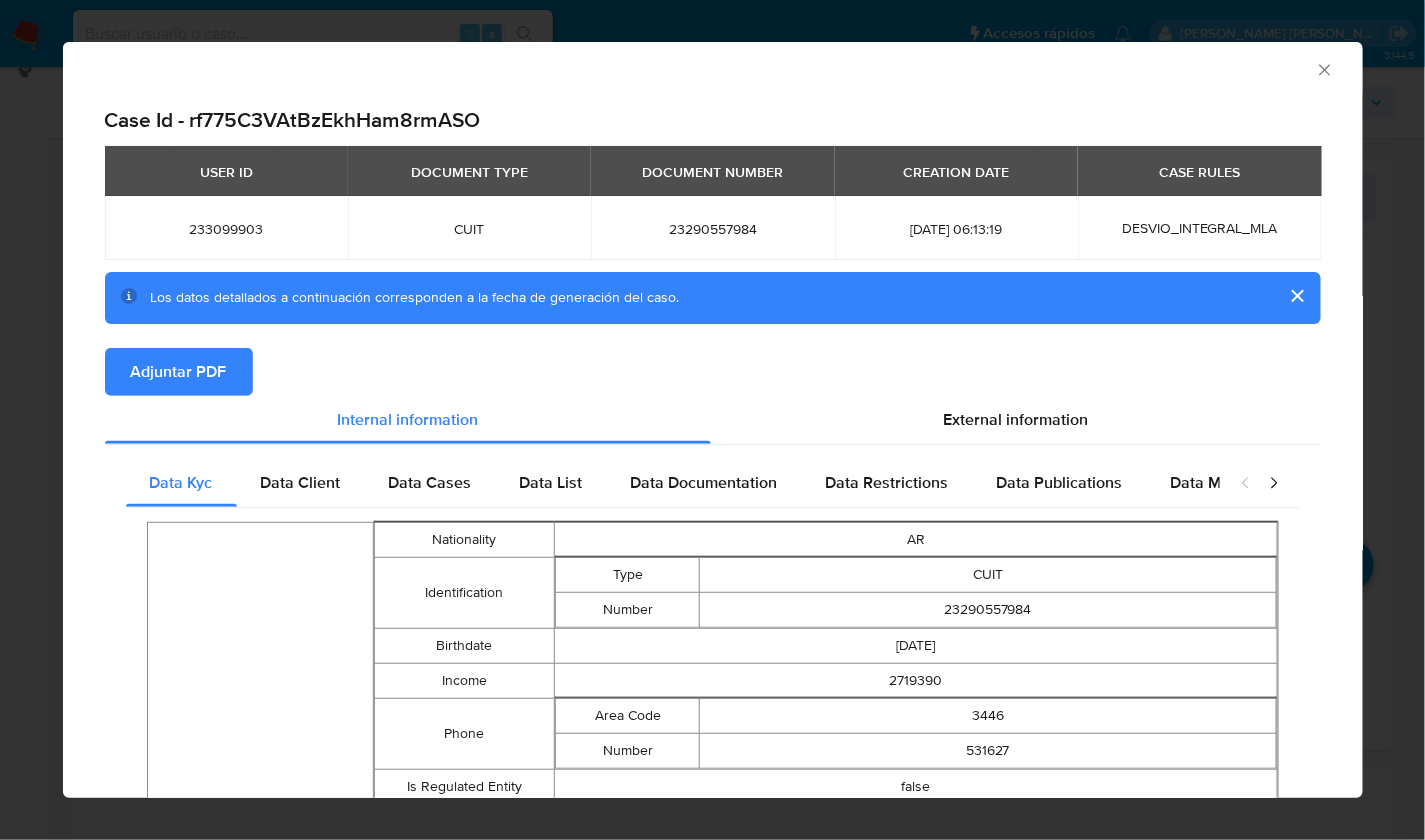 click on "Adjuntar PDF" at bounding box center (179, 372) 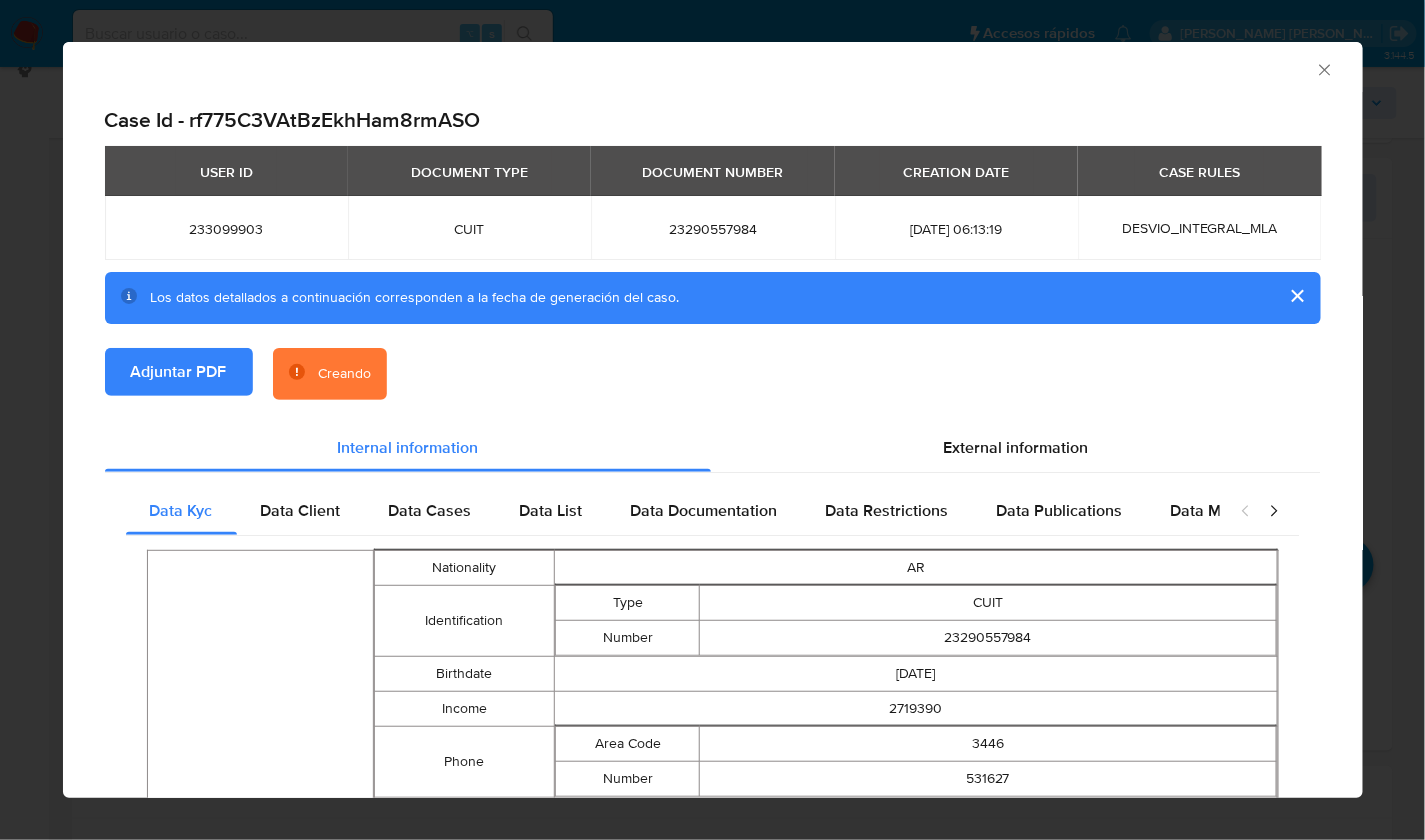 click on "Adjuntar PDF     Creando" at bounding box center [713, 386] 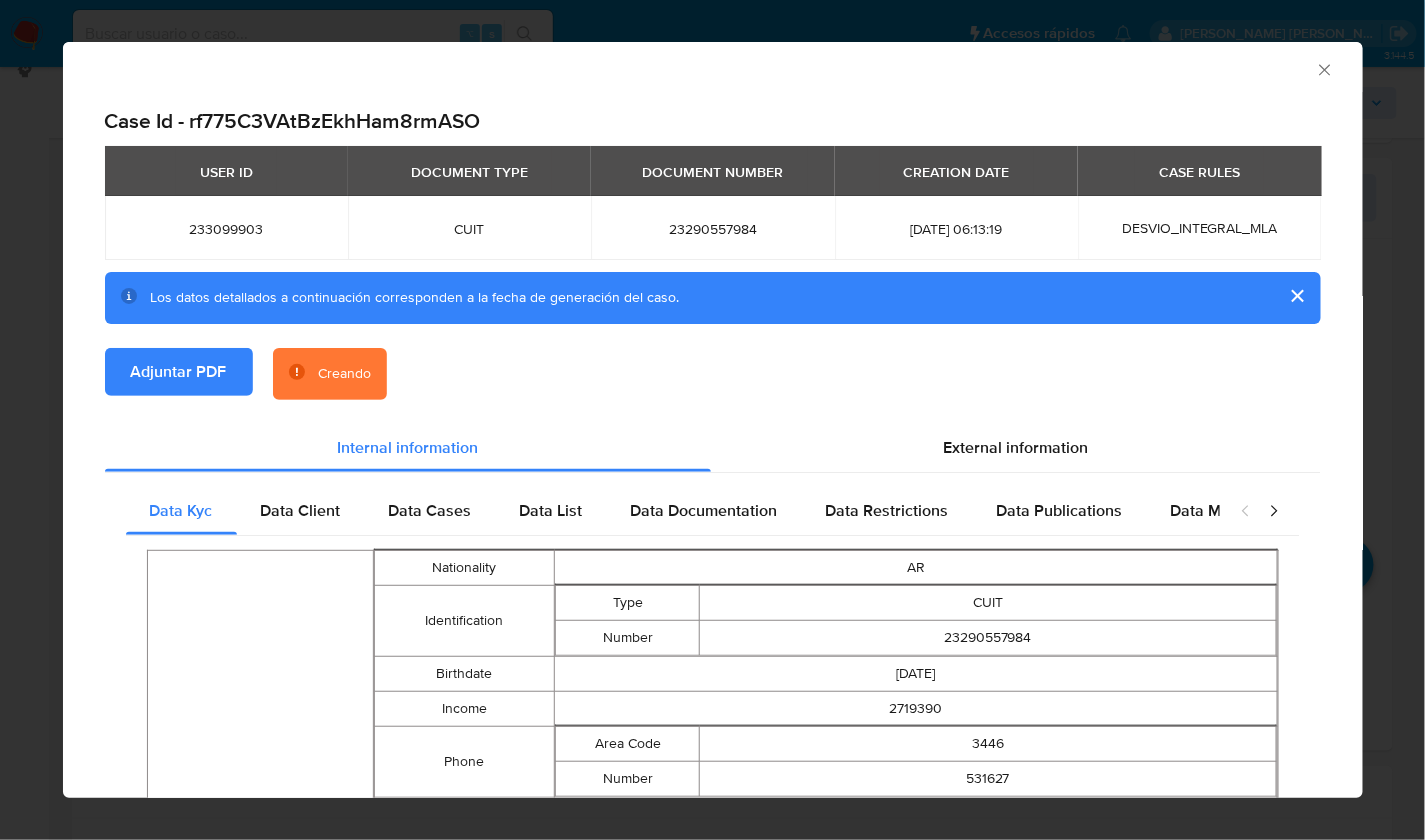 click on "Case Id - rf775C3VAtBzEkhHam8rmASO USER ID DOCUMENT TYPE DOCUMENT NUMBER CREATION DATE CASE RULES 233099903 CUIT 23290557984 2025-06-12 06:13:19 DESVIO_INTEGRAL_MLA Los datos detallados a continuación corresponden a la fecha de generación del caso.   Adjuntar PDF     Creando   Internal Info Las siguientes tablas no tienen datos Data List   Data Documentation   Data Restrictions   Data Publications   Data Minority   Peticiones Secundarias   Data Kyc Person Nationality AR Identification Type CUIT Number 23290557984 Birthdate 1981-10-13 Income 2719390 Phone Area Code 3446 Number 531627 Is Regulated Entity false Email Address belenyani1727@gmail.com Gender F Is Pep false Document Income 2719390 Address Full Address España 238 Gualeguaychú Entre Ríos Argentina 2820 Declared Address - - - Additional Info - - - Other Identifications Type DNI Number 29055798 Identification Type CUIT Number 23290557984 Fiscal Identity Taxpayer Type Consumidor Final Names Preferred Full Maria belen Yani Legal Maria Belen Yani Code" at bounding box center (713, 889) 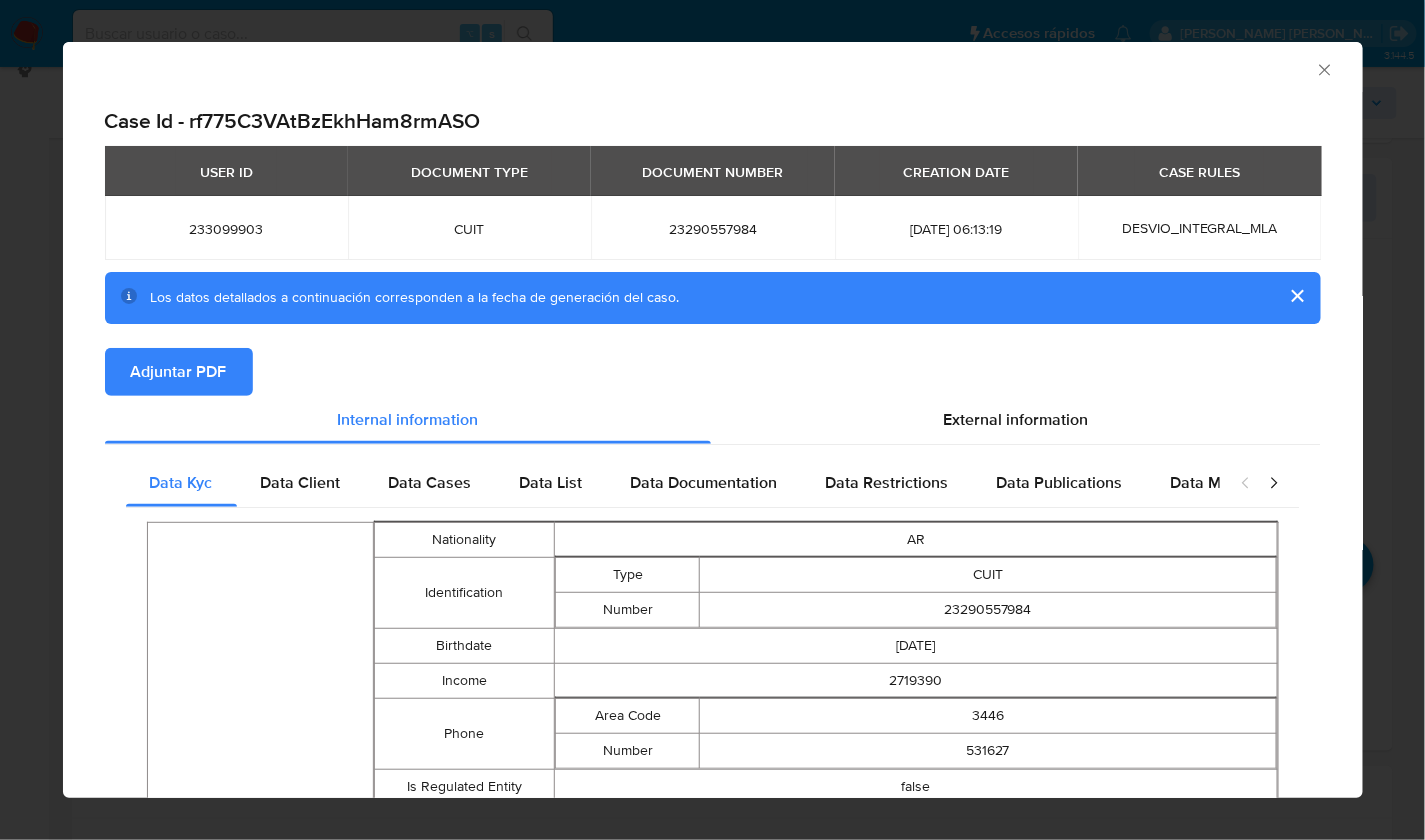 click on "AML Data Collector" at bounding box center (696, 67) 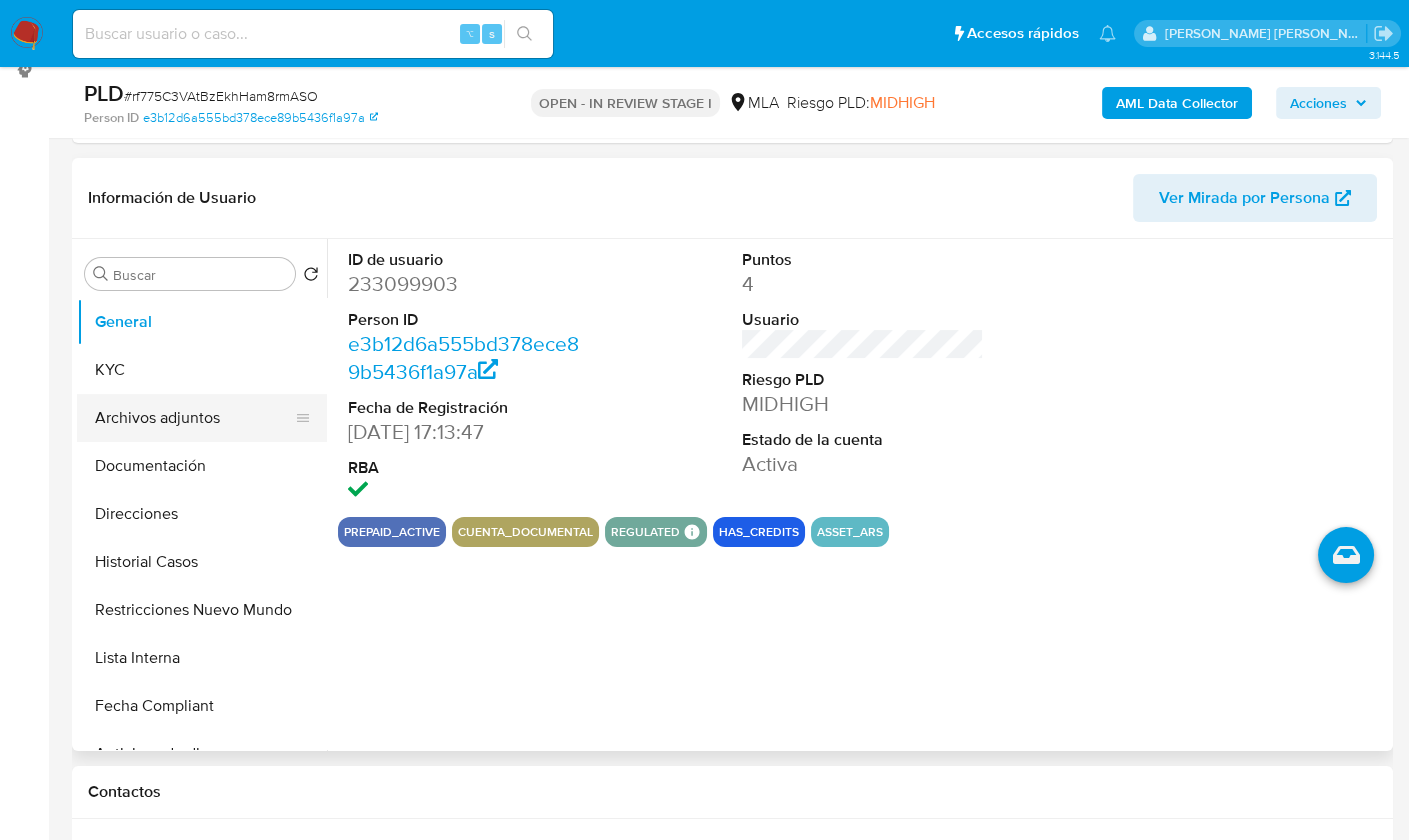 click on "Archivos adjuntos" at bounding box center (194, 418) 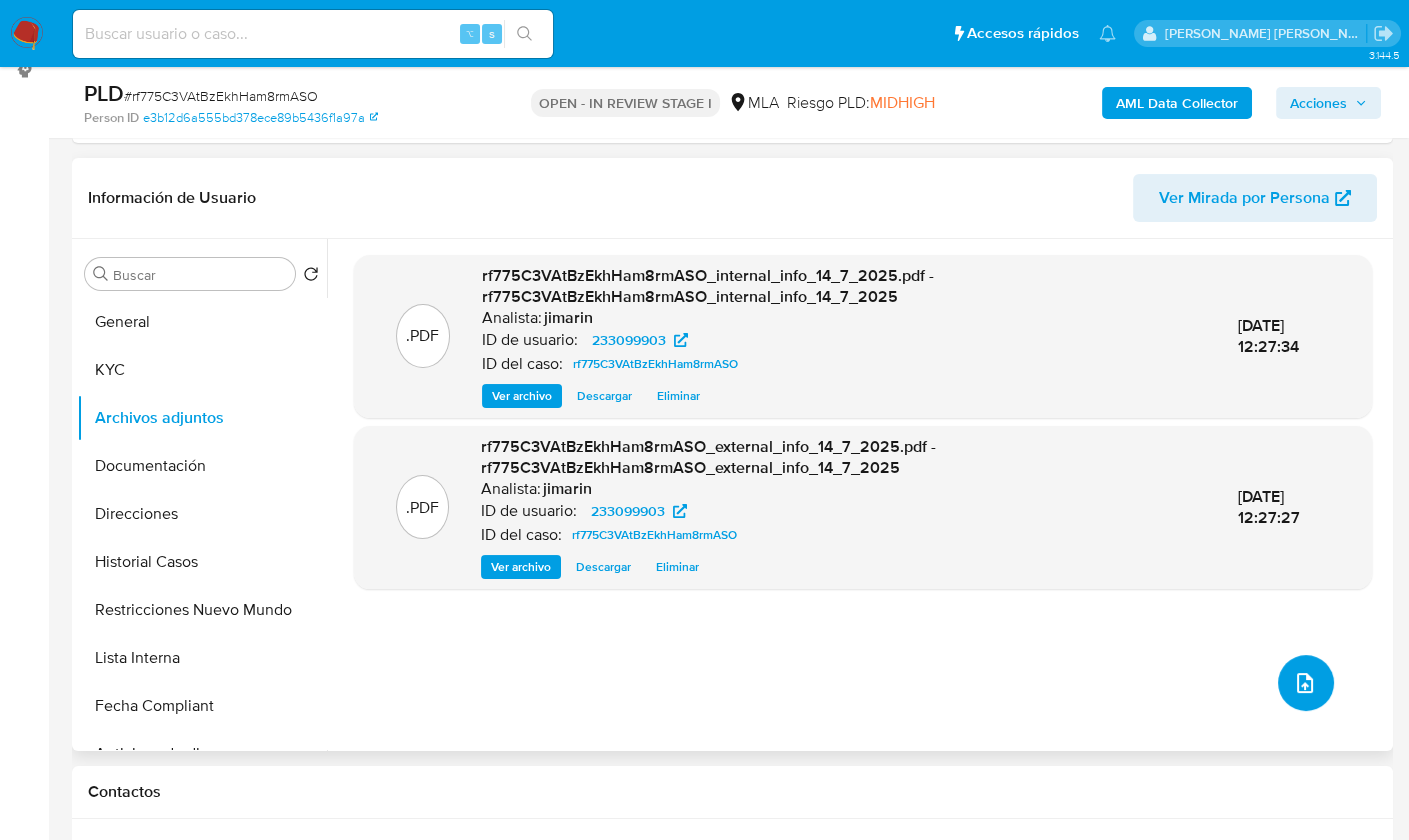click at bounding box center (1306, 683) 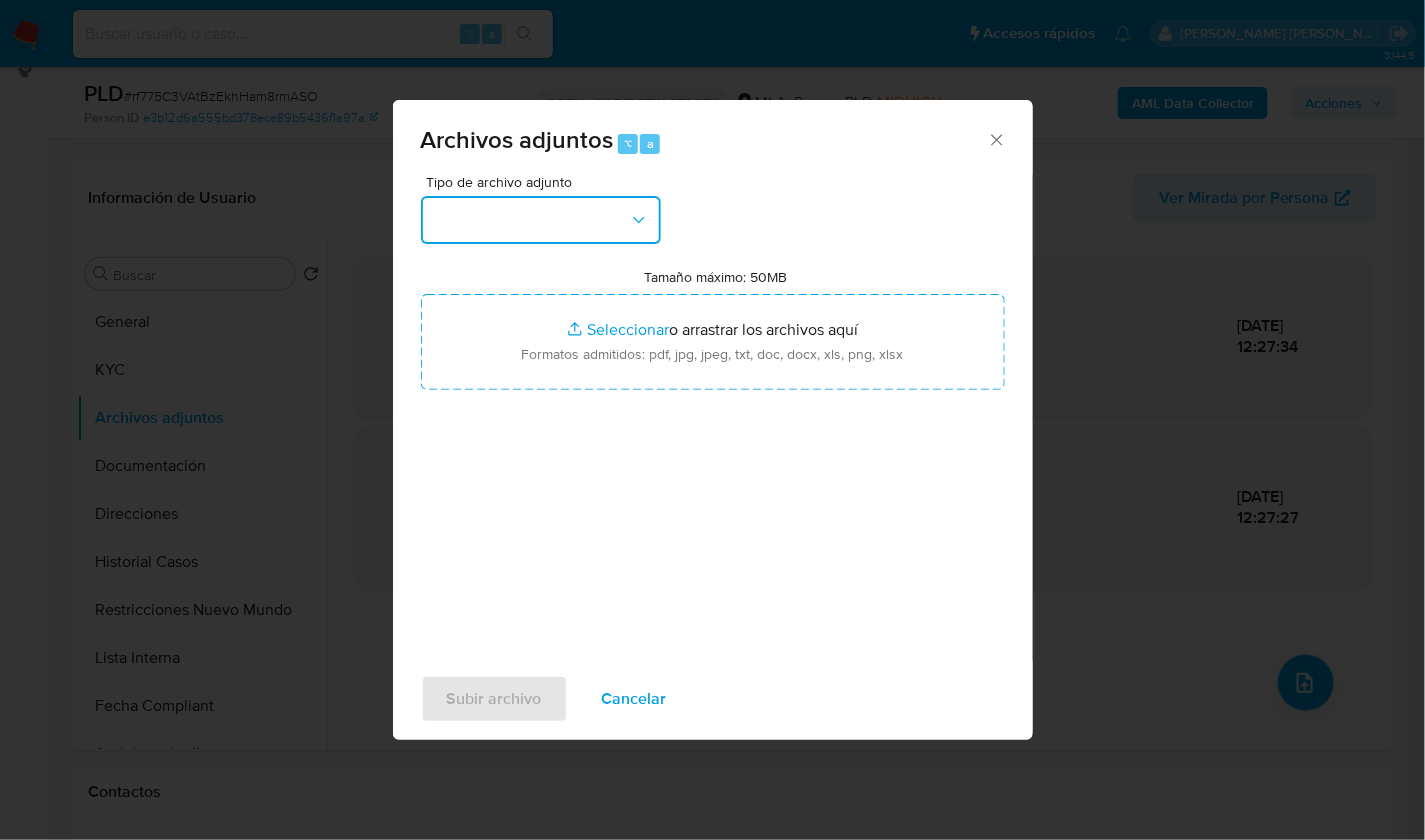 click at bounding box center [541, 220] 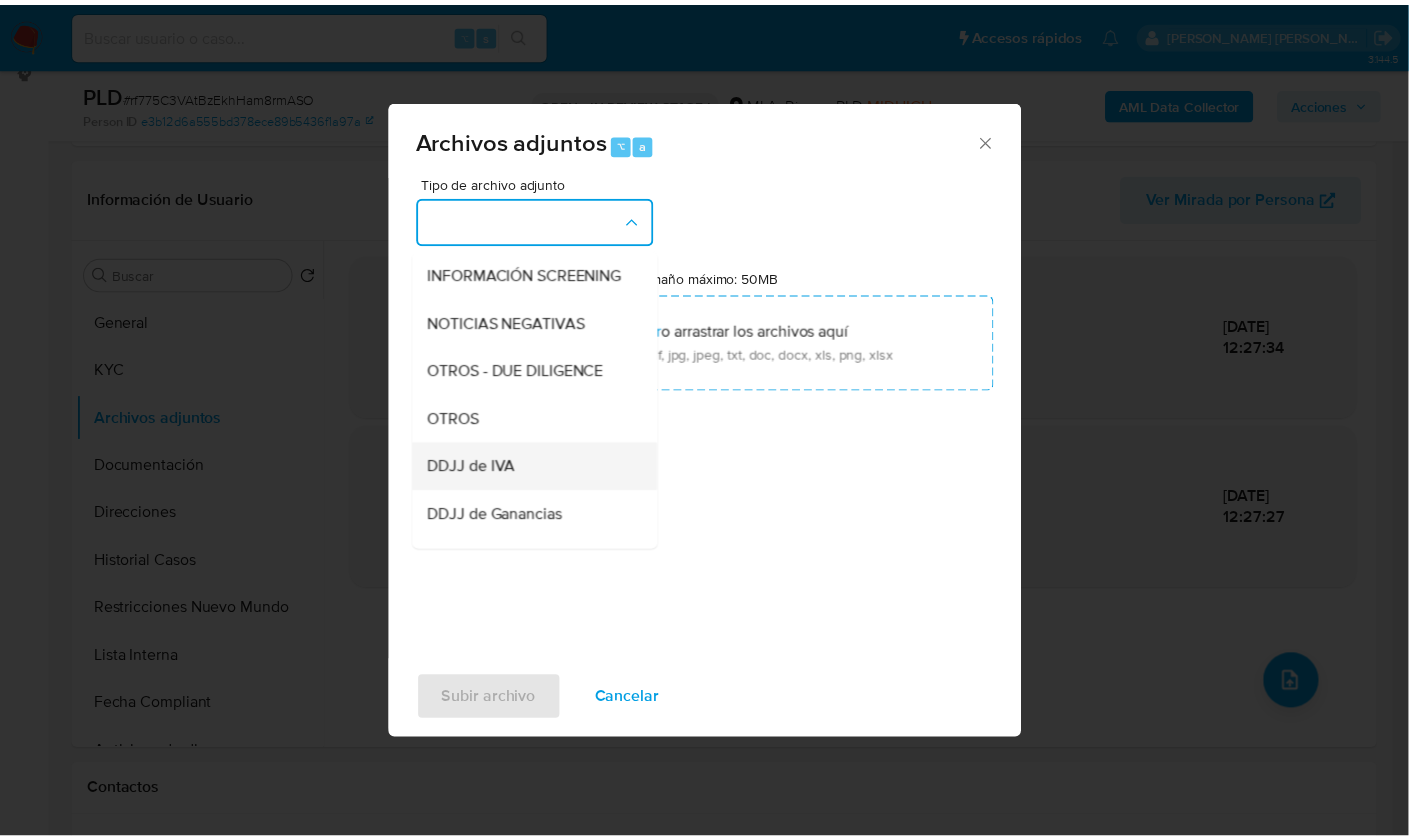 scroll, scrollTop: 313, scrollLeft: 0, axis: vertical 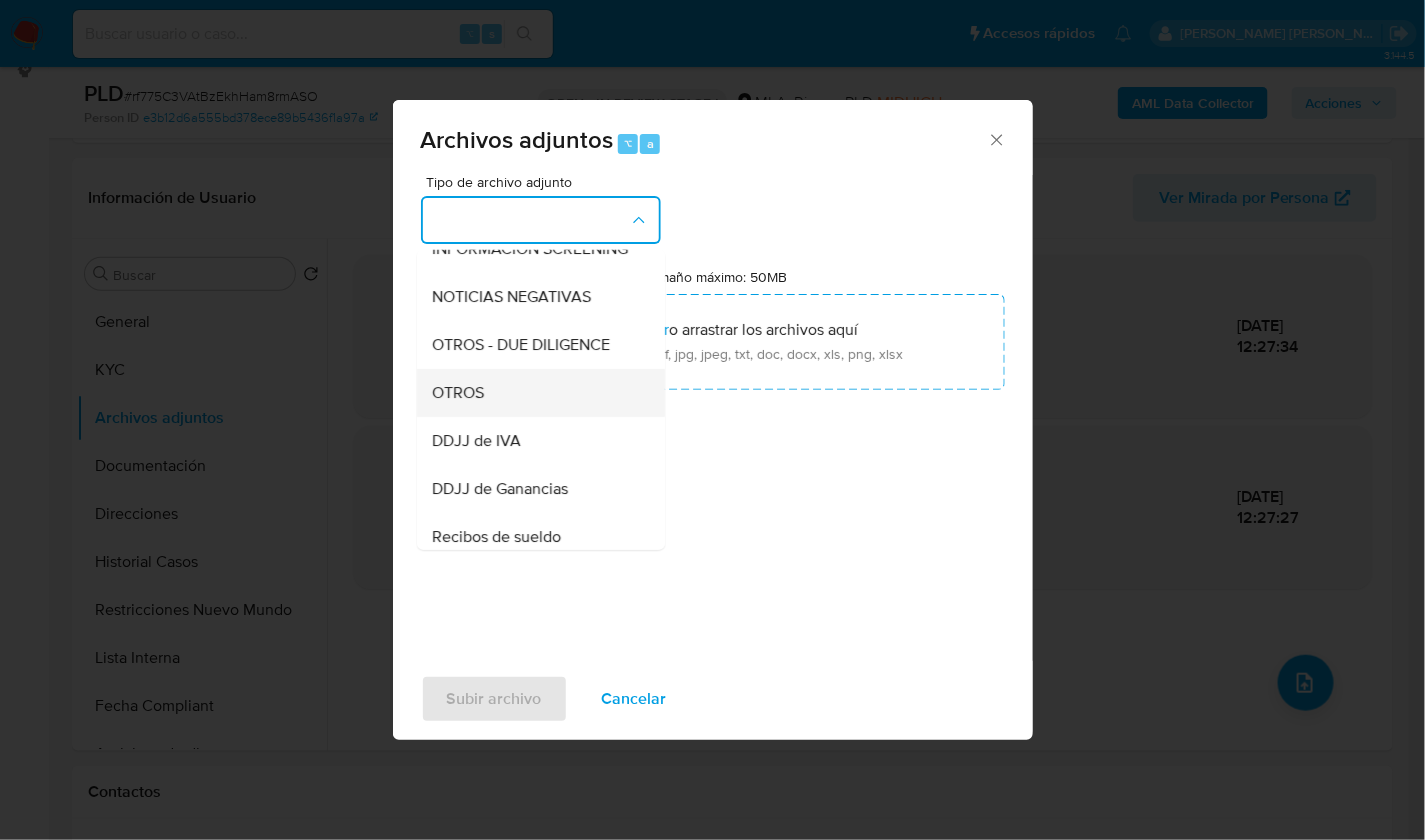 click on "OTROS" at bounding box center (535, 392) 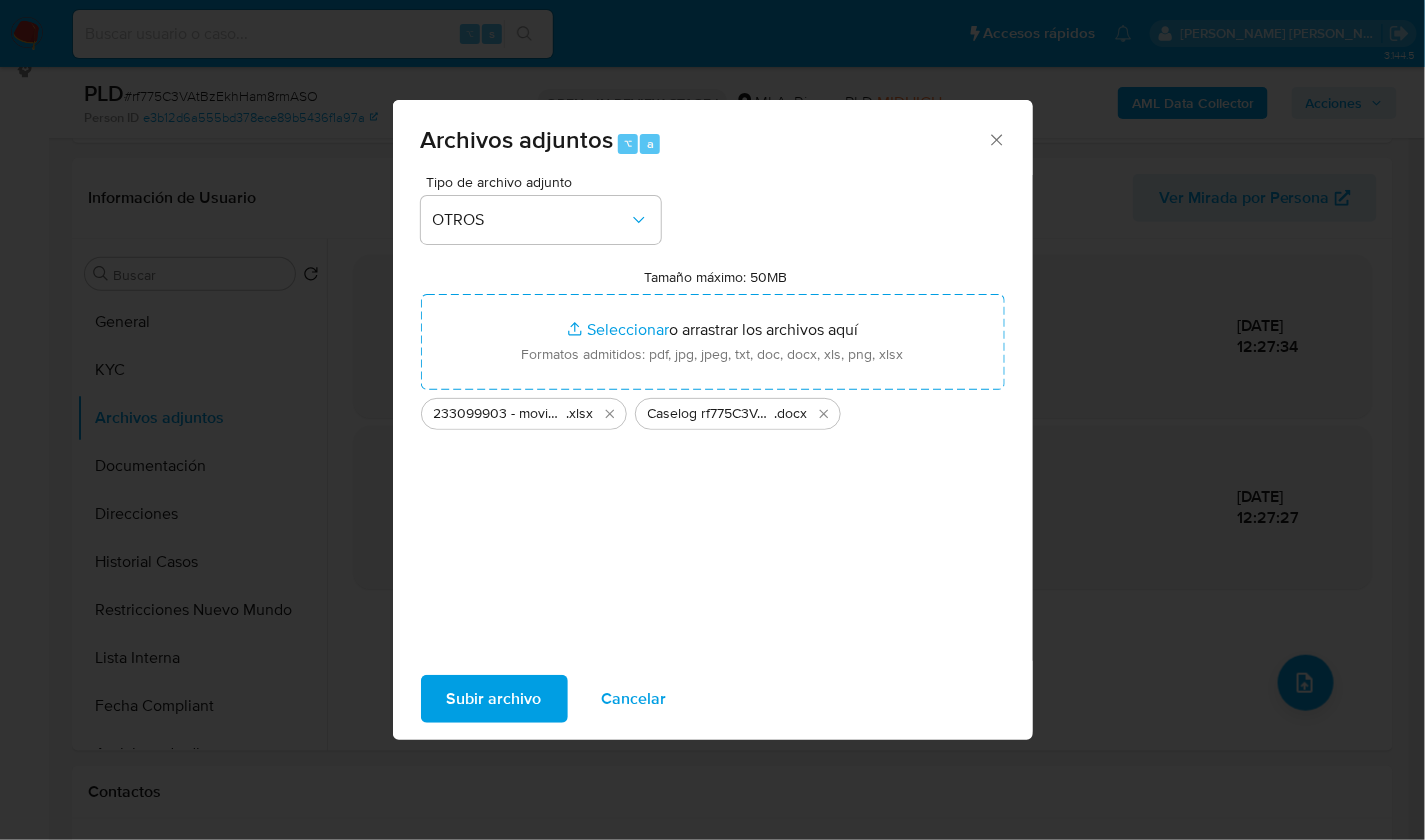 click on "Subir archivo" at bounding box center [494, 699] 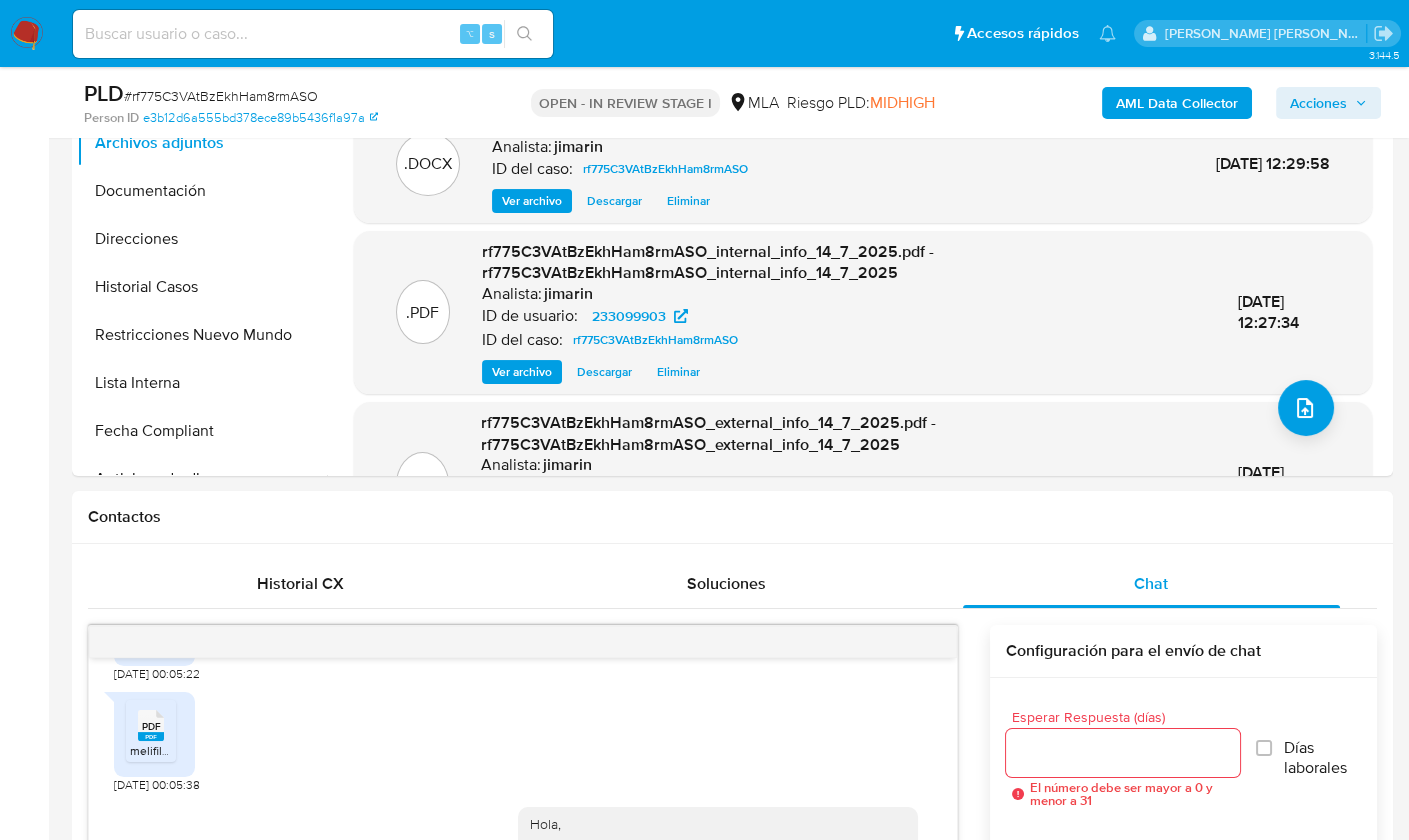 scroll, scrollTop: 551, scrollLeft: 0, axis: vertical 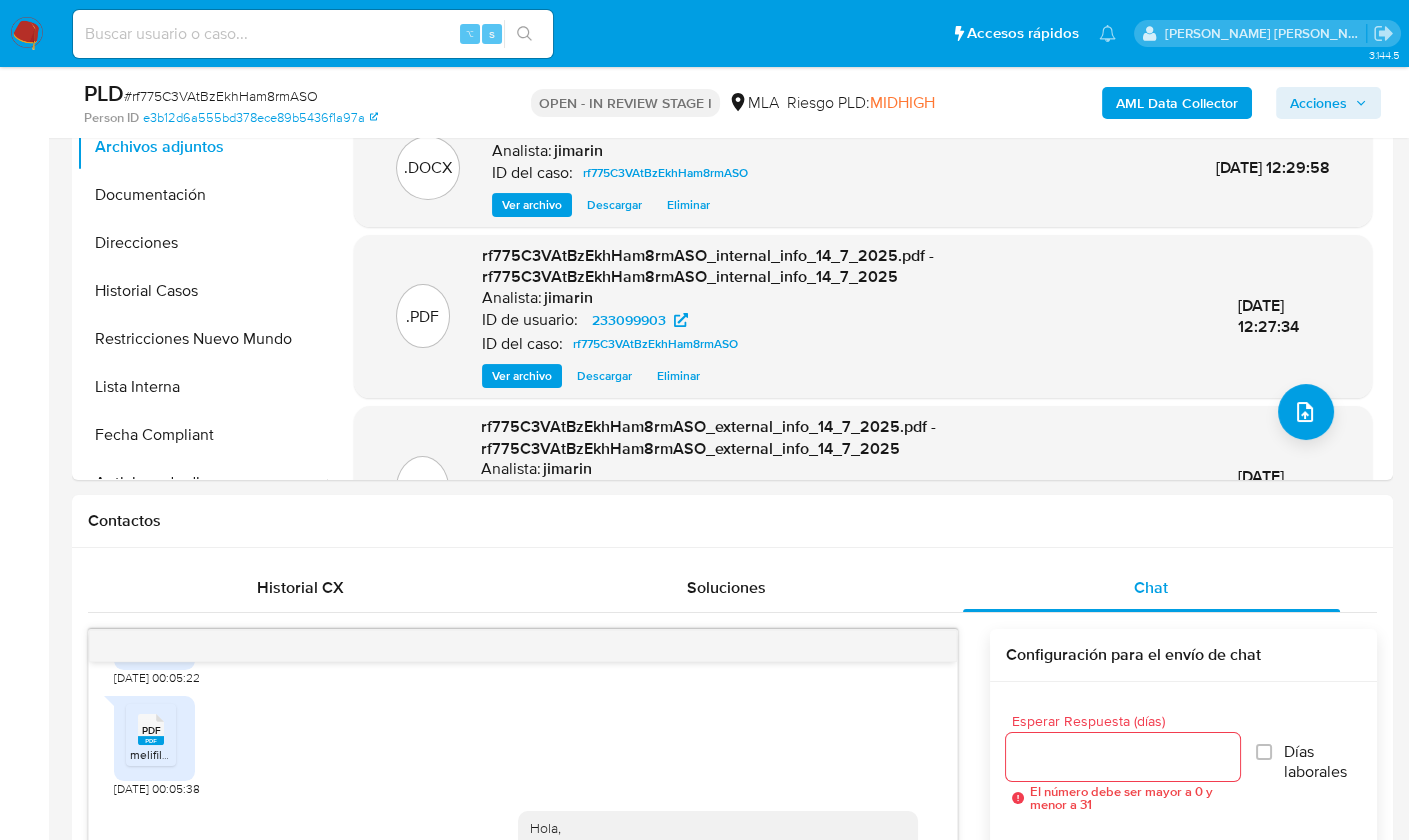 click on "Acciones" at bounding box center (1318, 103) 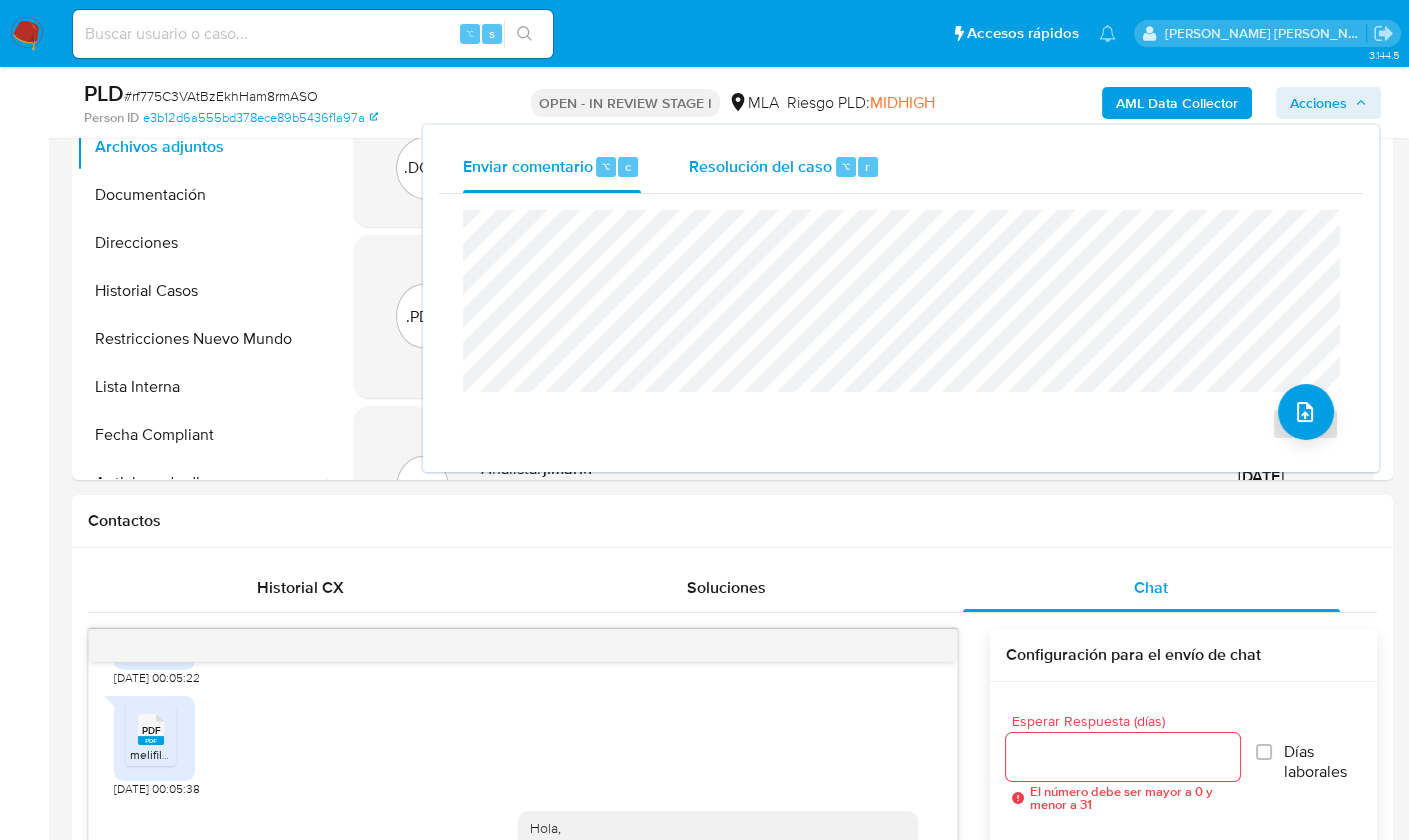 click on "Resolución del caso" at bounding box center [760, 165] 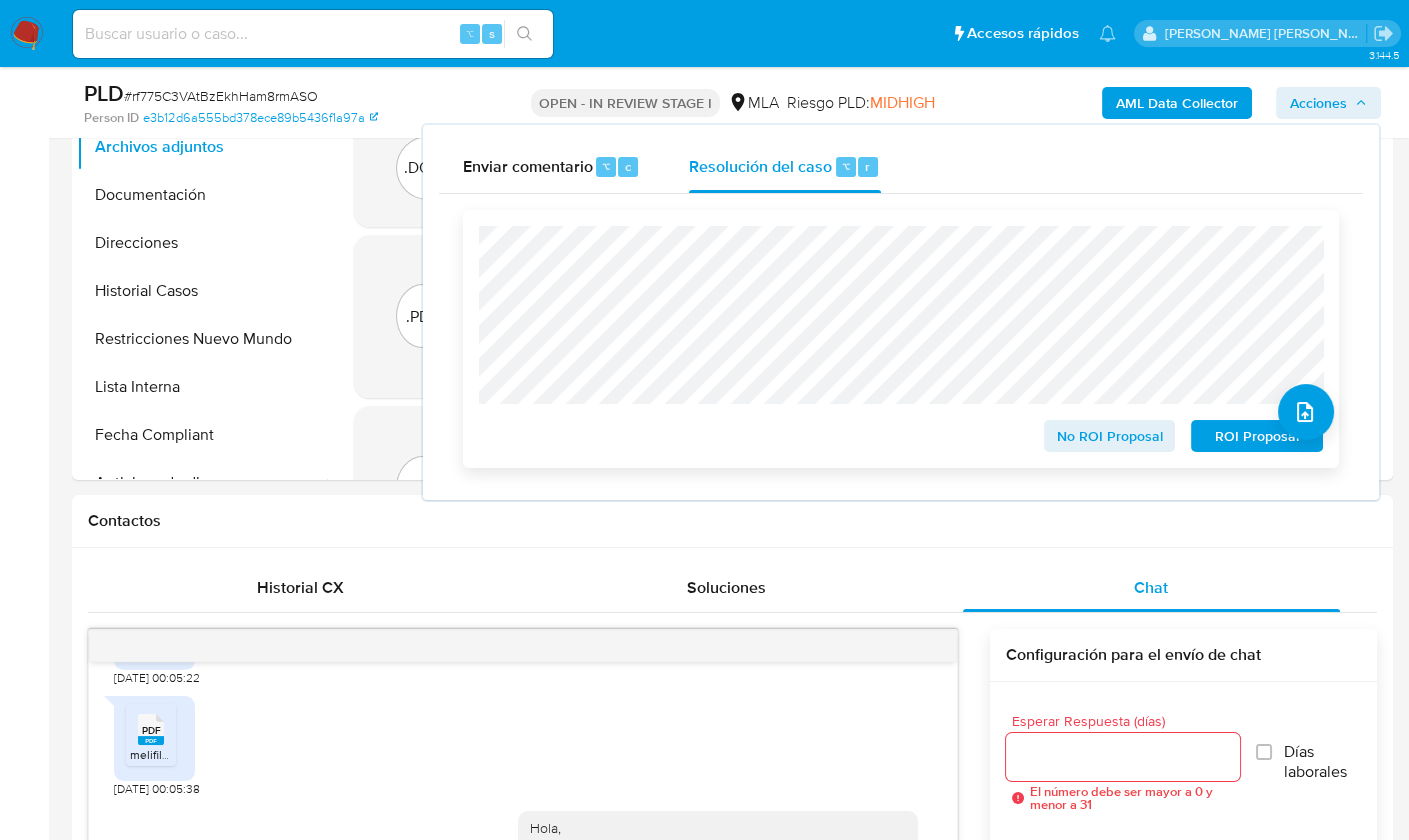 click on "No ROI Proposal" at bounding box center (1110, 436) 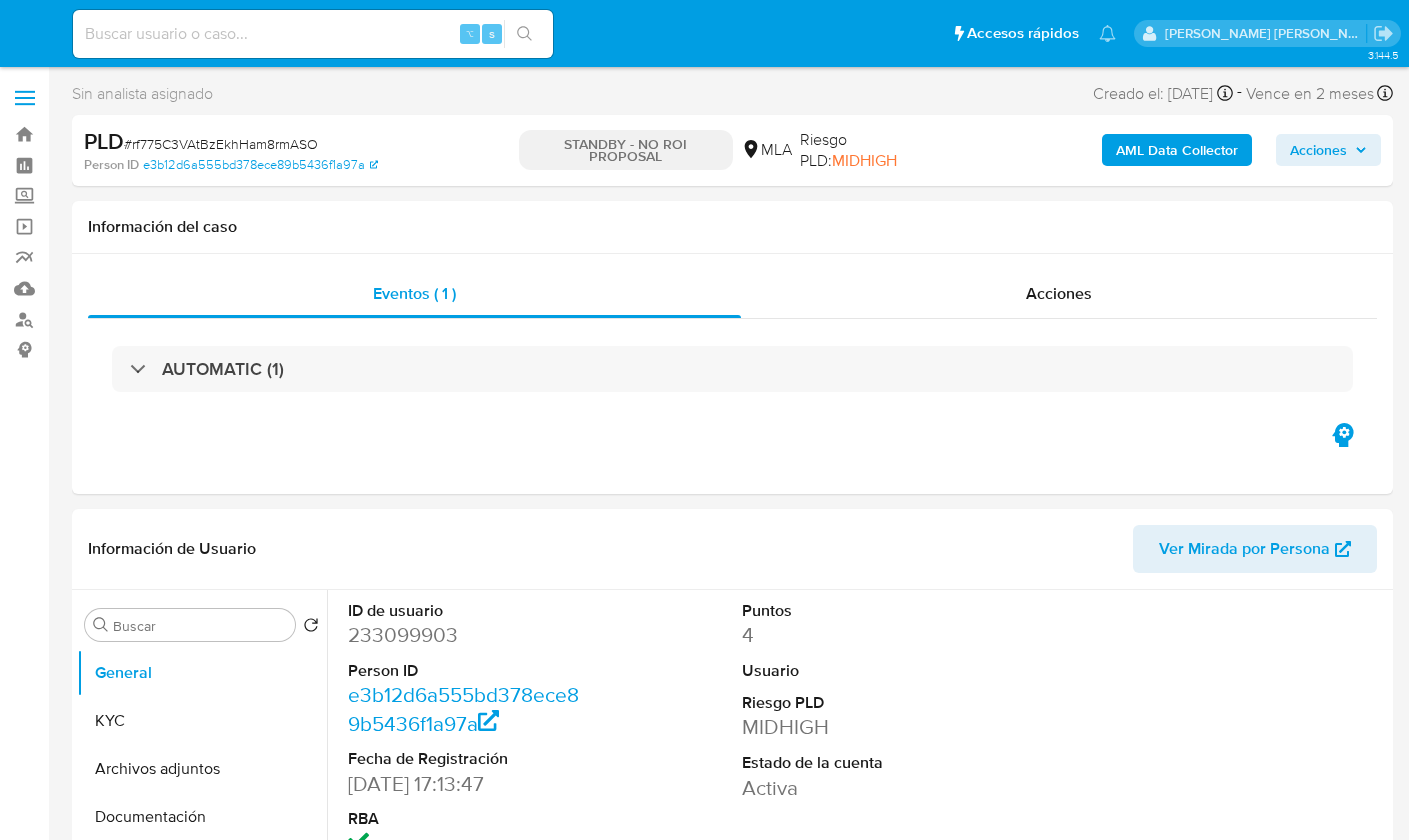 select on "10" 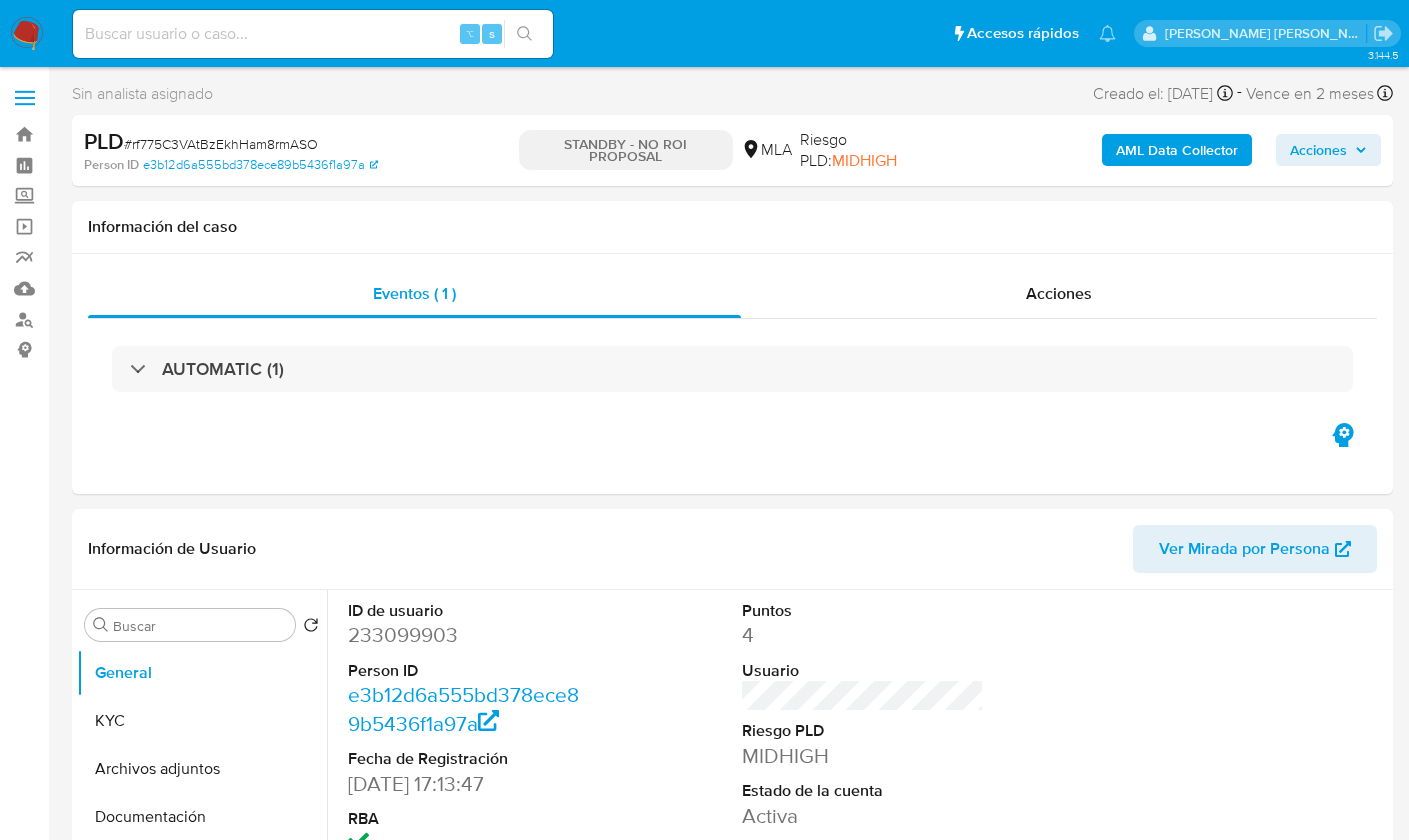 scroll, scrollTop: 0, scrollLeft: 0, axis: both 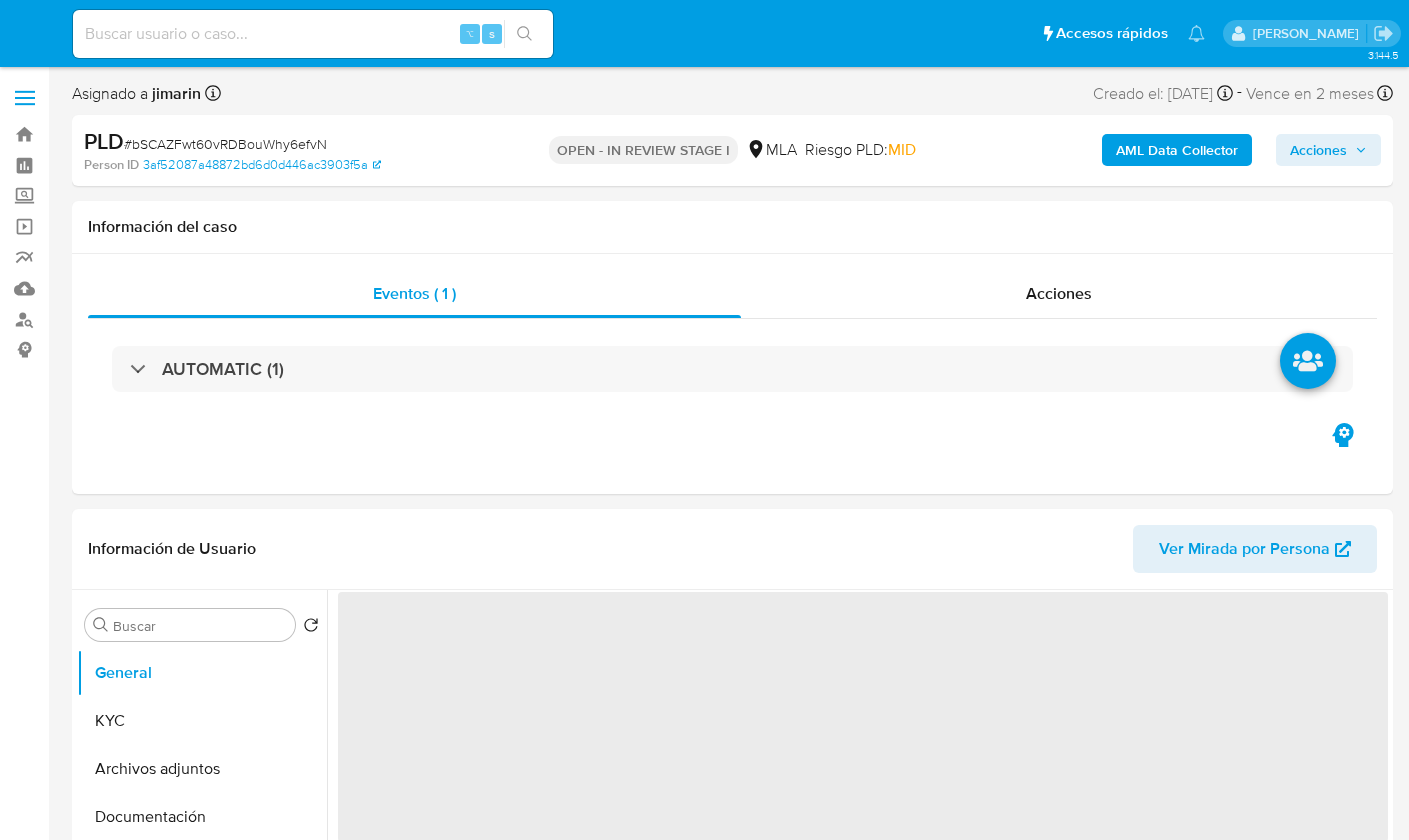 select on "10" 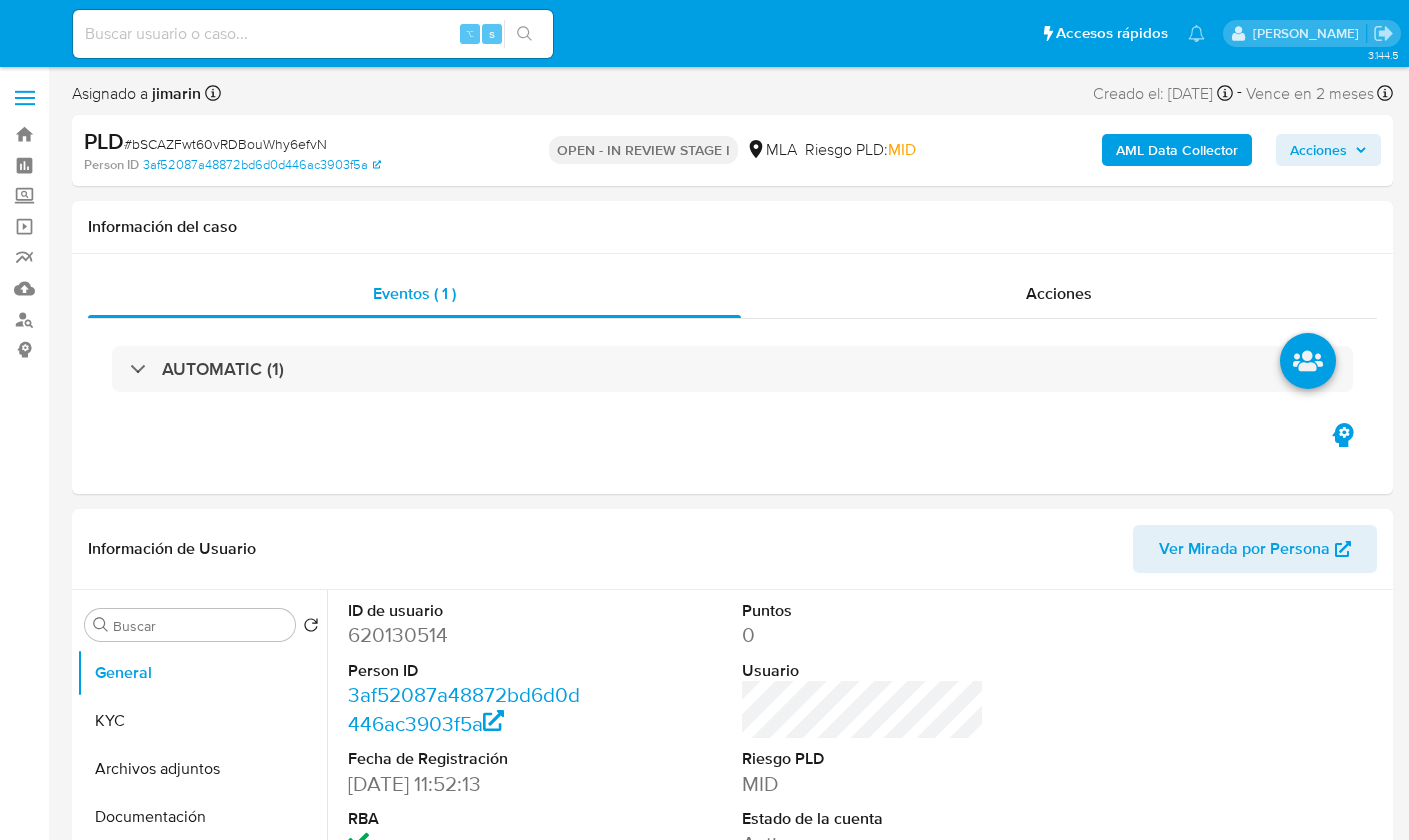 scroll, scrollTop: 0, scrollLeft: 0, axis: both 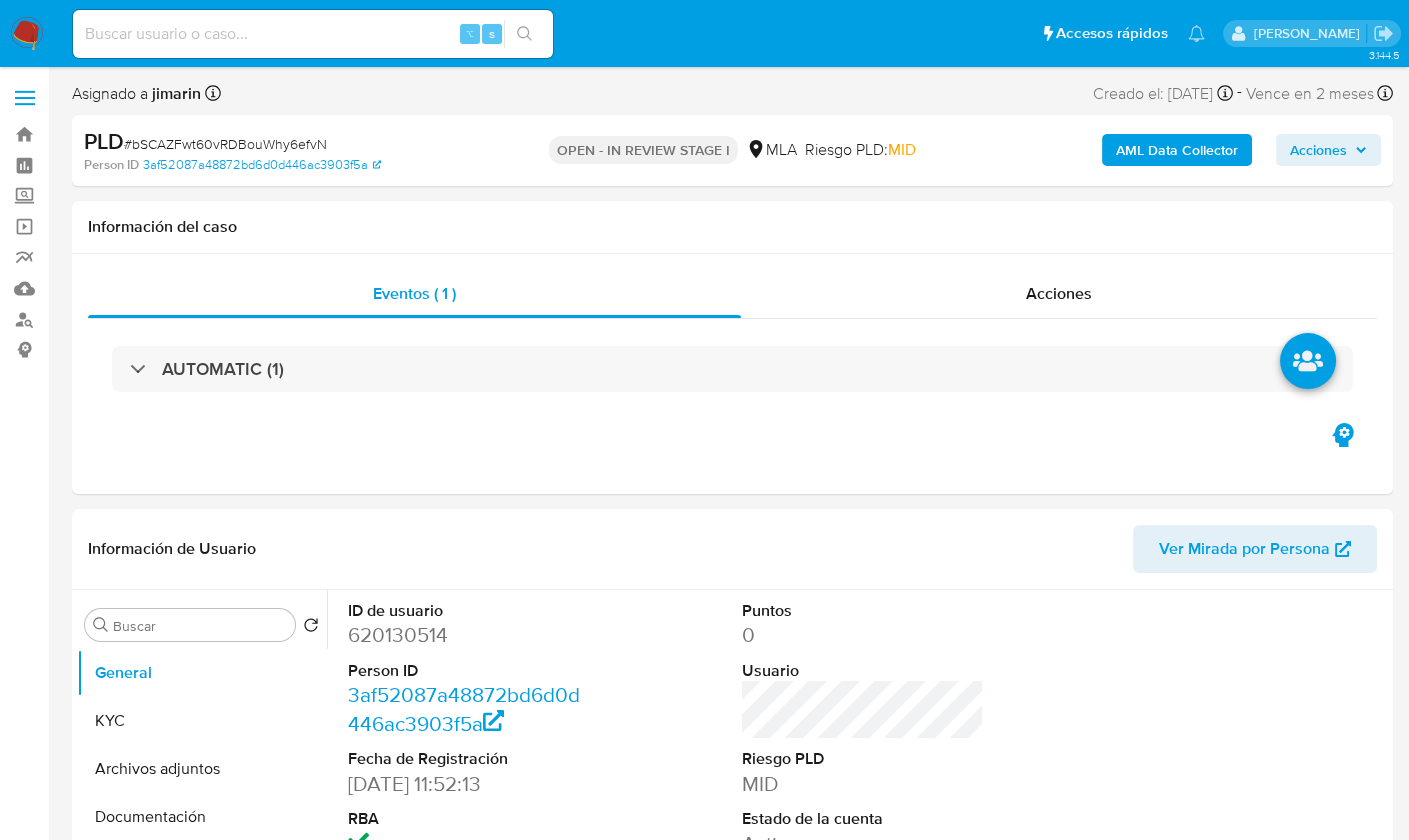 click on "# bSCAZFwt60vRDBouWhy6efvN" at bounding box center [225, 144] 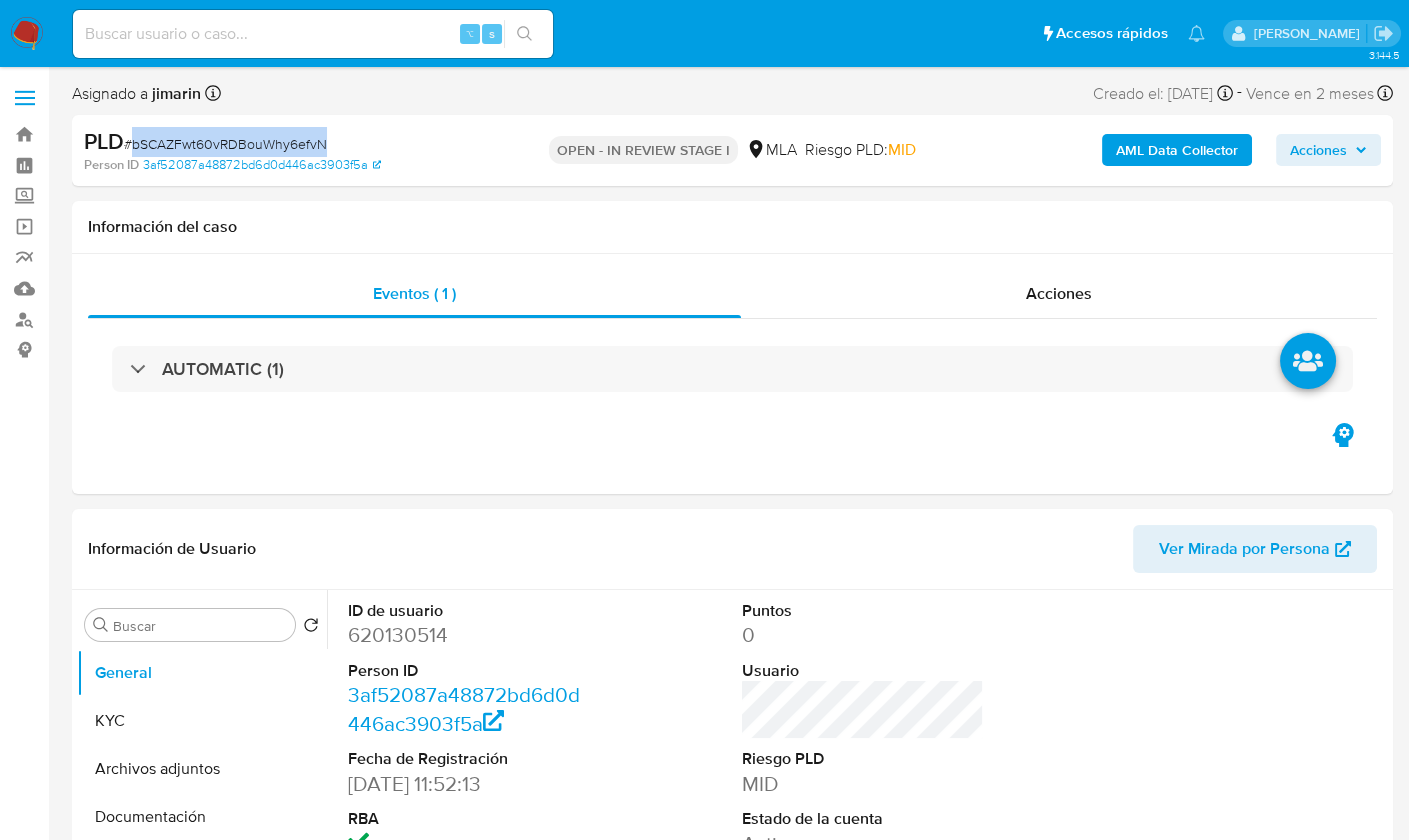 click on "# bSCAZFwt60vRDBouWhy6efvN" at bounding box center [225, 144] 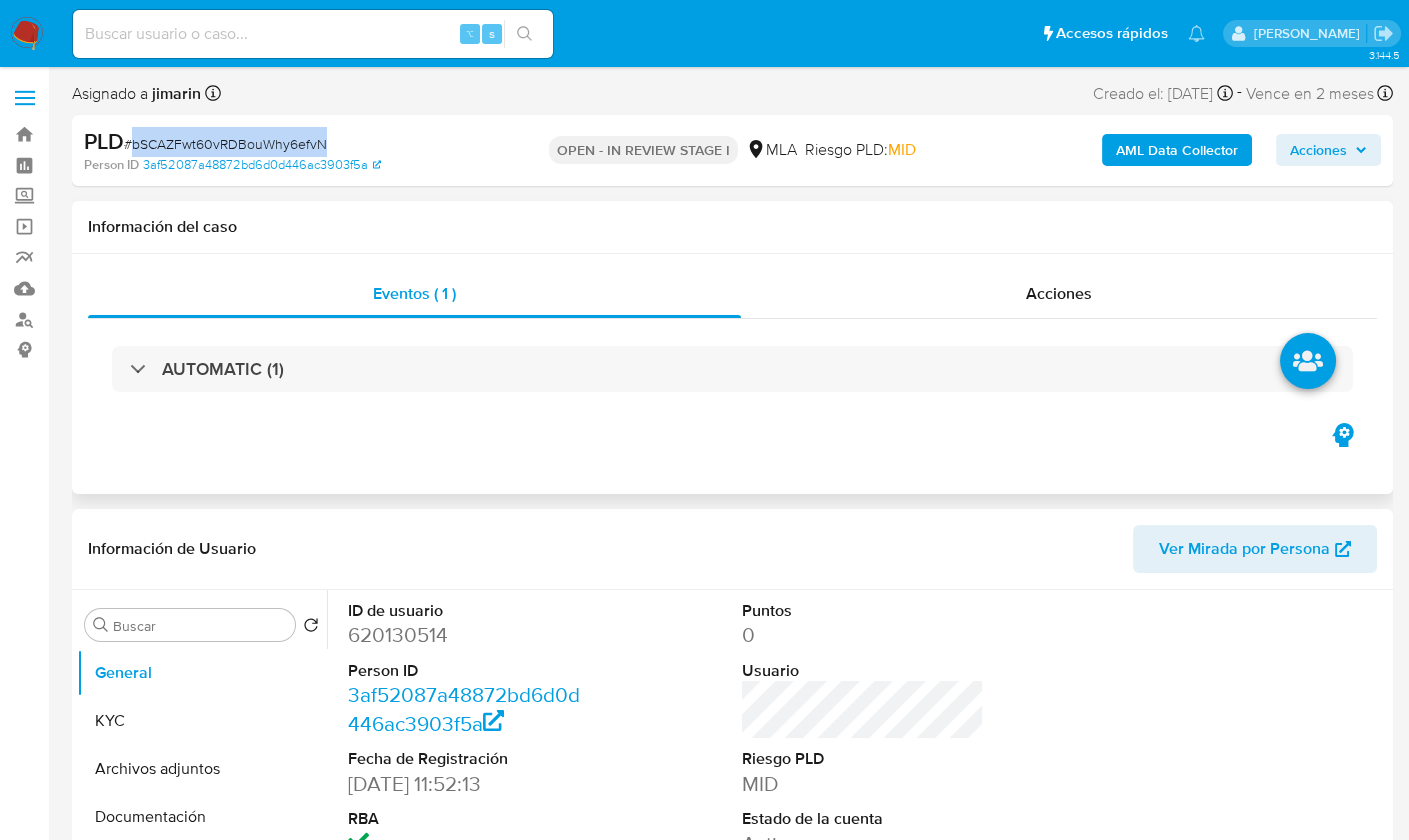 copy on "bSCAZFwt60vRDBouWhy6efvN" 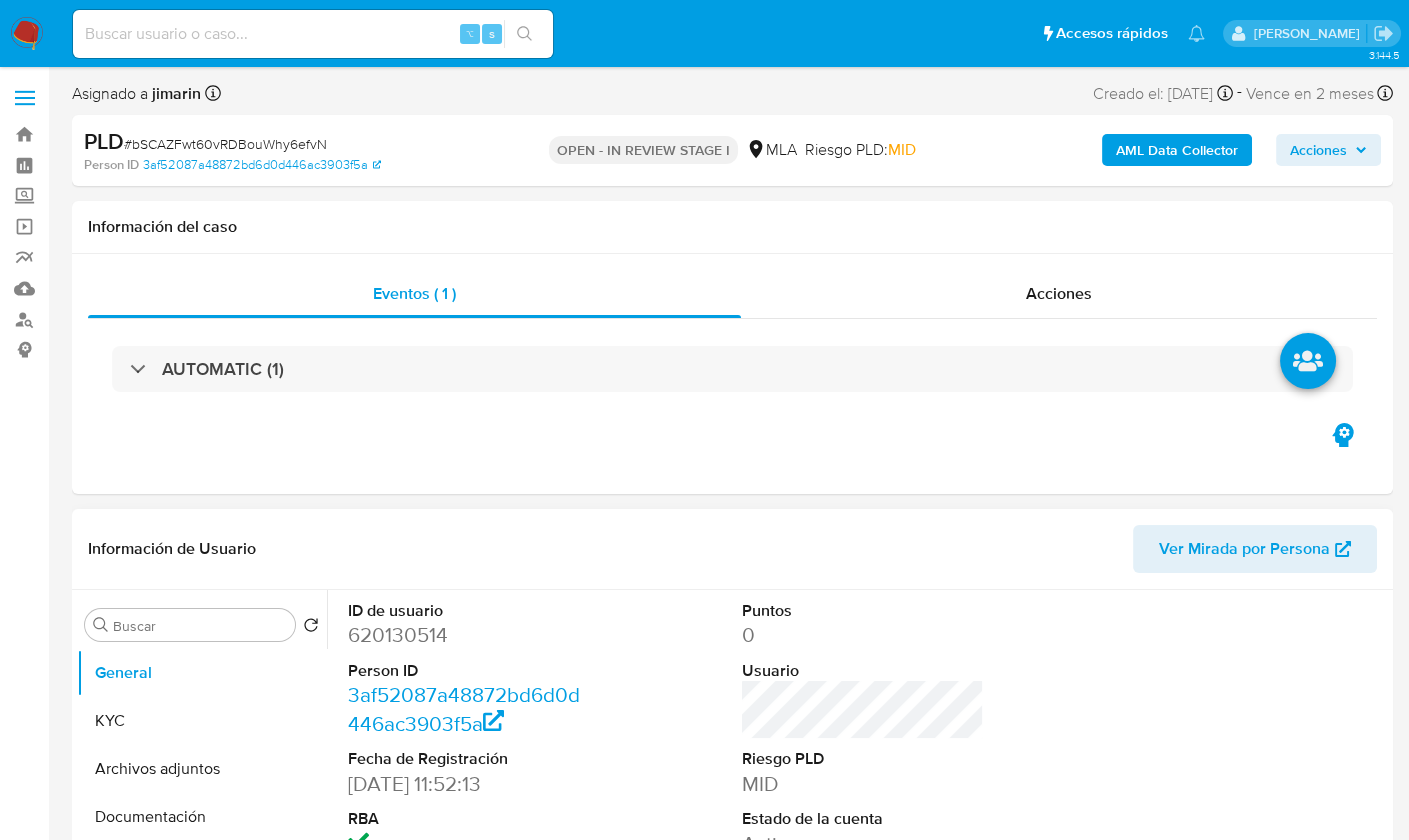 click on "620130514" at bounding box center [469, 635] 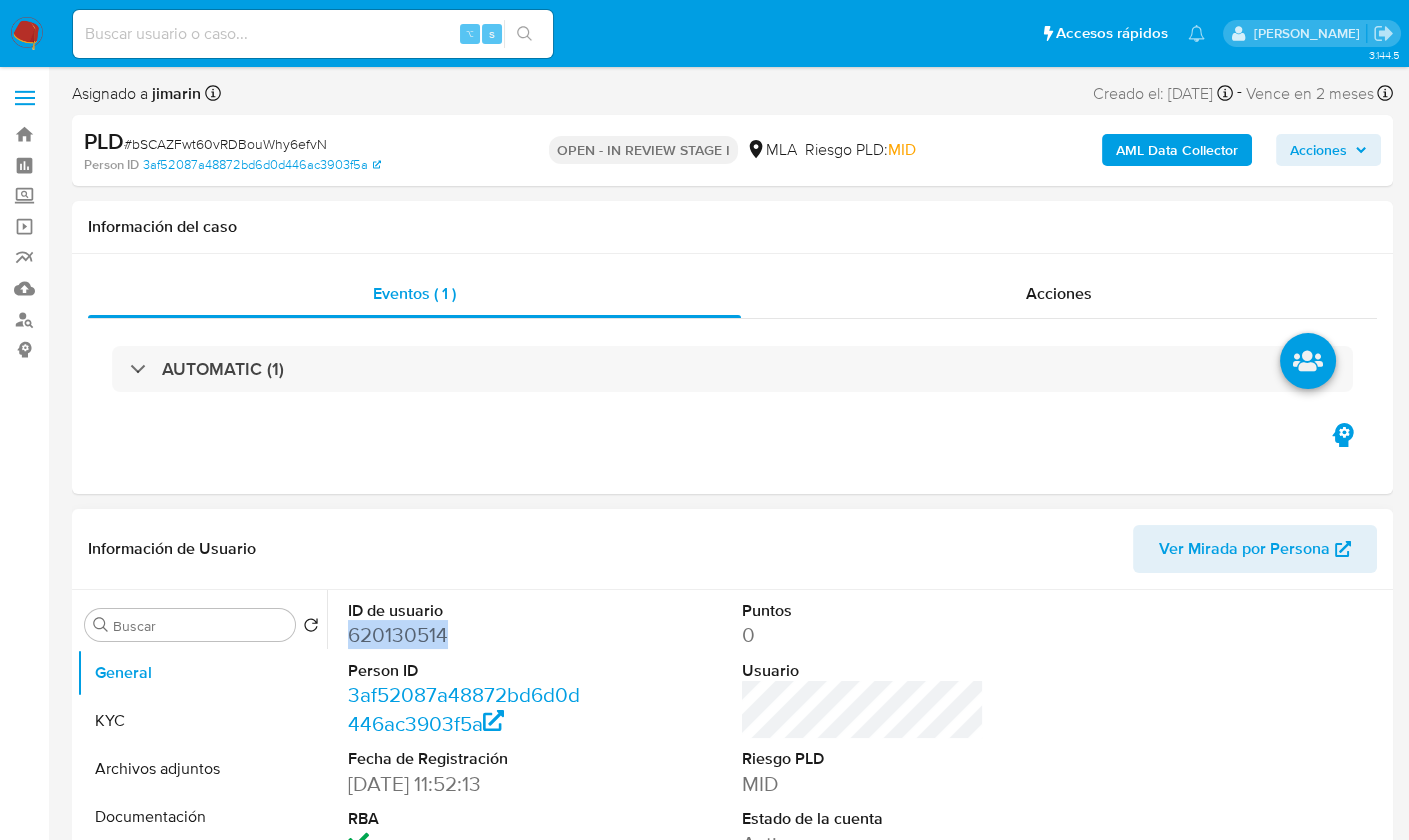 click on "620130514" at bounding box center (469, 635) 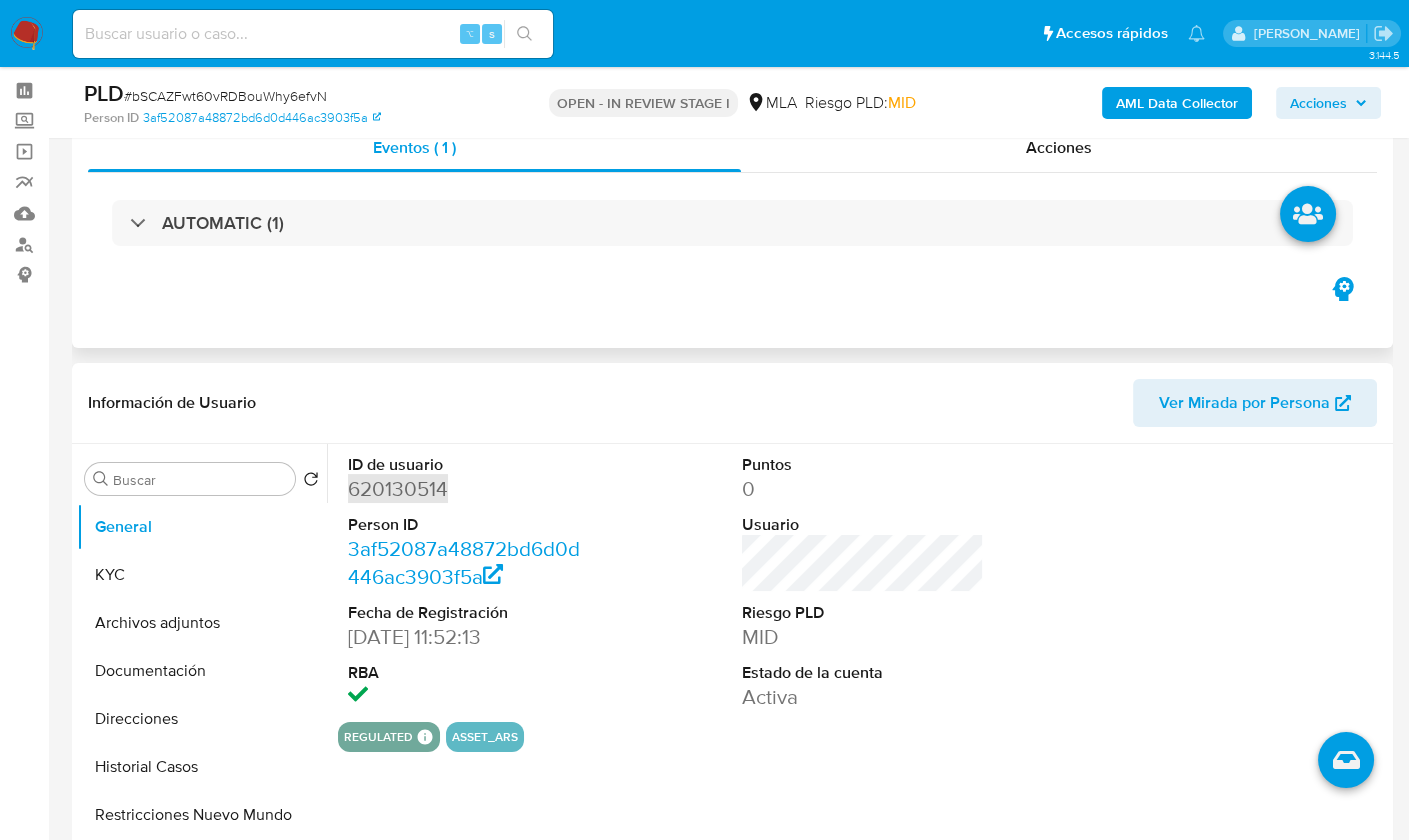 scroll, scrollTop: 167, scrollLeft: 0, axis: vertical 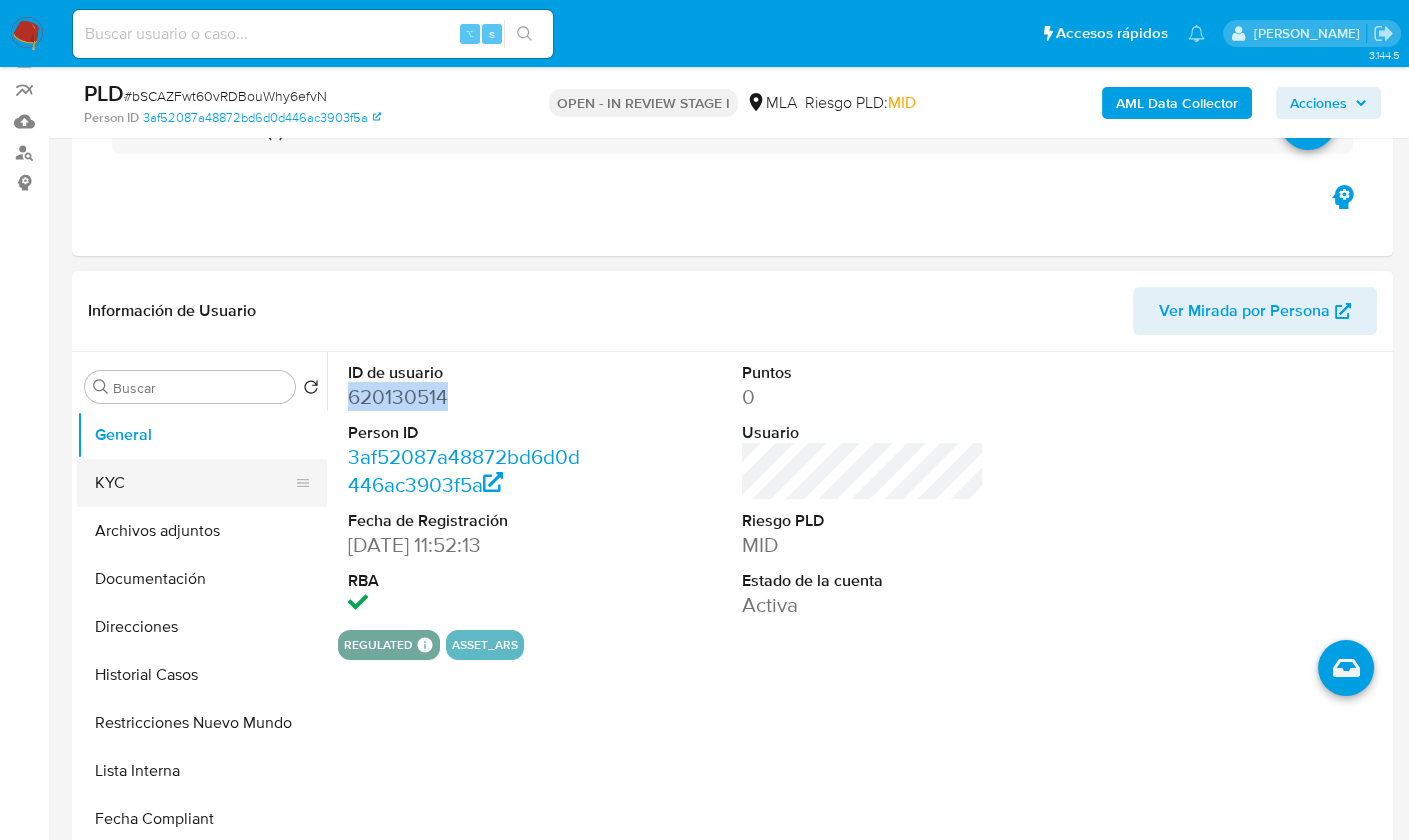 click on "KYC" at bounding box center [194, 483] 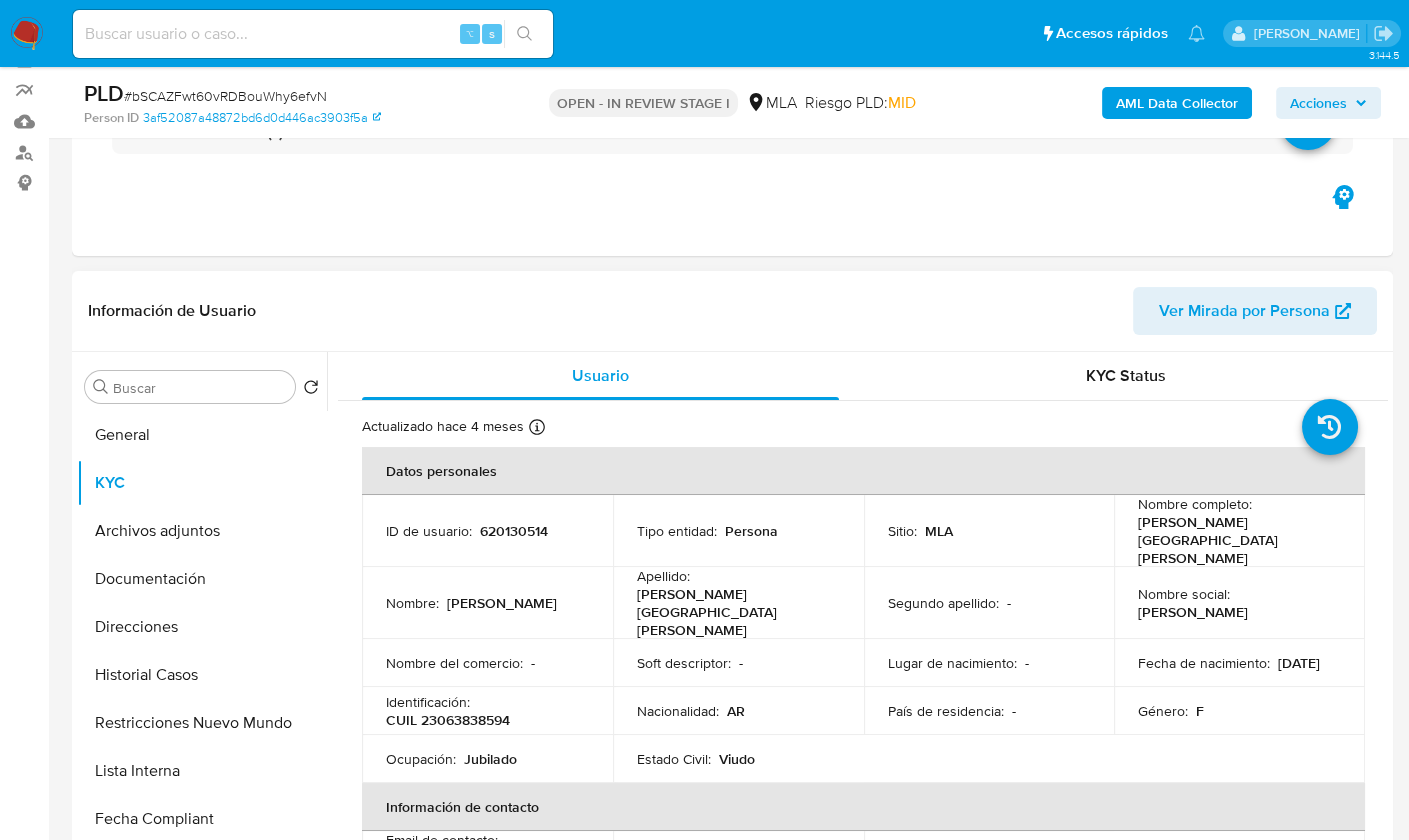 click on "CUIL 23063838594" at bounding box center [448, 720] 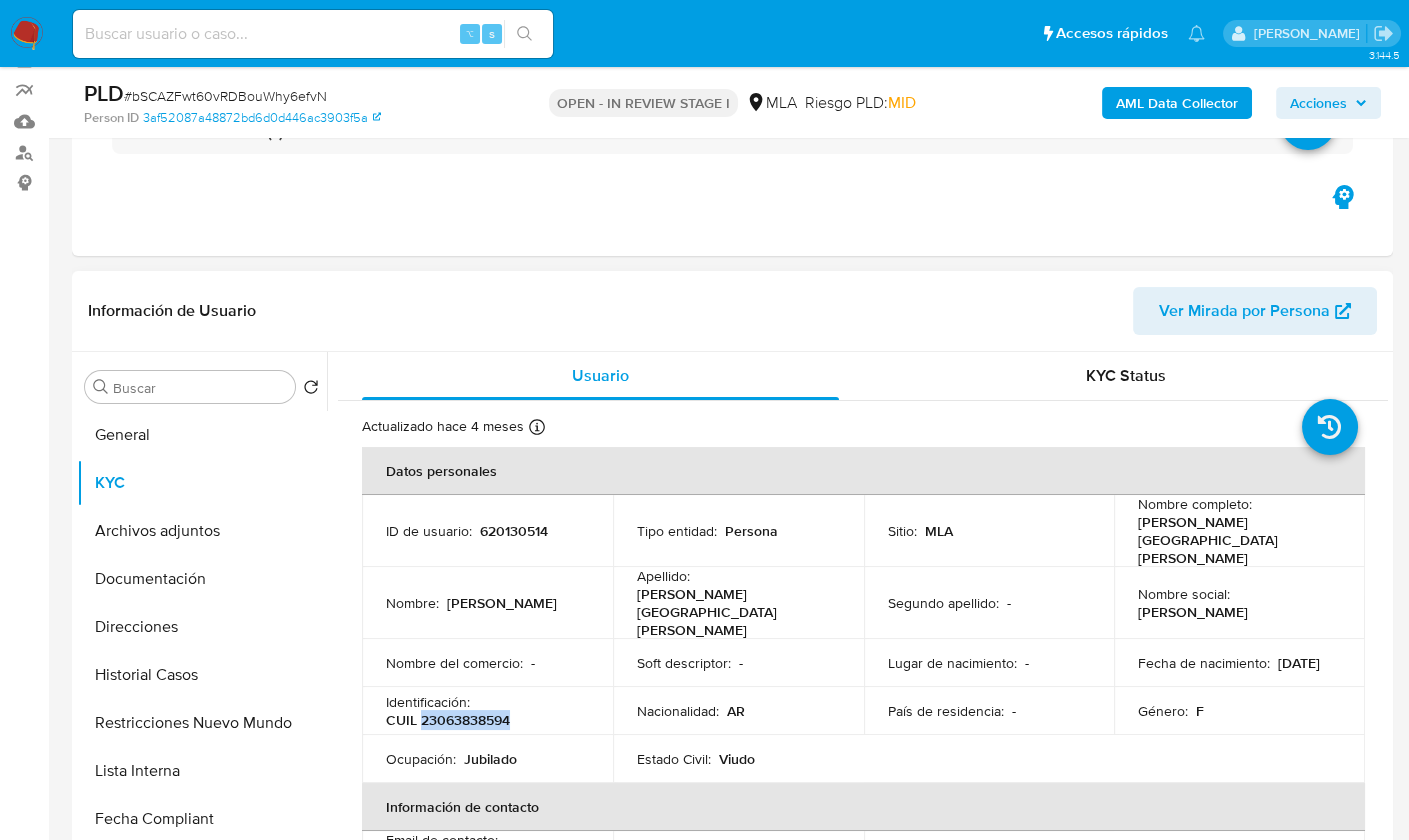 click on "CUIL 23063838594" at bounding box center (448, 720) 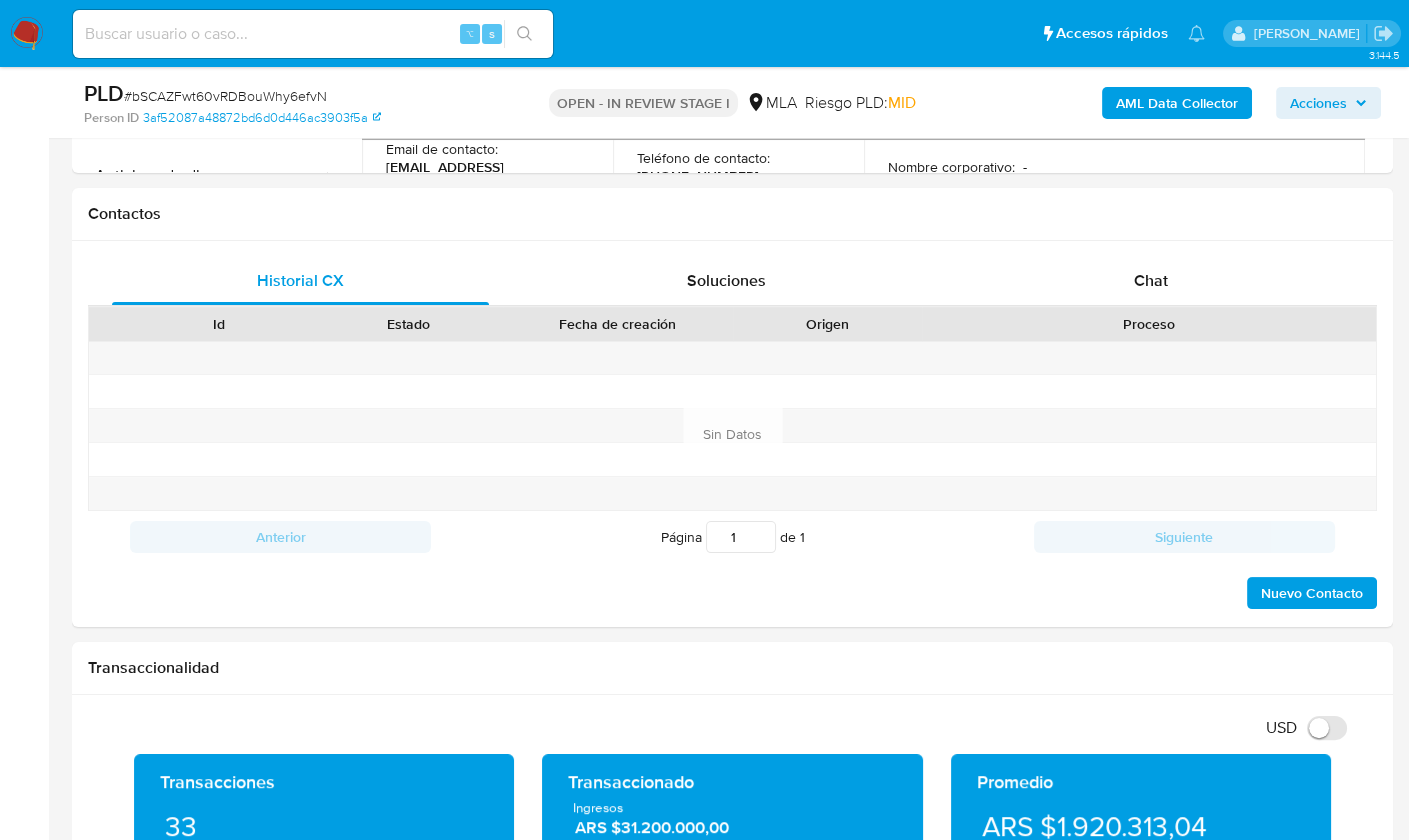 scroll, scrollTop: 843, scrollLeft: 0, axis: vertical 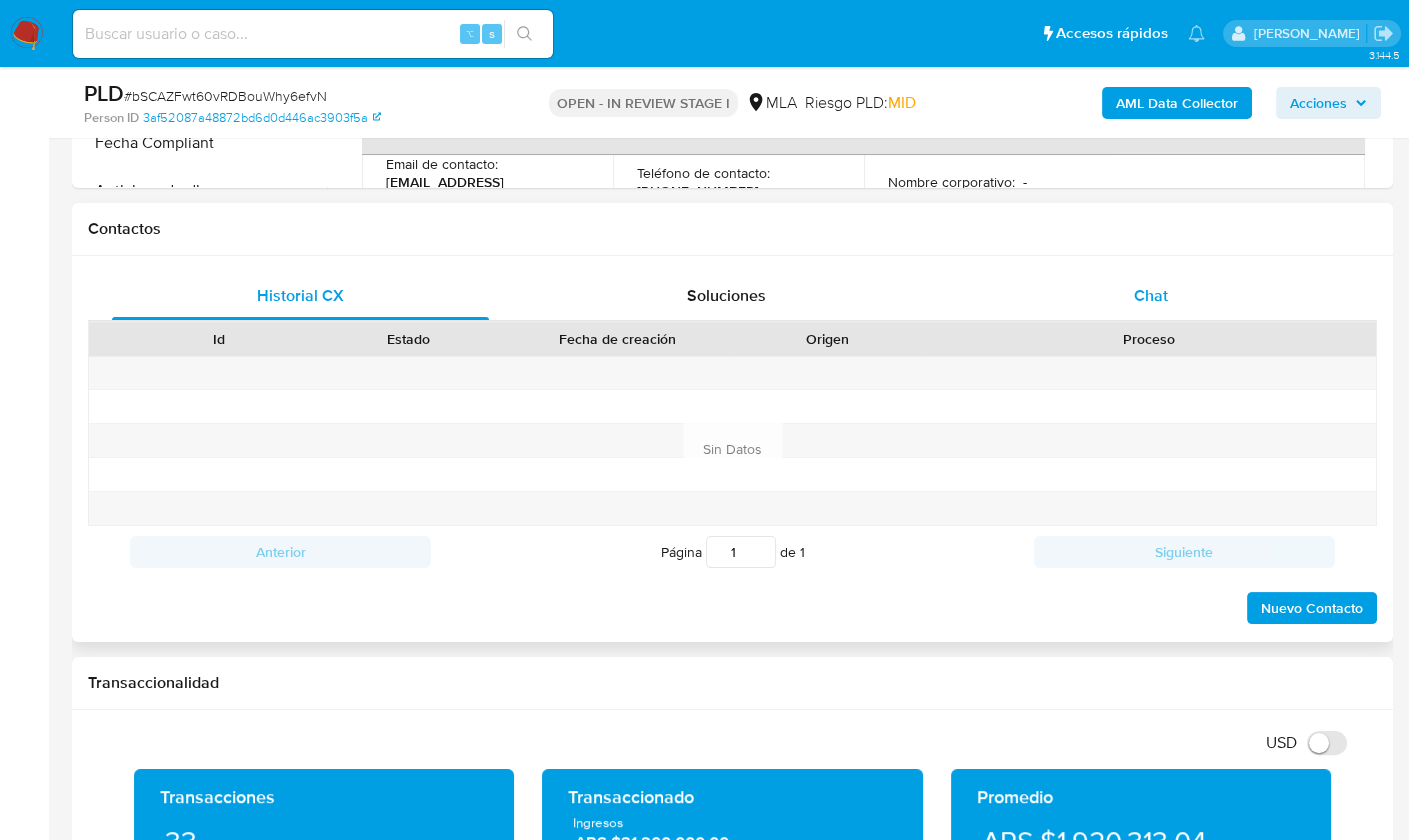 click on "Chat" at bounding box center (1151, 295) 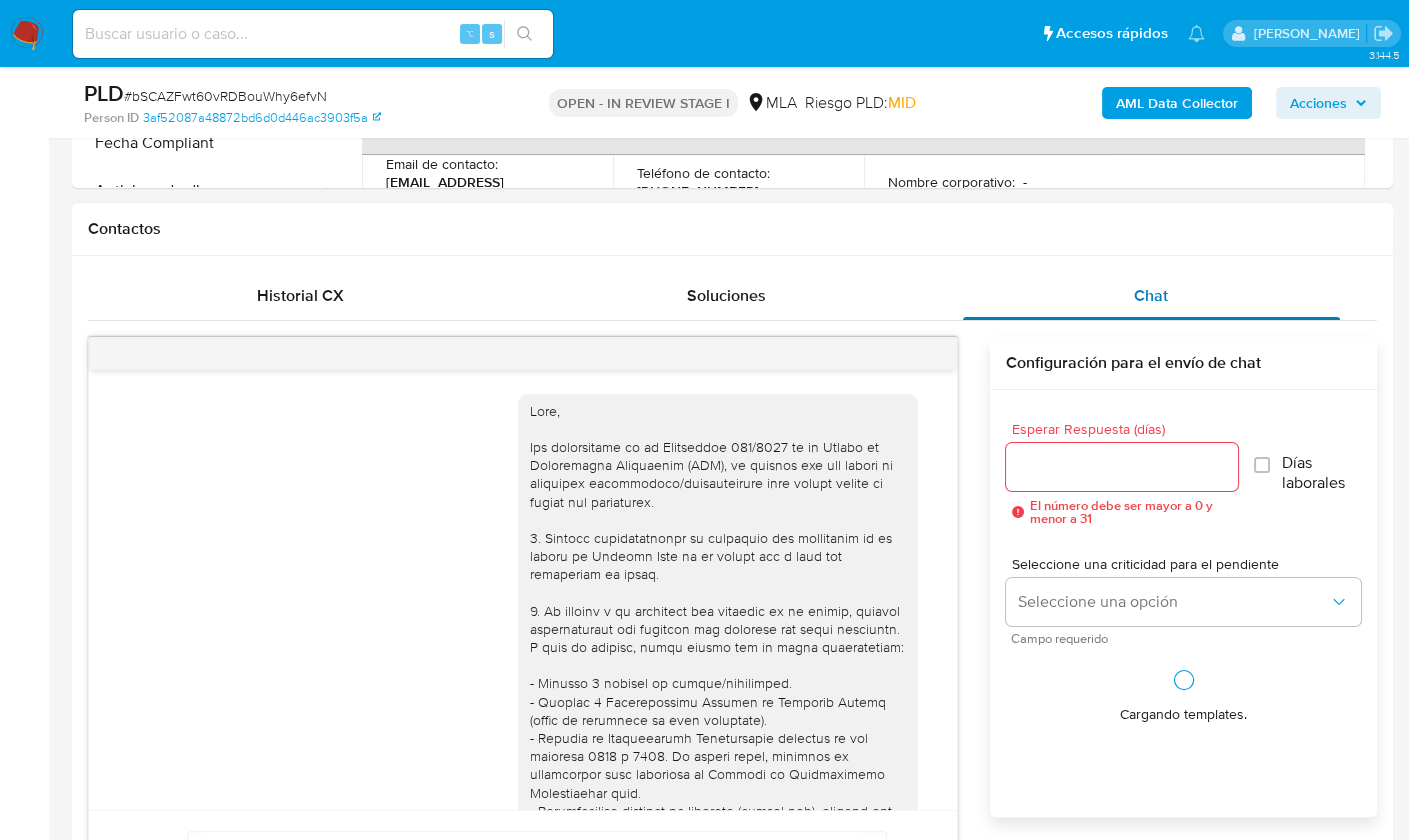 scroll, scrollTop: 1193, scrollLeft: 0, axis: vertical 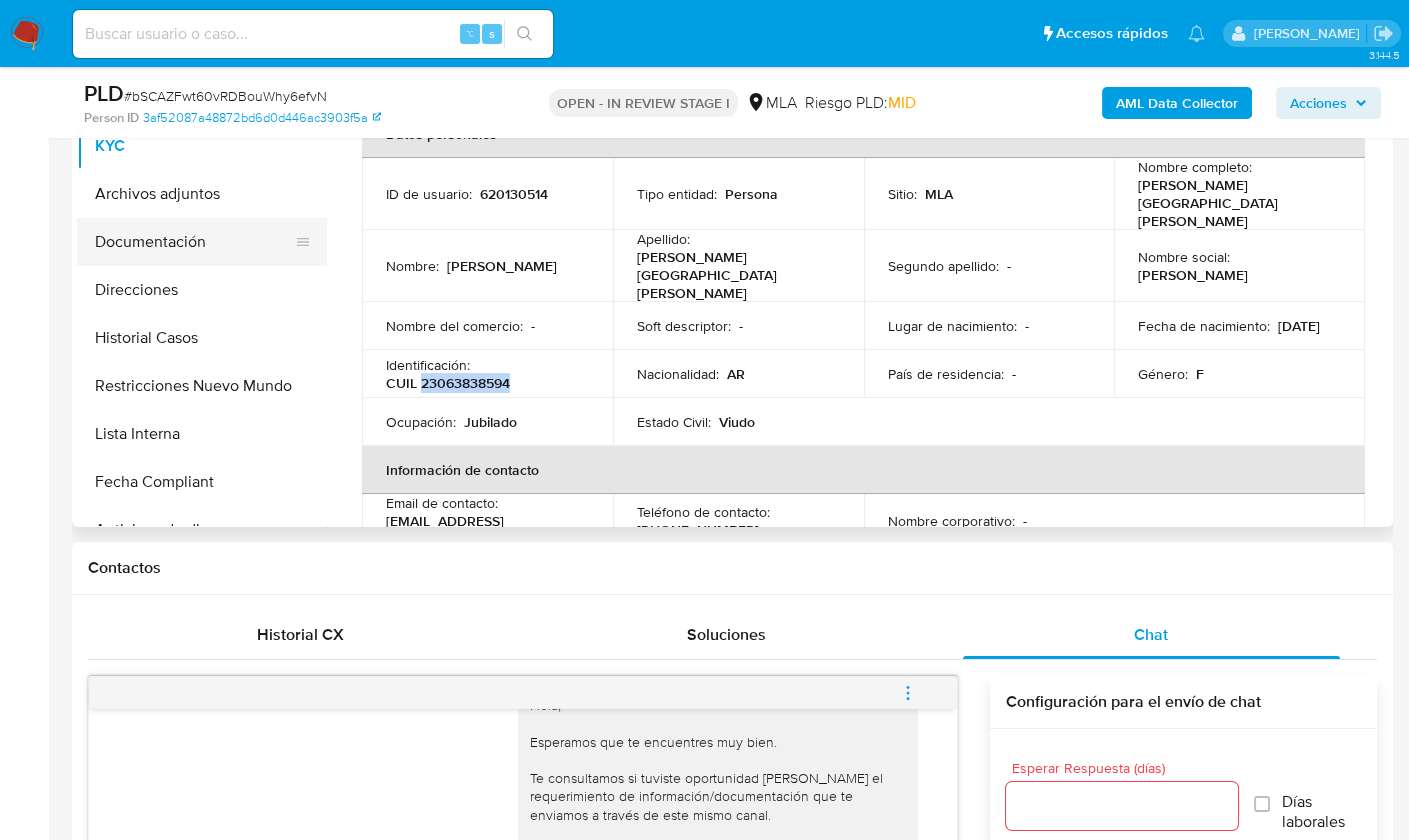 click on "Documentación" at bounding box center (194, 242) 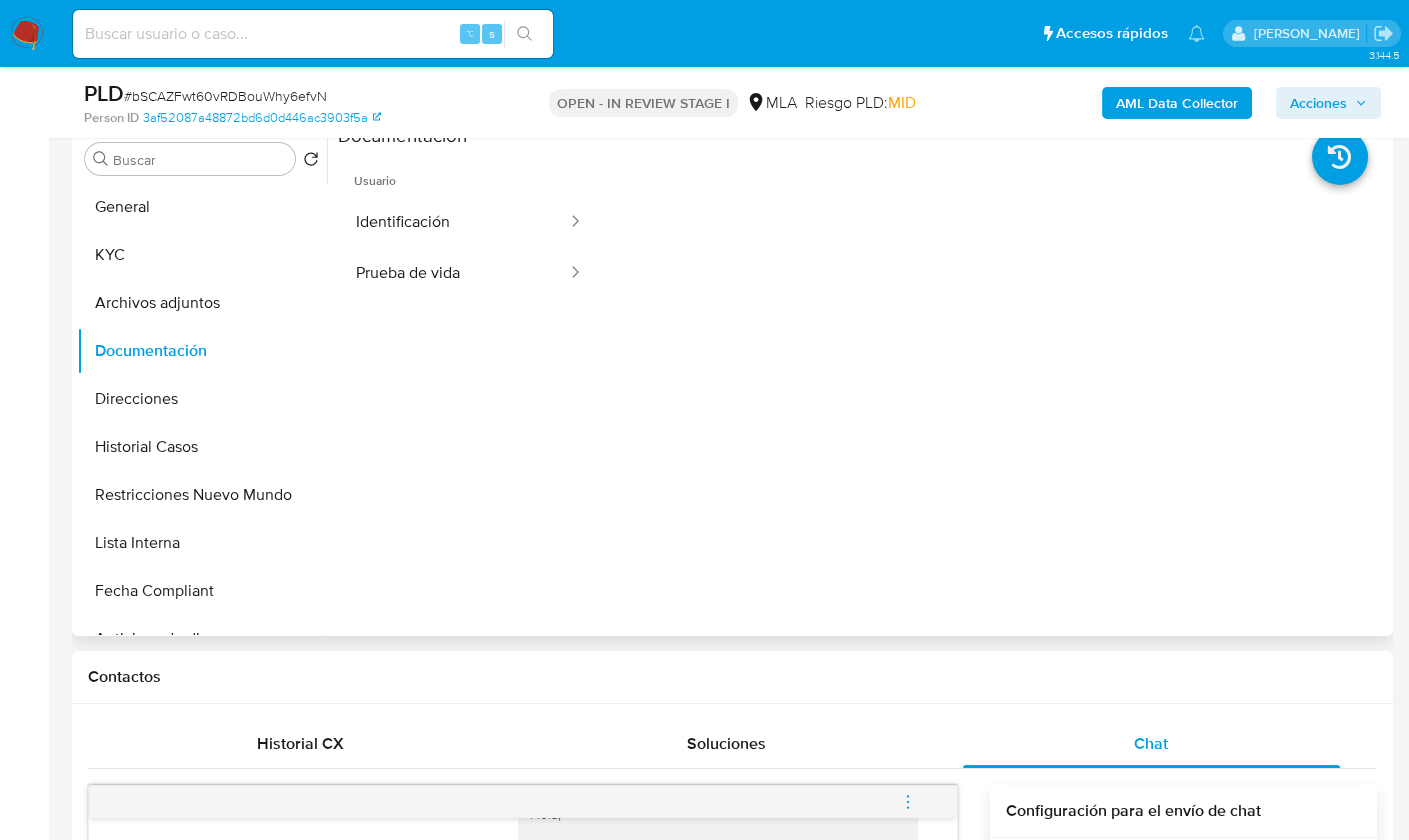 scroll, scrollTop: 371, scrollLeft: 0, axis: vertical 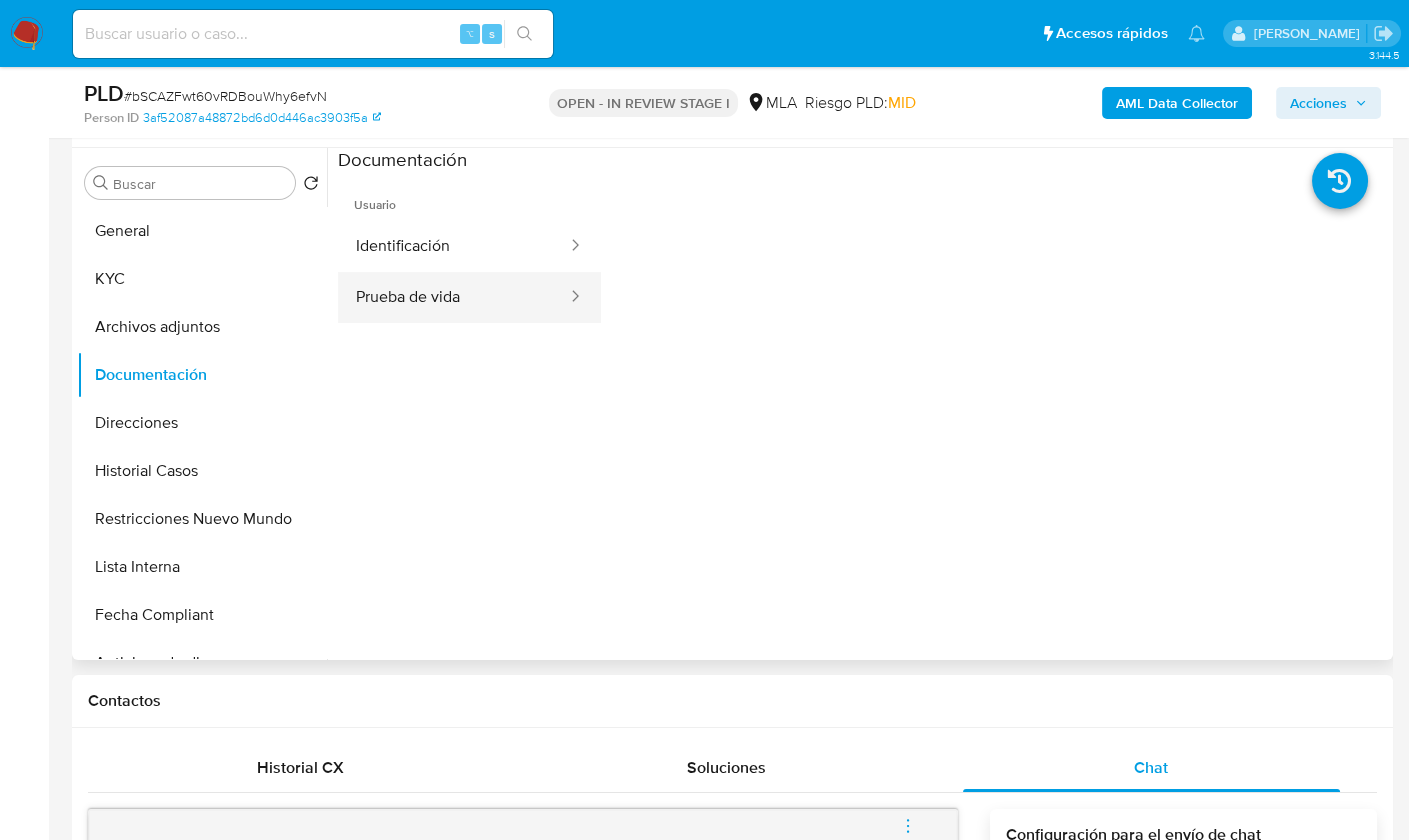 click on "Prueba de vida" at bounding box center (453, 297) 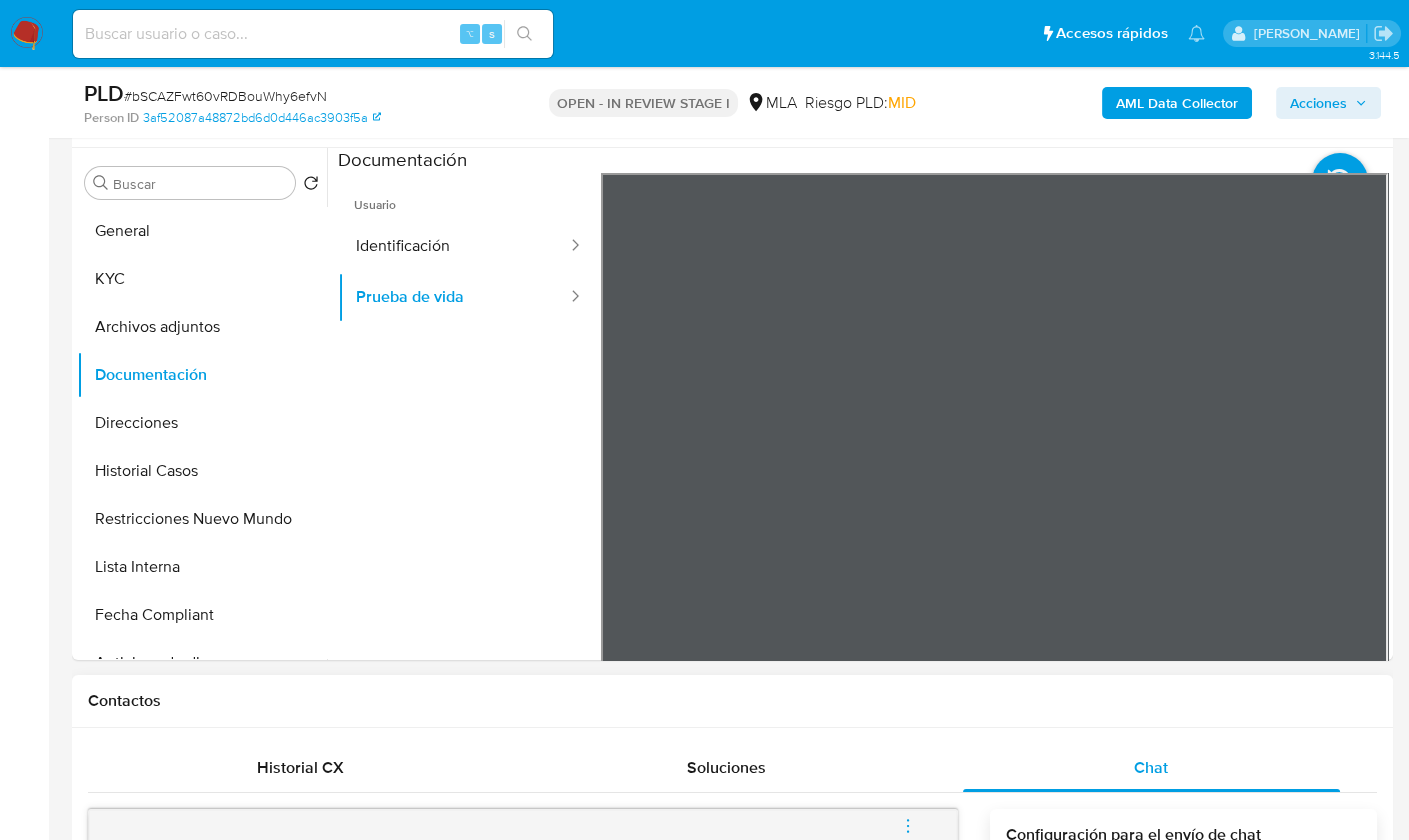 click on "Contactos" at bounding box center [732, 701] 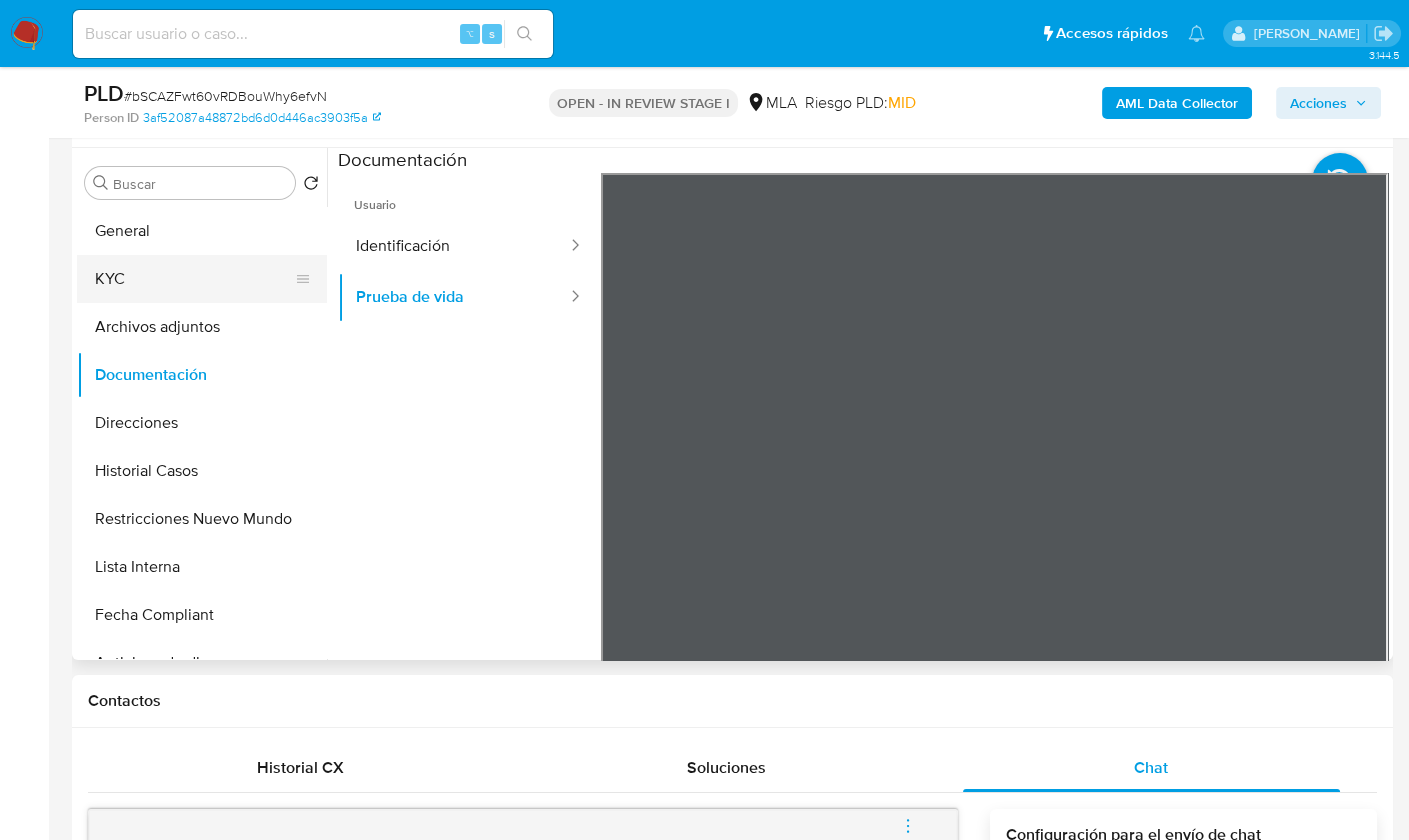 click on "KYC" at bounding box center (194, 279) 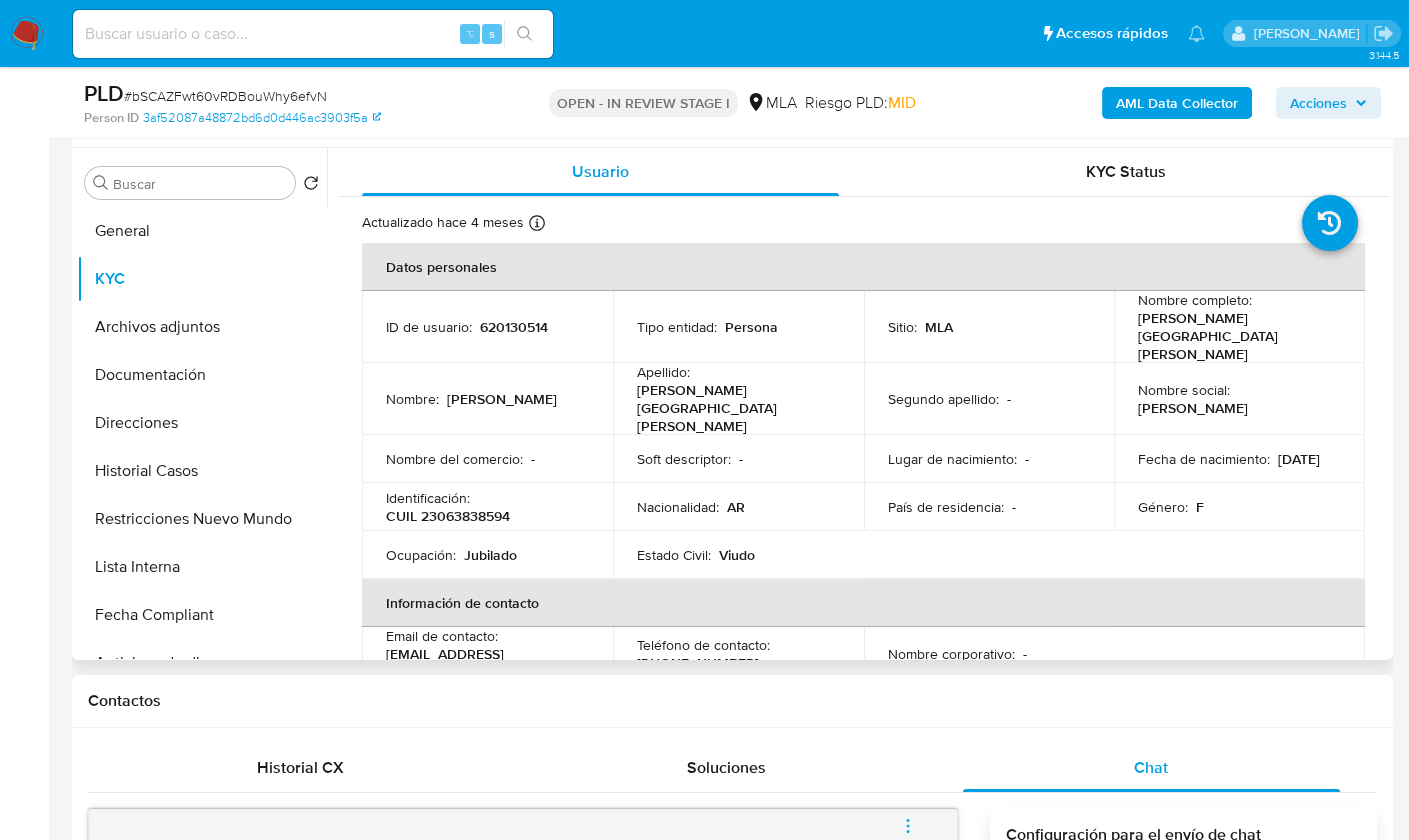 click on "CUIL 23063838594" at bounding box center (448, 516) 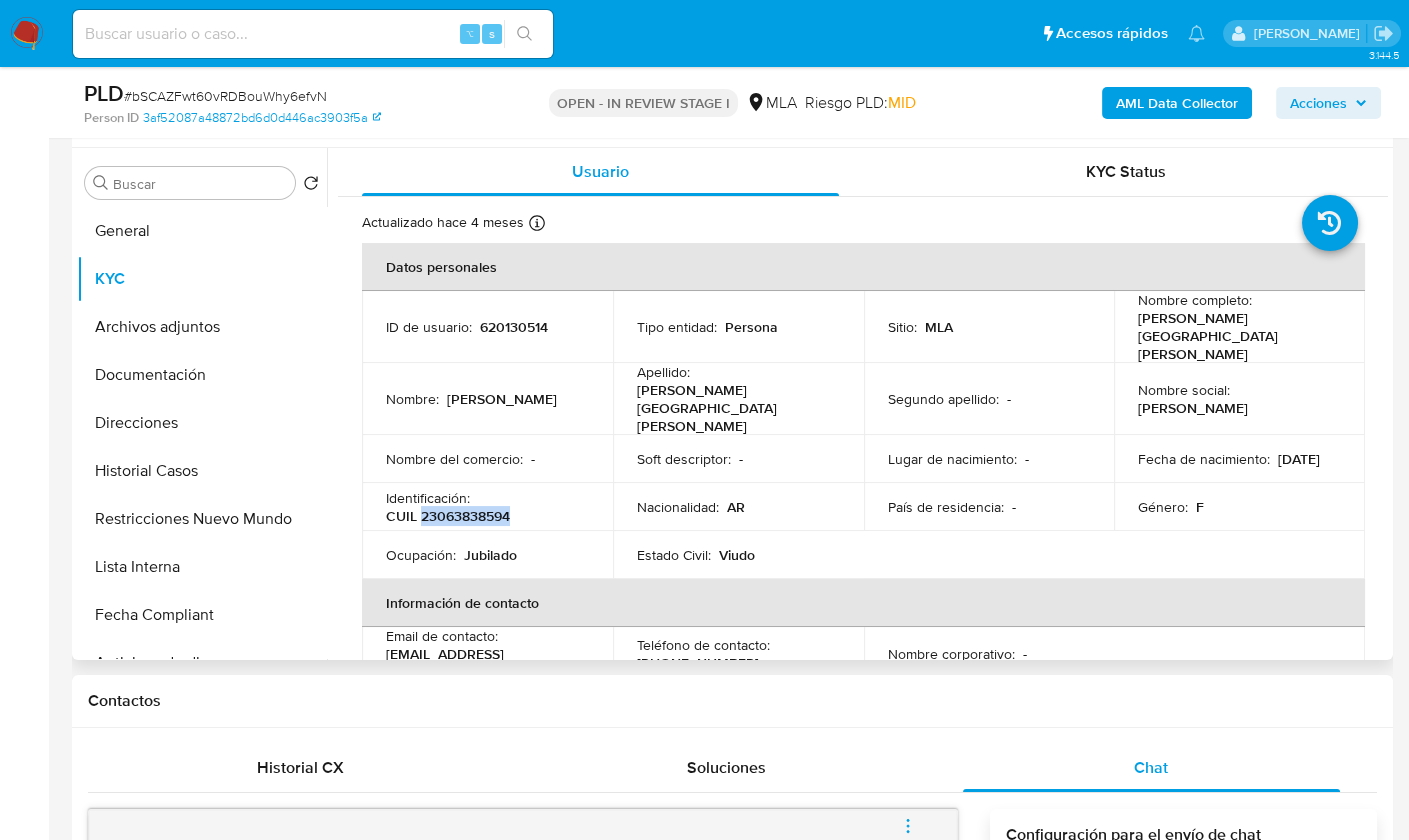 click on "CUIL 23063838594" at bounding box center [448, 516] 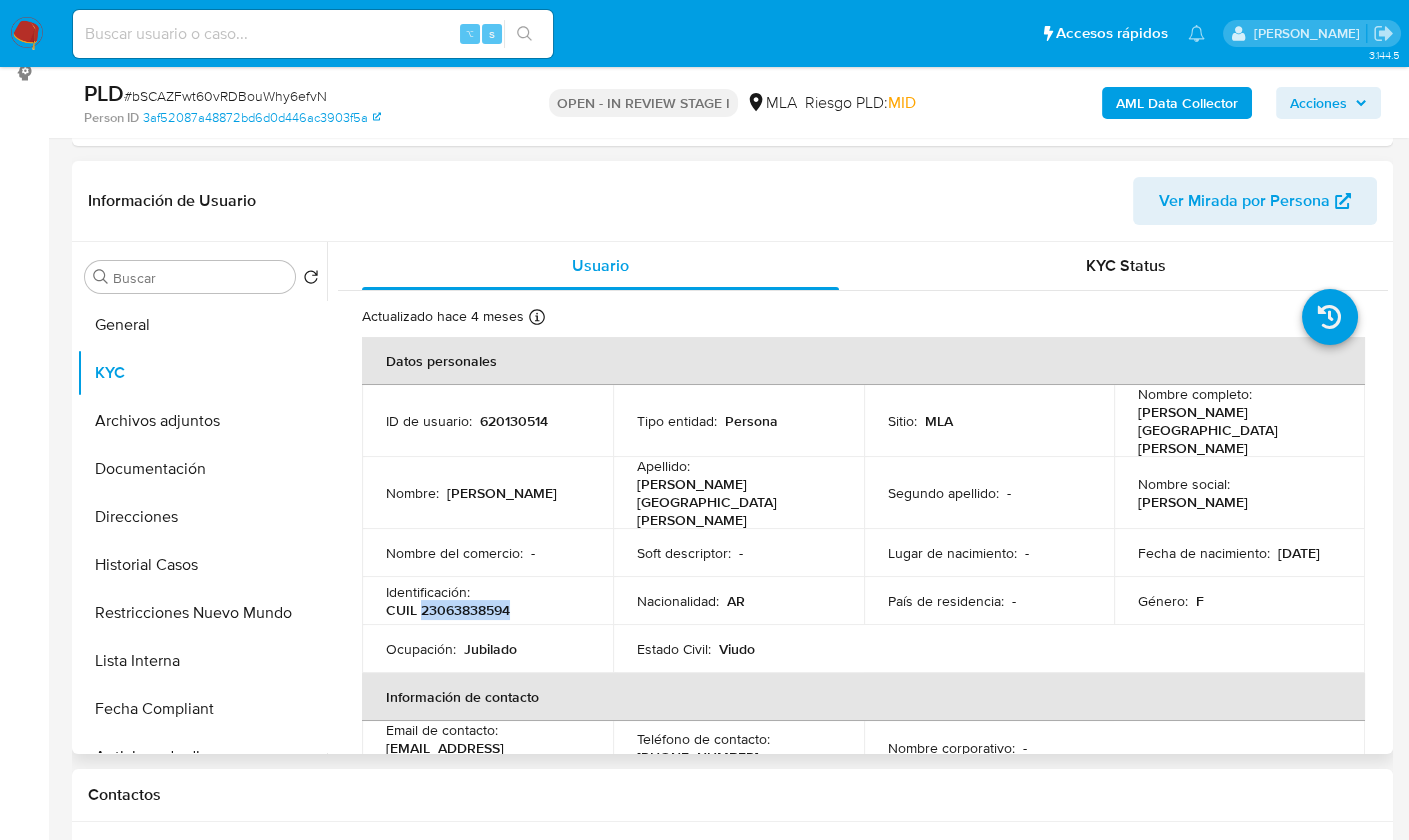 scroll, scrollTop: 270, scrollLeft: 0, axis: vertical 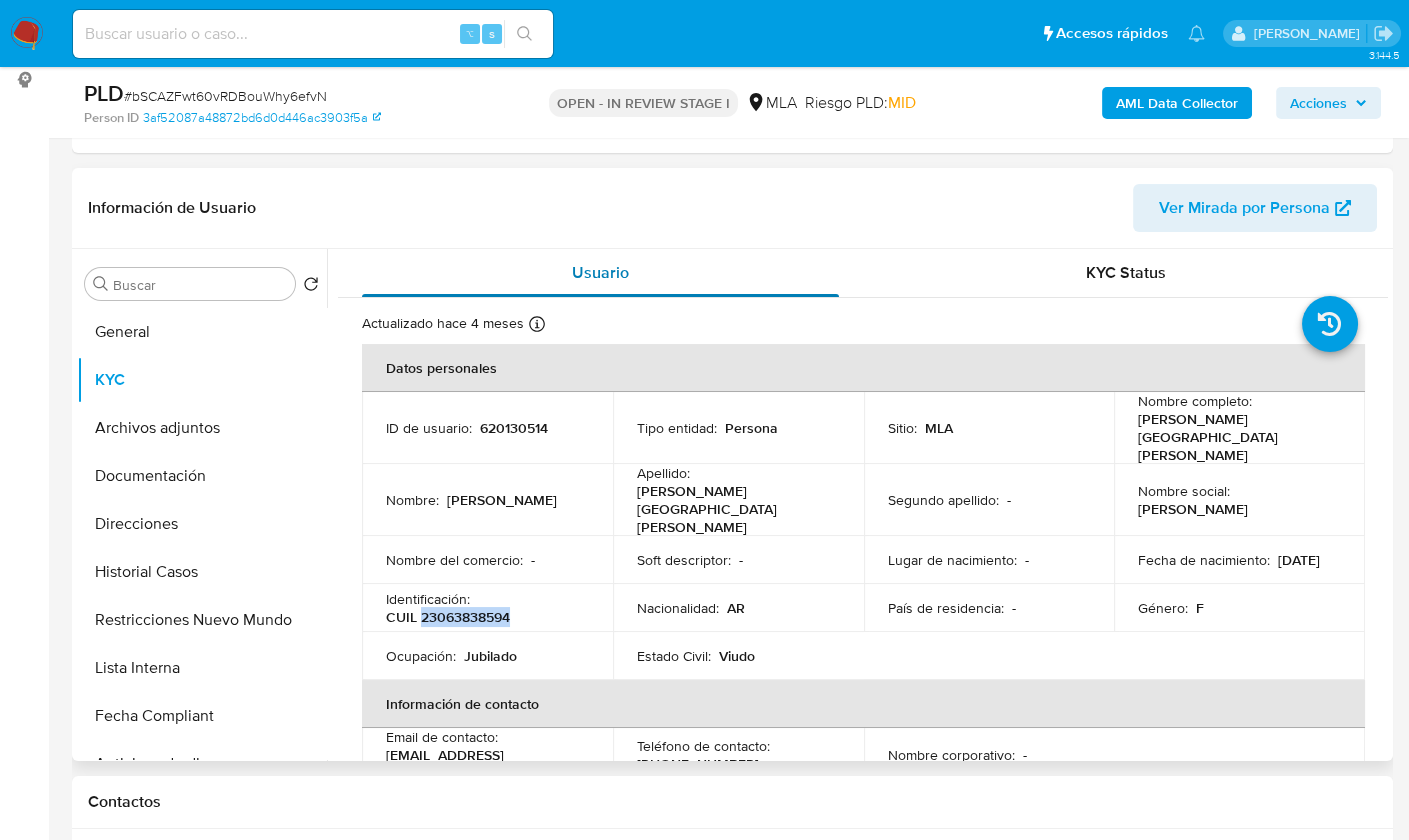 click on "Usuario" at bounding box center (600, 273) 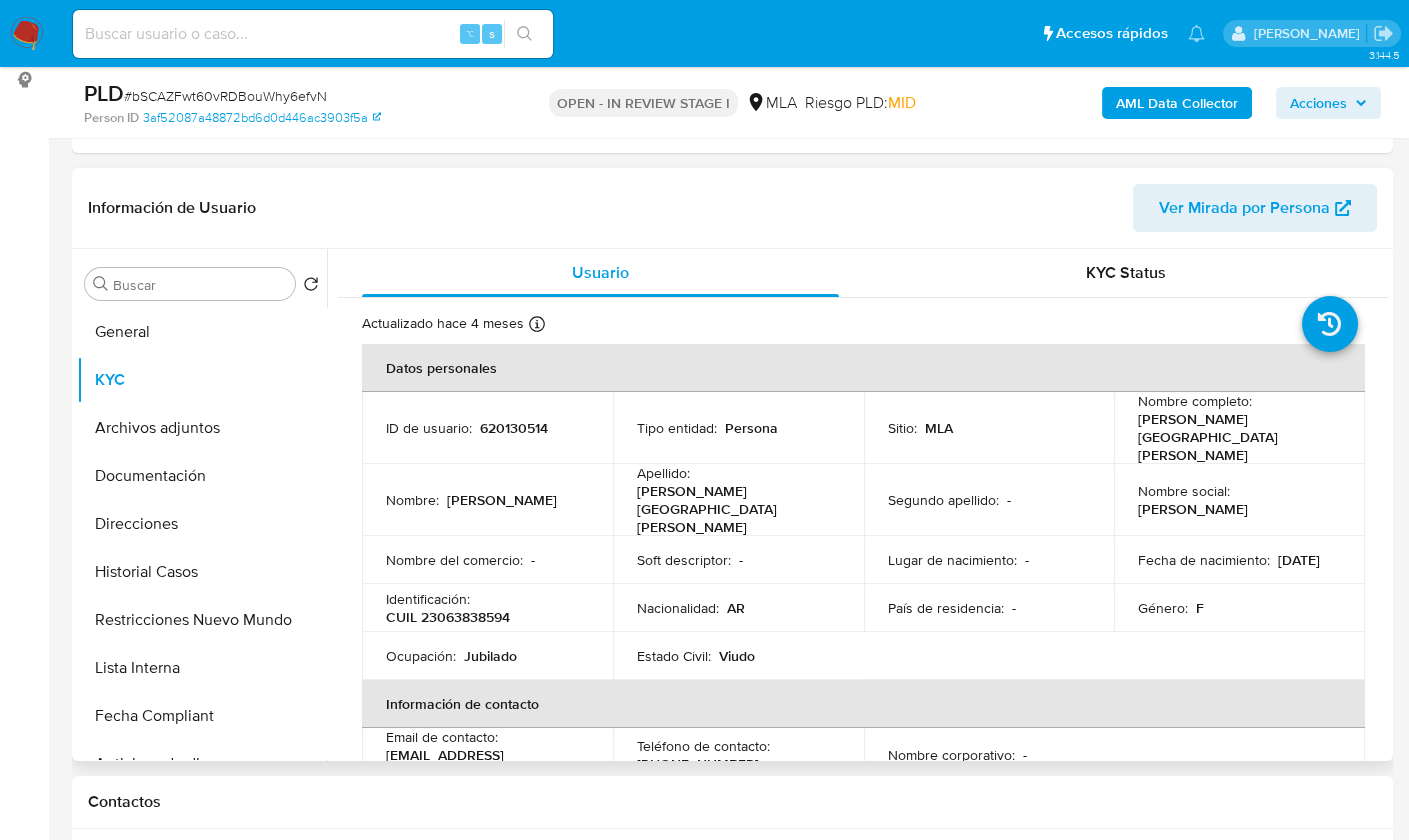 click on "Información de Usuario Ver Mirada por Persona" at bounding box center (732, 208) 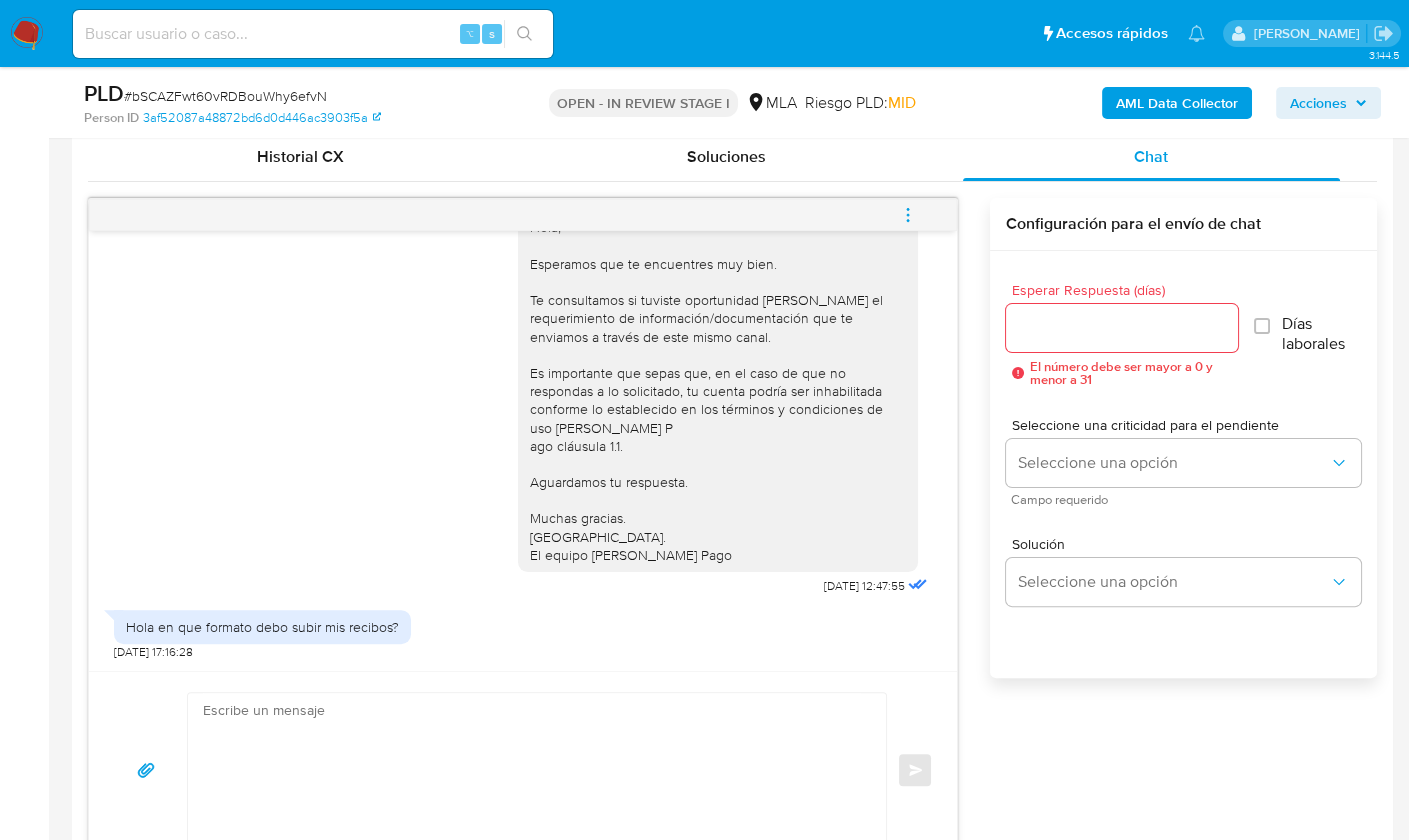scroll, scrollTop: 982, scrollLeft: 0, axis: vertical 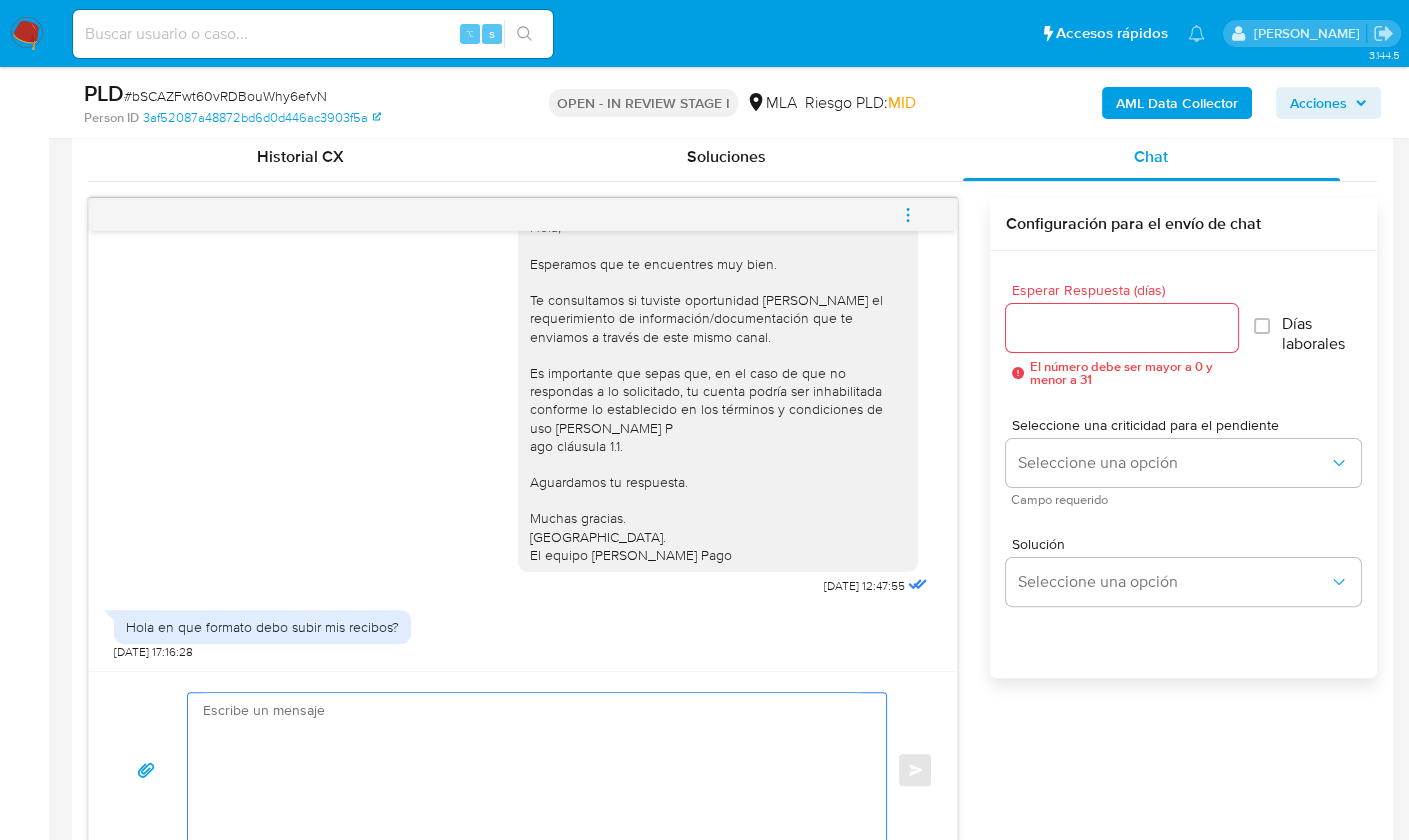 click at bounding box center (532, 770) 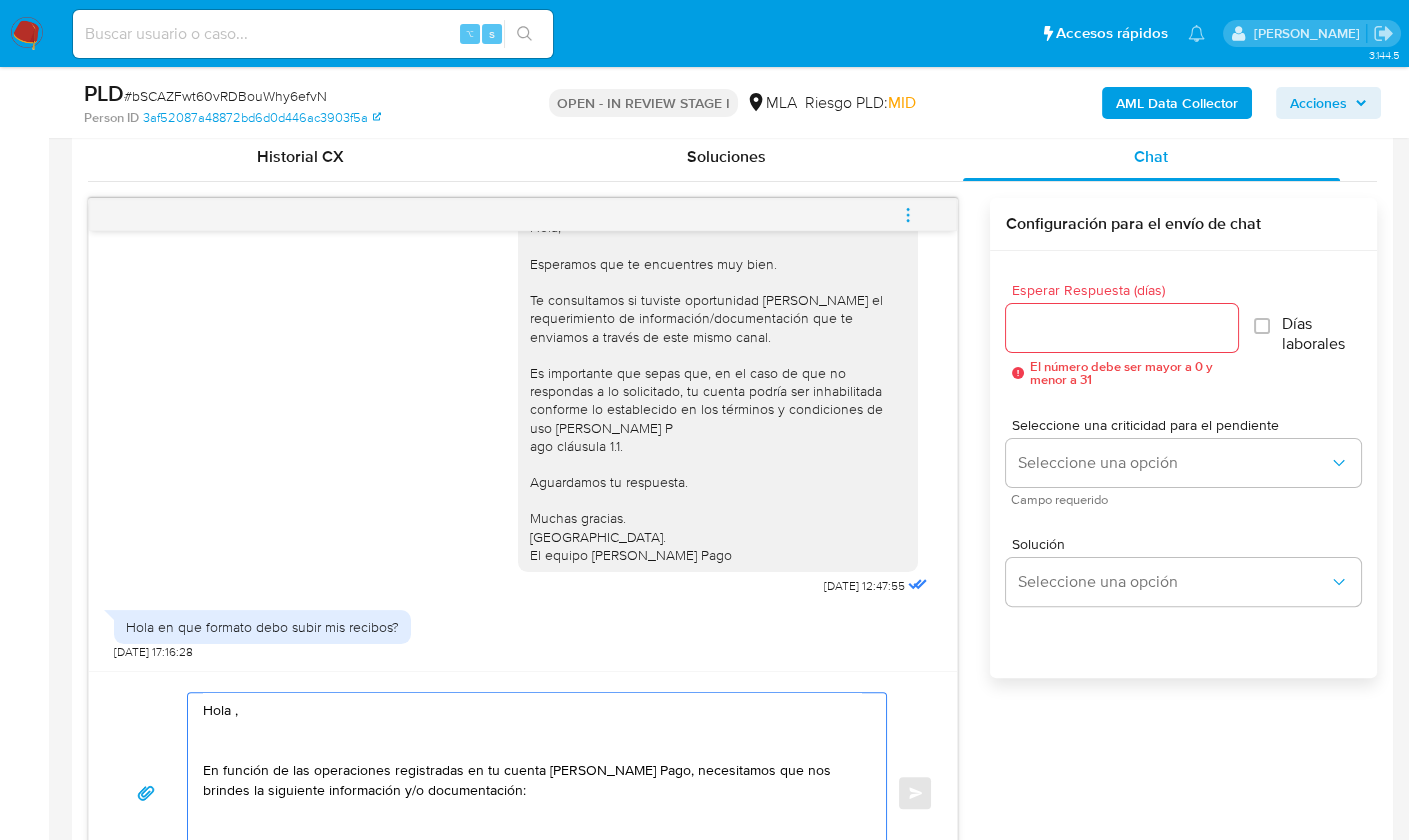 scroll, scrollTop: 167, scrollLeft: 0, axis: vertical 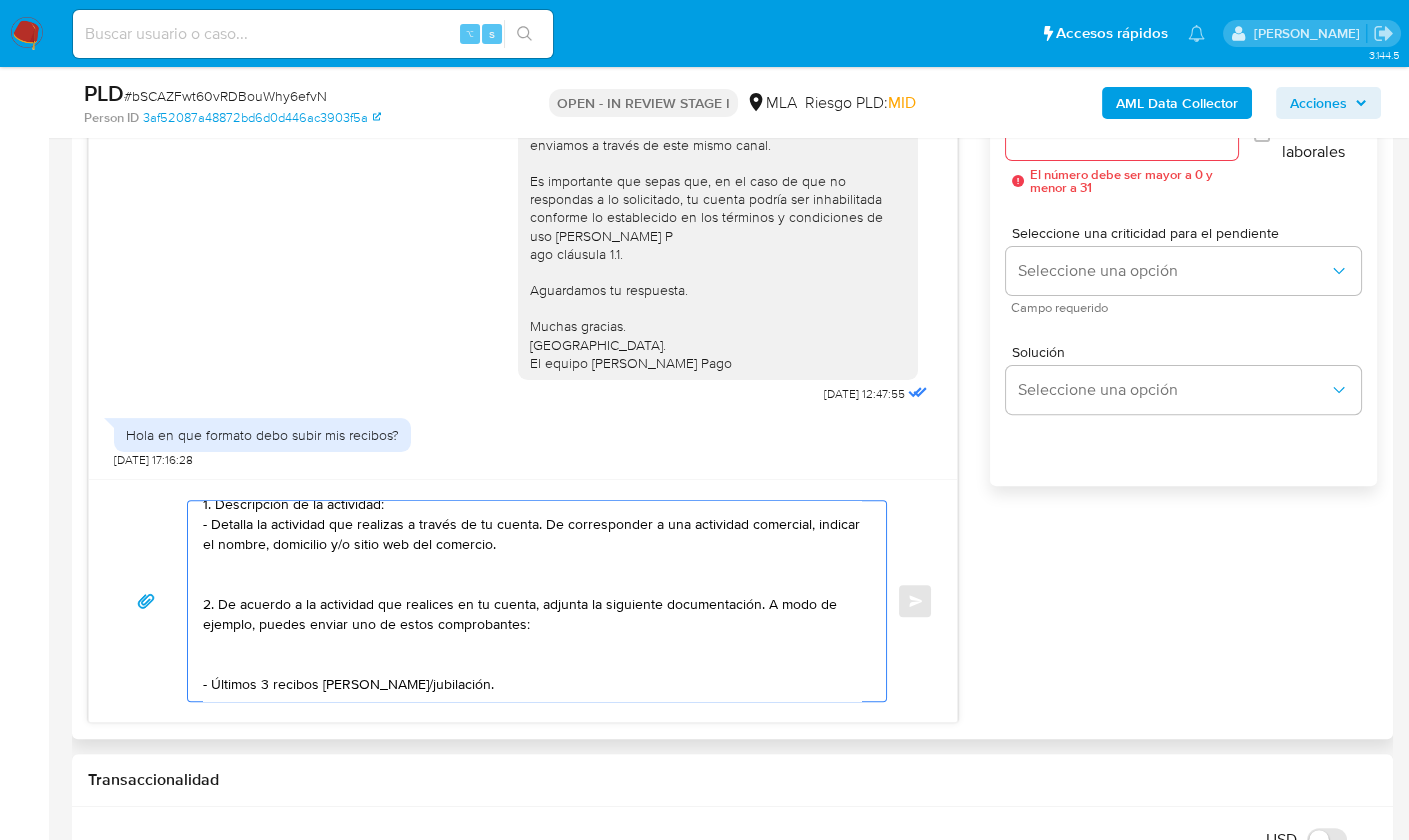 paste on "Es importante que sepas que, en caso de no responder a lo solicitado o si lo presentado resulta insuficiente, tu cuenta podría ser inhabilitada de acuerdo a los términos y condiciones de uso de Mercado Pago.
Formatos admitidos: PDF, JPG, JPEG, TXT, DOC, DOCX, XLS, PNG, XLSX, con un tamaño máximo de 25MB por archivo.
Quedamos aguardando por la información solicitada dentro de los próximos XX días.
Muchas gracias.
Saludos,
Equipo de Mercado Pago." 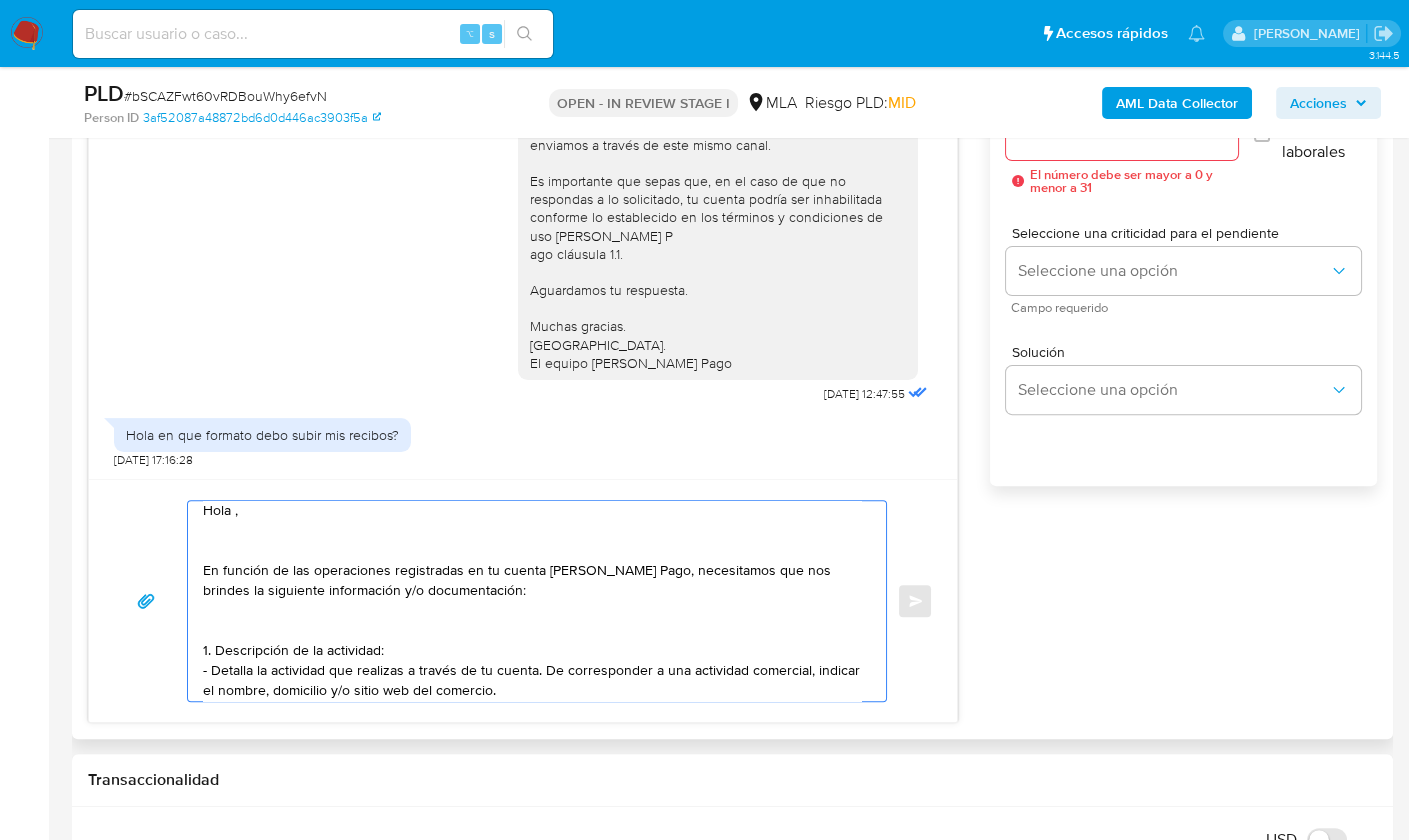 scroll, scrollTop: 0, scrollLeft: 0, axis: both 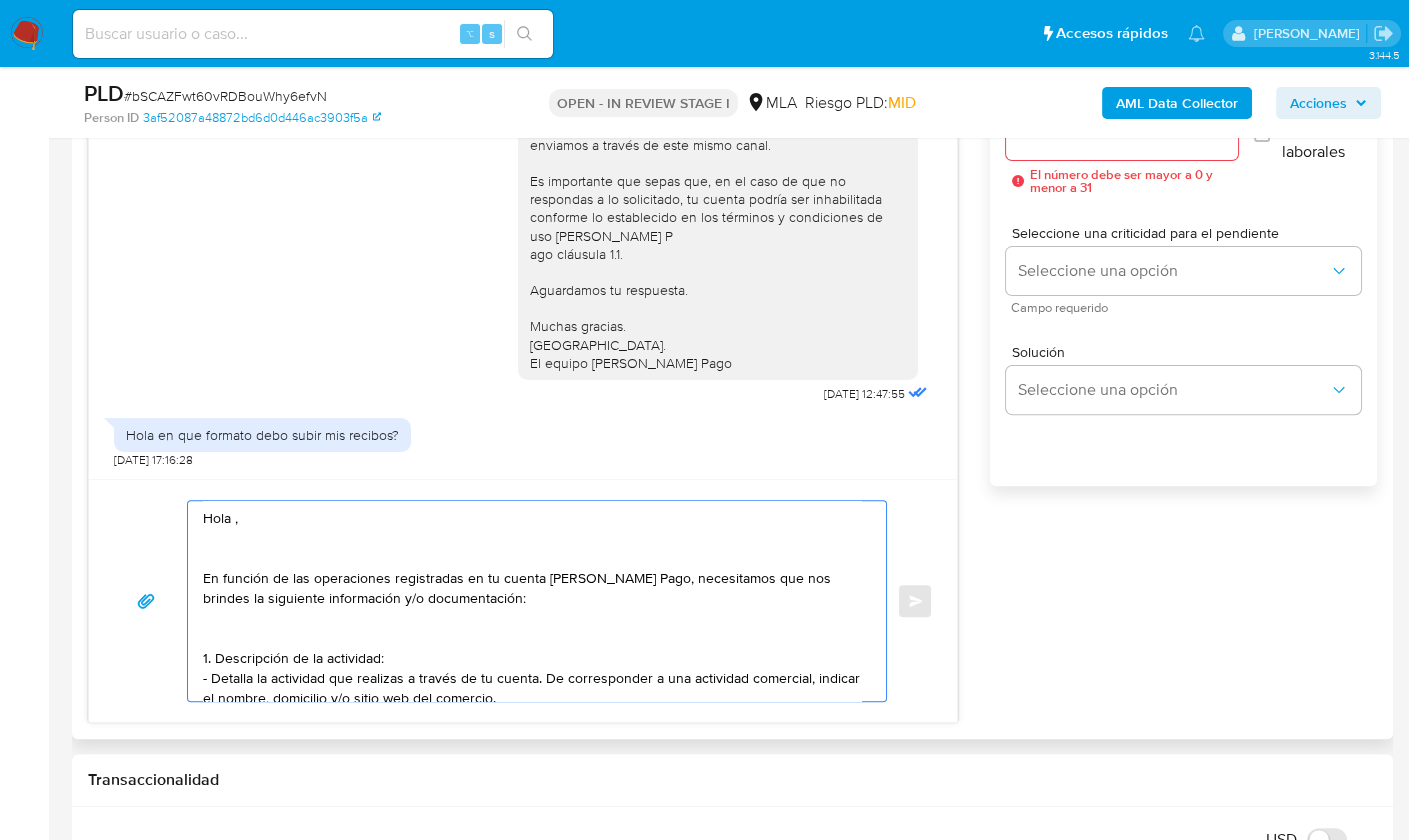 click on "Hola ,
En función de las operaciones registradas en tu cuenta de Mercado Pago, necesitamos que nos brindes la siguiente información y/o documentación:
1. Descripción de la actividad:
- Detalla la actividad que realizas a través de tu cuenta. De corresponder a una actividad comercial, indicar el nombre, domicilio y/o sitio web del comercio.
2. De acuerdo a la actividad que realices en tu cuenta, adjunta la siguiente documentación. A modo de ejemplo, puedes enviar uno de estos comprobantes:
- Últimos 3 recibos de sueldo/jubilación.
Es importante que sepas que, en caso de no responder a lo solicitado o si lo presentado resulta insuficiente, tu cuenta podría ser inhabilitada de acuerdo a los términos y condiciones de uso de Mercado Pago.
Formatos admitidos: PDF, JPG, JPEG, TXT, DOC, DOCX, XLS, PNG, XLSX, con un tamaño máximo de 25MB por archivo.
Quedamos aguardando por la información solicitada dentro de los próximos XX días.
Muchas gracias.
Saludos,
Equipo de Mercado Pago." at bounding box center (532, 601) 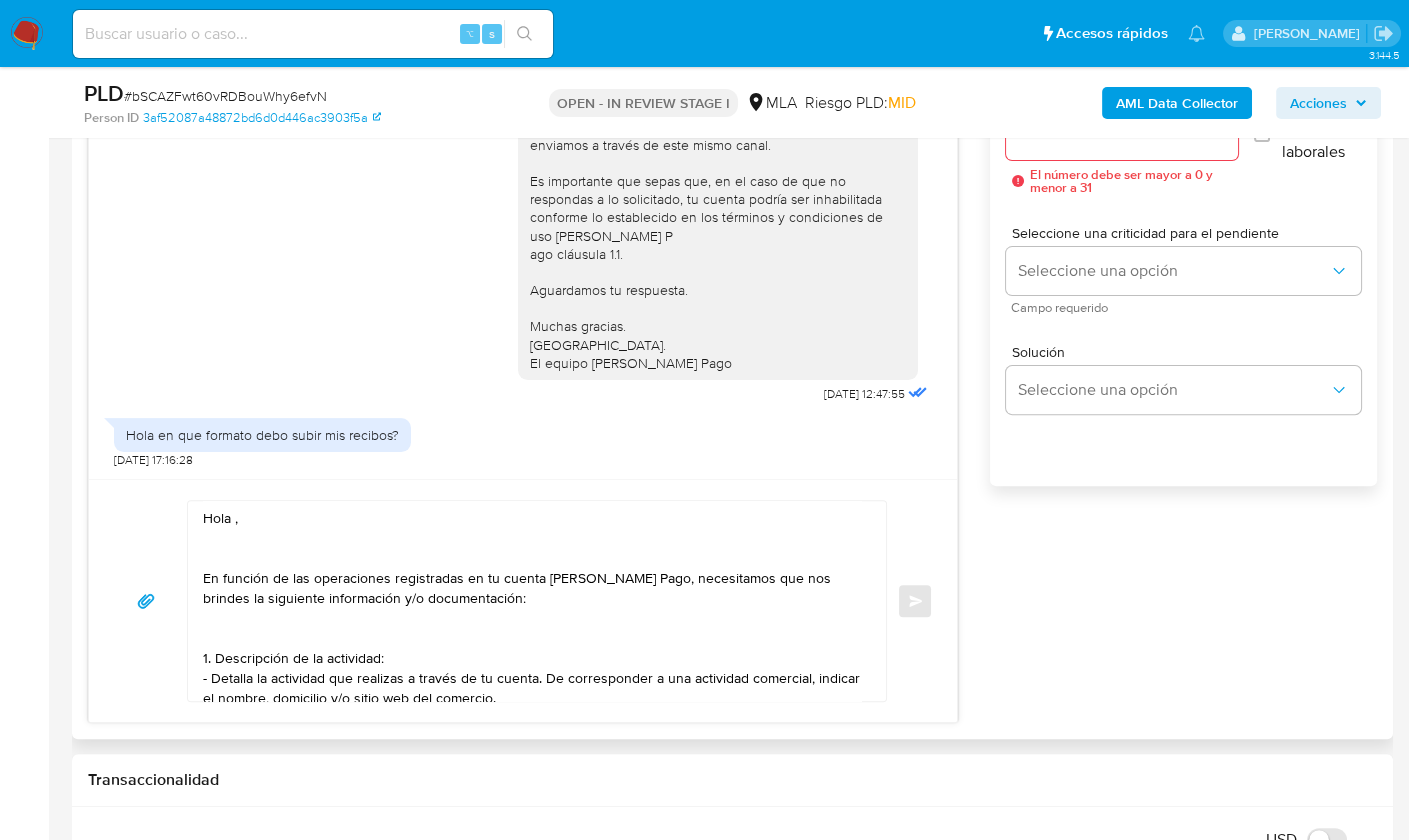 click on "Hola ,
En función de las operaciones registradas en tu cuenta de Mercado Pago, necesitamos que nos brindes la siguiente información y/o documentación:
1. Descripción de la actividad:
- Detalla la actividad que realizas a través de tu cuenta. De corresponder a una actividad comercial, indicar el nombre, domicilio y/o sitio web del comercio.
2. De acuerdo a la actividad que realices en tu cuenta, adjunta la siguiente documentación. A modo de ejemplo, puedes enviar uno de estos comprobantes:
- Últimos 3 recibos de sueldo/jubilación.
Es importante que sepas que, en caso de no responder a lo solicitado o si lo presentado resulta insuficiente, tu cuenta podría ser inhabilitada de acuerdo a los términos y condiciones de uso de Mercado Pago.
Formatos admitidos: PDF, JPG, JPEG, TXT, DOC, DOCX, XLS, PNG, XLSX, con un tamaño máximo de 25MB por archivo.
Quedamos aguardando por la información solicitada dentro de los próximos XX días.
Muchas gracias.
Saludos,
Equipo de Mercado Pago." at bounding box center (532, 601) 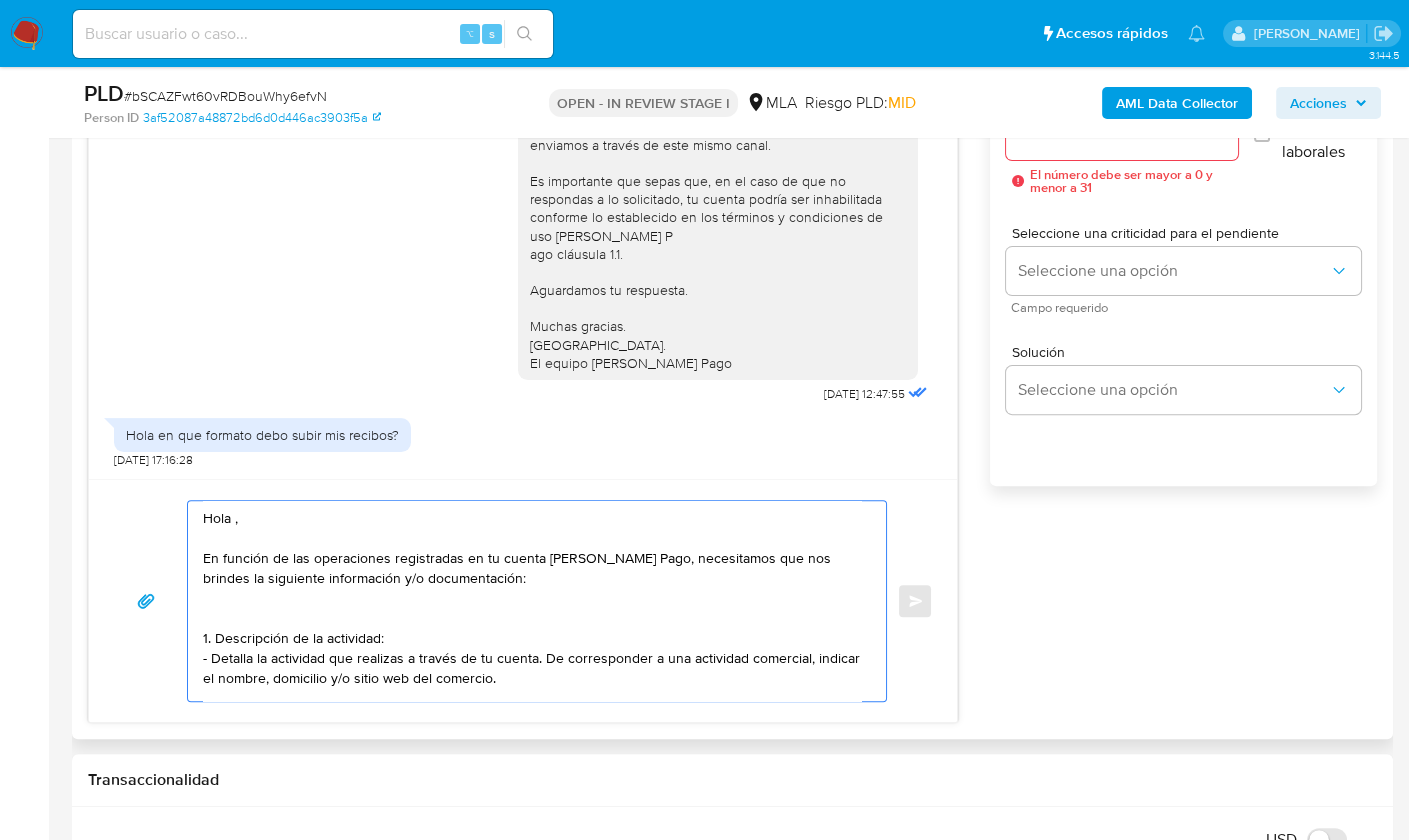 click on "Hola ,
En función de las operaciones registradas en tu cuenta de Mercado Pago, necesitamos que nos brindes la siguiente información y/o documentación:
1. Descripción de la actividad:
- Detalla la actividad que realizas a través de tu cuenta. De corresponder a una actividad comercial, indicar el nombre, domicilio y/o sitio web del comercio.
2. De acuerdo a la actividad que realices en tu cuenta, adjunta la siguiente documentación. A modo de ejemplo, puedes enviar uno de estos comprobantes:
- Últimos 3 recibos de sueldo/jubilación.
Es importante que sepas que, en caso de no responder a lo solicitado o si lo presentado resulta insuficiente, tu cuenta podría ser inhabilitada de acuerdo a los términos y condiciones de uso de Mercado Pago.
Formatos admitidos: PDF, JPG, JPEG, TXT, DOC, DOCX, XLS, PNG, XLSX, con un tamaño máximo de 25MB por archivo.
Quedamos aguardando por la información solicitada dentro de los próximos XX días.
Muchas gracias.
Saludos,
Equipo de Mercado Pago." at bounding box center (532, 601) 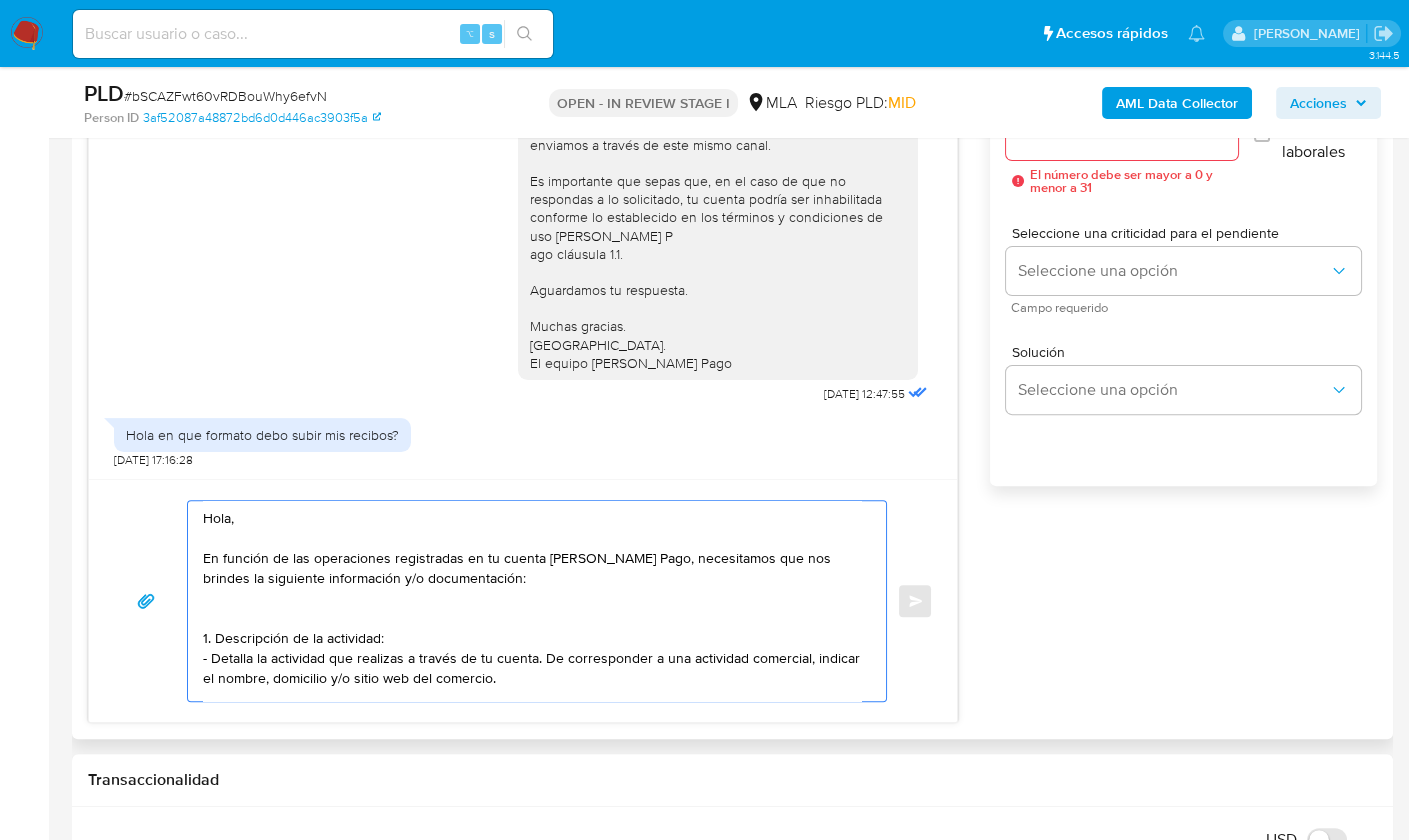 click on "Hola,
En función de las operaciones registradas en tu cuenta de Mercado Pago, necesitamos que nos brindes la siguiente información y/o documentación:
1. Descripción de la actividad:
- Detalla la actividad que realizas a través de tu cuenta. De corresponder a una actividad comercial, indicar el nombre, domicilio y/o sitio web del comercio.
2. De acuerdo a la actividad que realices en tu cuenta, adjunta la siguiente documentación. A modo de ejemplo, puedes enviar uno de estos comprobantes:
- Últimos 3 recibos de sueldo/jubilación.
Es importante que sepas que, en caso de no responder a lo solicitado o si lo presentado resulta insuficiente, tu cuenta podría ser inhabilitada de acuerdo a los términos y condiciones de uso de Mercado Pago.
Formatos admitidos: PDF, JPG, JPEG, TXT, DOC, DOCX, XLS, PNG, XLSX, con un tamaño máximo de 25MB por archivo.
Quedamos aguardando por la información solicitada dentro de los próximos XX días.
Muchas gracias.
Saludos,
Equipo de Mercado Pago." at bounding box center (532, 601) 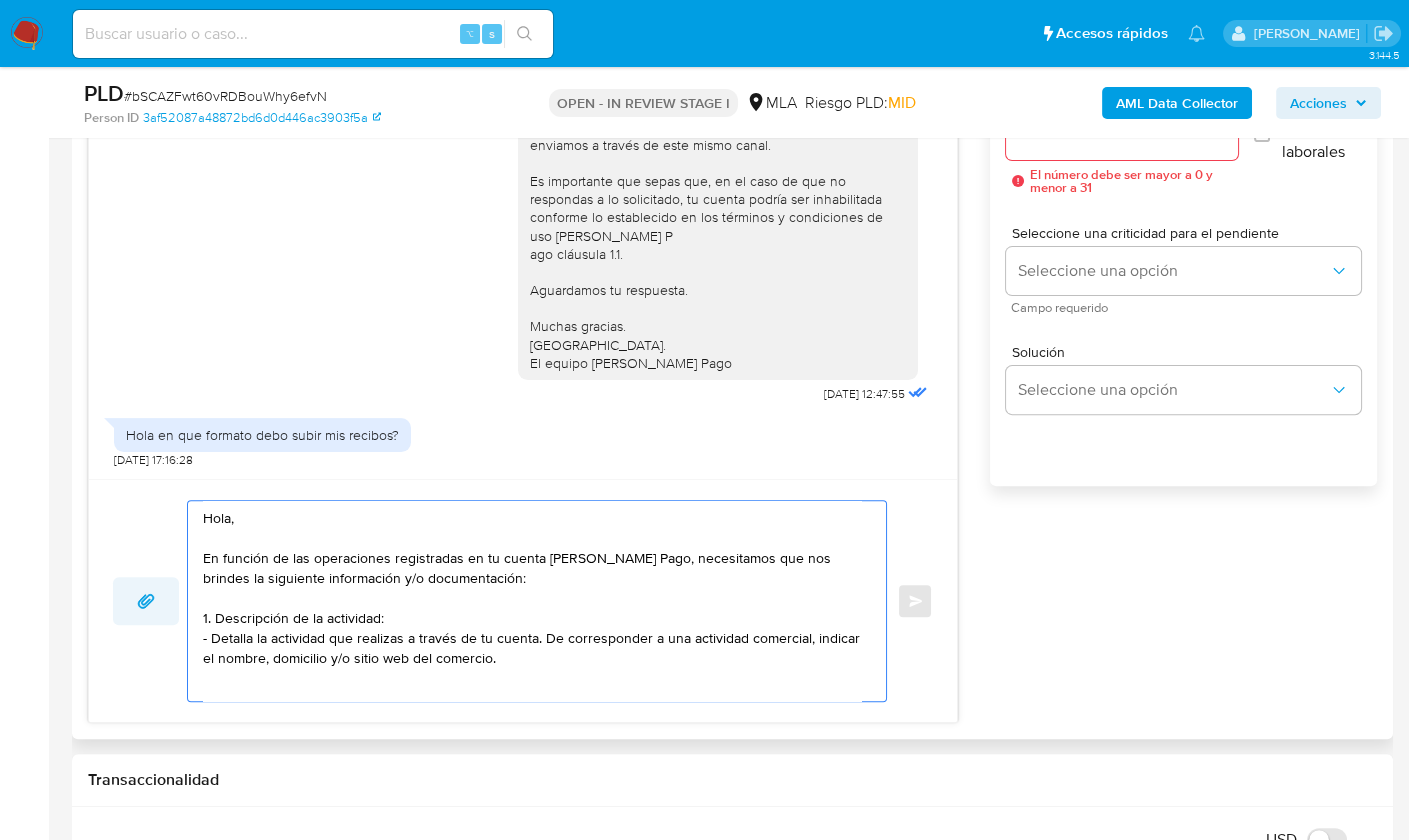 drag, startPoint x: 415, startPoint y: 636, endPoint x: 169, endPoint y: 613, distance: 247.07286 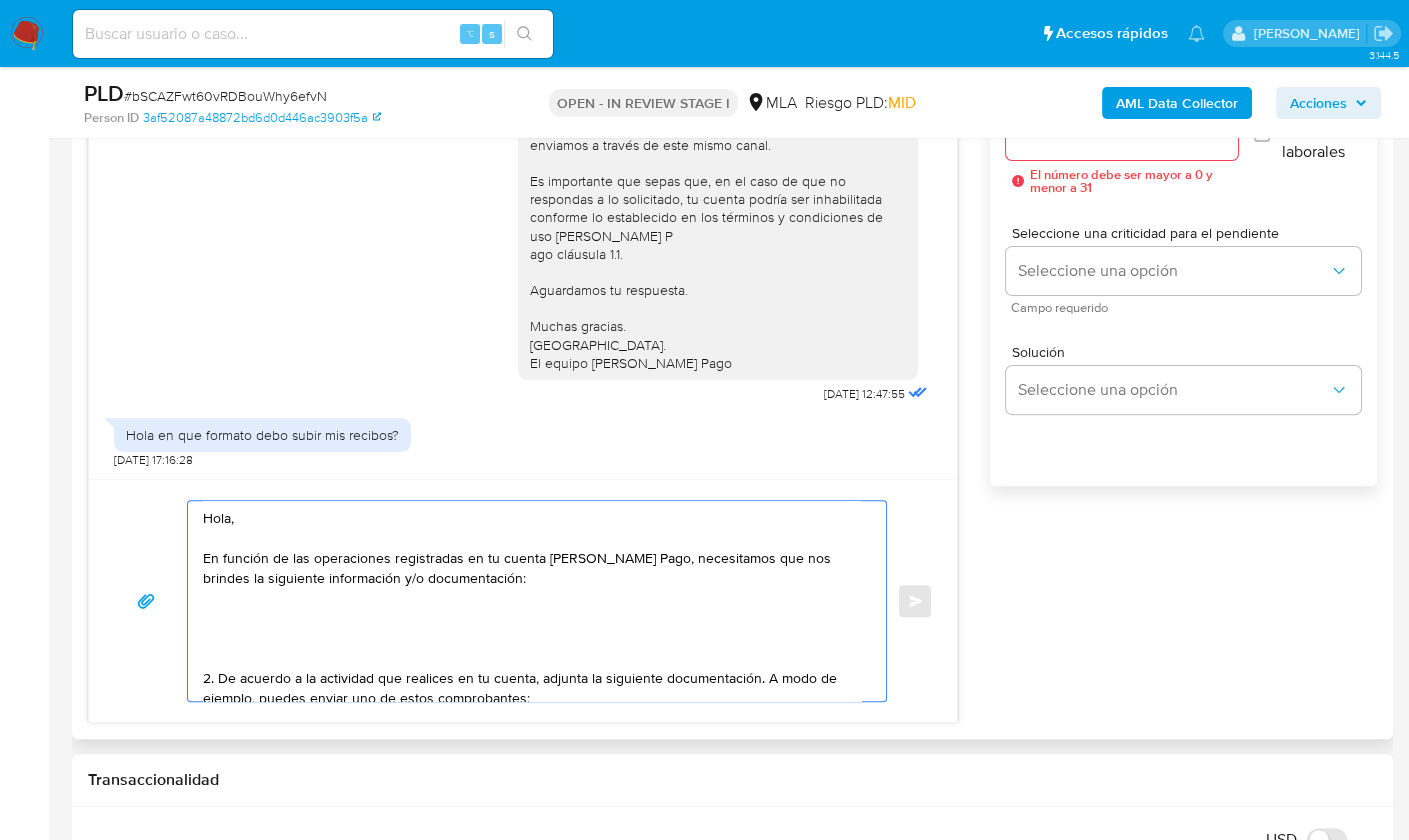 click on "Hola,
En función de las operaciones registradas en tu cuenta de Mercado Pago, necesitamos que nos brindes la siguiente información y/o documentación:
2. De acuerdo a la actividad que realices en tu cuenta, adjunta la siguiente documentación. A modo de ejemplo, puedes enviar uno de estos comprobantes:
- Últimos 3 recibos de sueldo/jubilación.
Es importante que sepas que, en caso de no responder a lo solicitado o si lo presentado resulta insuficiente, tu cuenta podría ser inhabilitada de acuerdo a los términos y condiciones de uso de Mercado Pago.
Formatos admitidos: PDF, JPG, JPEG, TXT, DOC, DOCX, XLS, PNG, XLSX, con un tamaño máximo de 25MB por archivo.
Quedamos aguardando por la información solicitada dentro de los próximos XX días.
Muchas gracias.
Saludos,
Equipo de Mercado Pago." at bounding box center (532, 601) 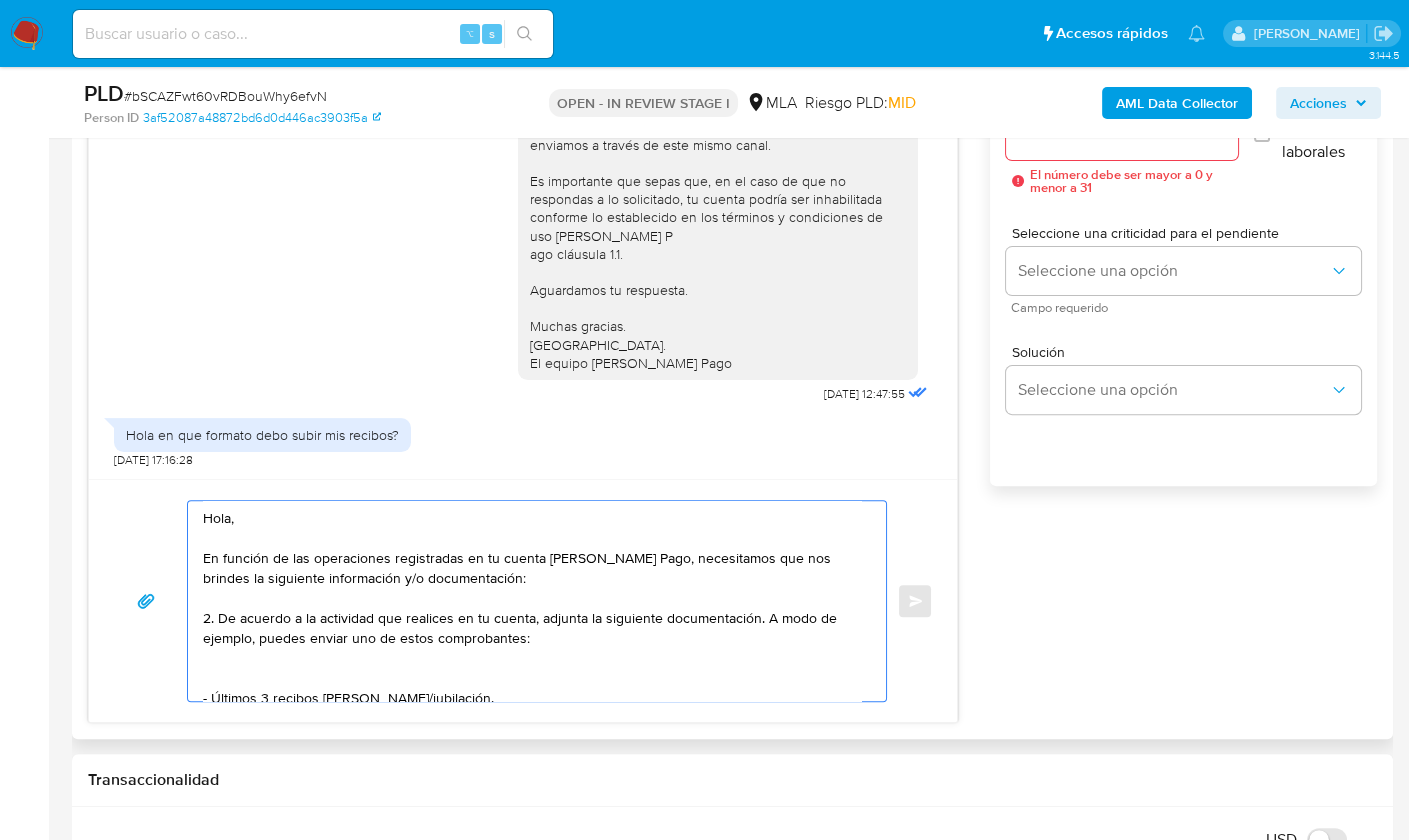 click on "Hola,
En función de las operaciones registradas en tu cuenta de Mercado Pago, necesitamos que nos brindes la siguiente información y/o documentación:
2. De acuerdo a la actividad que realices en tu cuenta, adjunta la siguiente documentación. A modo de ejemplo, puedes enviar uno de estos comprobantes:
- Últimos 3 recibos de sueldo/jubilación.
Es importante que sepas que, en caso de no responder a lo solicitado o si lo presentado resulta insuficiente, tu cuenta podría ser inhabilitada de acuerdo a los términos y condiciones de uso de Mercado Pago.
Formatos admitidos: PDF, JPG, JPEG, TXT, DOC, DOCX, XLS, PNG, XLSX, con un tamaño máximo de 25MB por archivo.
Quedamos aguardando por la información solicitada dentro de los próximos XX días.
Muchas gracias.
Saludos,
Equipo de Mercado Pago." at bounding box center (532, 601) 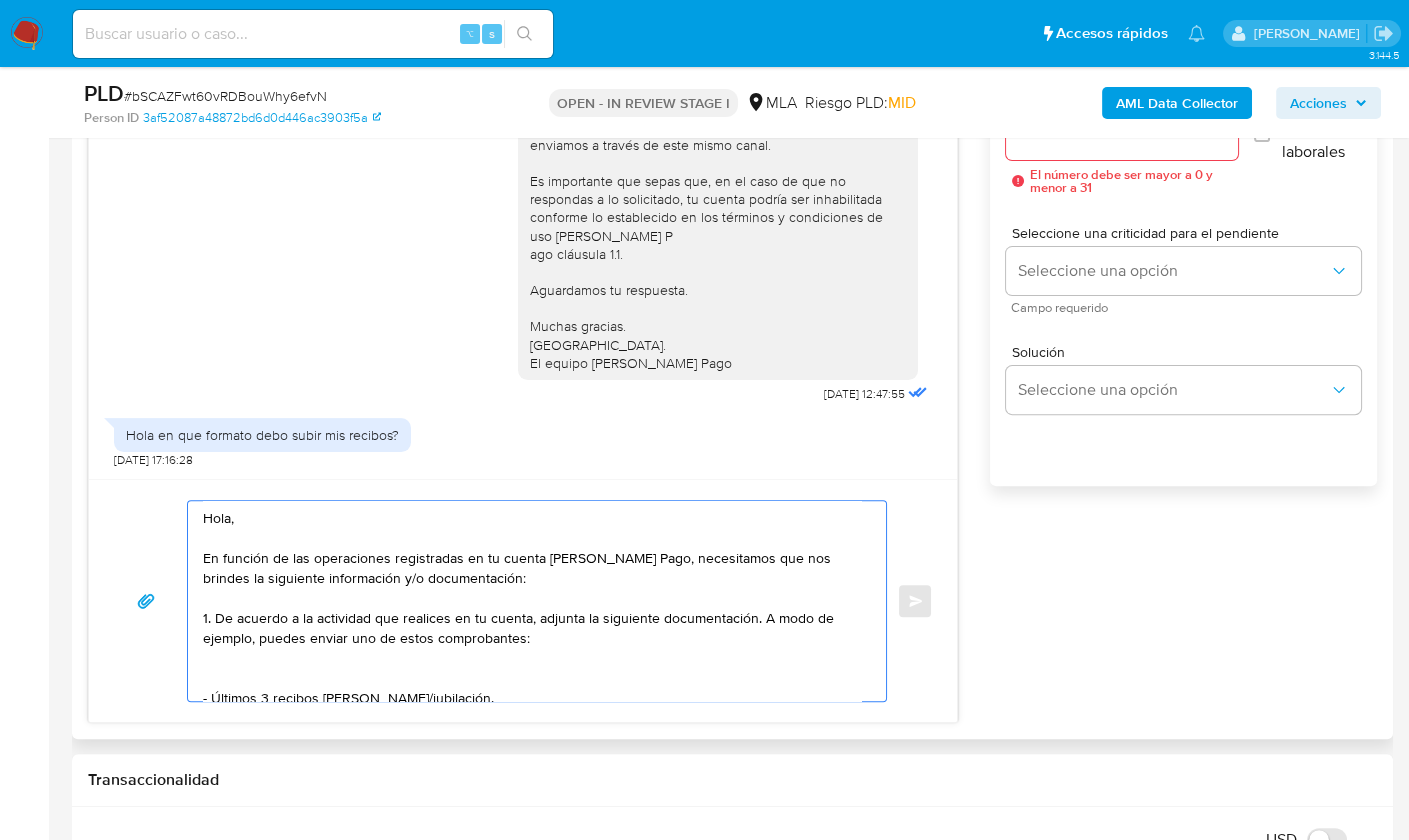 click on "Hola,
En función de las operaciones registradas en tu cuenta de Mercado Pago, necesitamos que nos brindes la siguiente información y/o documentación:
1. De acuerdo a la actividad que realices en tu cuenta, adjunta la siguiente documentación. A modo de ejemplo, puedes enviar uno de estos comprobantes:
- Últimos 3 recibos de sueldo/jubilación.
Es importante que sepas que, en caso de no responder a lo solicitado o si lo presentado resulta insuficiente, tu cuenta podría ser inhabilitada de acuerdo a los términos y condiciones de uso de Mercado Pago.
Formatos admitidos: PDF, JPG, JPEG, TXT, DOC, DOCX, XLS, PNG, XLSX, con un tamaño máximo de 25MB por archivo.
Quedamos aguardando por la información solicitada dentro de los próximos XX días.
Muchas gracias.
Saludos,
Equipo de Mercado Pago." at bounding box center [532, 601] 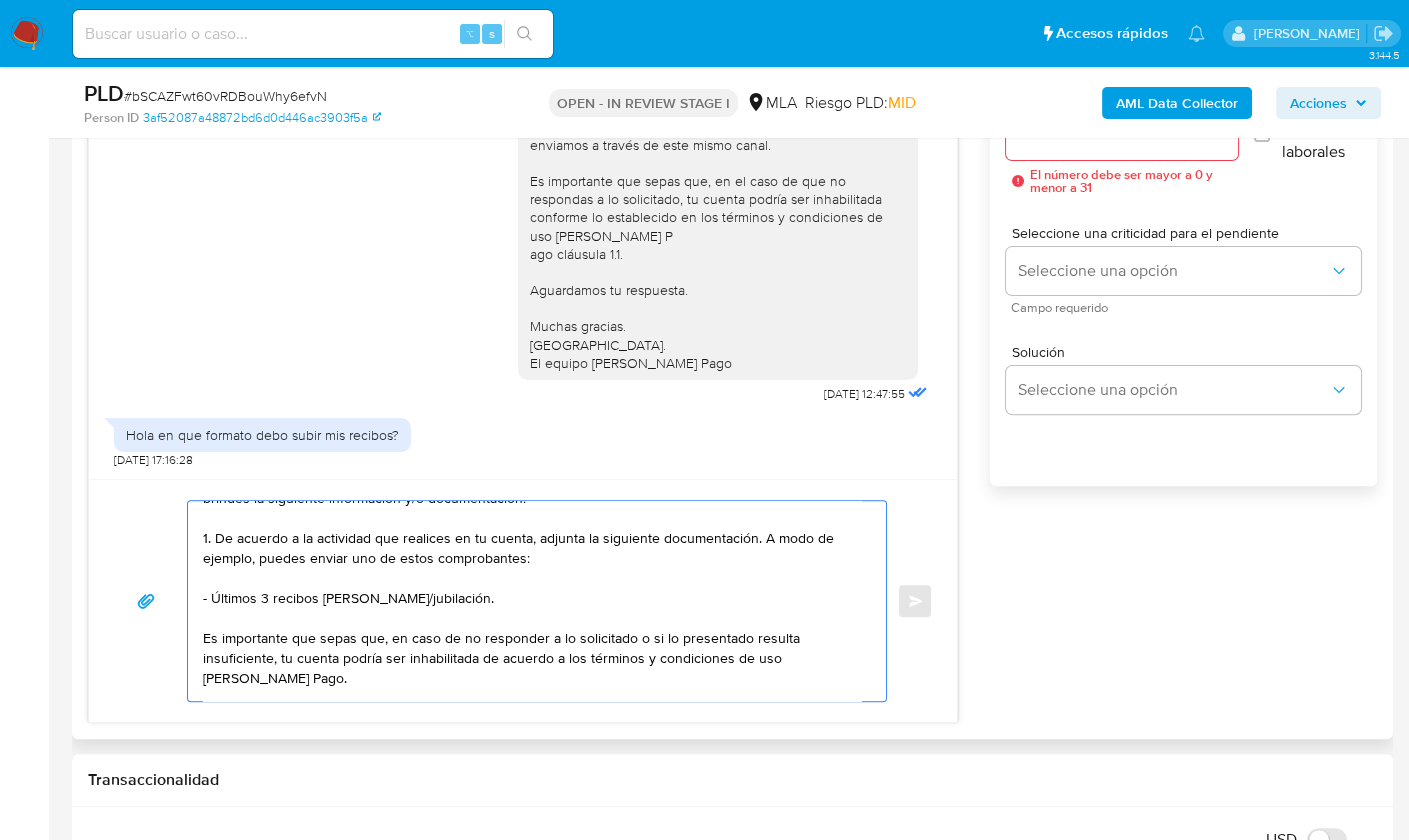 scroll, scrollTop: 119, scrollLeft: 0, axis: vertical 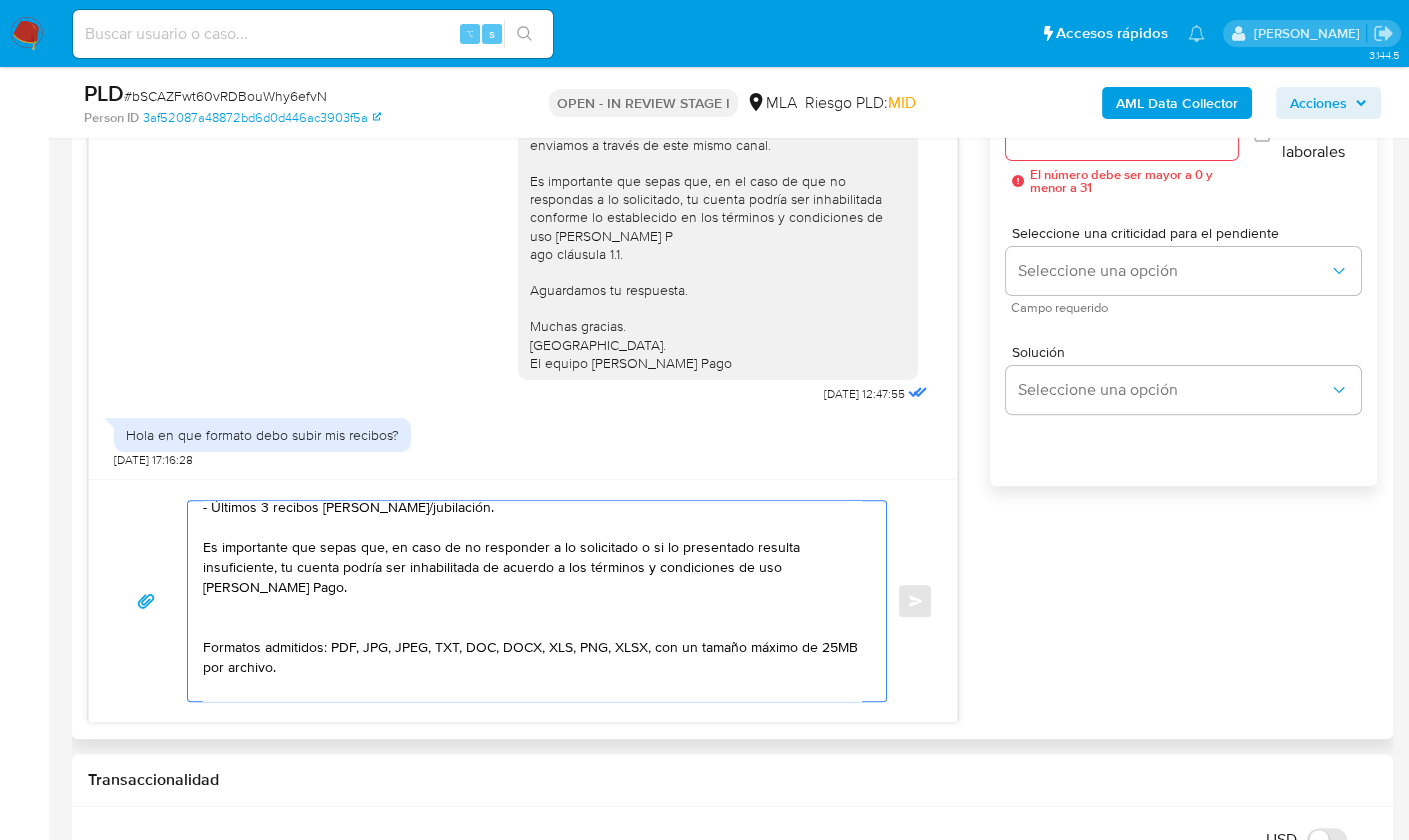 drag, startPoint x: 202, startPoint y: 597, endPoint x: 308, endPoint y: 688, distance: 139.70326 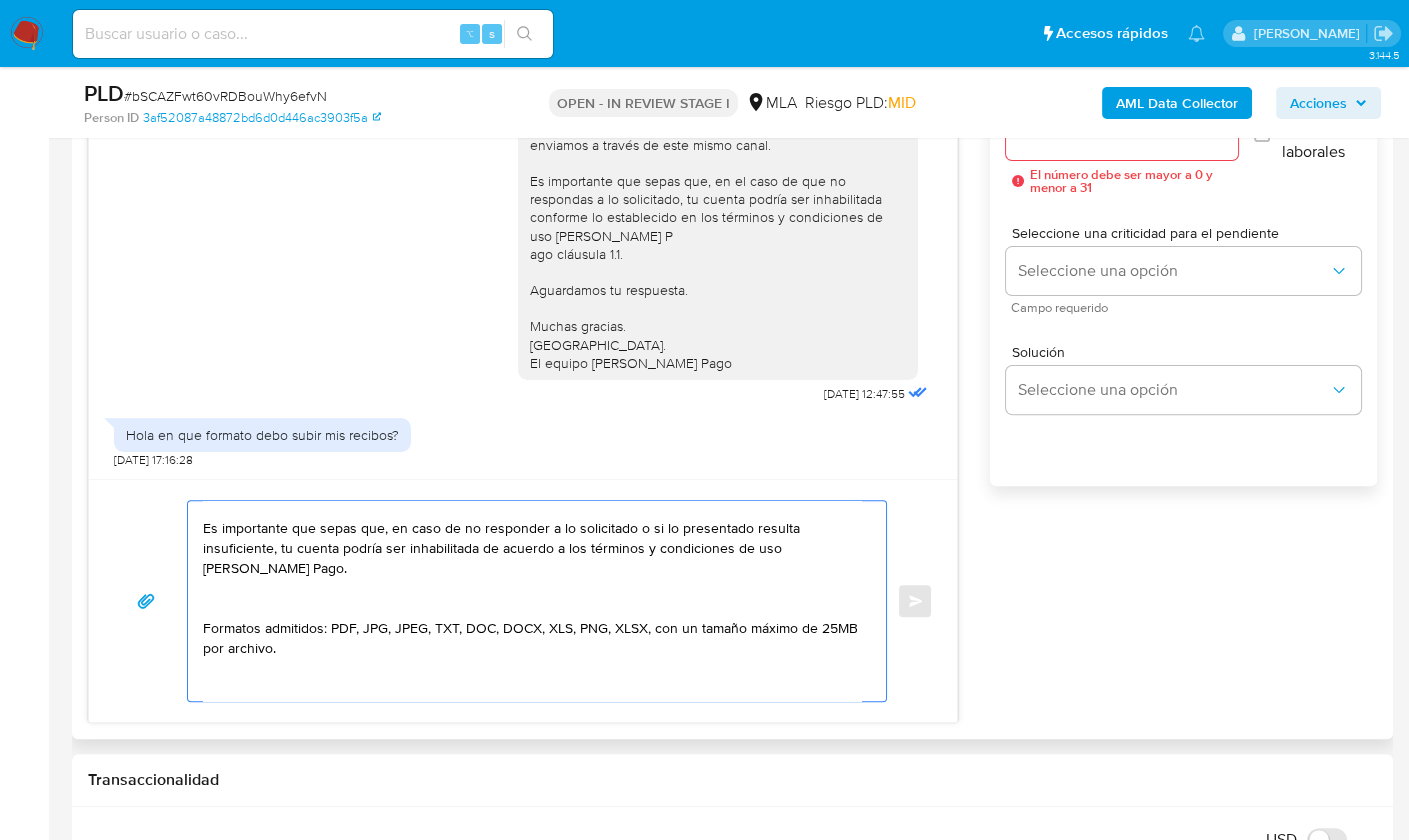 click on "Hola,
En función de las operaciones registradas en tu cuenta de Mercado Pago, necesitamos que nos brindes la siguiente información y/o documentación:
1. De acuerdo a la actividad que realices en tu cuenta, adjunta la siguiente documentación. A modo de ejemplo, puedes enviar uno de estos comprobantes:
- Últimos 3 recibos de sueldo/jubilación.
Es importante que sepas que, en caso de no responder a lo solicitado o si lo presentado resulta insuficiente, tu cuenta podría ser inhabilitada de acuerdo a los términos y condiciones de uso de Mercado Pago.
Formatos admitidos: PDF, JPG, JPEG, TXT, DOC, DOCX, XLS, PNG, XLSX, con un tamaño máximo de 25MB por archivo.
Quedamos aguardando por la información solicitada dentro de los próximos XX días.
Muchas gracias.
Saludos,
Equipo de Mercado Pago." at bounding box center [532, 601] 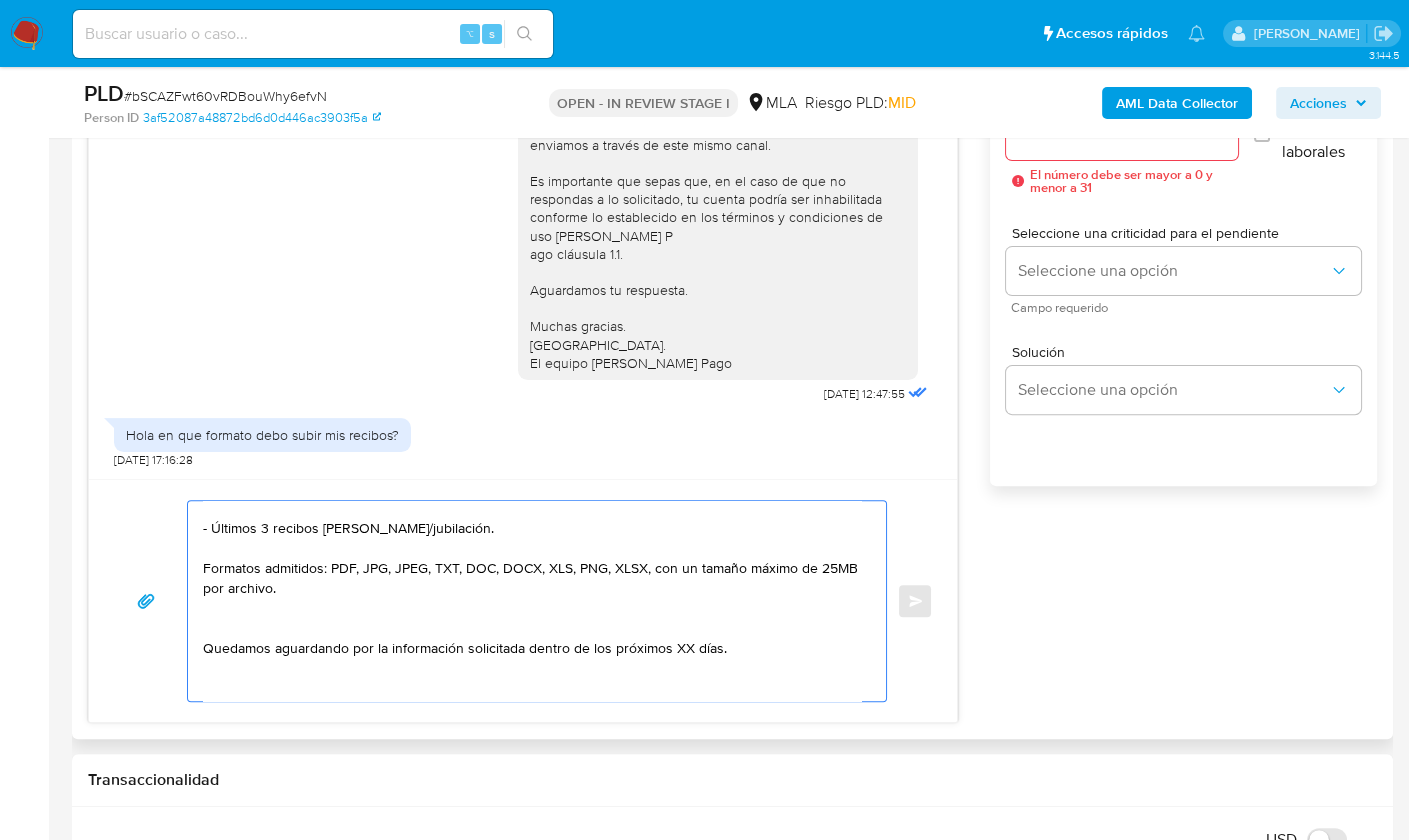 scroll, scrollTop: 130, scrollLeft: 0, axis: vertical 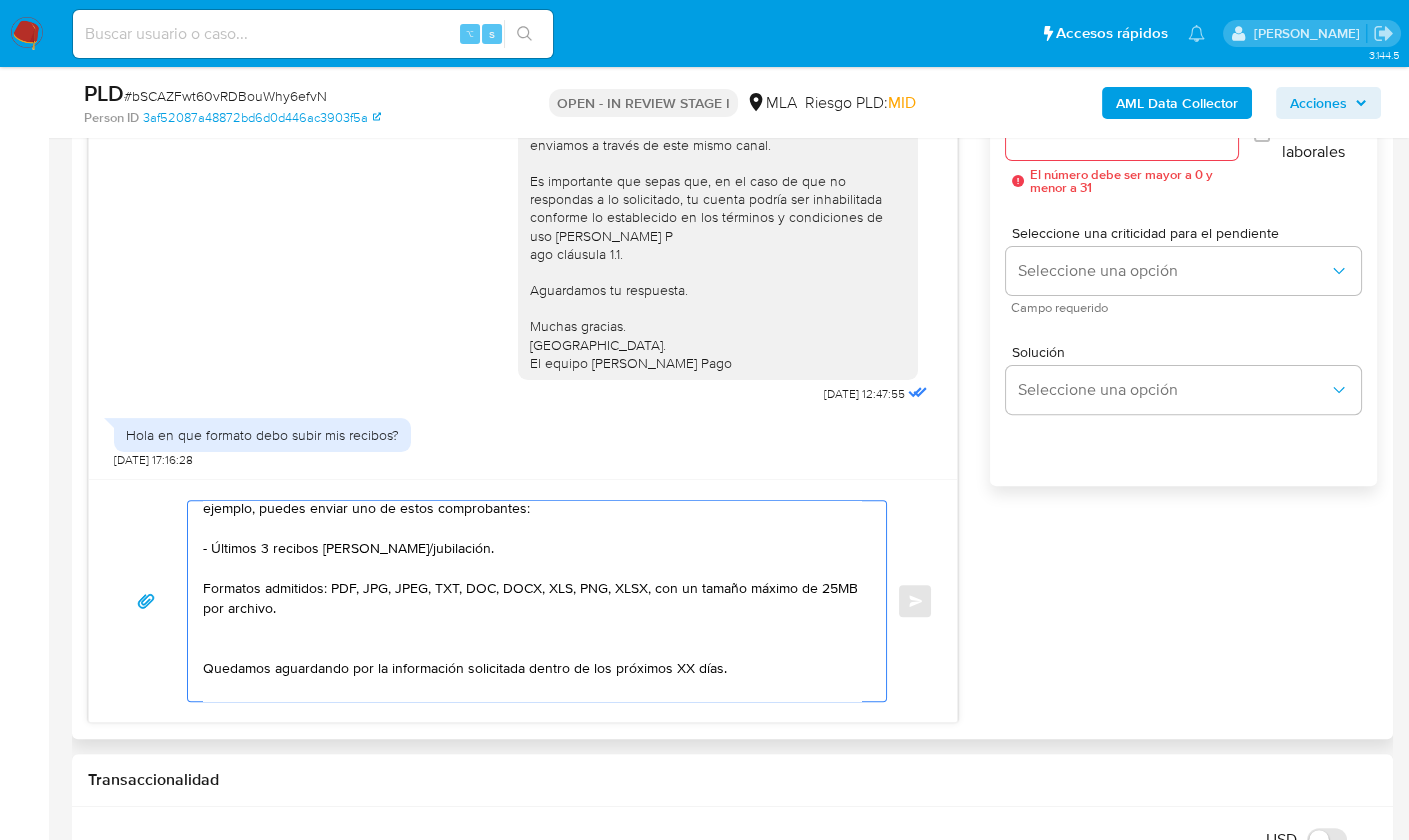 click on "Hola,
En función de las operaciones registradas en tu cuenta de Mercado Pago, necesitamos que nos brindes la siguiente información y/o documentación:
1. De acuerdo a la actividad que realices en tu cuenta, adjunta la siguiente documentación. A modo de ejemplo, puedes enviar uno de estos comprobantes:
- Últimos 3 recibos de sueldo/jubilación.
Formatos admitidos: PDF, JPG, JPEG, TXT, DOC, DOCX, XLS, PNG, XLSX, con un tamaño máximo de 25MB por archivo.
Quedamos aguardando por la información solicitada dentro de los próximos XX días.
Muchas gracias.
Saludos,
Equipo de Mercado Pago." at bounding box center (532, 601) 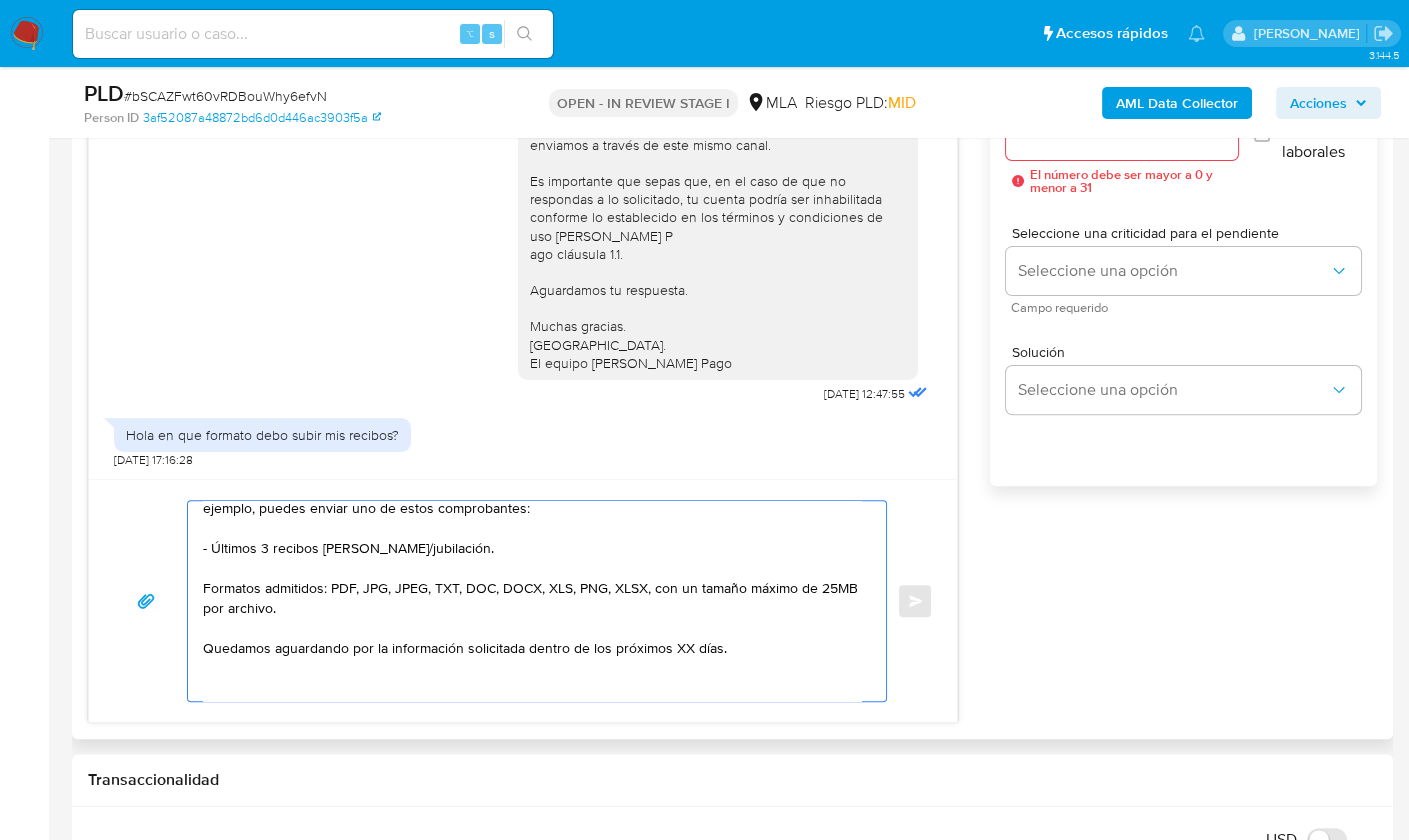 drag, startPoint x: 712, startPoint y: 652, endPoint x: 522, endPoint y: 648, distance: 190.0421 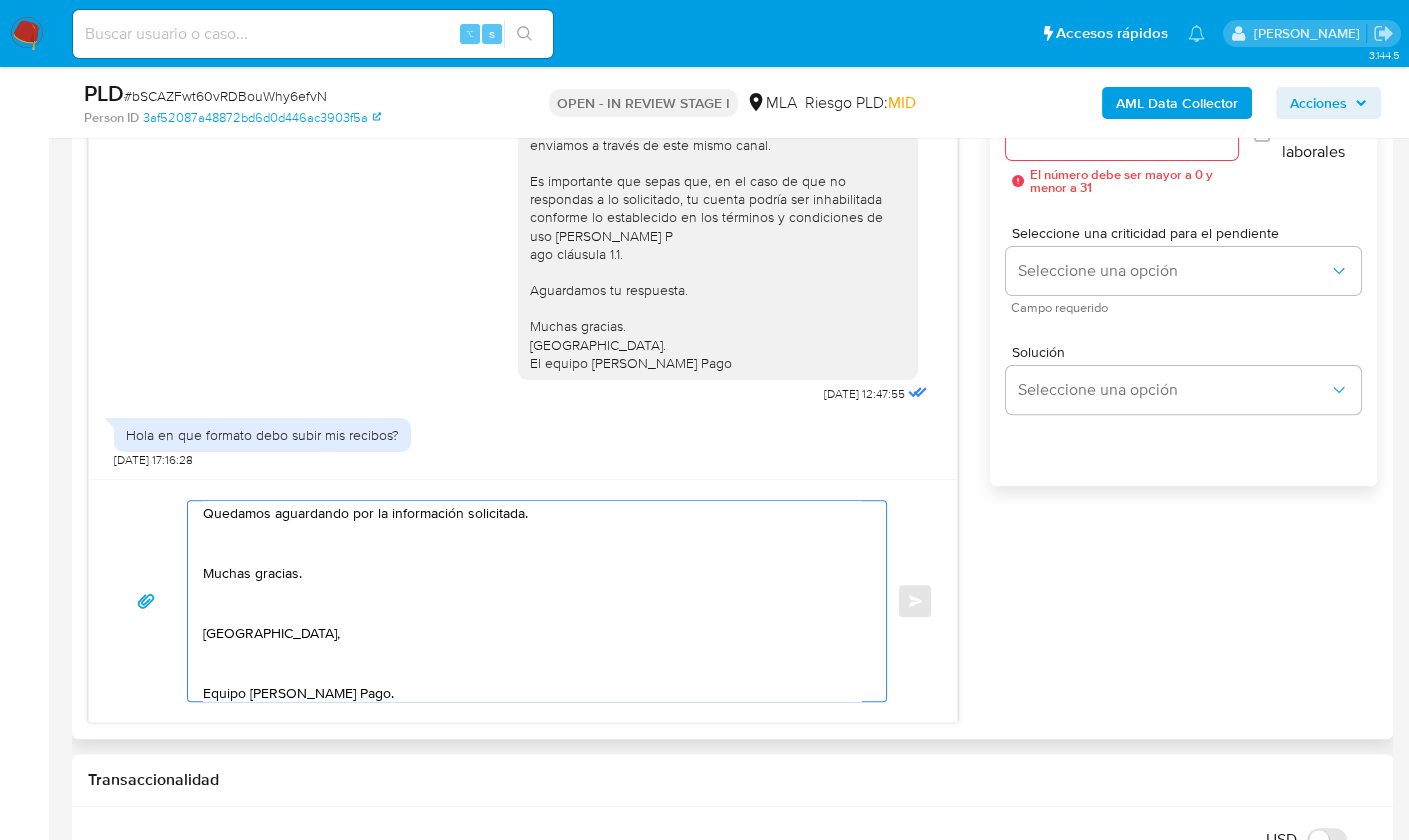 scroll, scrollTop: 261, scrollLeft: 0, axis: vertical 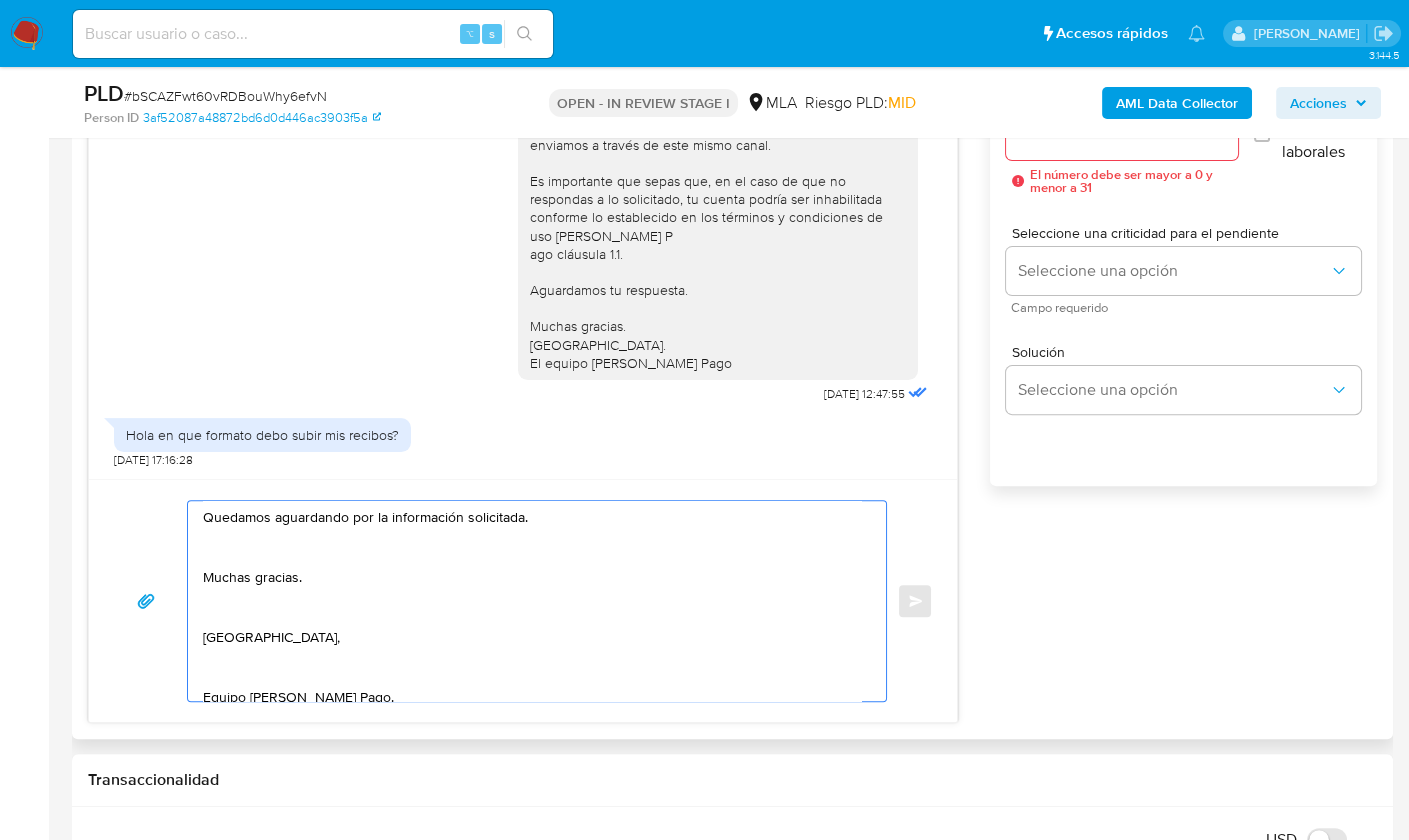 click on "Hola,
En función de las operaciones registradas en tu cuenta de Mercado Pago, necesitamos que nos brindes la siguiente información y/o documentación:
1. De acuerdo a la actividad que realices en tu cuenta, adjunta la siguiente documentación. A modo de ejemplo, puedes enviar uno de estos comprobantes:
- Últimos 3 recibos de sueldo/jubilación.
Formatos admitidos: PDF, JPG, JPEG, TXT, DOC, DOCX, XLS, PNG, XLSX, con un tamaño máximo de 25MB por archivo.
Quedamos aguardando por la información solicitada.
Muchas gracias.
Saludos,
Equipo de Mercado Pago." at bounding box center (532, 601) 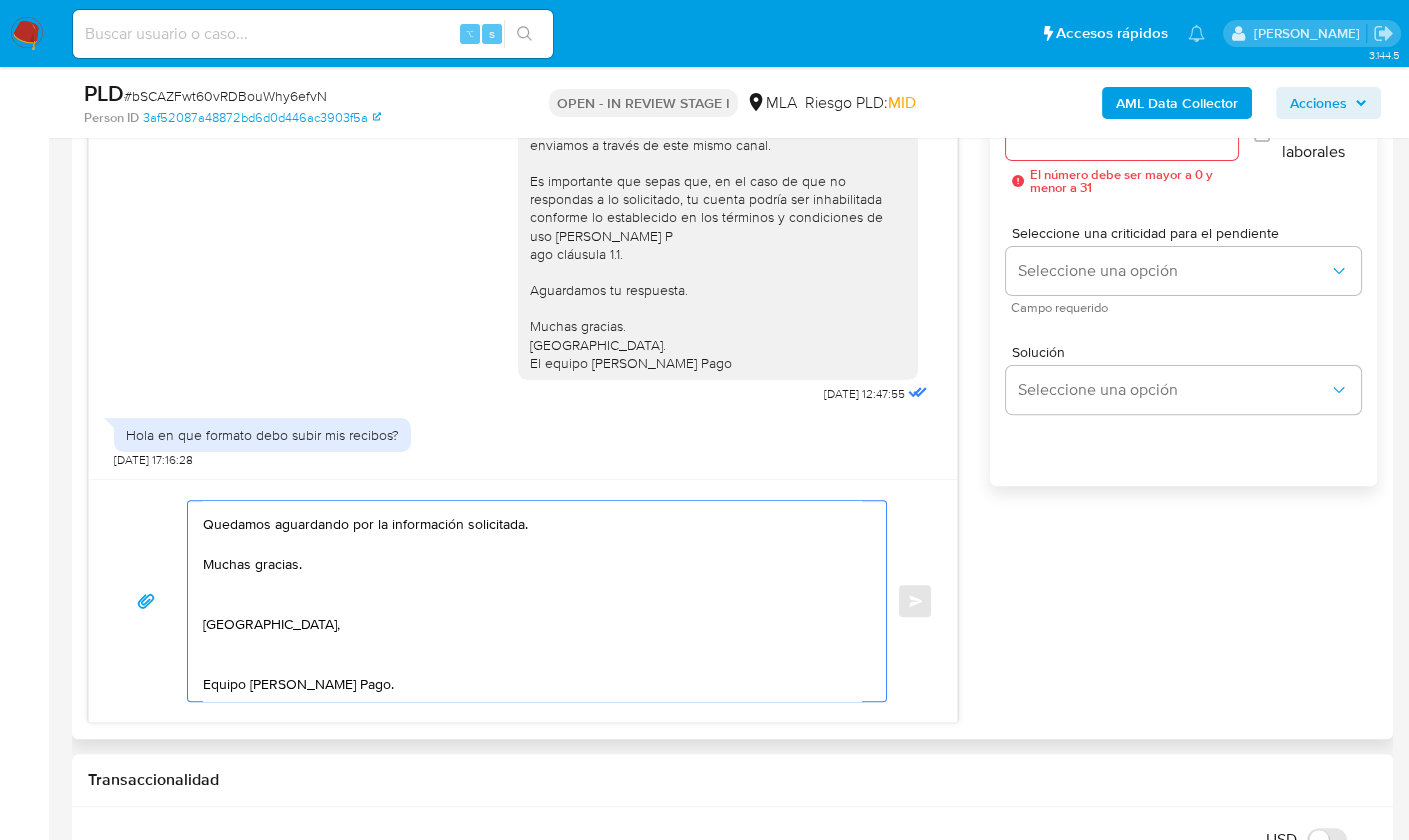 click on "Hola,
En función de las operaciones registradas en tu cuenta de Mercado Pago, necesitamos que nos brindes la siguiente información y/o documentación:
1. De acuerdo a la actividad que realices en tu cuenta, adjunta la siguiente documentación. A modo de ejemplo, puedes enviar uno de estos comprobantes:
- Últimos 3 recibos de sueldo/jubilación.
Formatos admitidos: PDF, JPG, JPEG, TXT, DOC, DOCX, XLS, PNG, XLSX, con un tamaño máximo de 25MB por archivo.
Quedamos aguardando por la información solicitada.
Muchas gracias.
Saludos,
Equipo de Mercado Pago." at bounding box center (532, 601) 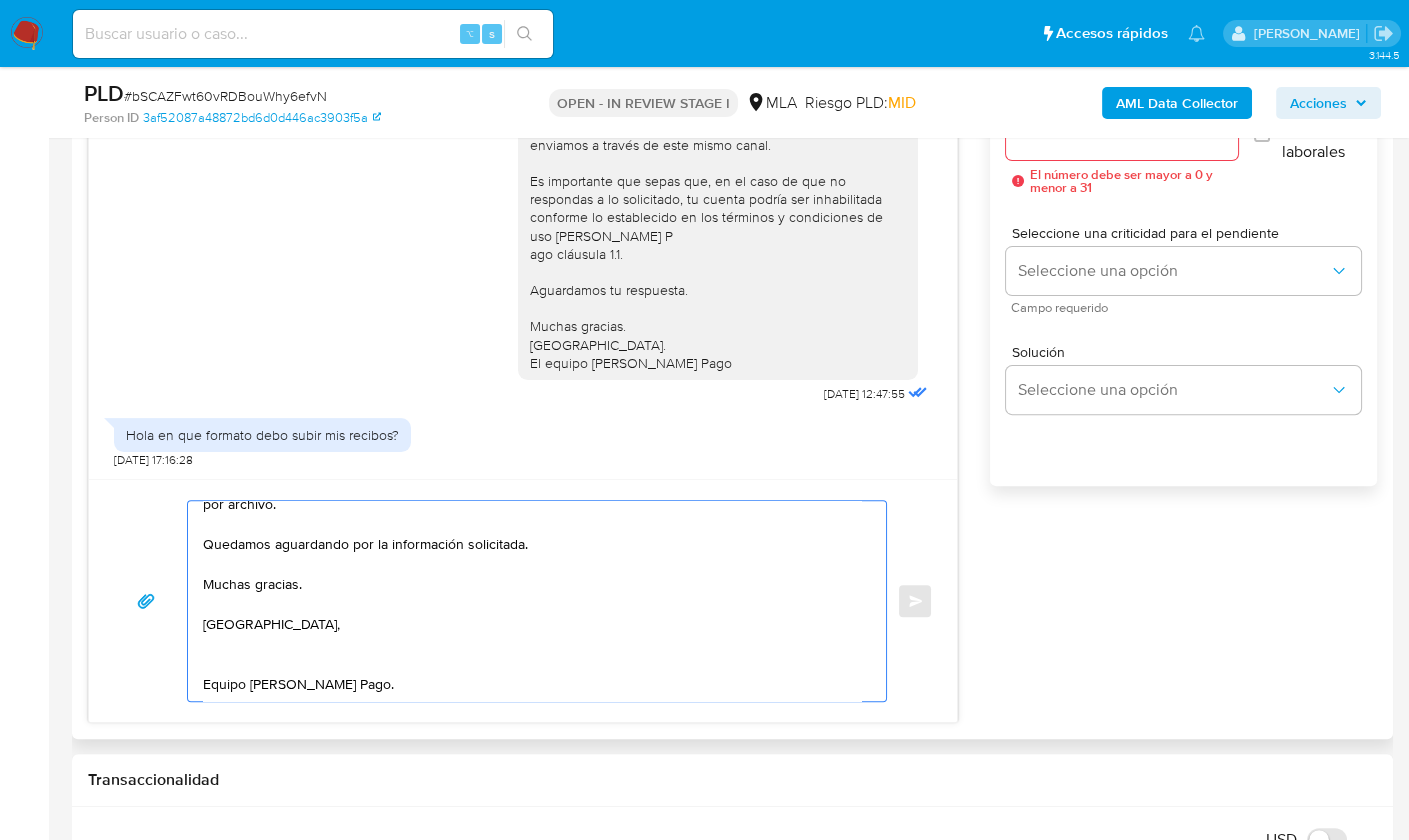 click on "Hola,
En función de las operaciones registradas en tu cuenta de Mercado Pago, necesitamos que nos brindes la siguiente información y/o documentación:
1. De acuerdo a la actividad que realices en tu cuenta, adjunta la siguiente documentación. A modo de ejemplo, puedes enviar uno de estos comprobantes:
- Últimos 3 recibos de sueldo/jubilación.
Formatos admitidos: PDF, JPG, JPEG, TXT, DOC, DOCX, XLS, PNG, XLSX, con un tamaño máximo de 25MB por archivo.
Quedamos aguardando por la información solicitada.
Muchas gracias.
Saludos,
Equipo de Mercado Pago." at bounding box center (532, 601) 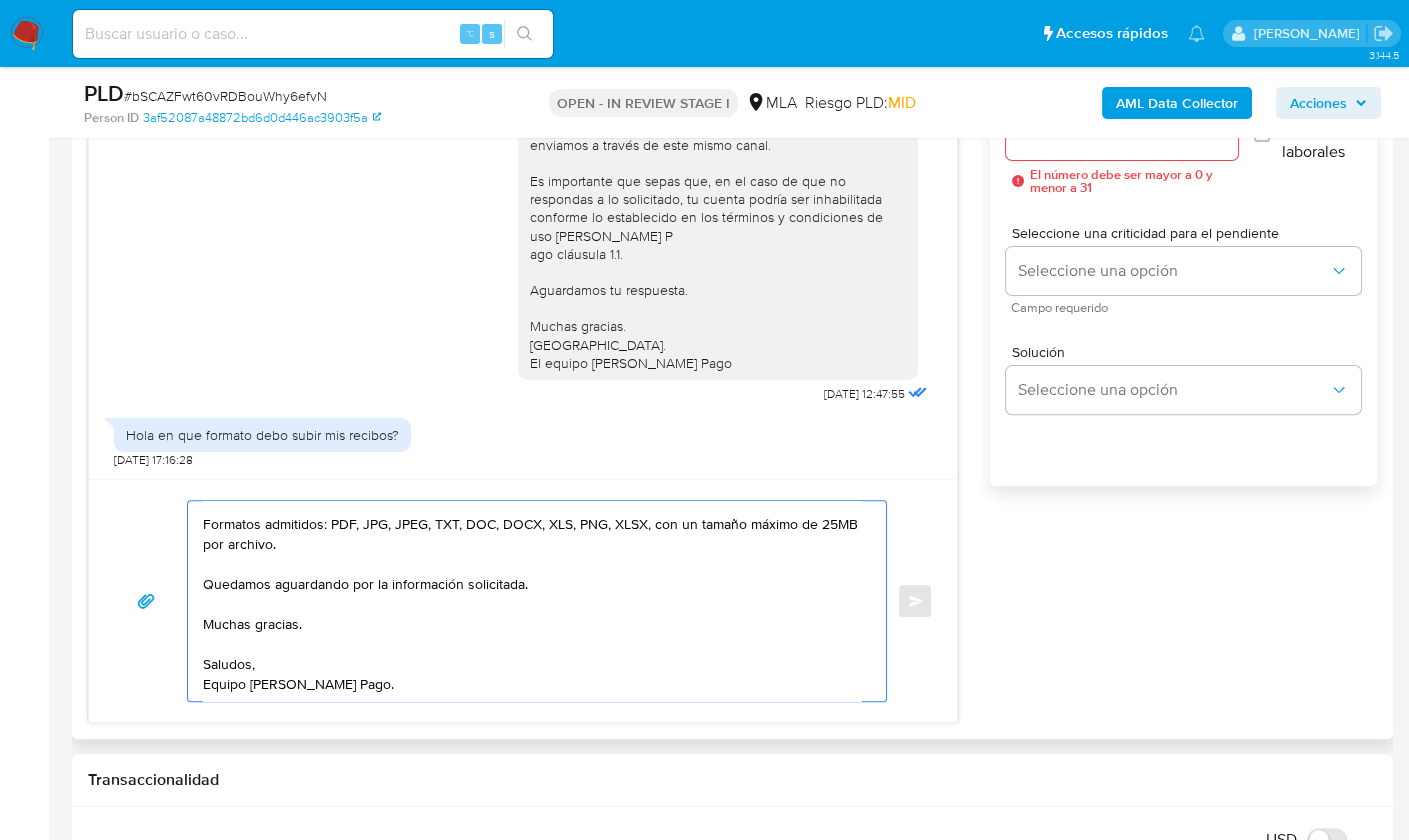 click on "Hola,
En función de las operaciones registradas en tu cuenta de Mercado Pago, necesitamos que nos brindes la siguiente información y/o documentación:
1. De acuerdo a la actividad que realices en tu cuenta, adjunta la siguiente documentación. A modo de ejemplo, puedes enviar uno de estos comprobantes:
- Últimos 3 recibos de sueldo/jubilación.
Formatos admitidos: PDF, JPG, JPEG, TXT, DOC, DOCX, XLS, PNG, XLSX, con un tamaño máximo de 25MB por archivo.
Quedamos aguardando por la información solicitada.
Muchas gracias.
Saludos,
Equipo de Mercado Pago." at bounding box center [532, 601] 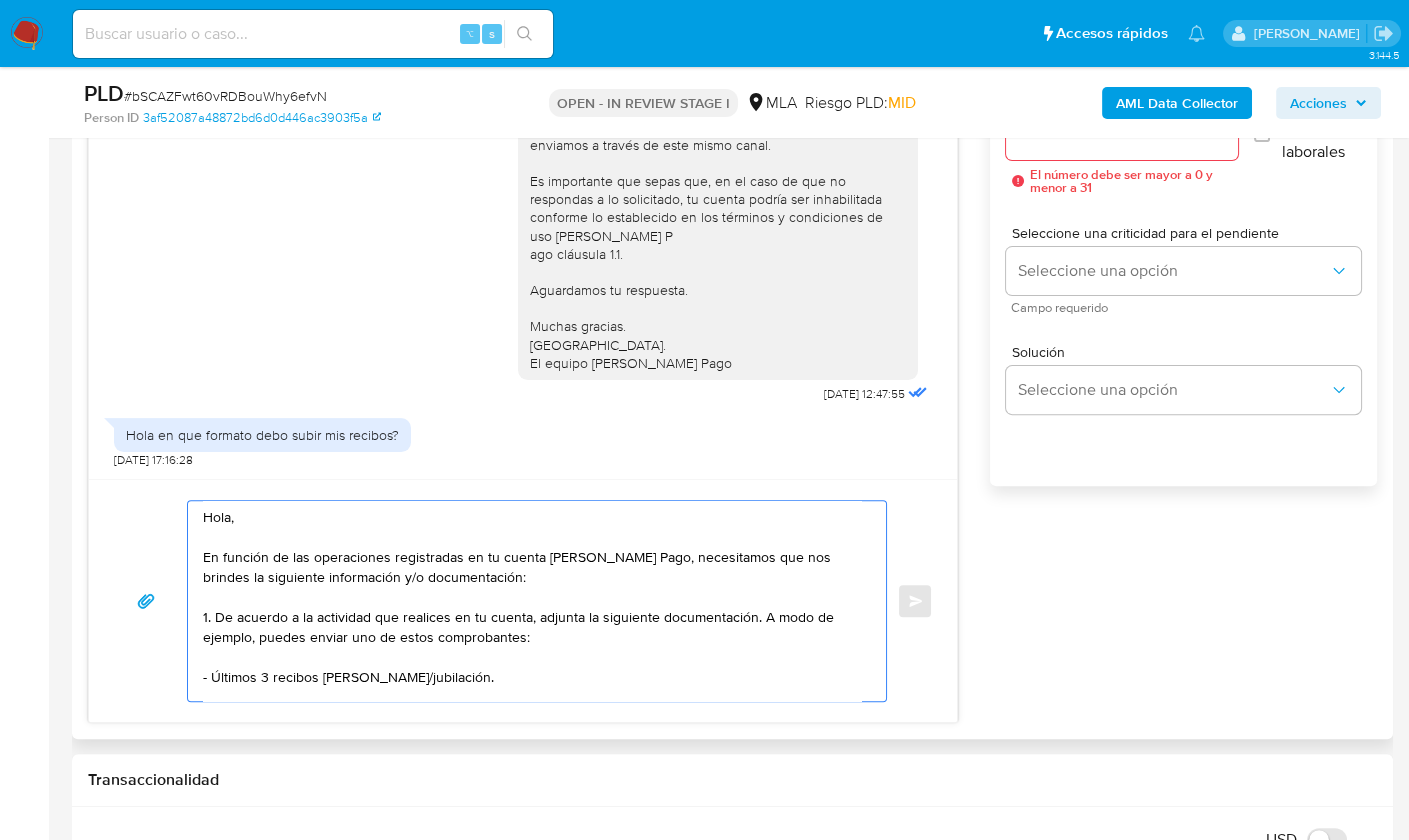 scroll, scrollTop: 0, scrollLeft: 0, axis: both 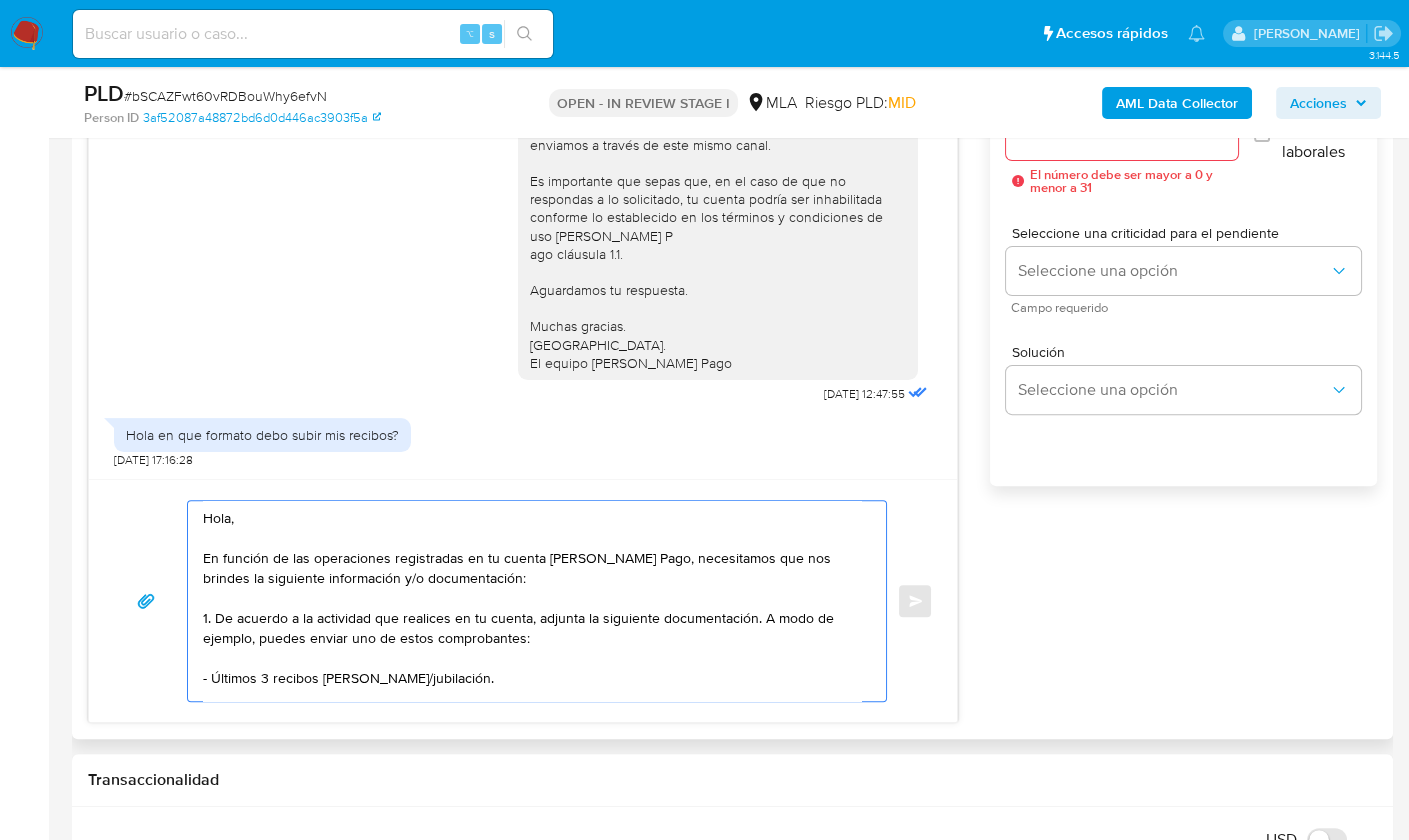 drag, startPoint x: 519, startPoint y: 636, endPoint x: 758, endPoint y: 615, distance: 239.92082 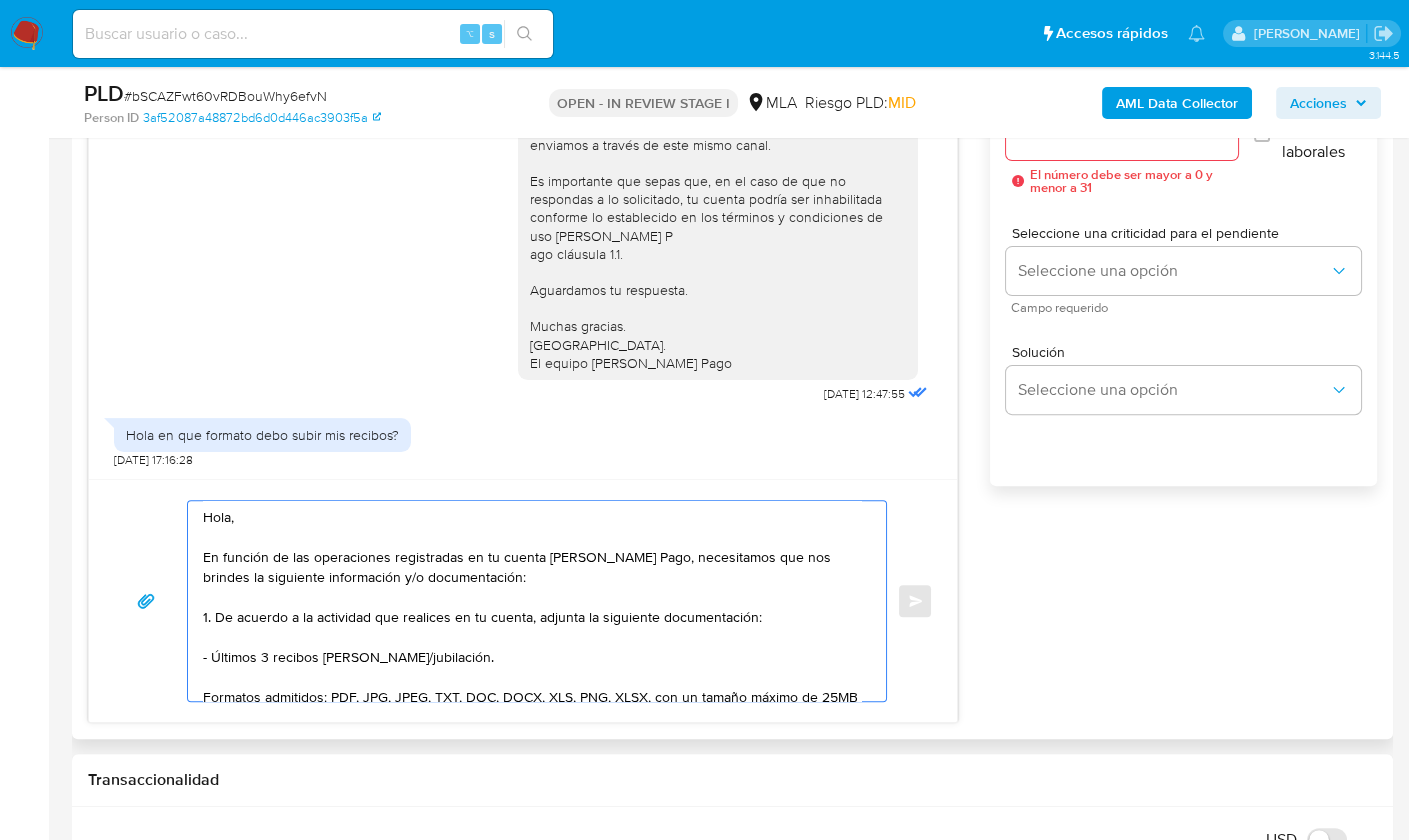 scroll, scrollTop: 0, scrollLeft: 0, axis: both 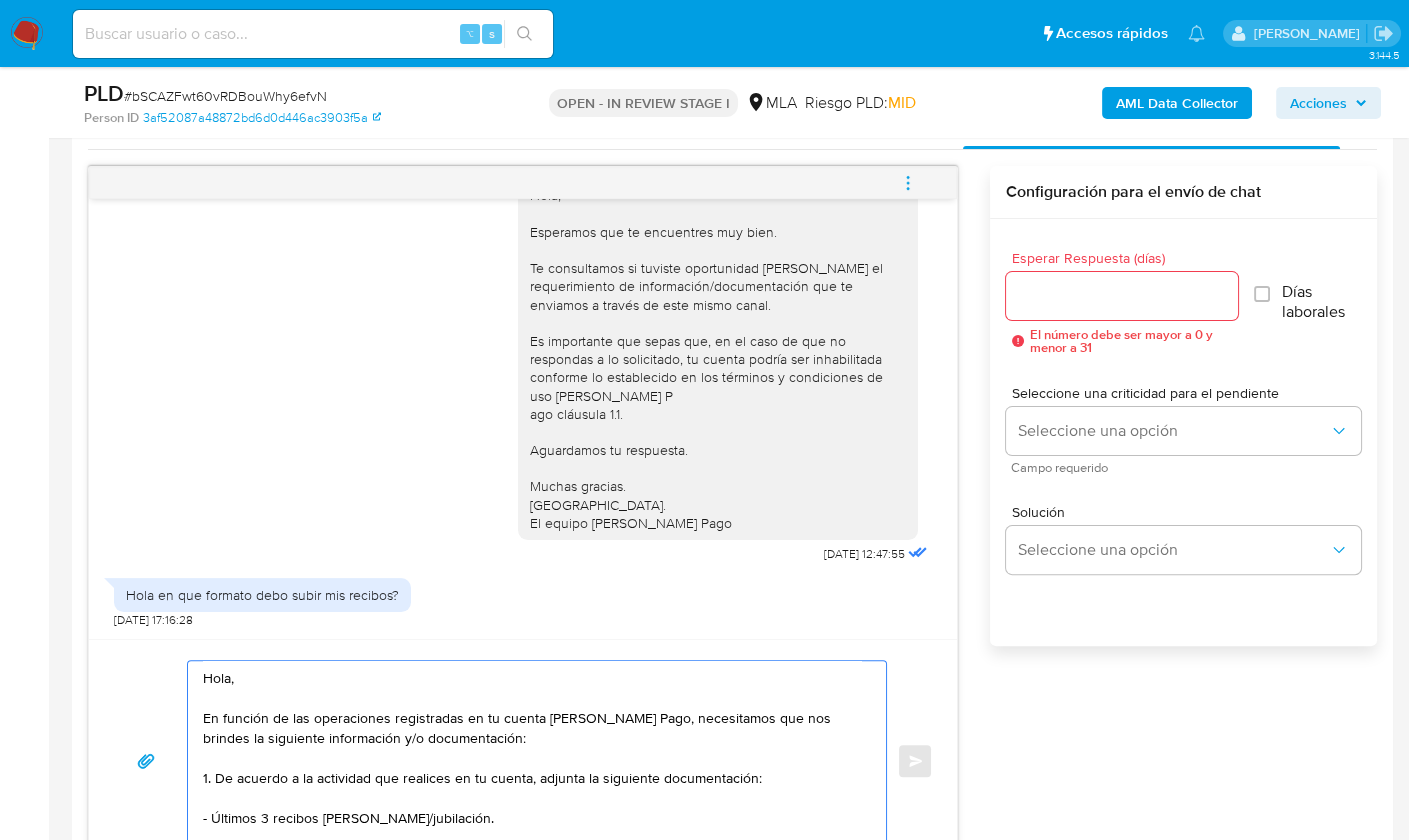type on "Hola,
En función de las operaciones registradas en tu cuenta de Mercado Pago, necesitamos que nos brindes la siguiente información y/o documentación:
1. De acuerdo a la actividad que realices en tu cuenta, adjunta la siguiente documentación:
- Últimos 3 recibos de sueldo/jubilación.
Formatos admitidos: PDF, JPG, JPEG, TXT, DOC, DOCX, XLS, PNG, XLSX, con un tamaño máximo de 25MB por archivo.
Quedamos aguardando por la información solicitada.
Muchas gracias.
Saludos,
Equipo de Mercado Pago." 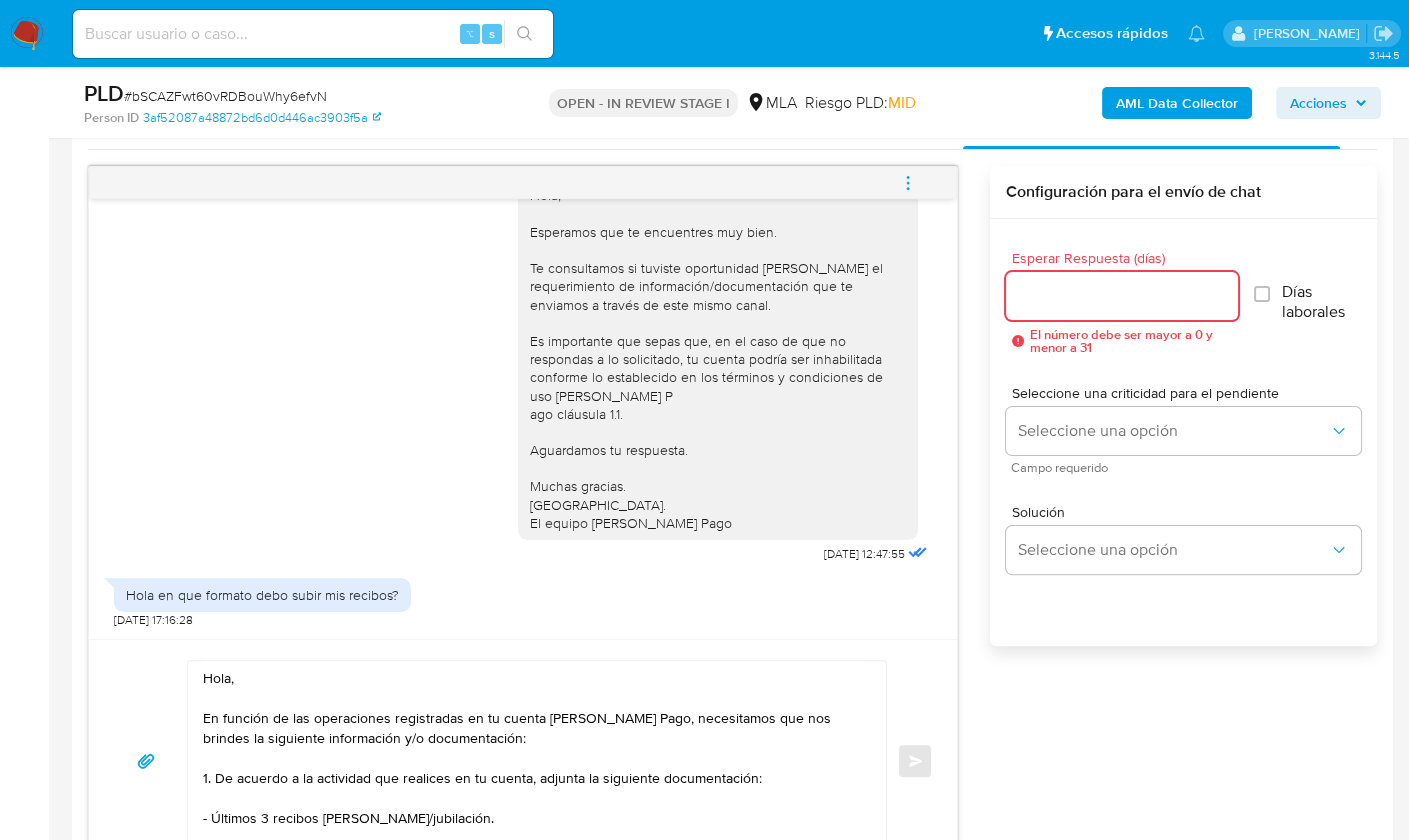 click on "Esperar Respuesta (días)" at bounding box center [1122, 296] 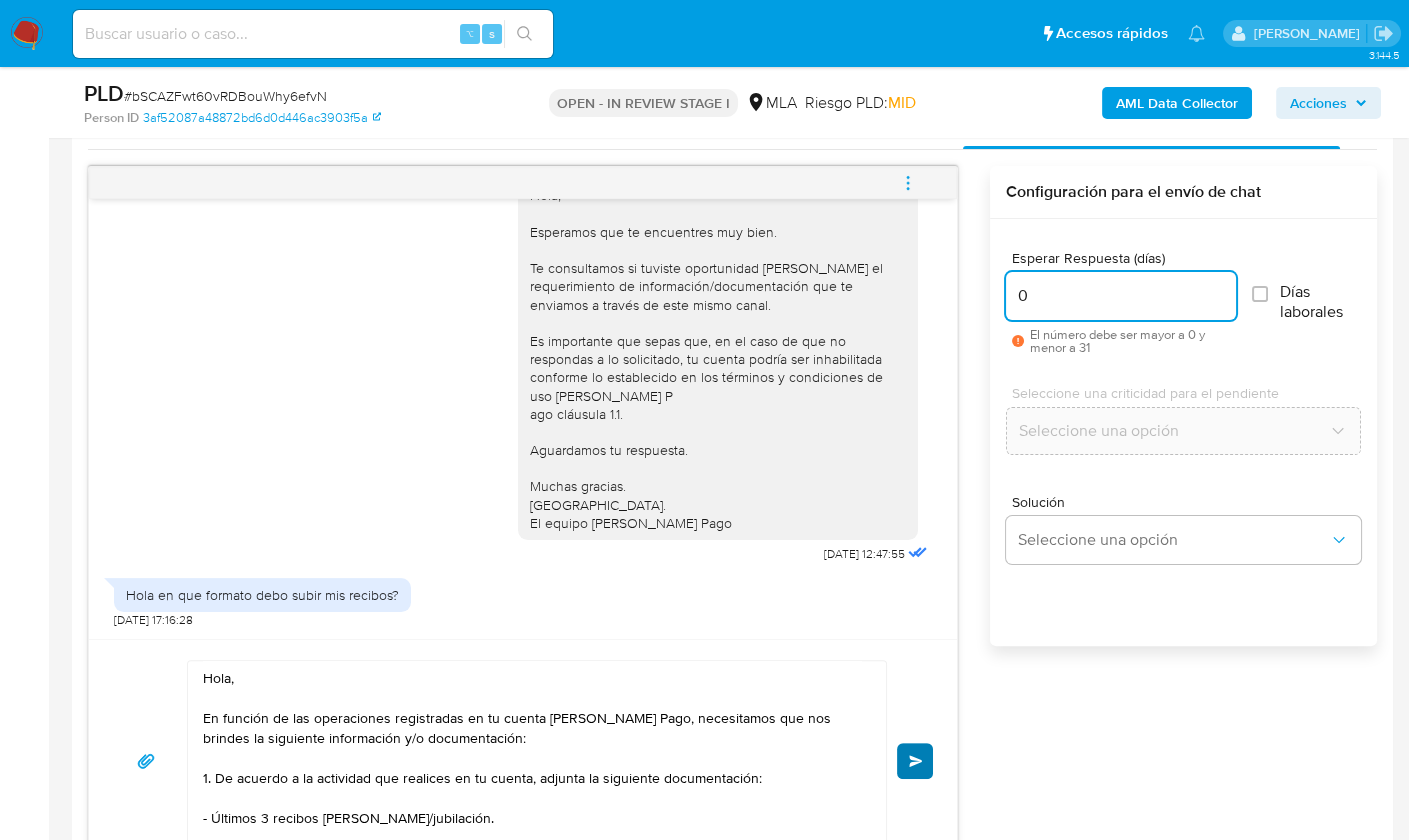 type on "0" 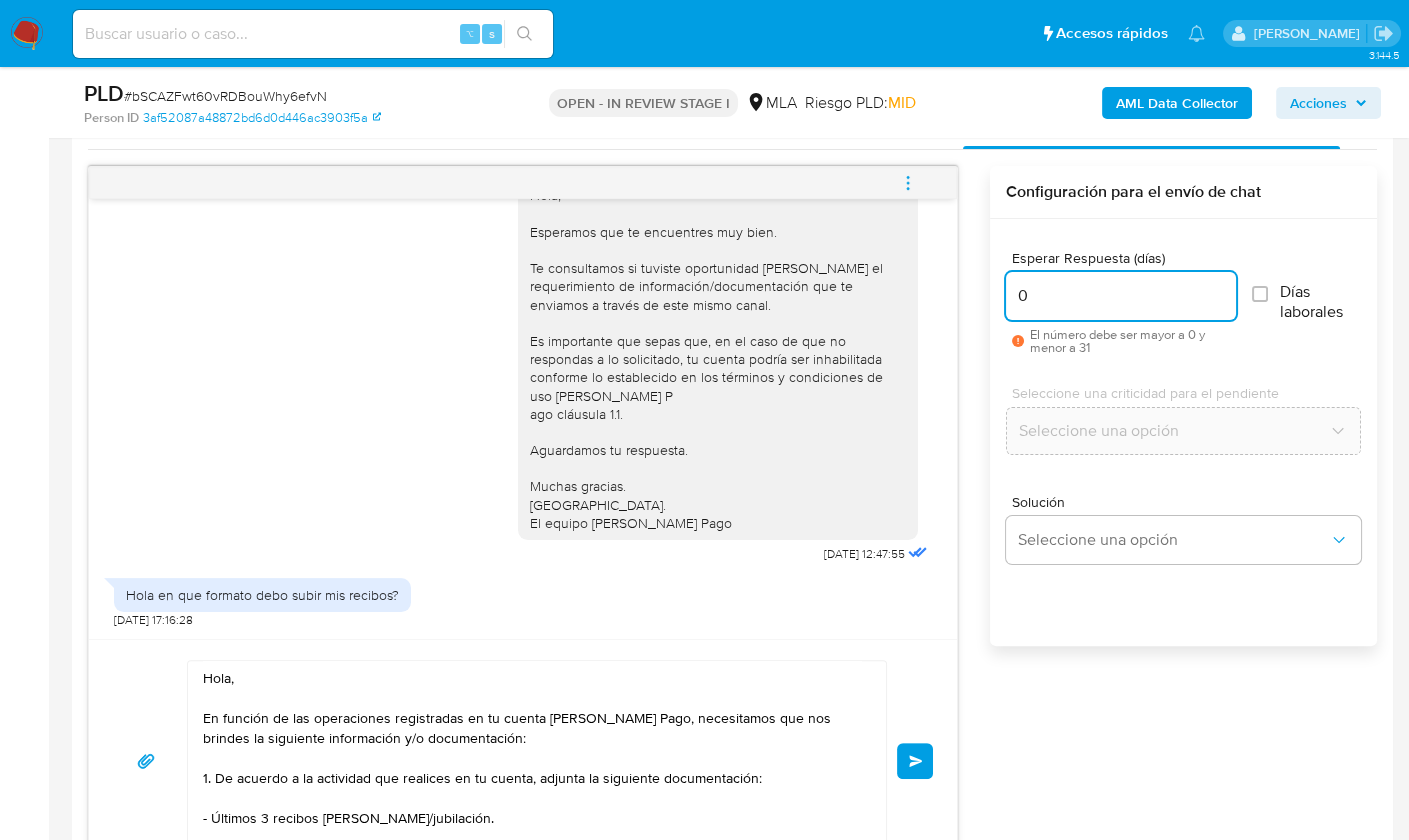 click on "Enviar" at bounding box center (916, 761) 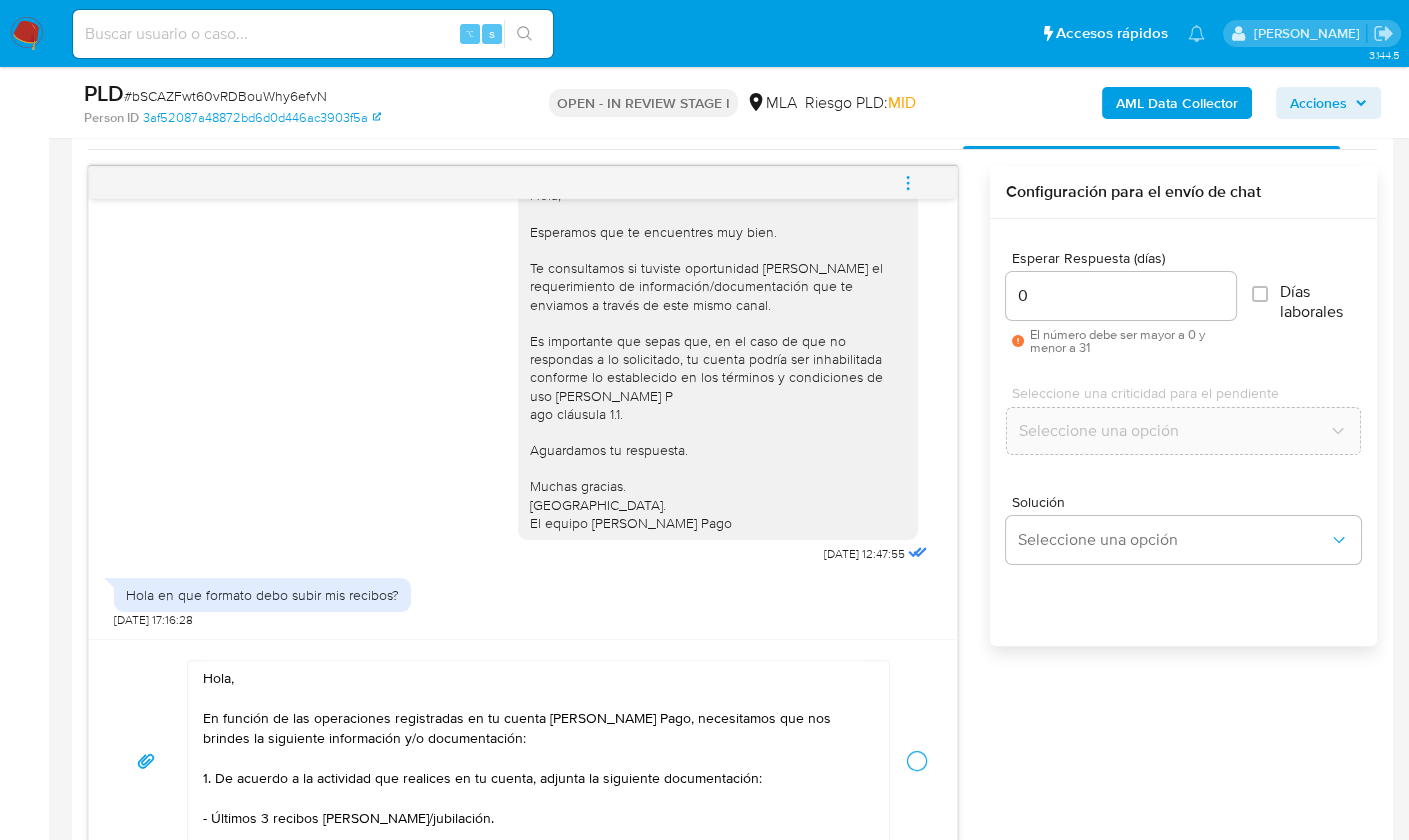 type 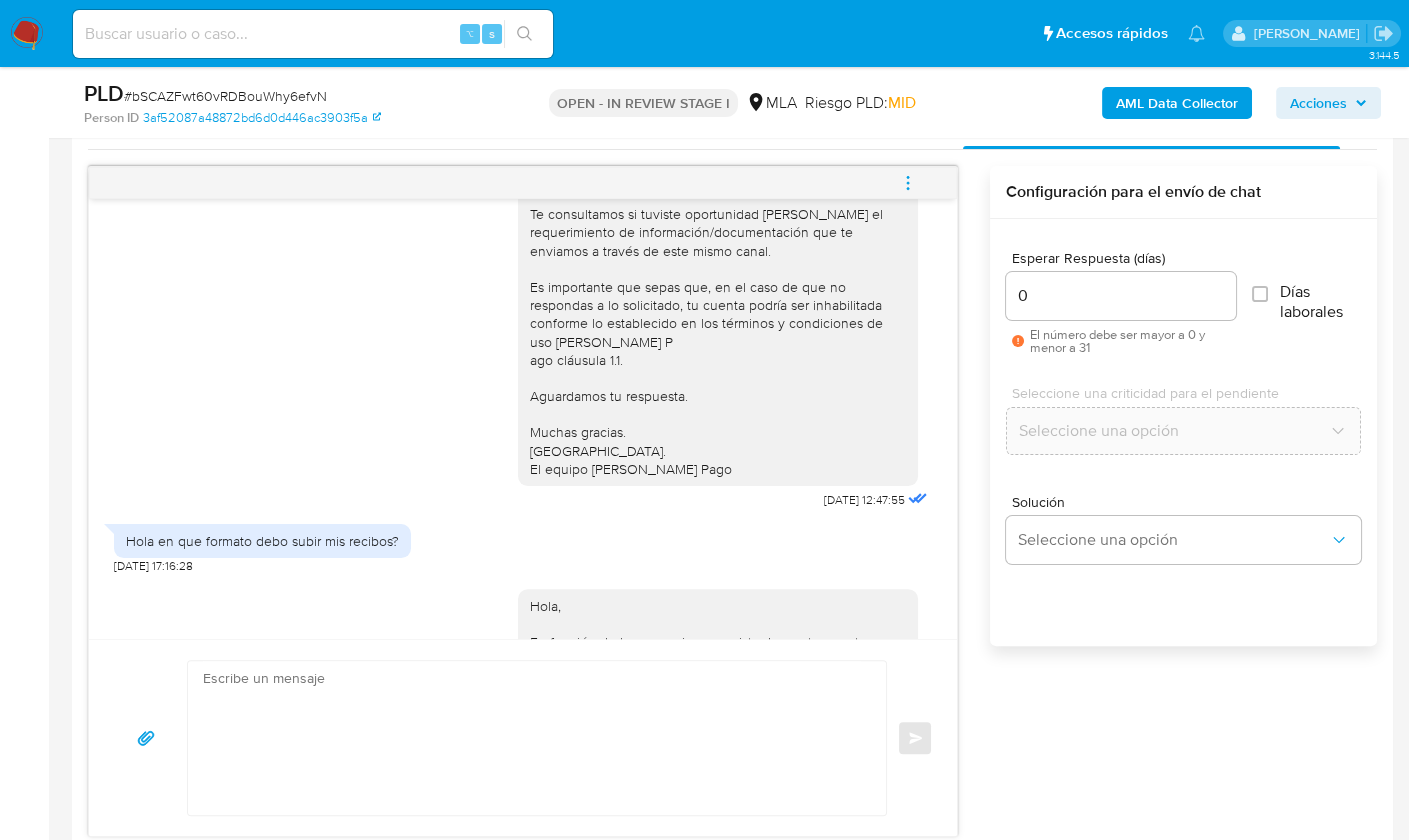 scroll, scrollTop: 1615, scrollLeft: 0, axis: vertical 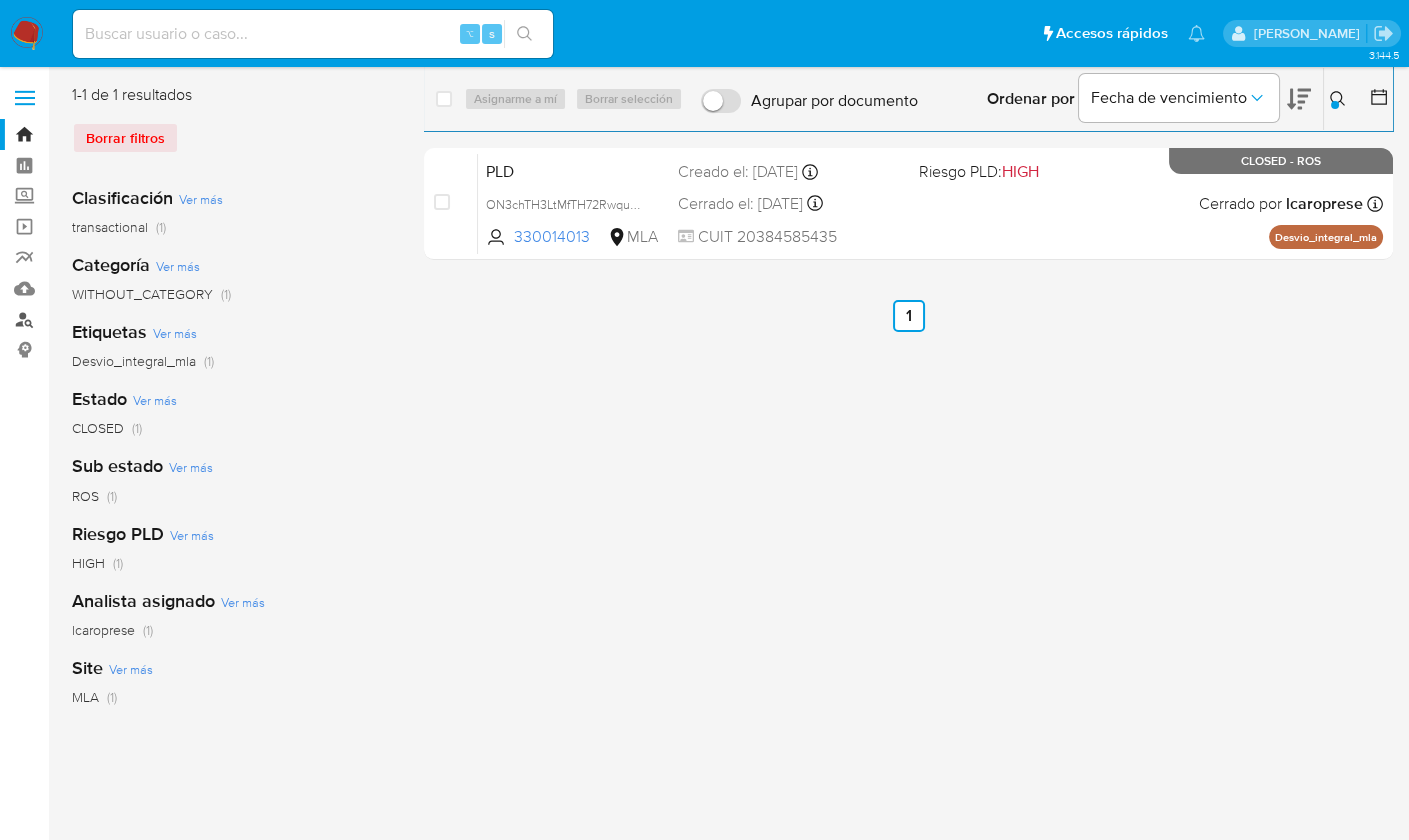click on "Buscador de personas" at bounding box center [119, 319] 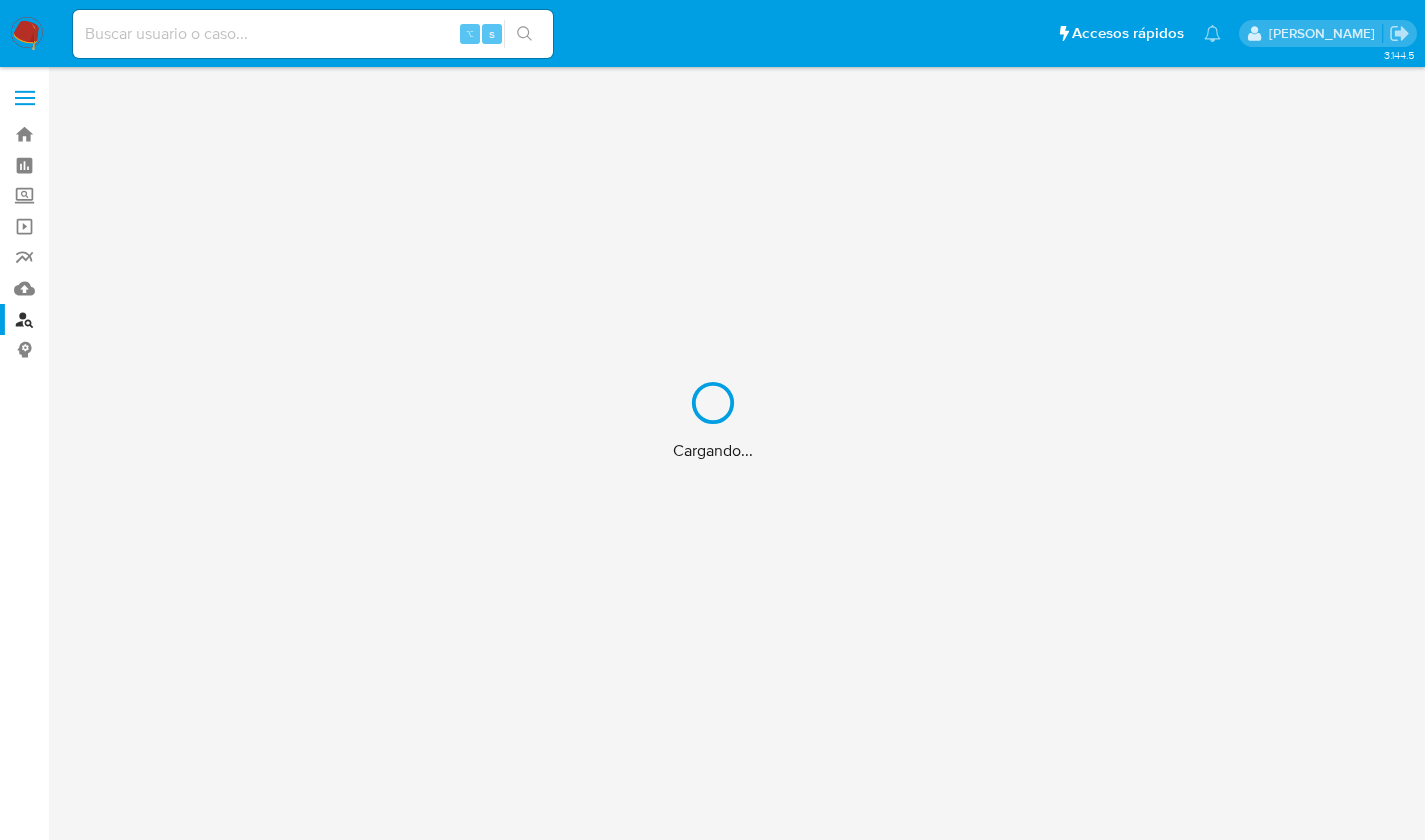 scroll, scrollTop: 0, scrollLeft: 0, axis: both 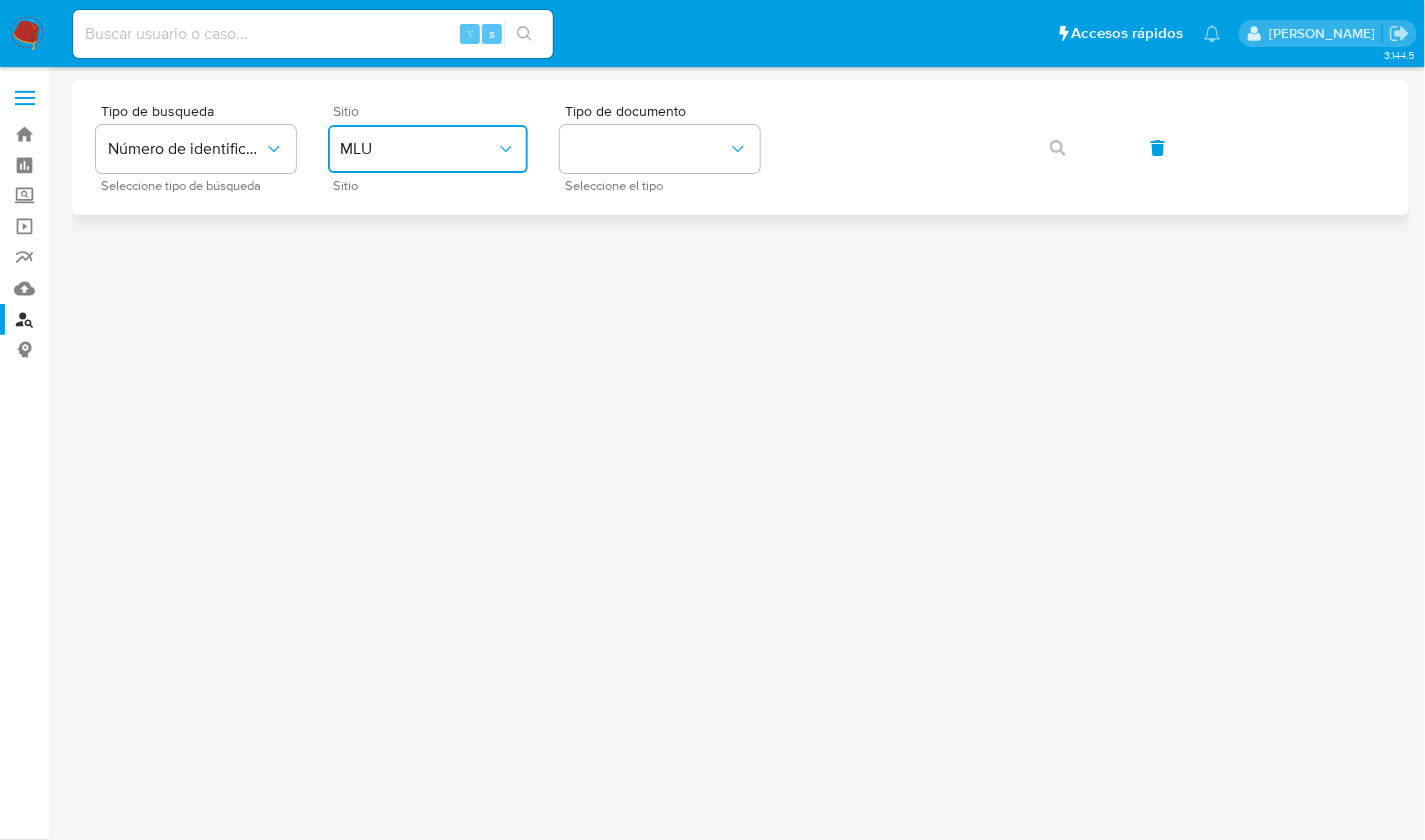 click 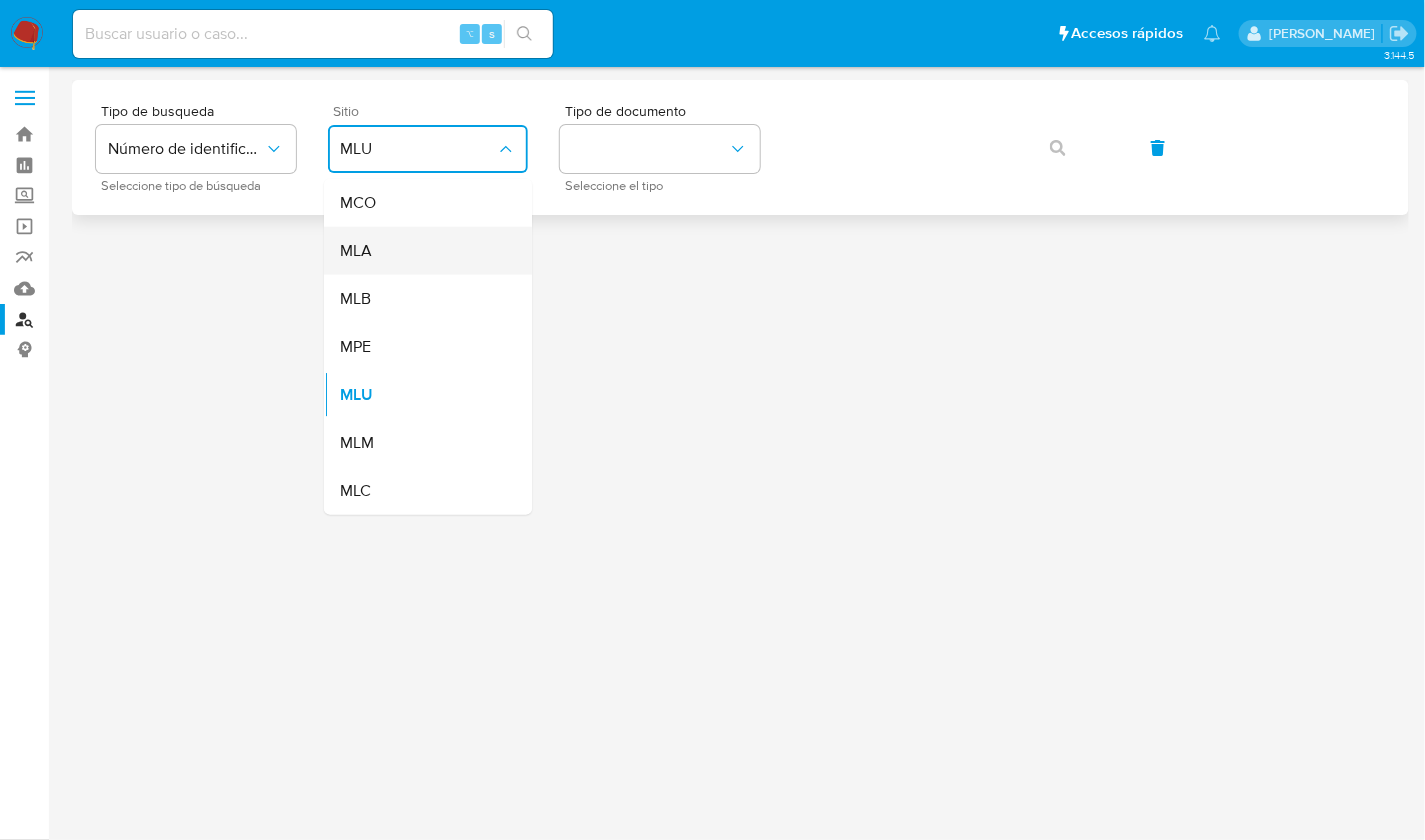 click on "MLA" at bounding box center [422, 251] 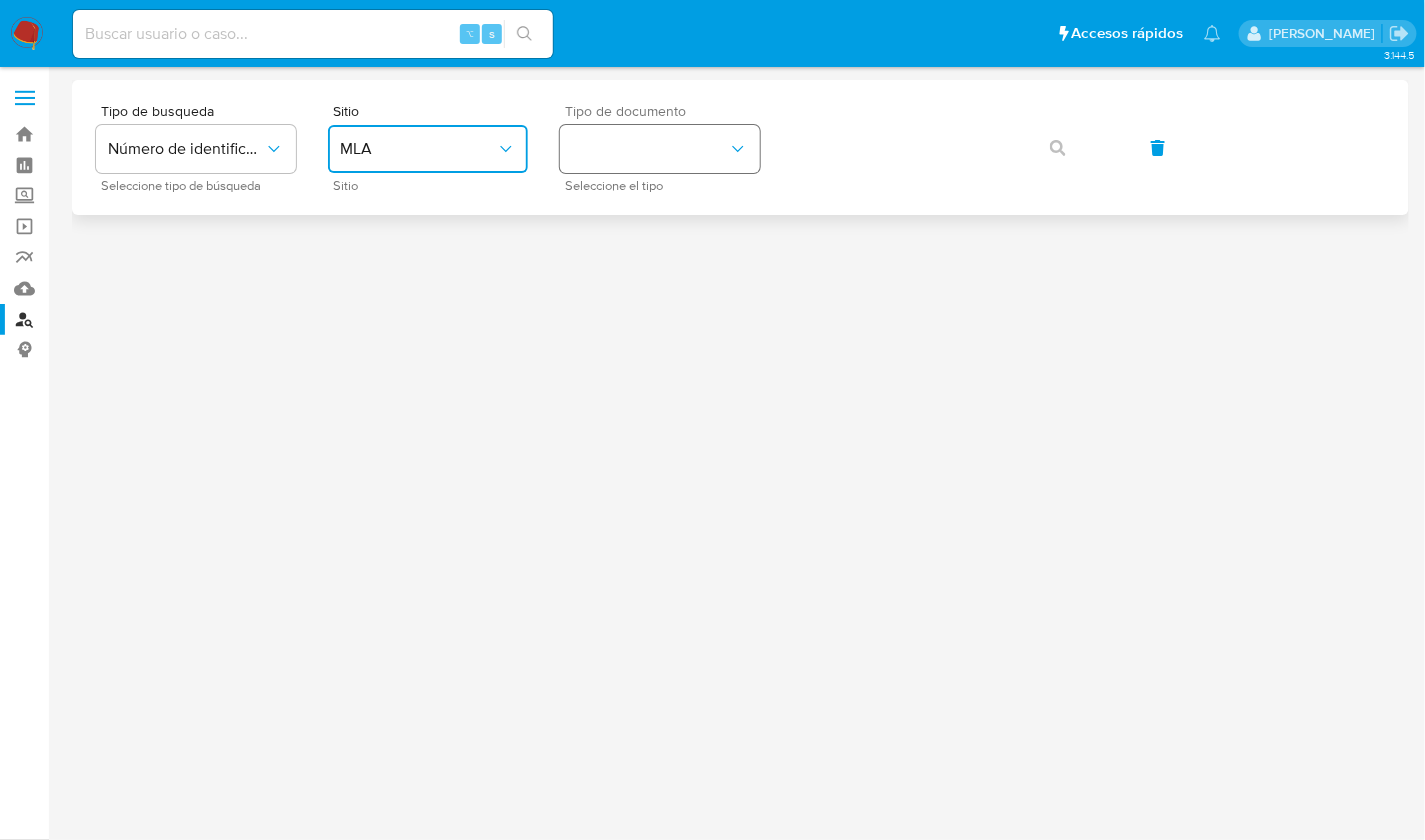 click at bounding box center [660, 149] 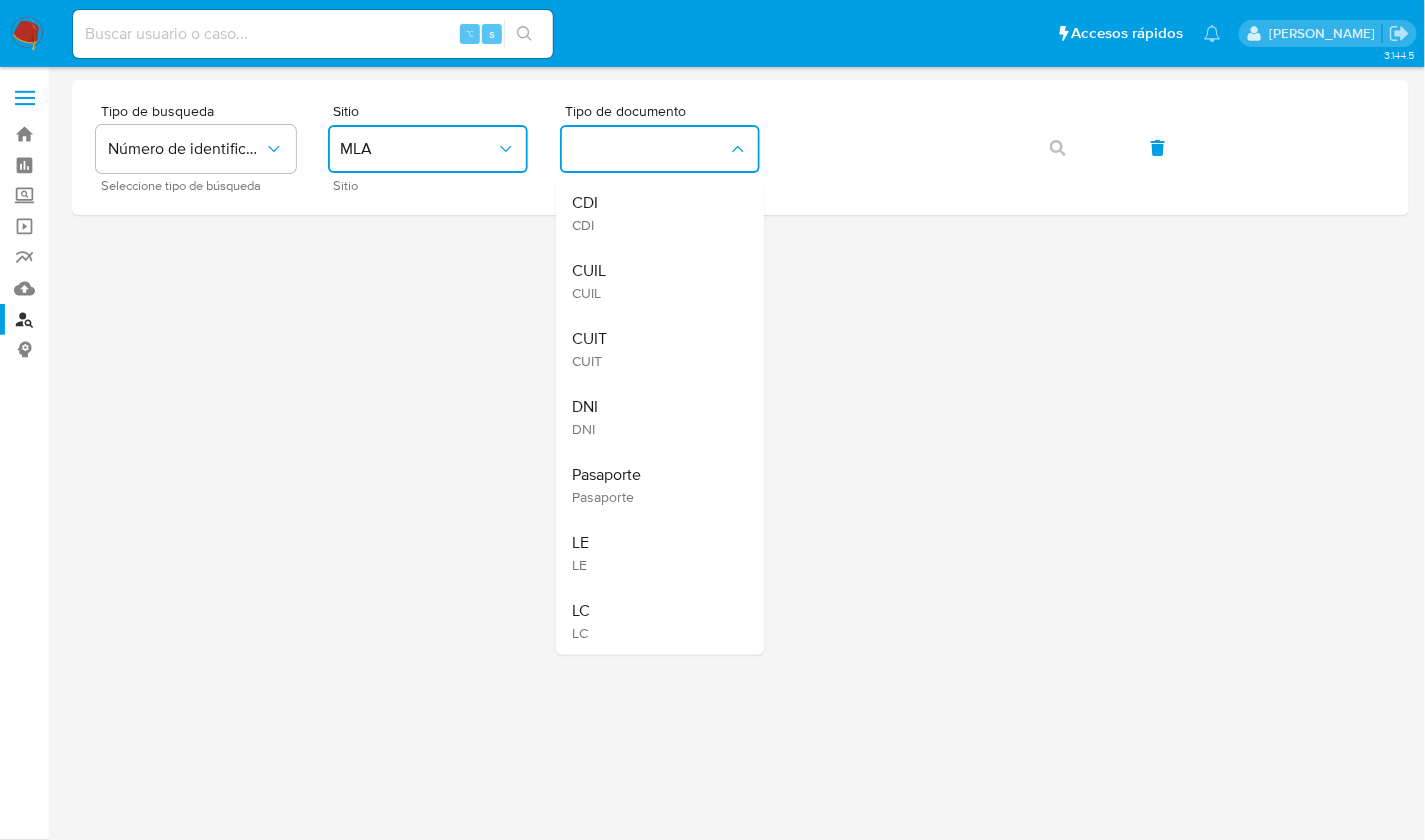 click on "CUIT CUIT" at bounding box center (654, 349) 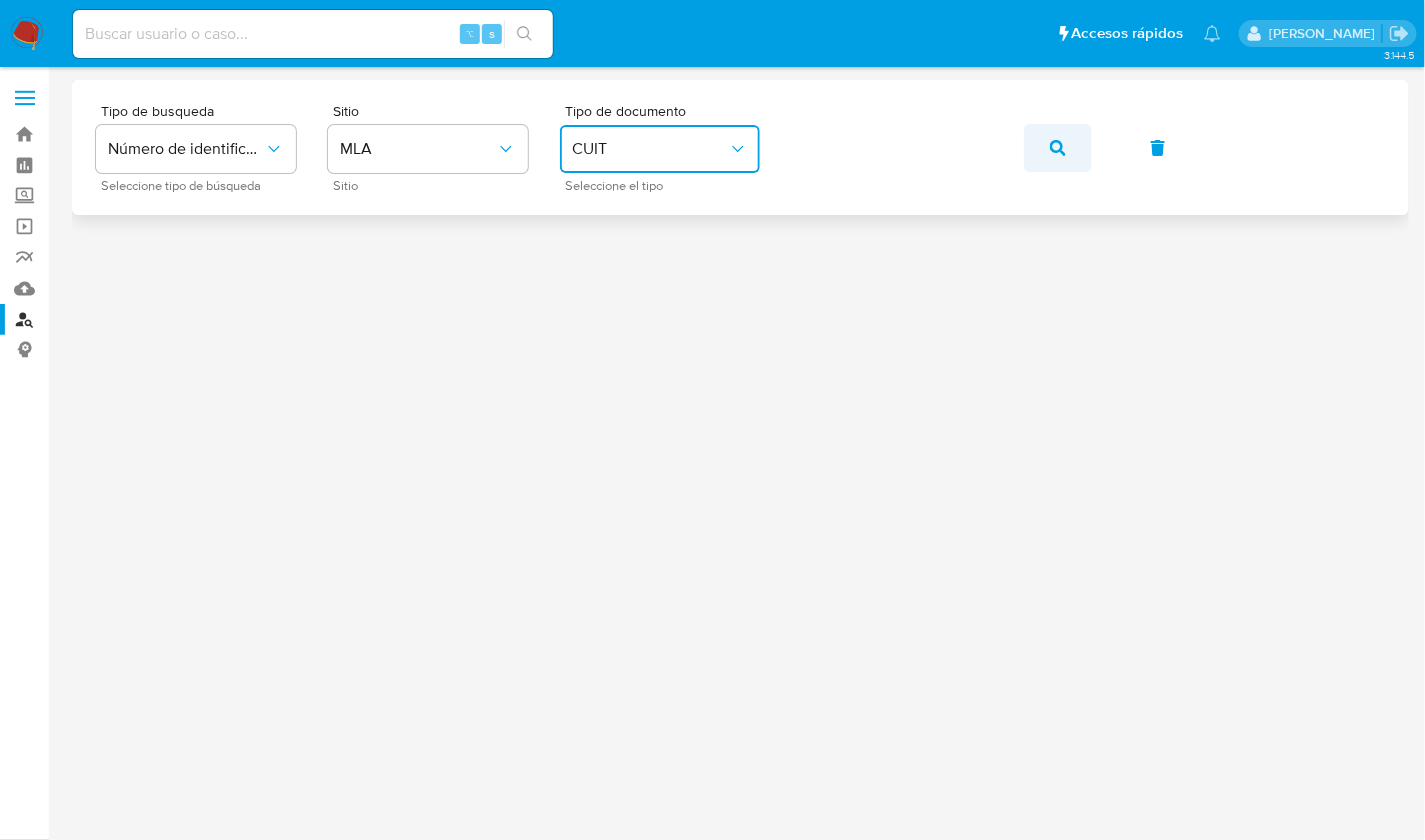 click at bounding box center (1058, 148) 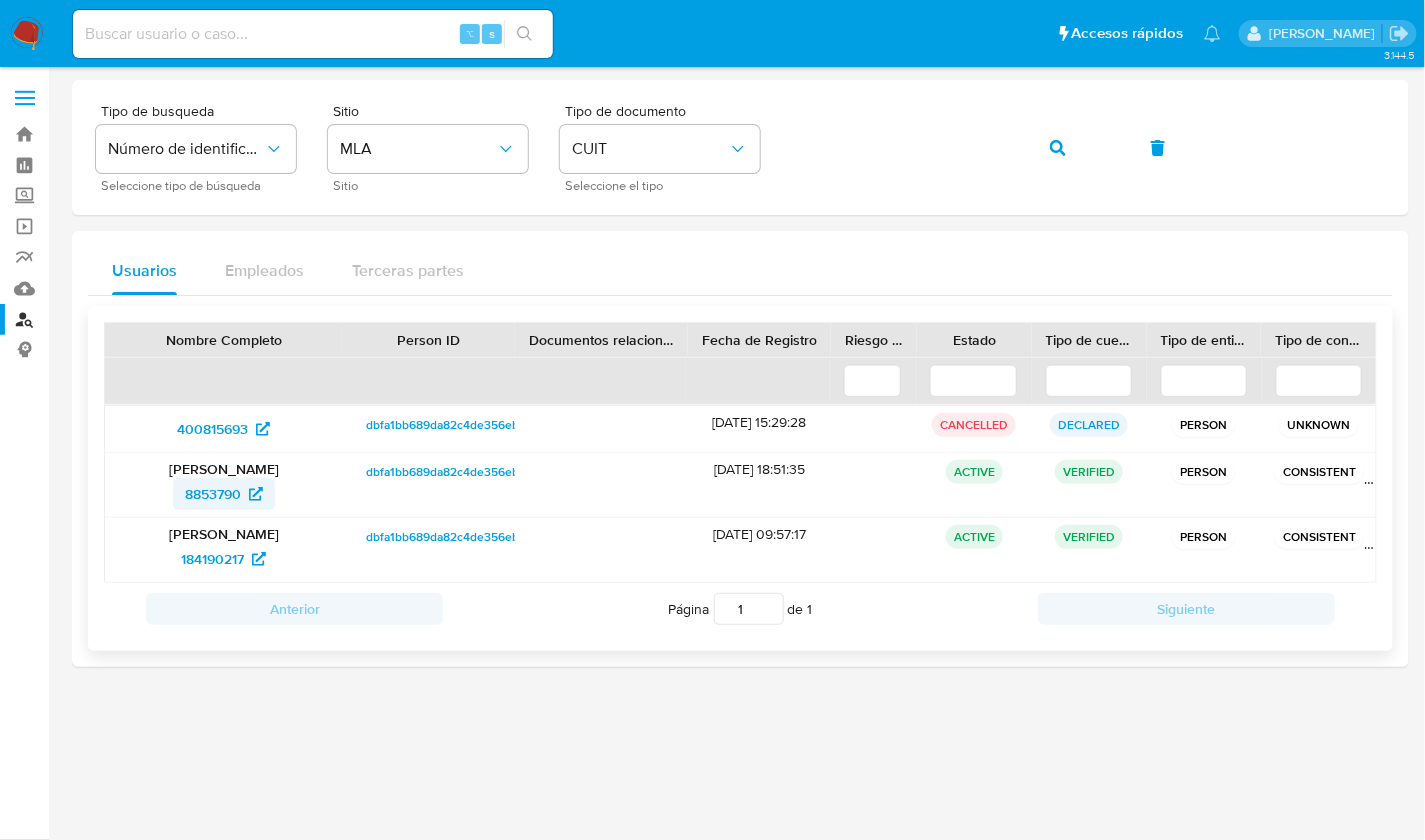 click on "8853790" at bounding box center (213, 494) 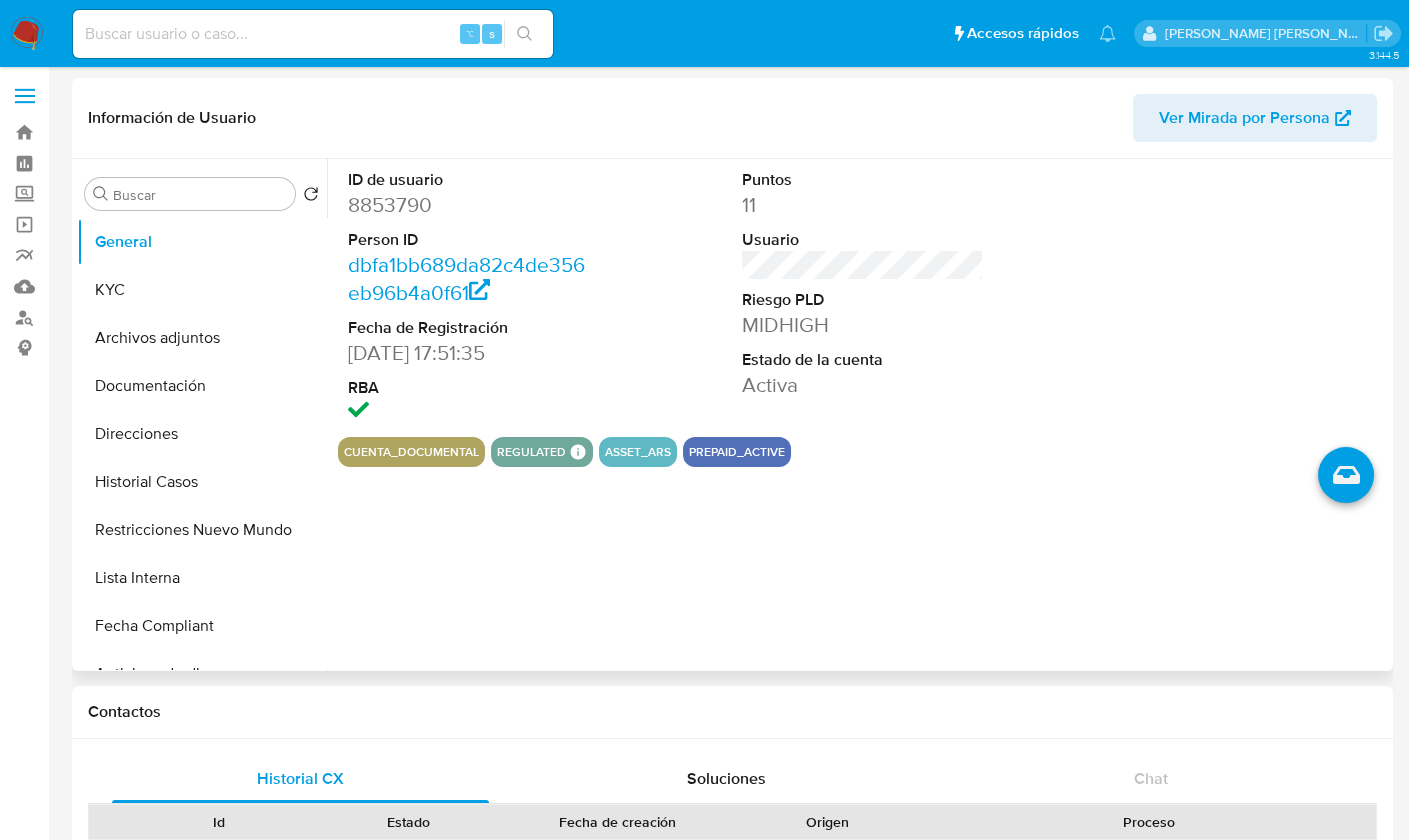 scroll, scrollTop: 4, scrollLeft: 0, axis: vertical 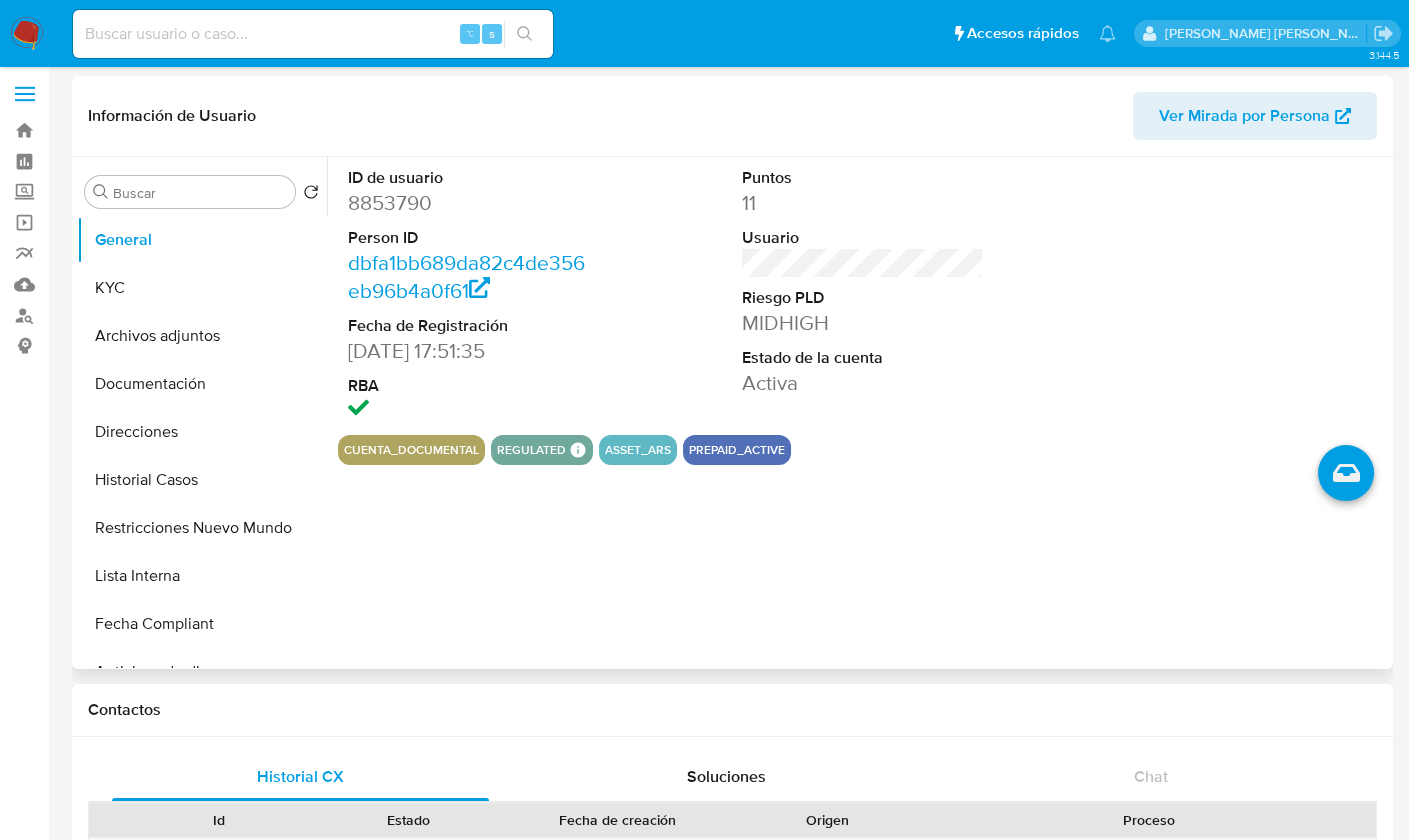 select on "10" 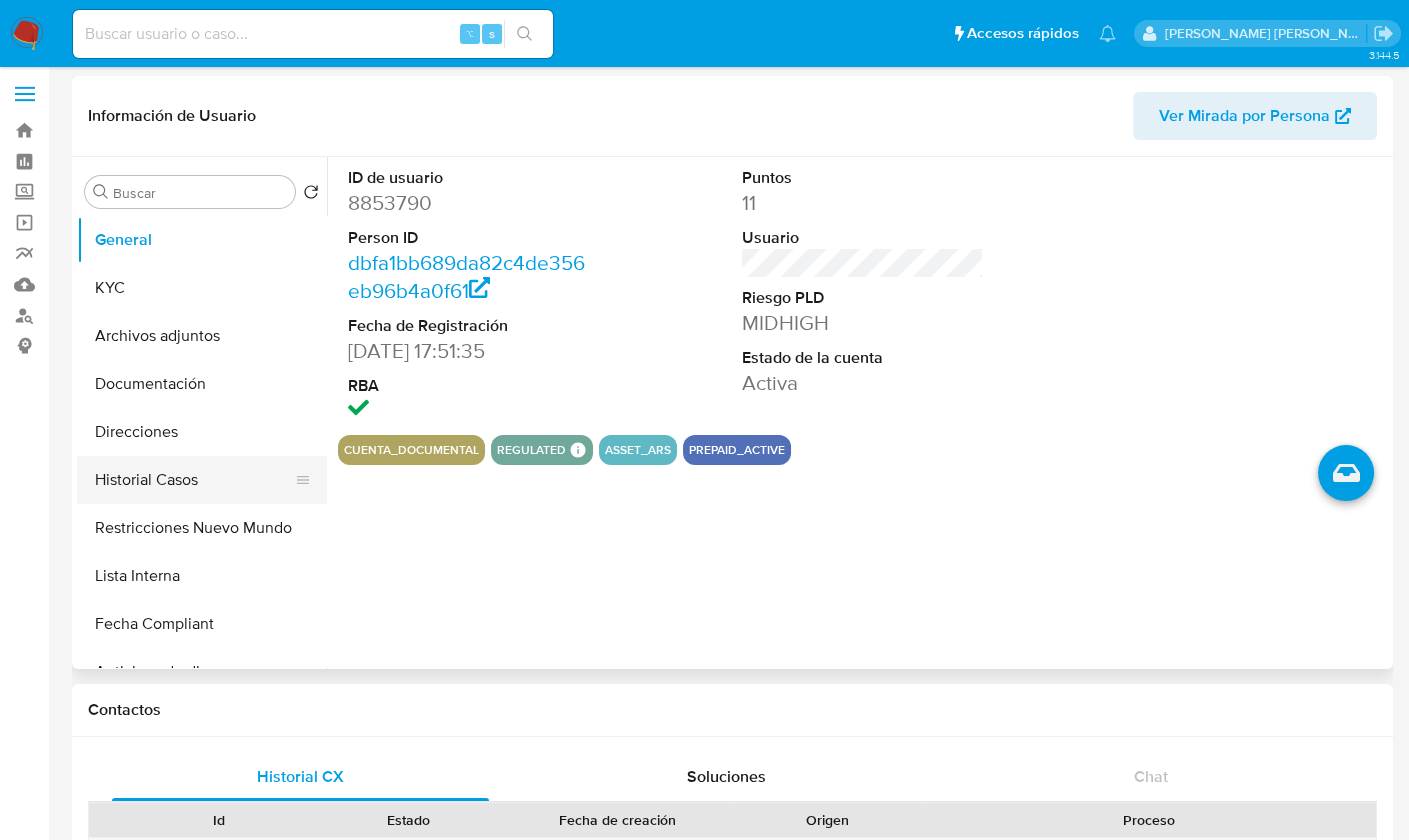 click on "Historial Casos" at bounding box center (194, 480) 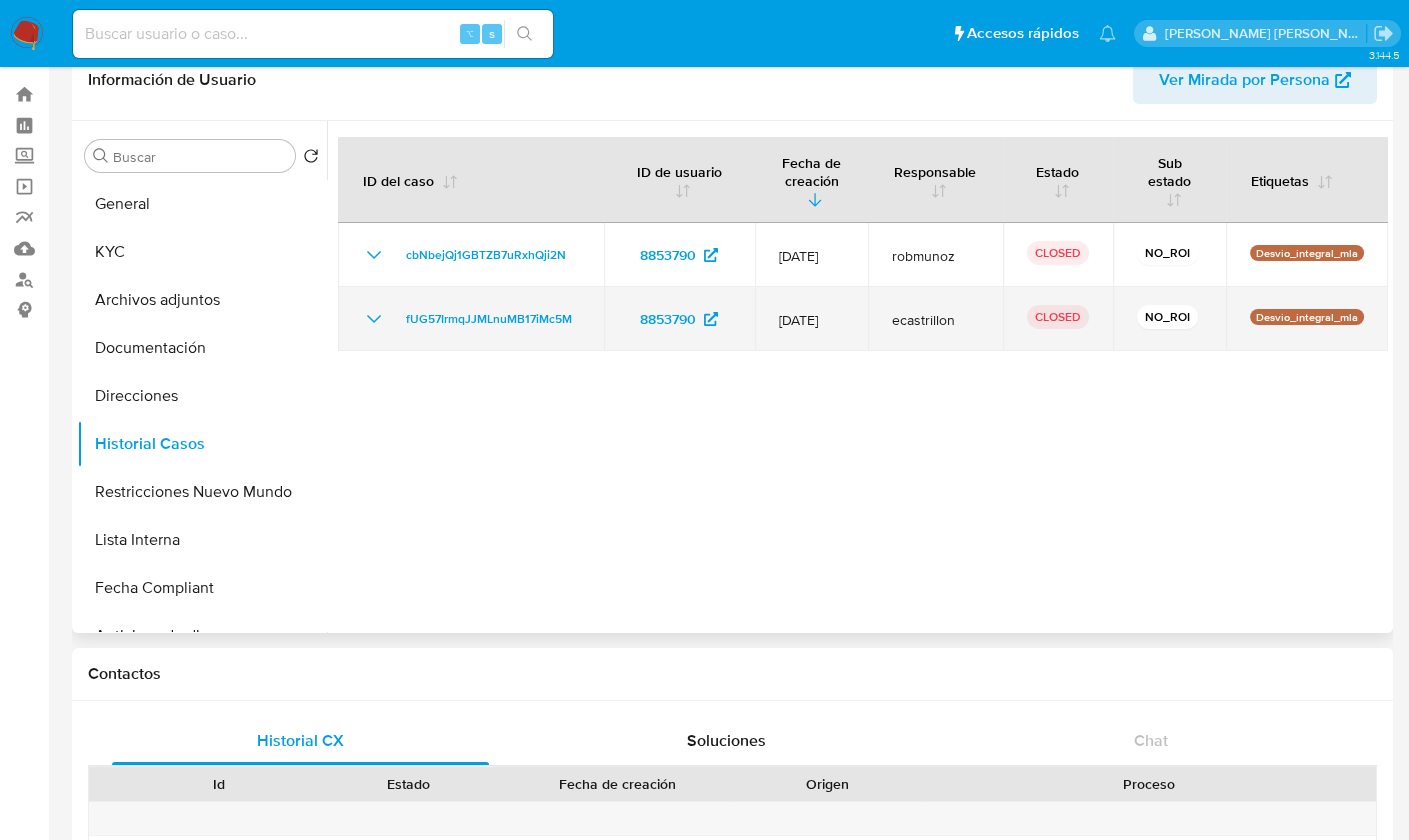 scroll, scrollTop: 36, scrollLeft: 0, axis: vertical 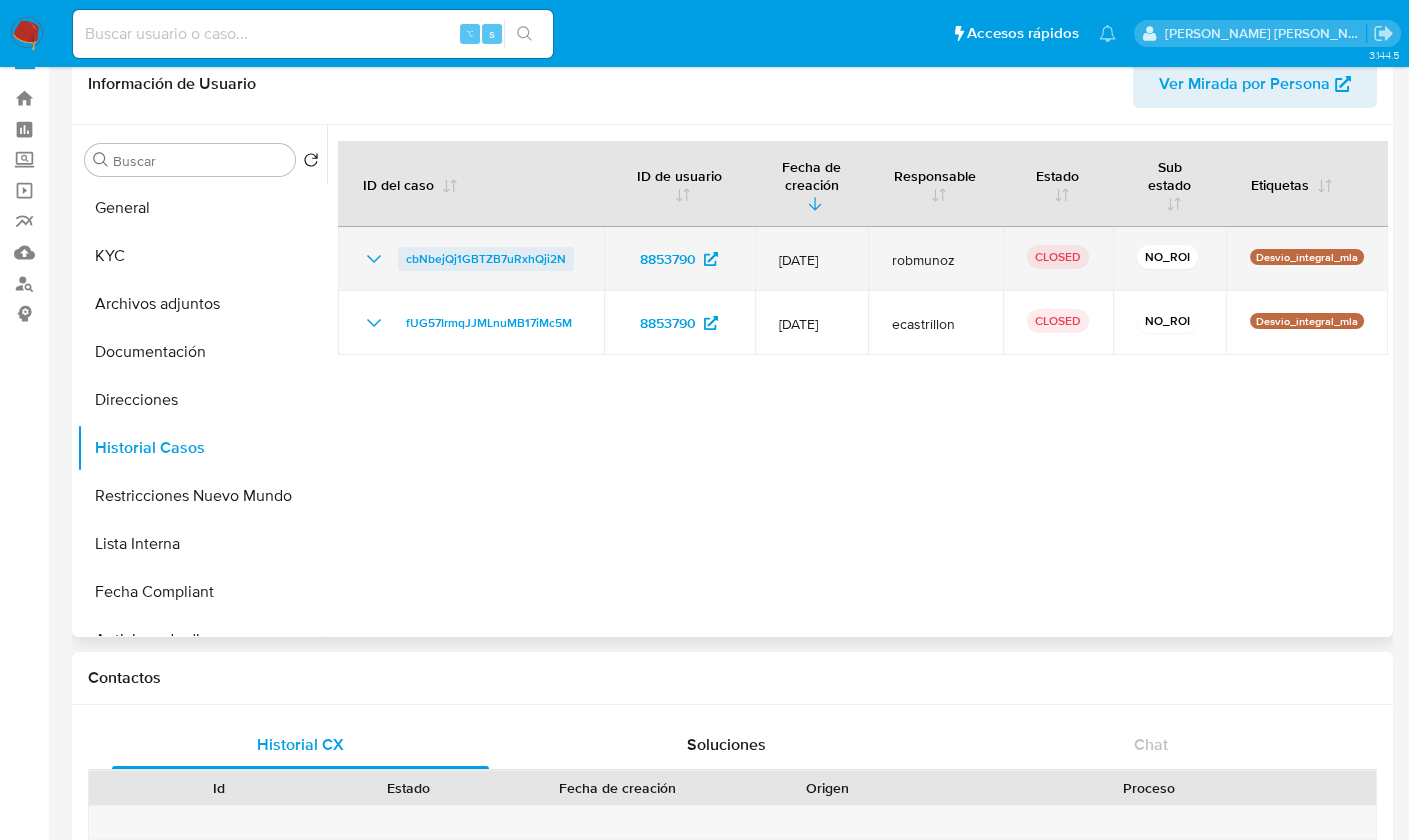 click on "cbNbejQj1GBTZB7uRxhQji2N" at bounding box center (486, 259) 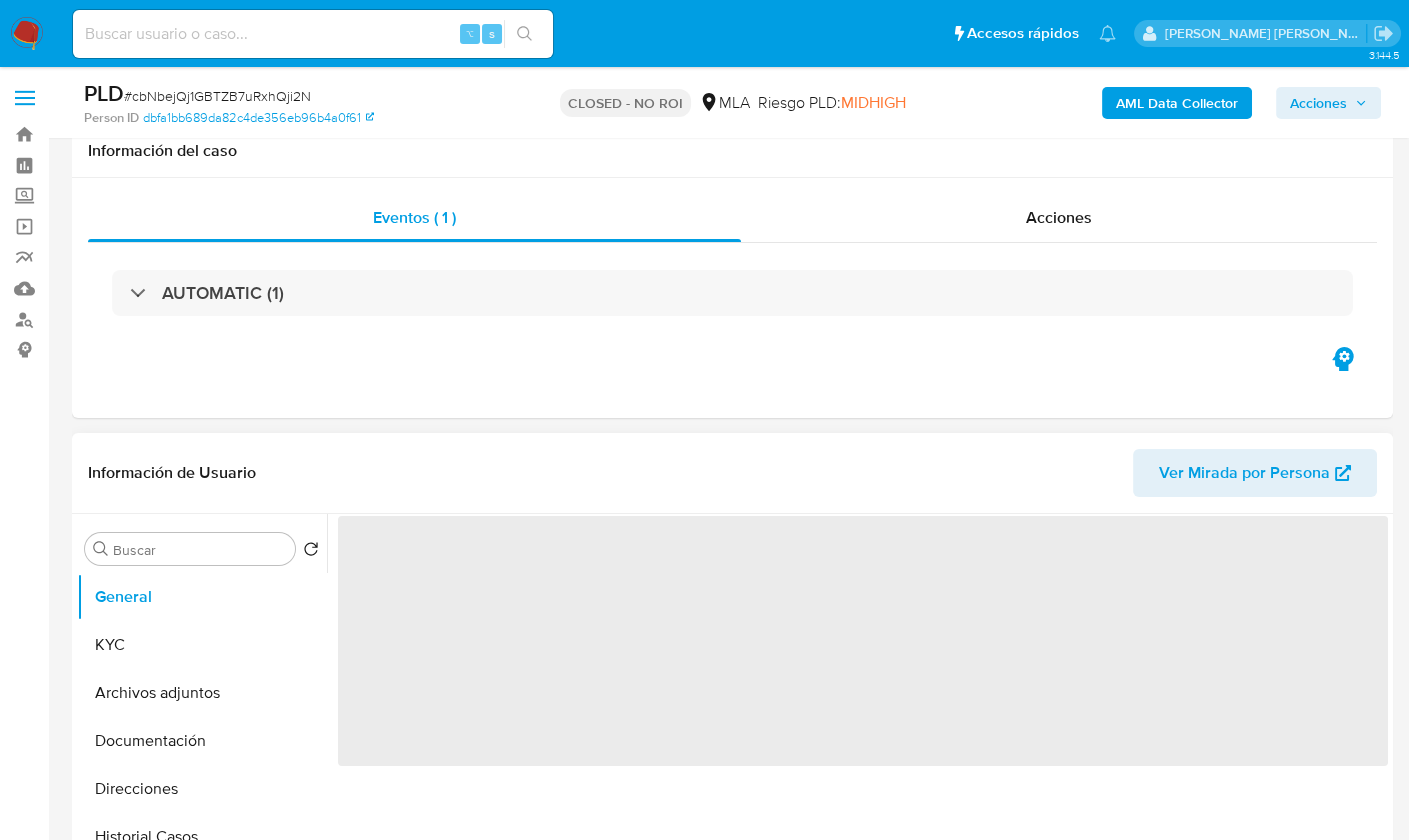 scroll, scrollTop: 367, scrollLeft: 0, axis: vertical 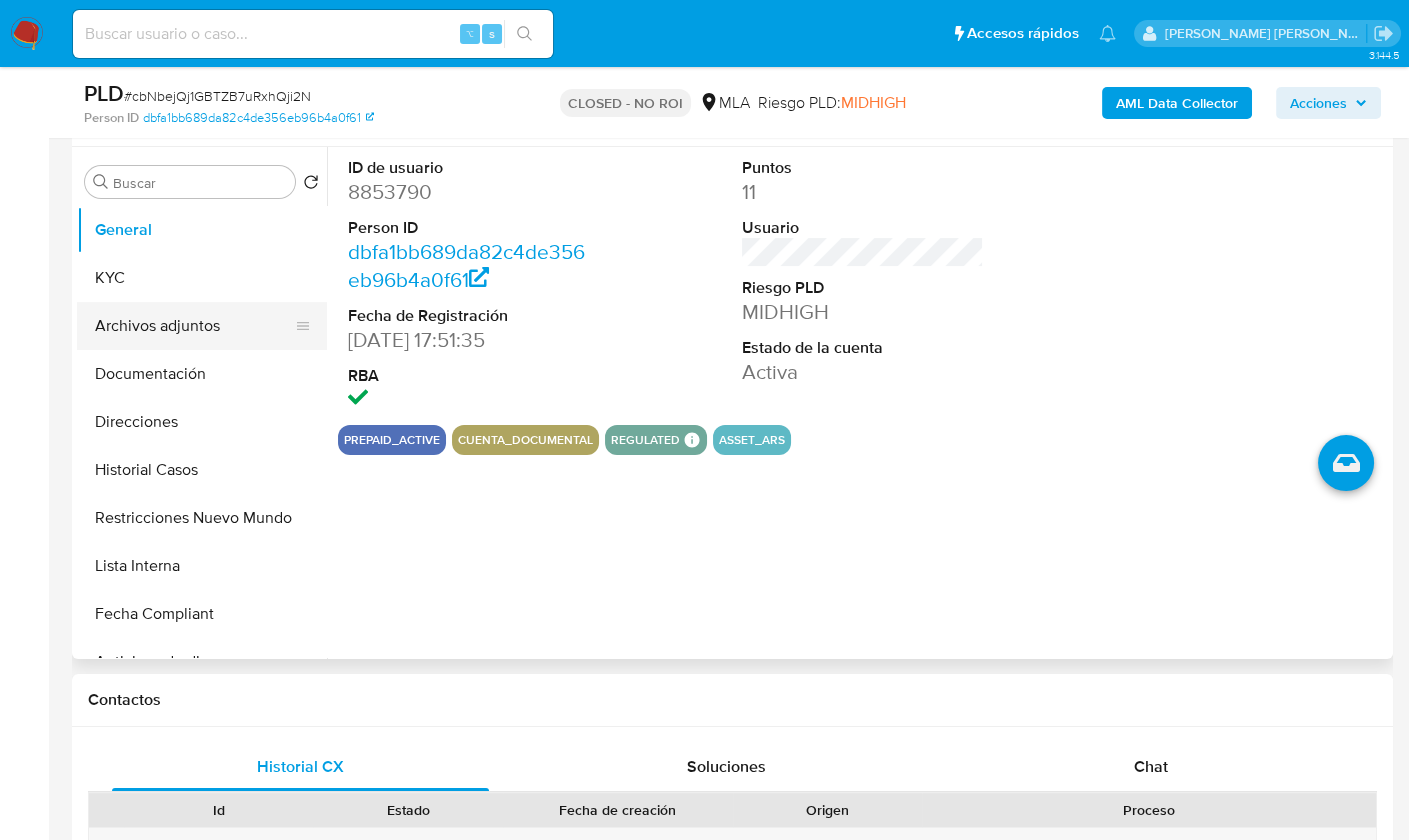 click on "Archivos adjuntos" at bounding box center [194, 326] 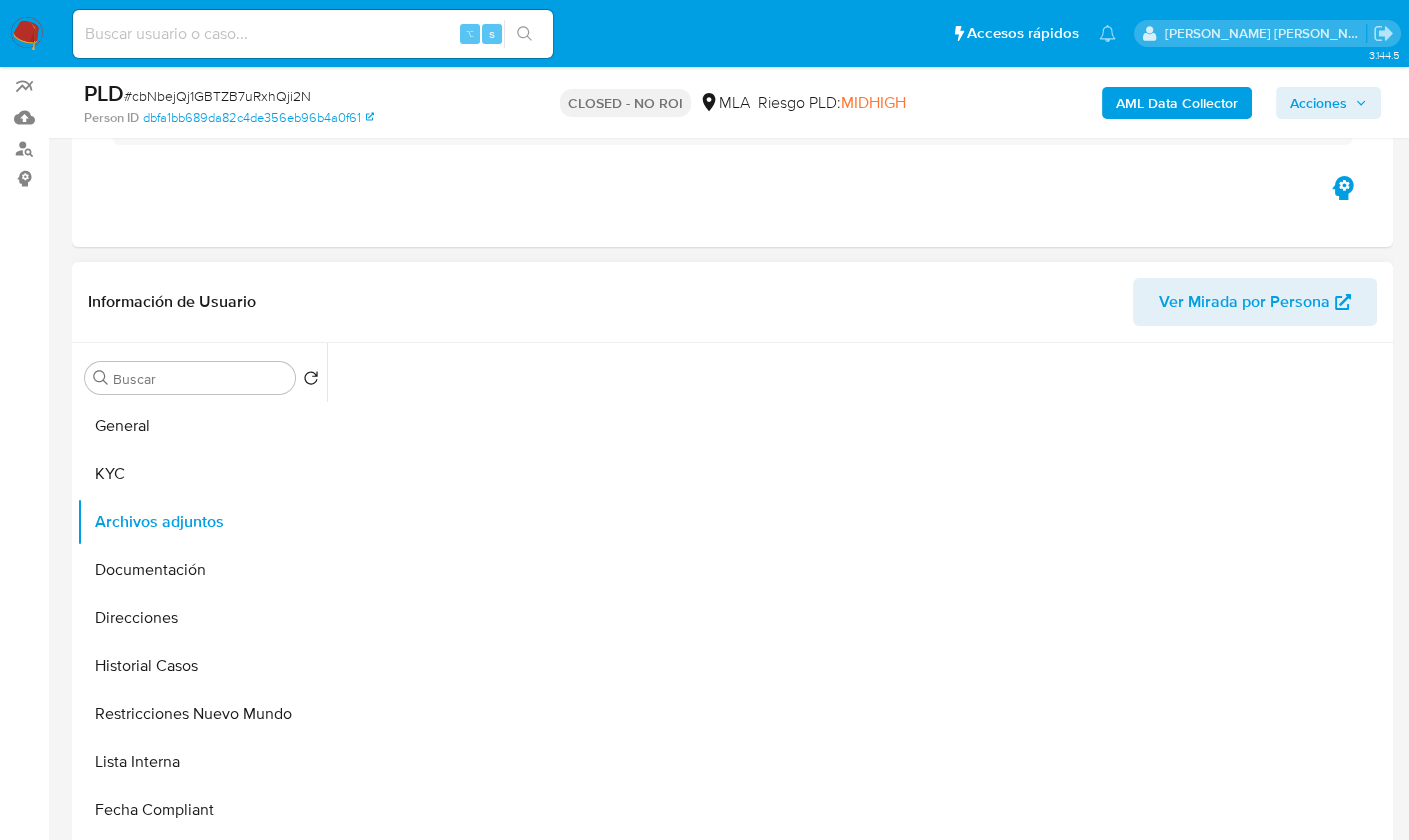 scroll, scrollTop: 202, scrollLeft: 0, axis: vertical 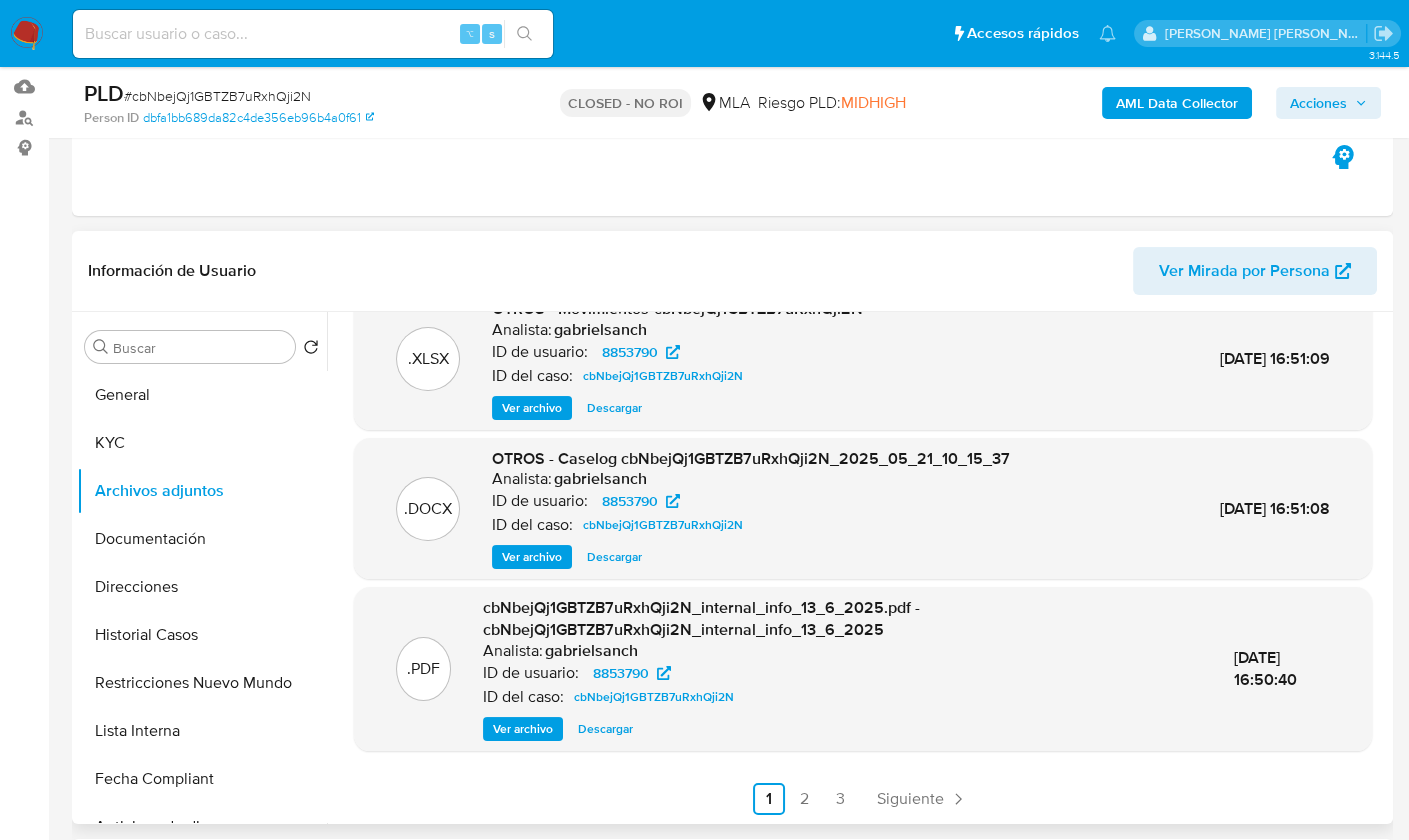 click on "Ver archivo" at bounding box center [532, 557] 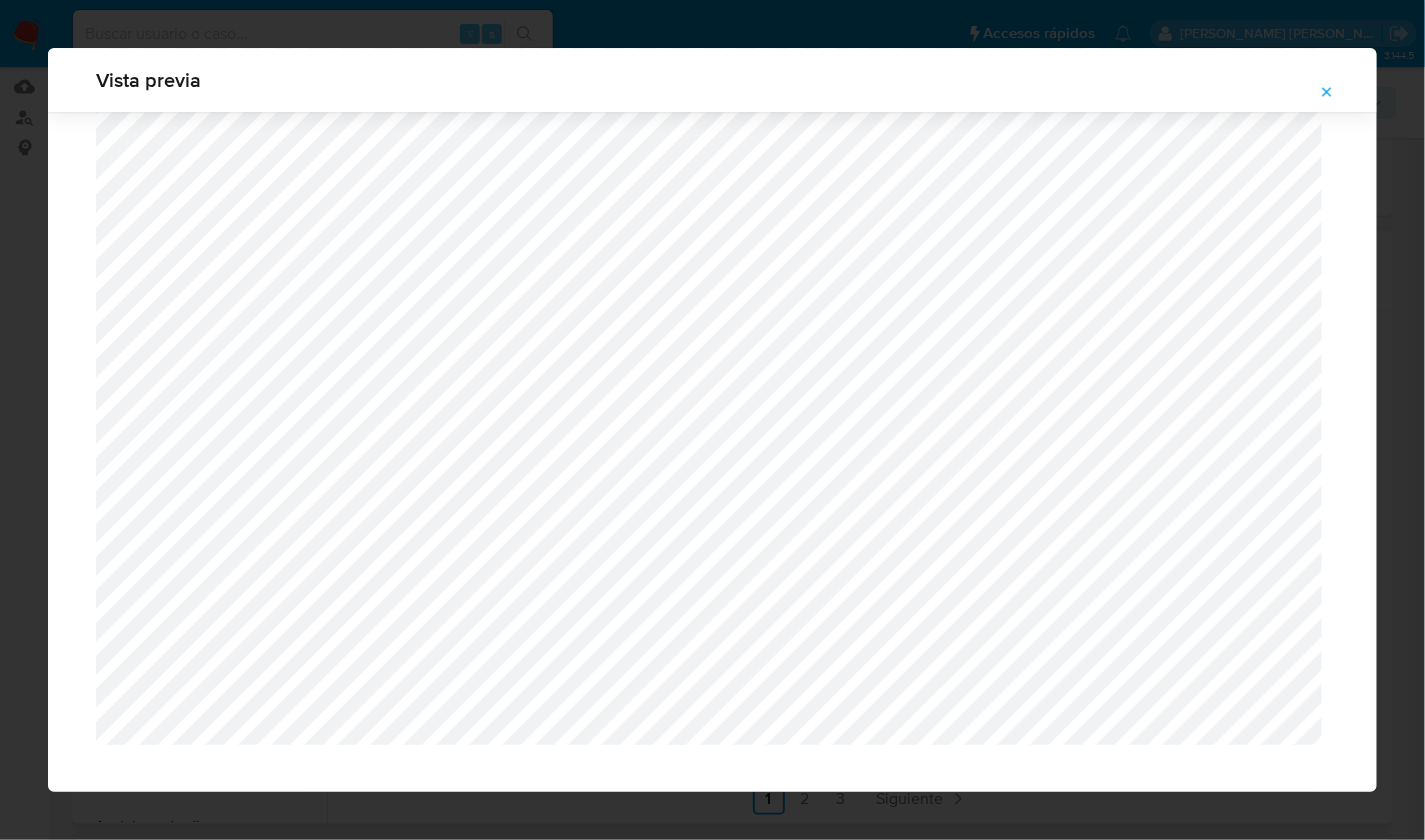 scroll, scrollTop: 1601, scrollLeft: 0, axis: vertical 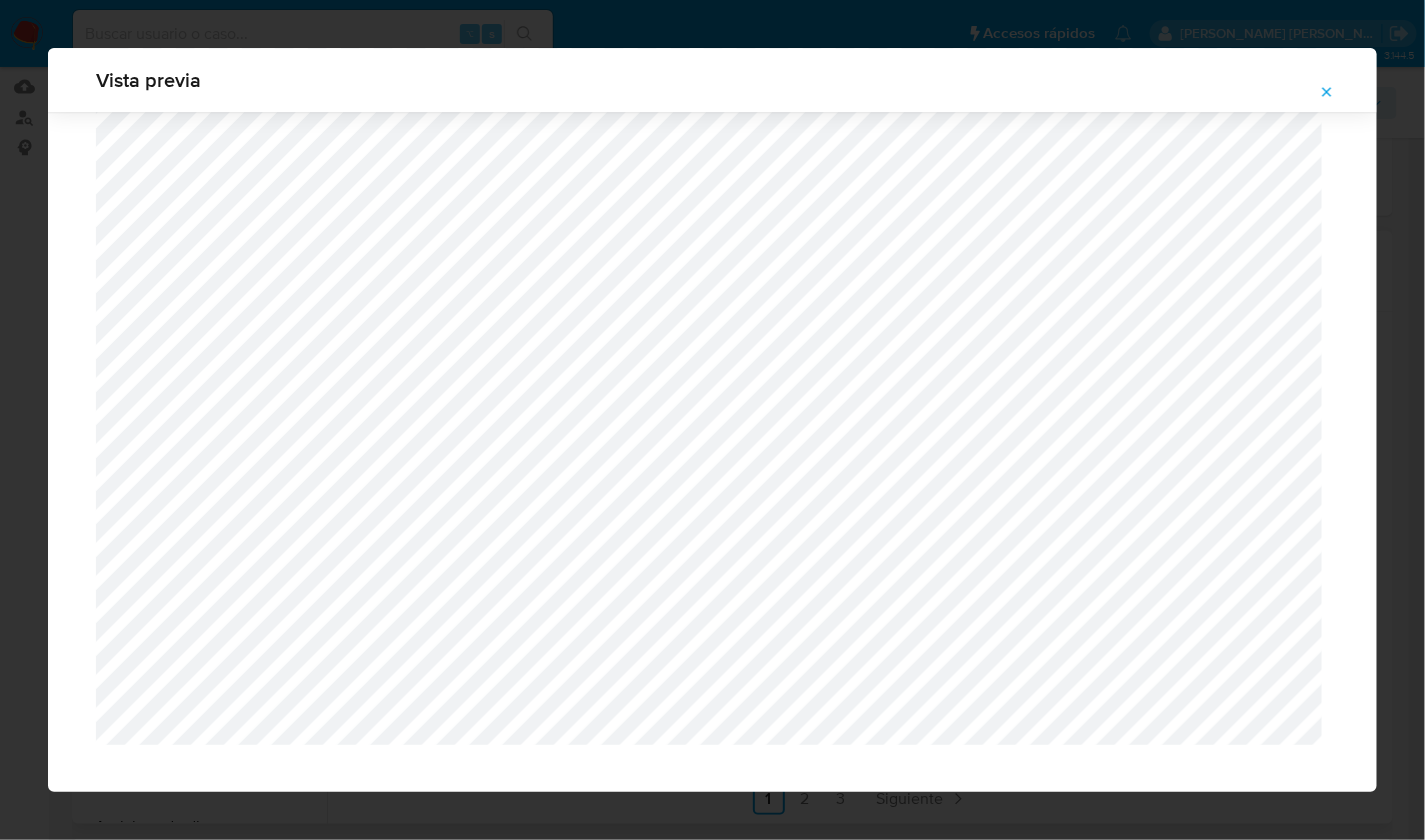 click 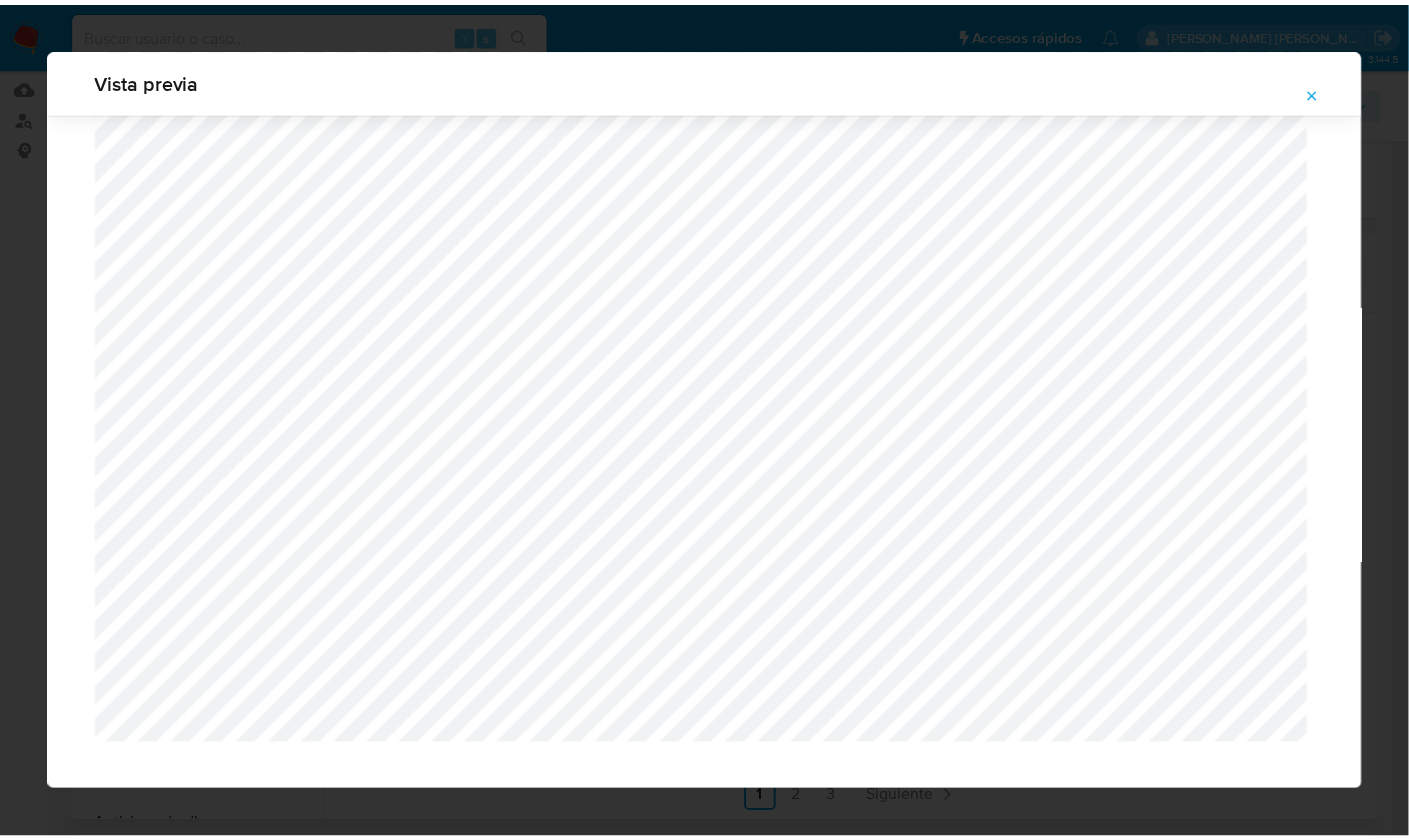 scroll, scrollTop: 0, scrollLeft: 0, axis: both 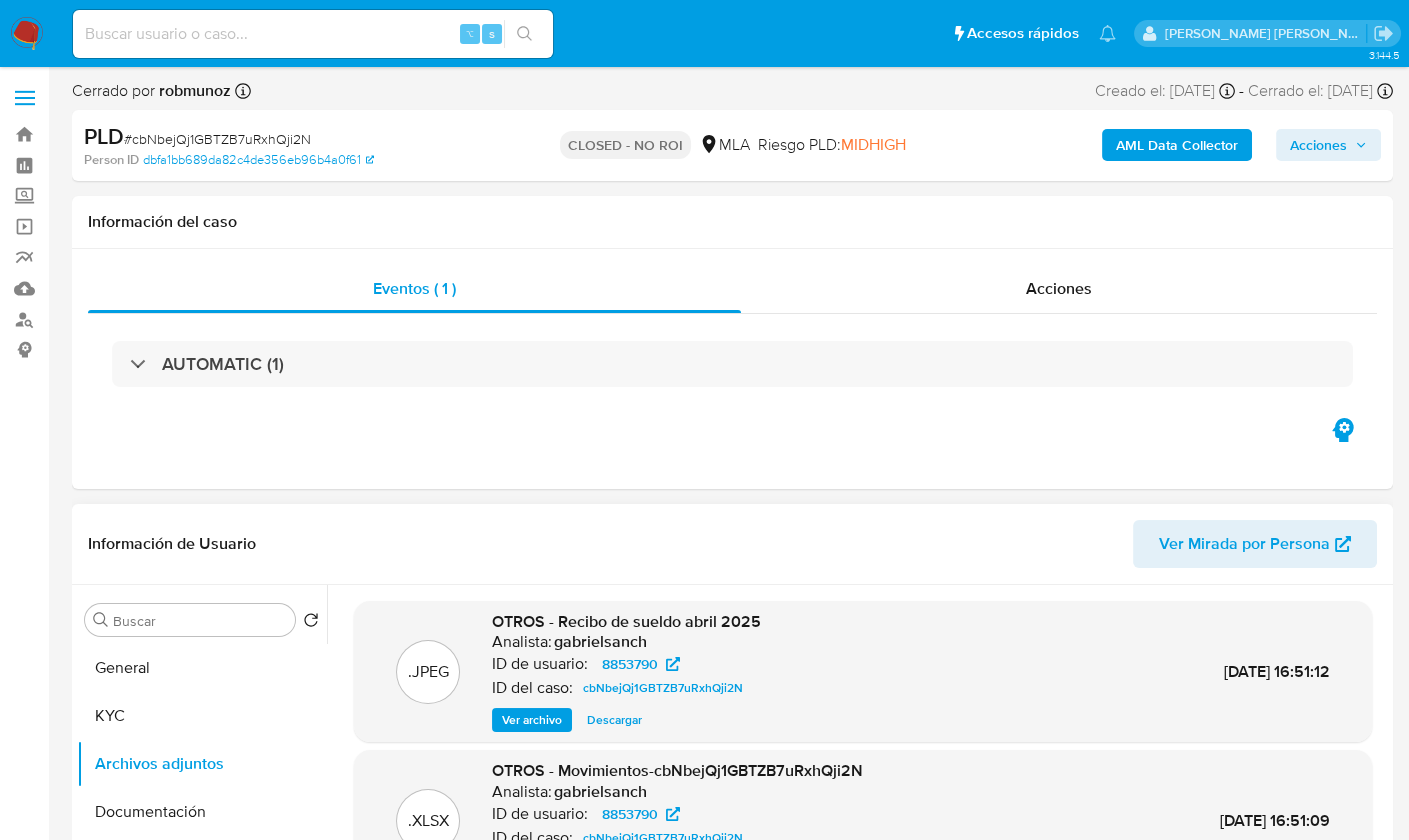 click on "Información de Usuario Ver Mirada por Persona" at bounding box center (732, 544) 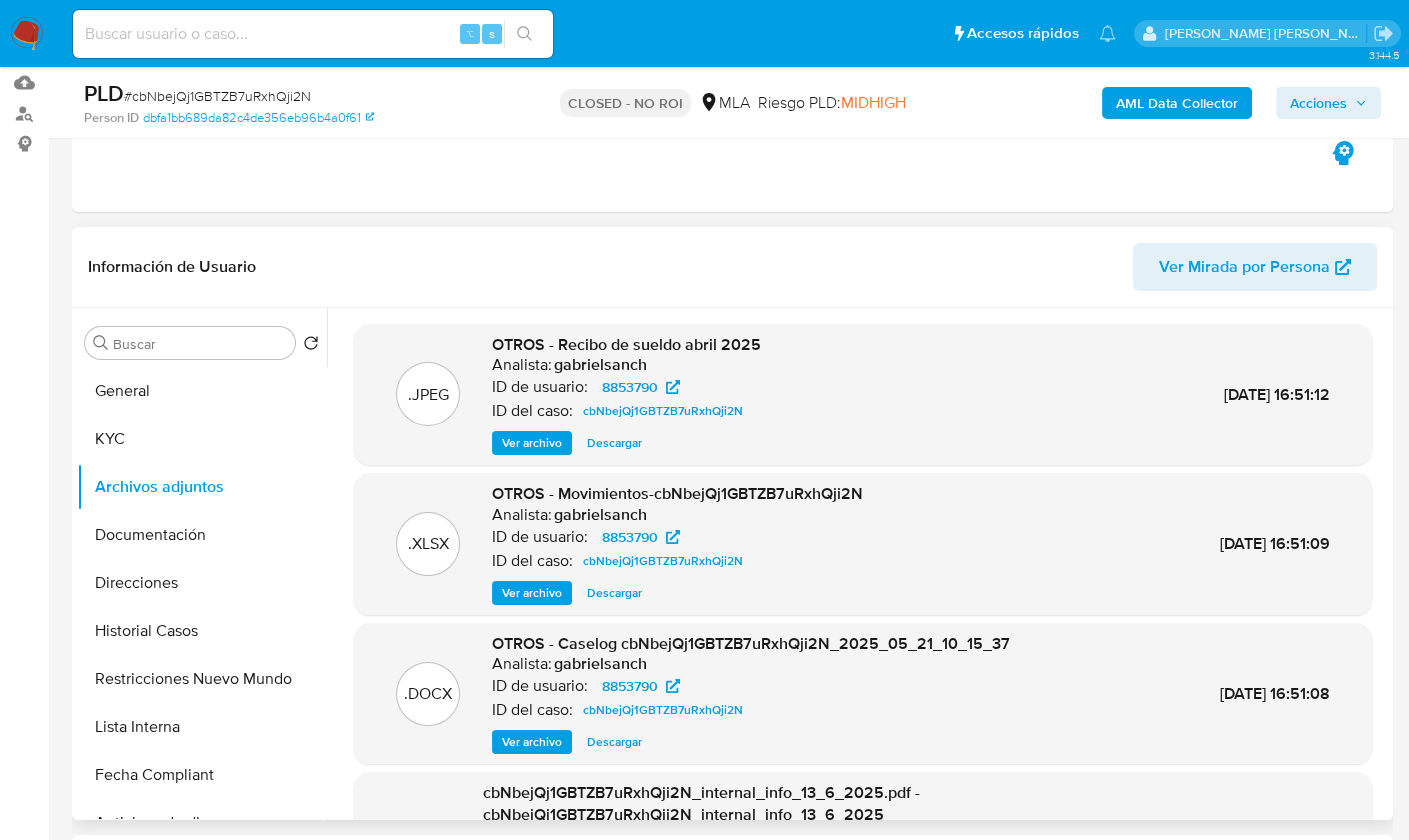 scroll, scrollTop: 210, scrollLeft: 0, axis: vertical 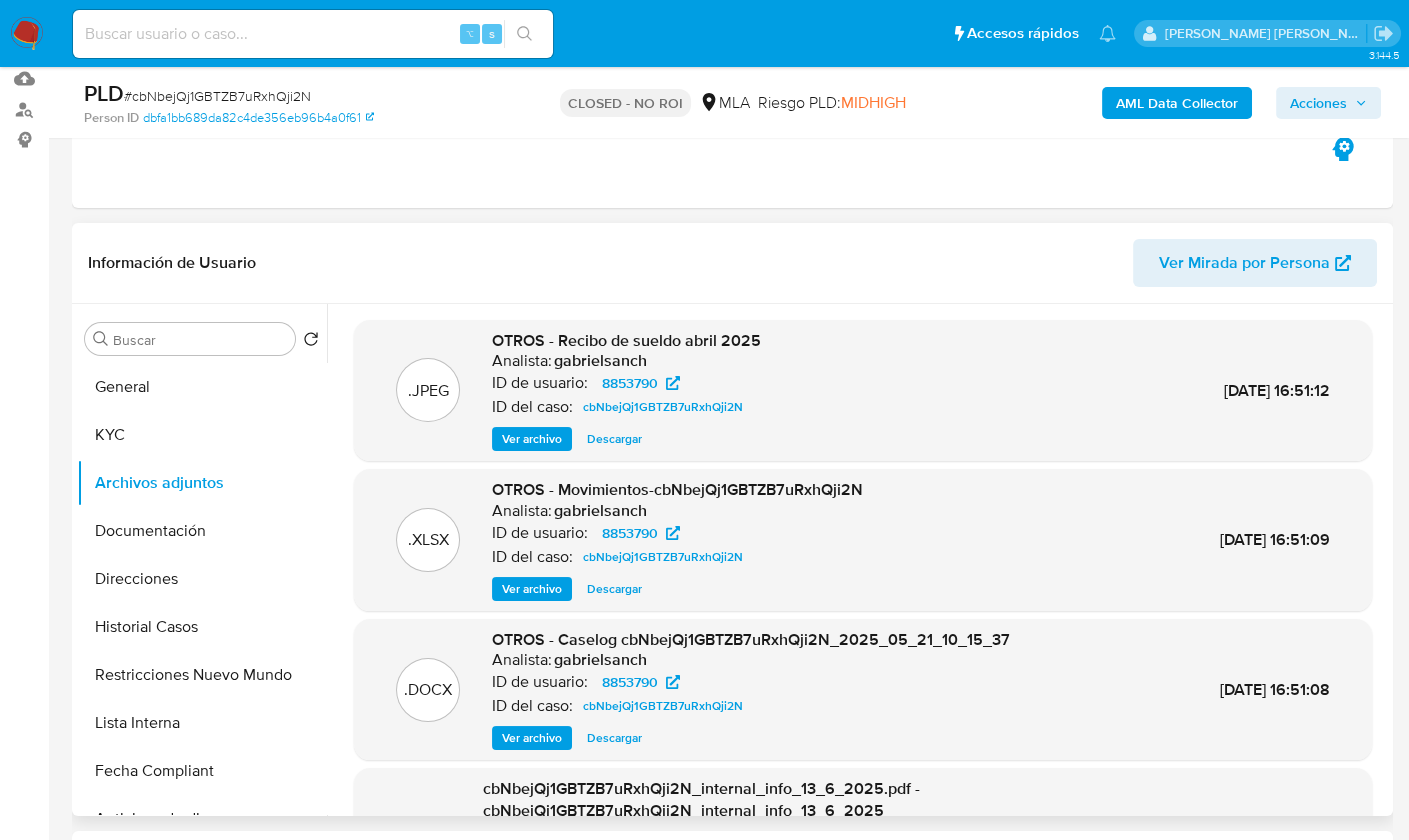 click on "Descargar" at bounding box center [614, 439] 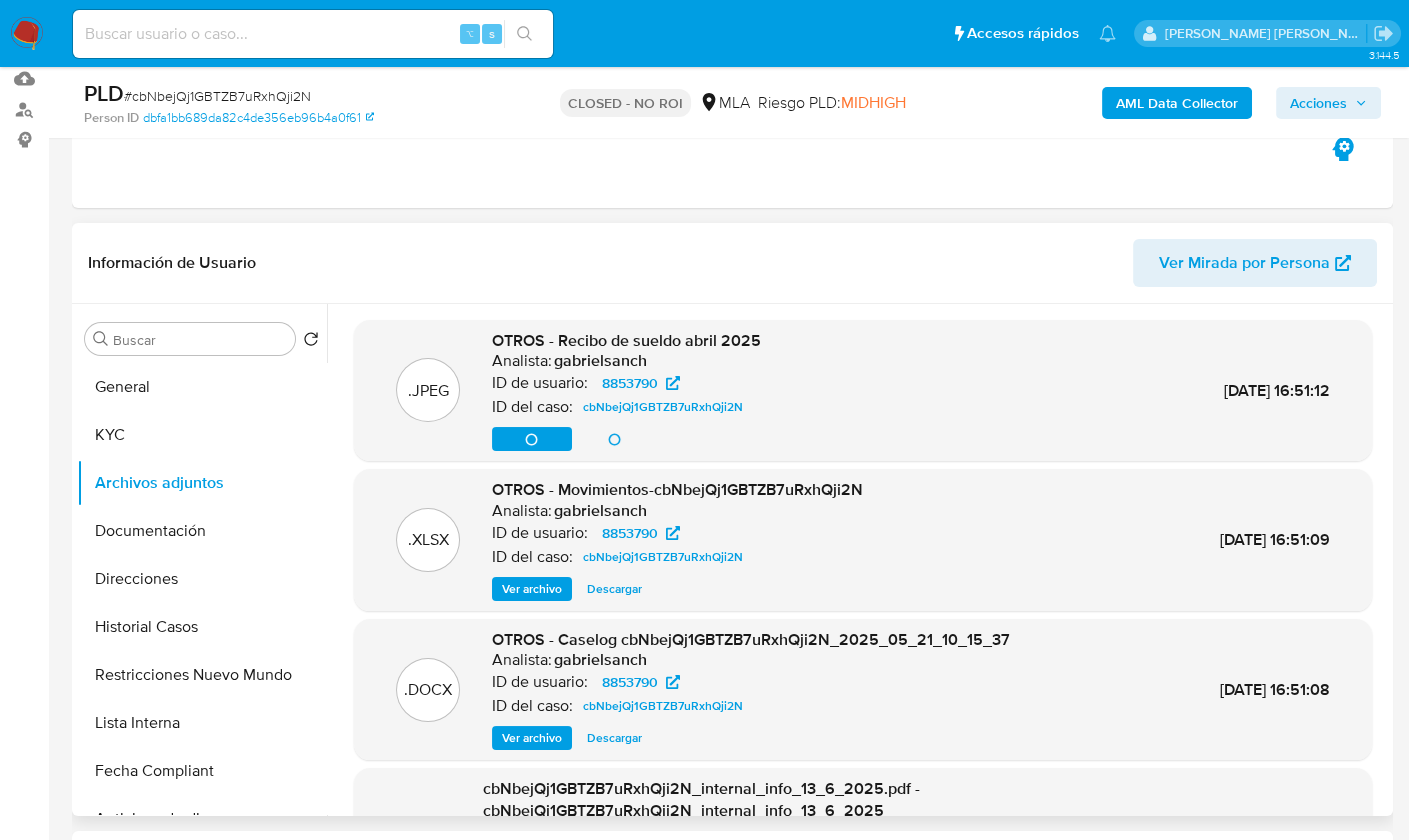 click on "Información de Usuario Ver Mirada por Persona" at bounding box center [732, 263] 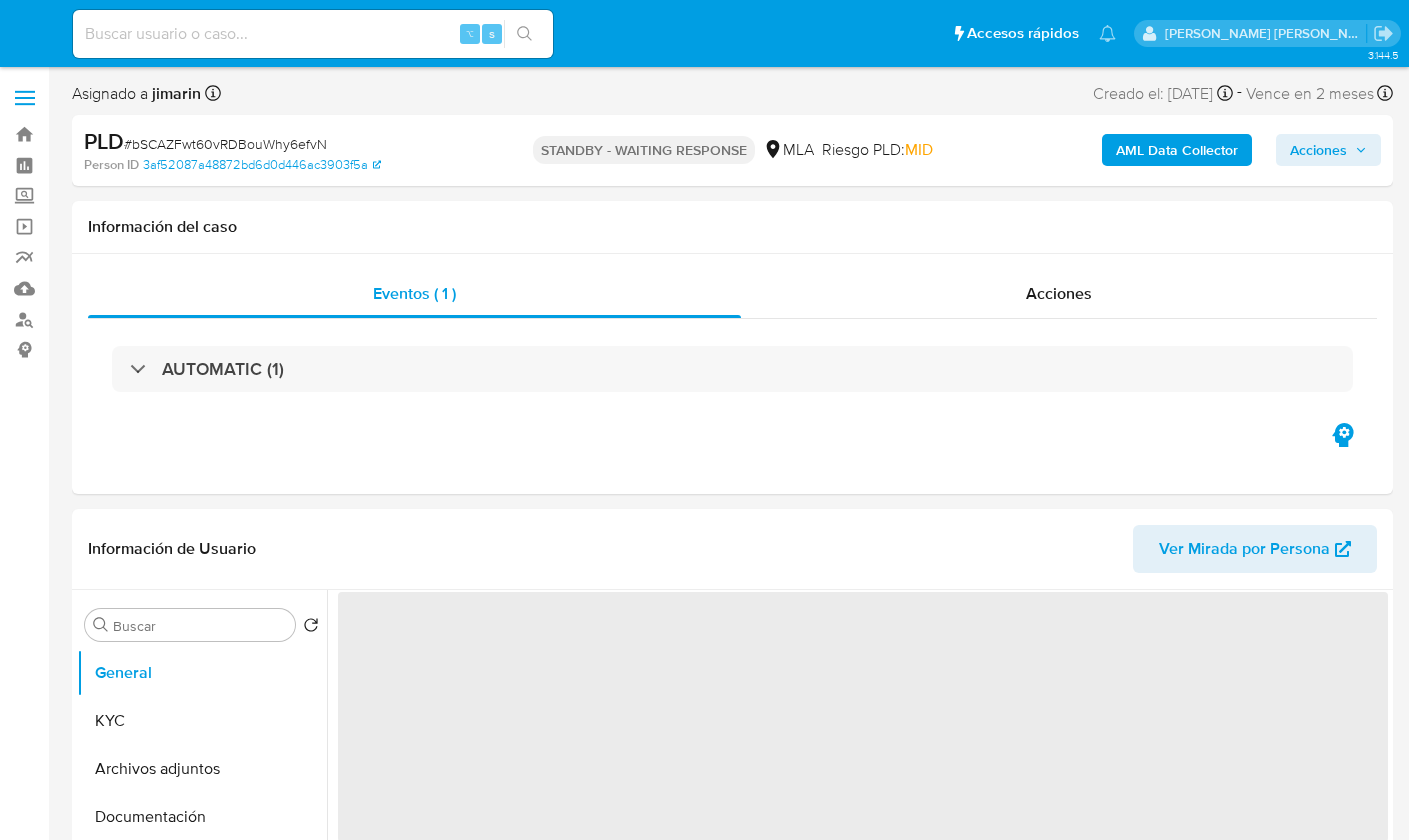 scroll, scrollTop: 0, scrollLeft: 0, axis: both 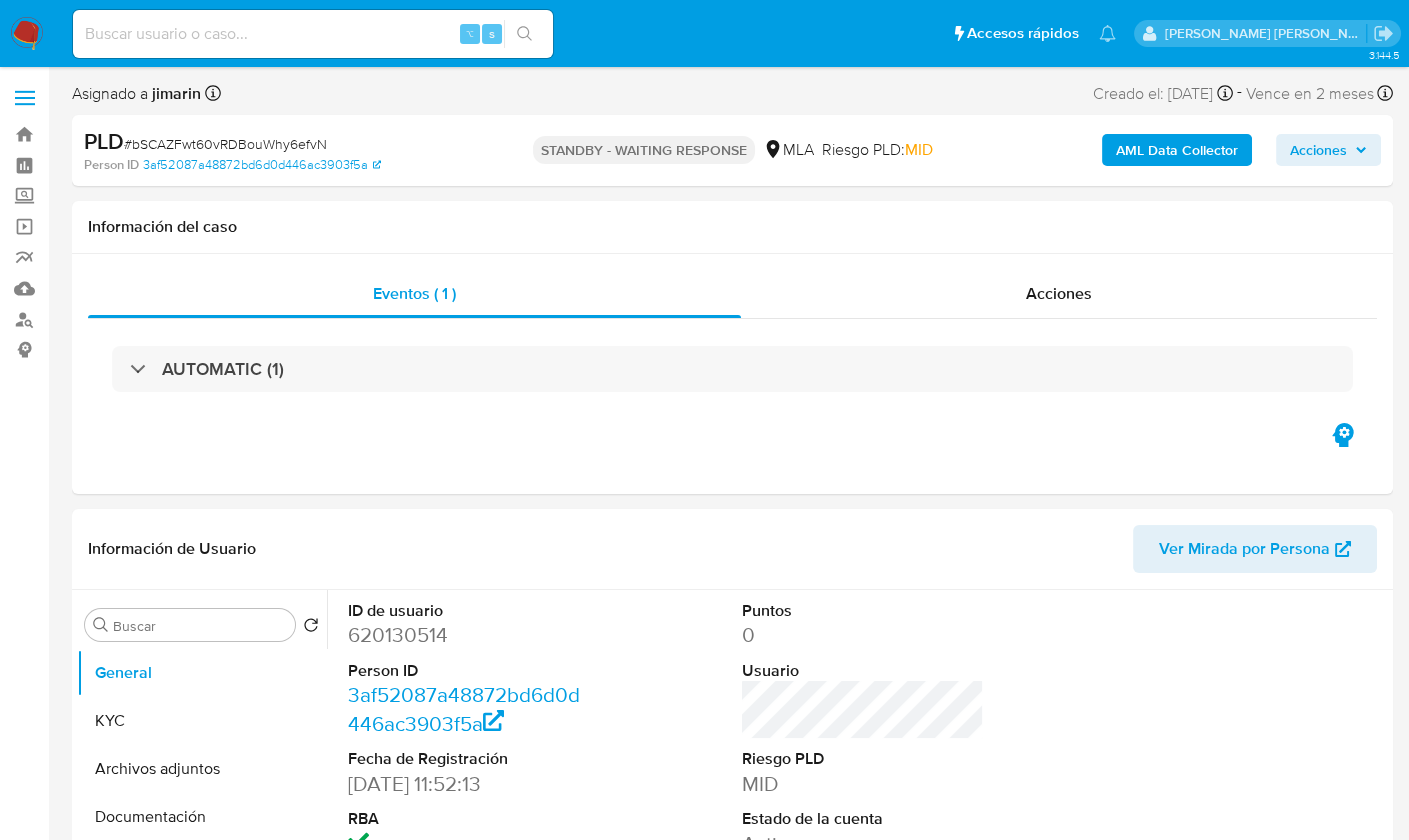select on "10" 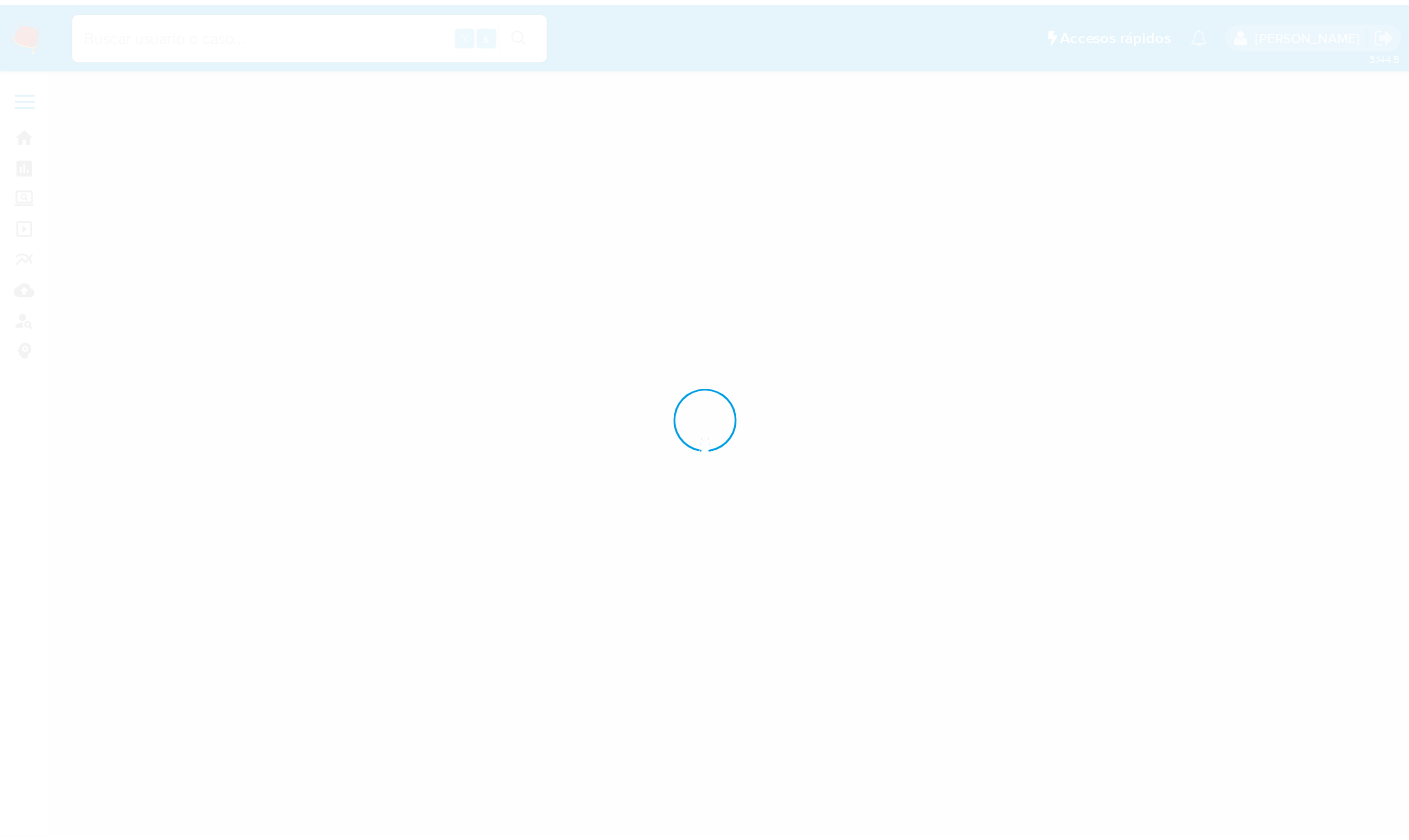 scroll, scrollTop: 0, scrollLeft: 0, axis: both 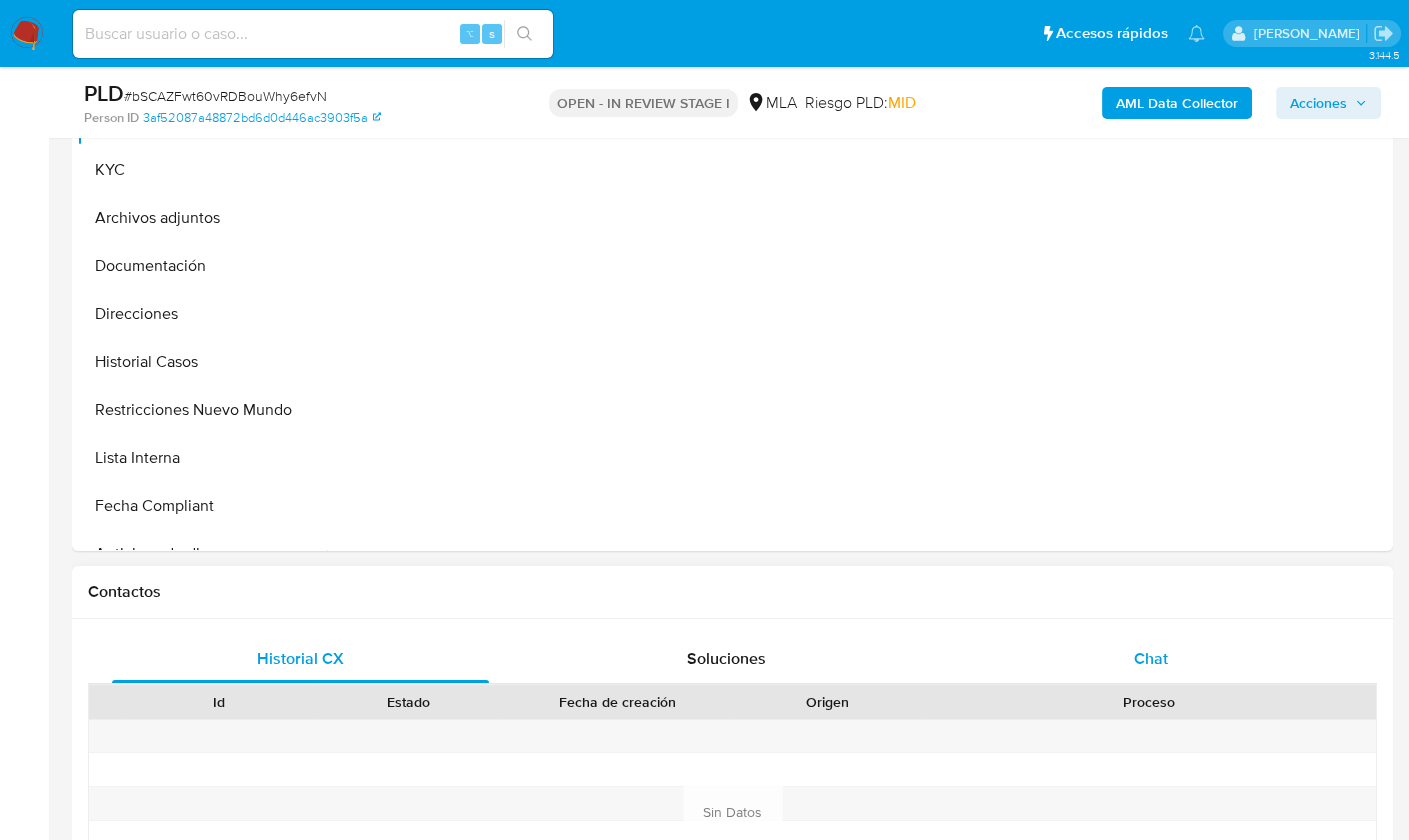 click on "Chat" at bounding box center [1151, 659] 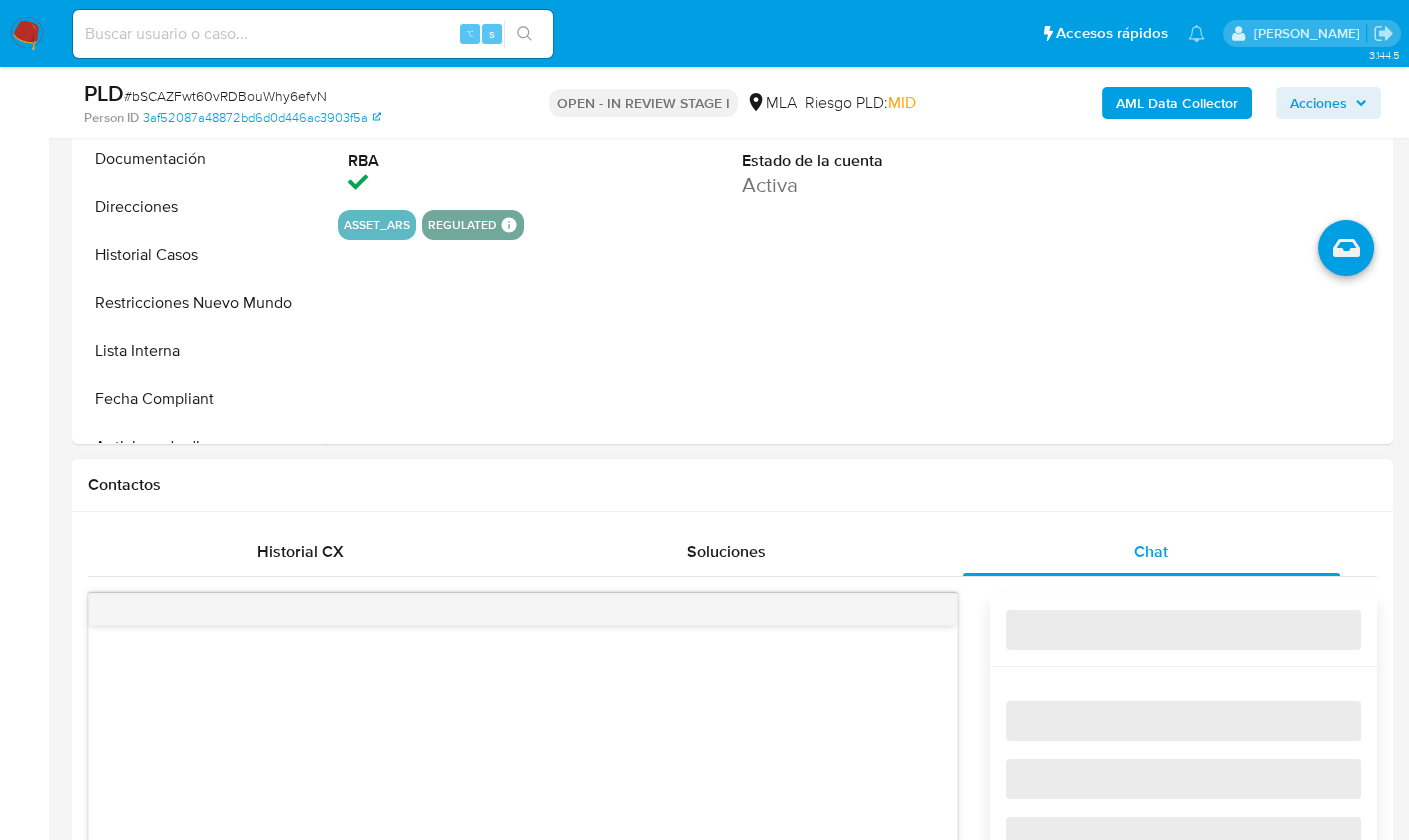 scroll, scrollTop: 829, scrollLeft: 0, axis: vertical 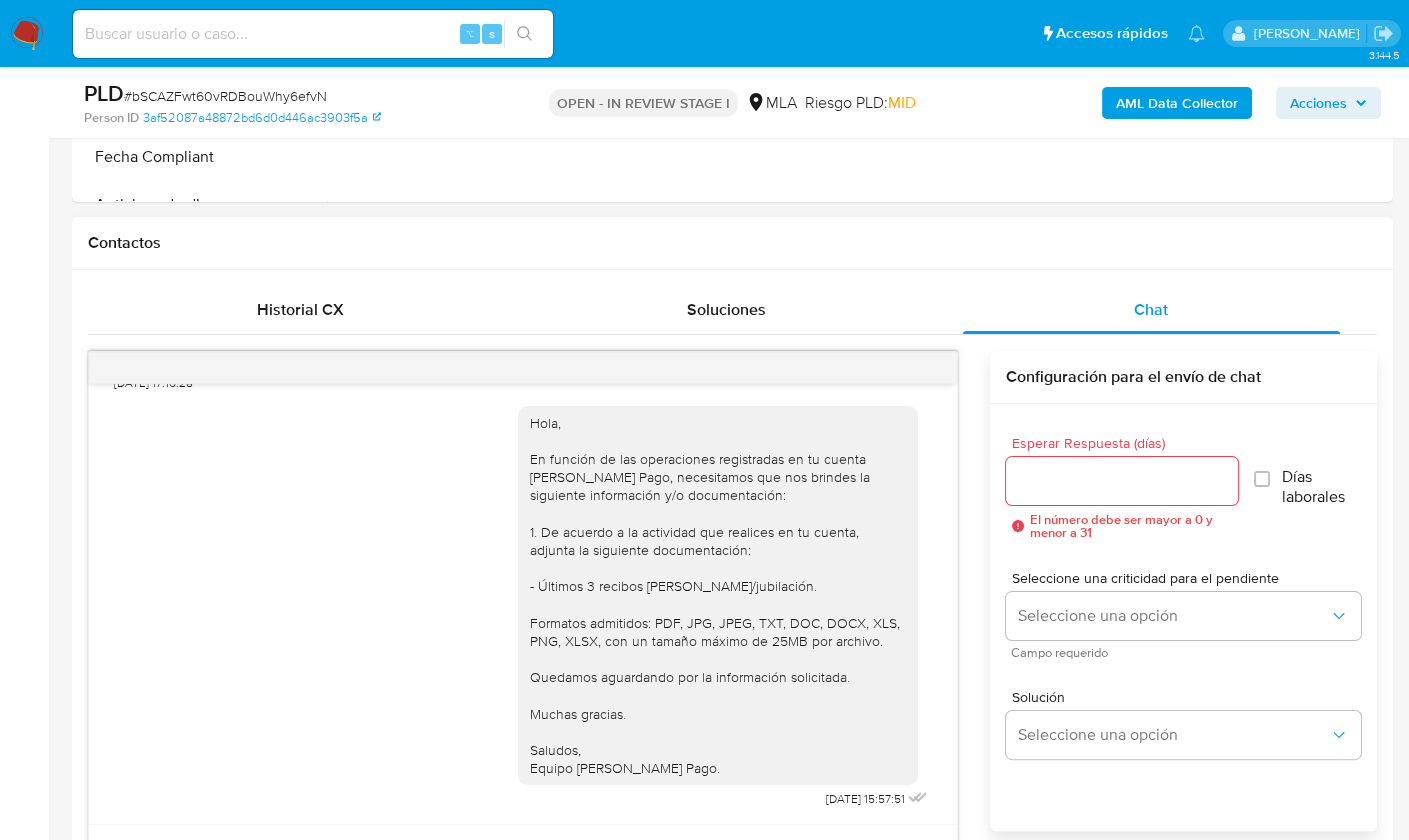 select on "10" 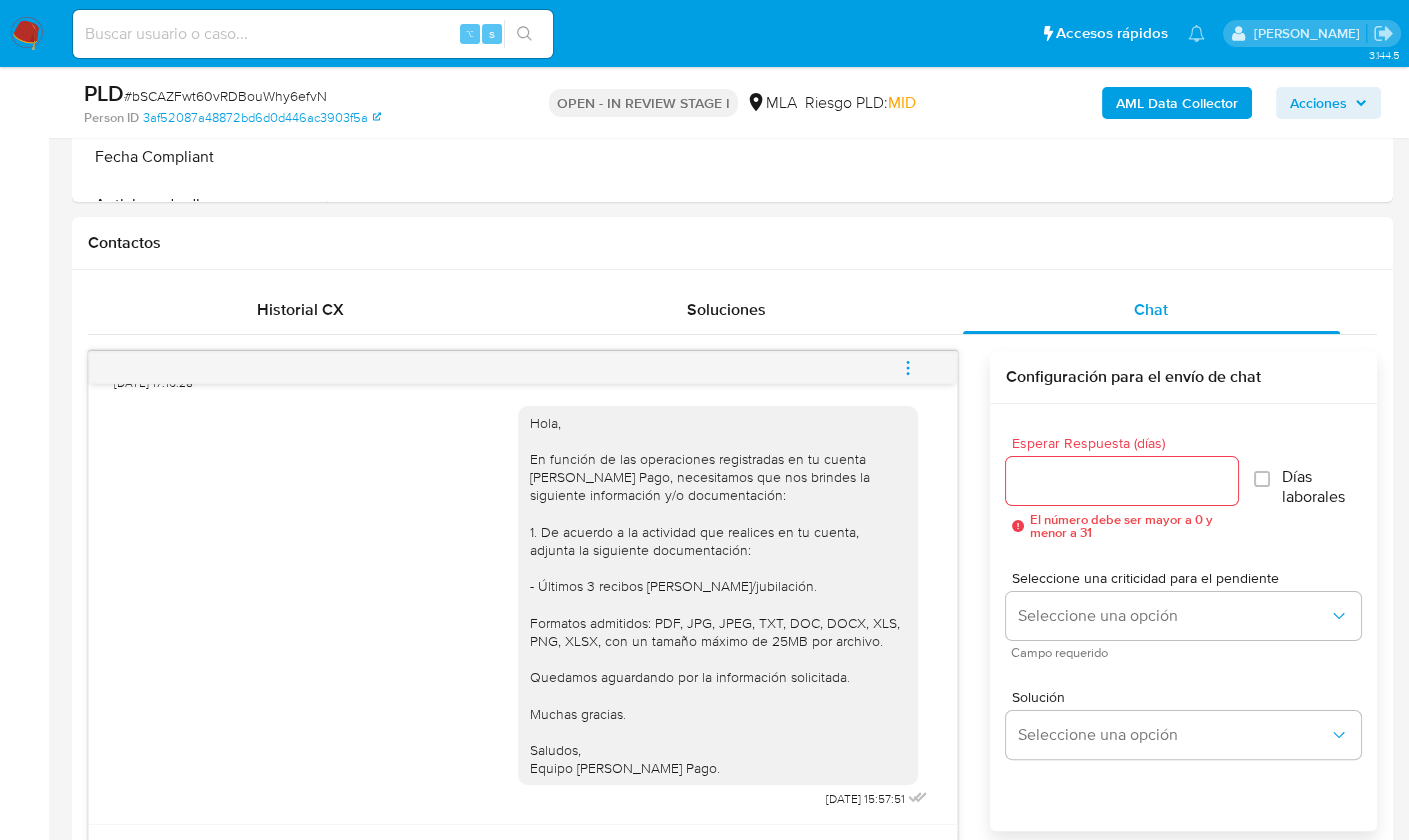 click at bounding box center [908, 368] 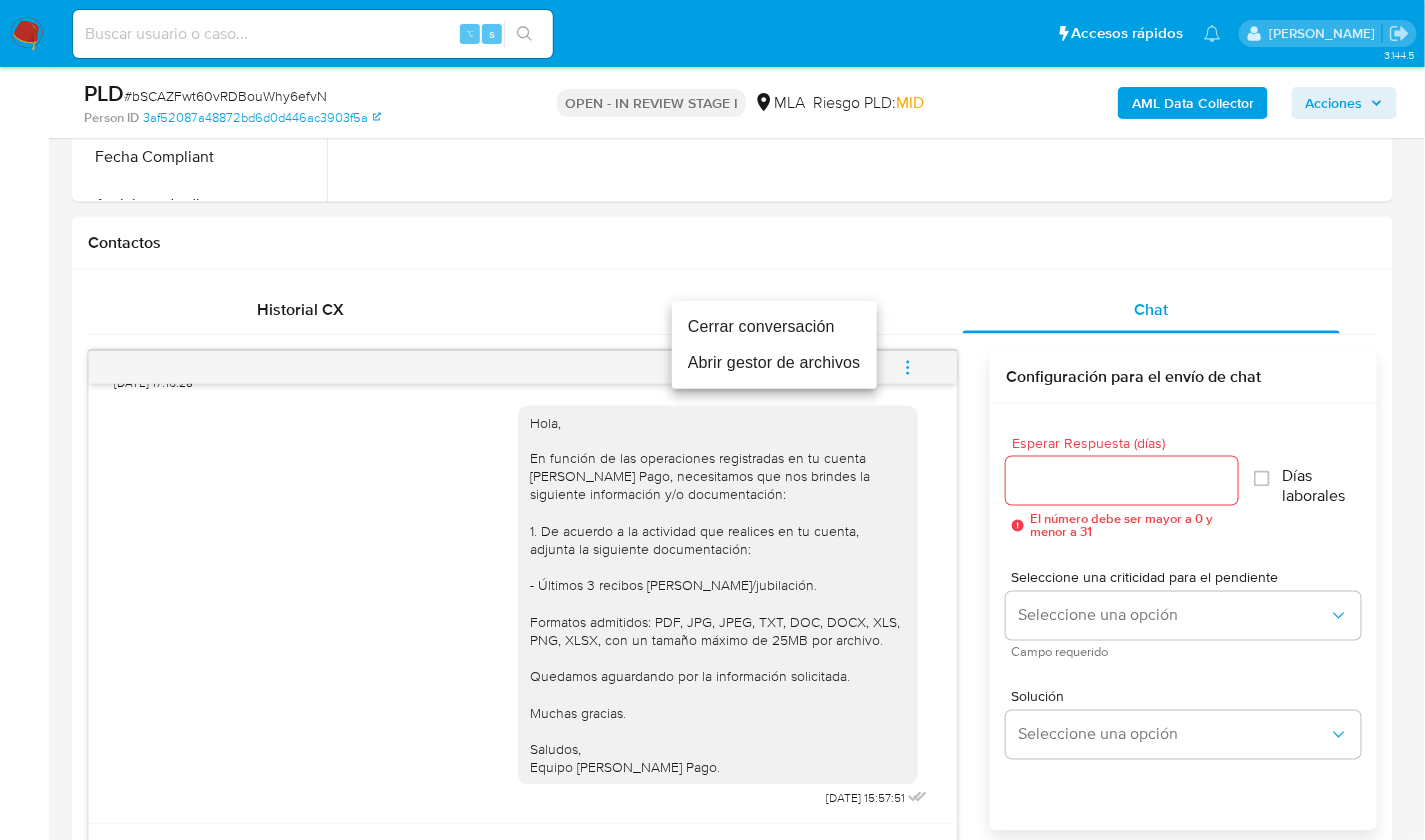 click on "Cerrar conversación" at bounding box center [774, 327] 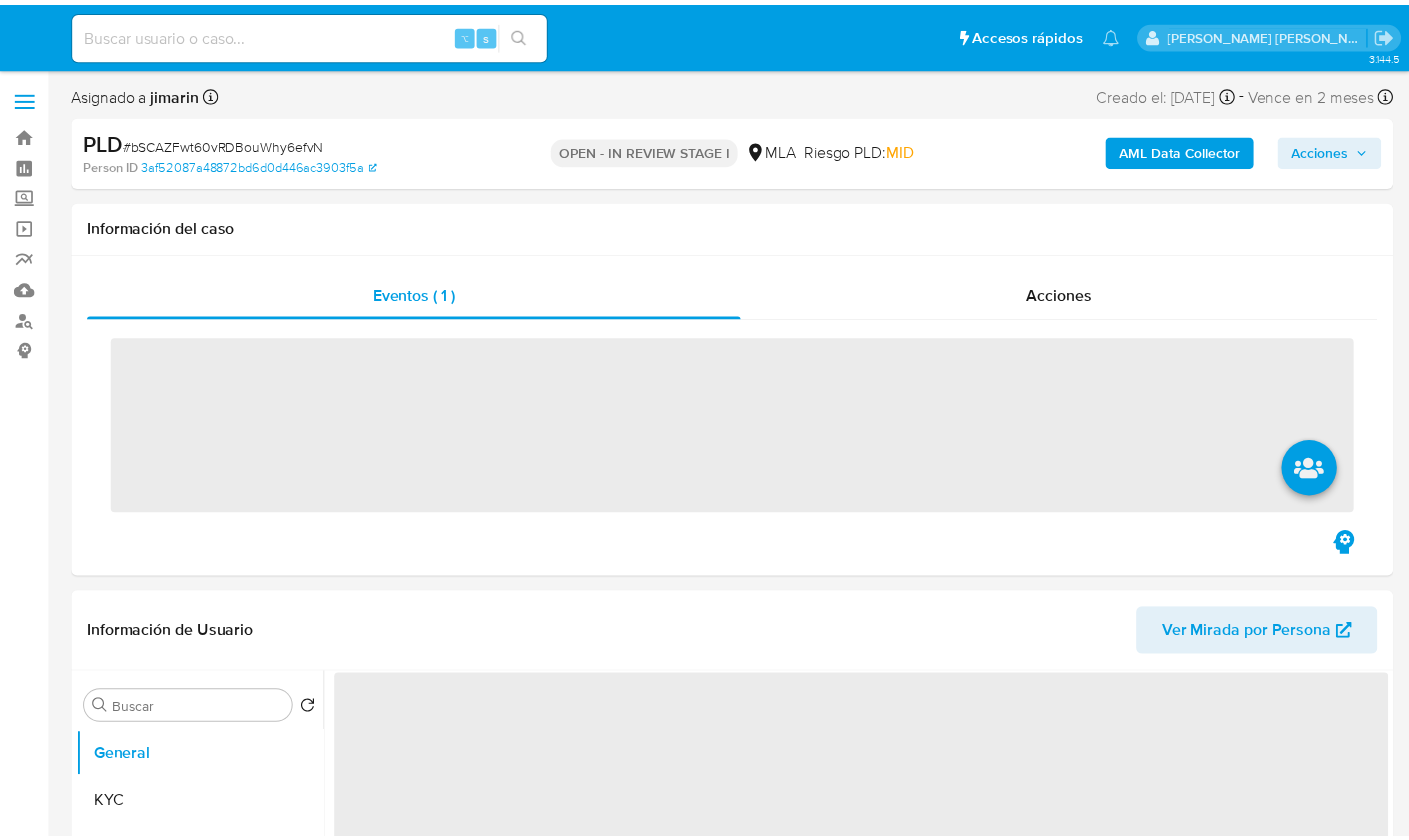 scroll, scrollTop: 0, scrollLeft: 0, axis: both 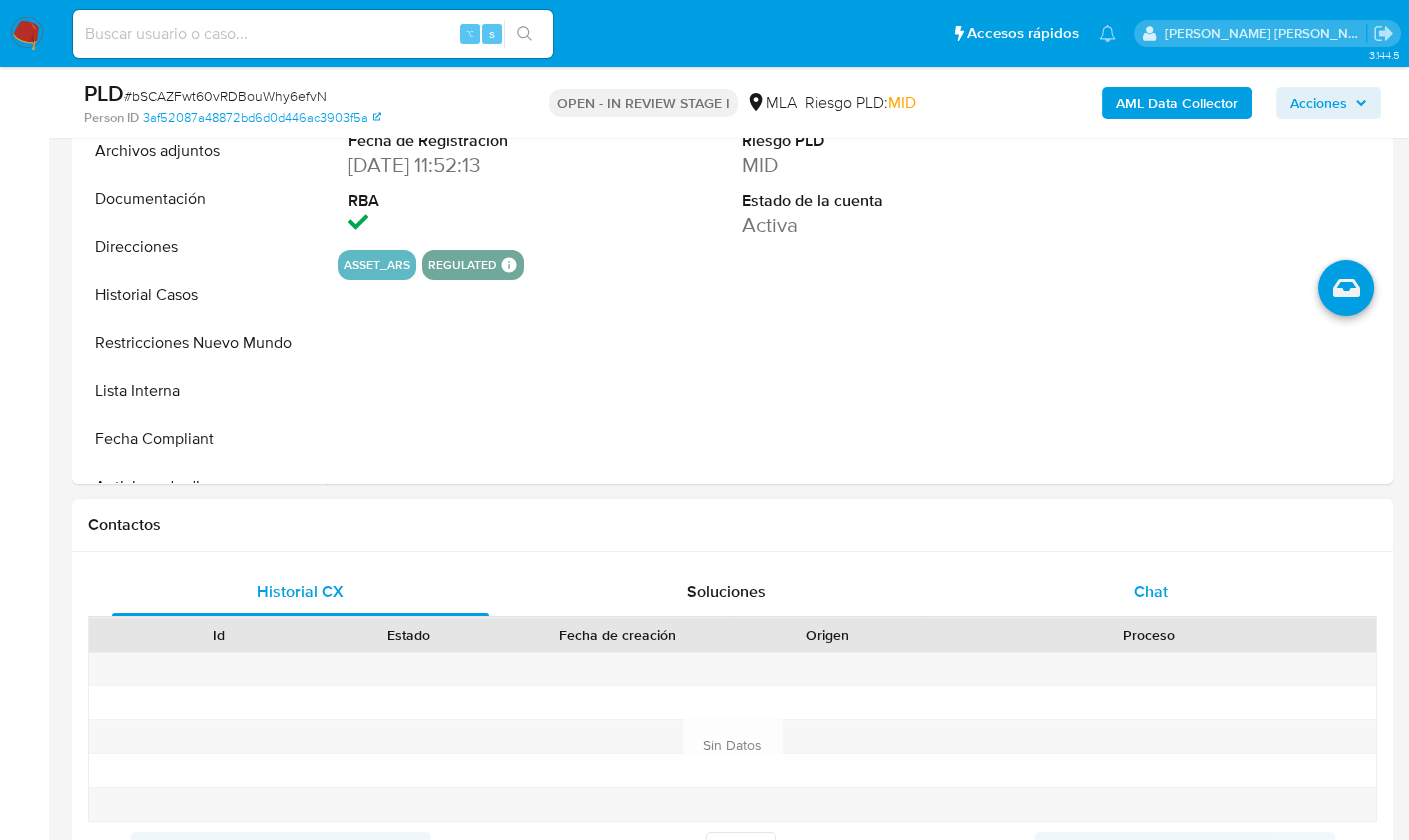 drag, startPoint x: 1181, startPoint y: 582, endPoint x: 1192, endPoint y: 575, distance: 13.038404 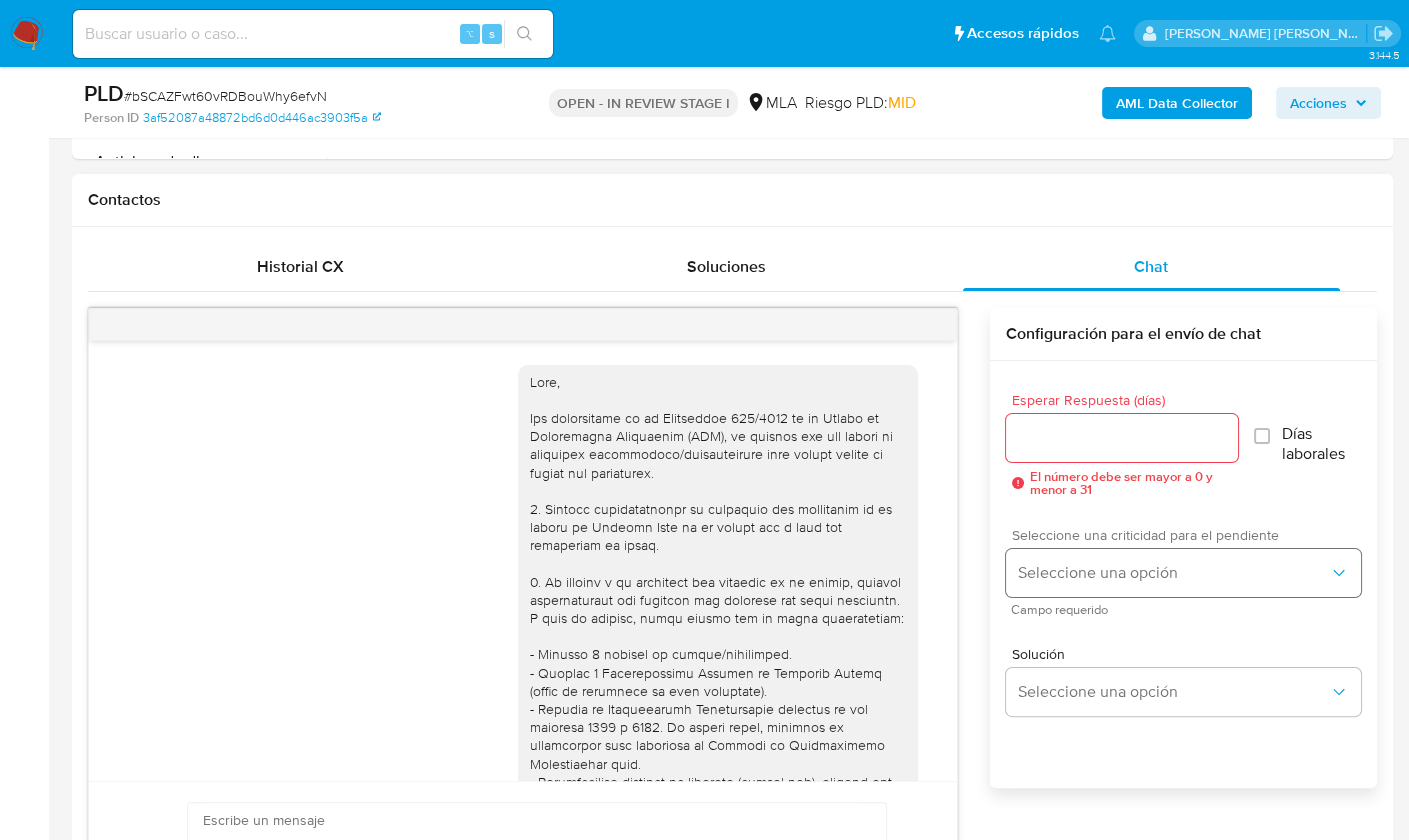 scroll, scrollTop: 875, scrollLeft: 0, axis: vertical 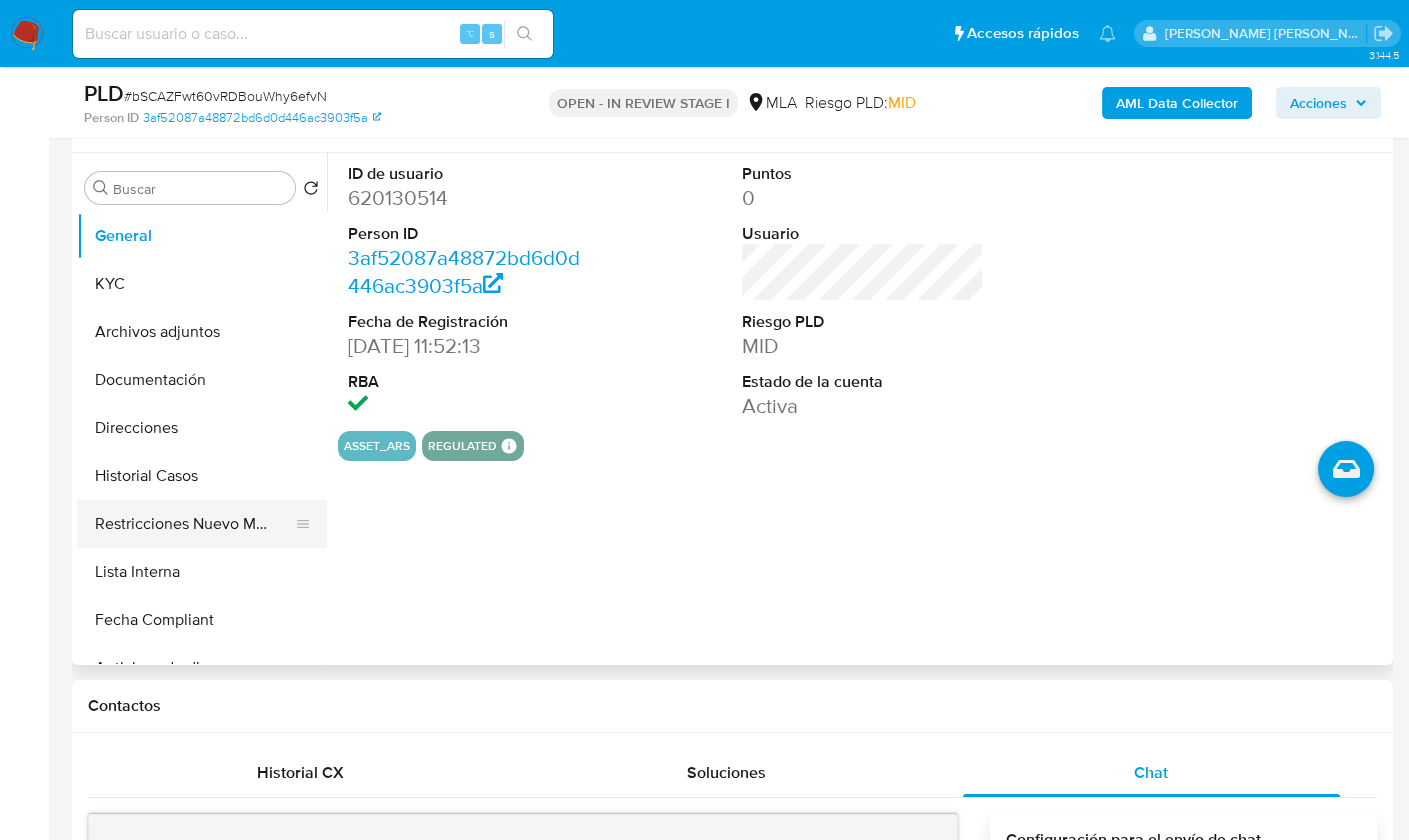 click on "Restricciones Nuevo Mundo" at bounding box center (194, 524) 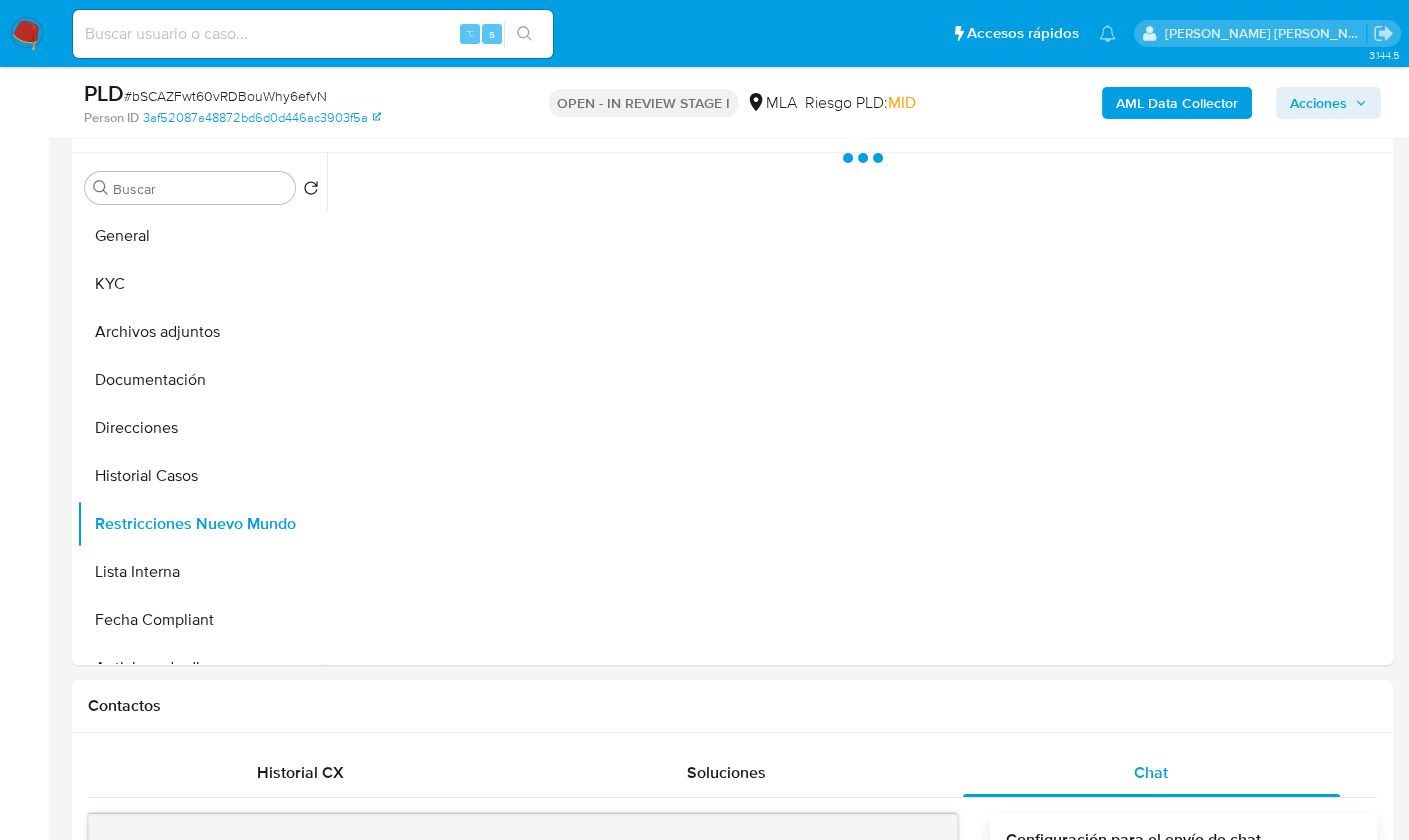 click on "AML Data Collector Acciones" at bounding box center (1167, 102) 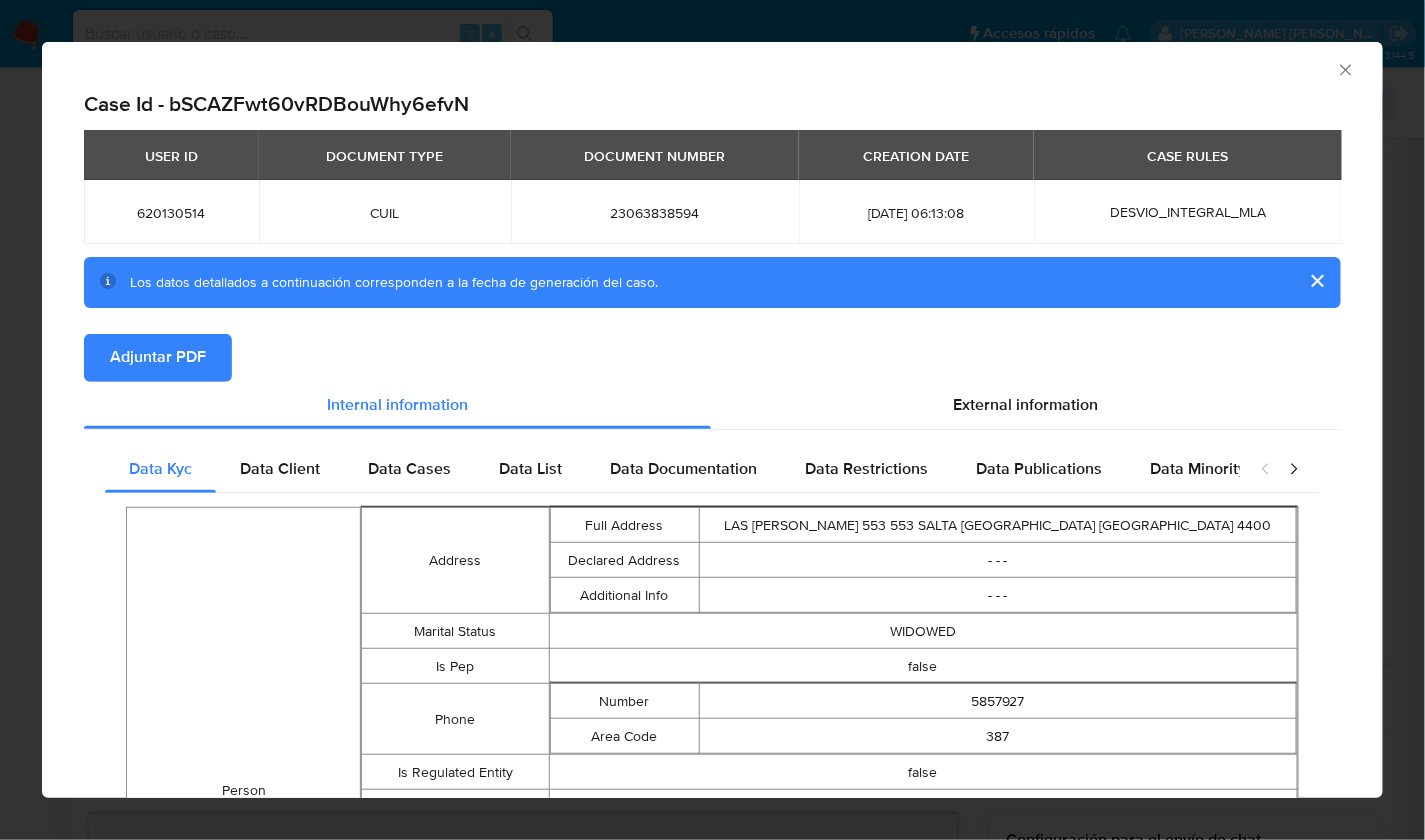 click on "Adjuntar PDF" at bounding box center (158, 358) 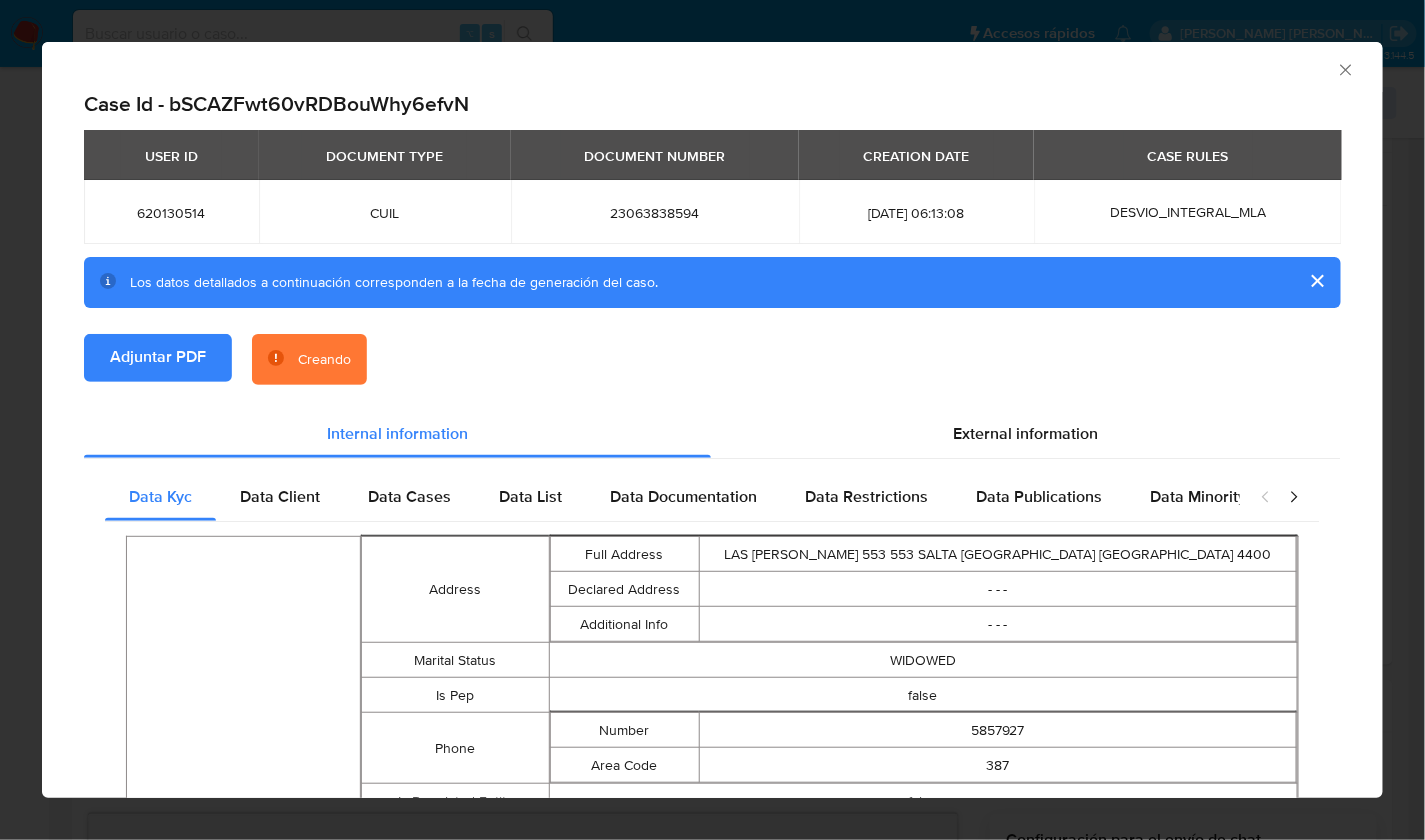 click on "Adjuntar PDF     Creando" at bounding box center [712, 372] 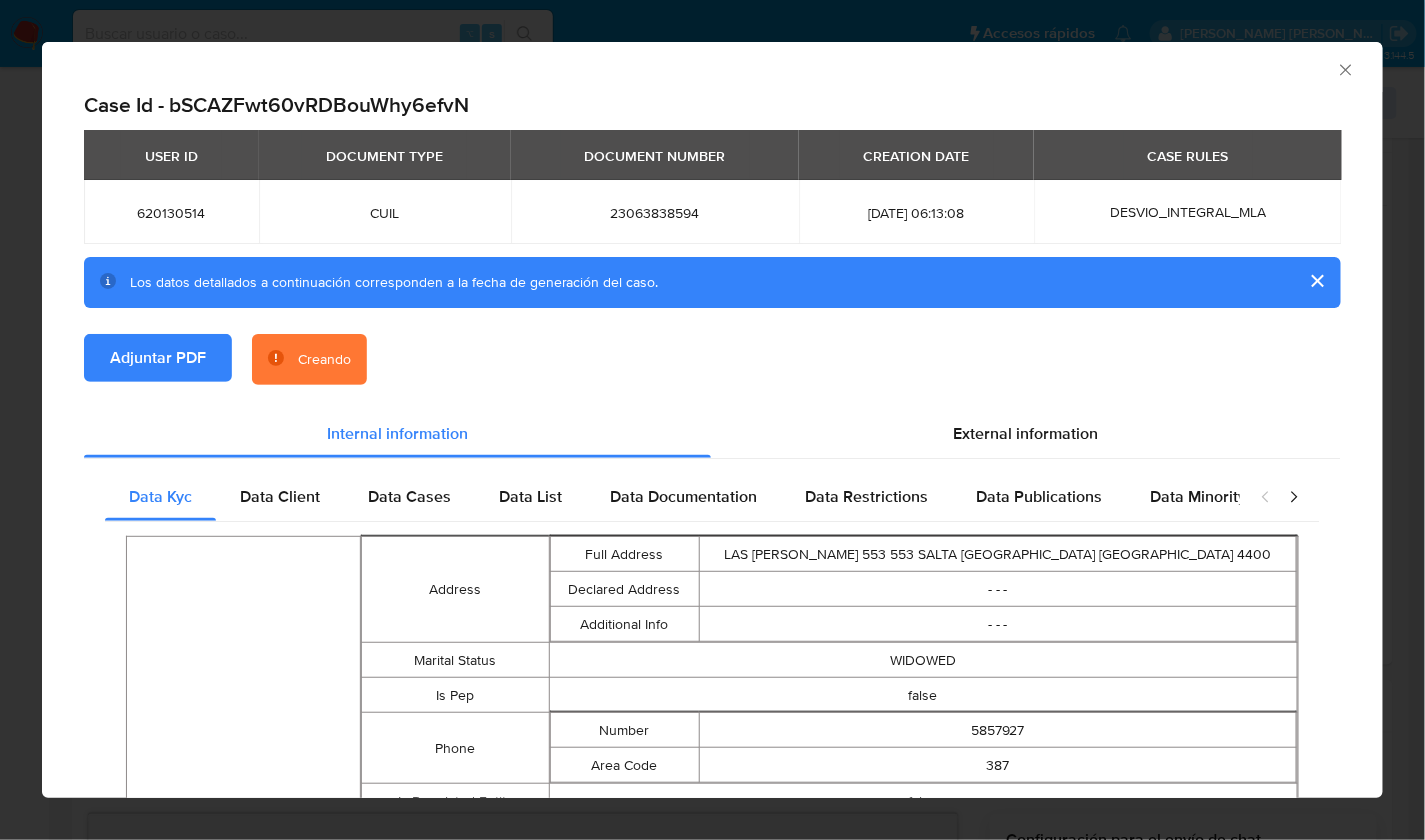click on "AML Data Collector" at bounding box center (696, 67) 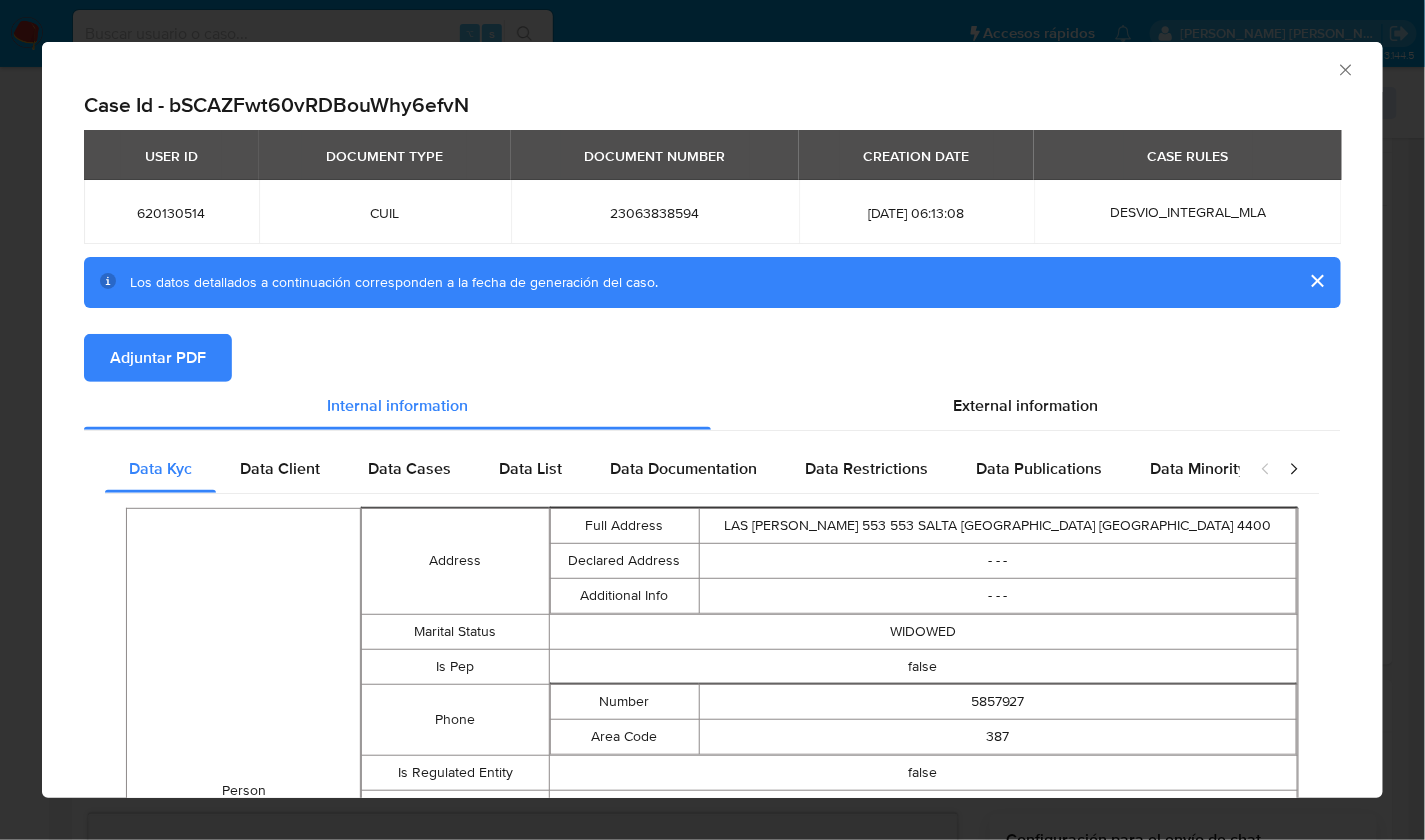 click 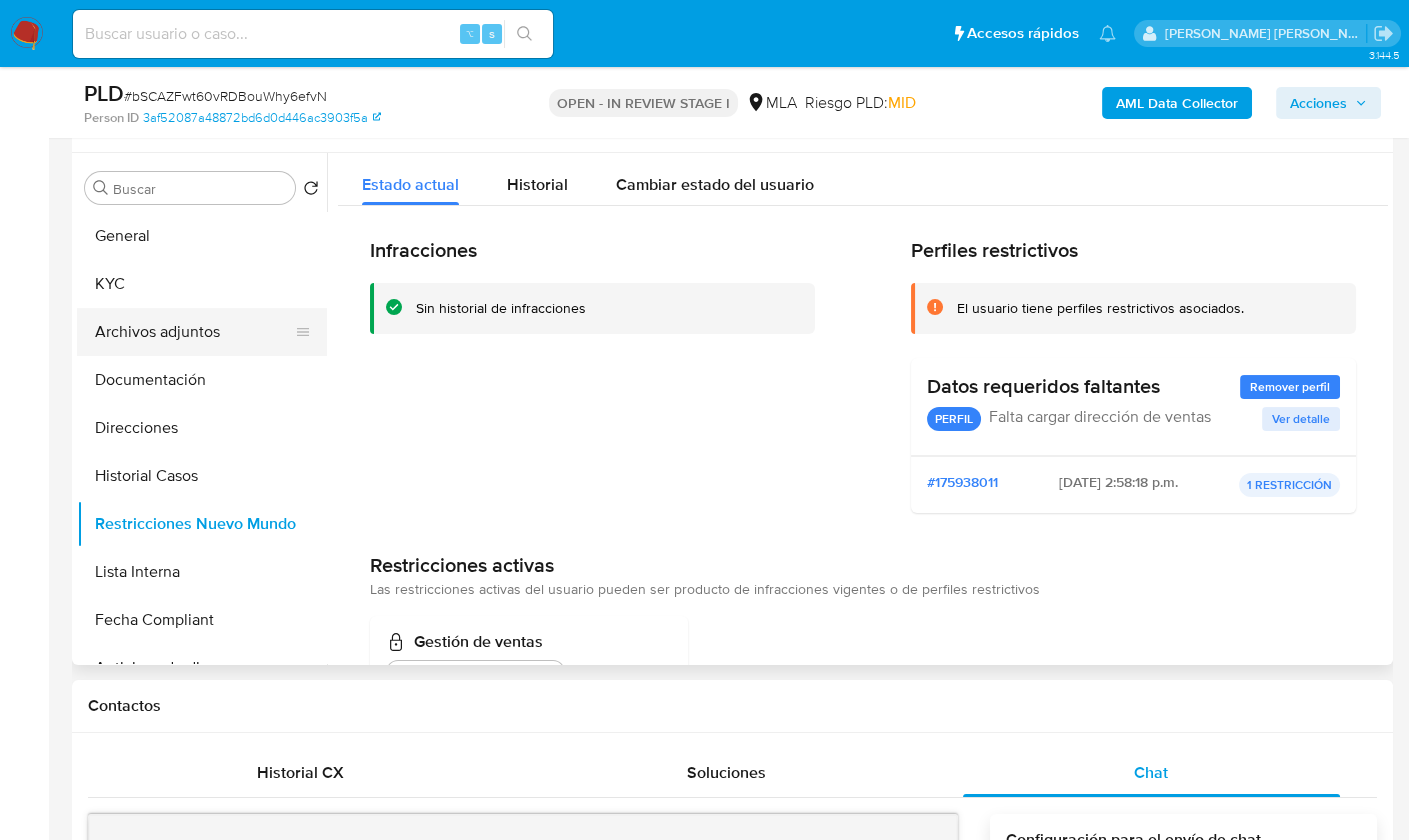 click on "Archivos adjuntos" at bounding box center (194, 332) 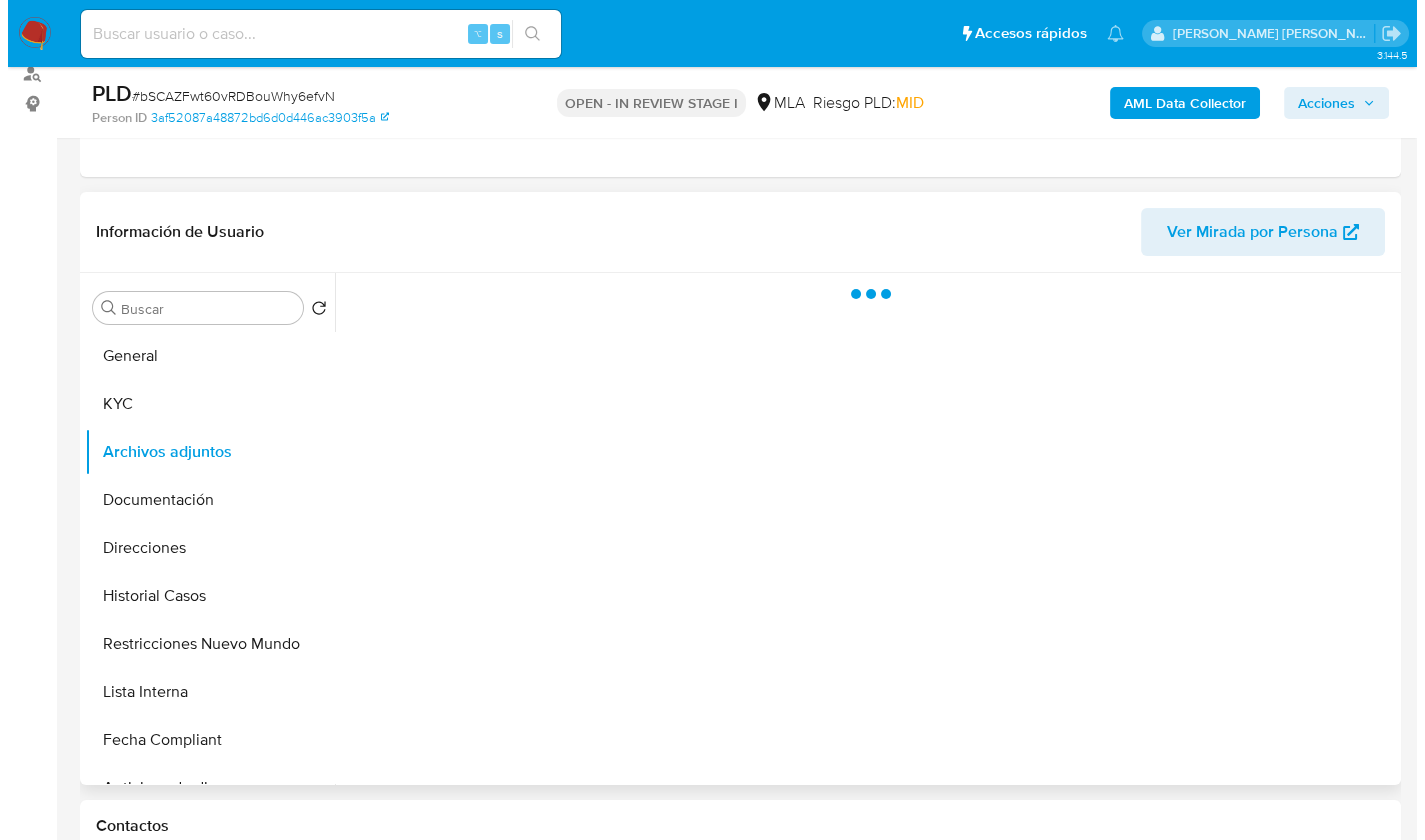 scroll, scrollTop: 246, scrollLeft: 0, axis: vertical 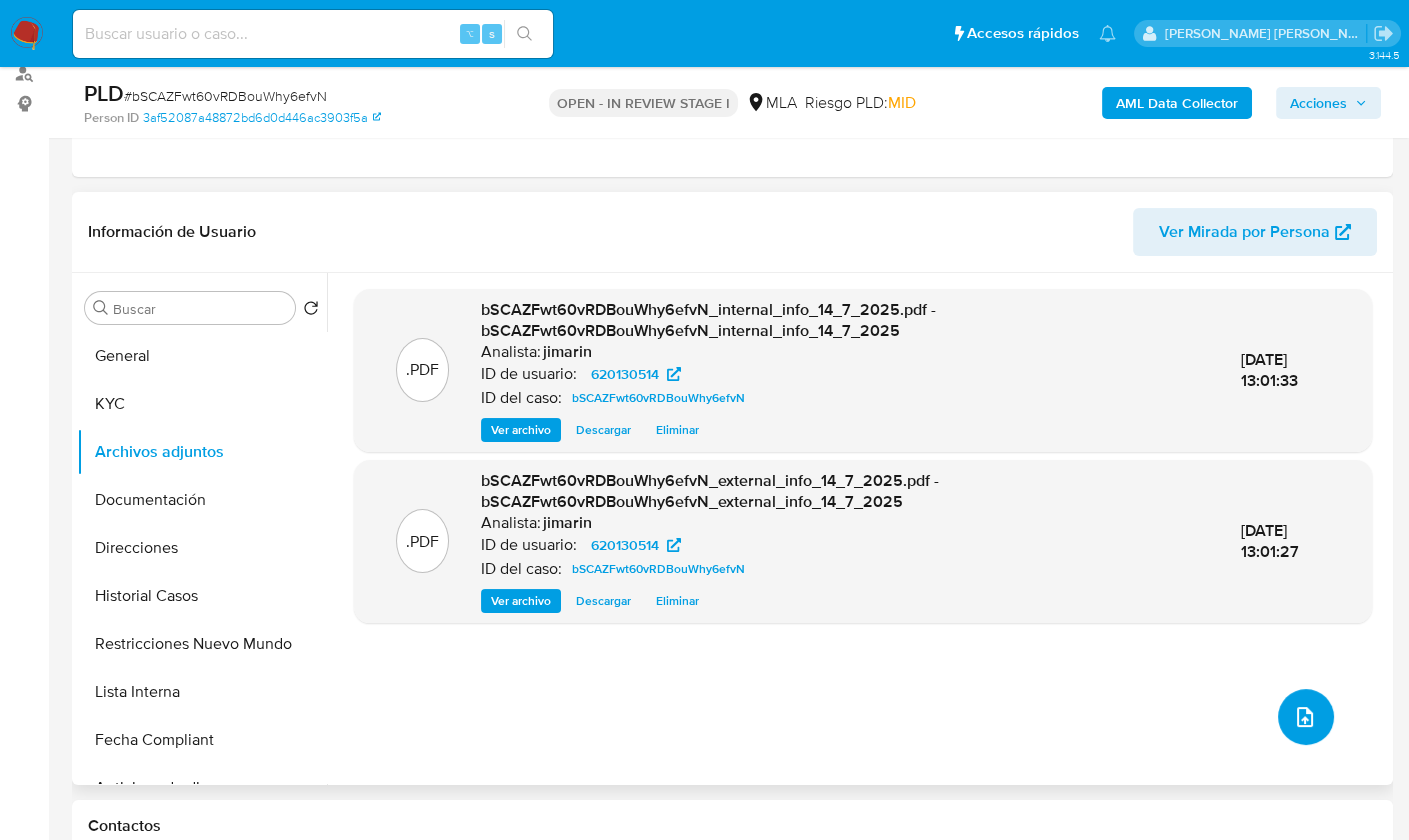 click at bounding box center (1306, 717) 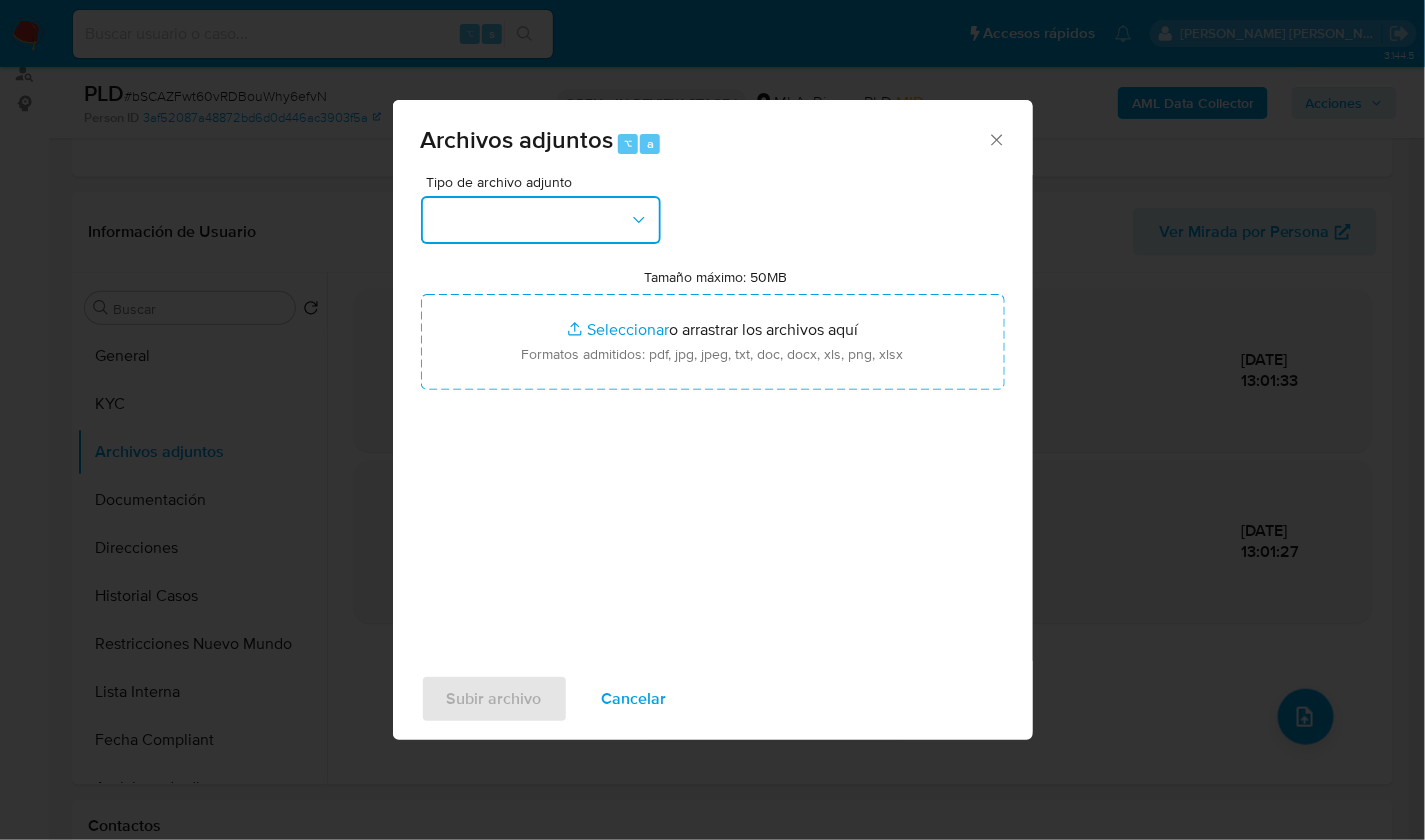 click at bounding box center [541, 220] 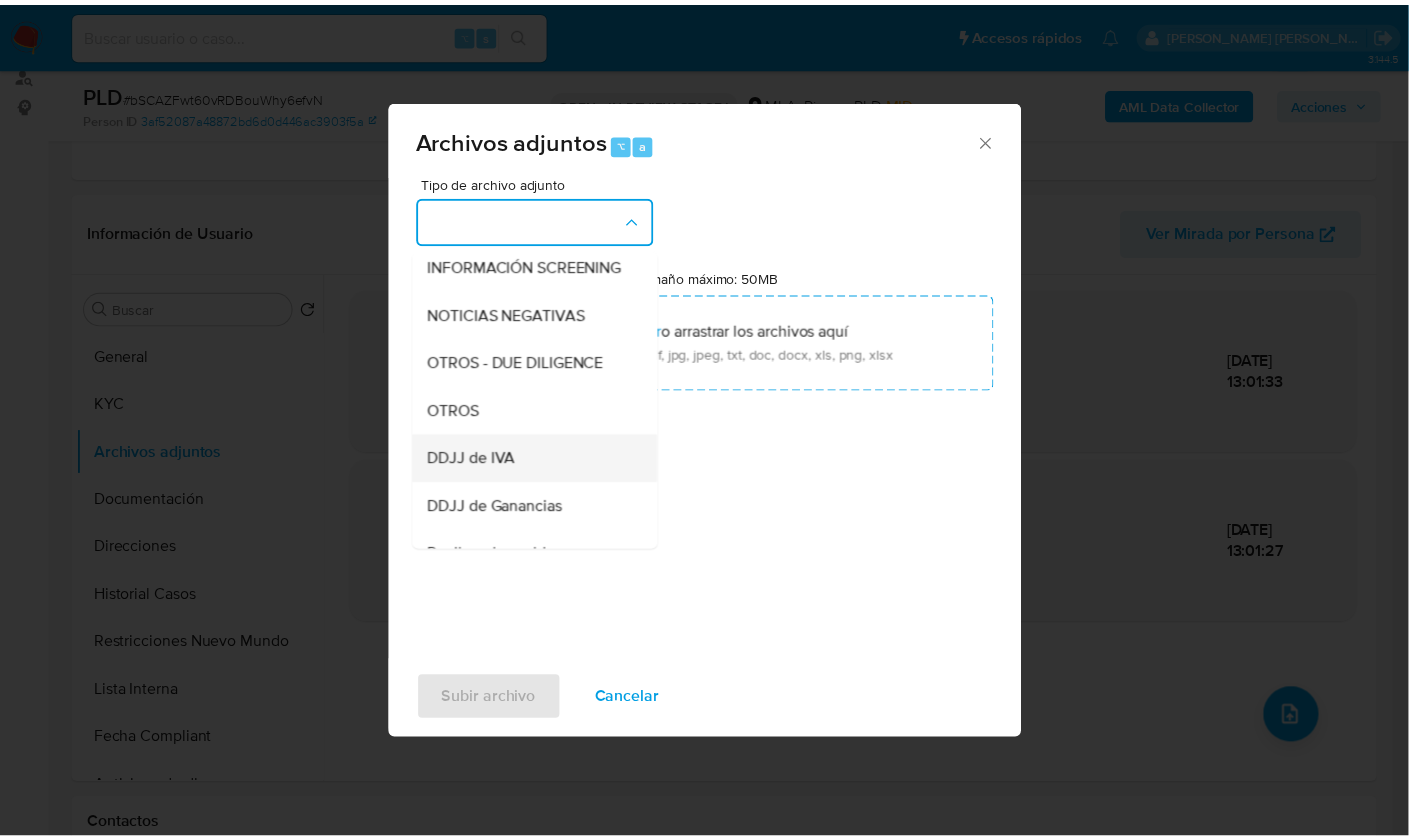 scroll, scrollTop: 326, scrollLeft: 0, axis: vertical 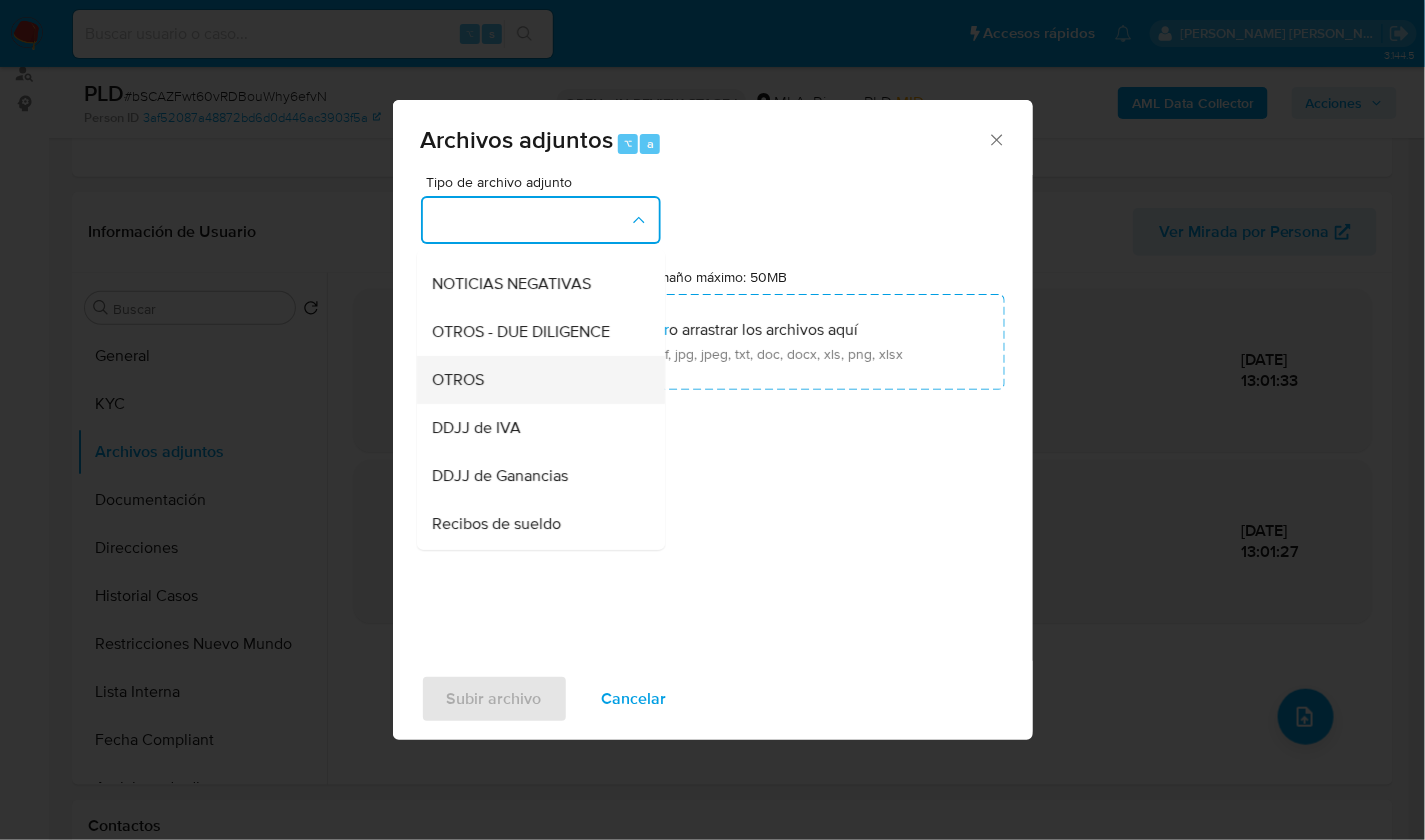 click on "OTROS" at bounding box center [535, 379] 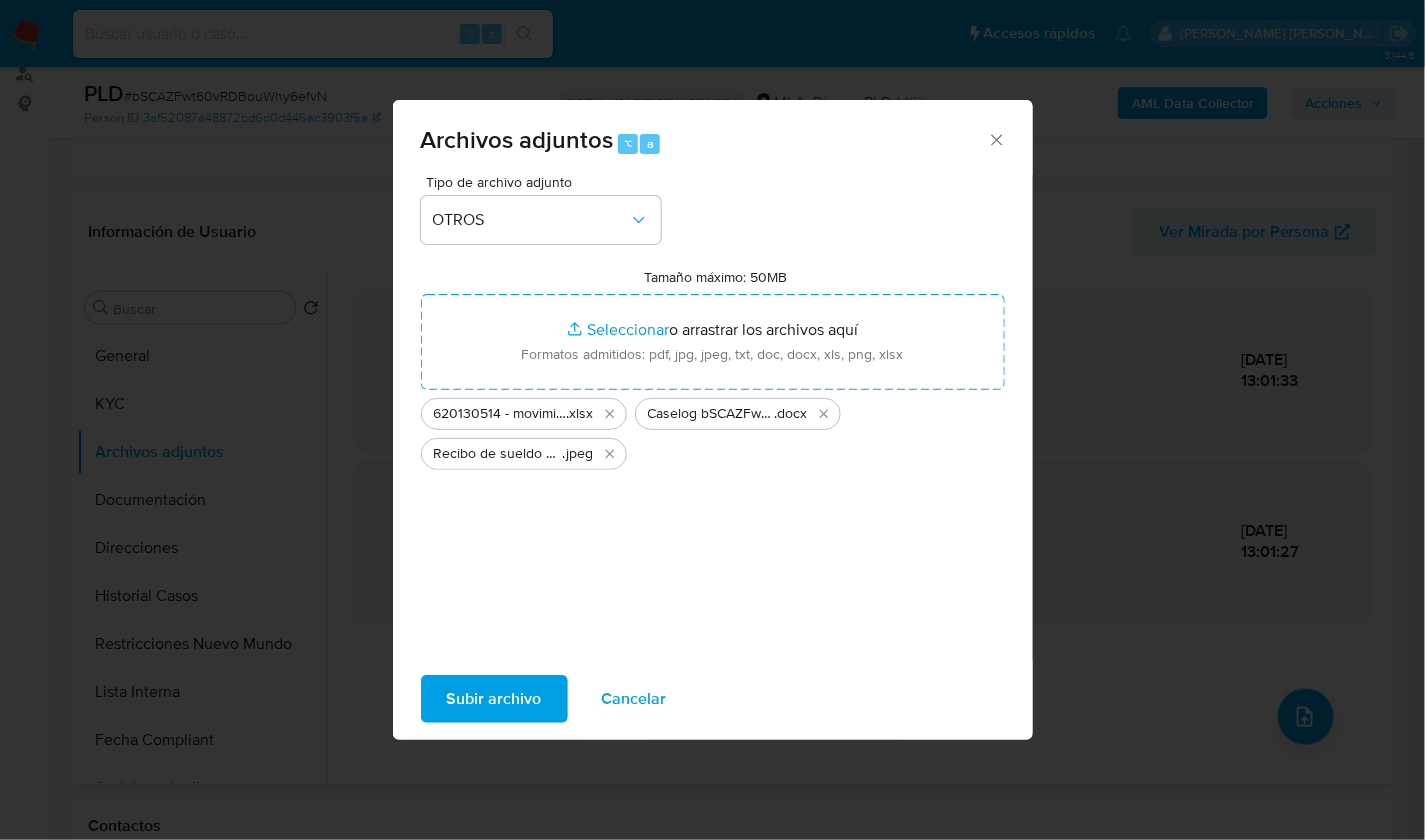 click on "Subir archivo" at bounding box center [494, 699] 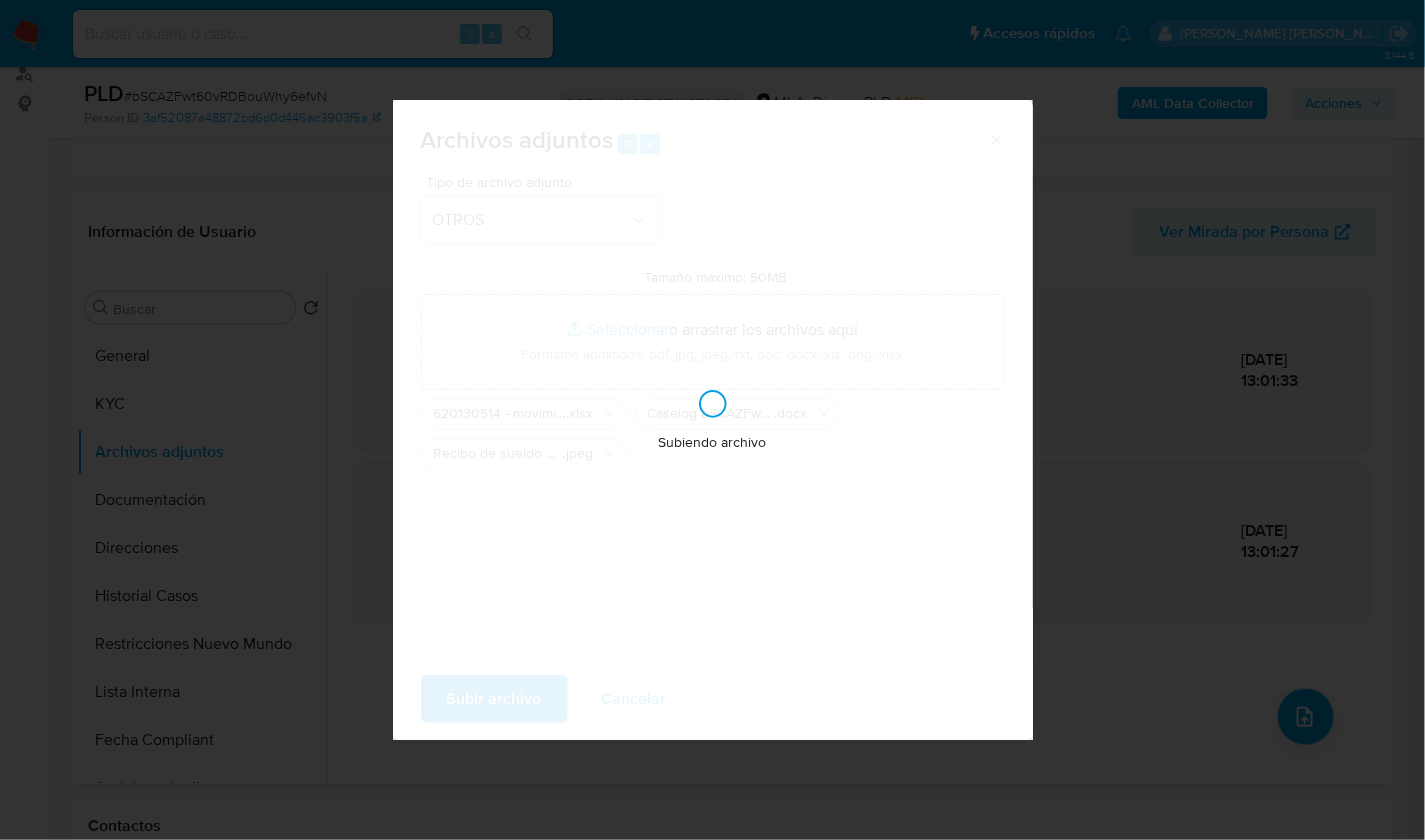 click on "Subiendo archivo" at bounding box center [713, 420] 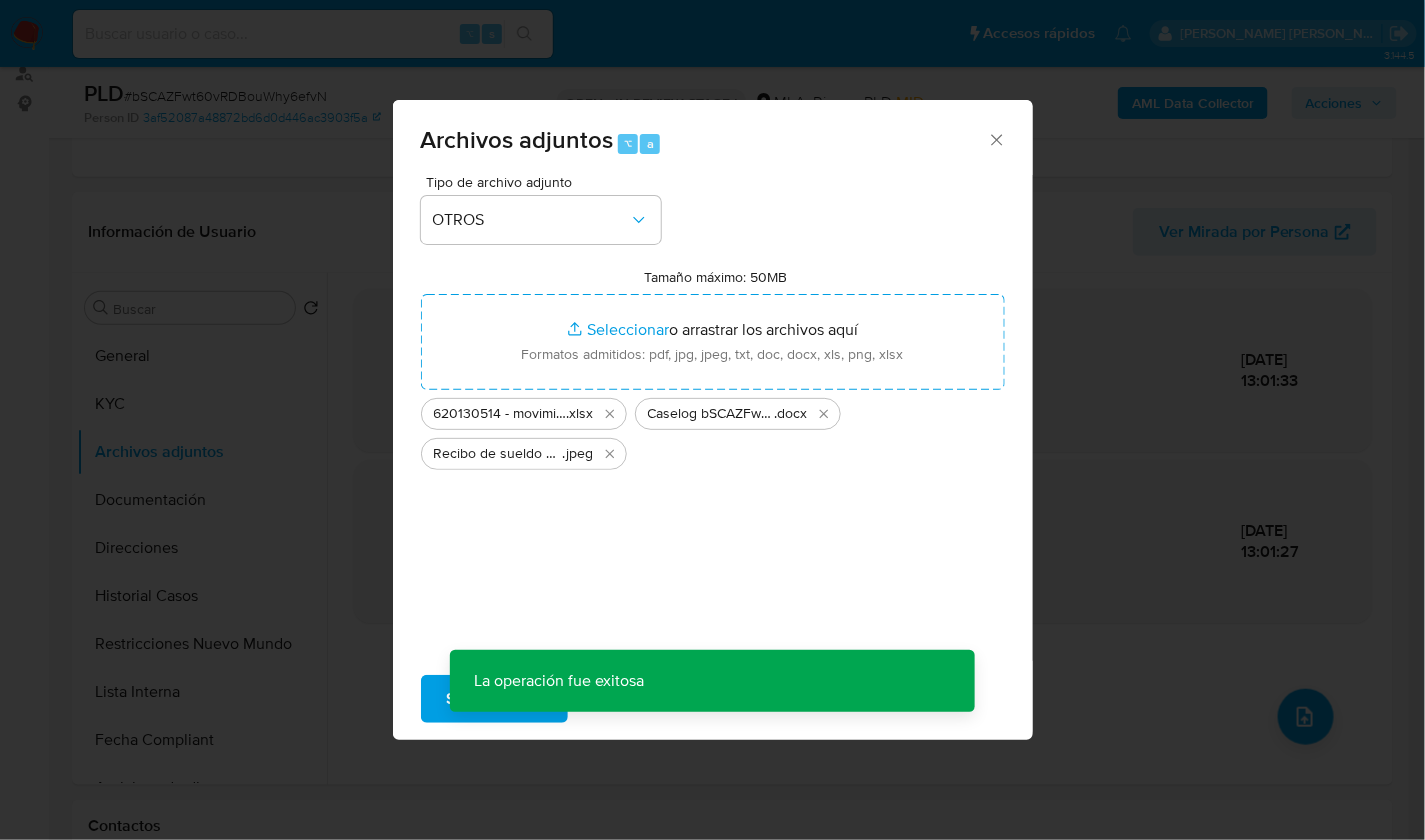 click on "Tipo de archivo adjunto OTROS Tamaño máximo: 50MB Seleccionar archivos Seleccionar  o arrastrar los archivos aquí Formatos admitidos: pdf, jpg, jpeg, txt, doc, docx, xls, png, xlsx 620130514 - movimientos .xlsx Caselog bSCAZFwt60vRDBouWhy6efvN_2025_06_18_20_13_28 .docx Recibo de sueldo abril 2025 - Sebastián Yañez Cornejo .jpeg La operación fue exitosa La operación fue exitosa" at bounding box center [713, 411] 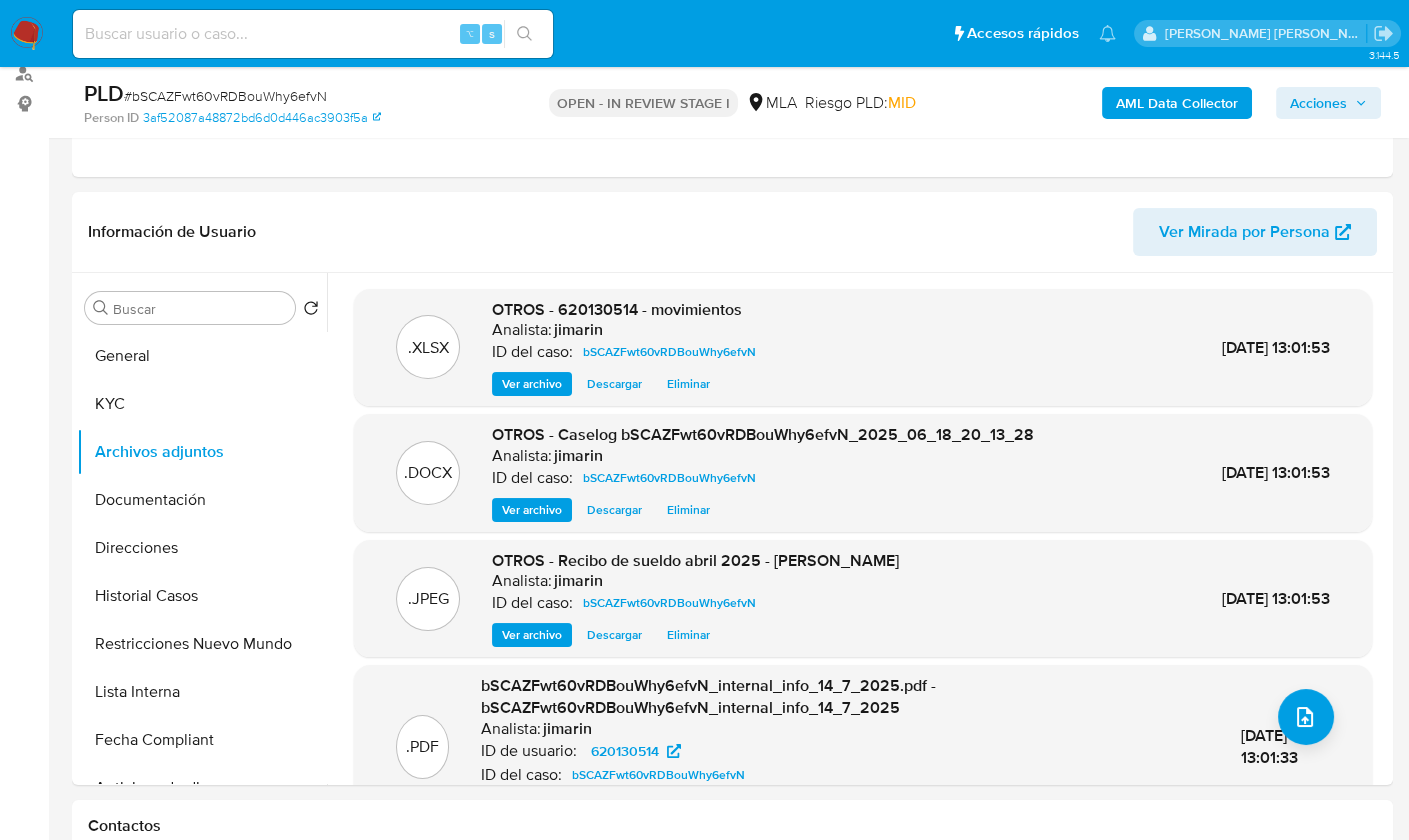 click on "AML Data Collector Acciones" at bounding box center [1167, 102] 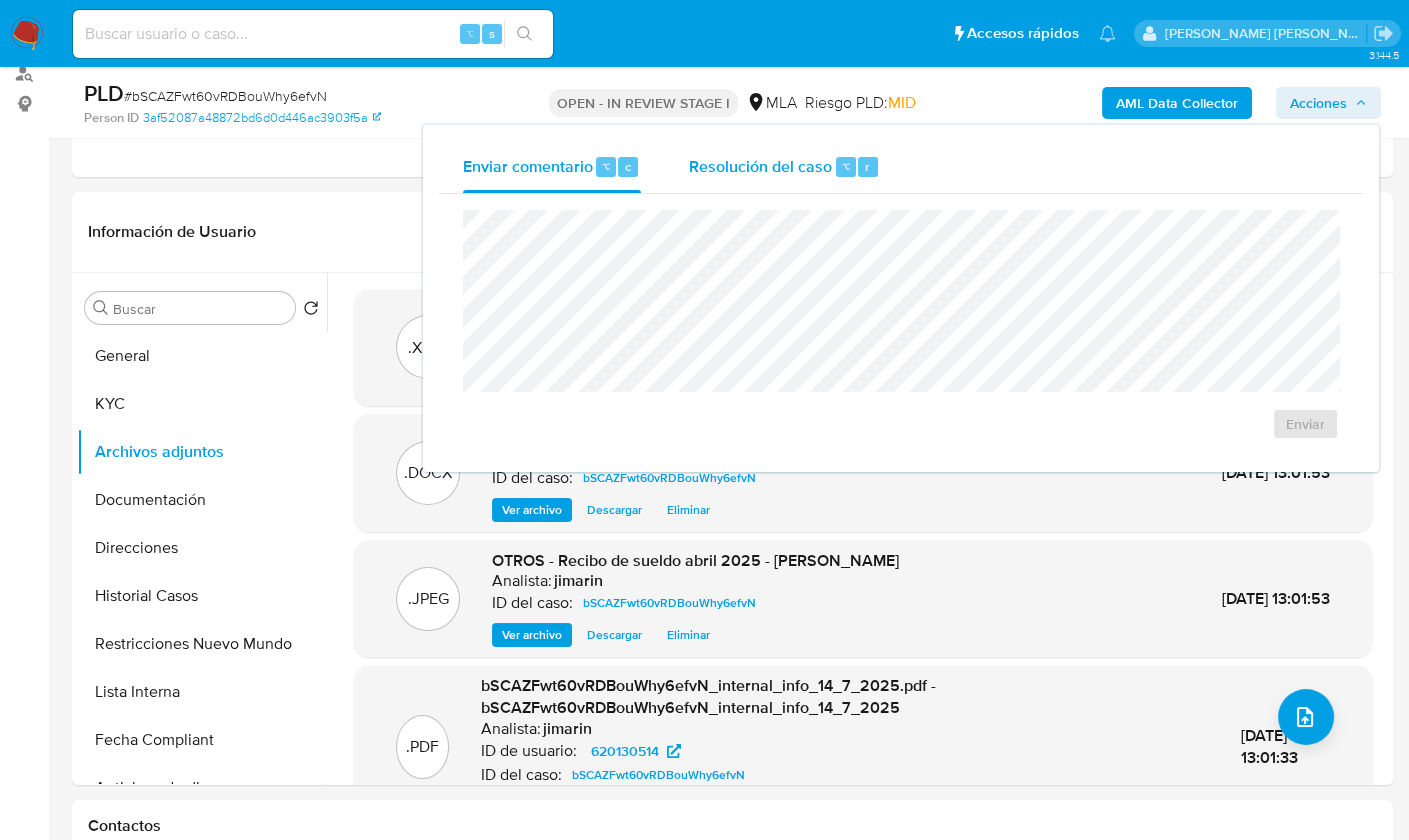 click on "Resolución del caso ⌥ r" at bounding box center [784, 167] 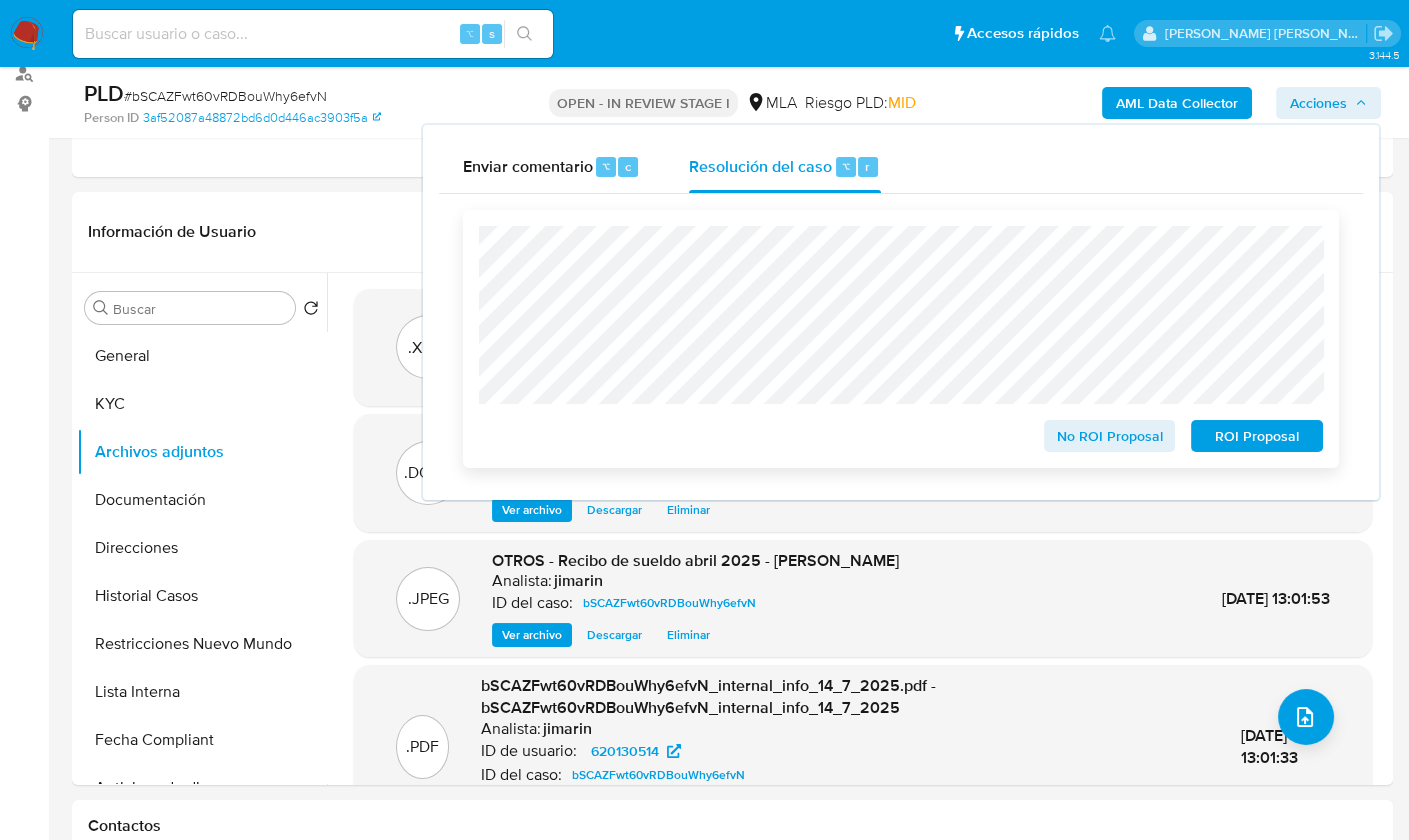click on "No ROI Proposal" at bounding box center [1110, 436] 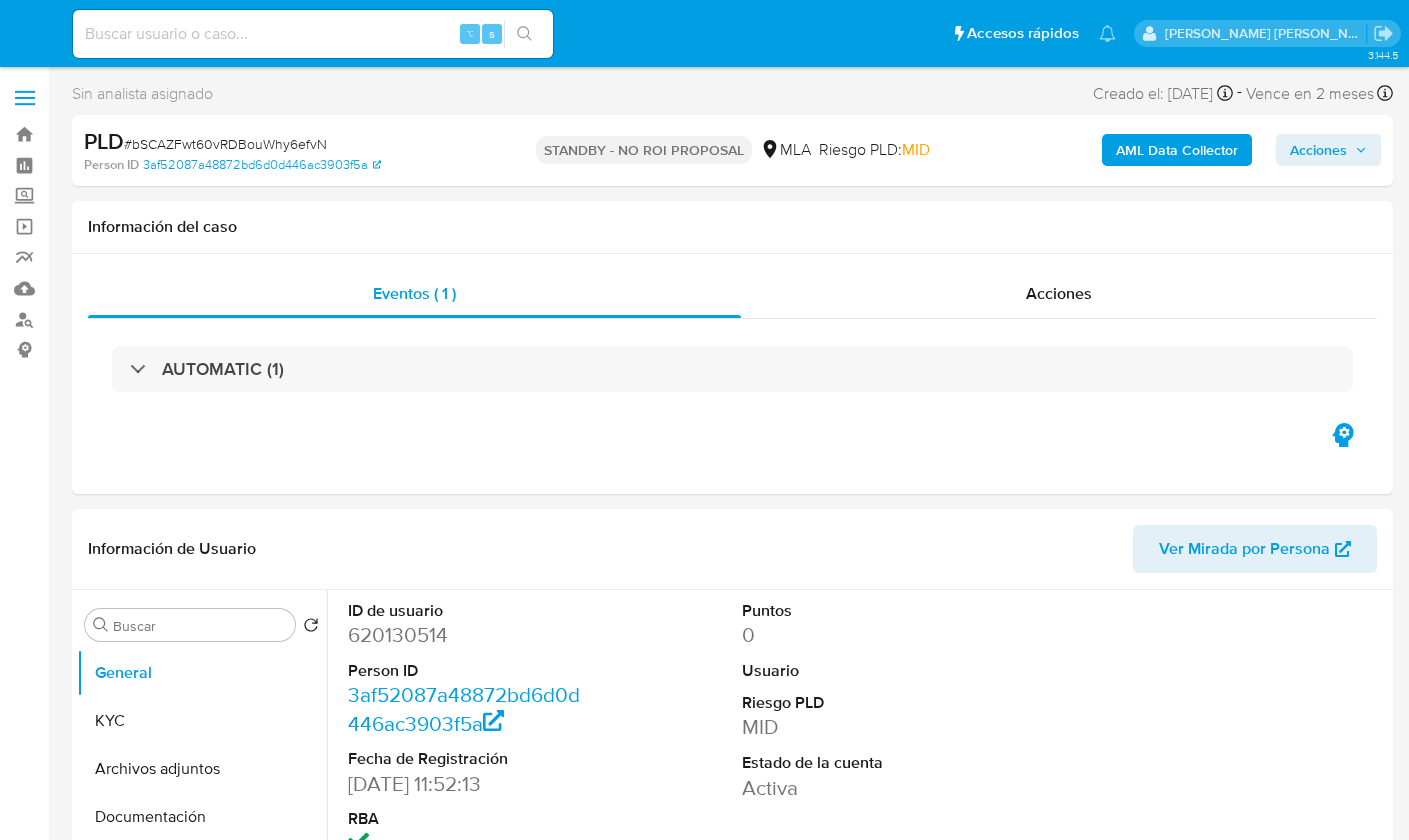 select on "10" 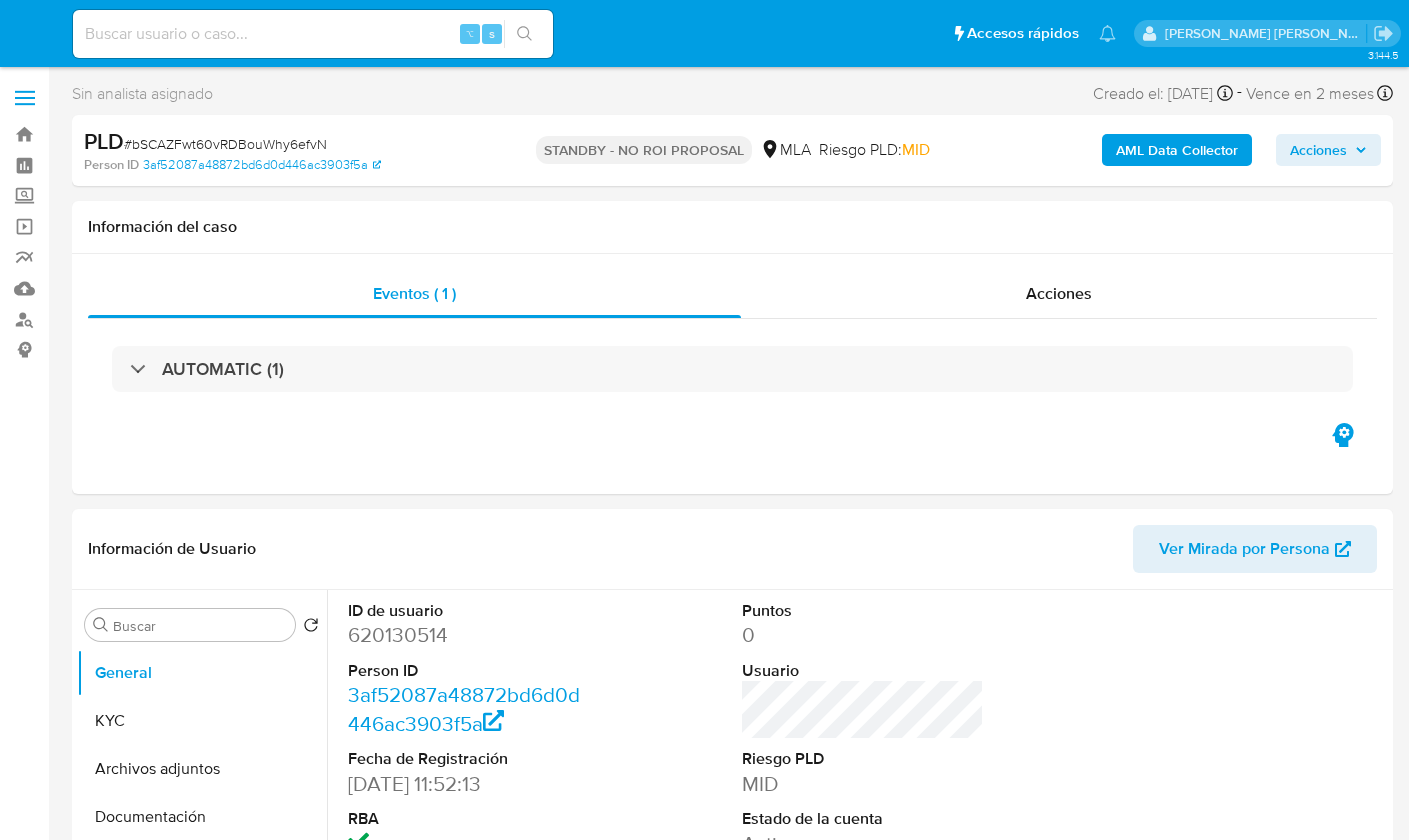 scroll, scrollTop: 0, scrollLeft: 0, axis: both 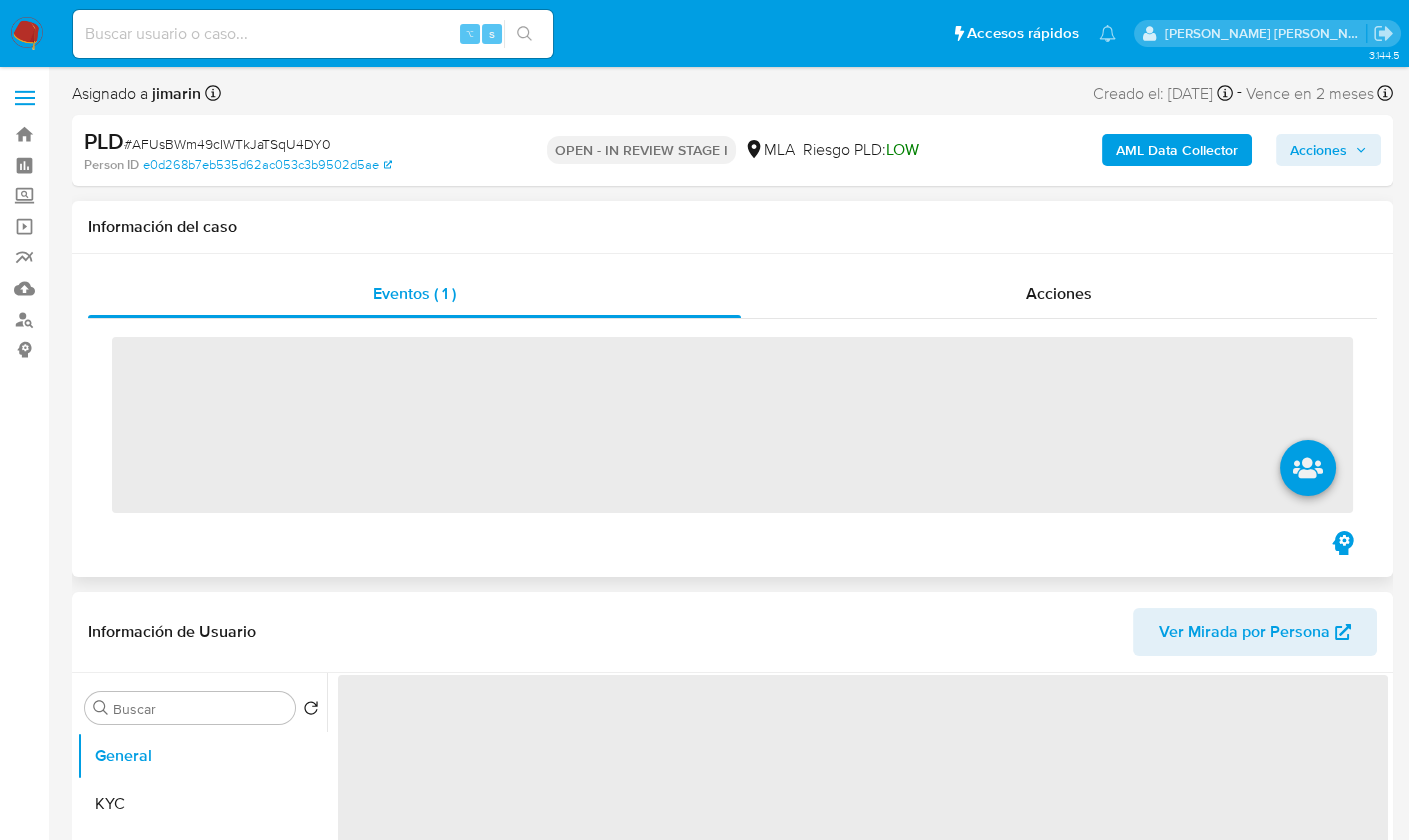 click on "Información del caso" at bounding box center (732, 227) 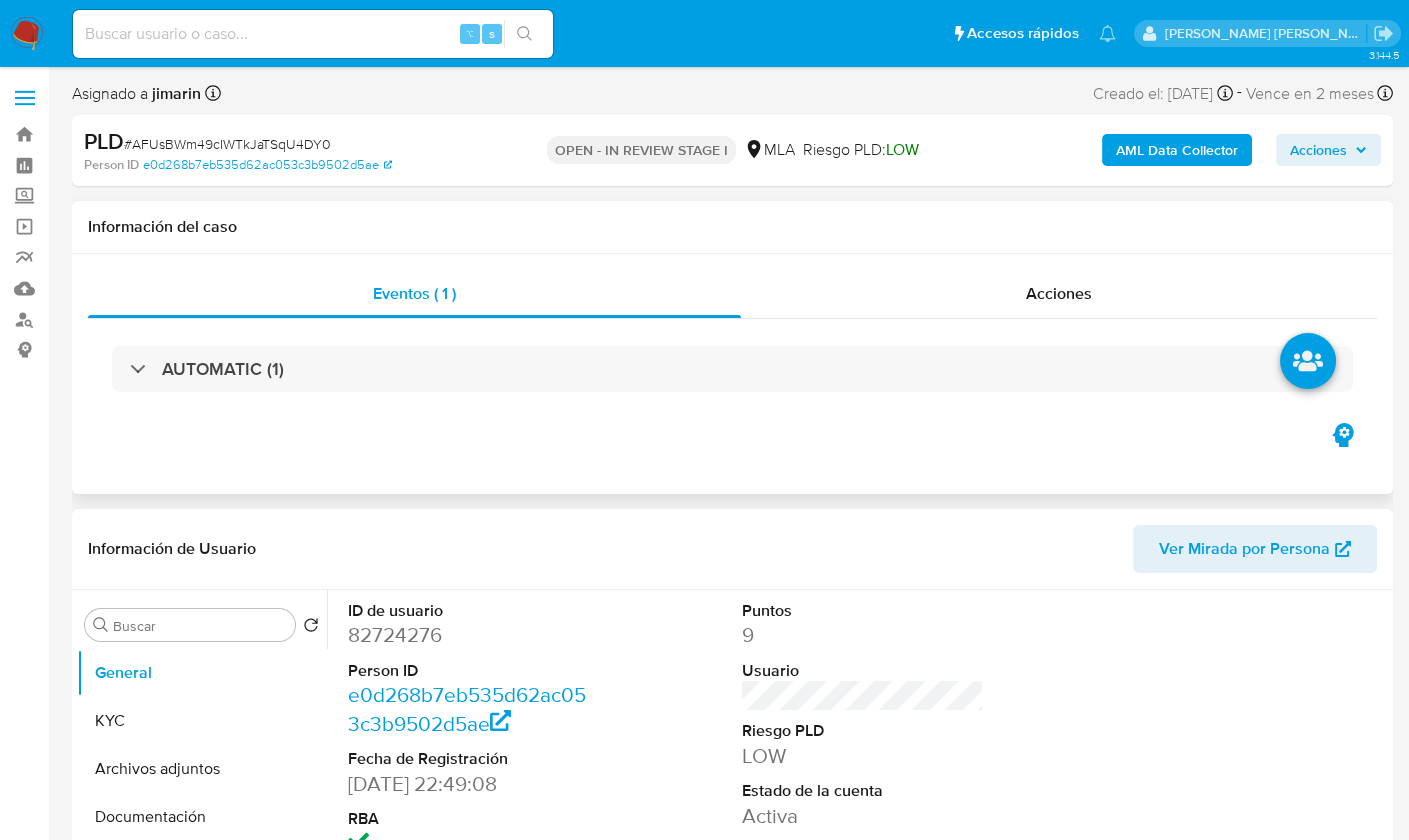 click on "Información del caso" at bounding box center [732, 227] 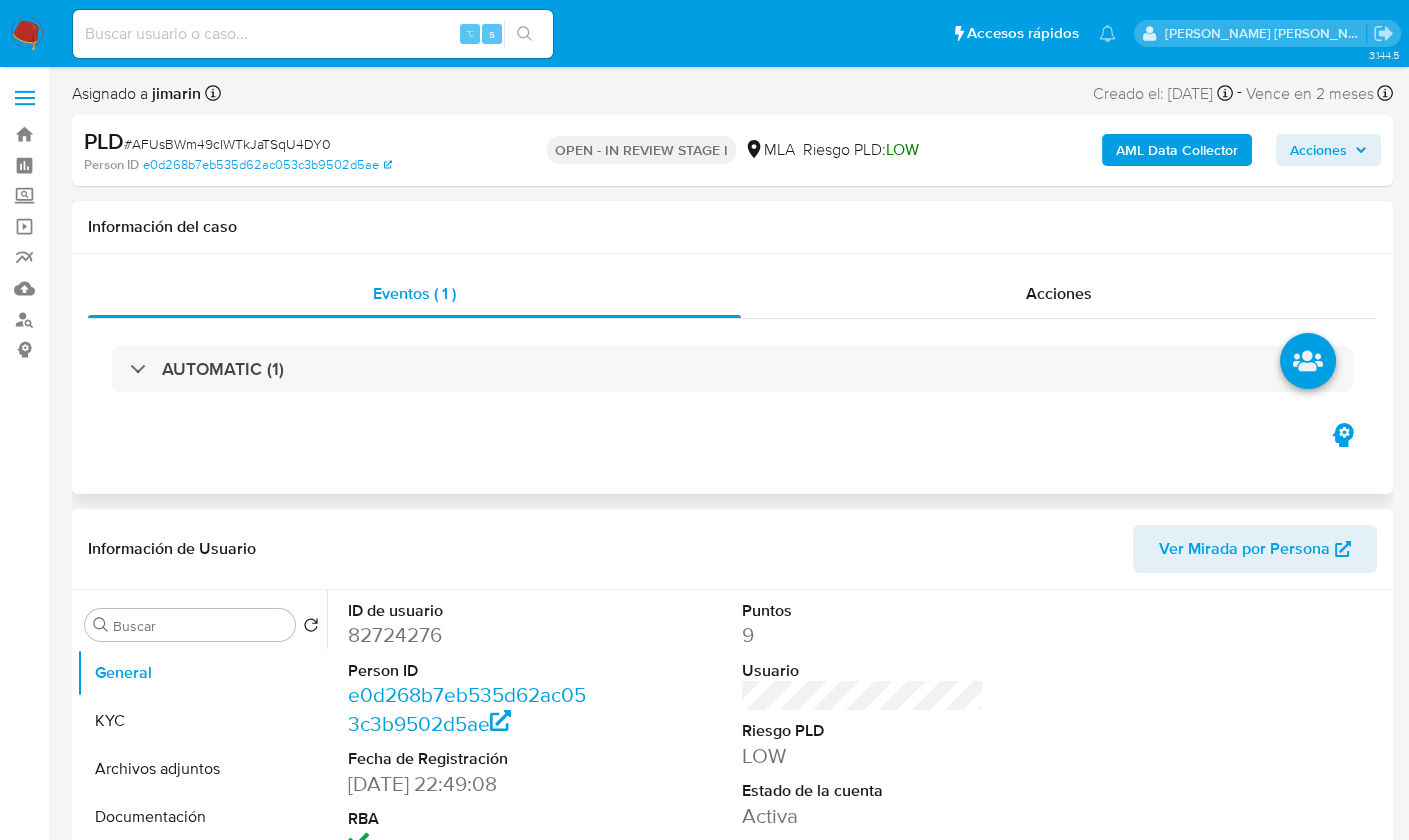 click on "Información del caso" at bounding box center (732, 227) 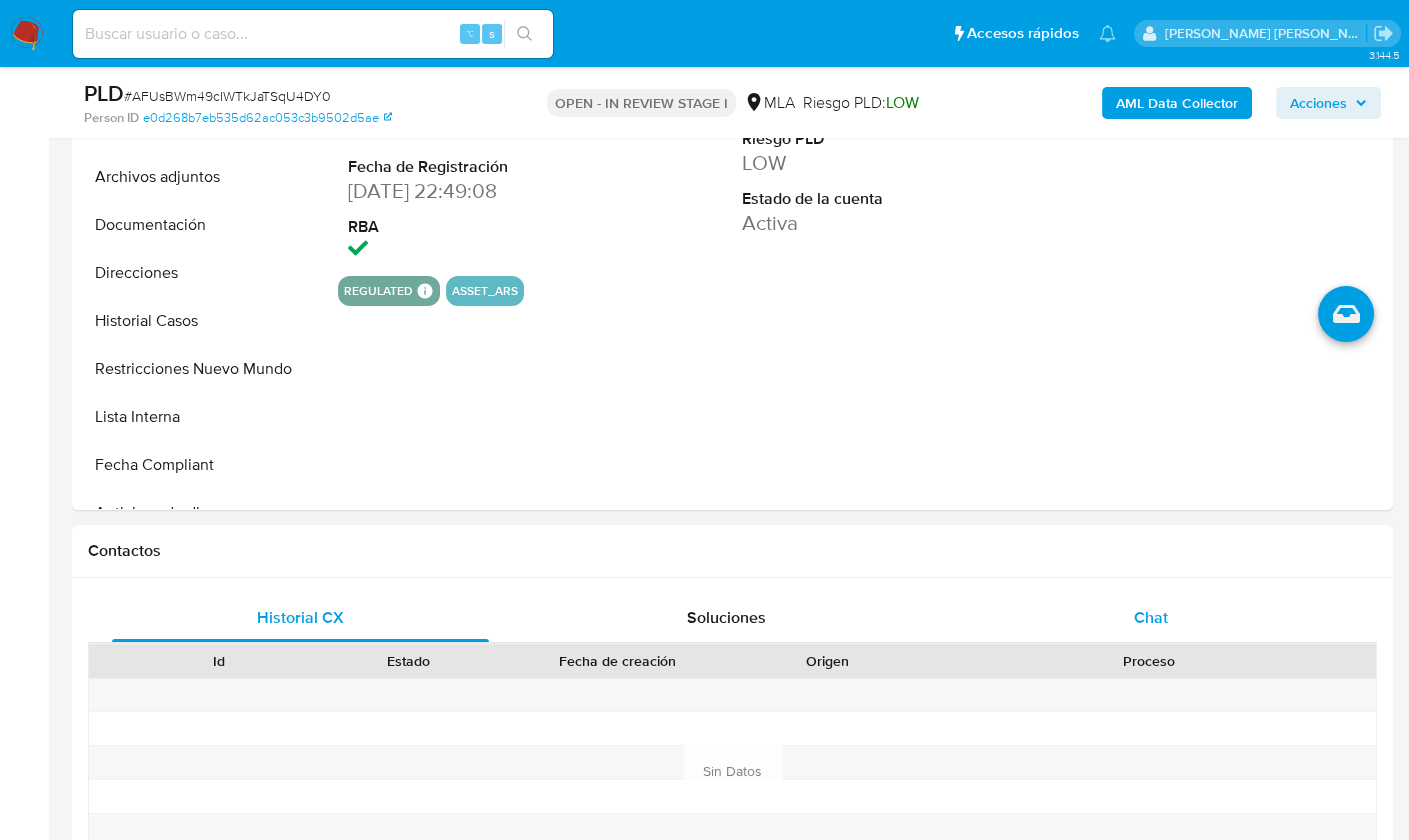 click on "Chat" at bounding box center (1151, 618) 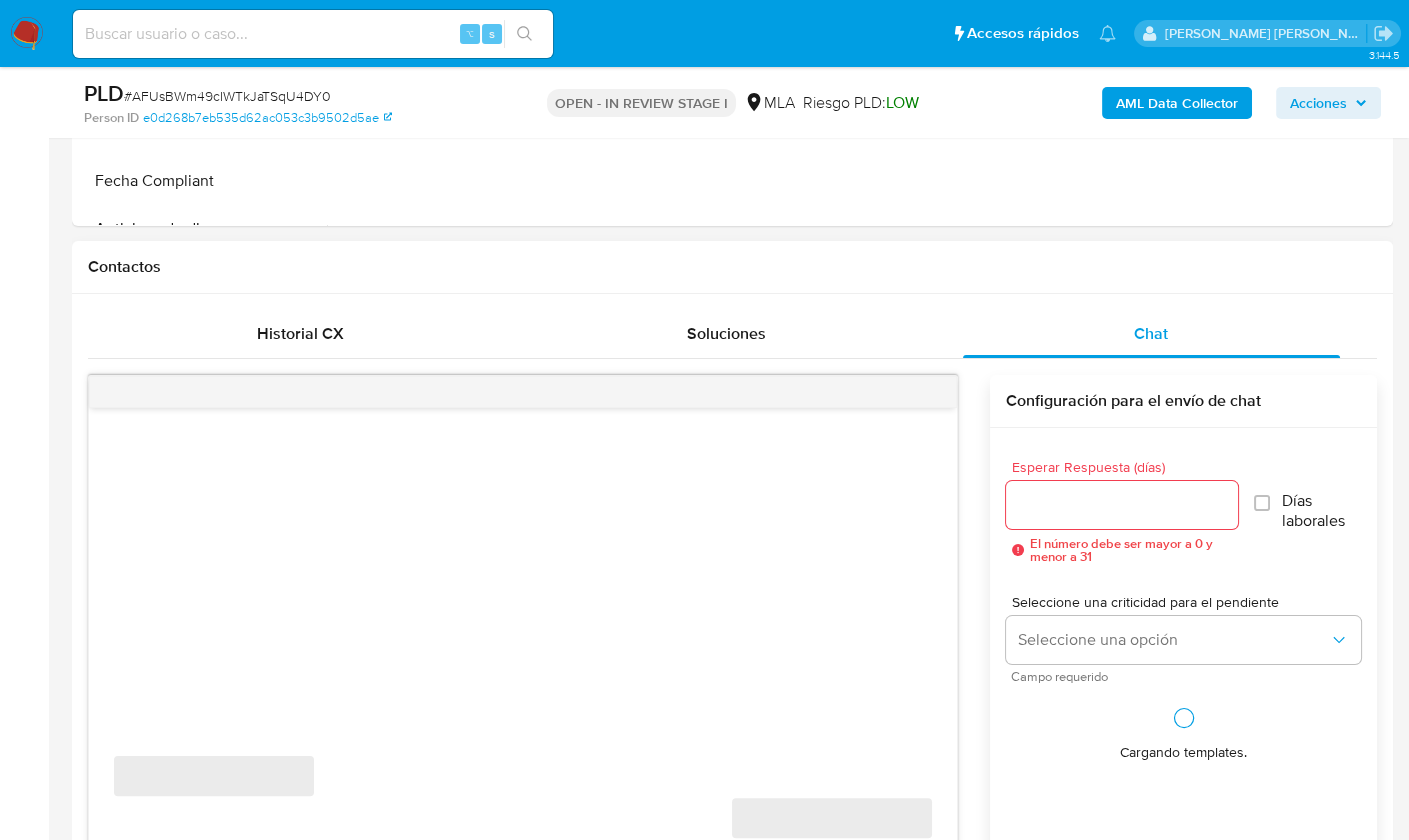 scroll, scrollTop: 882, scrollLeft: 0, axis: vertical 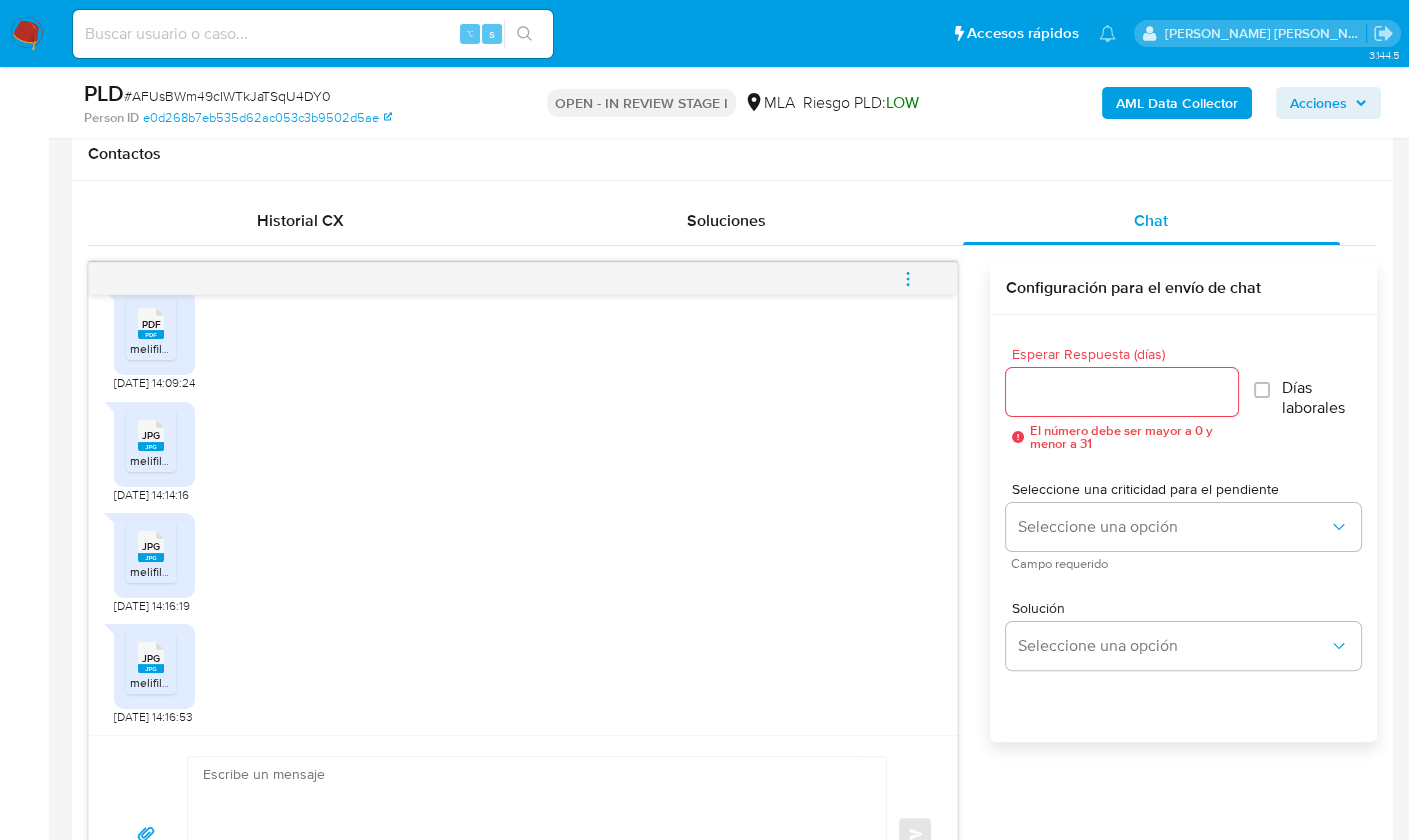 click on "# AFUsBWm49cIWTkJaTSqU4DY0" at bounding box center [227, 96] 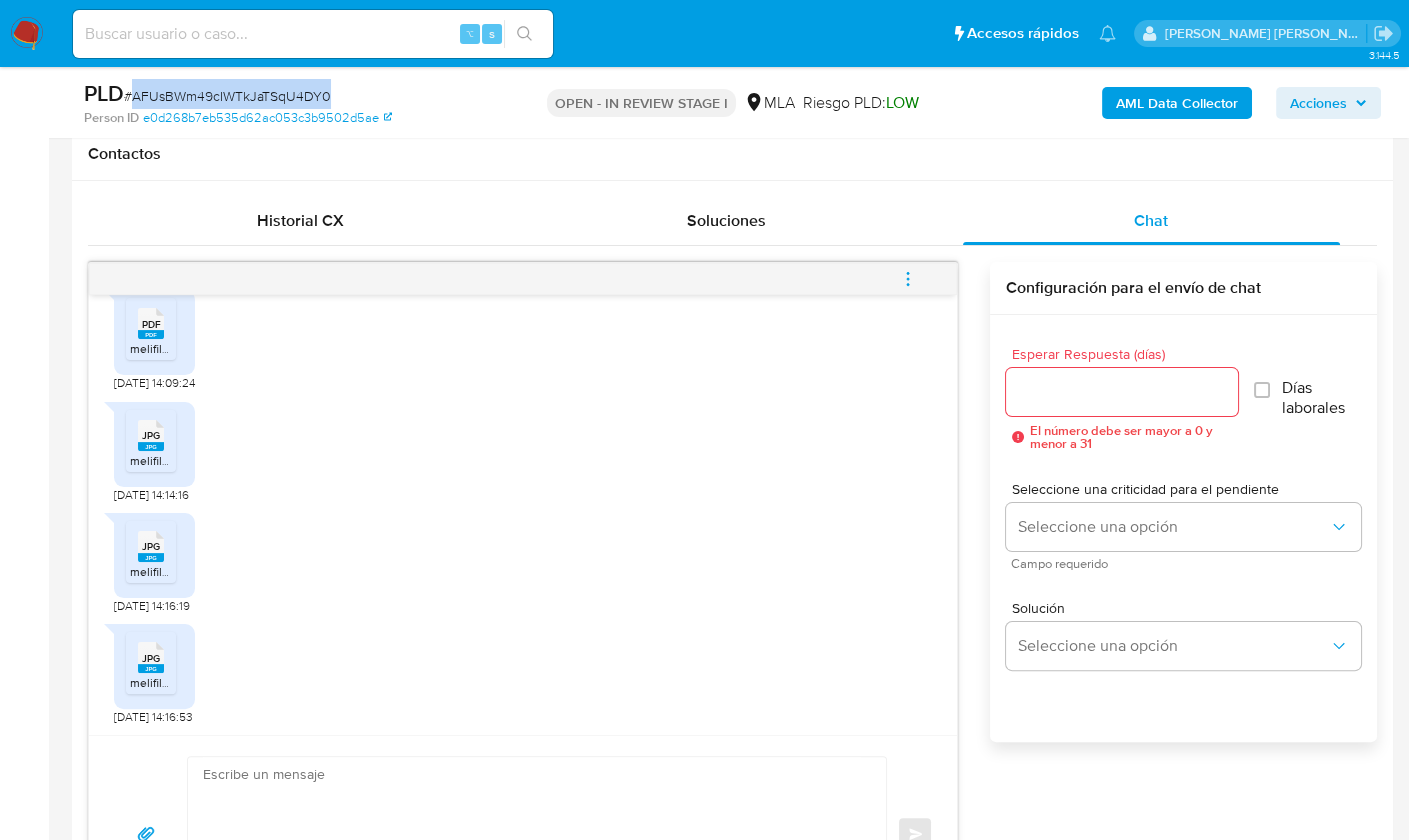 click on "# AFUsBWm49cIWTkJaTSqU4DY0" at bounding box center (227, 96) 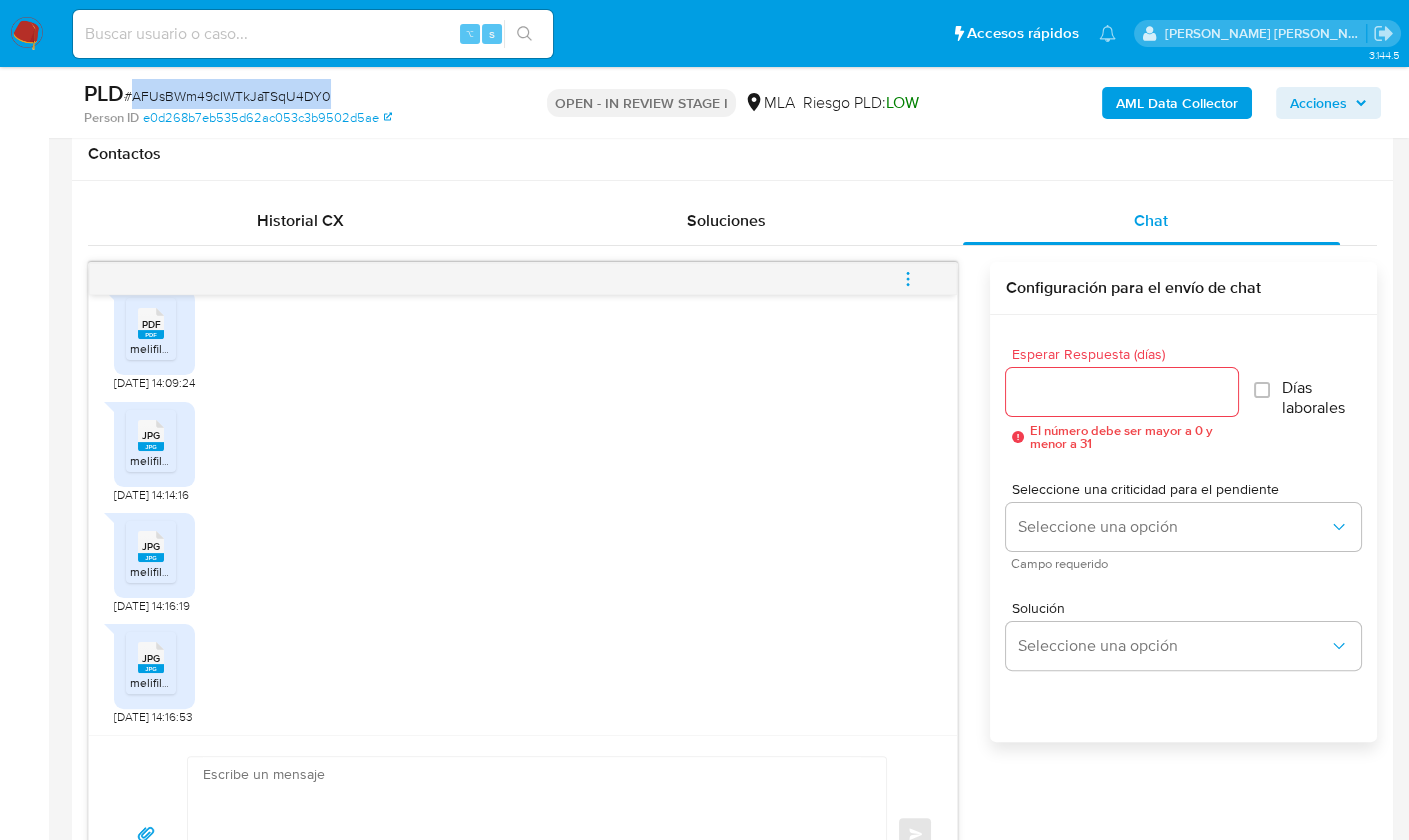 copy on "AFUsBWm49cIWTkJaTSqU4DY0" 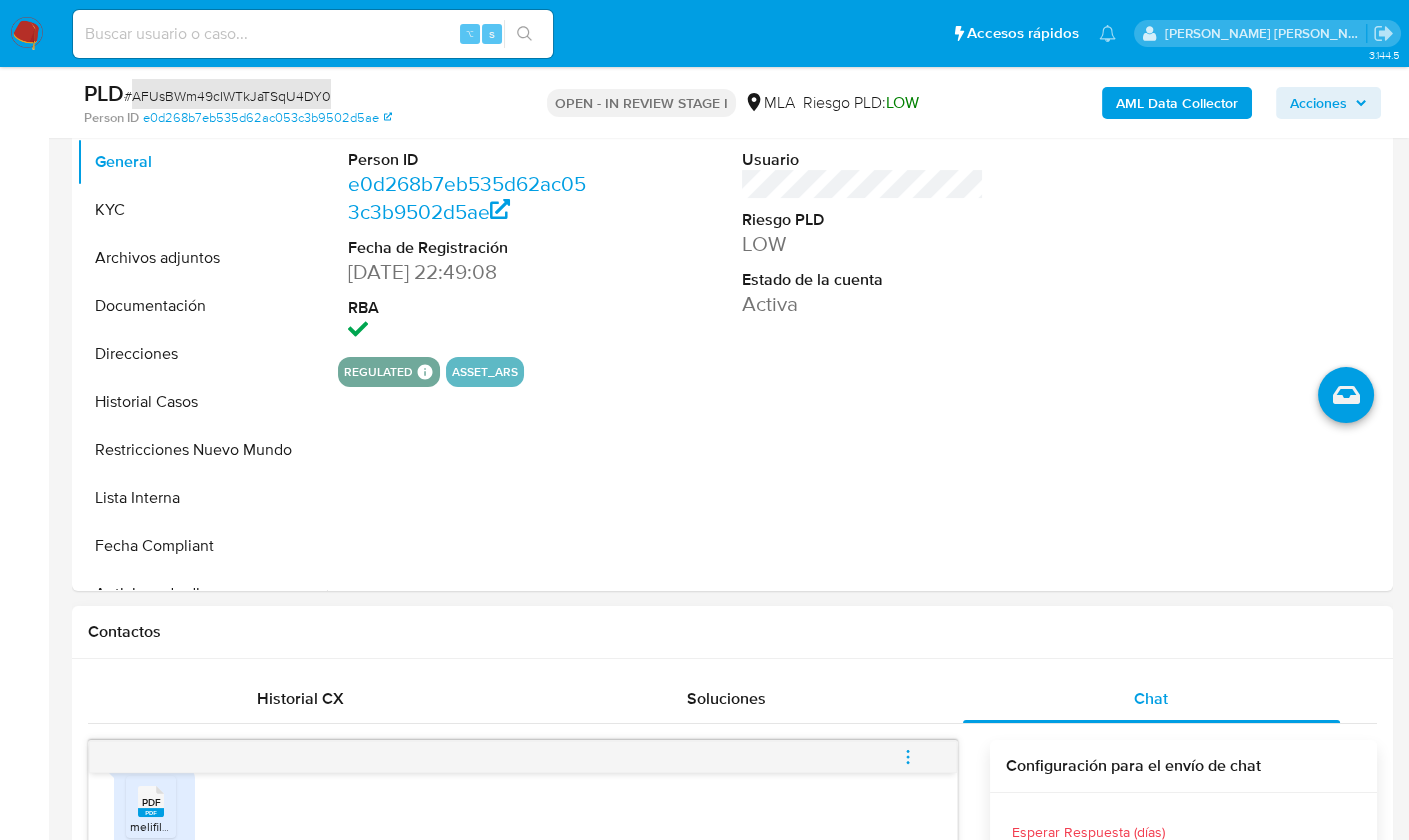 scroll, scrollTop: 432, scrollLeft: 0, axis: vertical 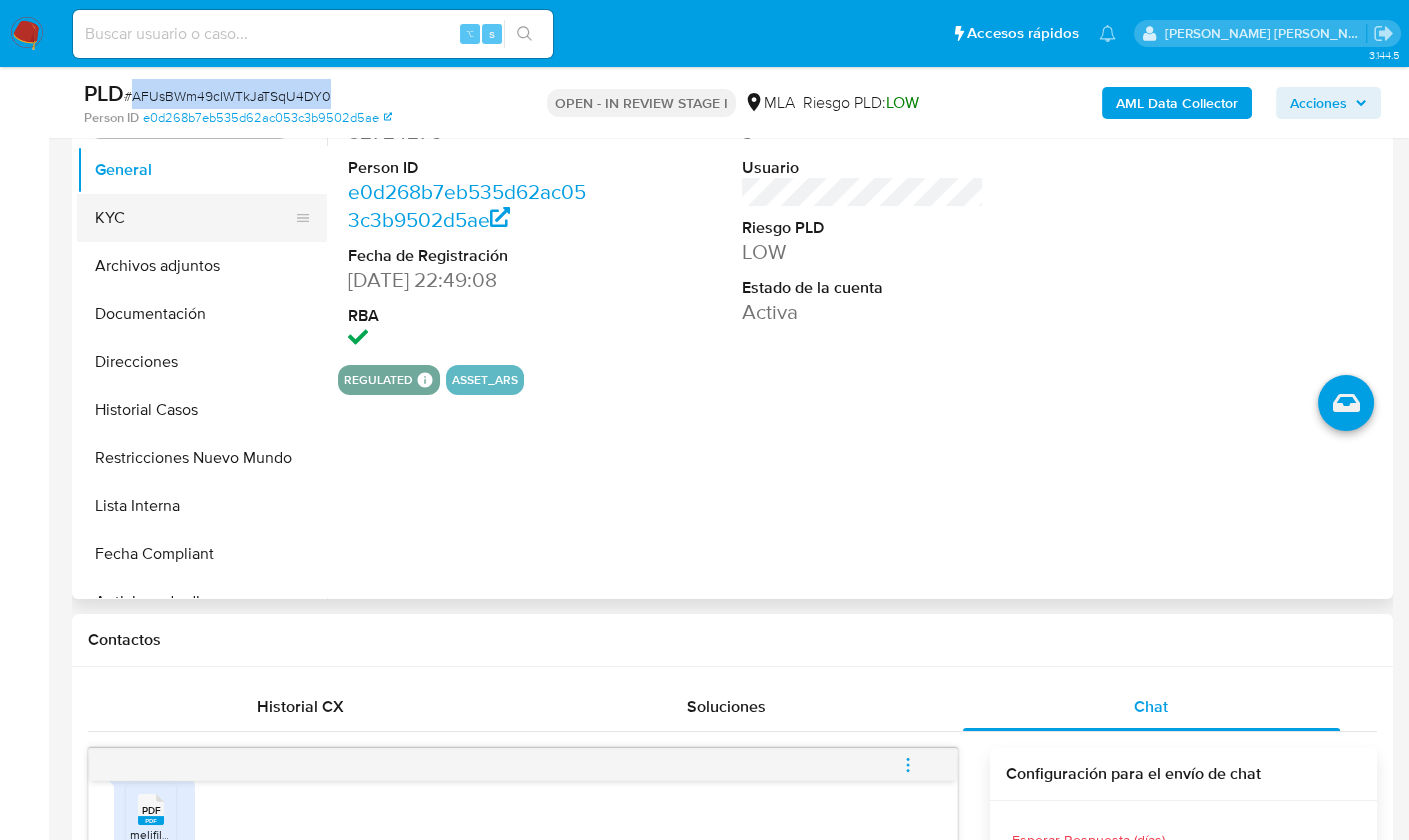 click on "KYC" at bounding box center [194, 218] 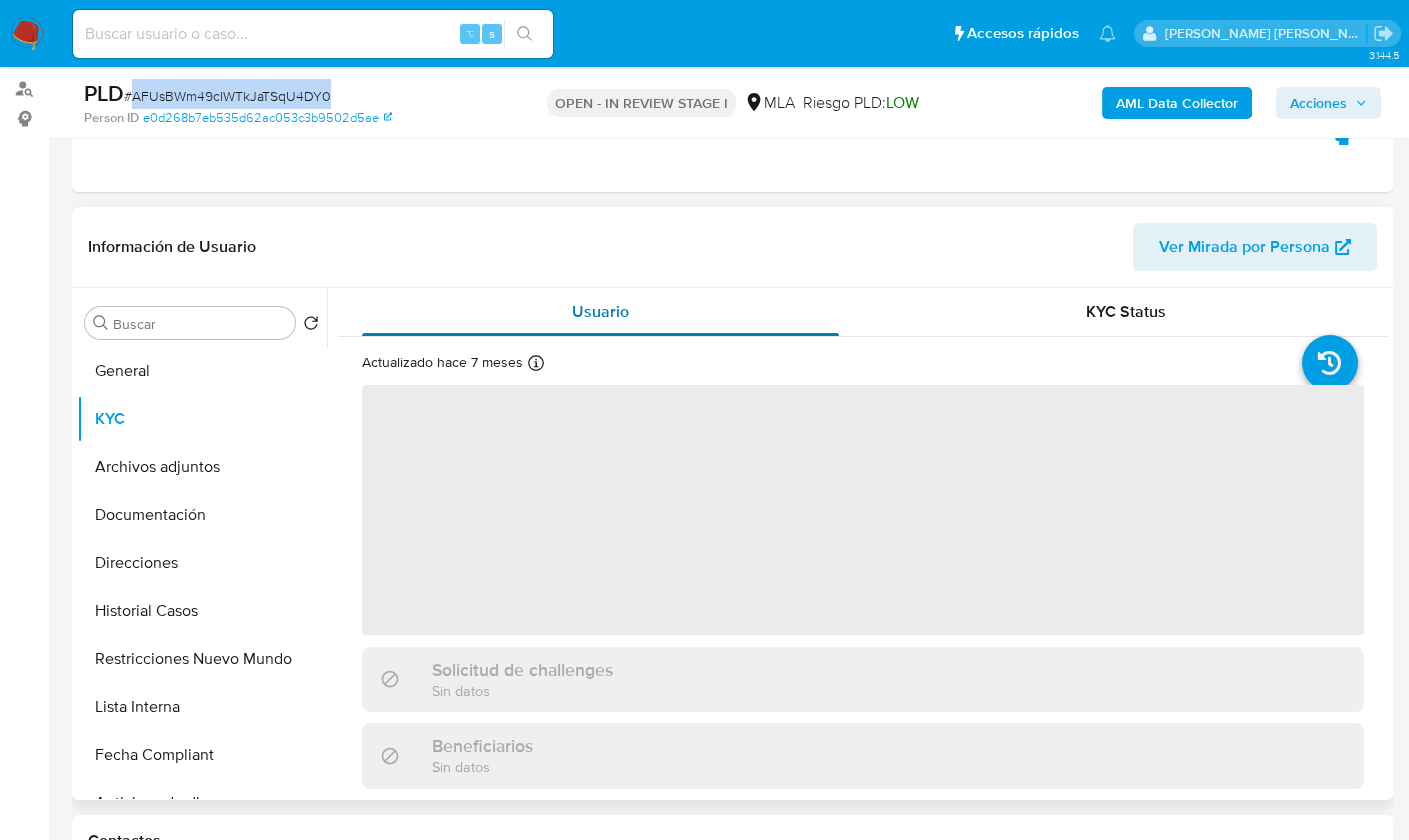 scroll, scrollTop: 269, scrollLeft: 0, axis: vertical 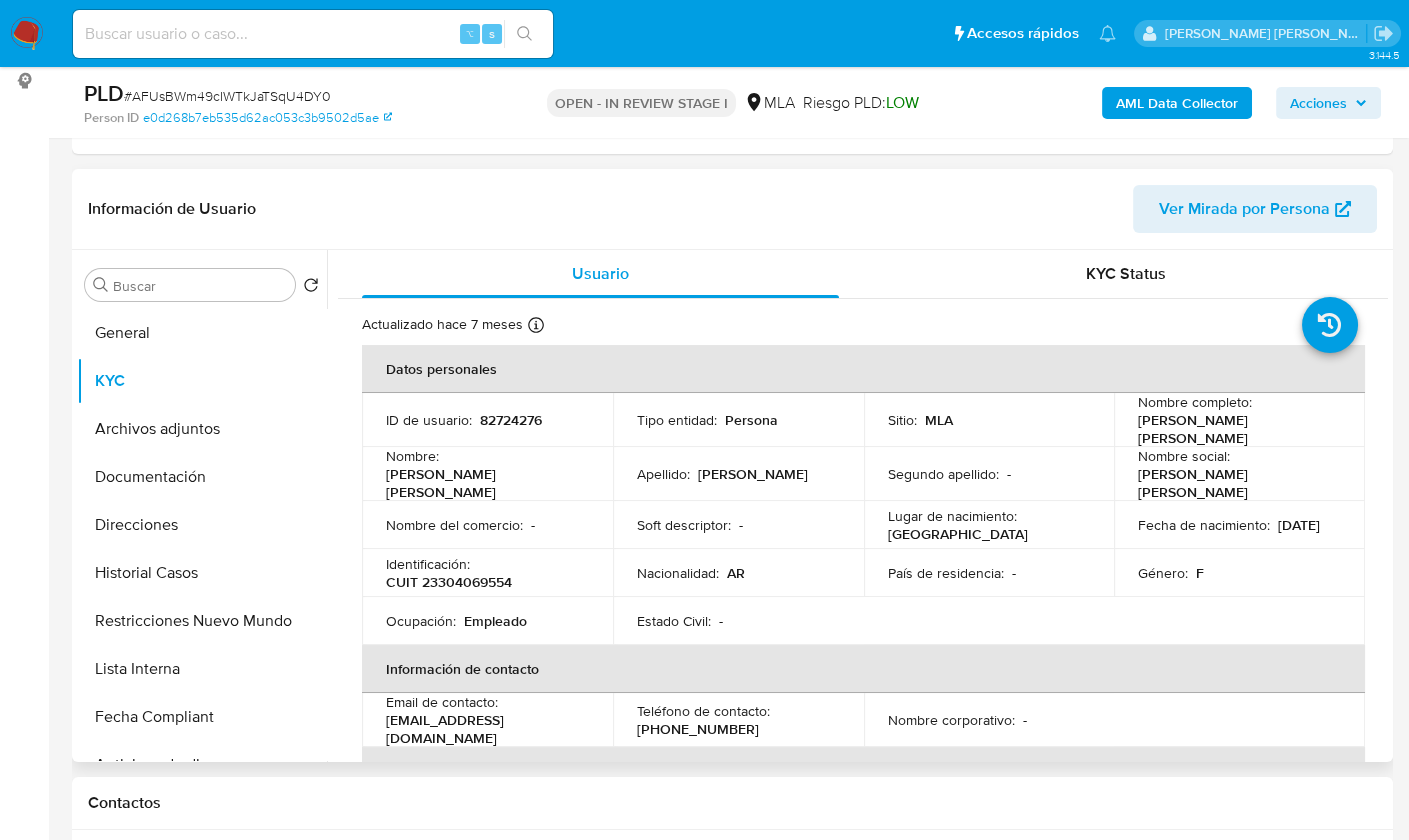 click on "82724276" at bounding box center (511, 420) 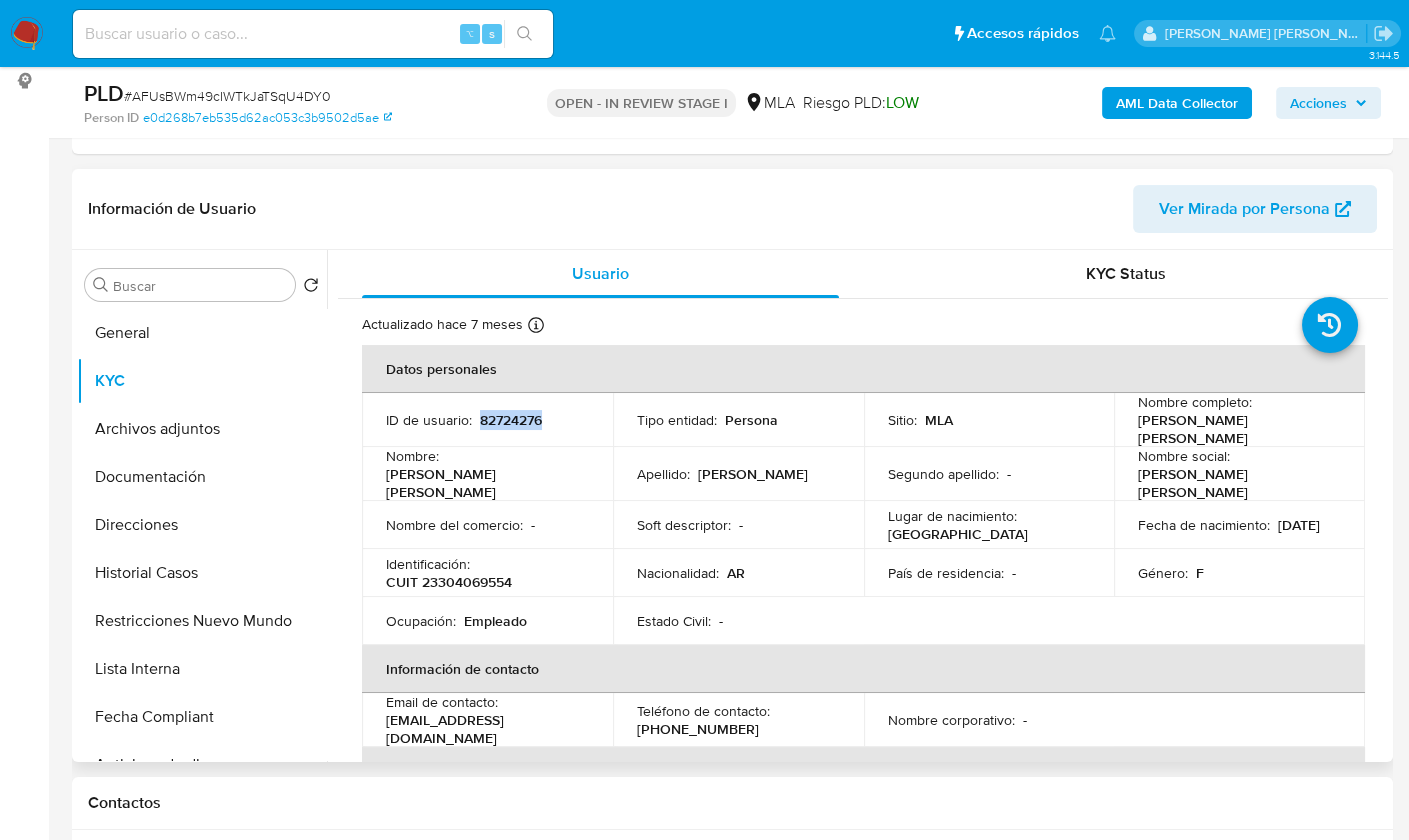 click on "82724276" at bounding box center [511, 420] 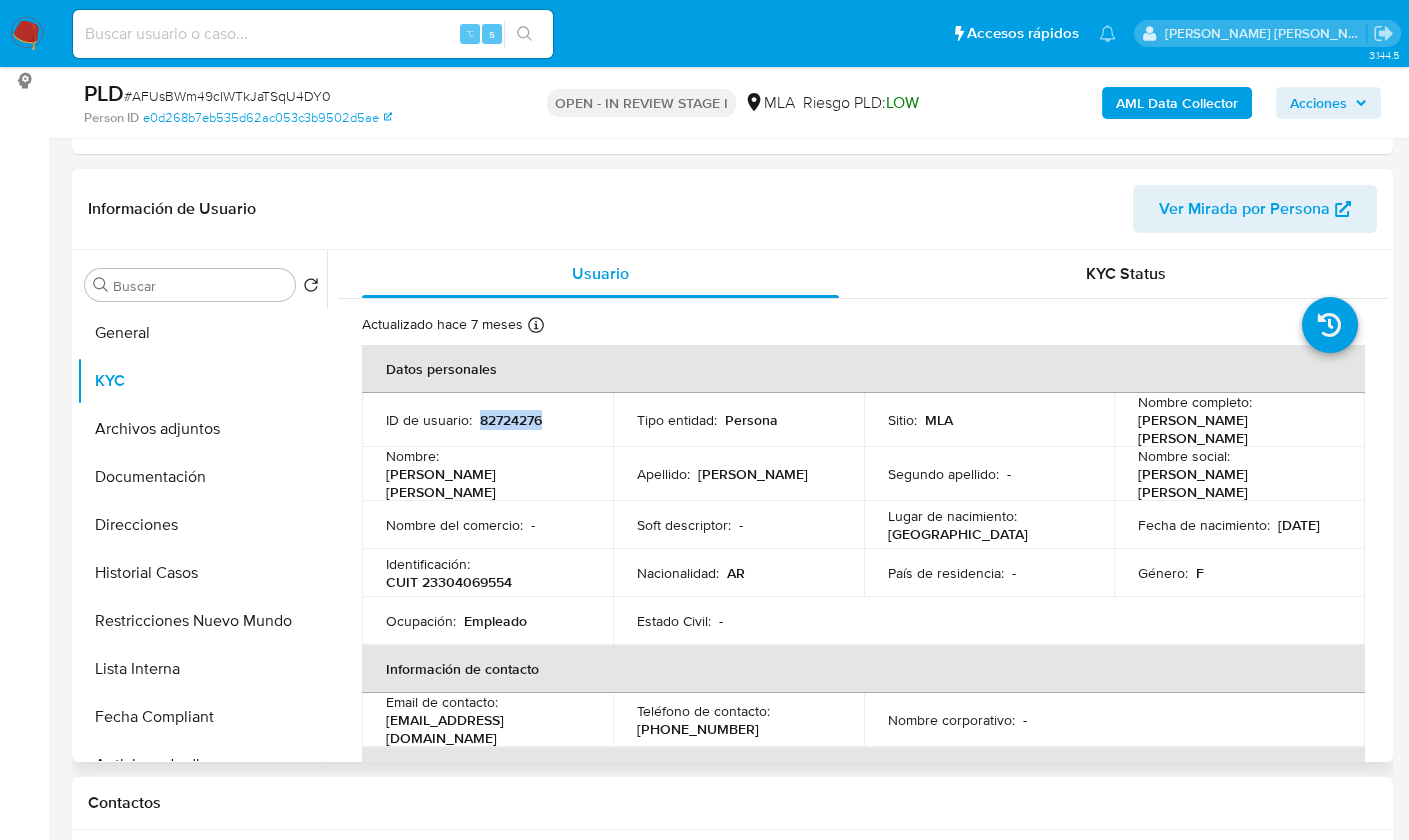 click on "CUIT 23304069554" at bounding box center [449, 582] 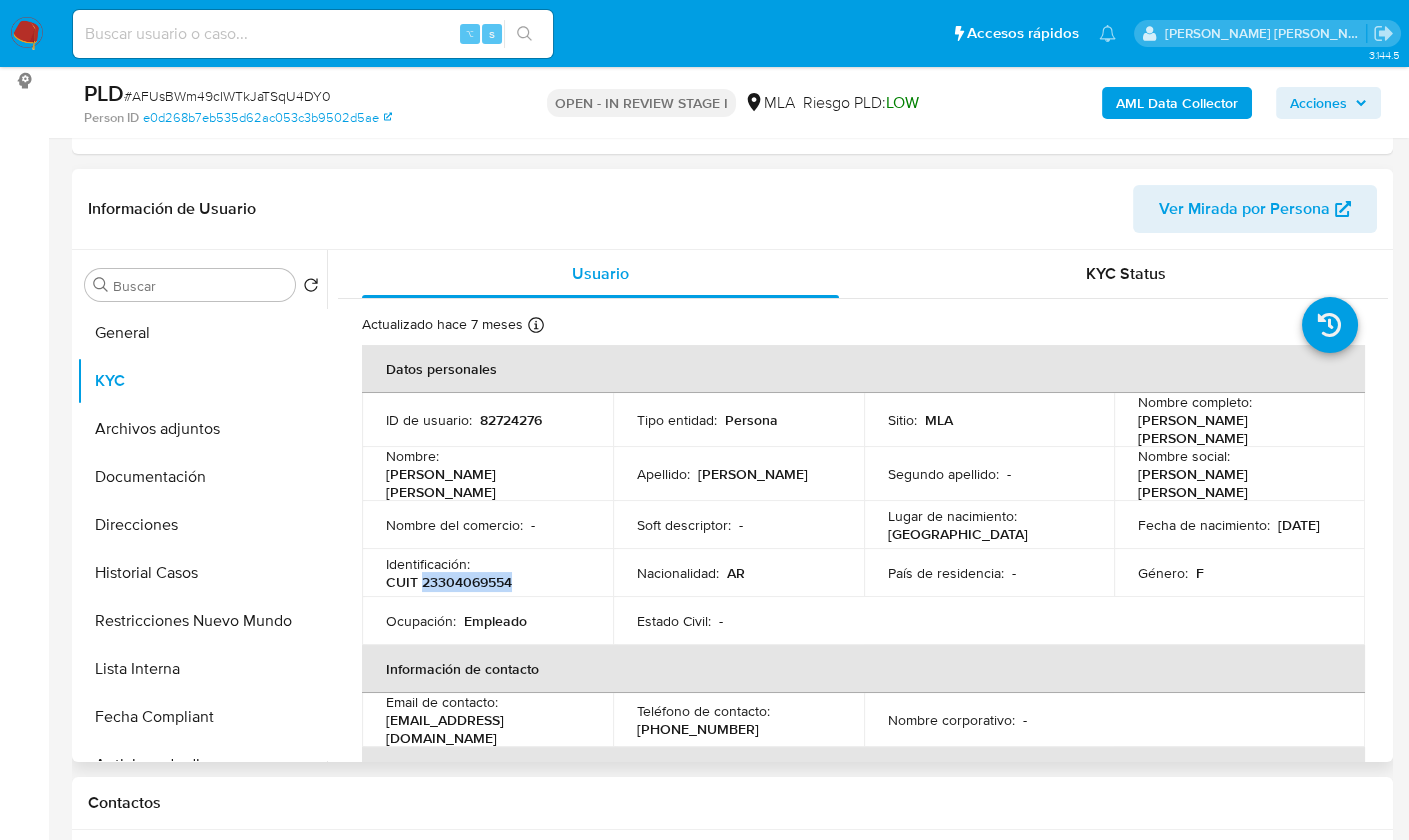 click on "CUIT 23304069554" at bounding box center [449, 582] 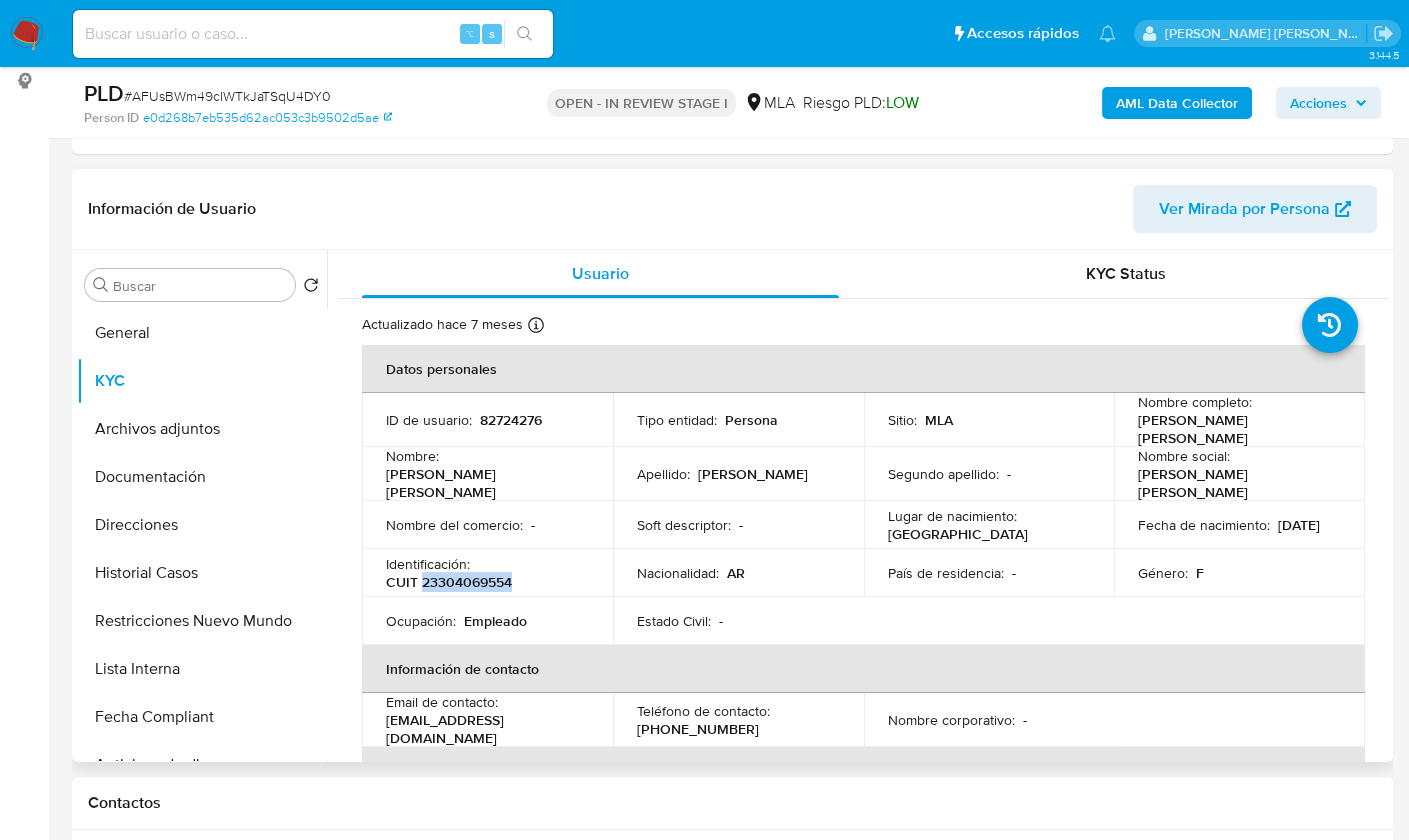 click on "Identificación :    CUIT 23304069554" at bounding box center [487, 573] 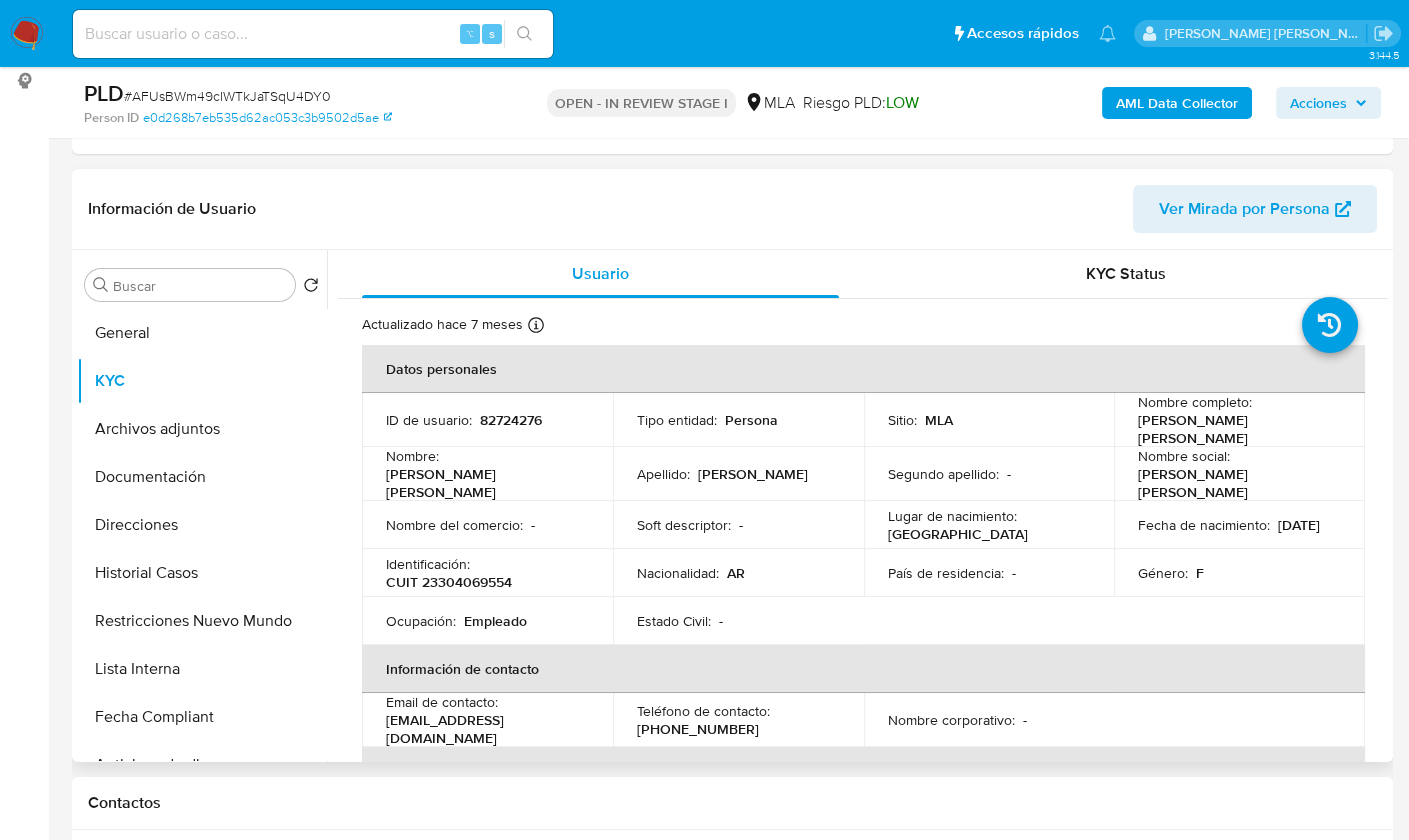 click on "Identificación :    CUIT 23304069554" at bounding box center (487, 573) 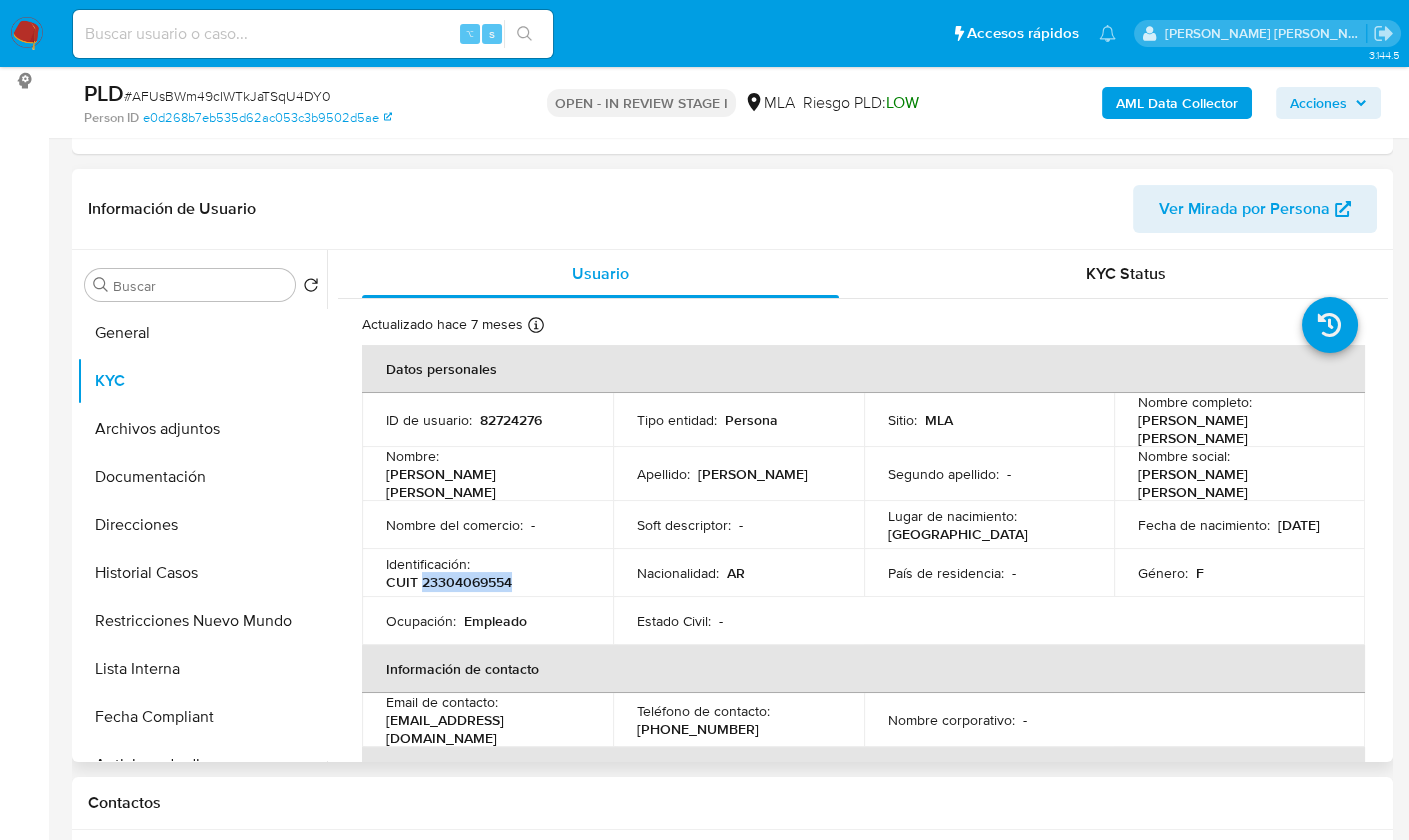 click on "CUIT 23304069554" at bounding box center (449, 582) 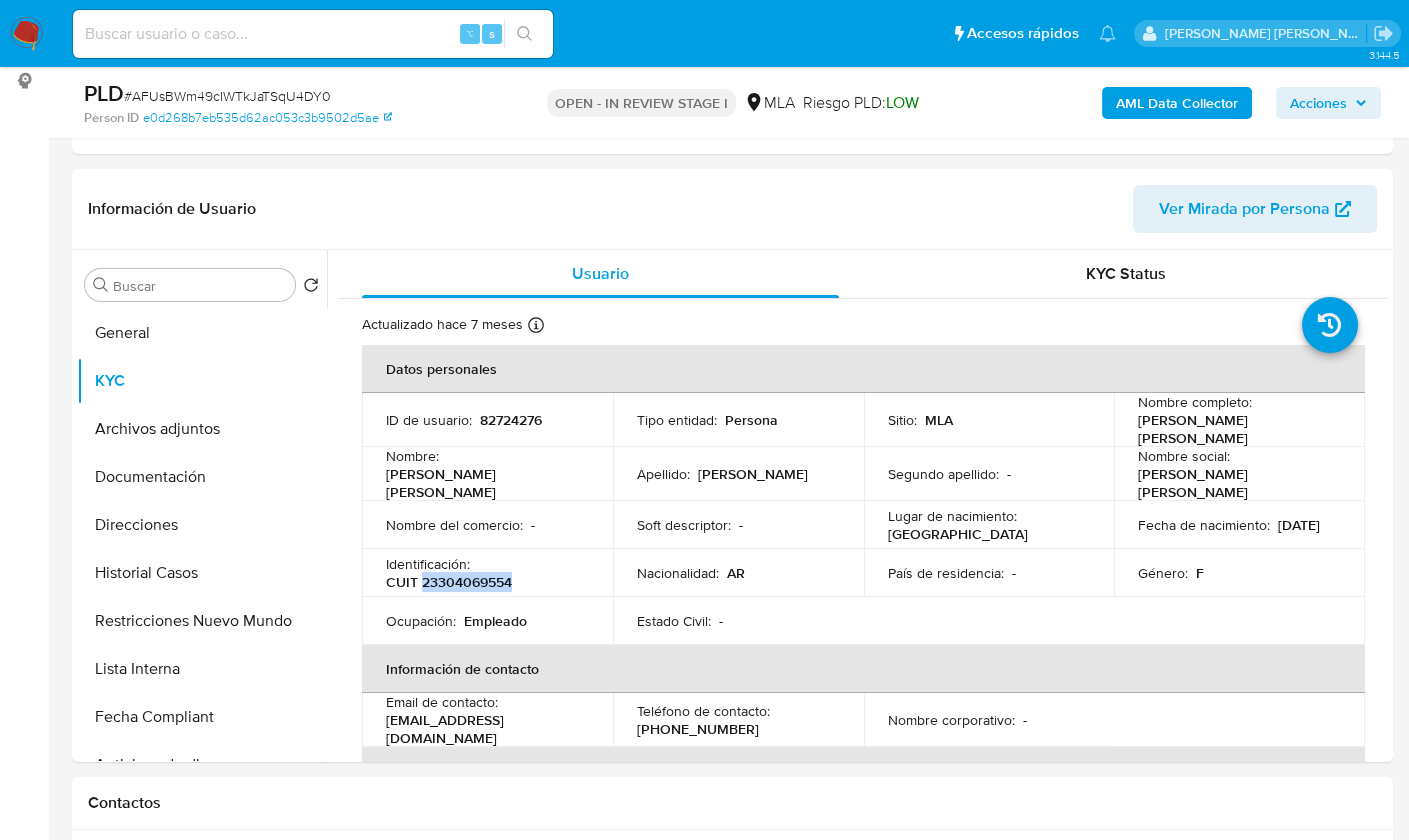 copy on "23304069554" 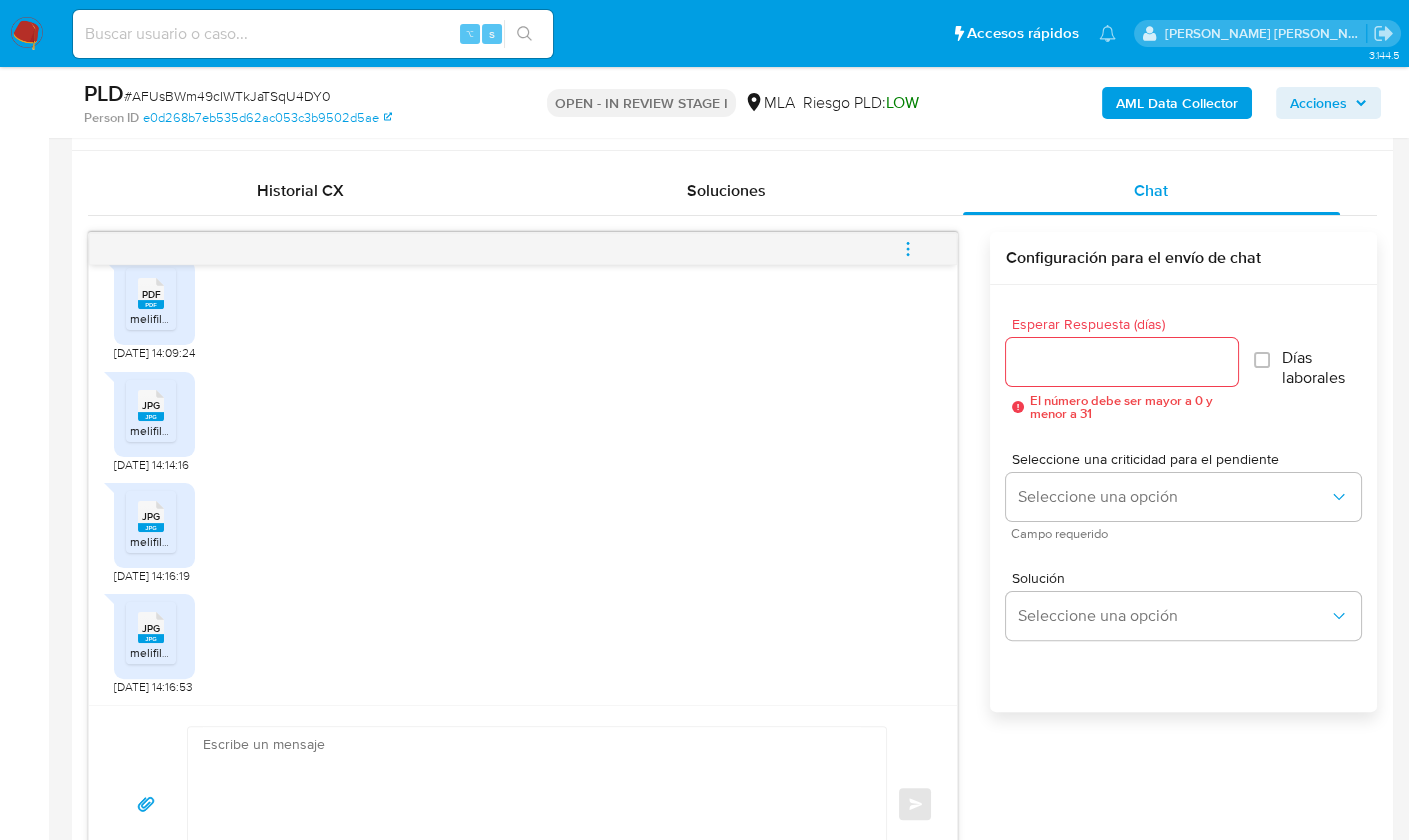 scroll, scrollTop: 992, scrollLeft: 0, axis: vertical 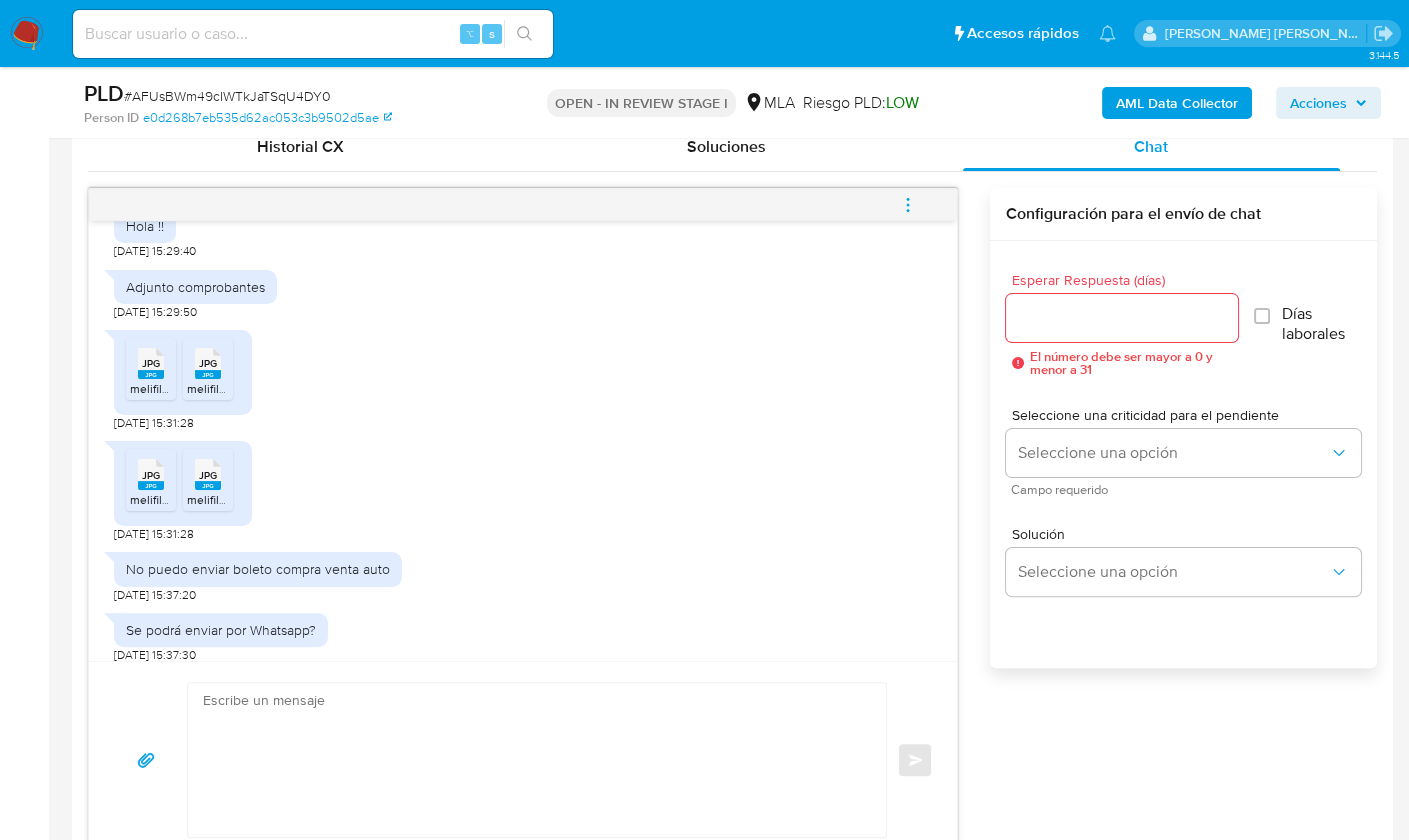click 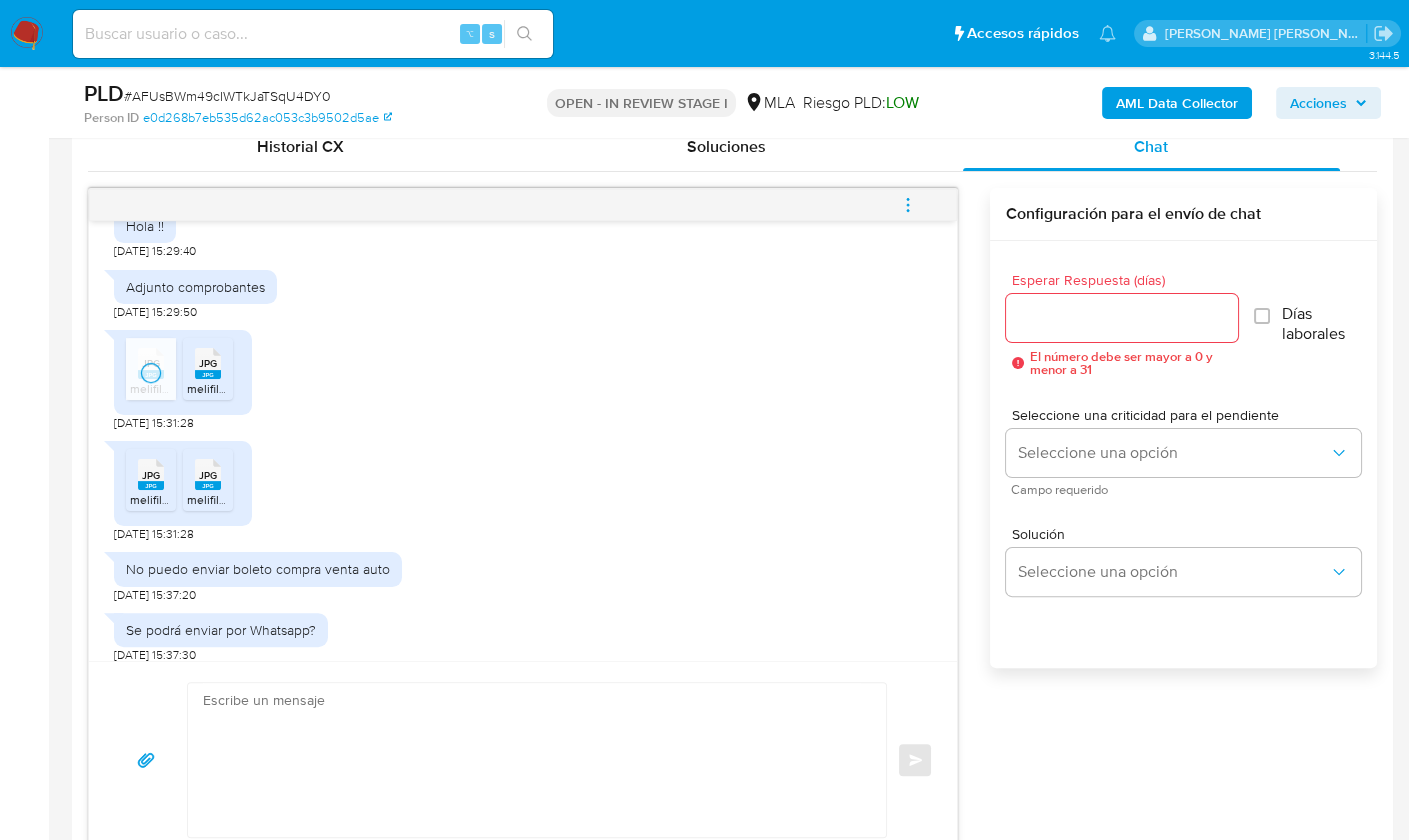 click 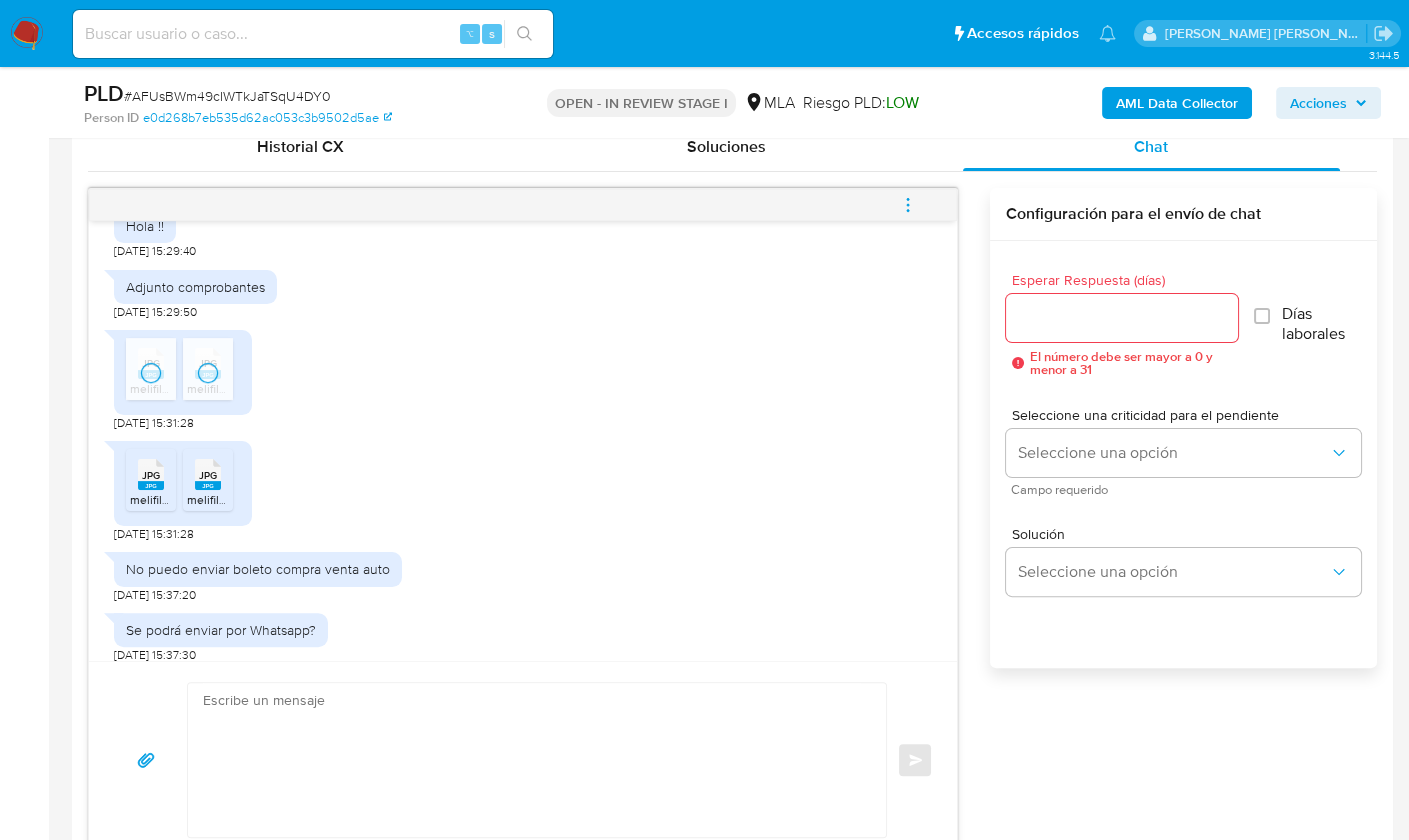 click on "JPG JPG" at bounding box center (151, 472) 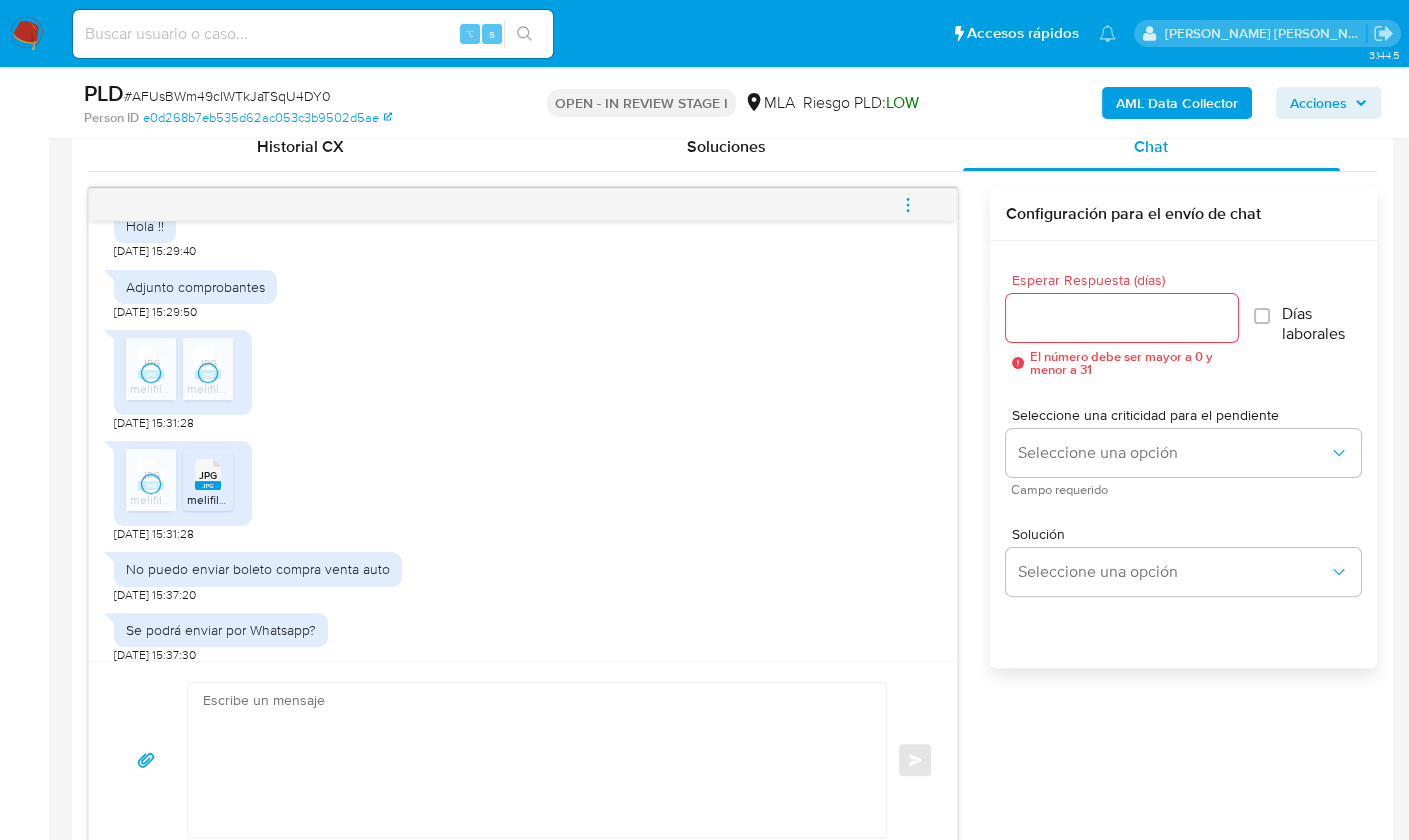 click on "JPG JPG" at bounding box center [208, 472] 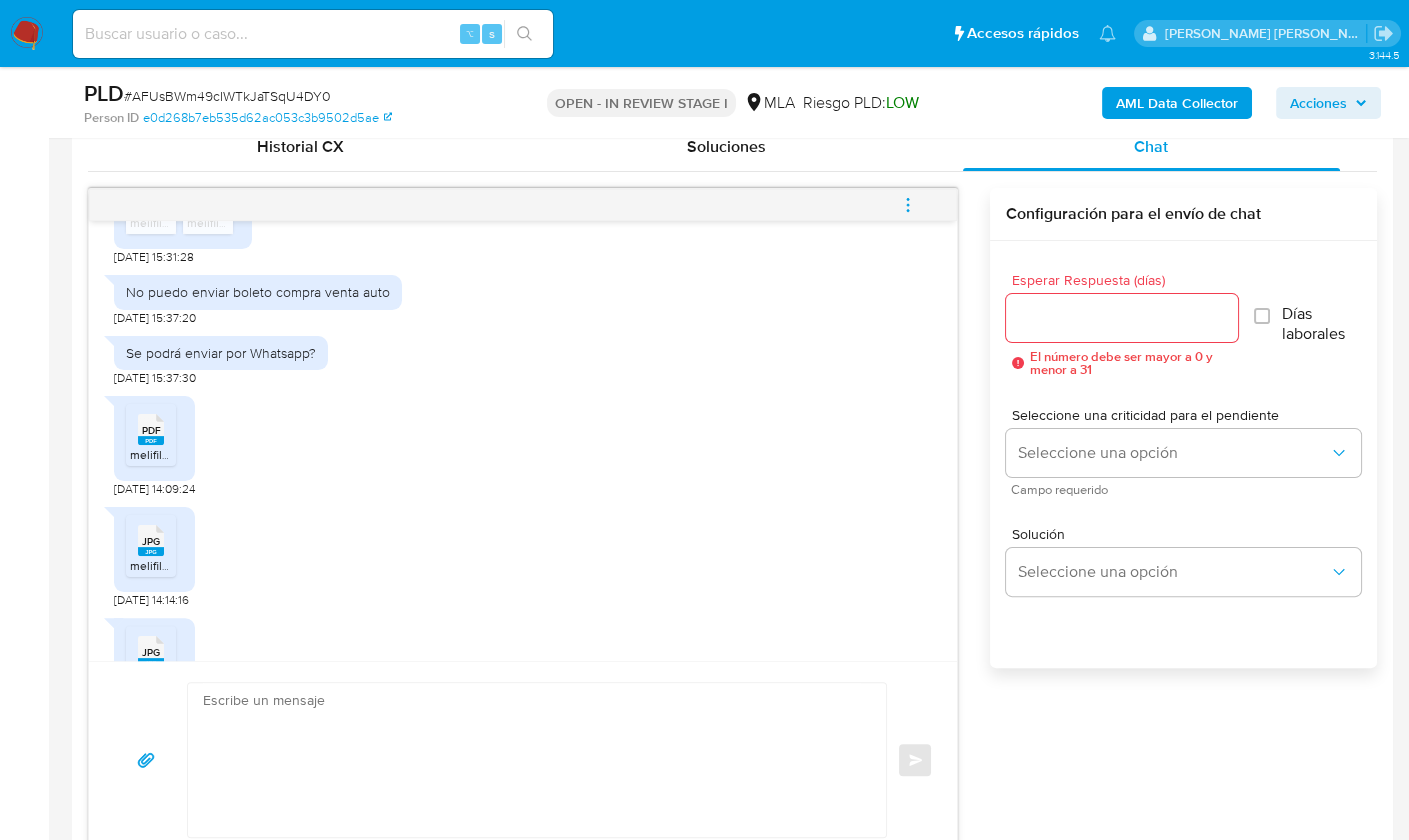 click 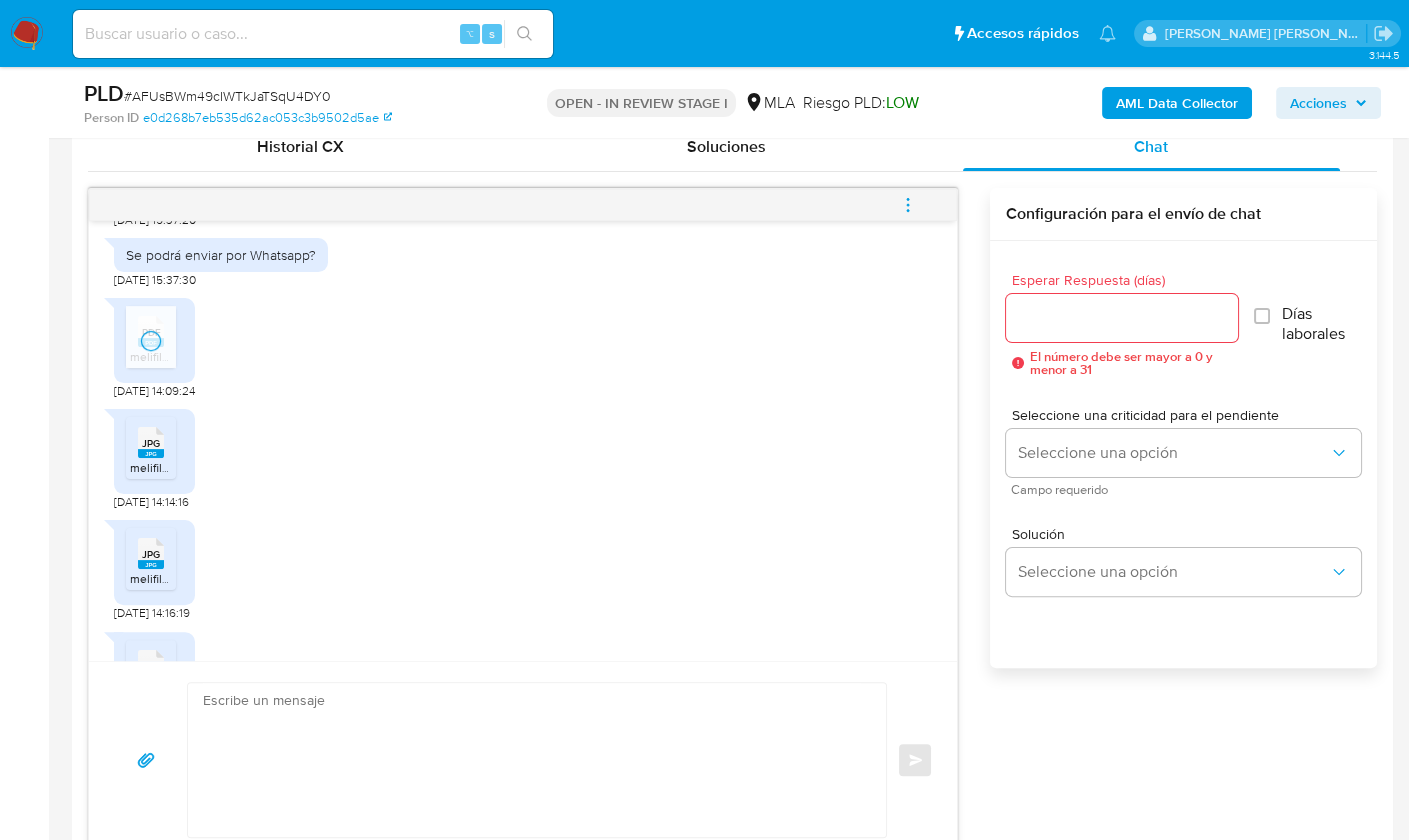 scroll, scrollTop: 1910, scrollLeft: 0, axis: vertical 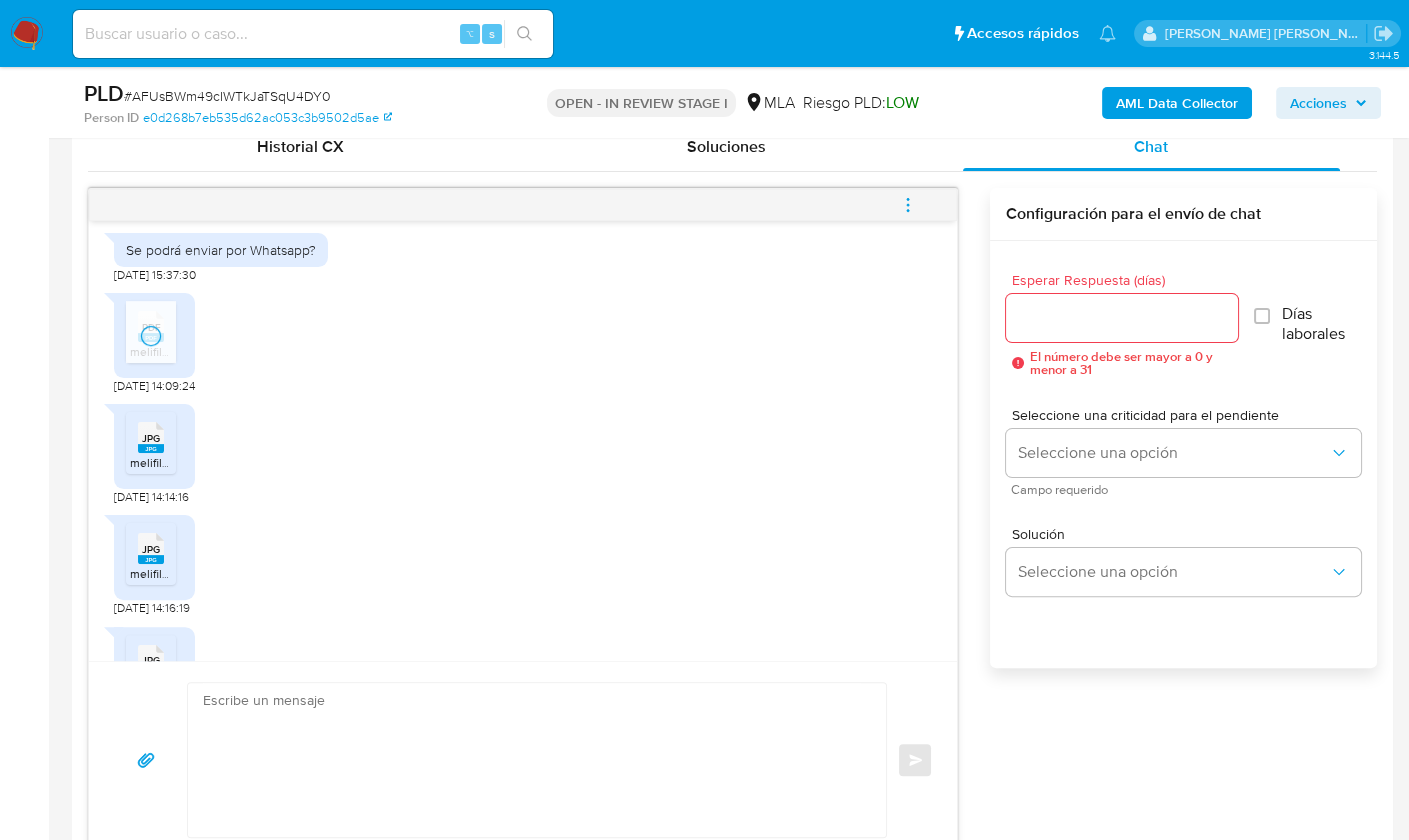 click on "JPG" 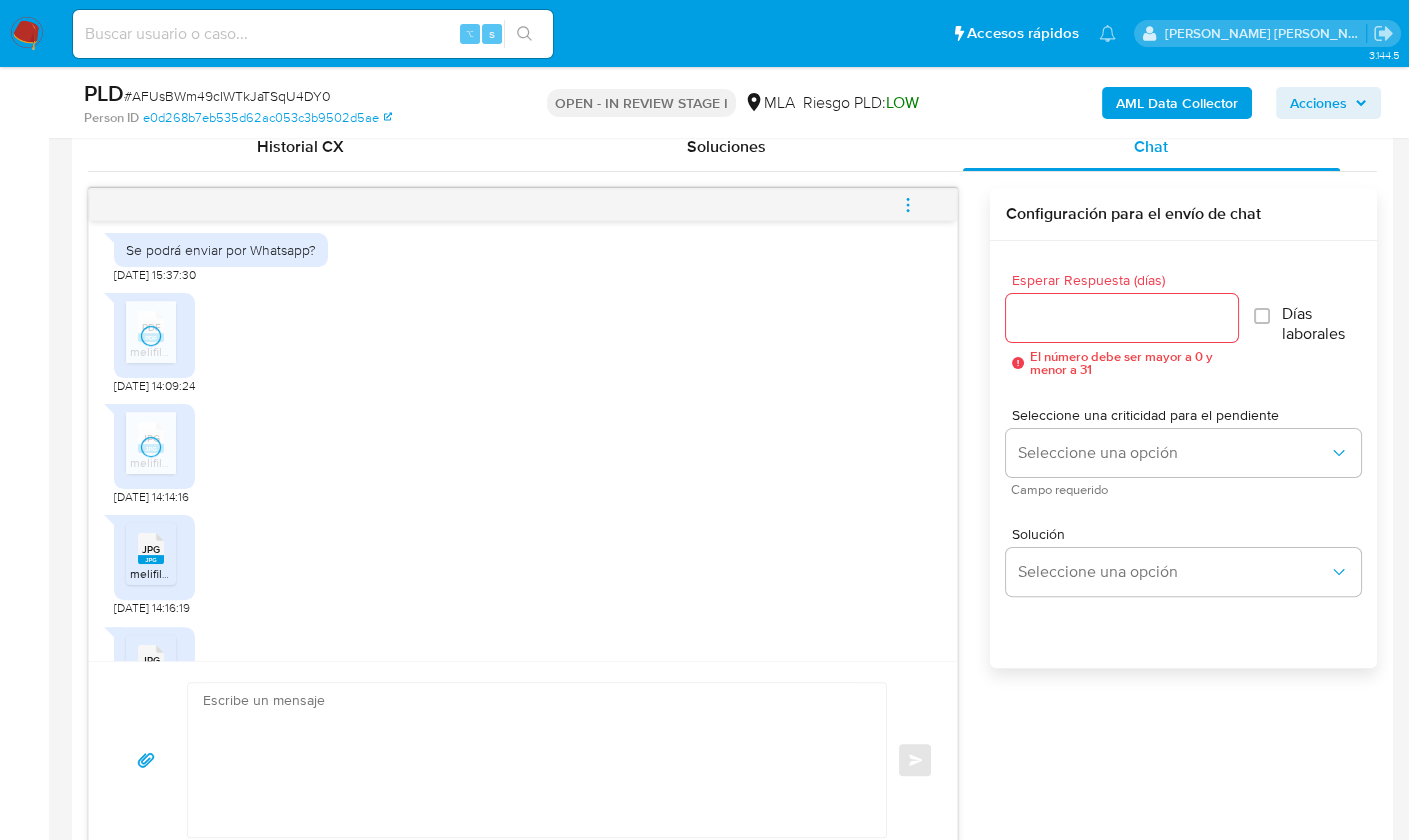 click 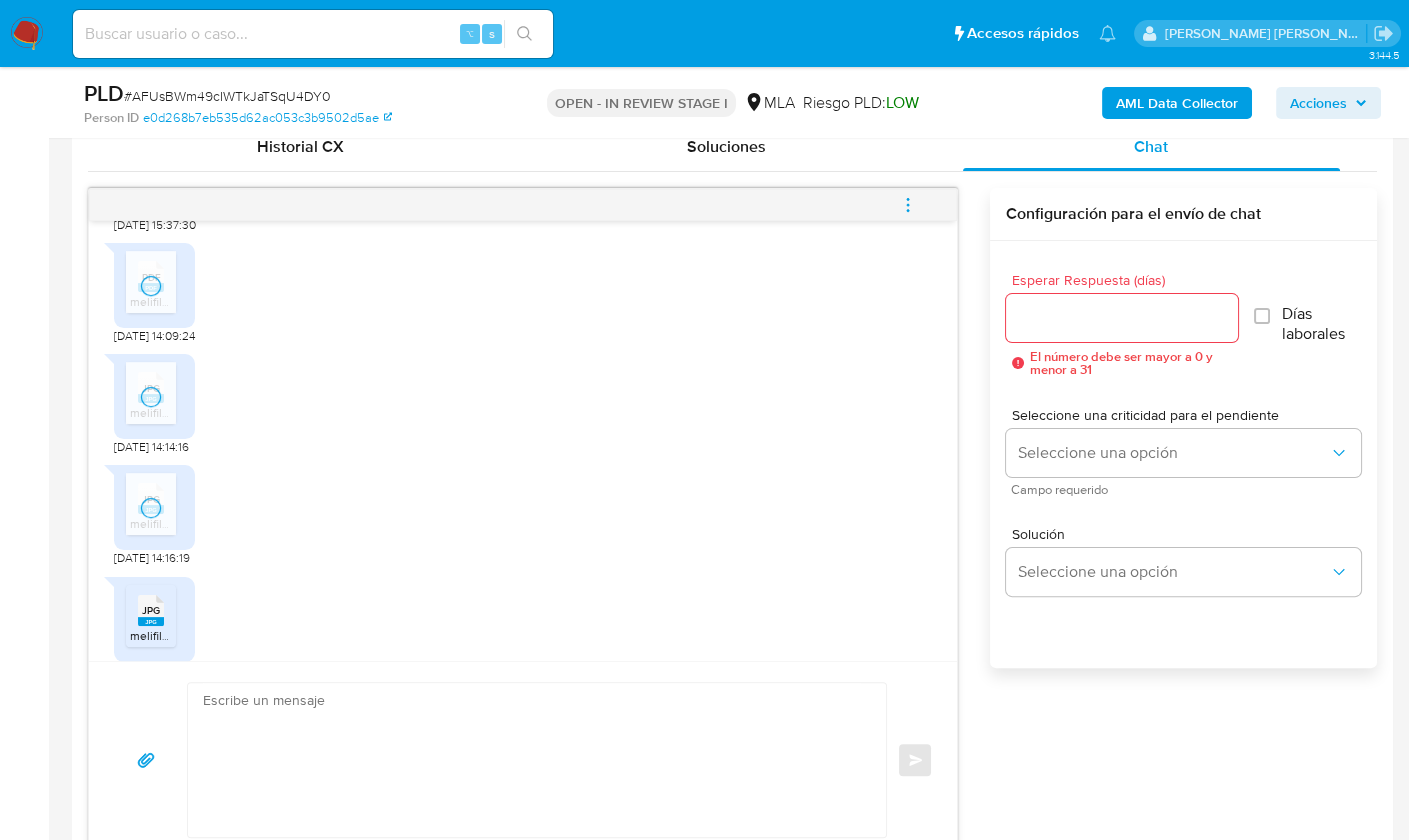 scroll, scrollTop: 2020, scrollLeft: 0, axis: vertical 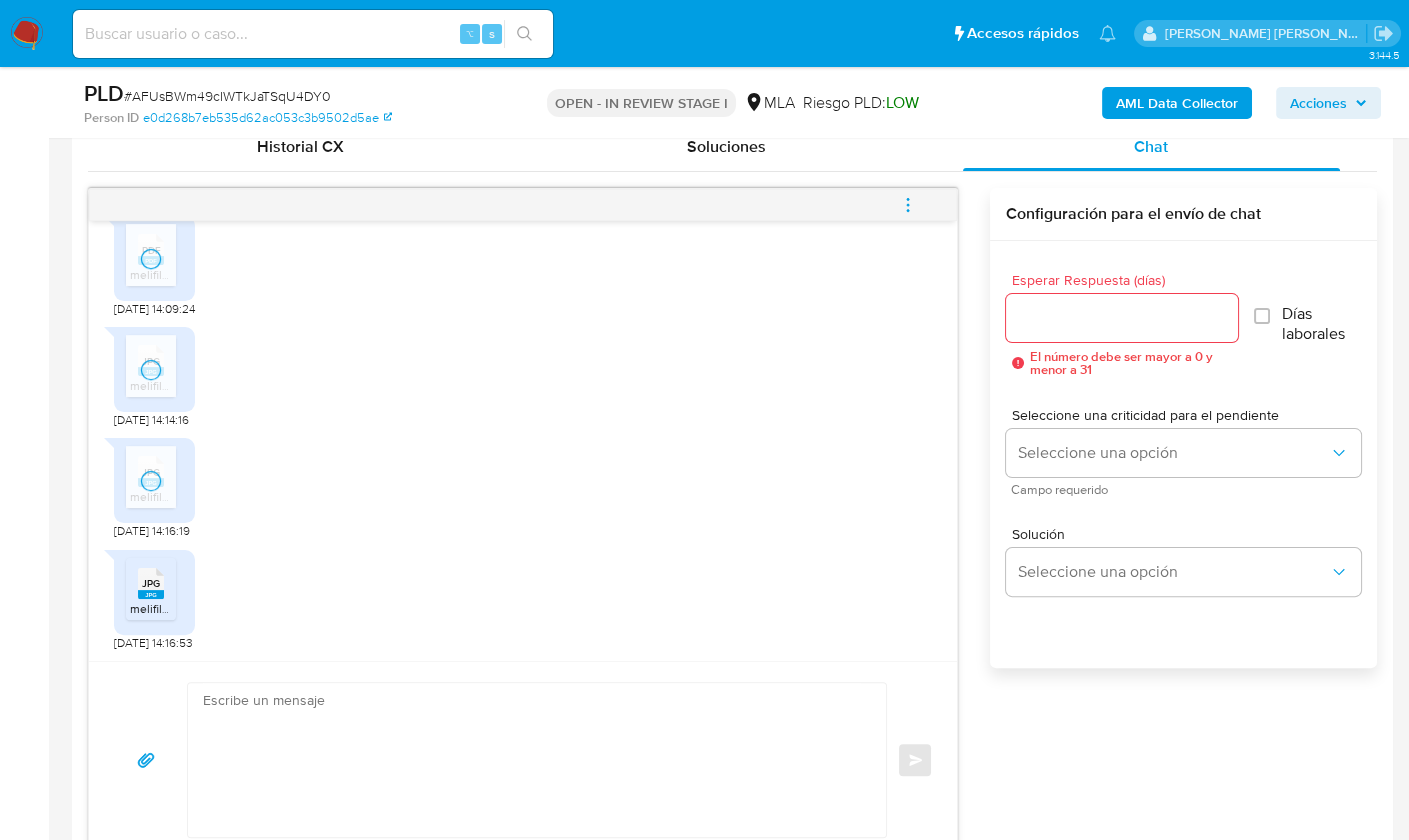 click 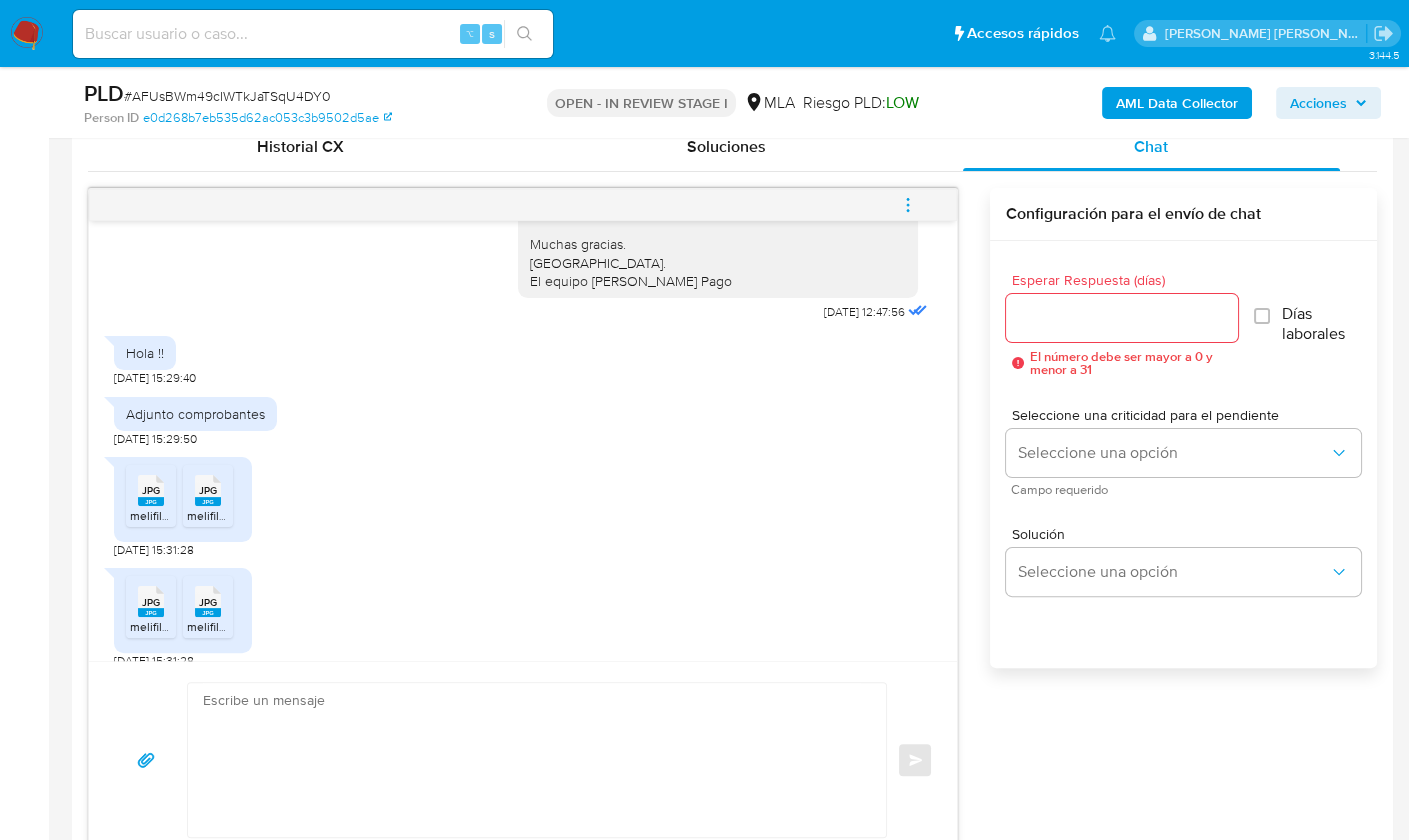 scroll, scrollTop: 1363, scrollLeft: 0, axis: vertical 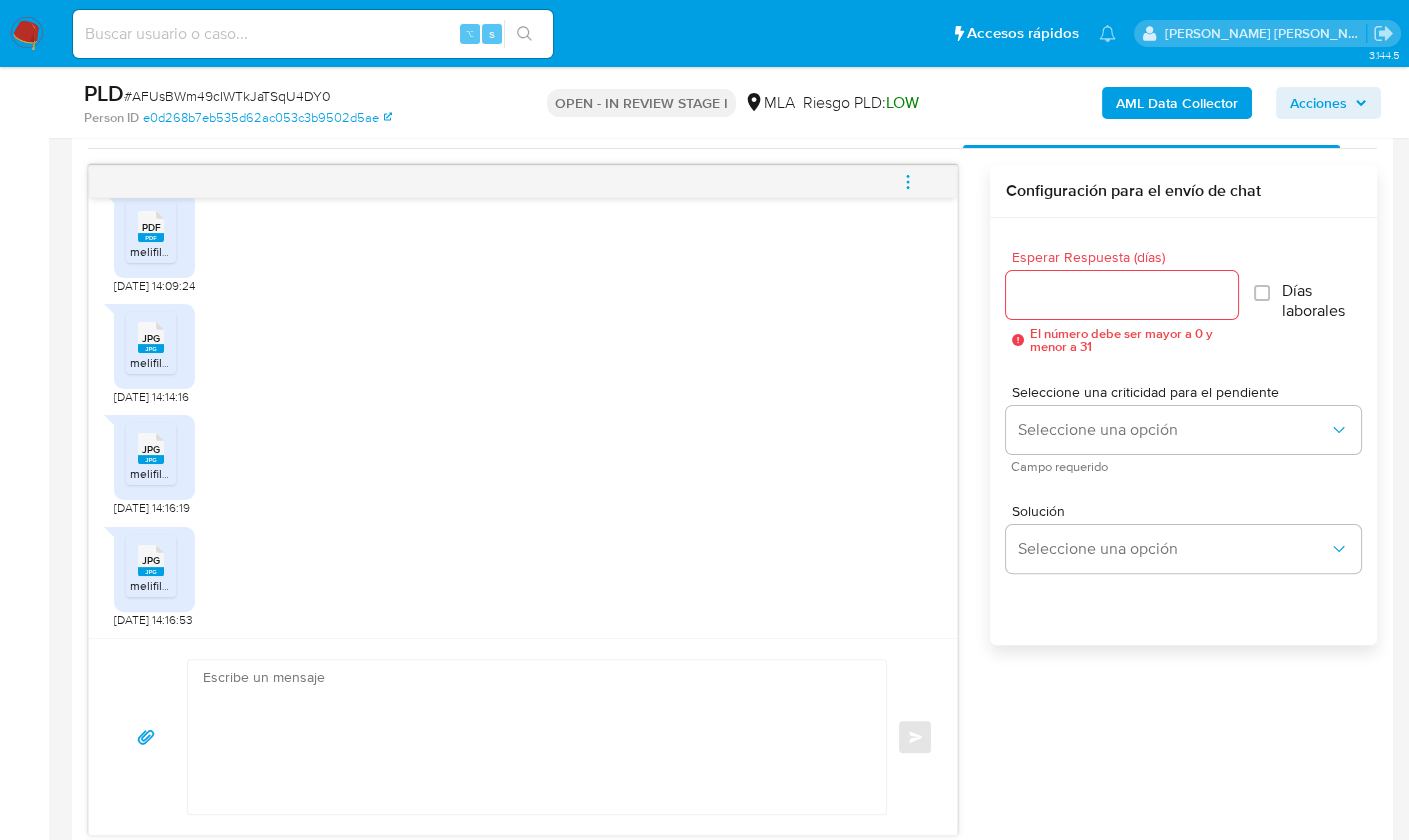 click at bounding box center [532, 737] 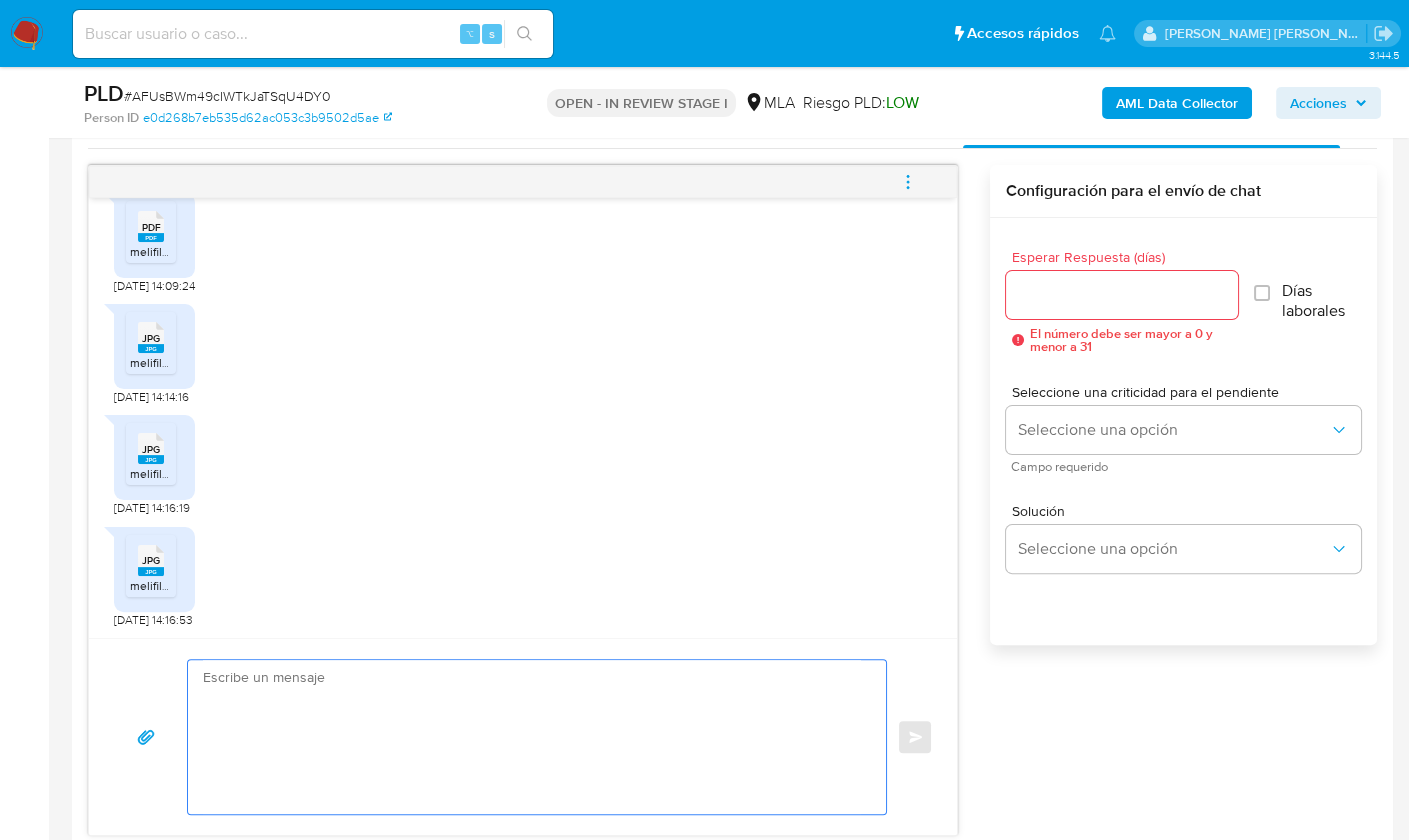 paste on "Hola,
¡Muchas gracias por tu respuesta! Confirmamos la recepción de la documentación.
Te informamos que estaremos analizando la misma y en caso de necesitar información adicional nos pondremos en contacto con vos nuevamente.
Saludos, Equipo de Mercado Pago." 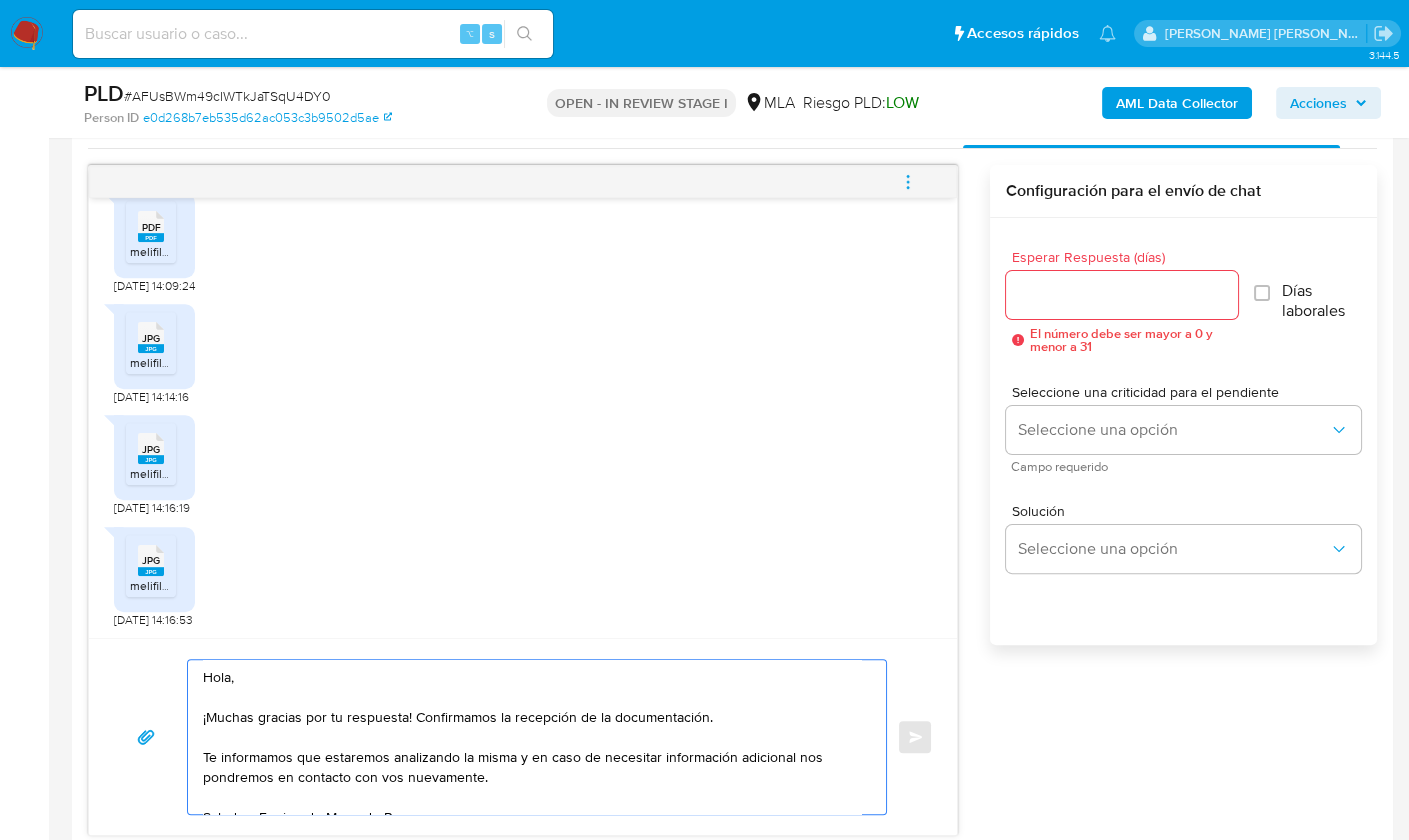 scroll, scrollTop: 7, scrollLeft: 0, axis: vertical 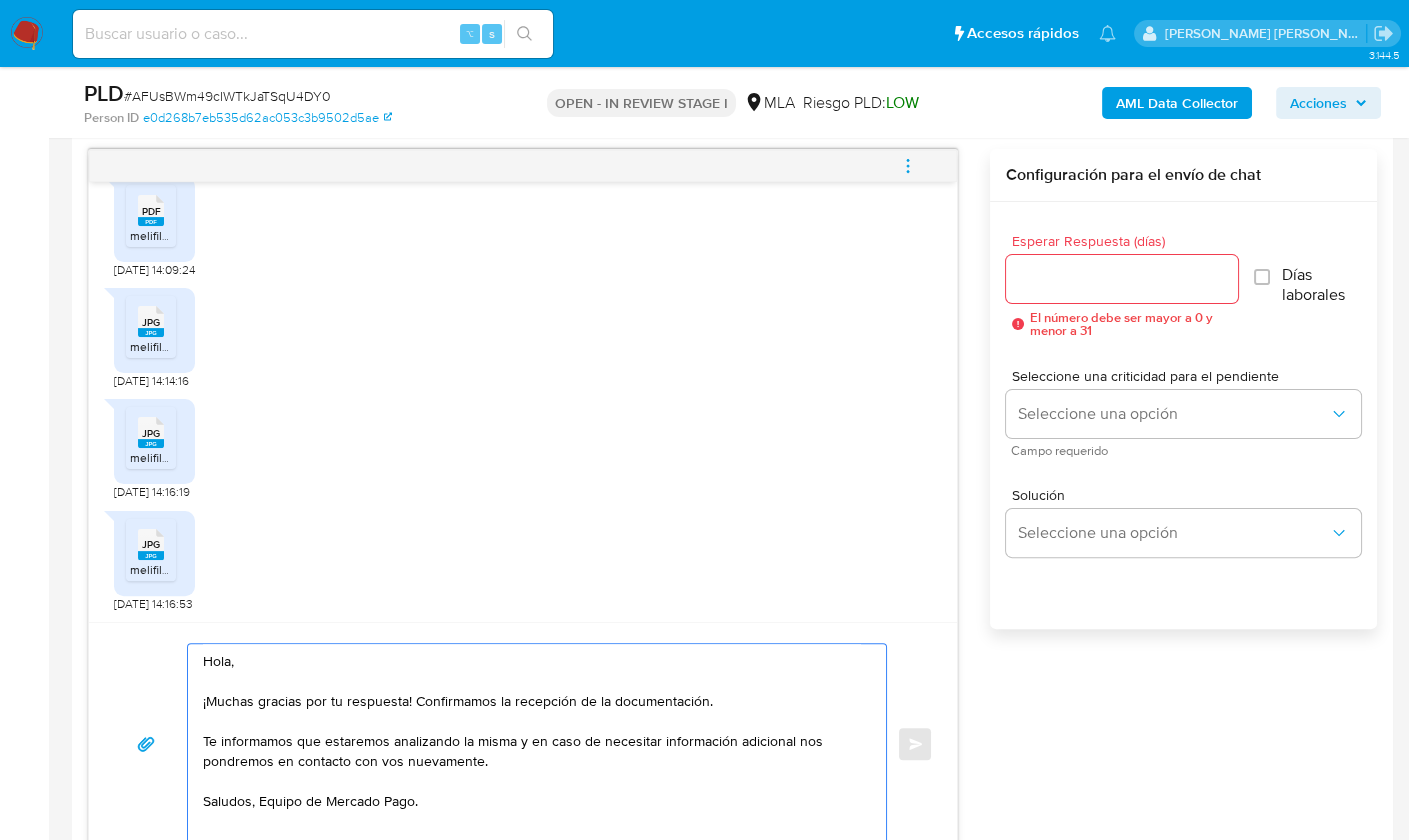 type on "Hola,
¡Muchas gracias por tu respuesta! Confirmamos la recepción de la documentación.
Te informamos que estaremos analizando la misma y en caso de necesitar información adicional nos pondremos en contacto con vos nuevamente.
Saludos, Equipo de Mercado Pago." 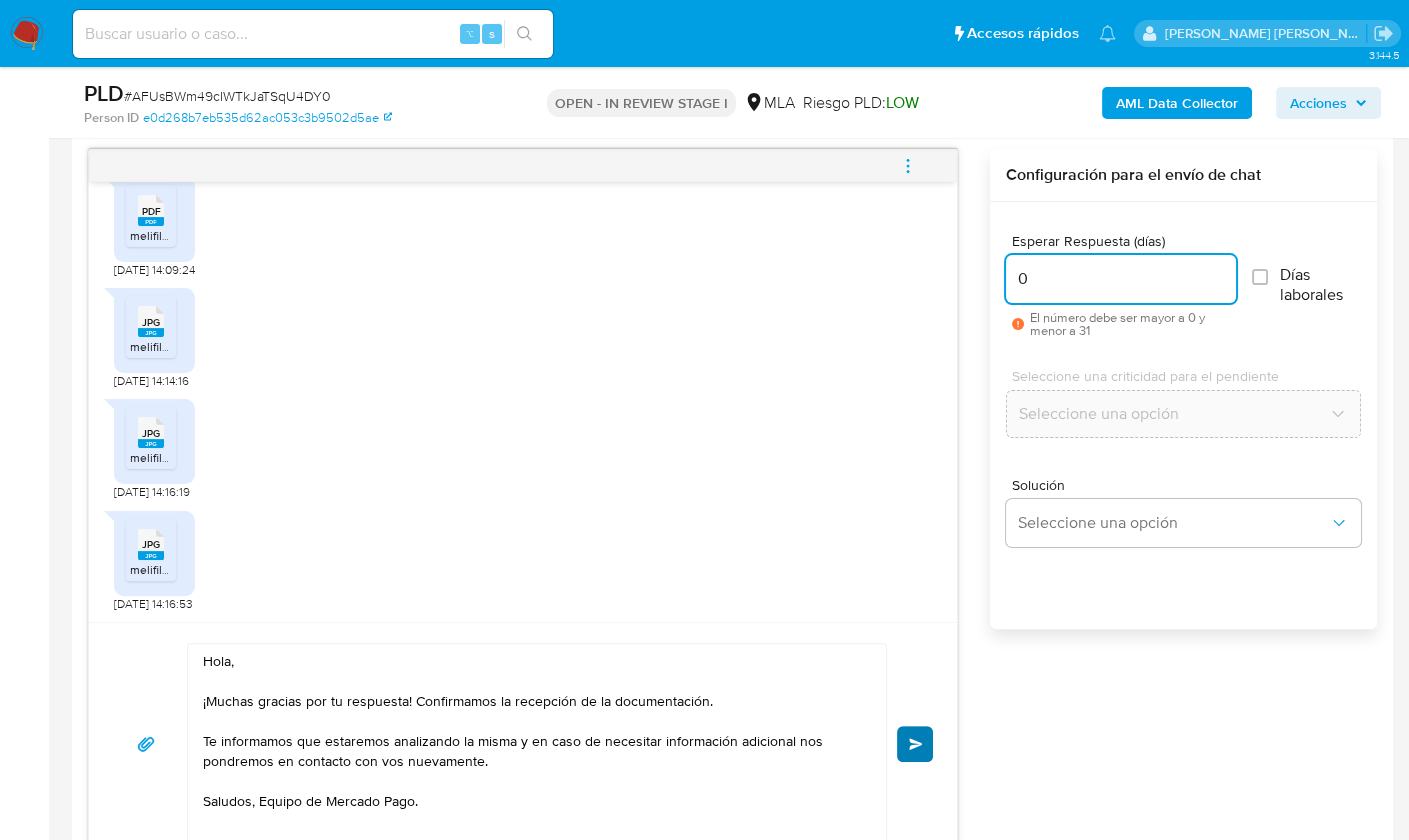 type on "0" 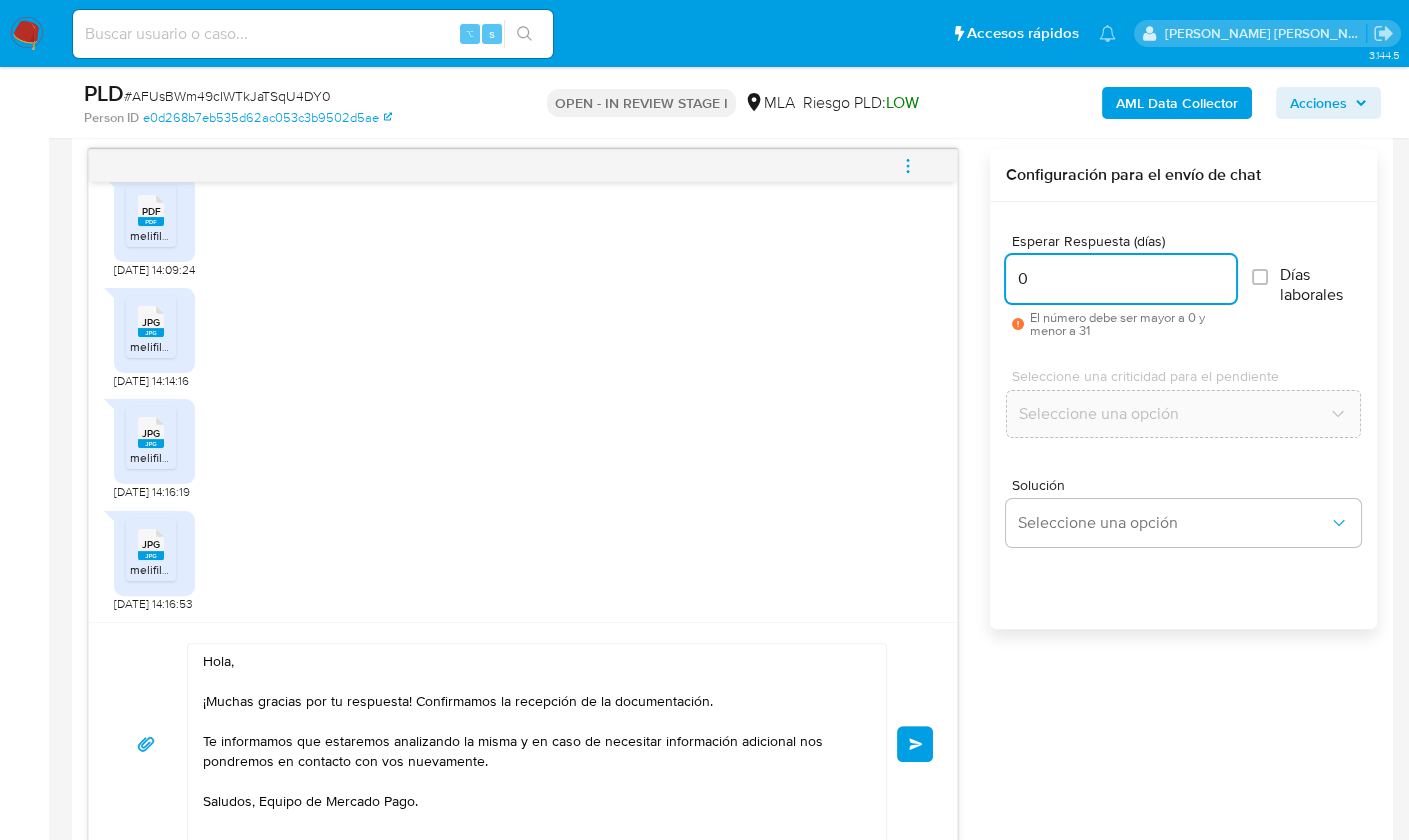 click on "Enviar" at bounding box center (915, 744) 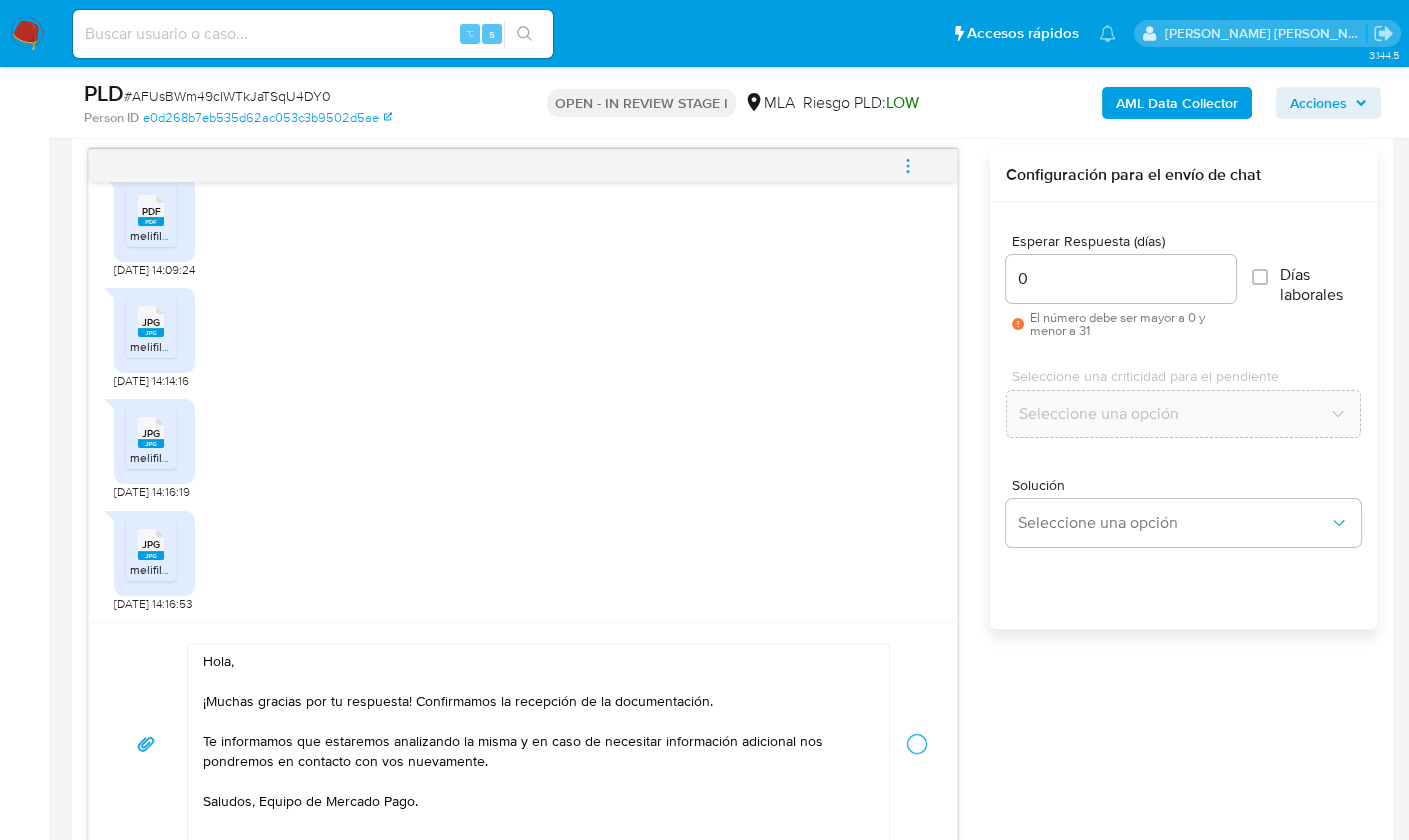 type 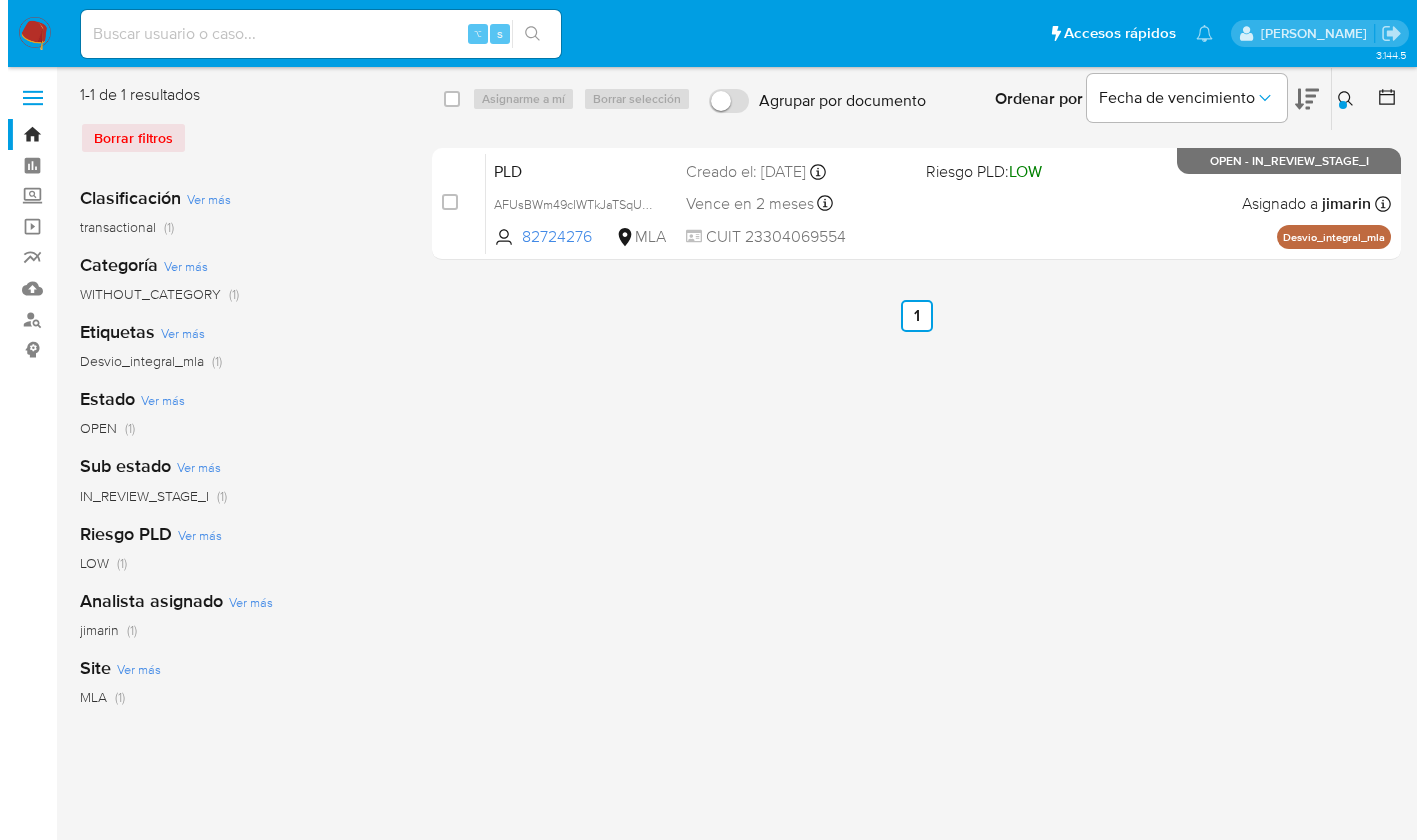 scroll, scrollTop: 0, scrollLeft: 0, axis: both 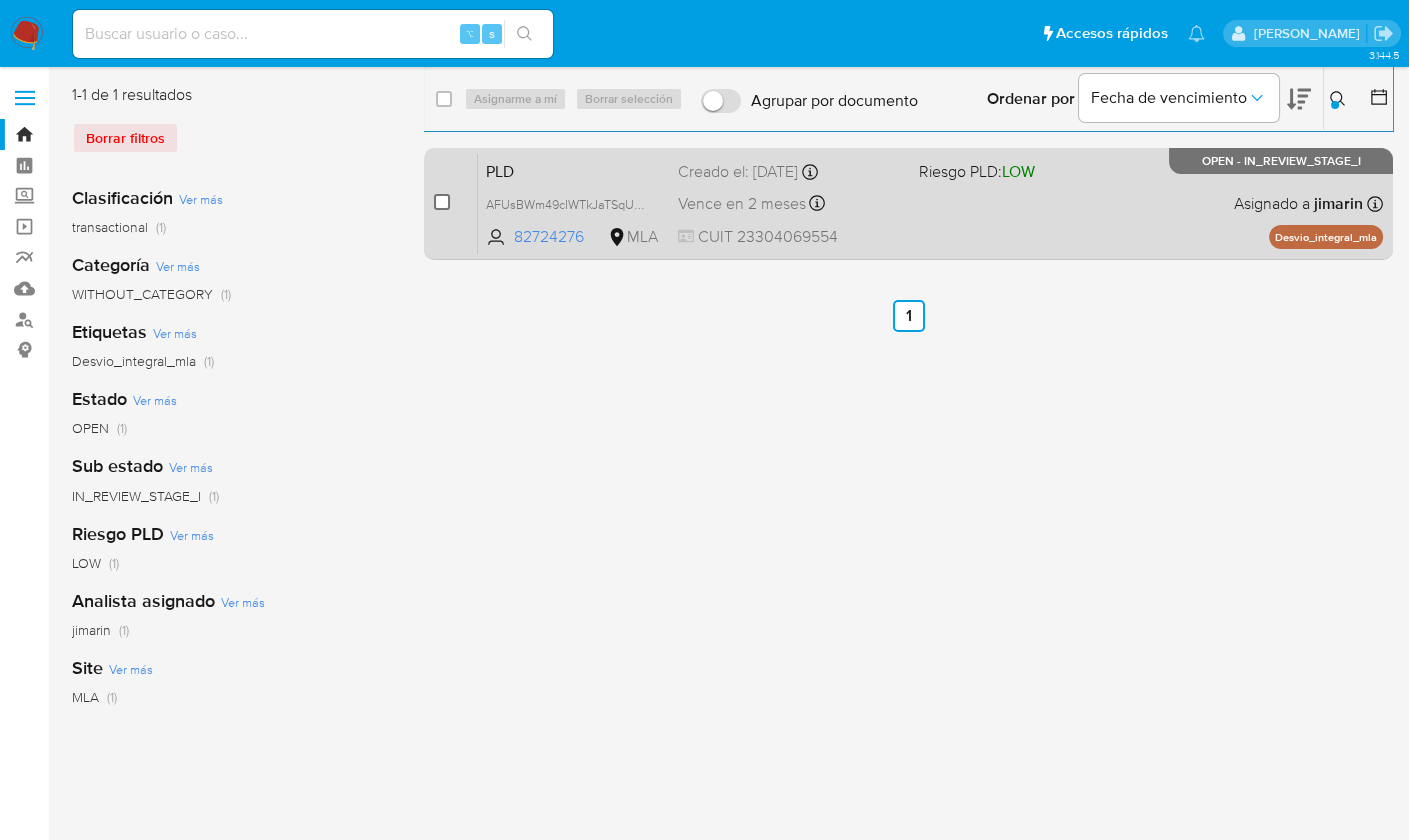 click at bounding box center (442, 202) 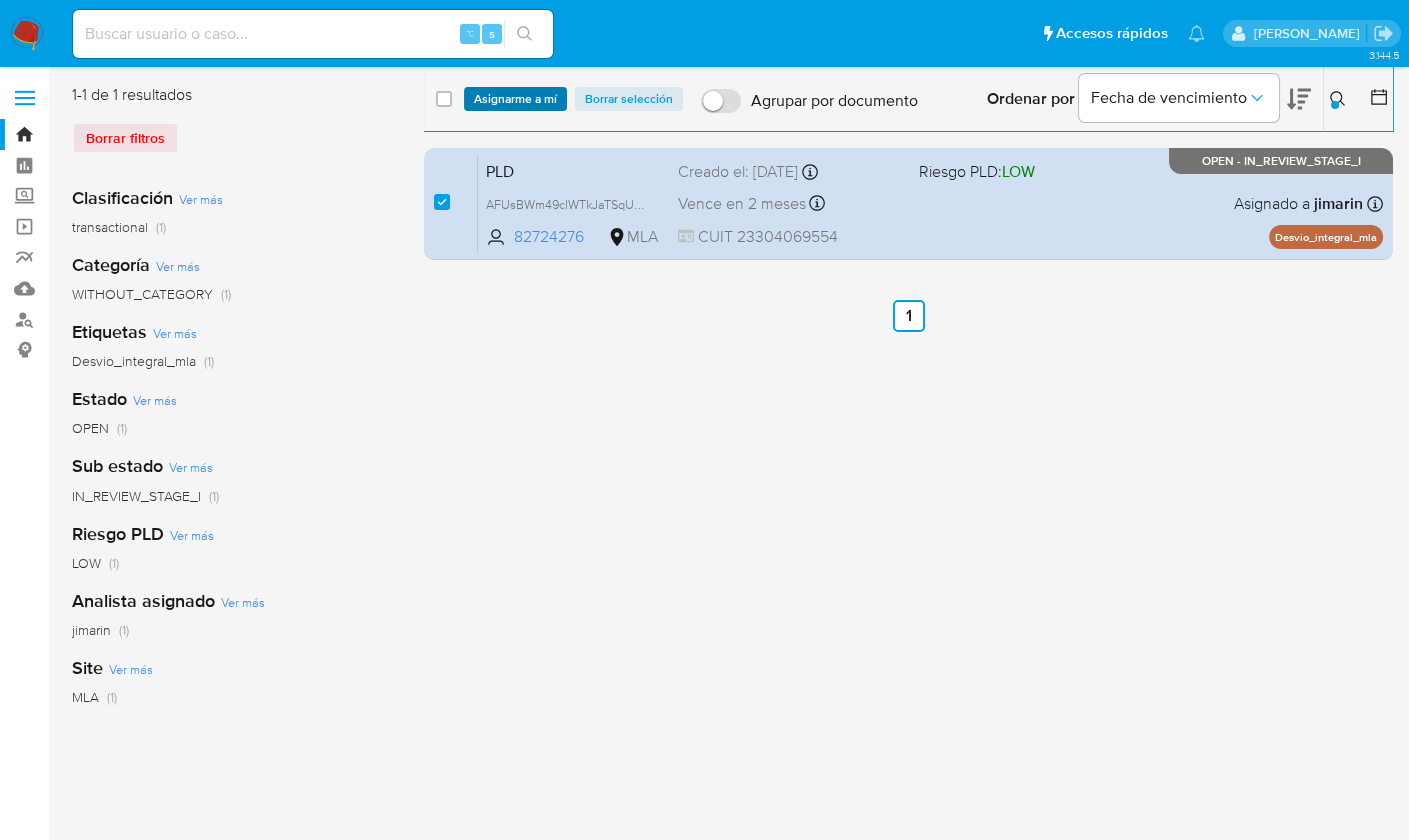 click on "Asignarme a mí" at bounding box center [515, 99] 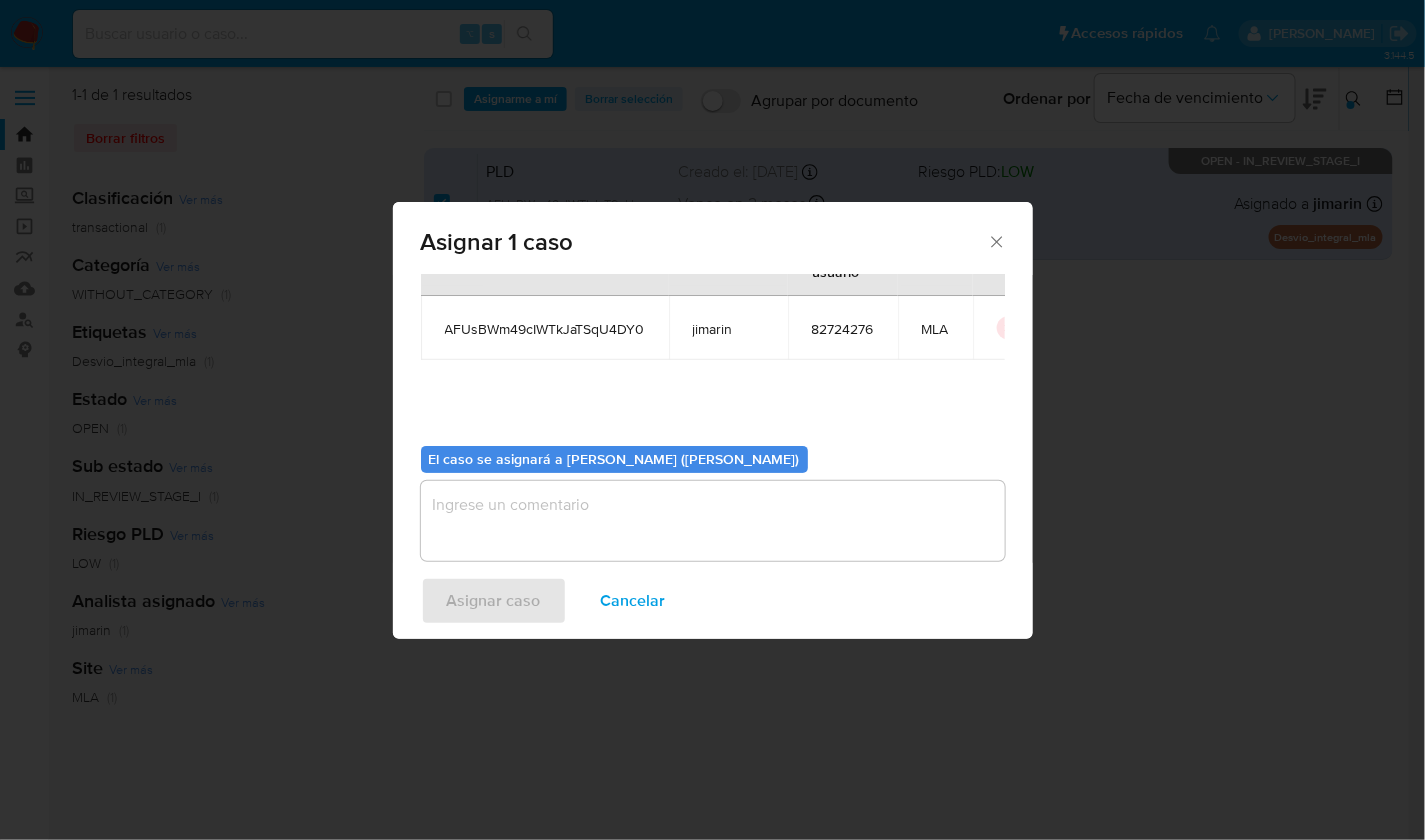 scroll, scrollTop: 102, scrollLeft: 0, axis: vertical 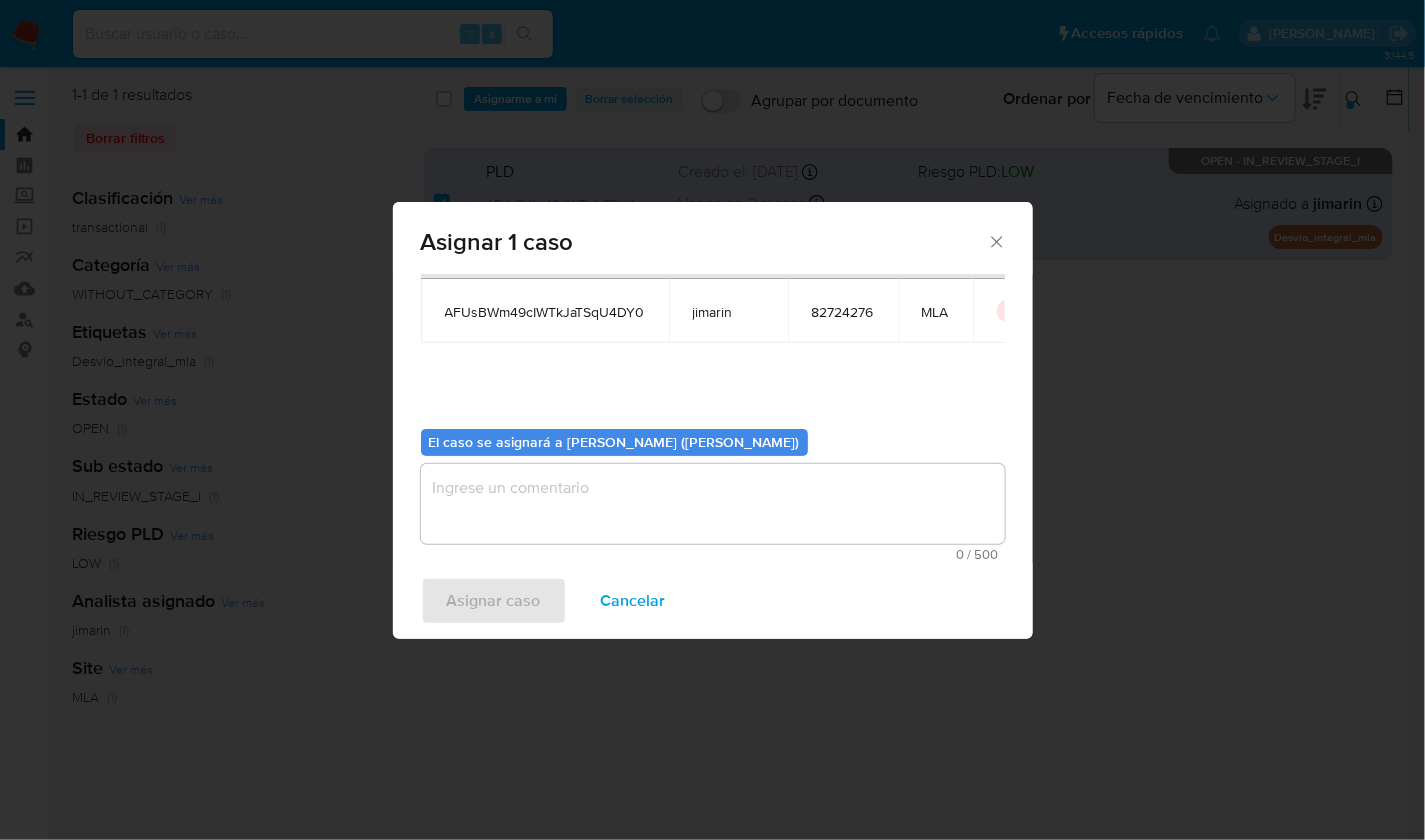 click at bounding box center (713, 504) 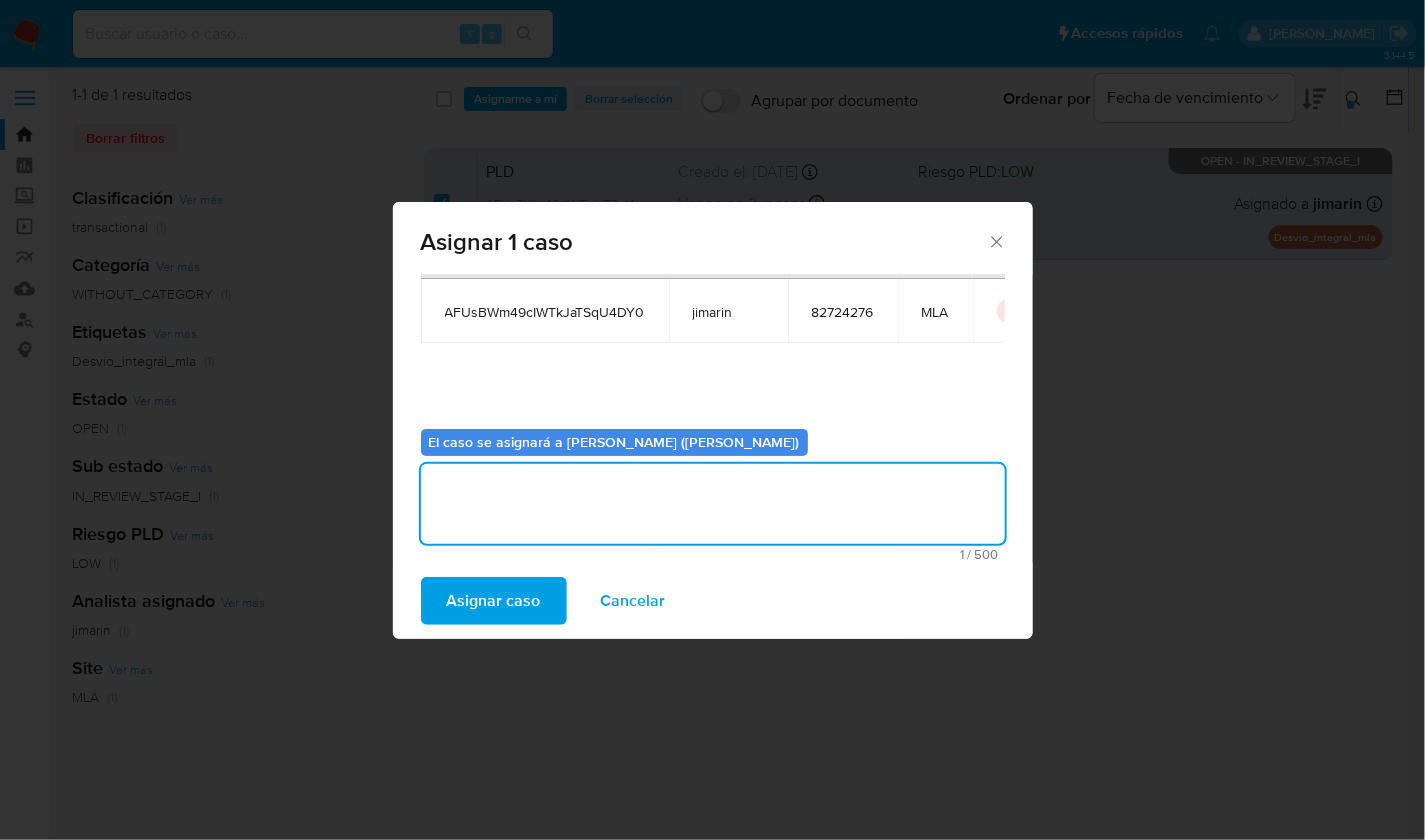 click on "Asignar caso" at bounding box center (494, 601) 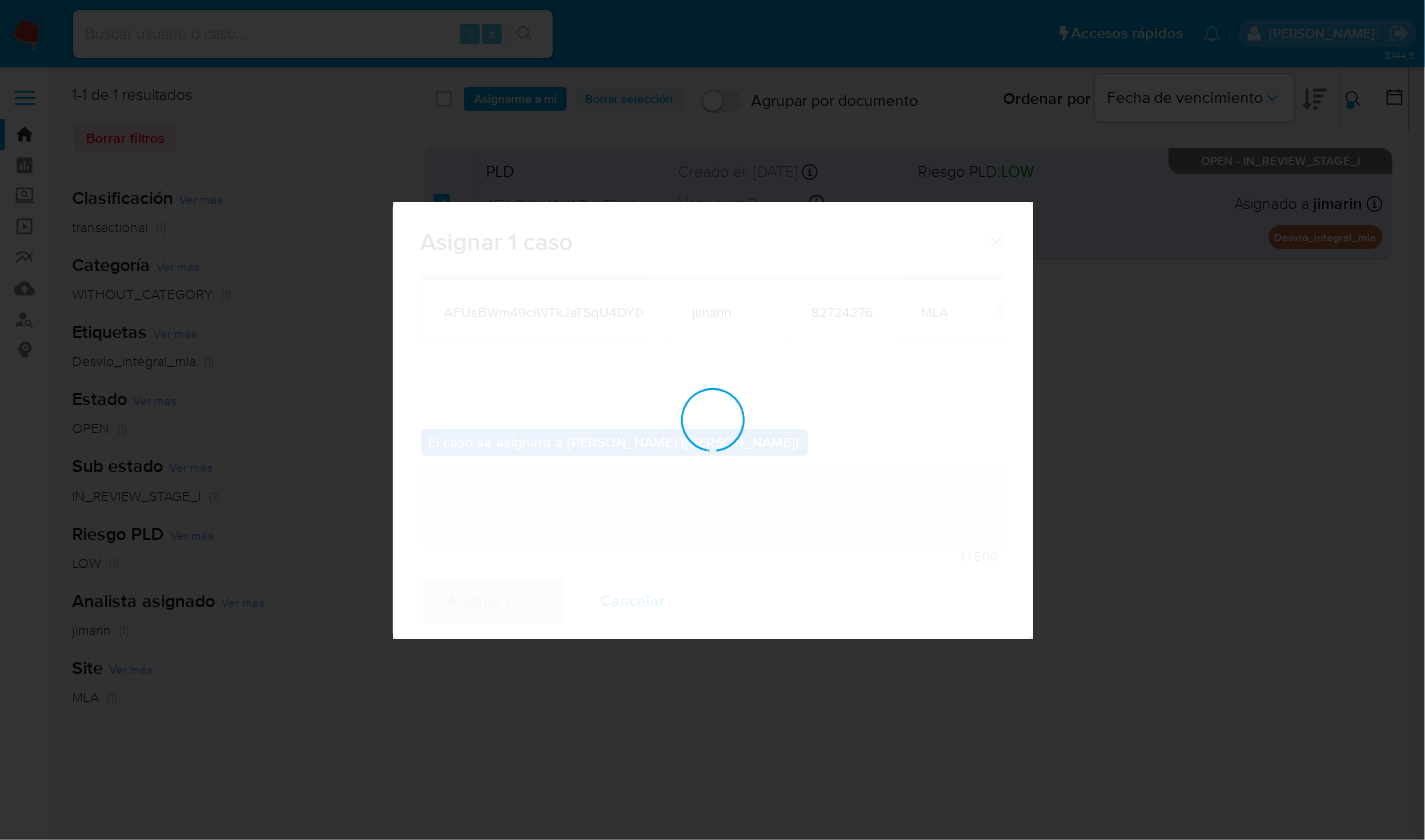 type 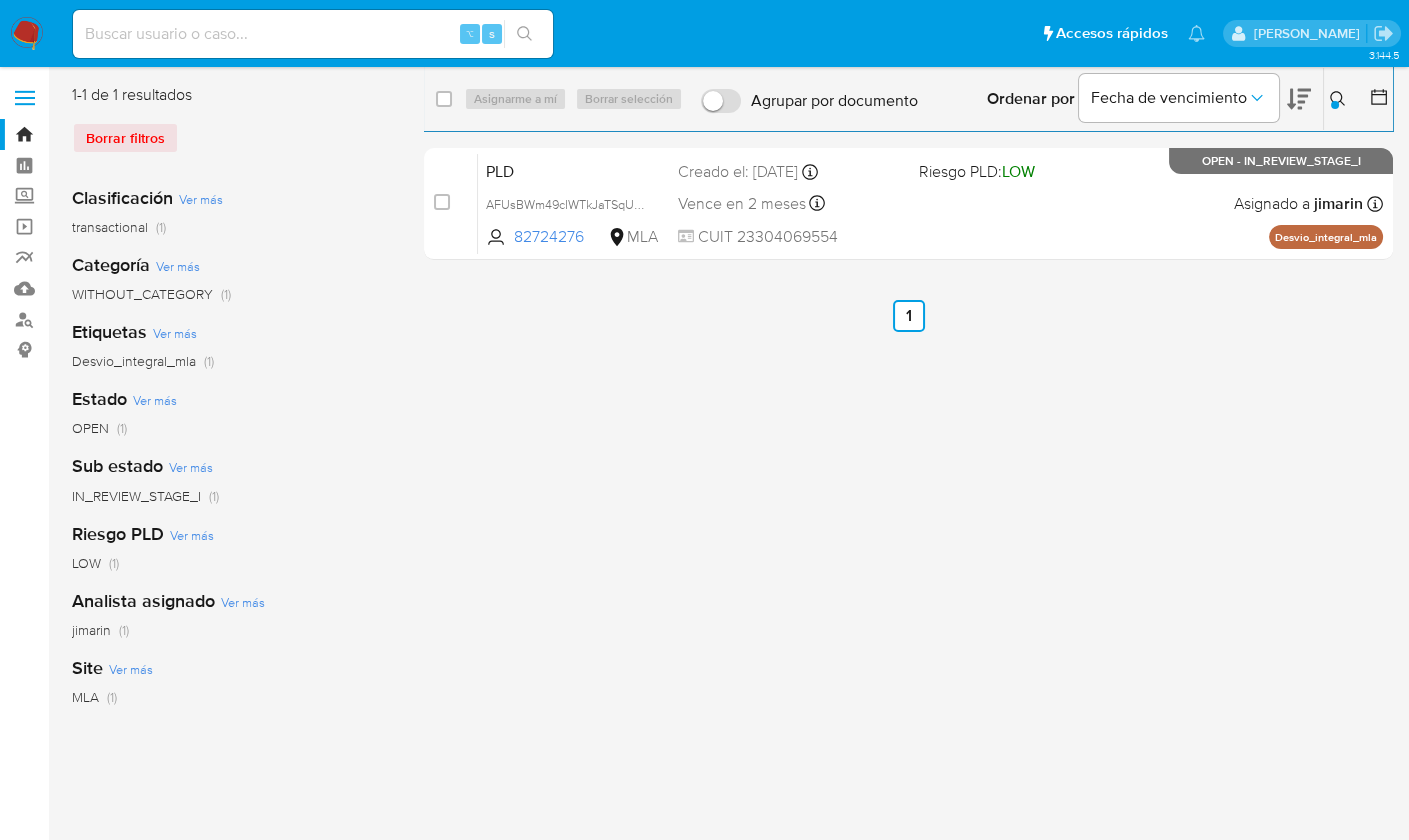 click at bounding box center (1335, 105) 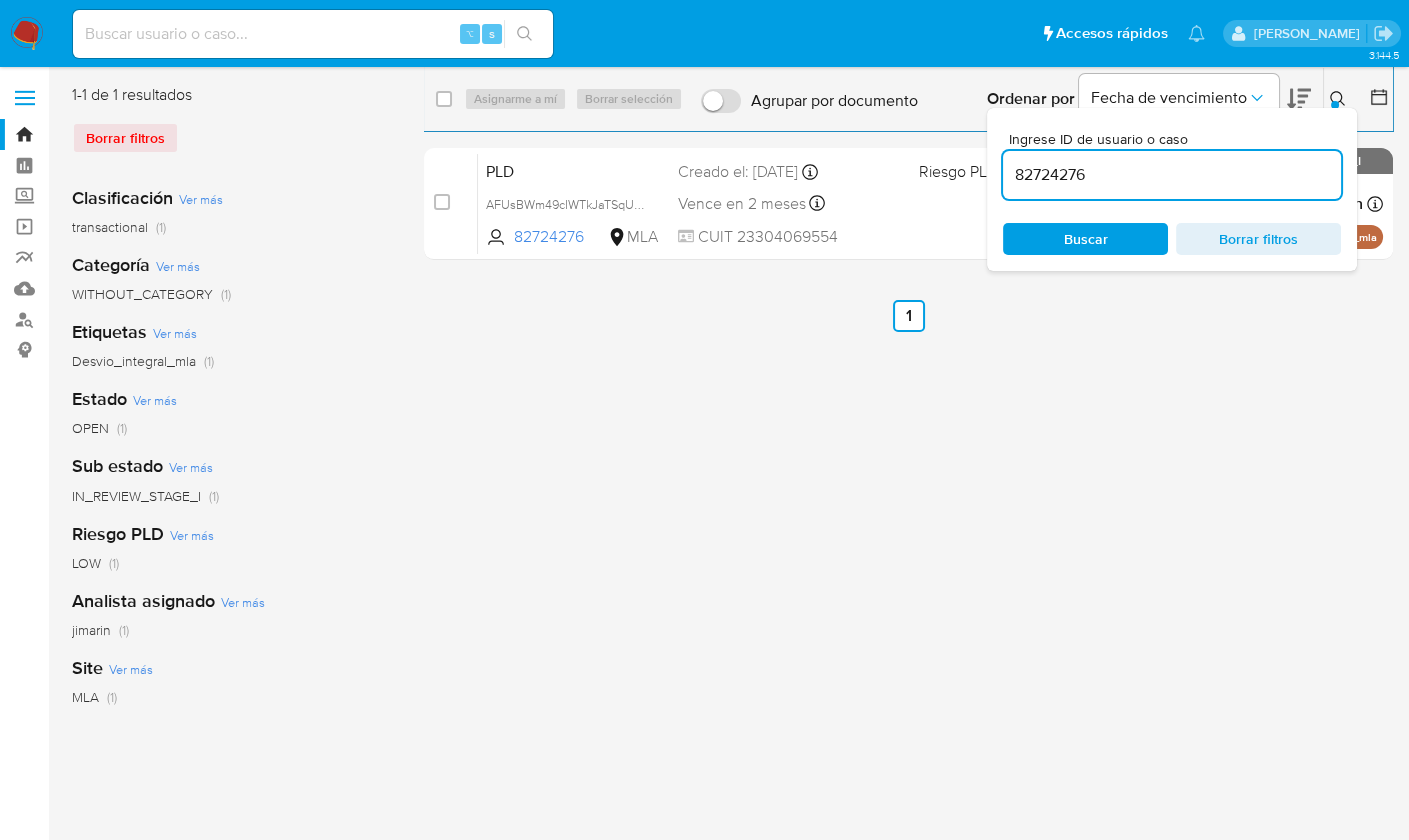 click on "82724276" at bounding box center (1172, 175) 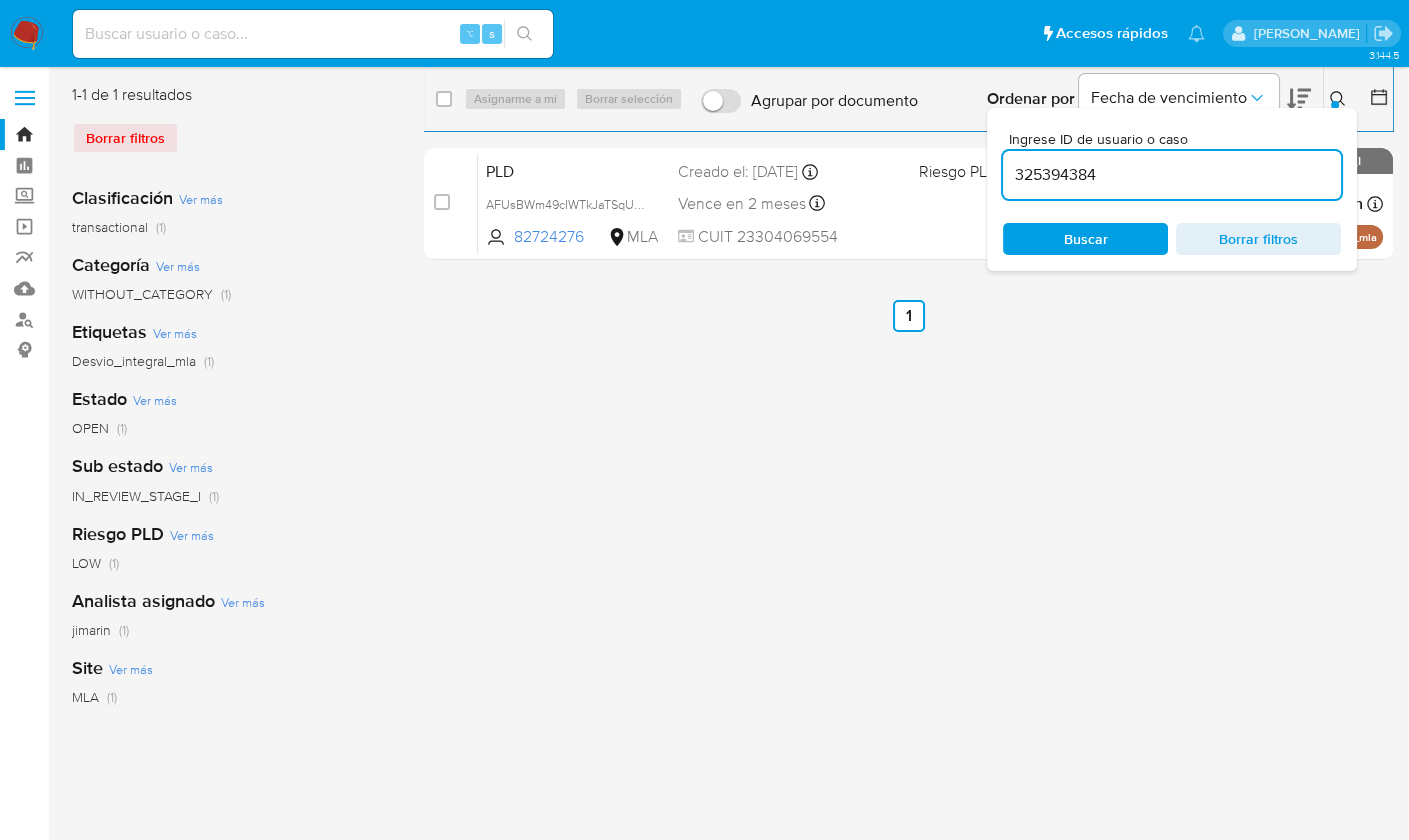 type on "325394384" 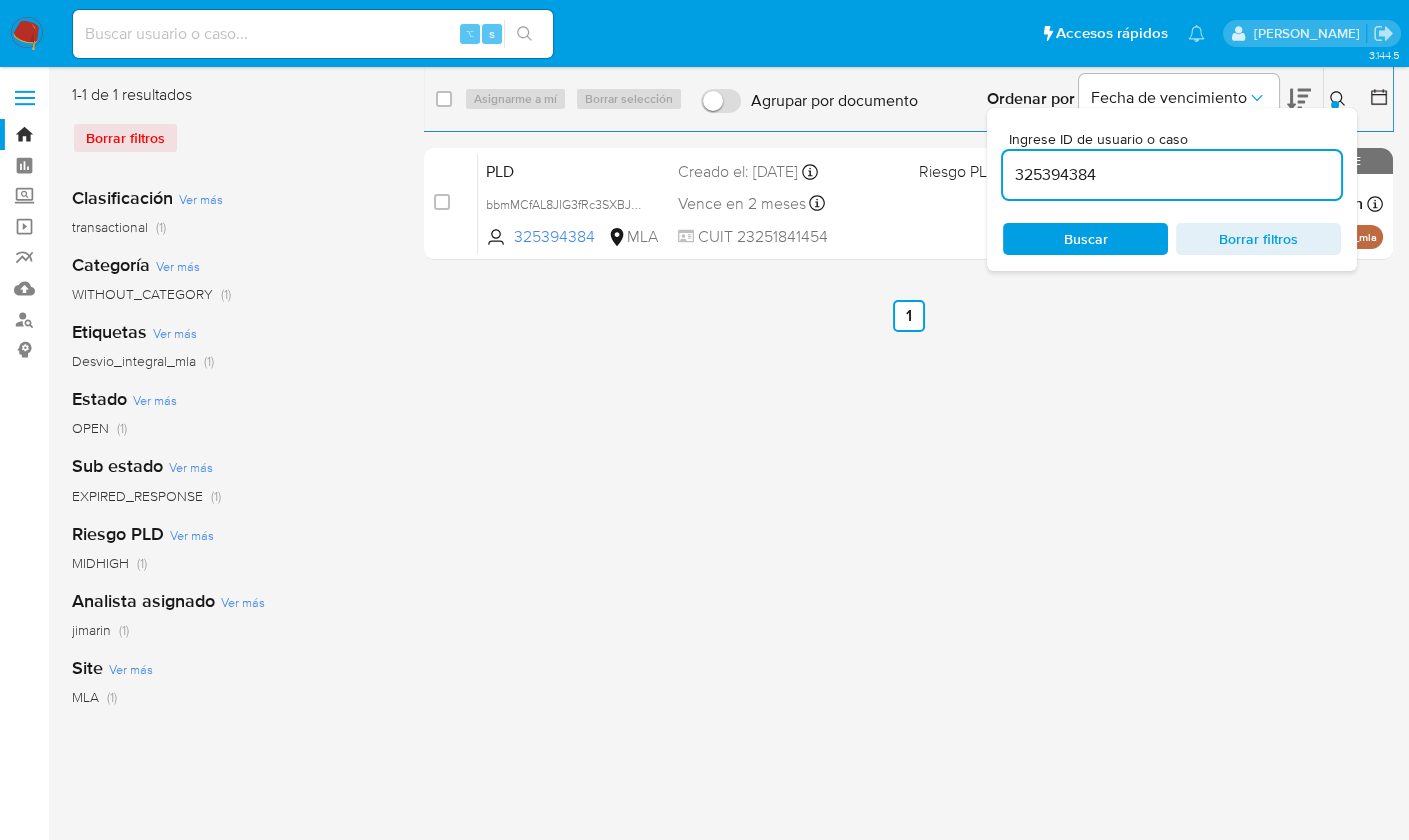click 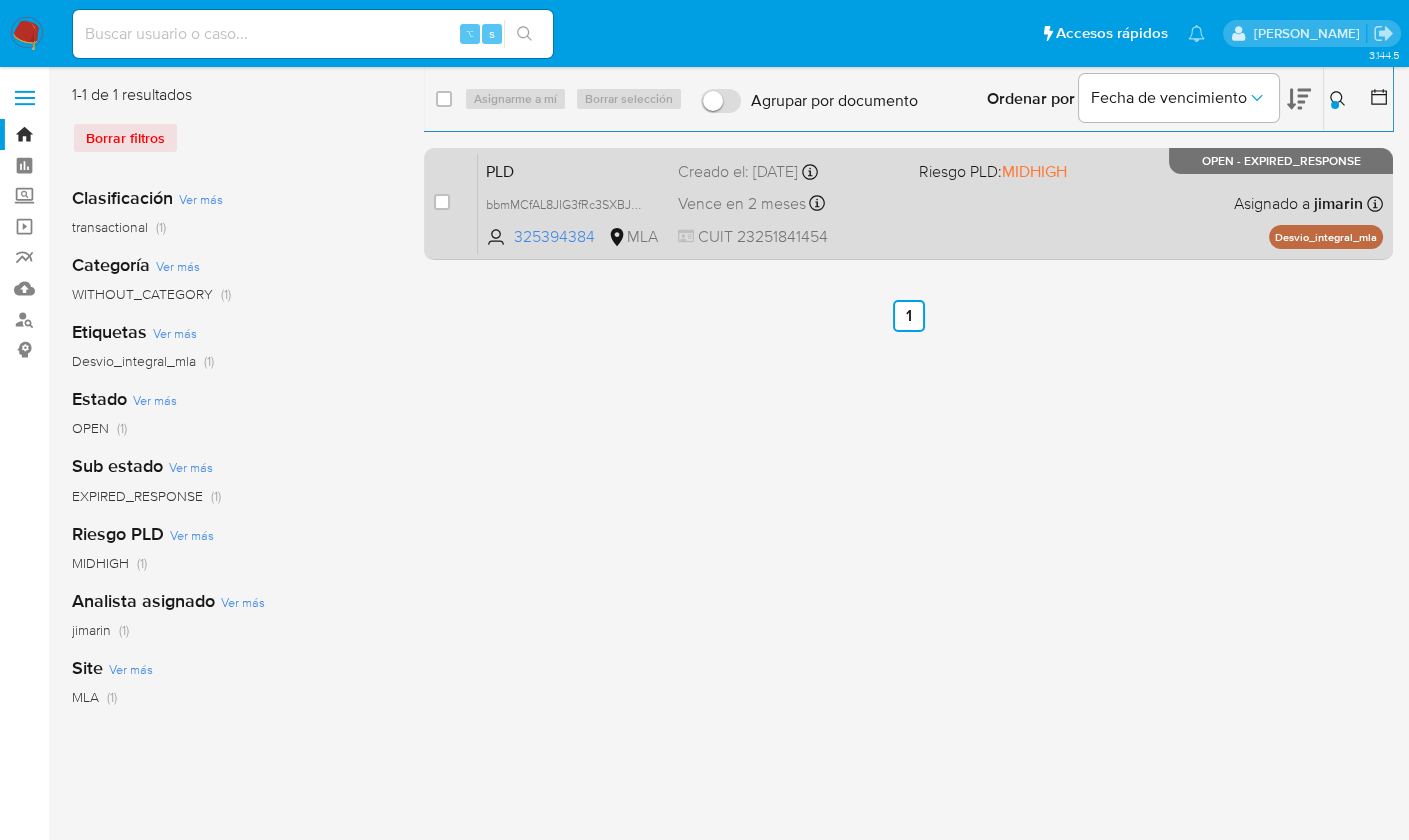 drag, startPoint x: 439, startPoint y: 202, endPoint x: 449, endPoint y: 156, distance: 47.07441 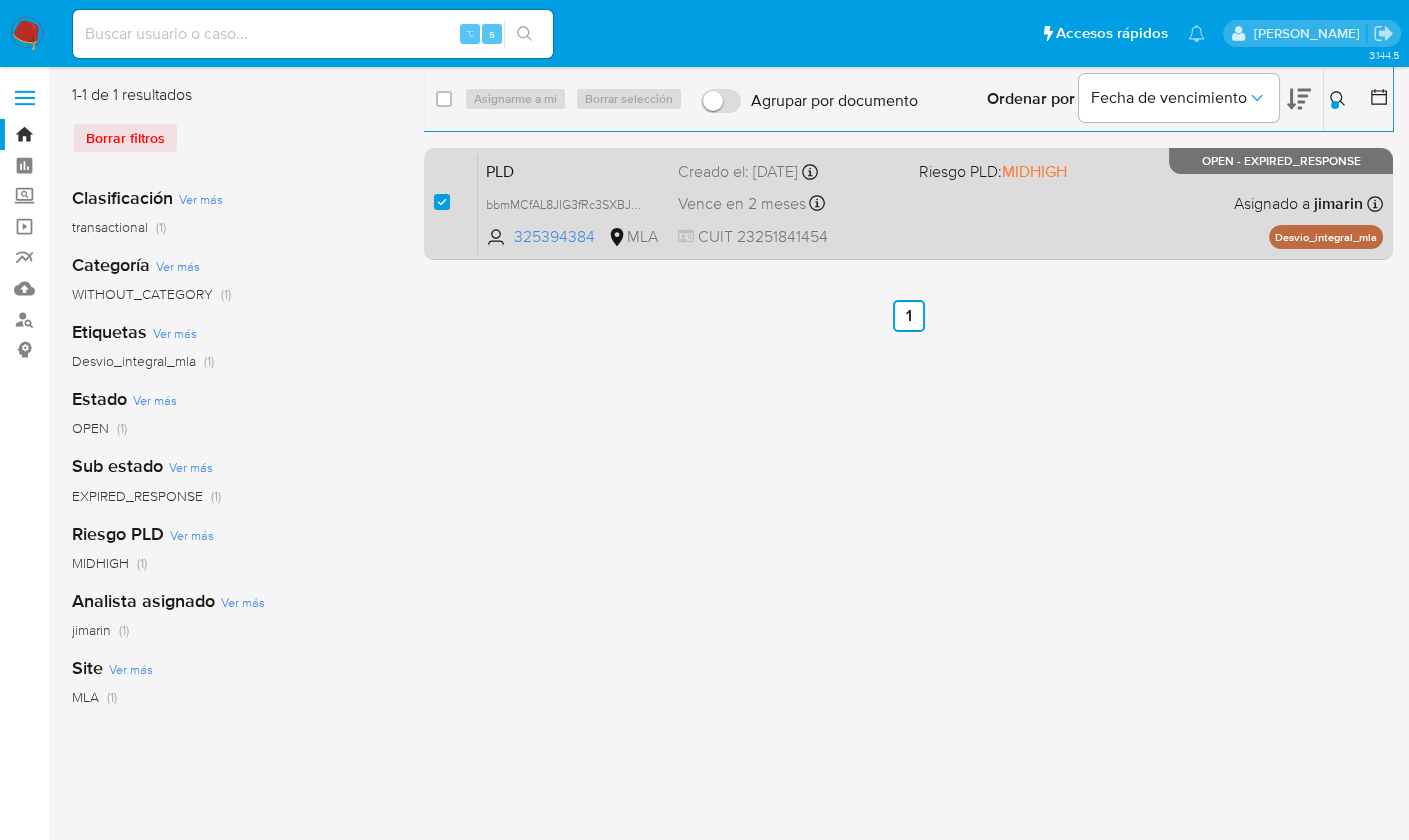 checkbox on "true" 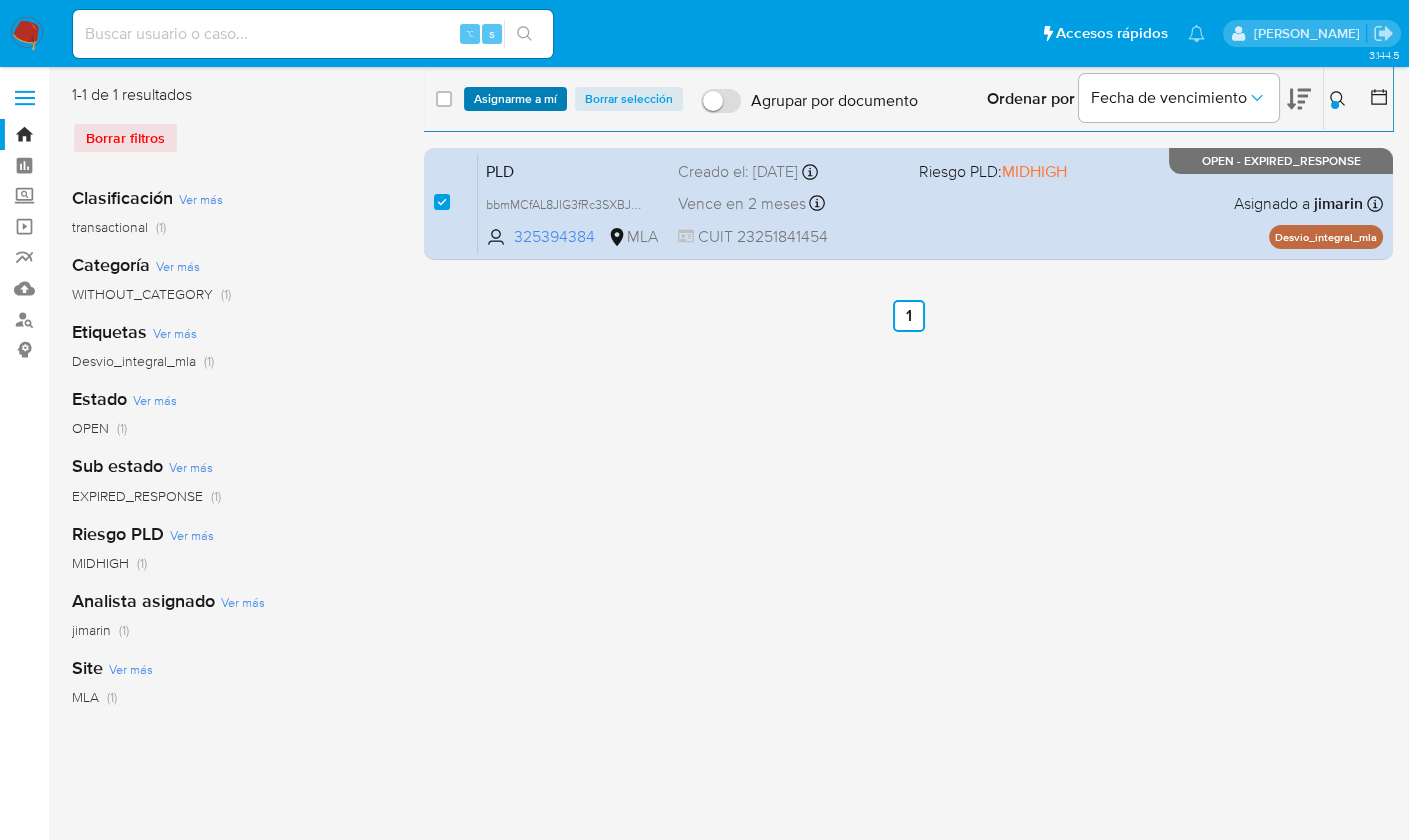 click on "Asignarme a mí" at bounding box center (515, 99) 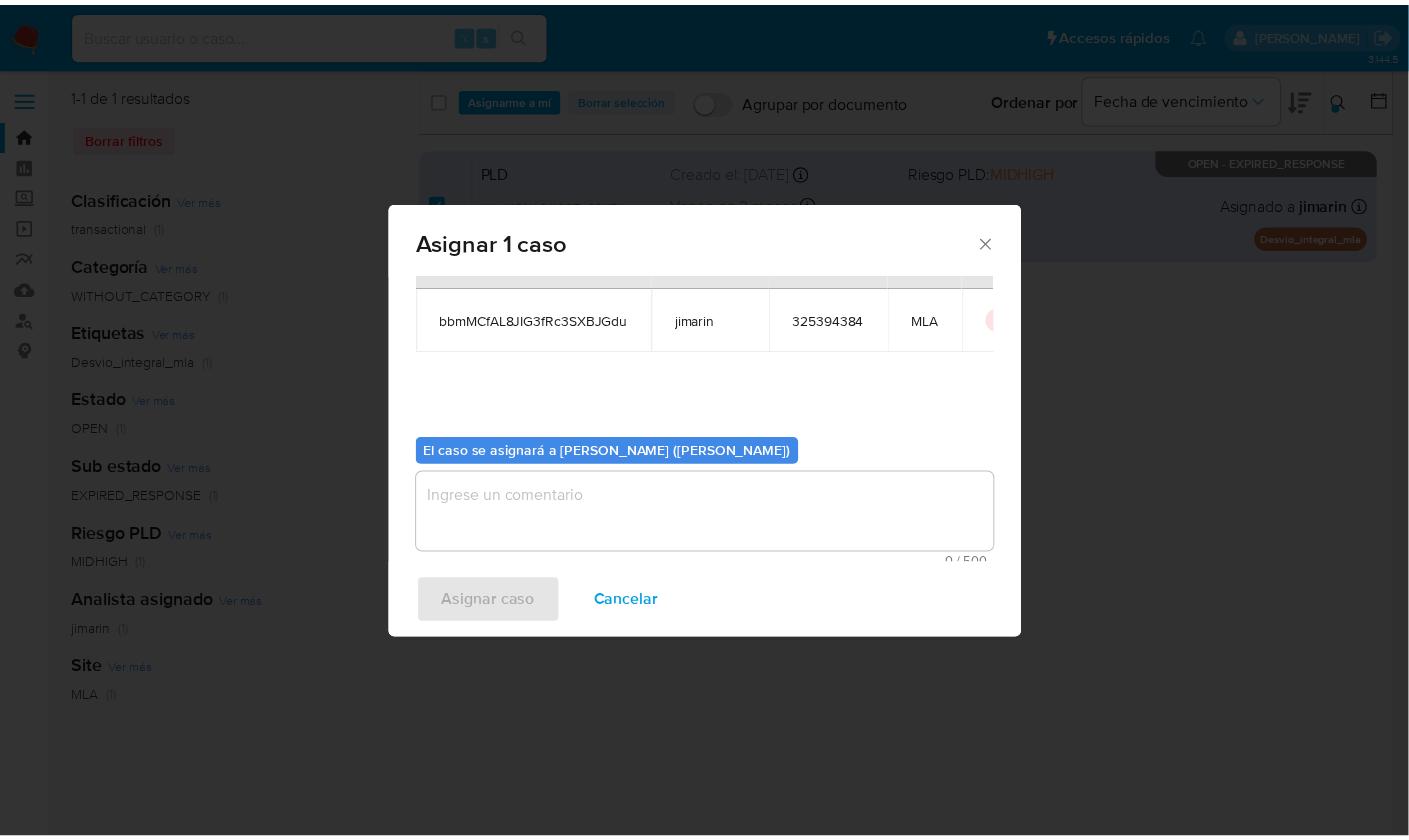 scroll, scrollTop: 102, scrollLeft: 0, axis: vertical 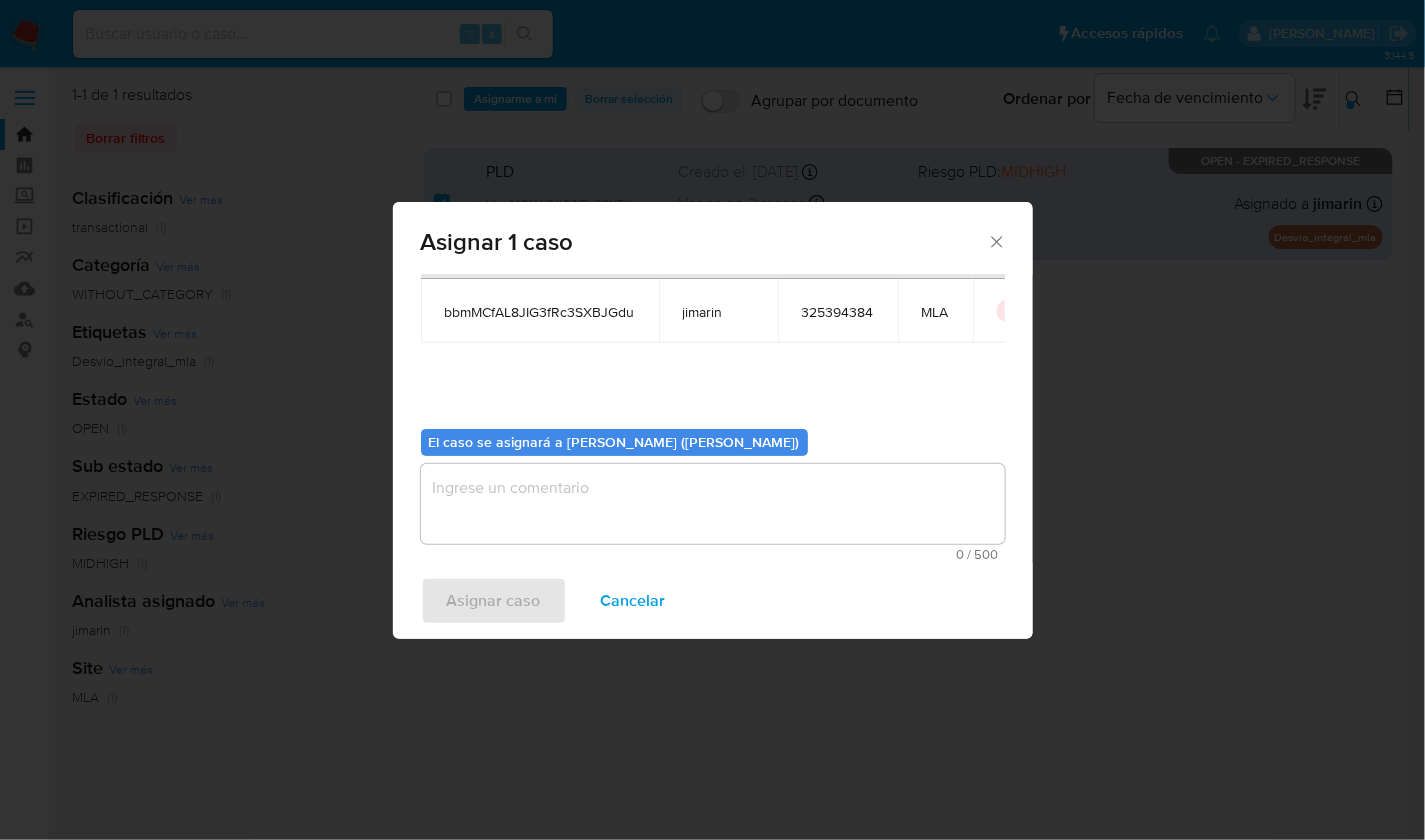 click at bounding box center [713, 504] 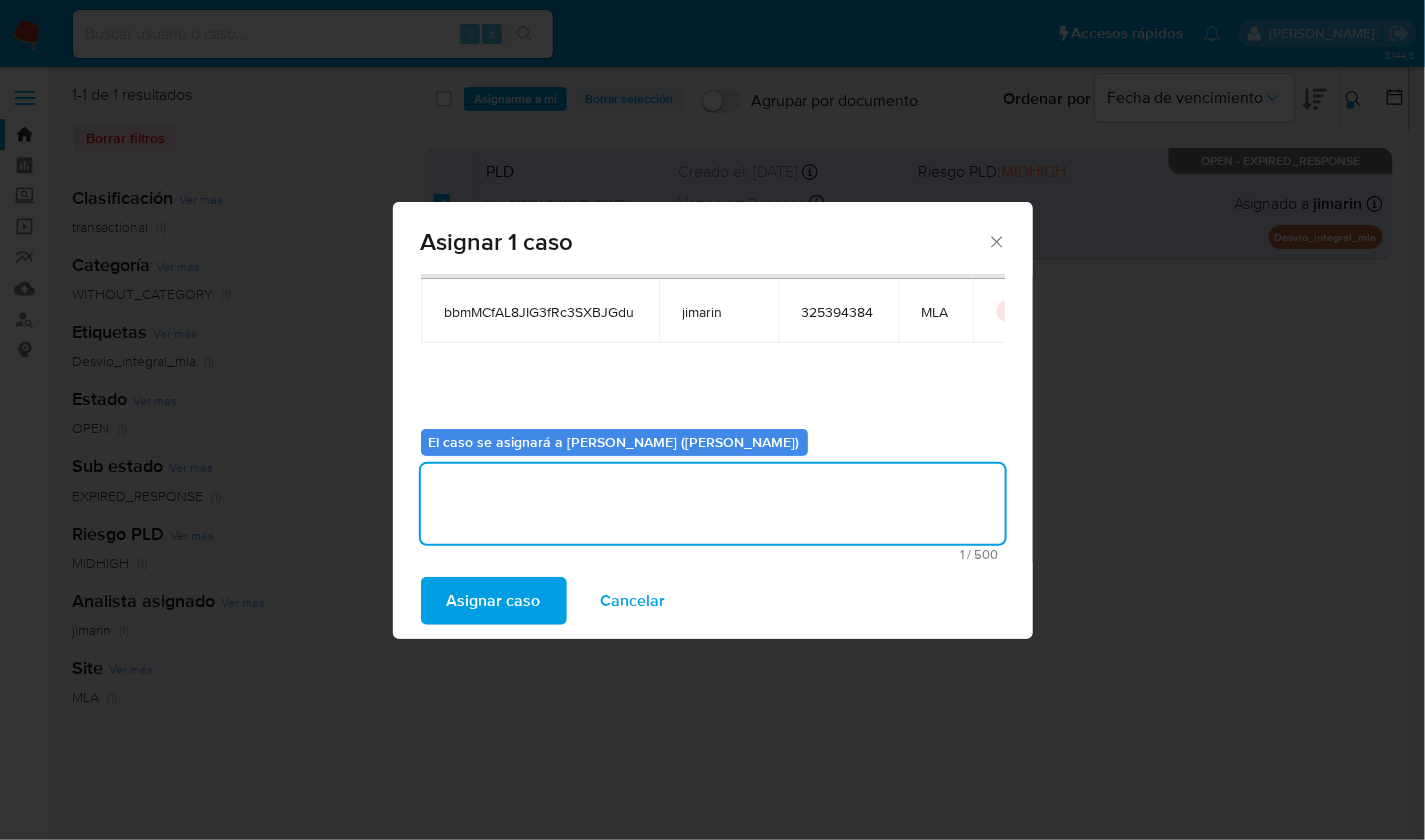 click on "Asignar caso" at bounding box center [494, 601] 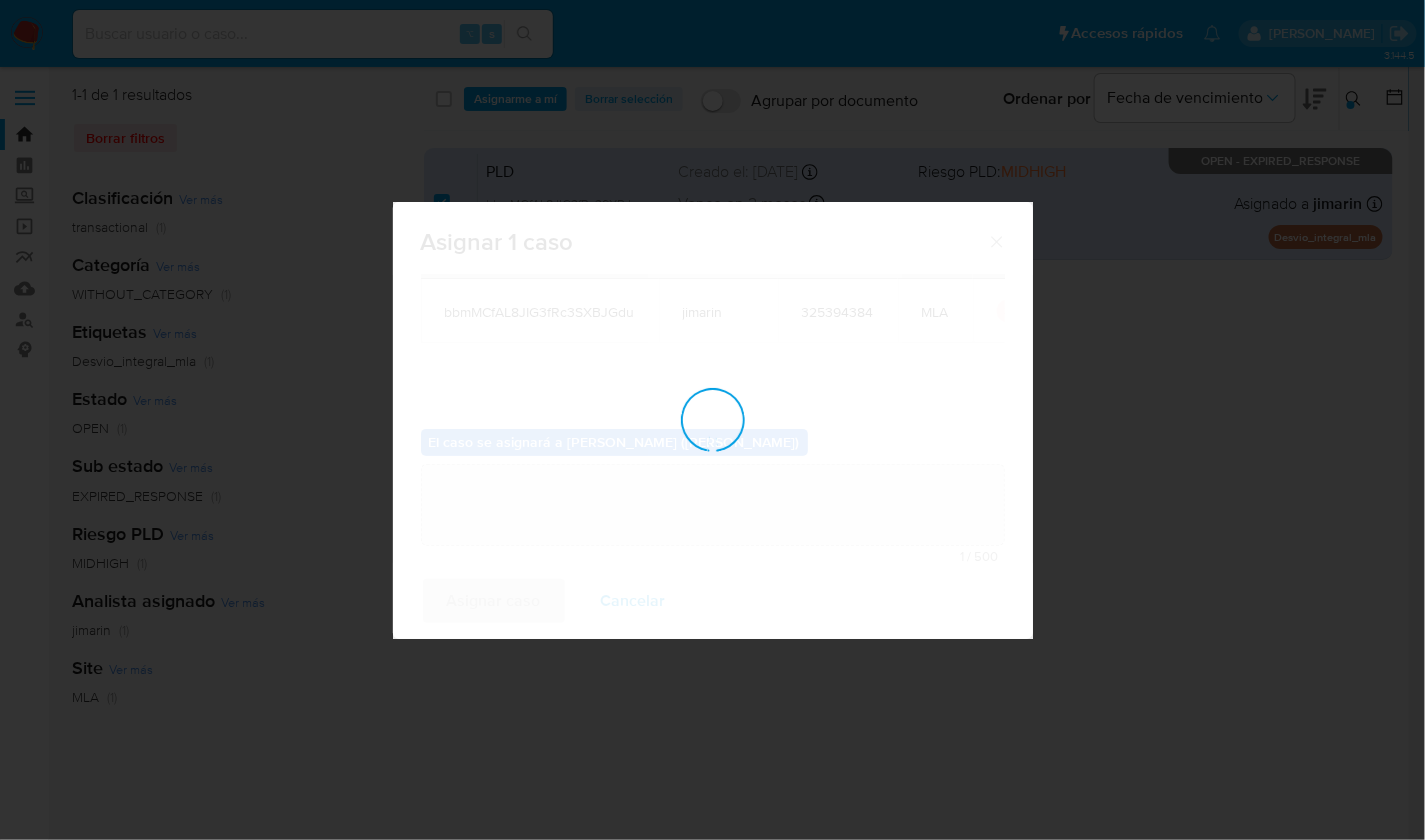 type 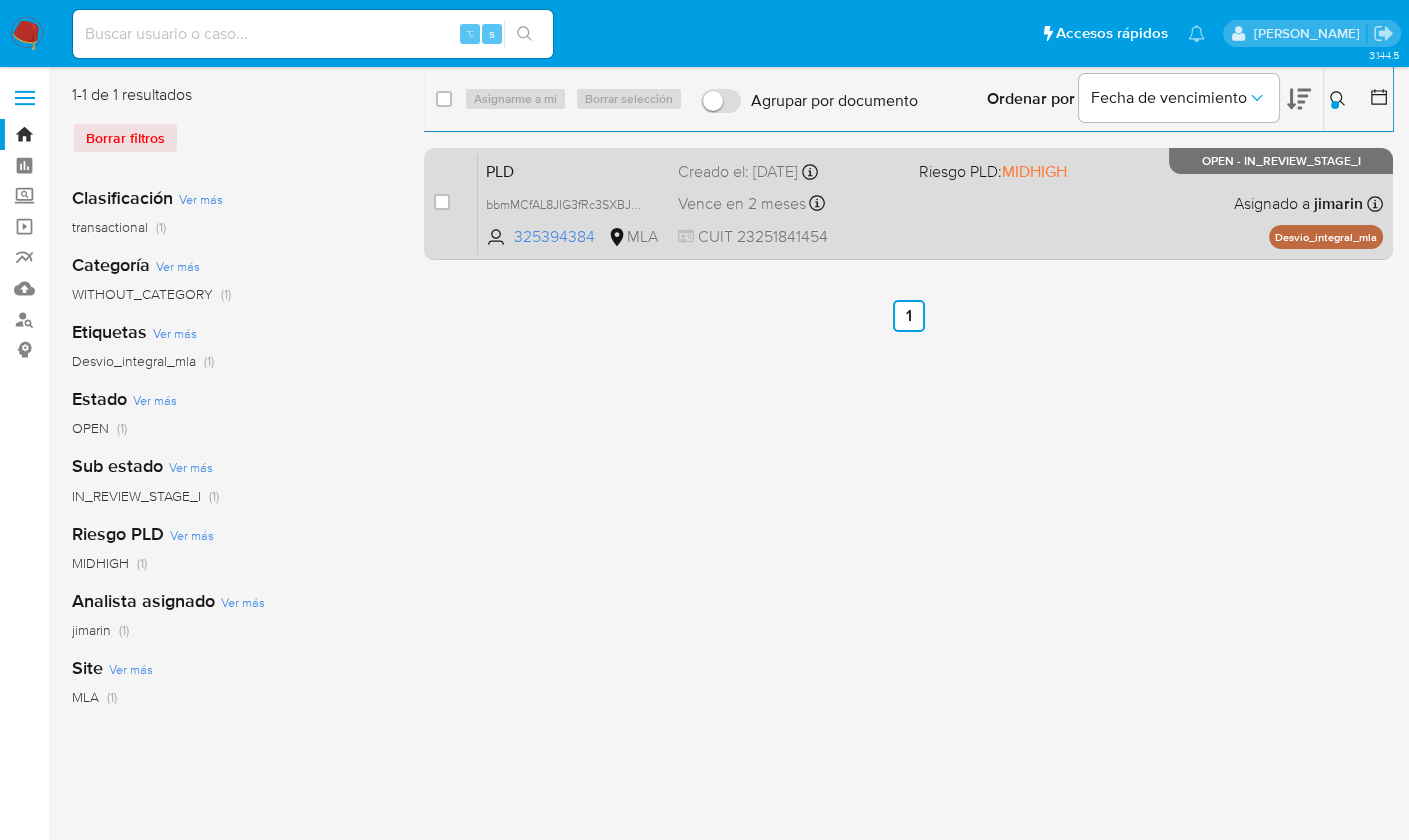 click on "PLD bbmMCfAL8JIG3fRc3SXBJGdu 325394384 MLA Riesgo PLD:  MIDHIGH Creado el: [DATE]   Creado el: [DATE] 03:12:17 Vence en 2 meses   Vence el [DATE] 03:12:18 CUIT   23251841454 Asignado a   jimarin   Asignado el: [DATE] 14:18:47 Desvio_integral_mla OPEN - IN_REVIEW_STAGE_I" at bounding box center (930, 203) 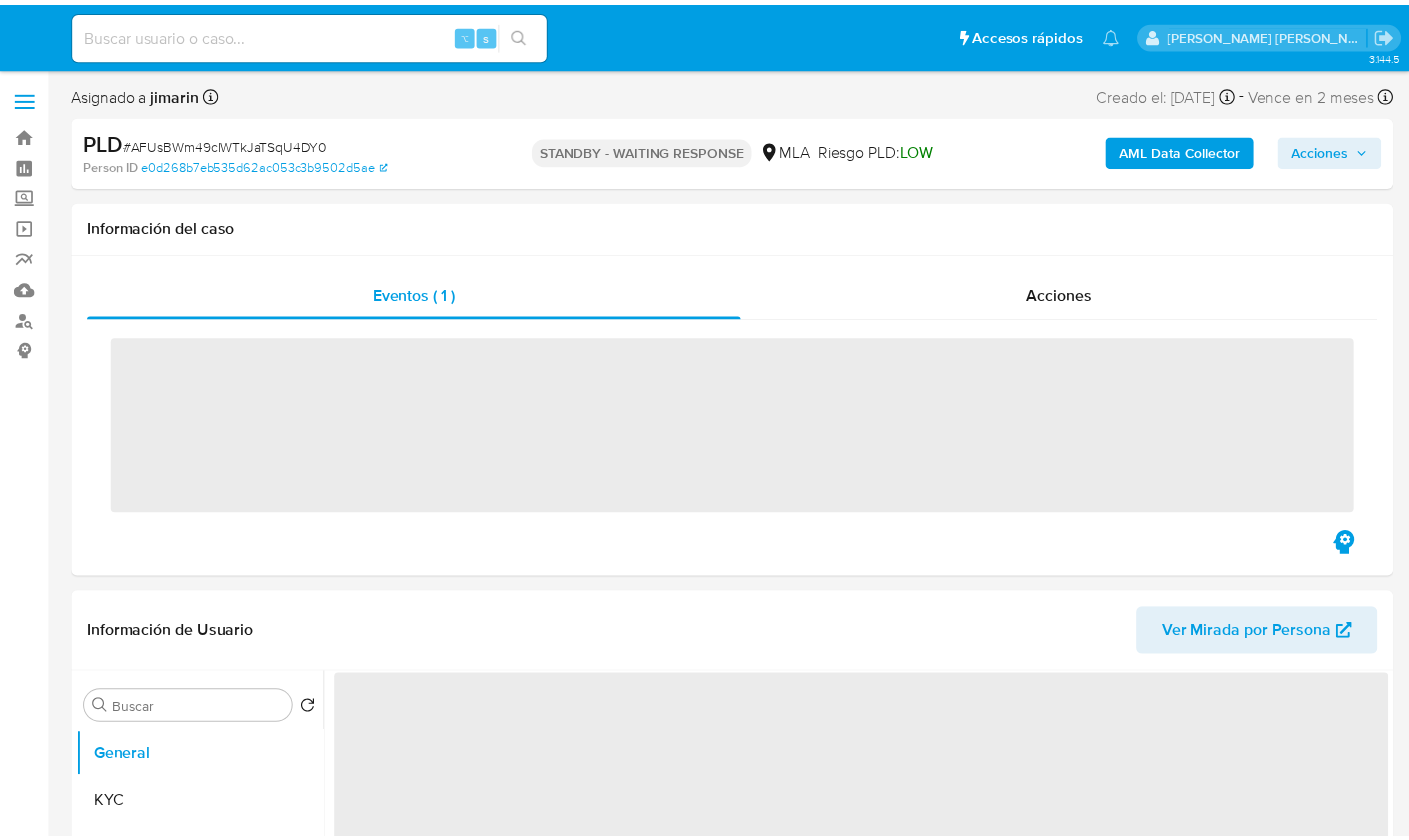 scroll, scrollTop: 0, scrollLeft: 0, axis: both 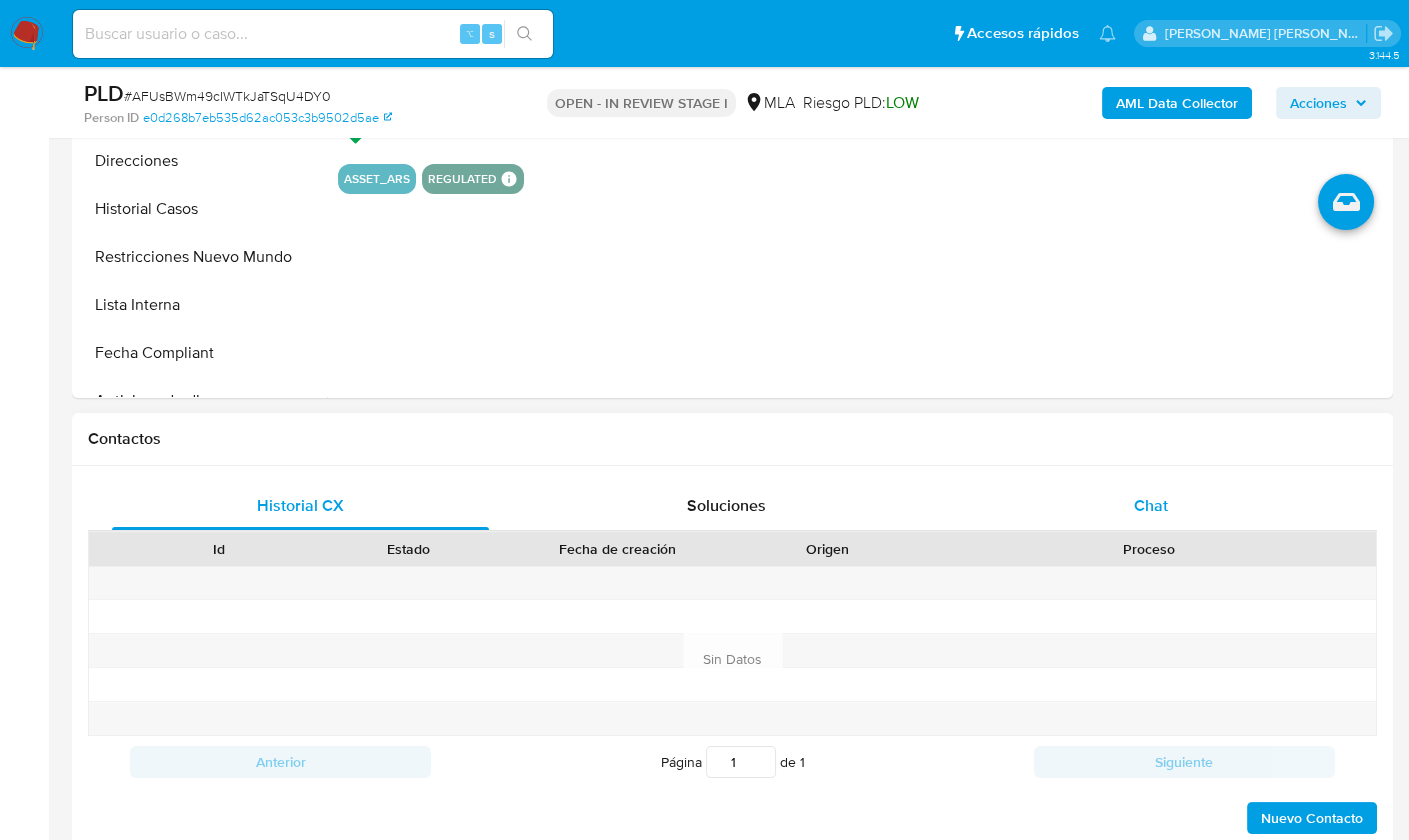 click on "Chat" at bounding box center (1151, 506) 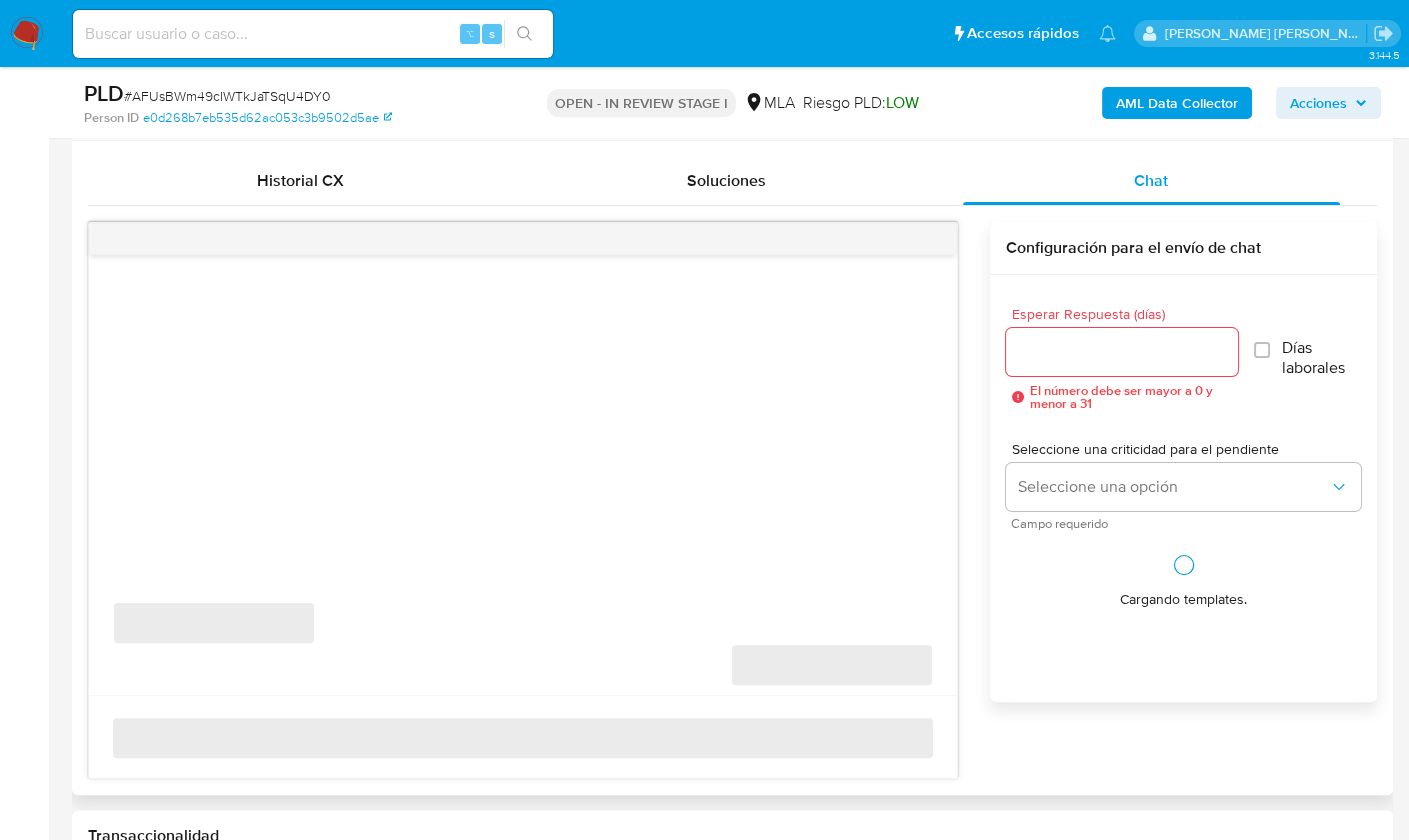 scroll, scrollTop: 960, scrollLeft: 0, axis: vertical 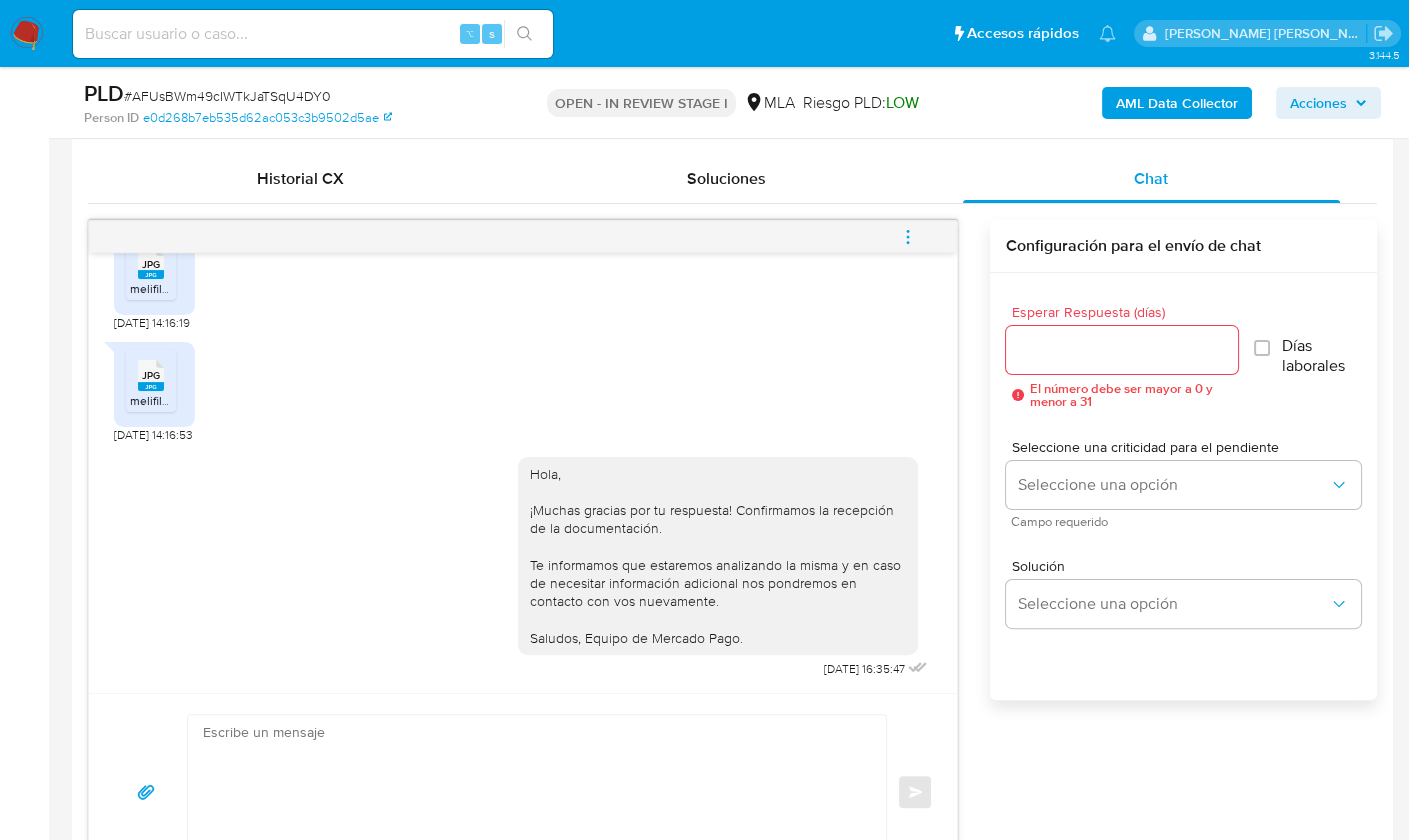 click 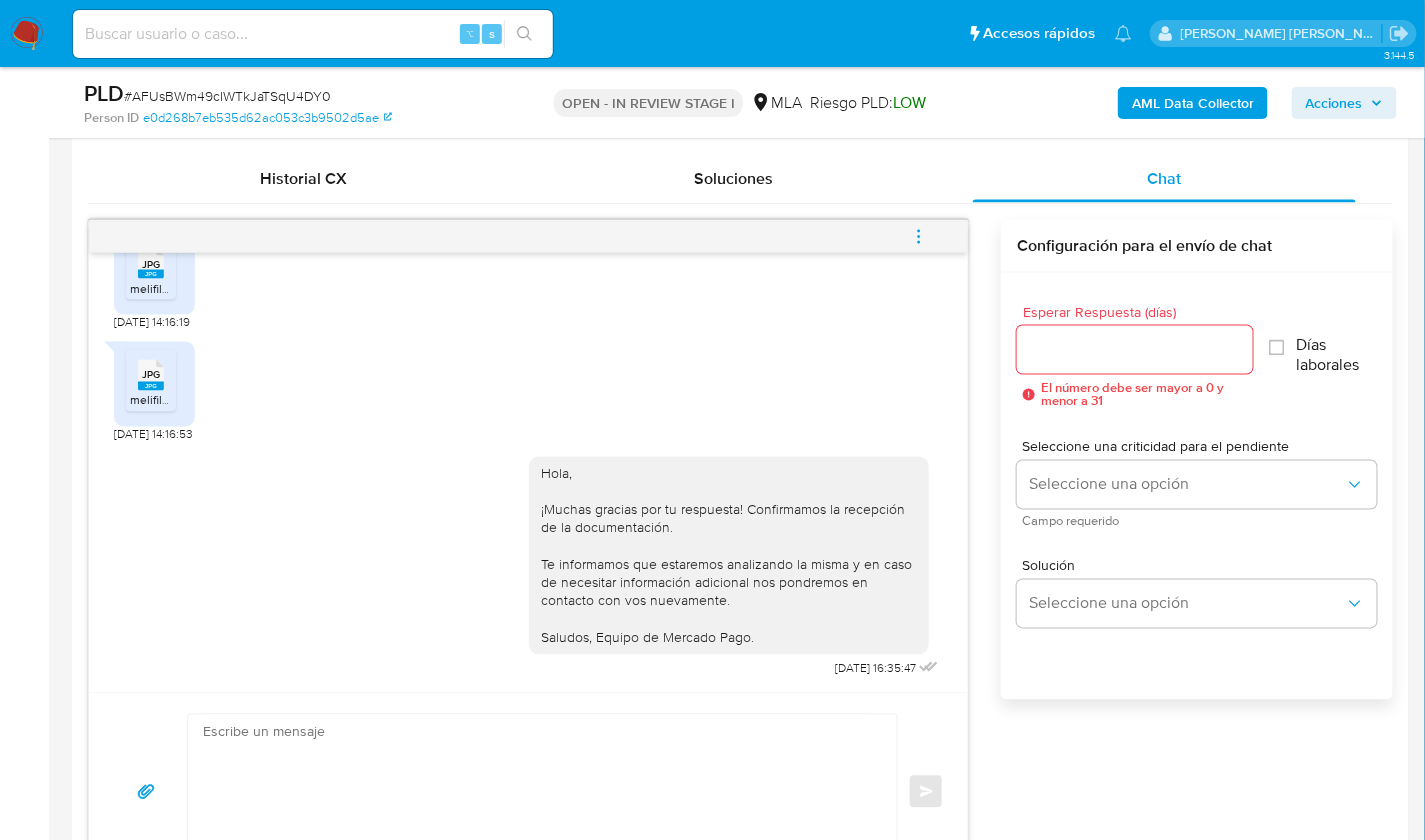 select on "10" 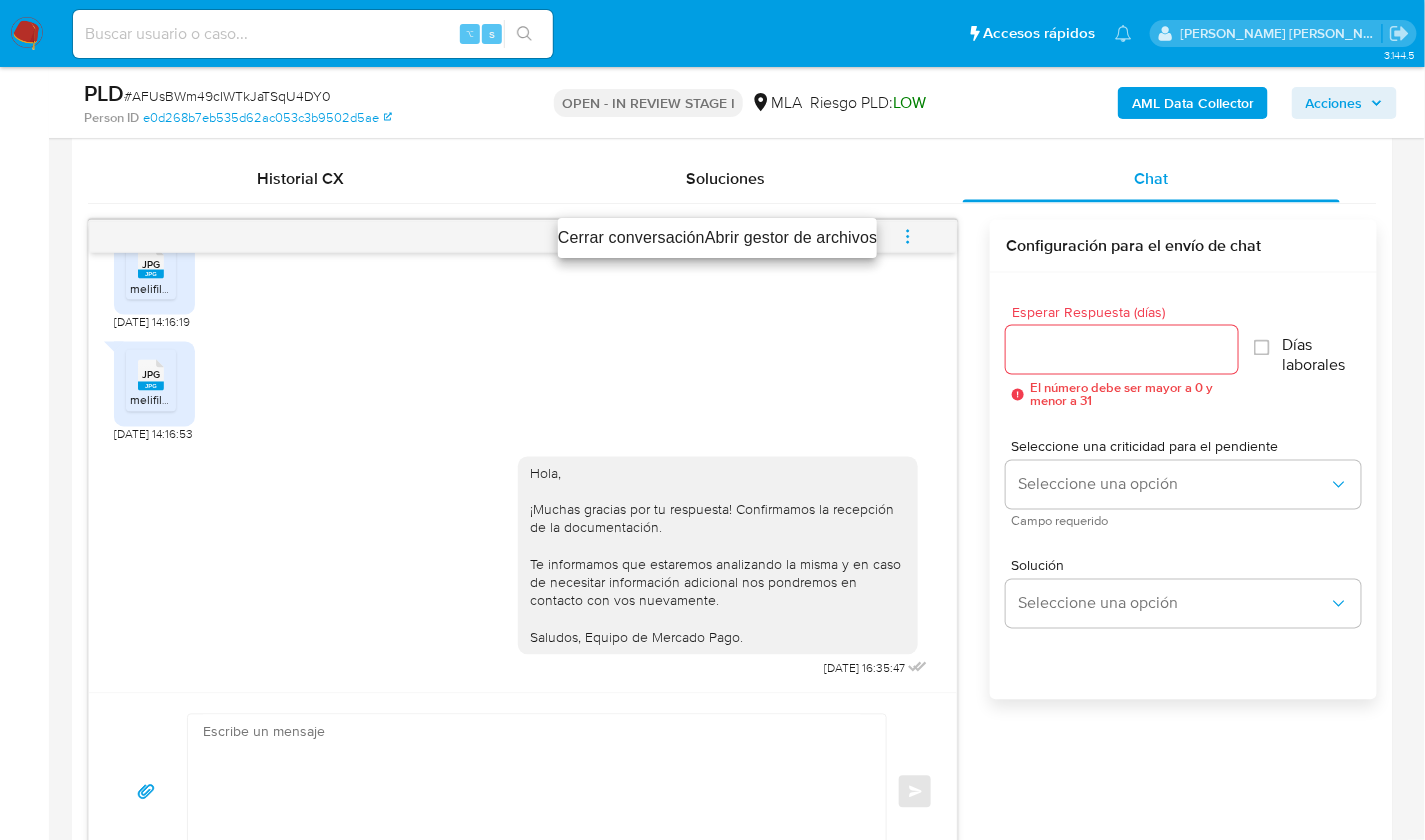 click on "Cerrar conversación" at bounding box center (631, 238) 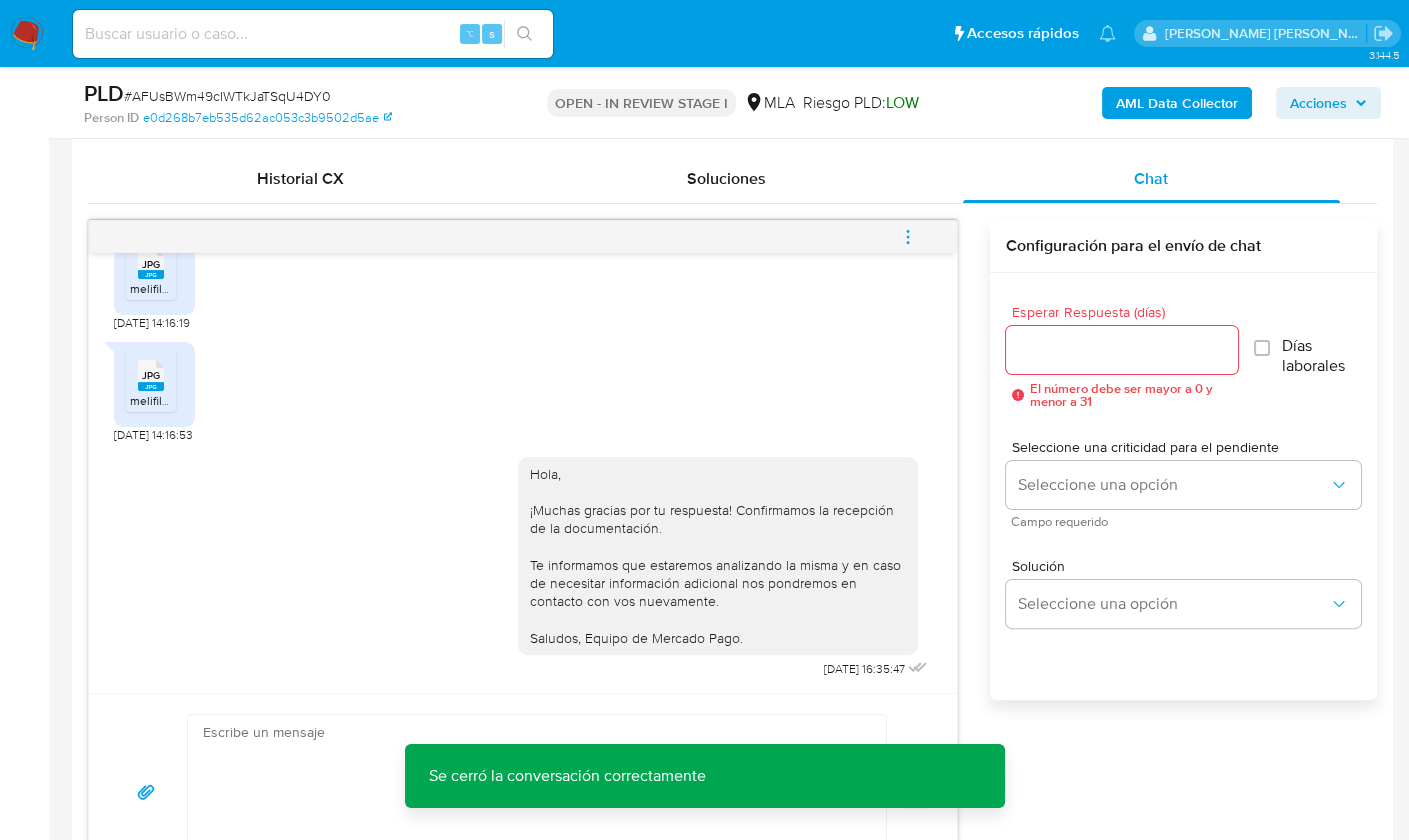 click on "Adjunto comprobantes [DATE] 15:29:50 JPG JPG melifile4871982591670125898.jpg JPG JPG melifile1020887709164776269.jpg [DATE] 15:31:28 JPG JPG melifile4871982591670125898.jpg JPG JPG melifile1020887709164776269.jpg [DATE] 15:31:28 No puedo enviar boleto compra venta auto  [DATE] 15:37:20 Se podrá enviar por Whatsapp? [DATE] 15:37:30 PDF PDF melifile8709462048747737515.pdf [DATE] 14:09:24 JPG JPG melifile4292759214609621716.jpg [DATE] 14:14:16 JPG JPG melifile3247678198688872456.jpg [DATE] 14:16:19 JPG JPG melifile2692987977201460270.jpg [DATE] 14:16:53
Hola,
¡Muchas gracias por tu respuesta! Confirmamos la recepción de la documentación.
Te informamos que estaremos analizando la misma y en caso de necesitar información adicional nos pondremos en contacto con vos nuevamente.
Saludos, Equipo [PERSON_NAME] Pago.
[DATE] 16:35:47 Enviar Configuración para el envío de chat Esperar Respuesta ([PERSON_NAME]) El número debe ser mayor a 0 y menor a 31 [PERSON_NAME] laborales Solución" at bounding box center (732, 555) 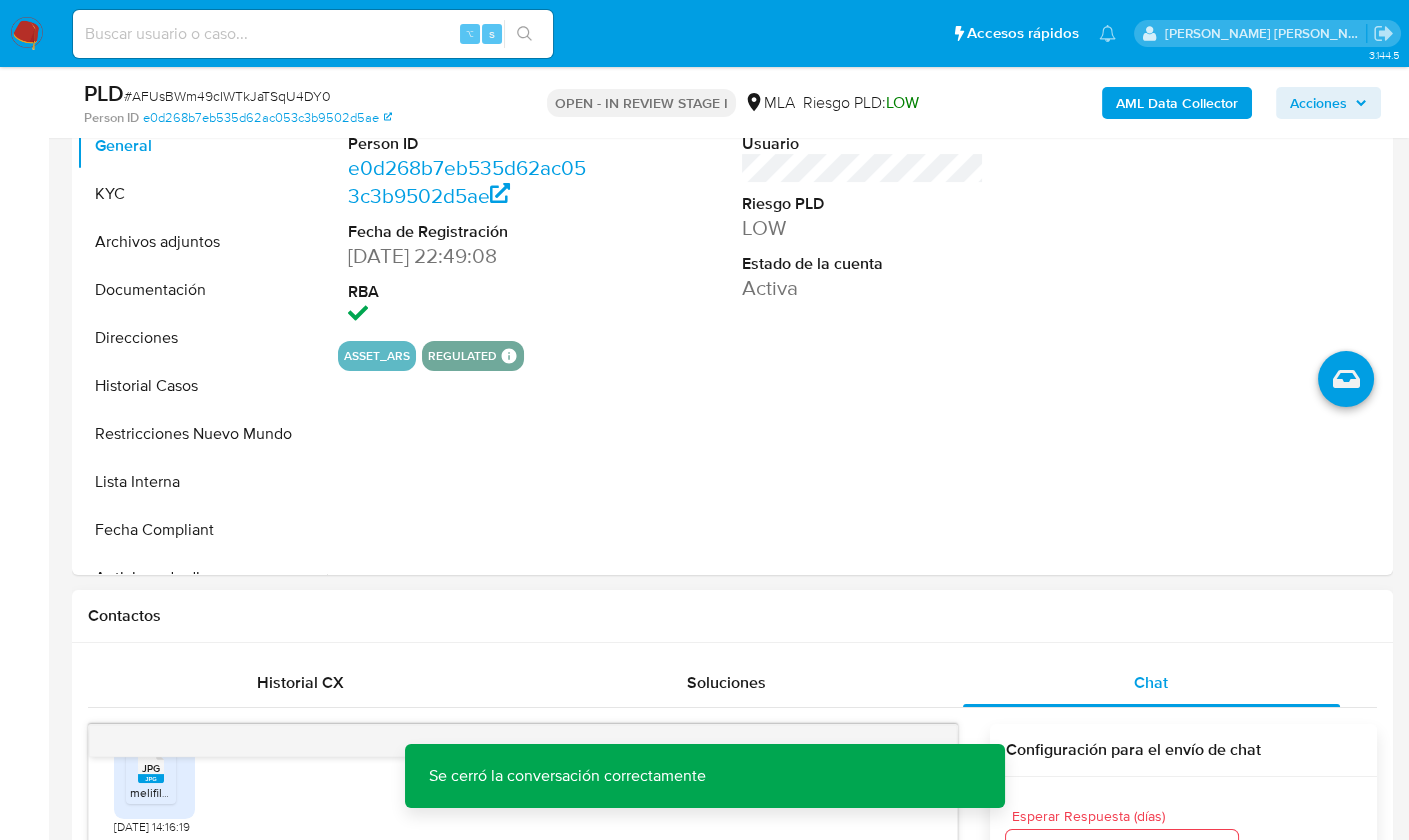 scroll, scrollTop: 408, scrollLeft: 0, axis: vertical 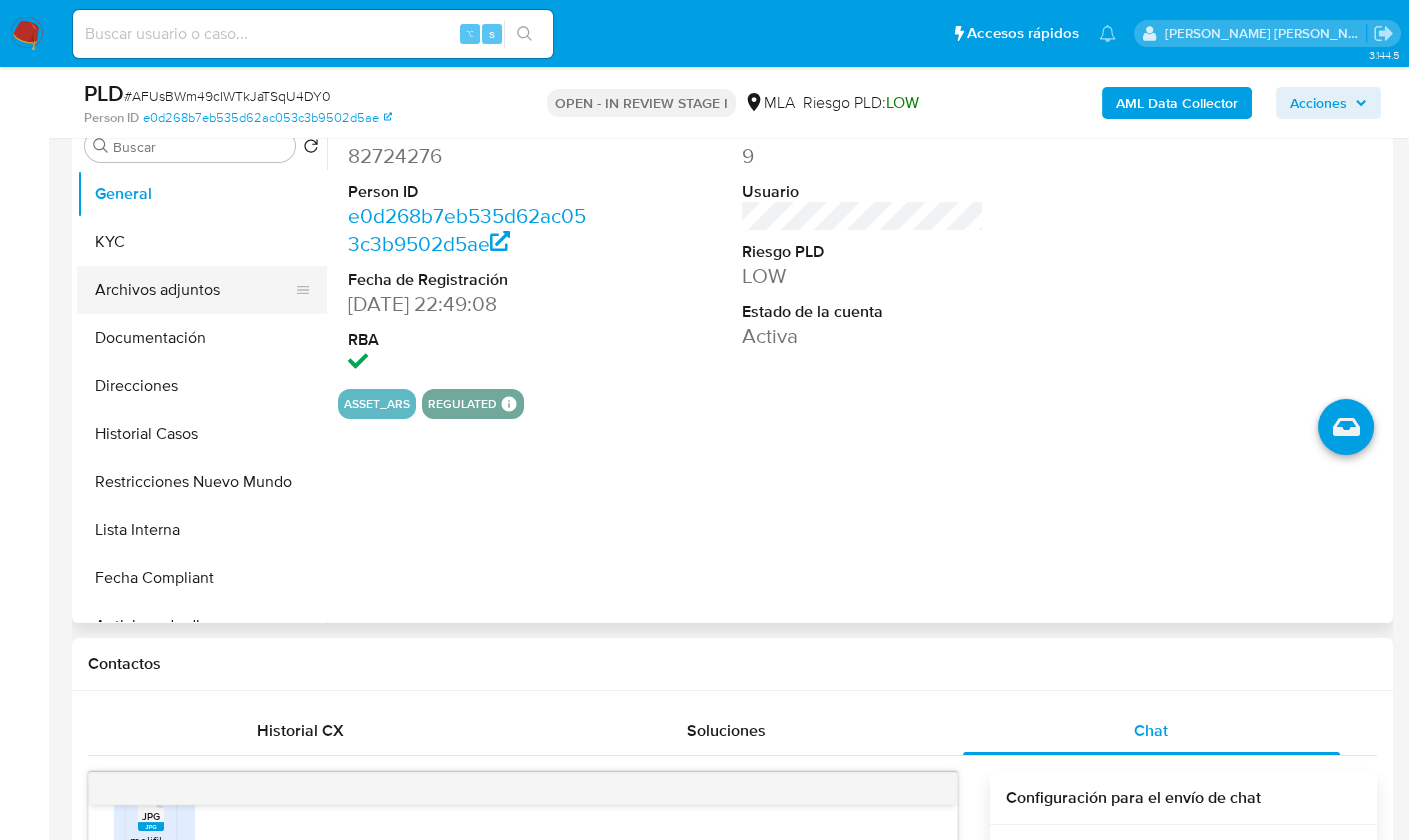 click on "Archivos adjuntos" at bounding box center (194, 290) 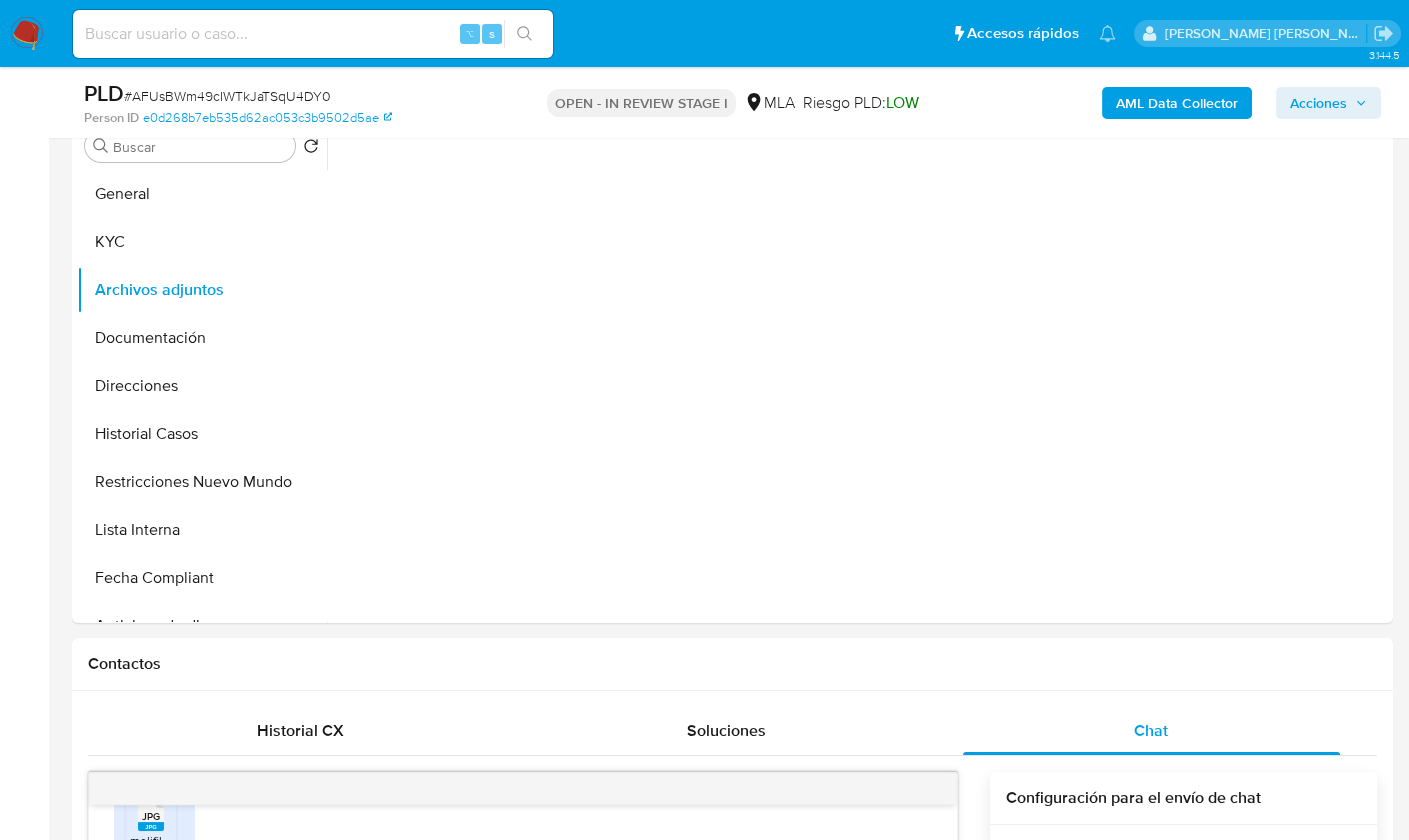 click on "AML Data Collector" at bounding box center [1177, 103] 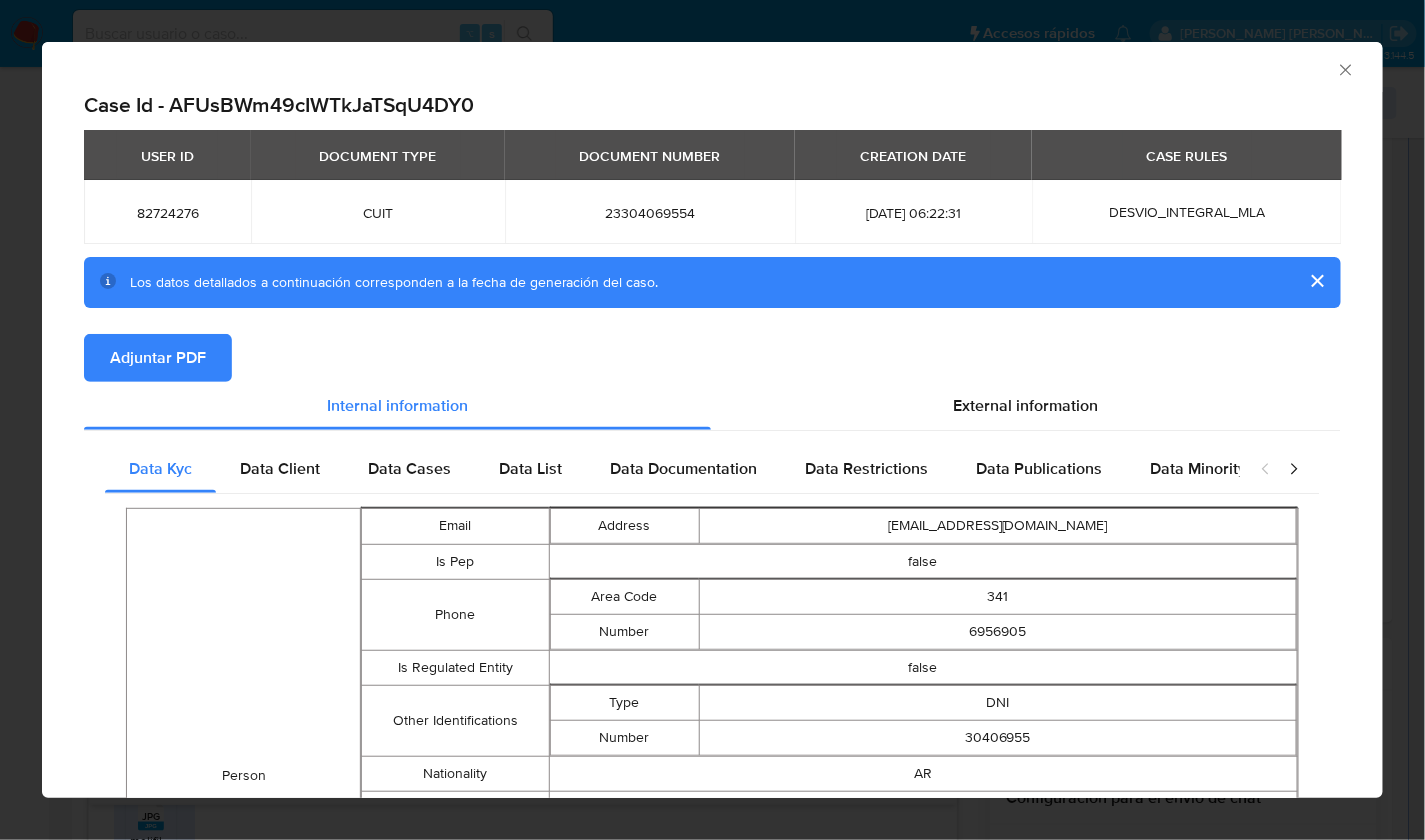 click on "Adjuntar PDF" at bounding box center [158, 358] 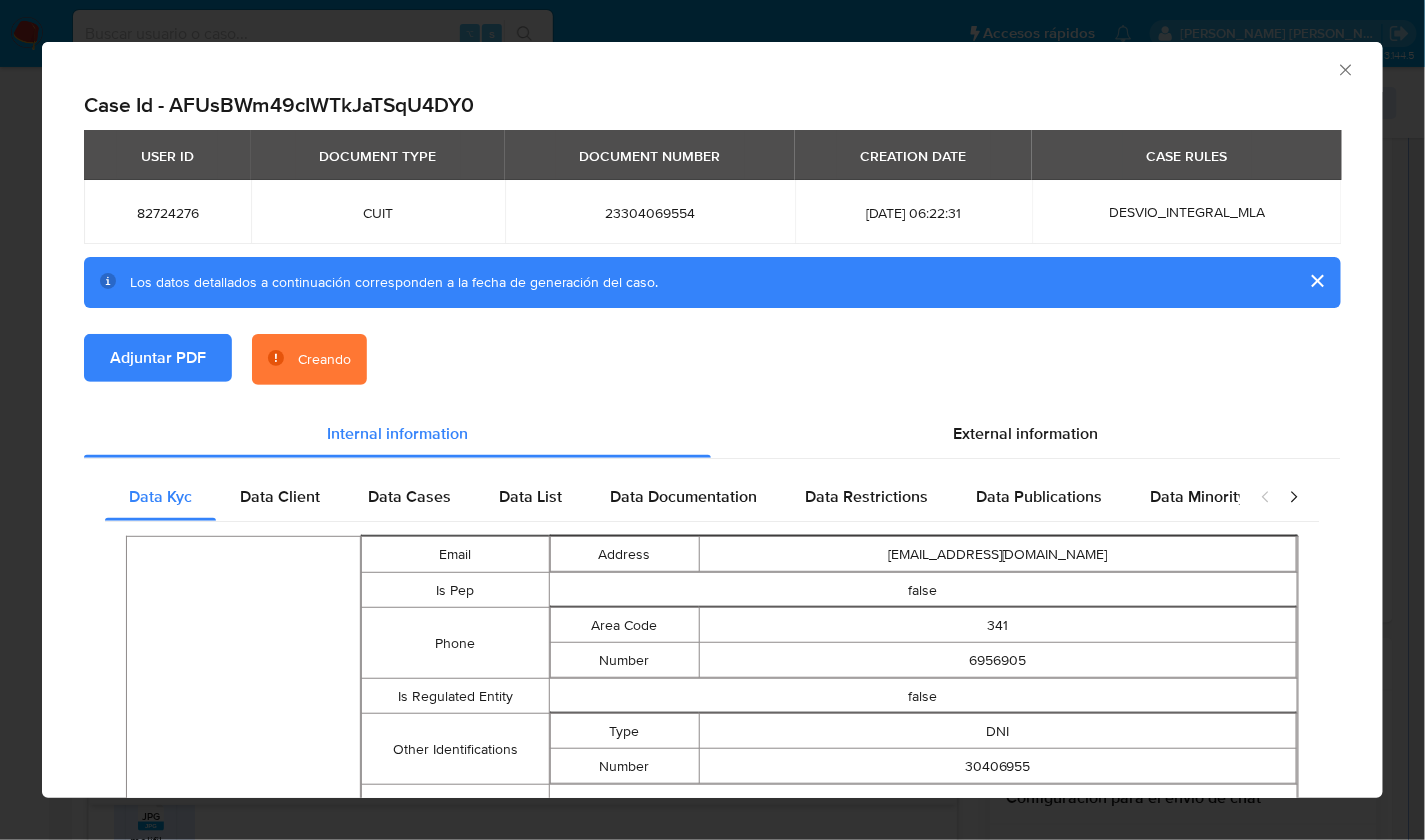 click on "Adjuntar PDF     Creando" at bounding box center [712, 372] 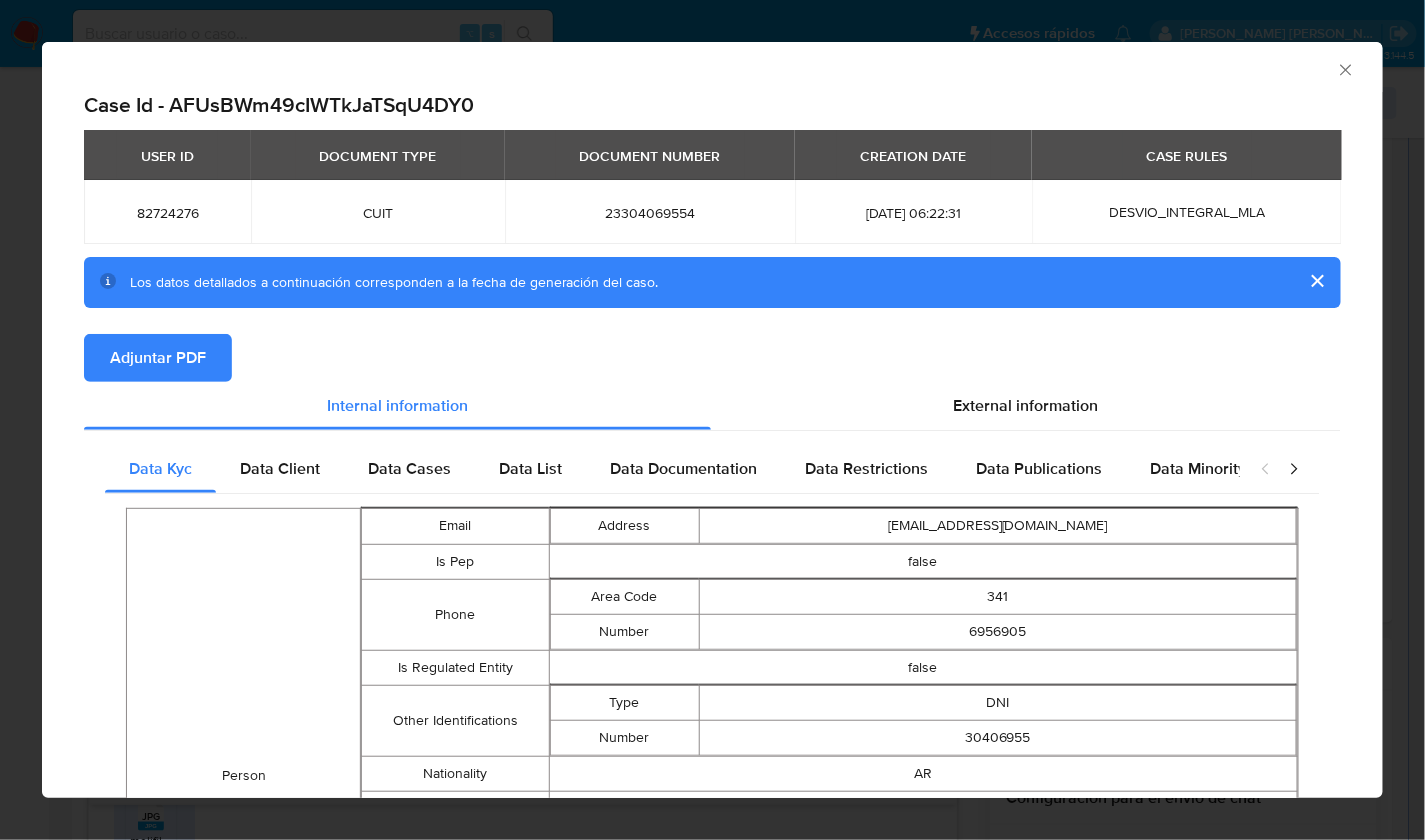 click 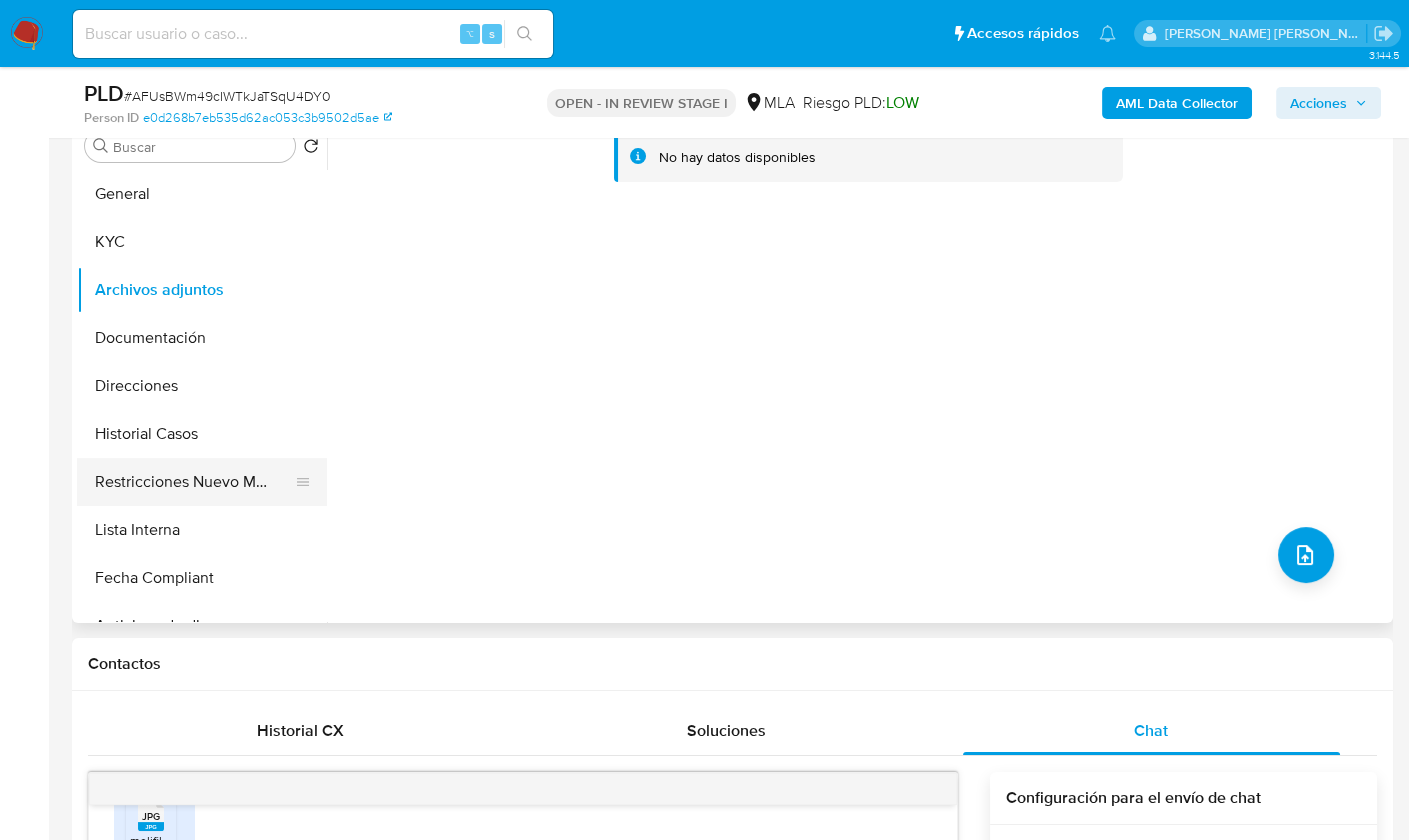 click on "Restricciones Nuevo Mundo" at bounding box center (194, 482) 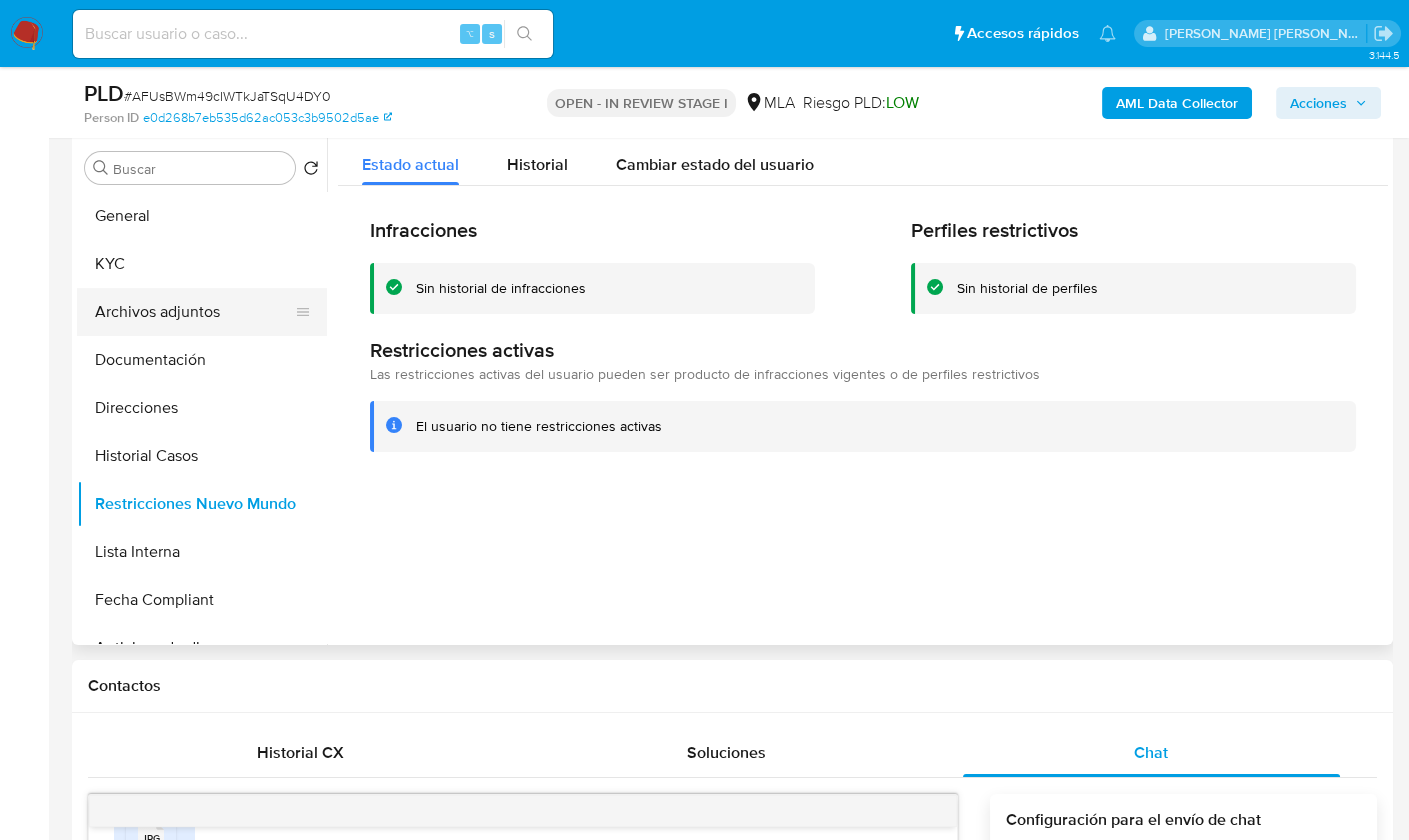 click on "Archivos adjuntos" at bounding box center (194, 312) 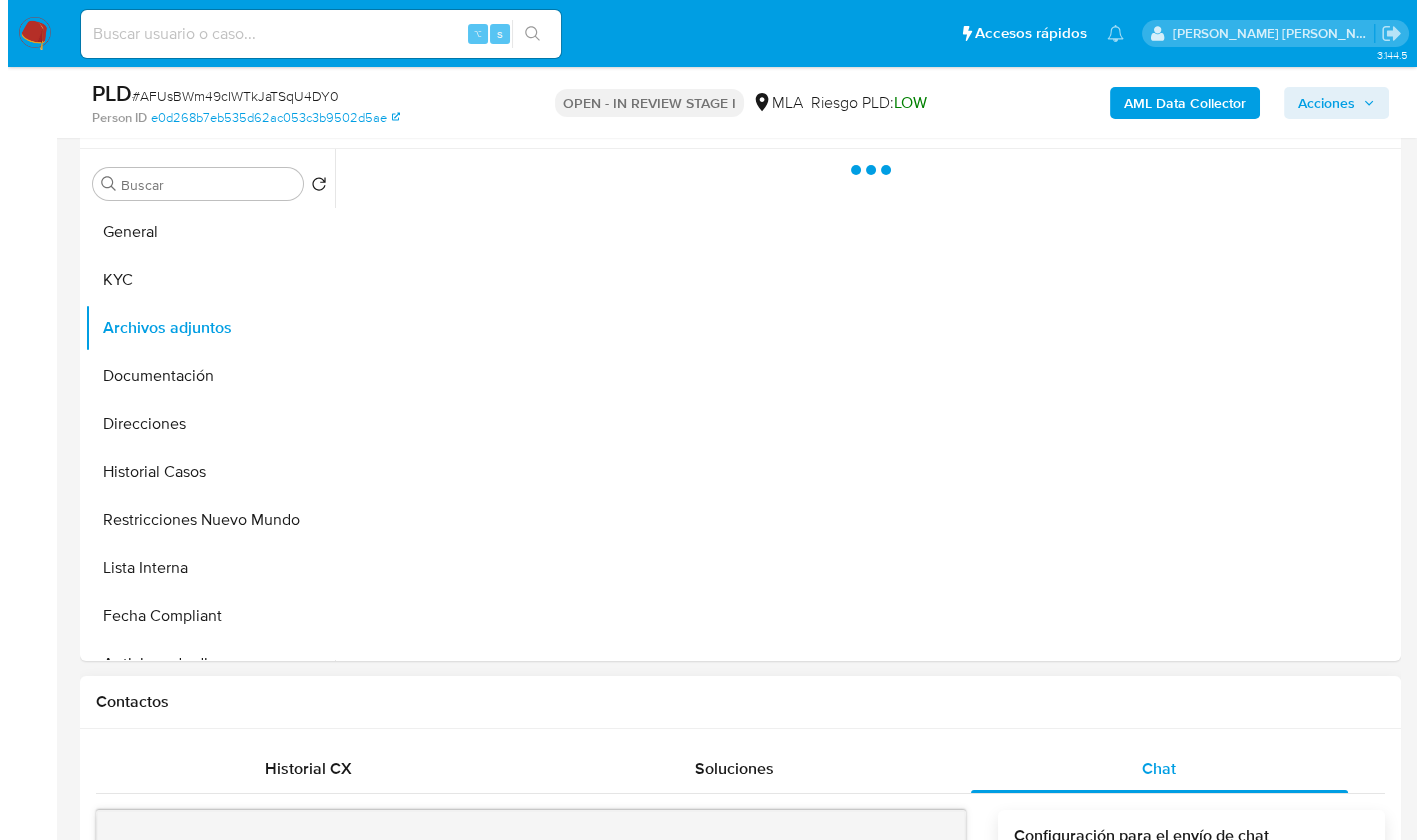 scroll, scrollTop: 258, scrollLeft: 0, axis: vertical 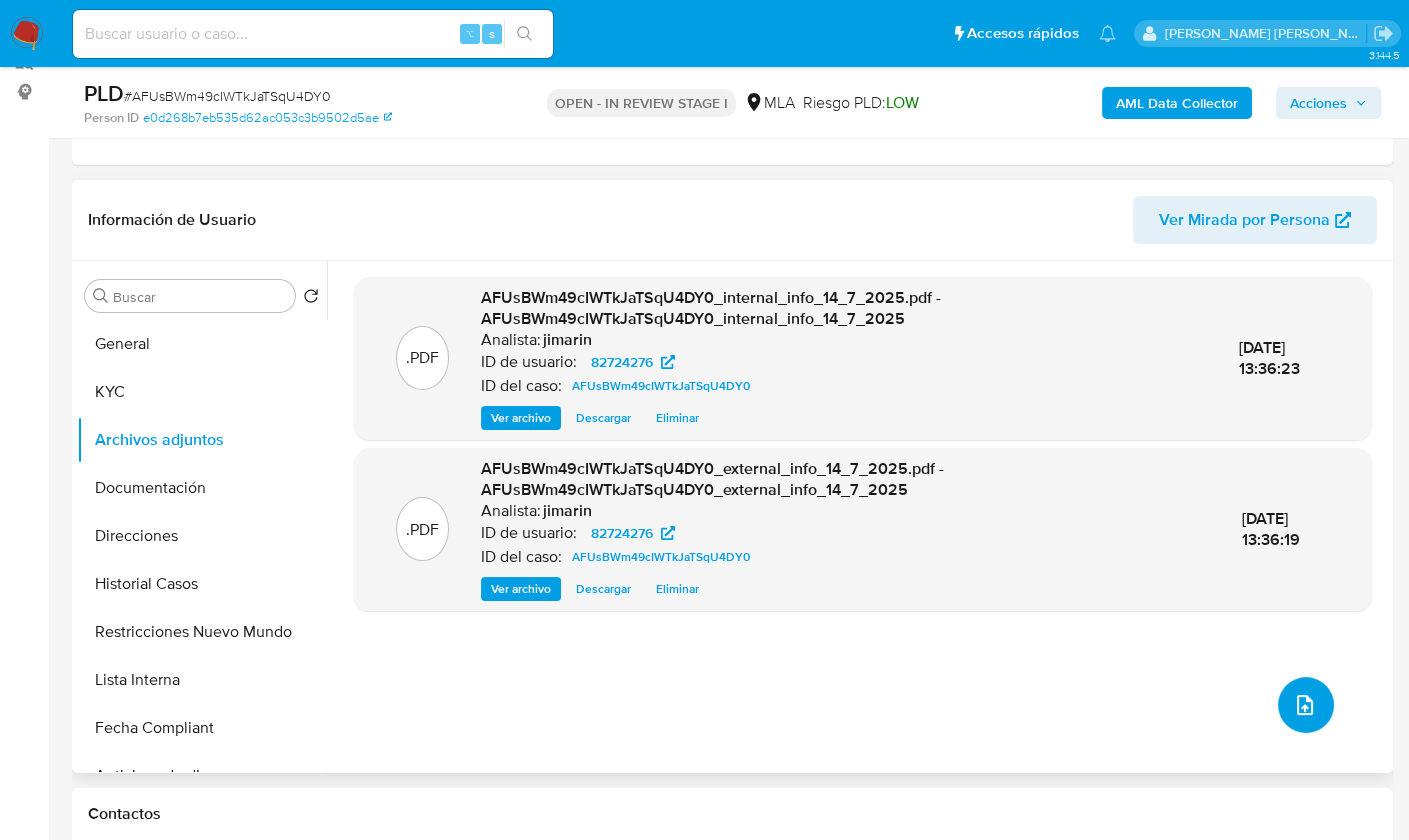 click 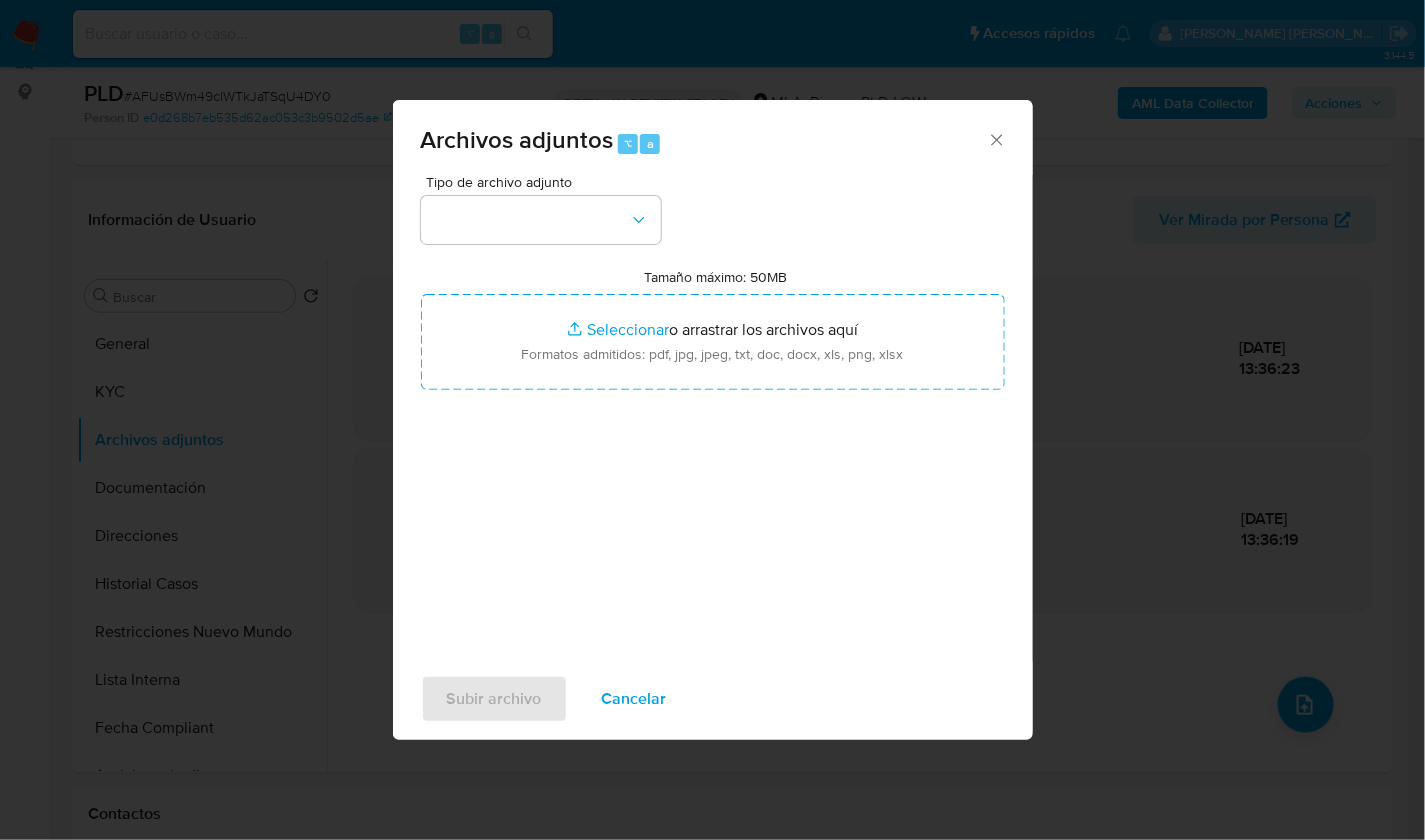 click on "Tipo de archivo adjunto" at bounding box center [541, 209] 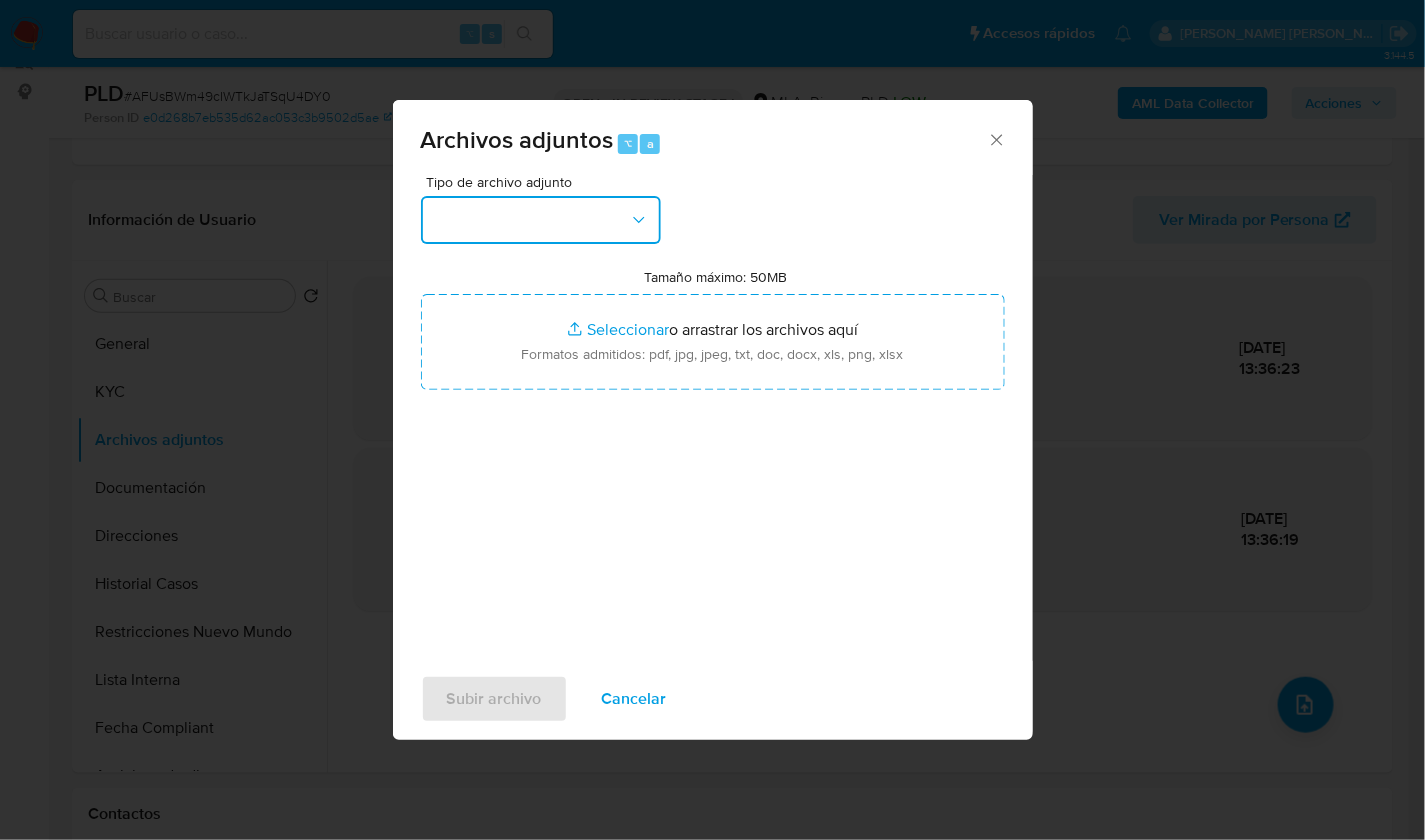 click at bounding box center (541, 220) 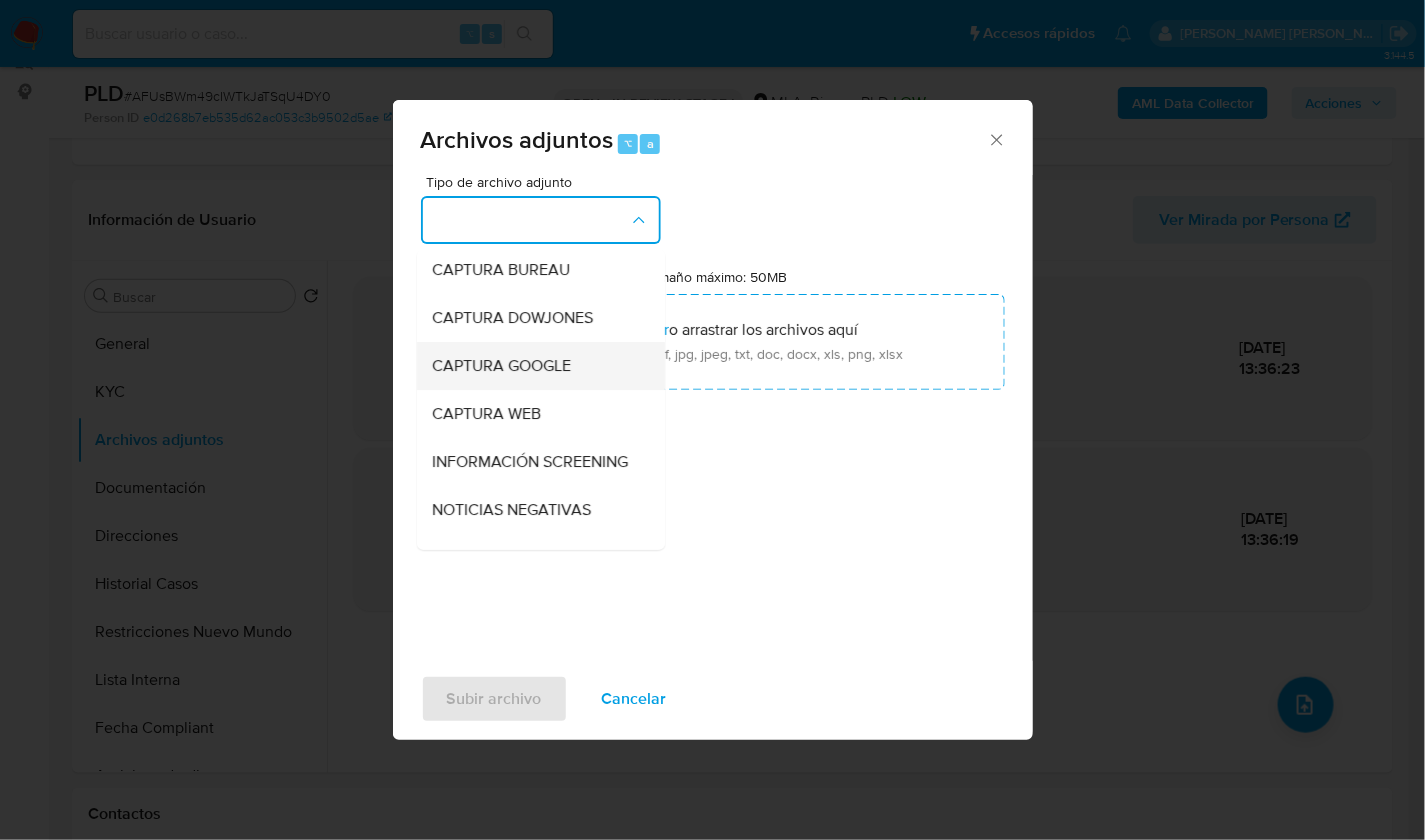 scroll, scrollTop: 52, scrollLeft: 0, axis: vertical 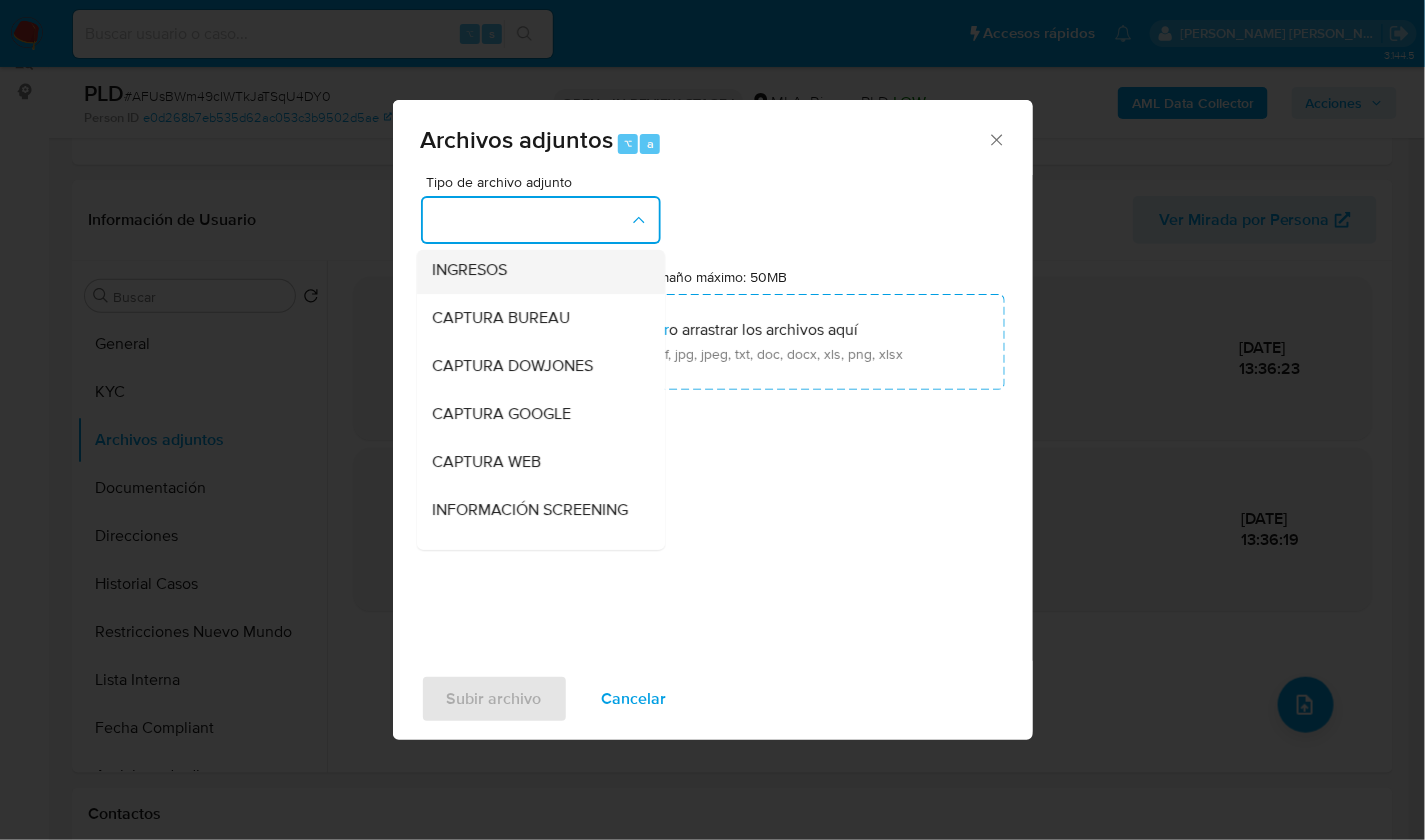 click on "INGRESOS" at bounding box center (470, 269) 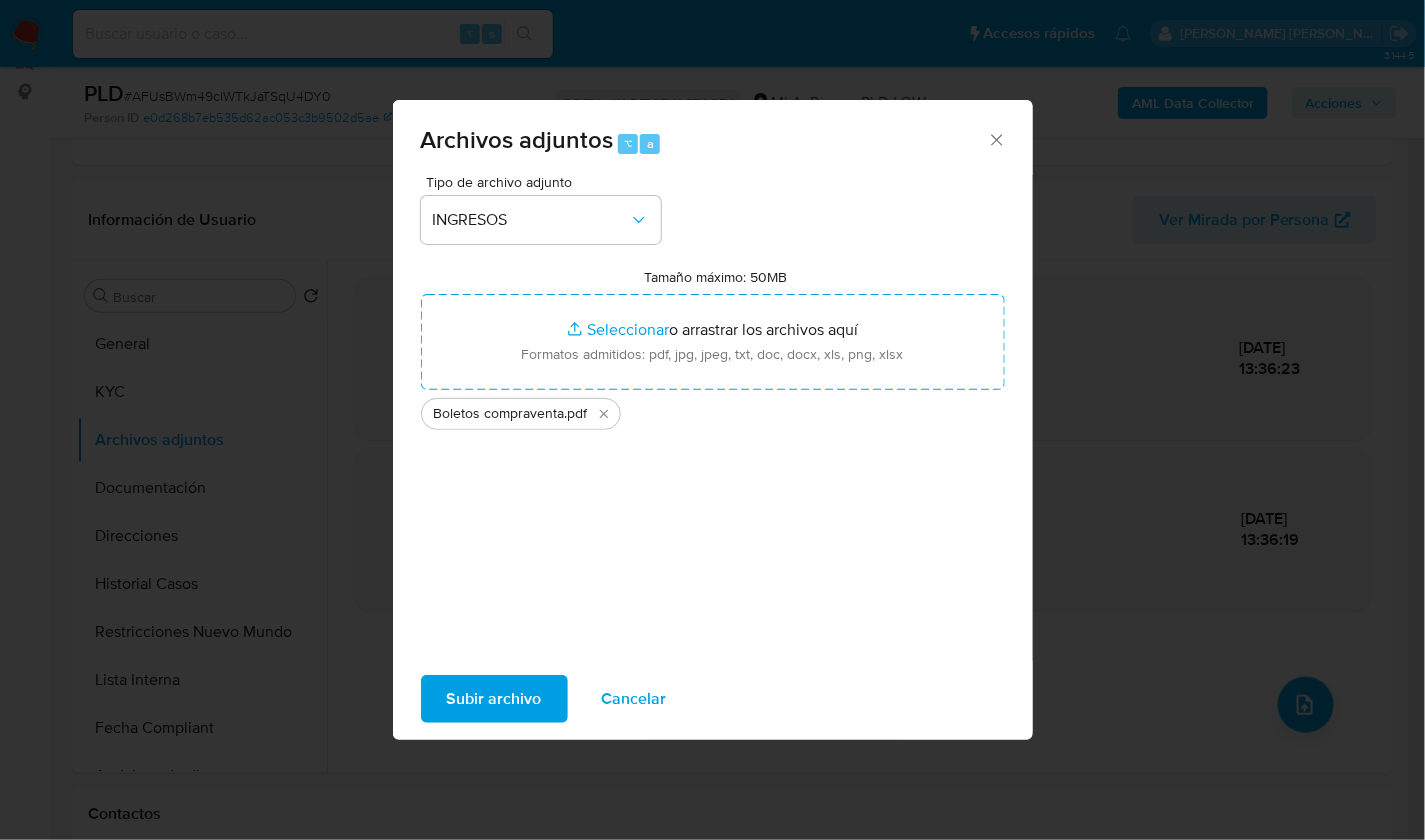 click on "Subir archivo" at bounding box center [494, 699] 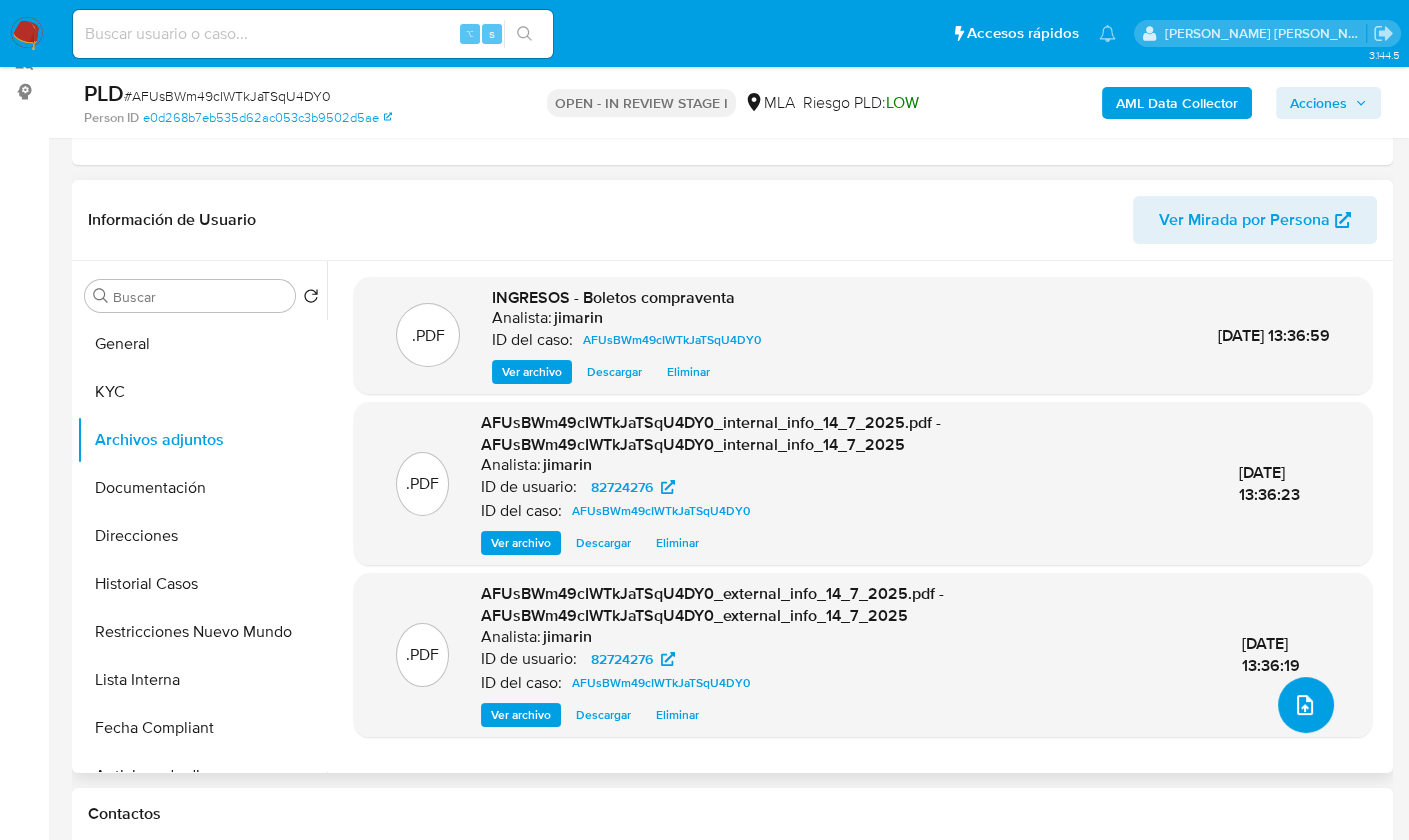 click 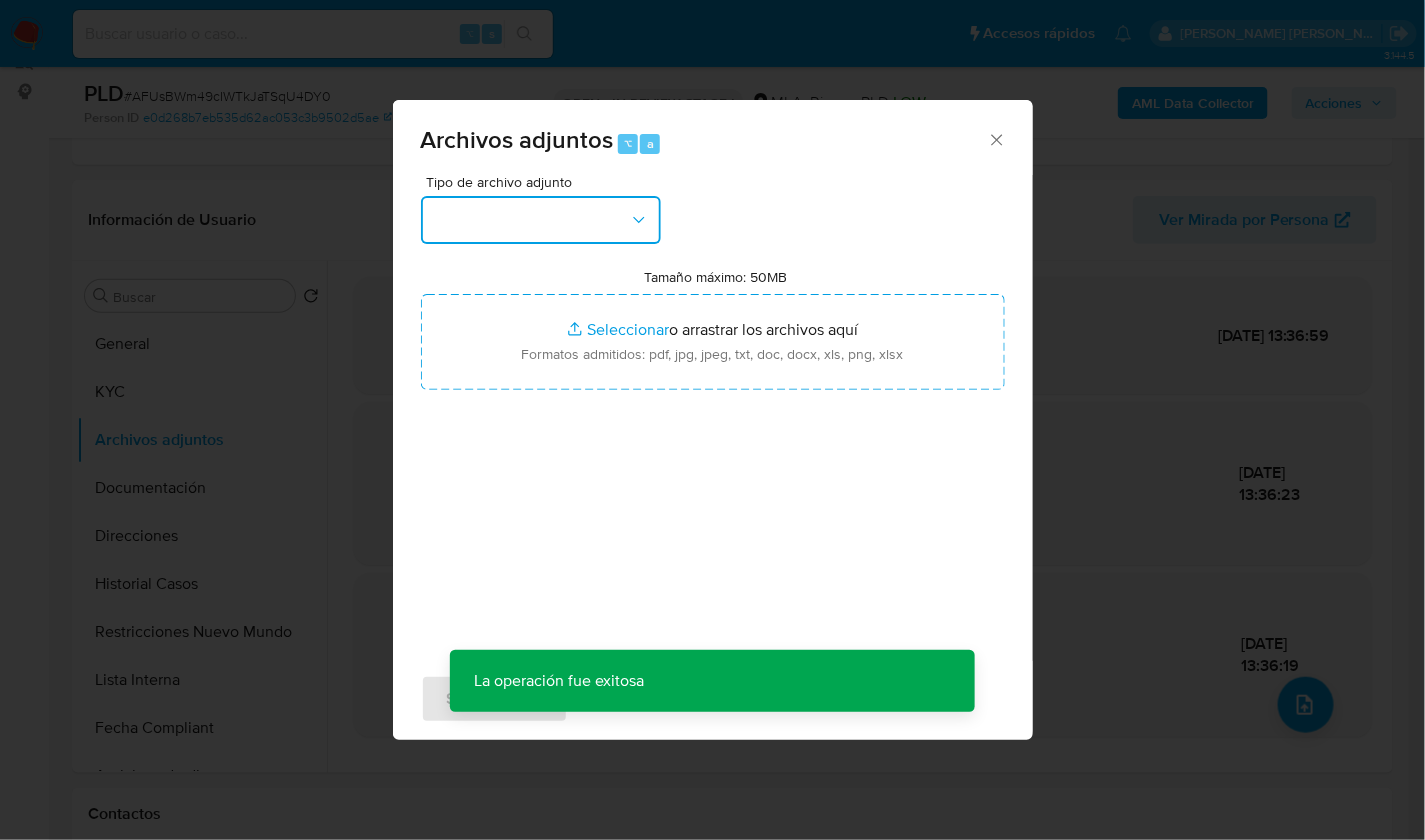 click at bounding box center (541, 220) 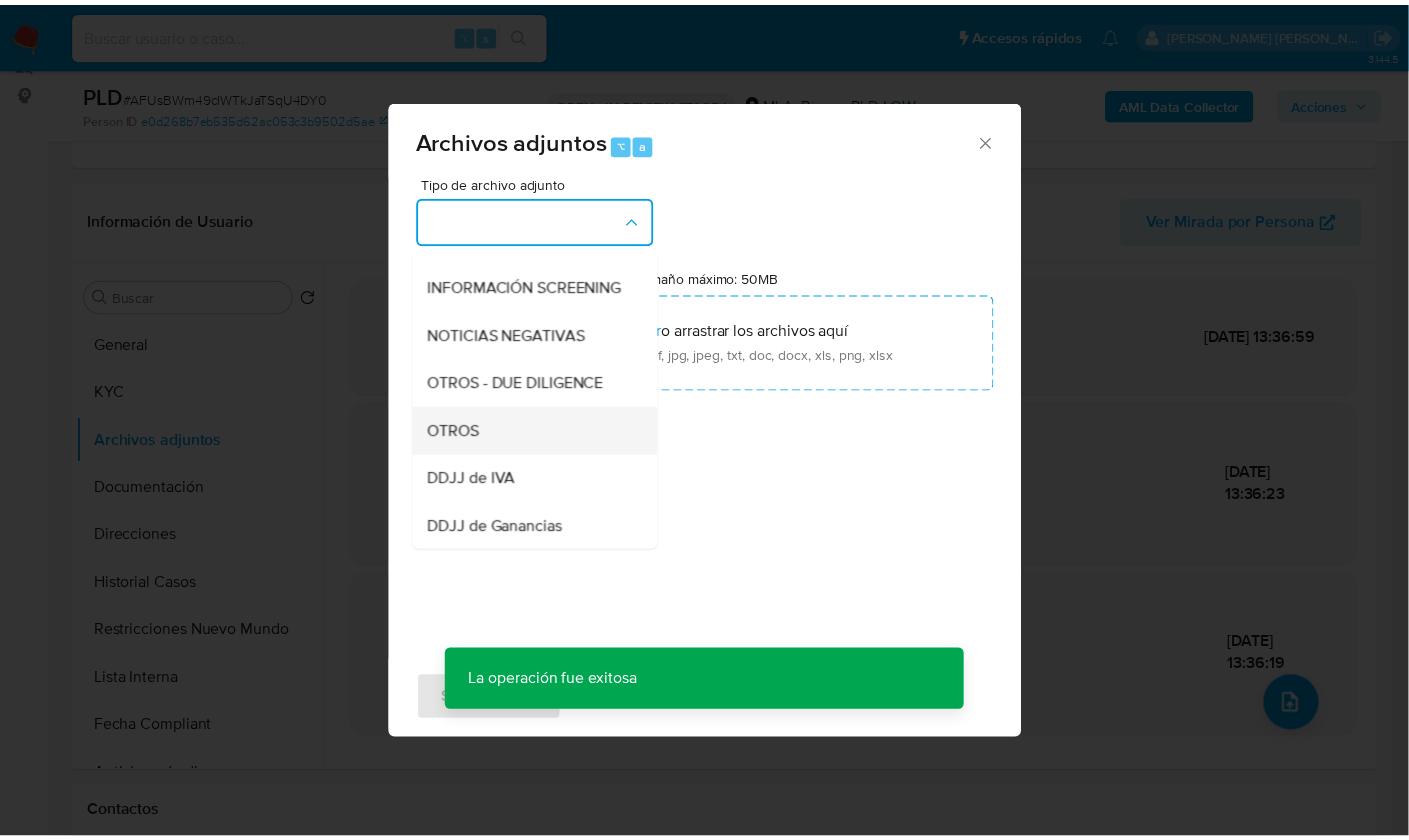 scroll, scrollTop: 288, scrollLeft: 0, axis: vertical 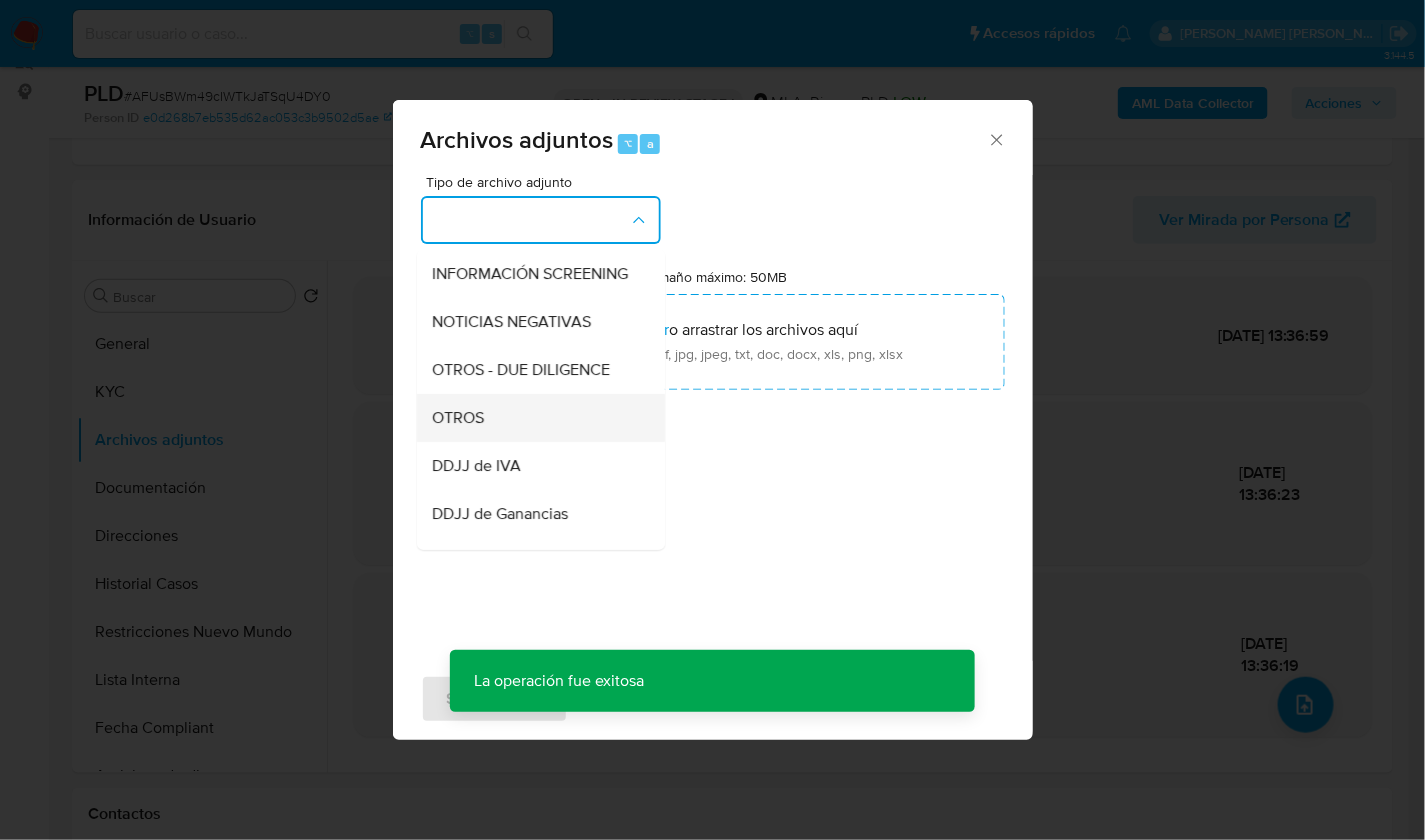 click on "OTROS" at bounding box center [535, 417] 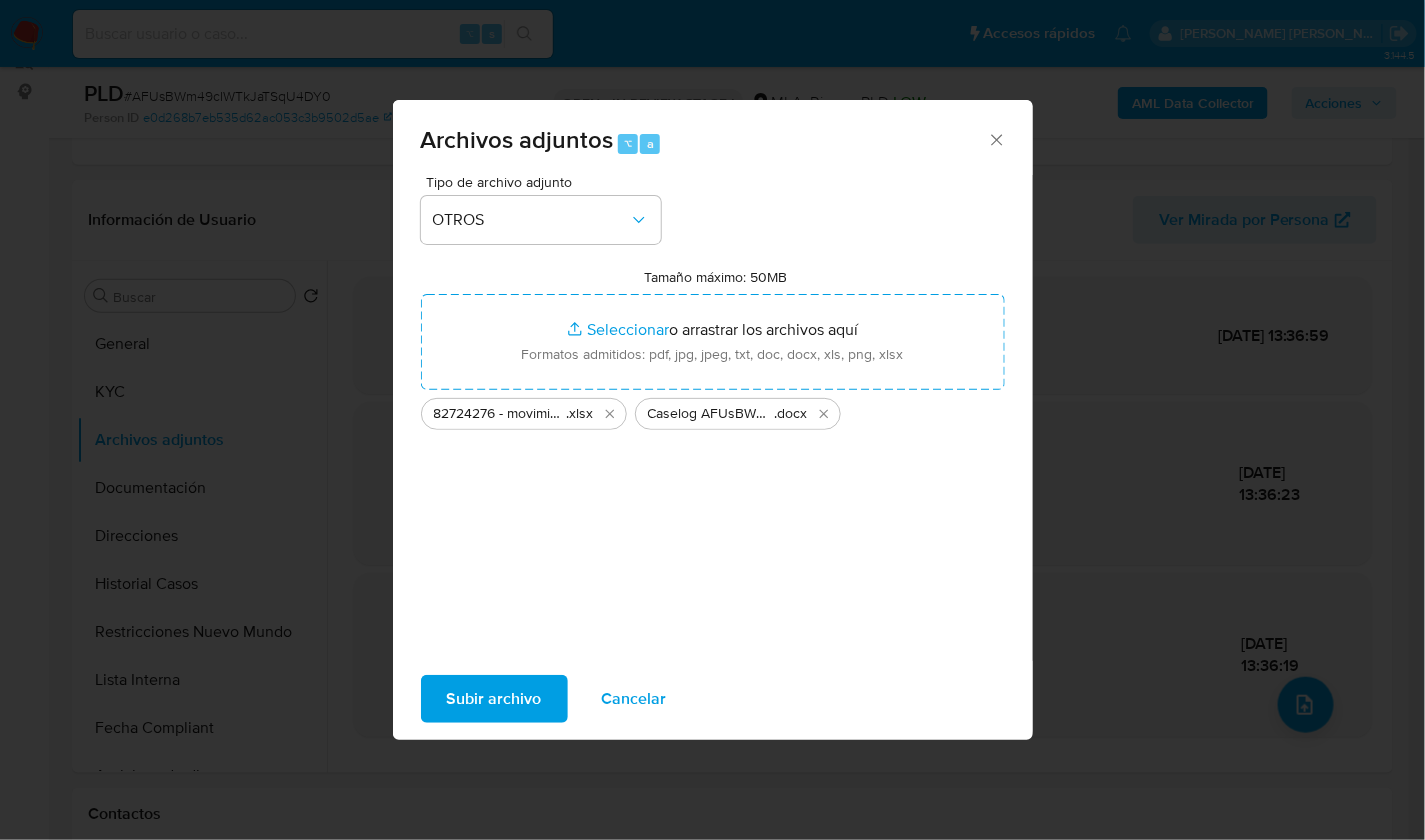 click on "Subir archivo" at bounding box center (494, 699) 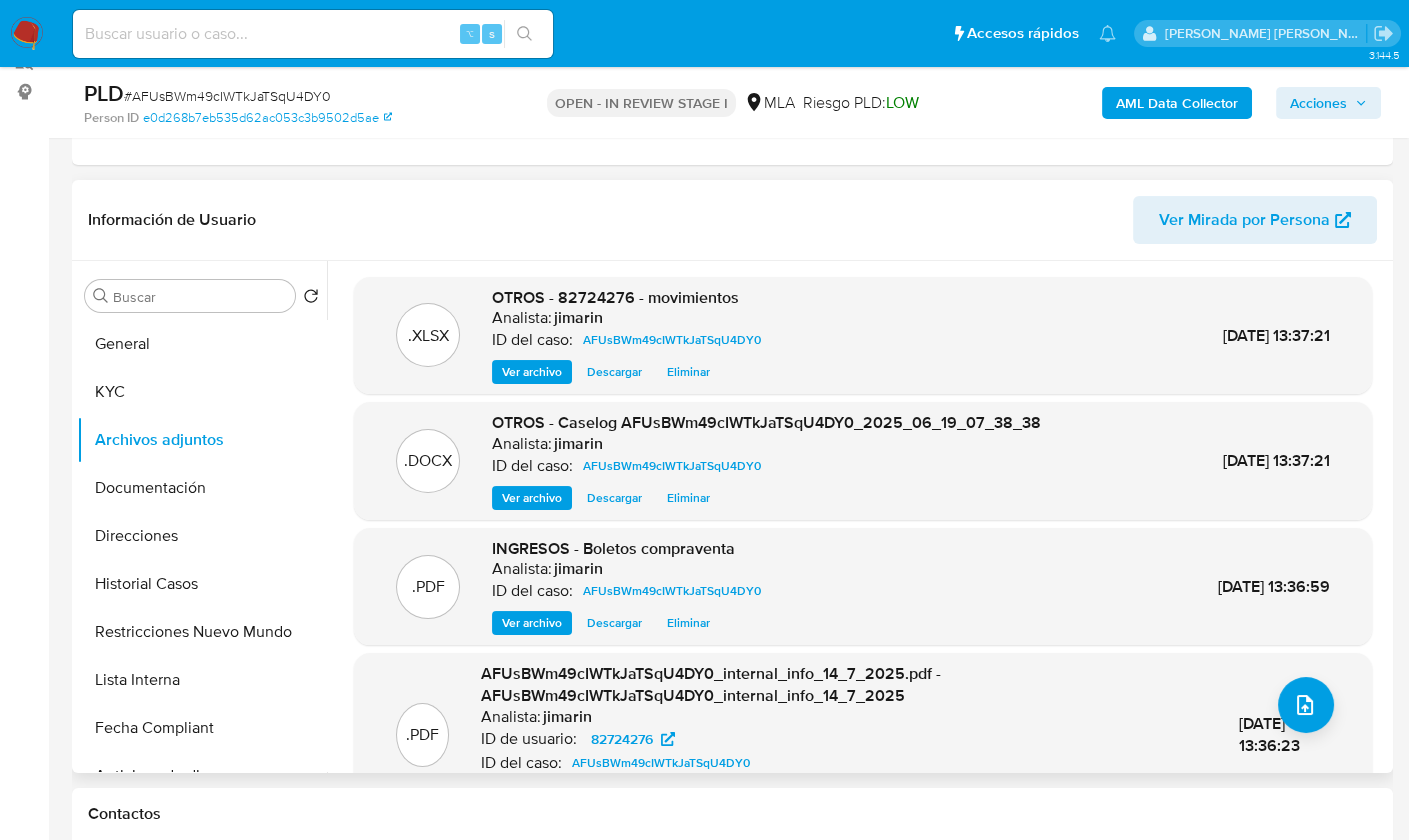 click on "Información de Usuario Ver Mirada por Persona" at bounding box center [732, 220] 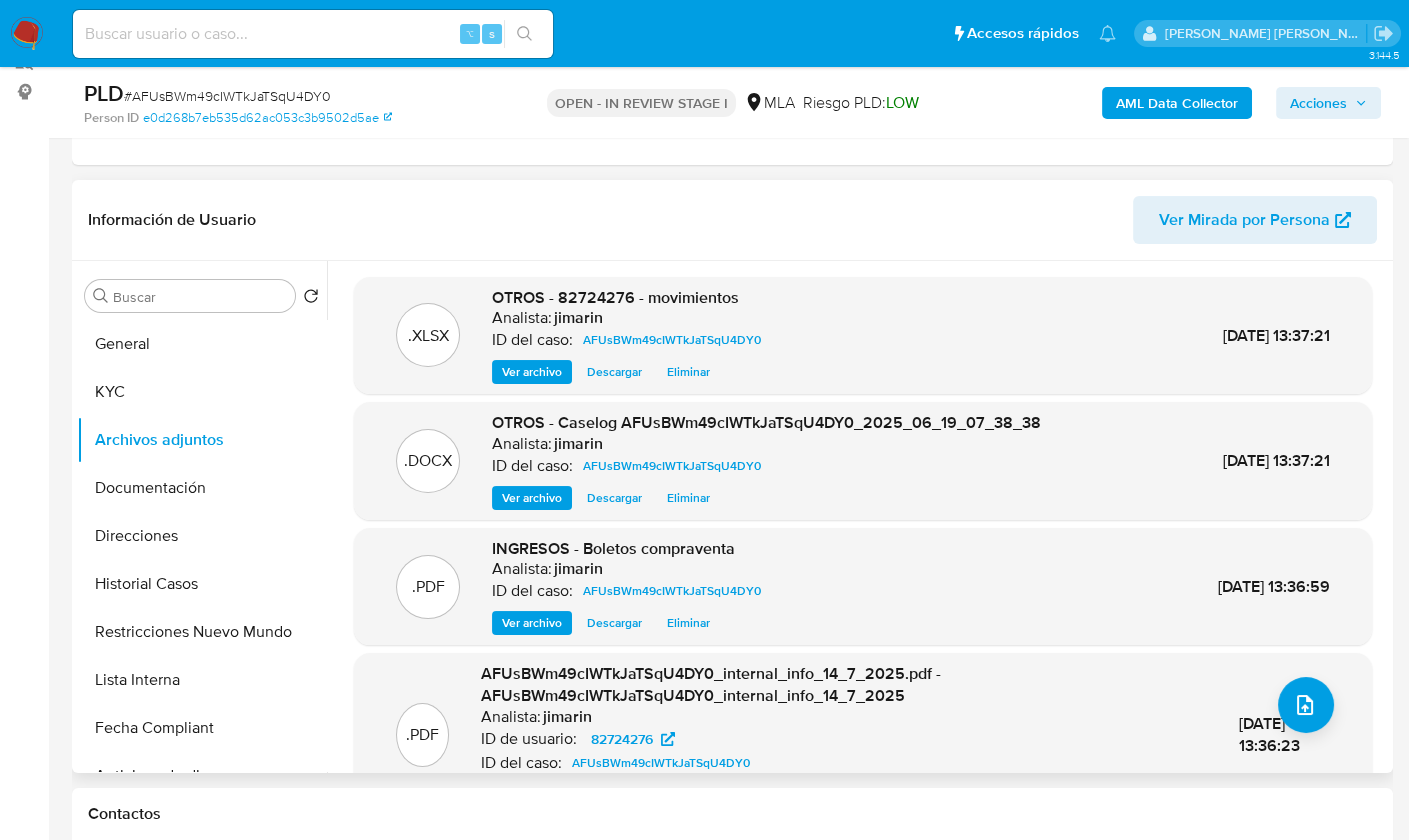 click on "Información de Usuario Ver Mirada por Persona" at bounding box center [732, 220] 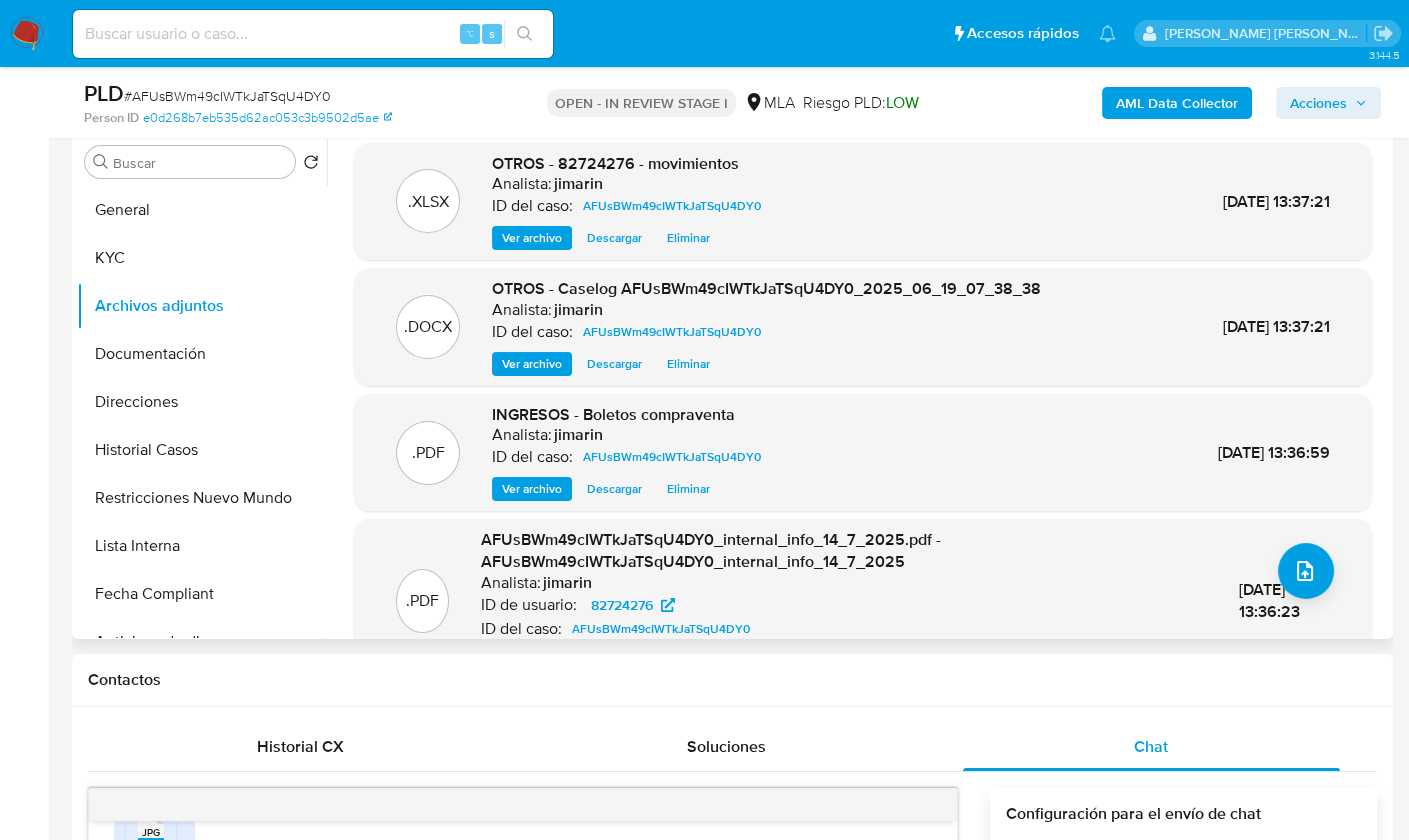 scroll, scrollTop: 385, scrollLeft: 0, axis: vertical 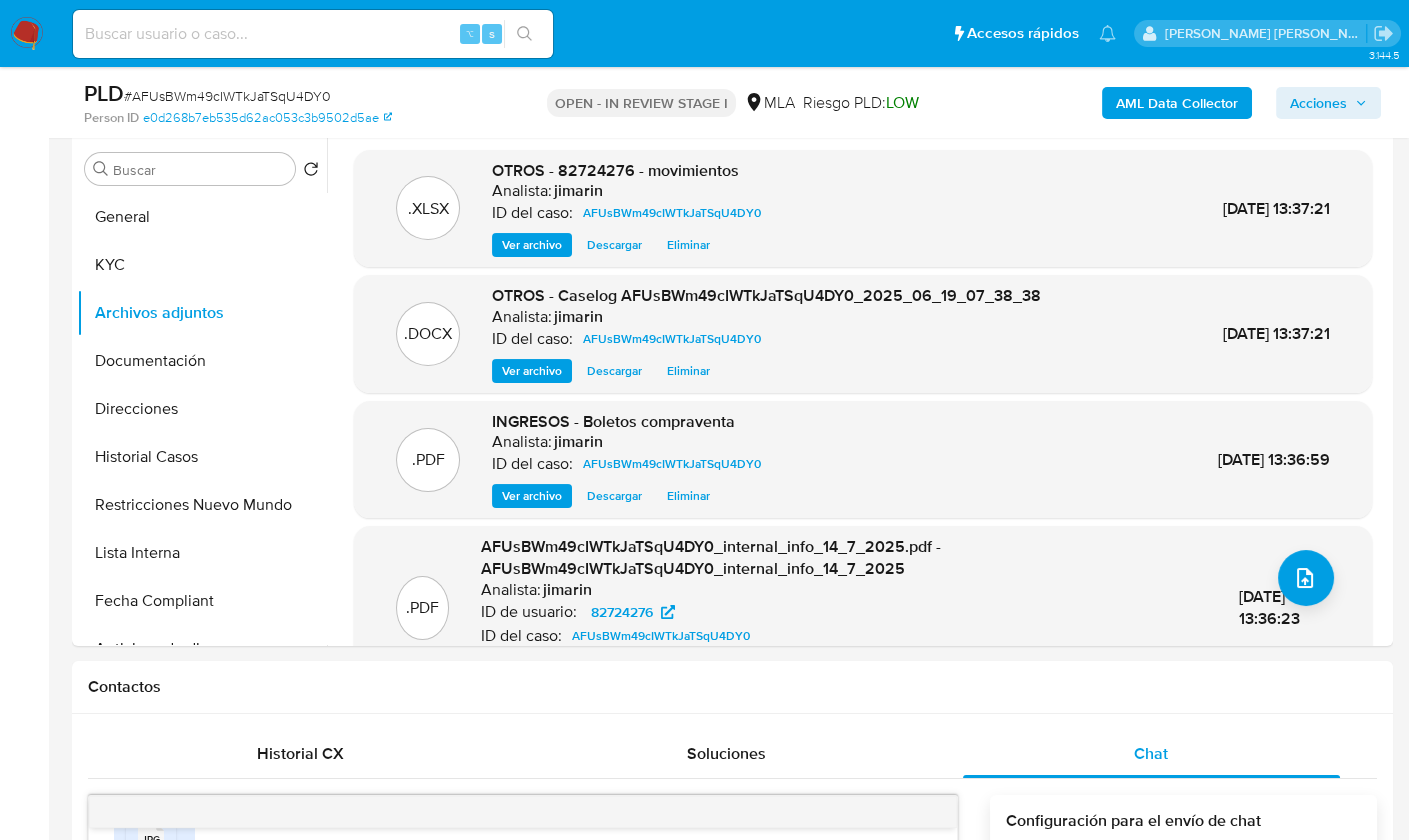 click on "AML Data Collector Acciones" at bounding box center [1167, 102] 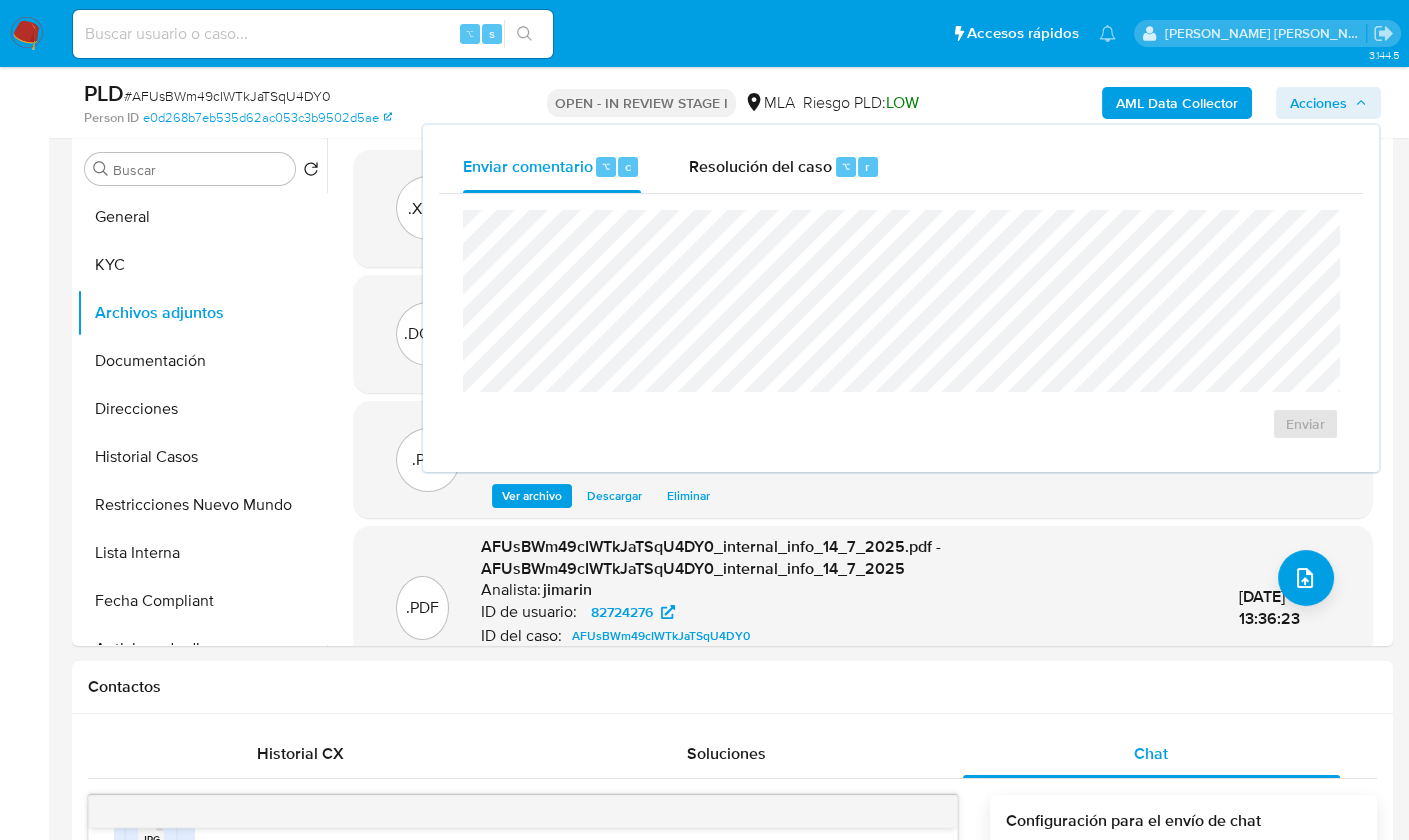 click on "Enviar" at bounding box center [901, 325] 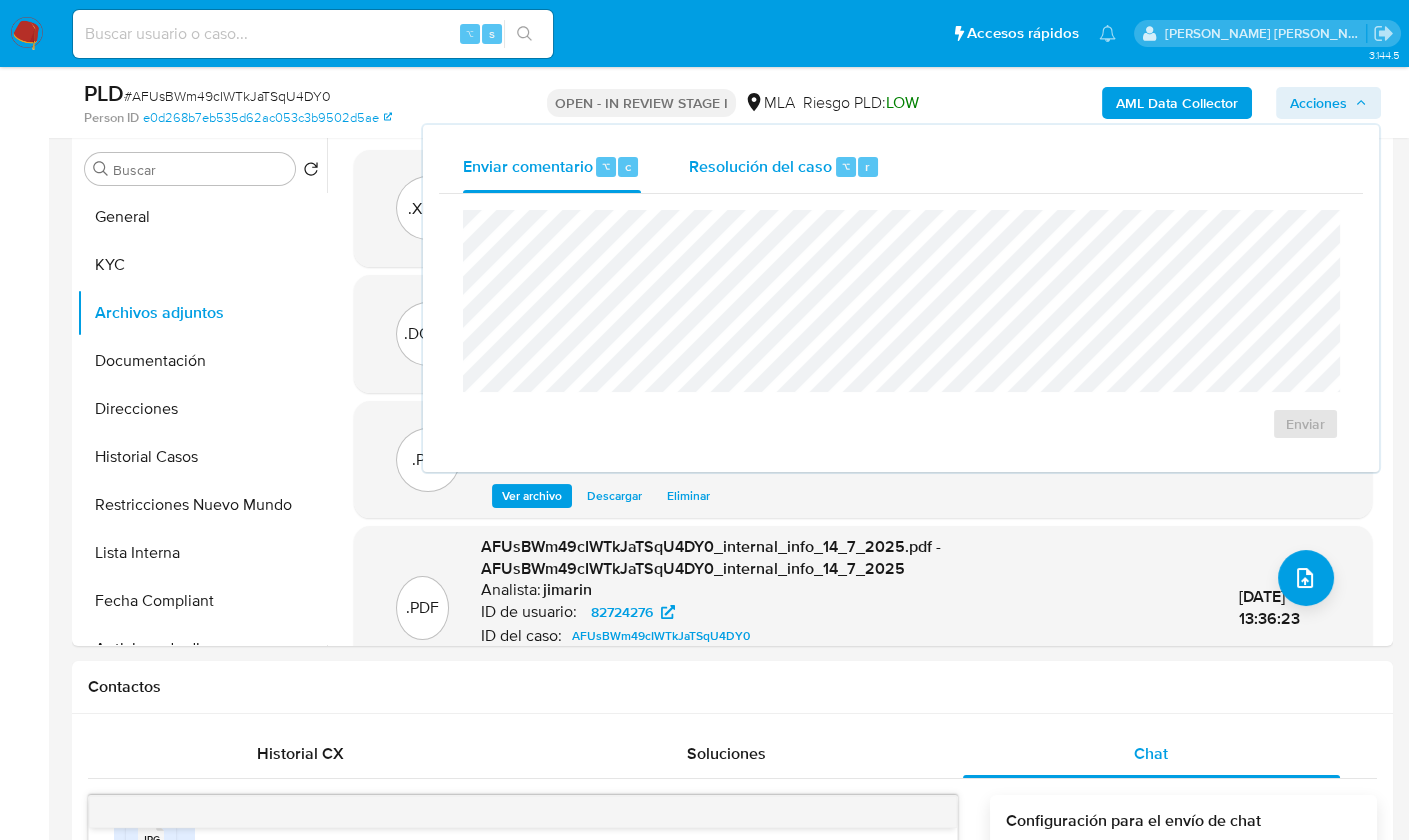 click on "Resolución del caso ⌥ r" at bounding box center [784, 167] 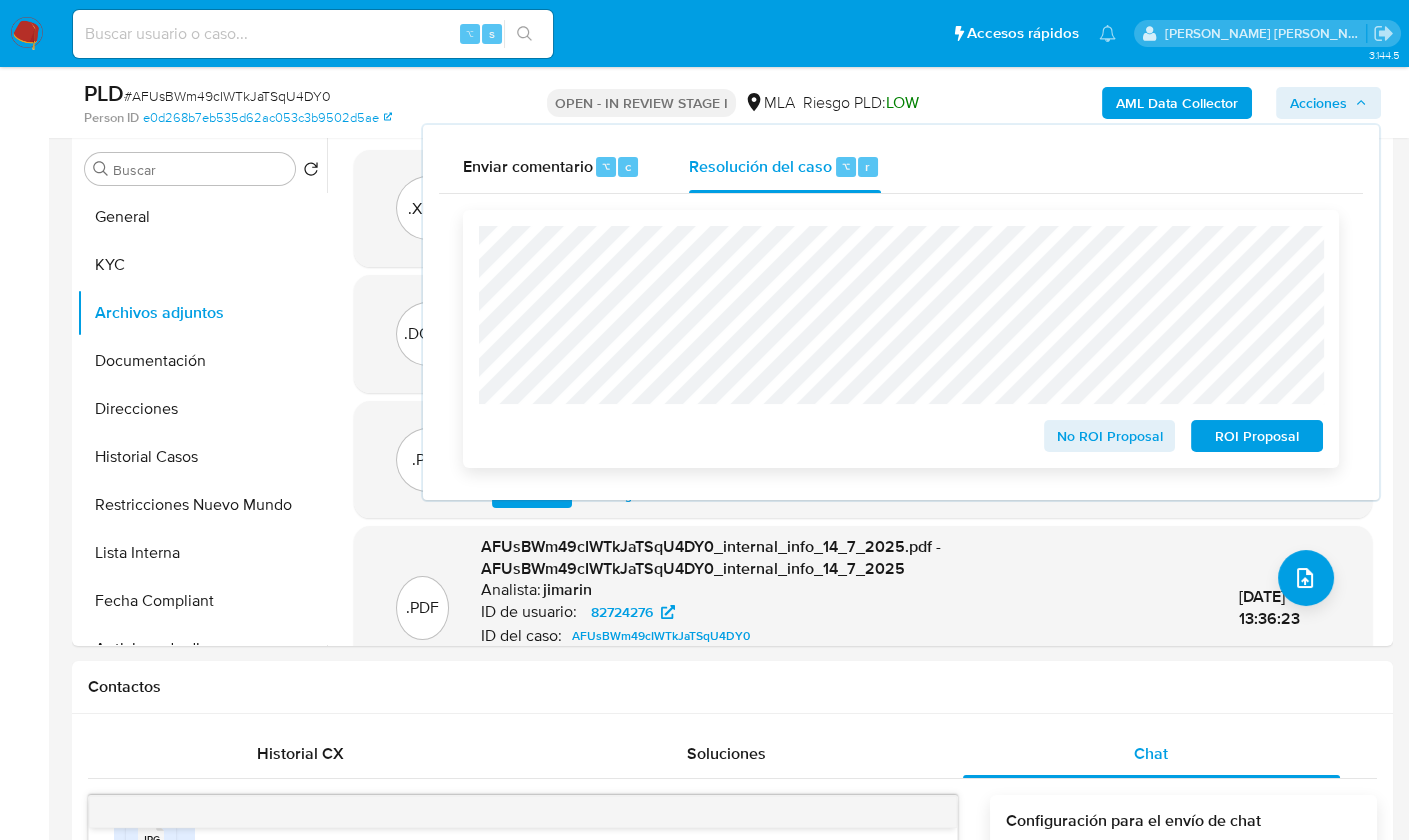 click on "No ROI Proposal" at bounding box center (1110, 436) 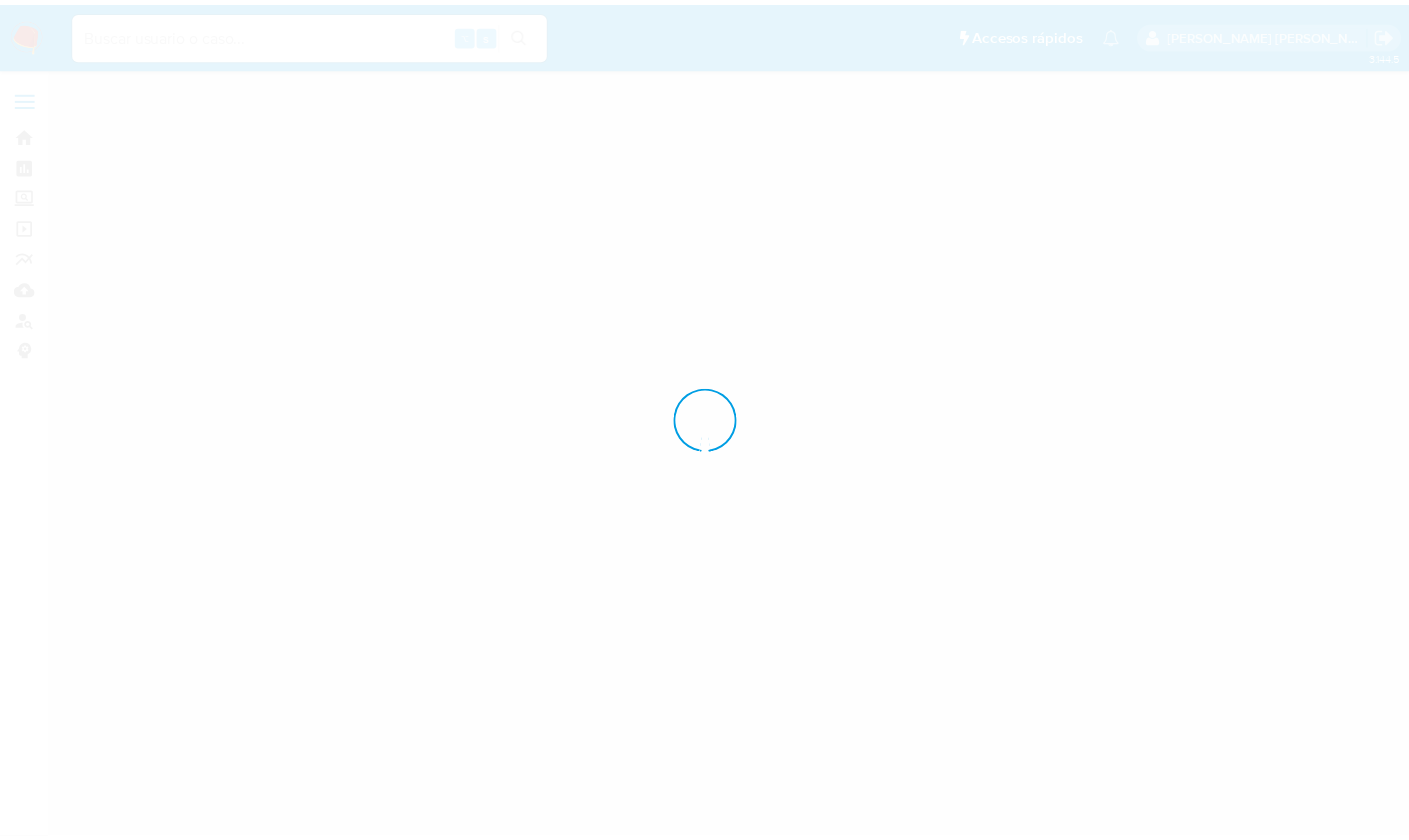 scroll, scrollTop: 0, scrollLeft: 0, axis: both 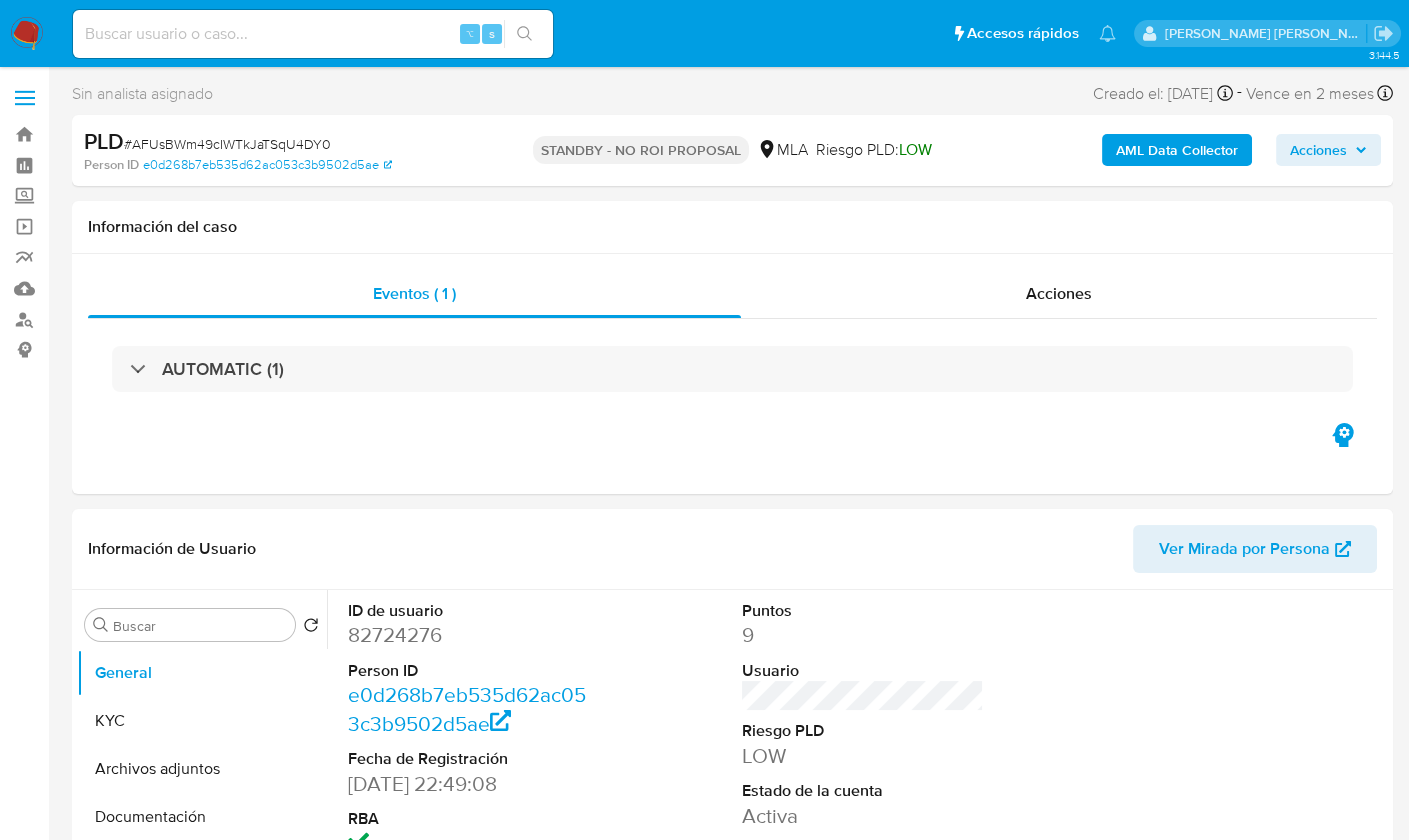 select on "10" 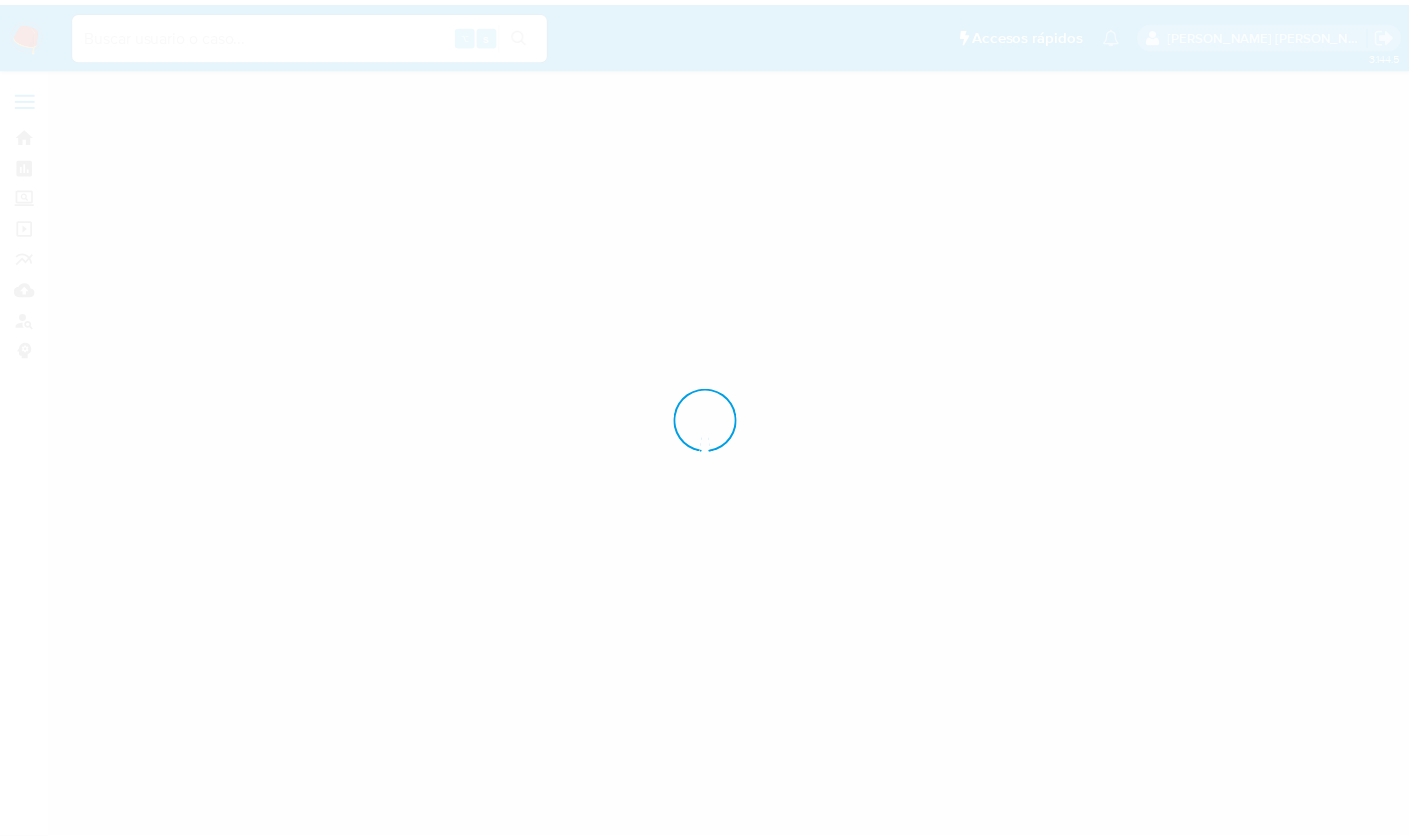 scroll, scrollTop: 0, scrollLeft: 0, axis: both 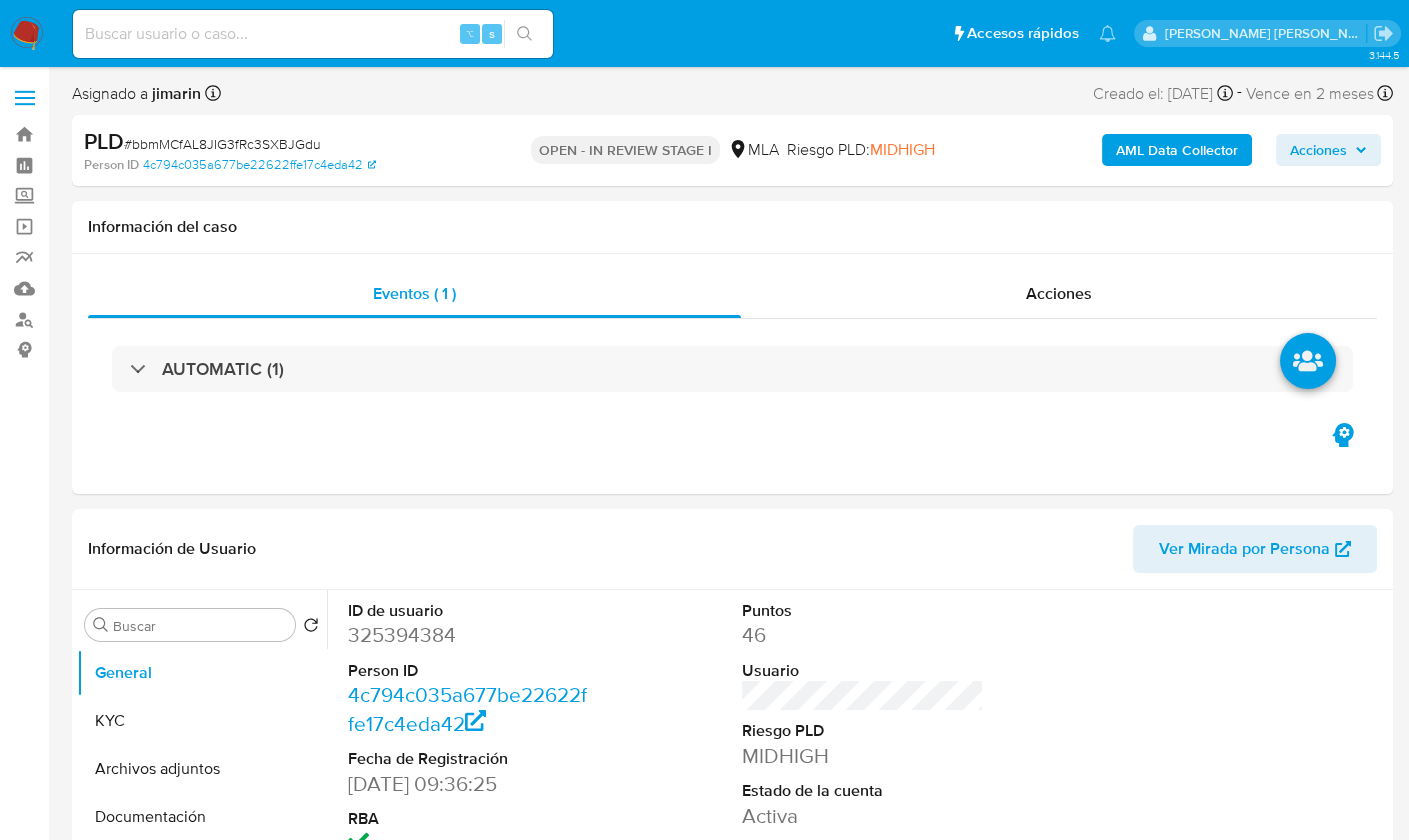 select on "10" 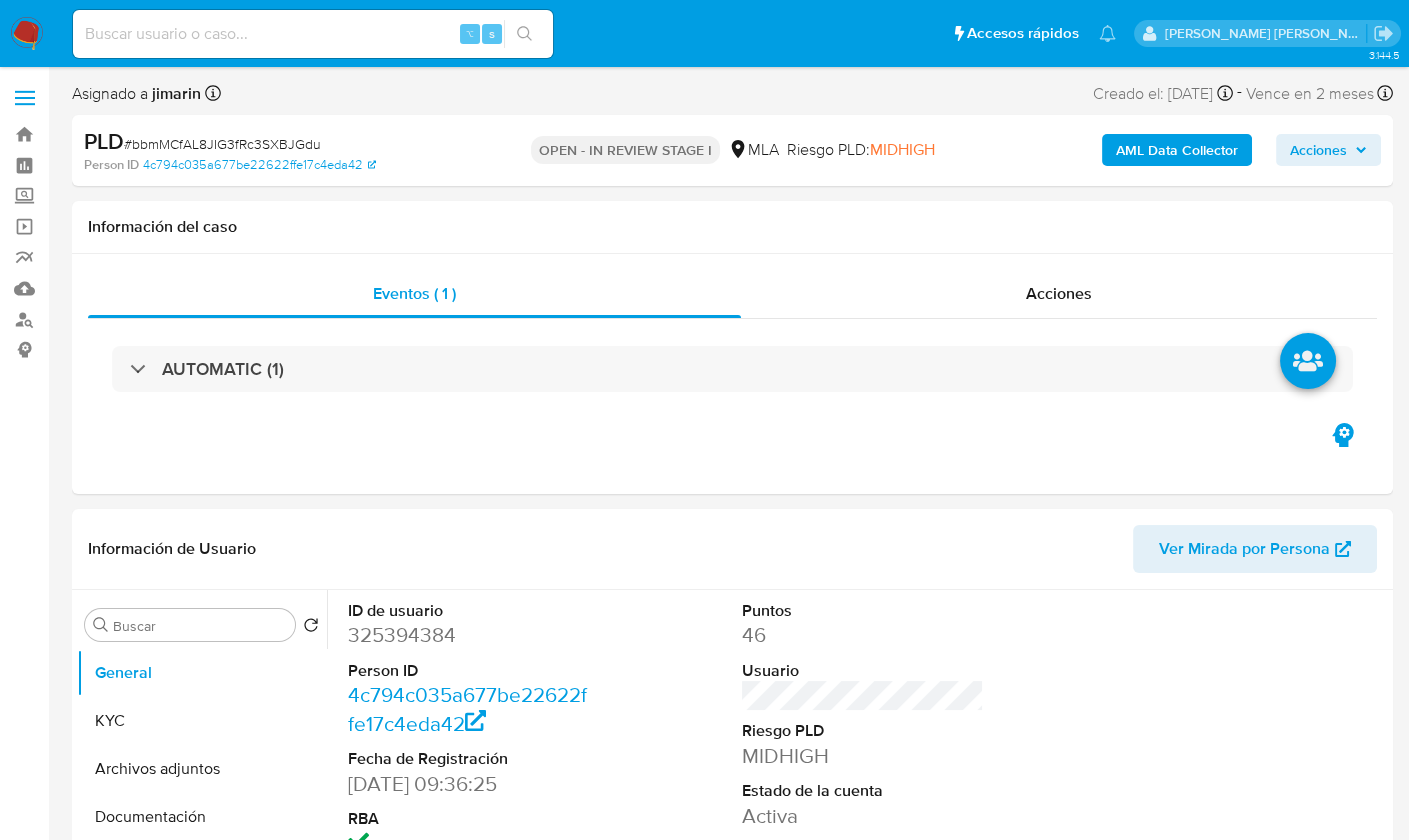 click on "# bbmMCfAL8JIG3fRc3SXBJGdu" at bounding box center [222, 144] 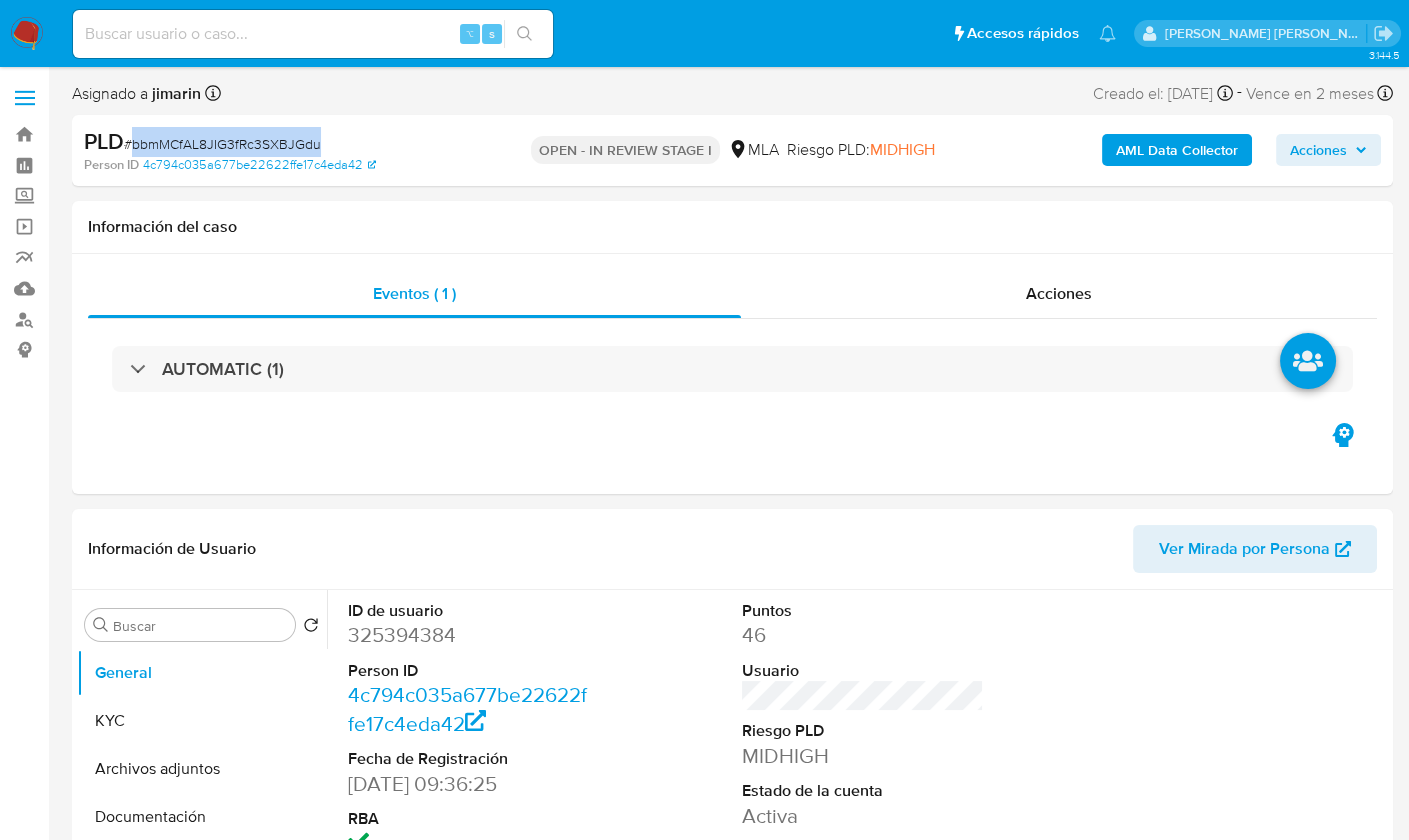 click on "# bbmMCfAL8JIG3fRc3SXBJGdu" at bounding box center [222, 144] 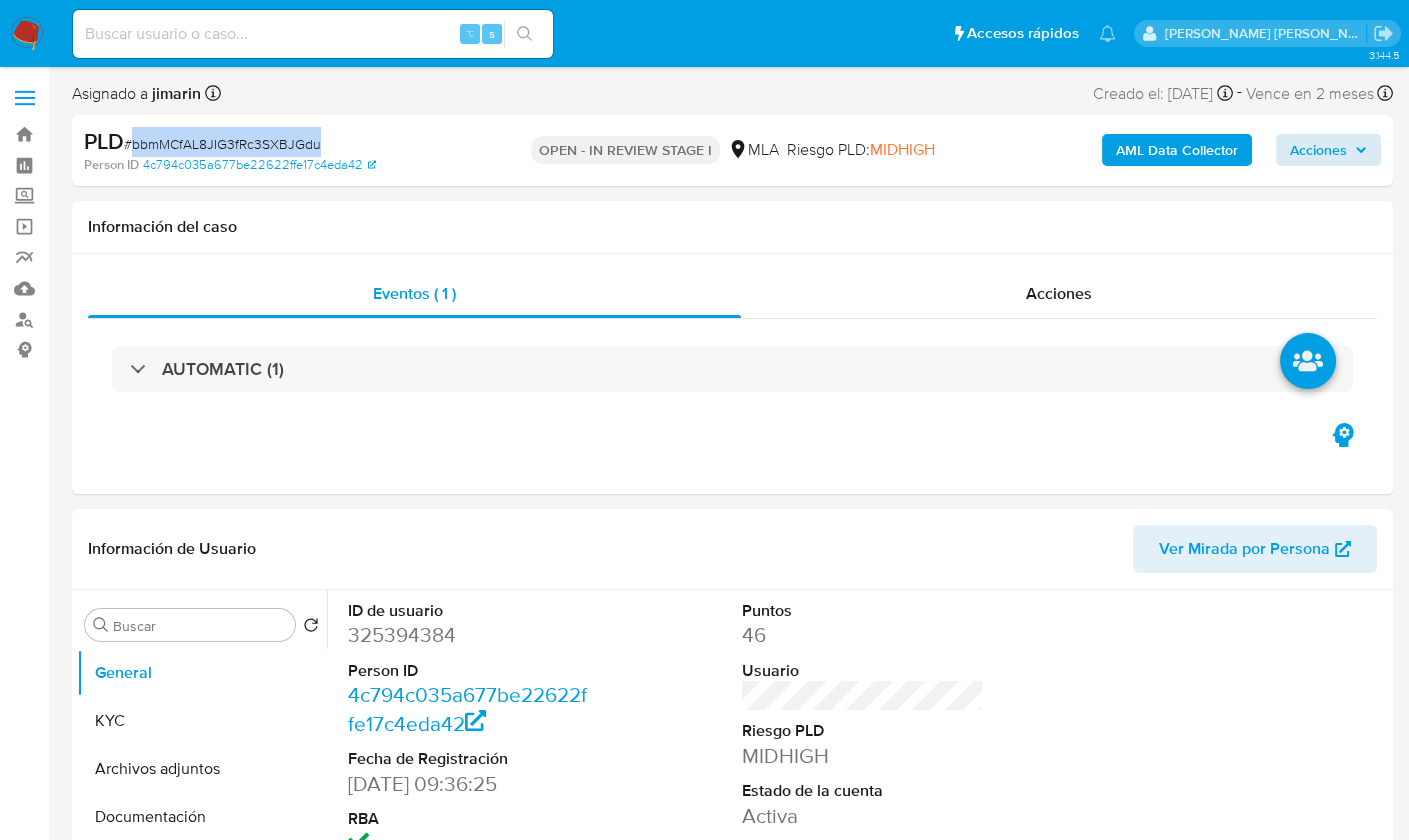 copy on "bbmMCfAL8JIG3fRc3SXBJGdu" 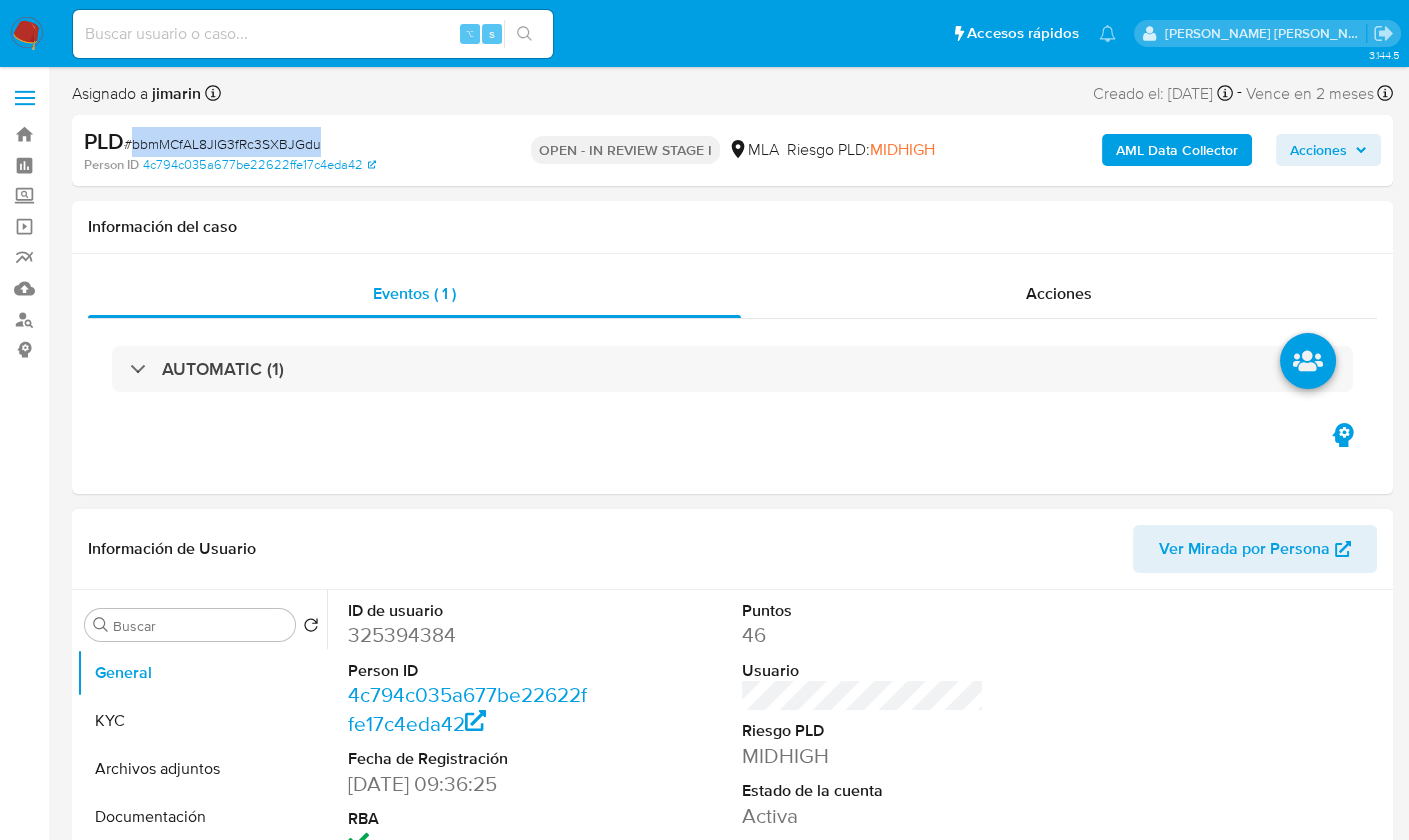 click on "325394384" at bounding box center [469, 635] 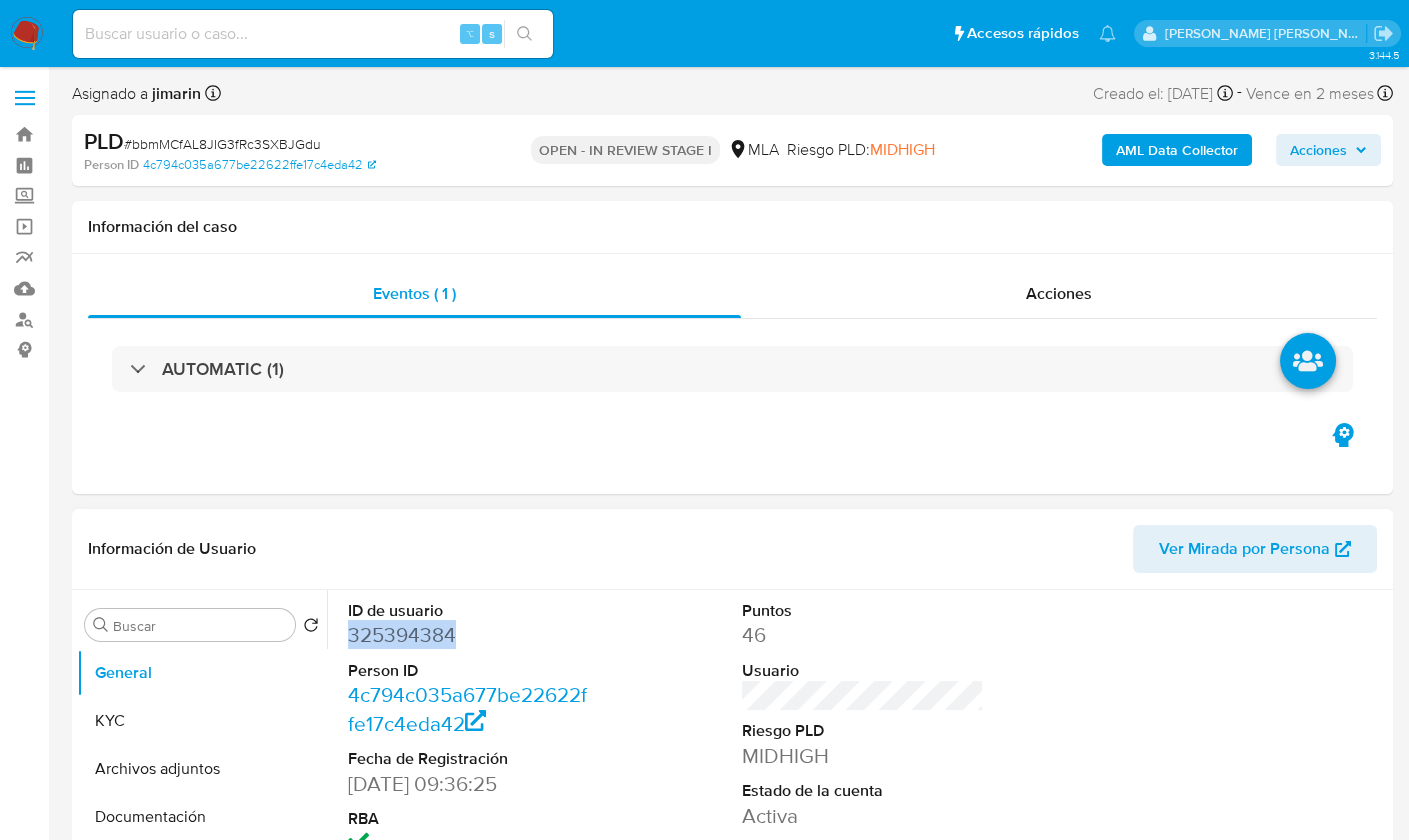 click on "325394384" at bounding box center (469, 635) 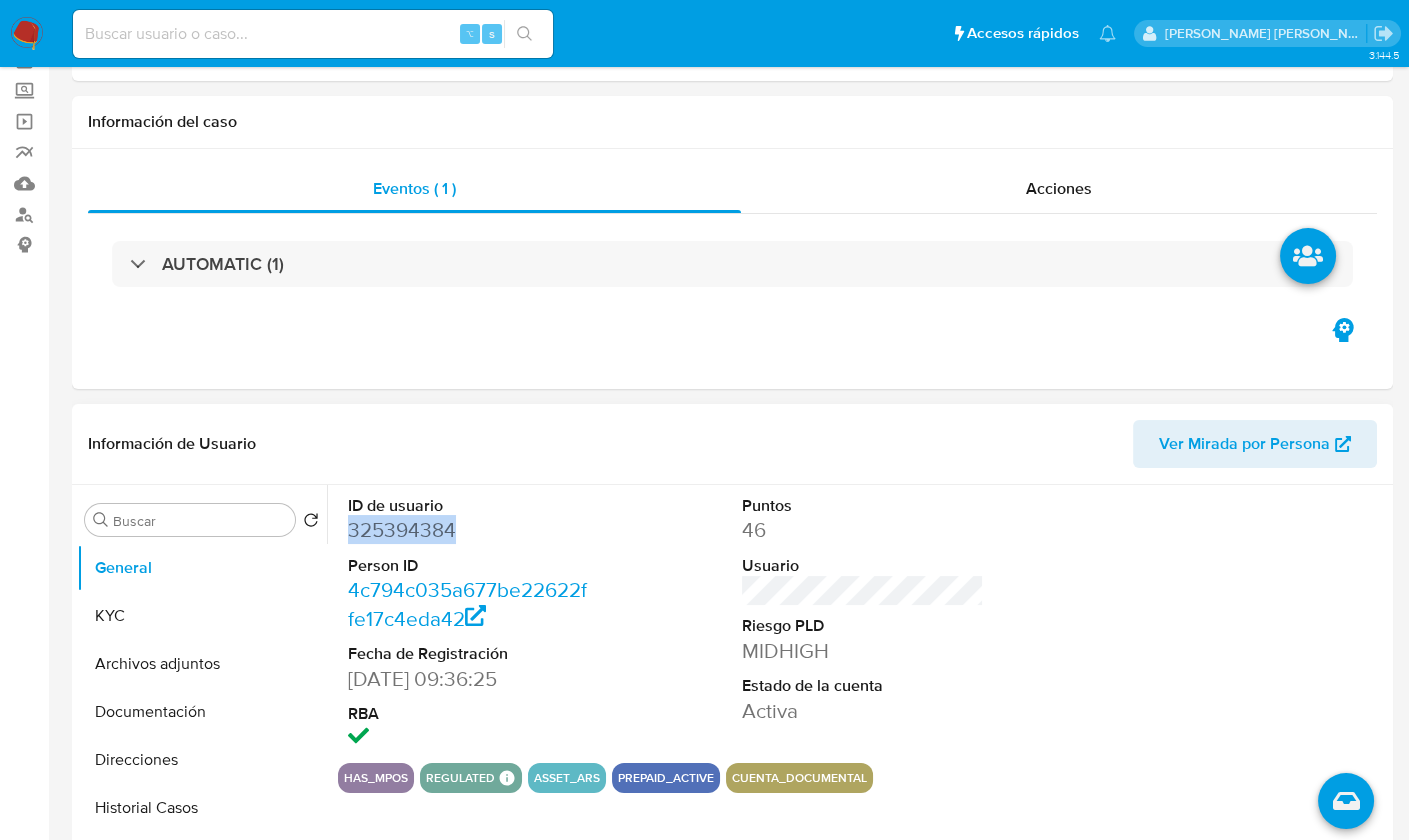scroll, scrollTop: 132, scrollLeft: 0, axis: vertical 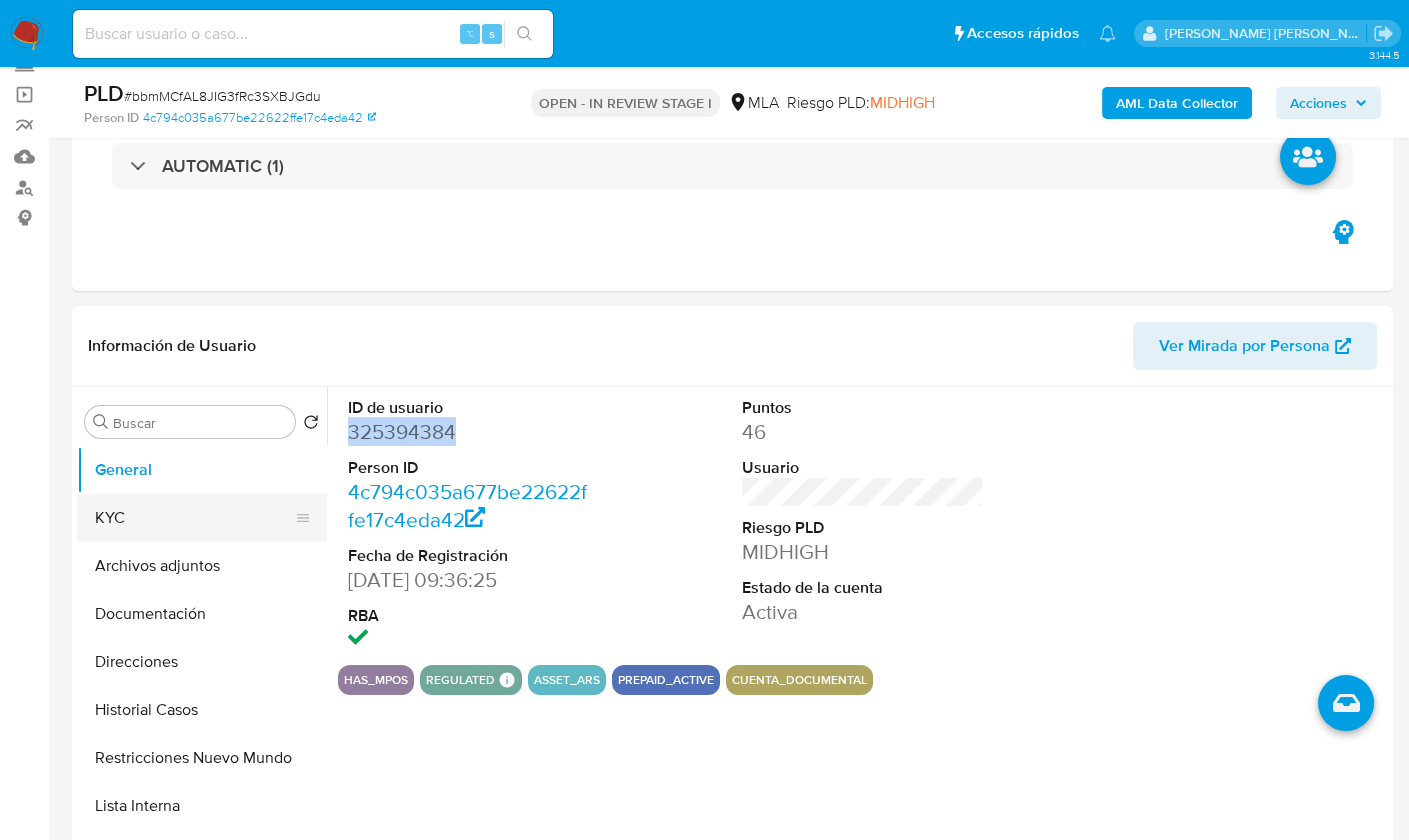 drag, startPoint x: 141, startPoint y: 520, endPoint x: 147, endPoint y: 507, distance: 14.3178215 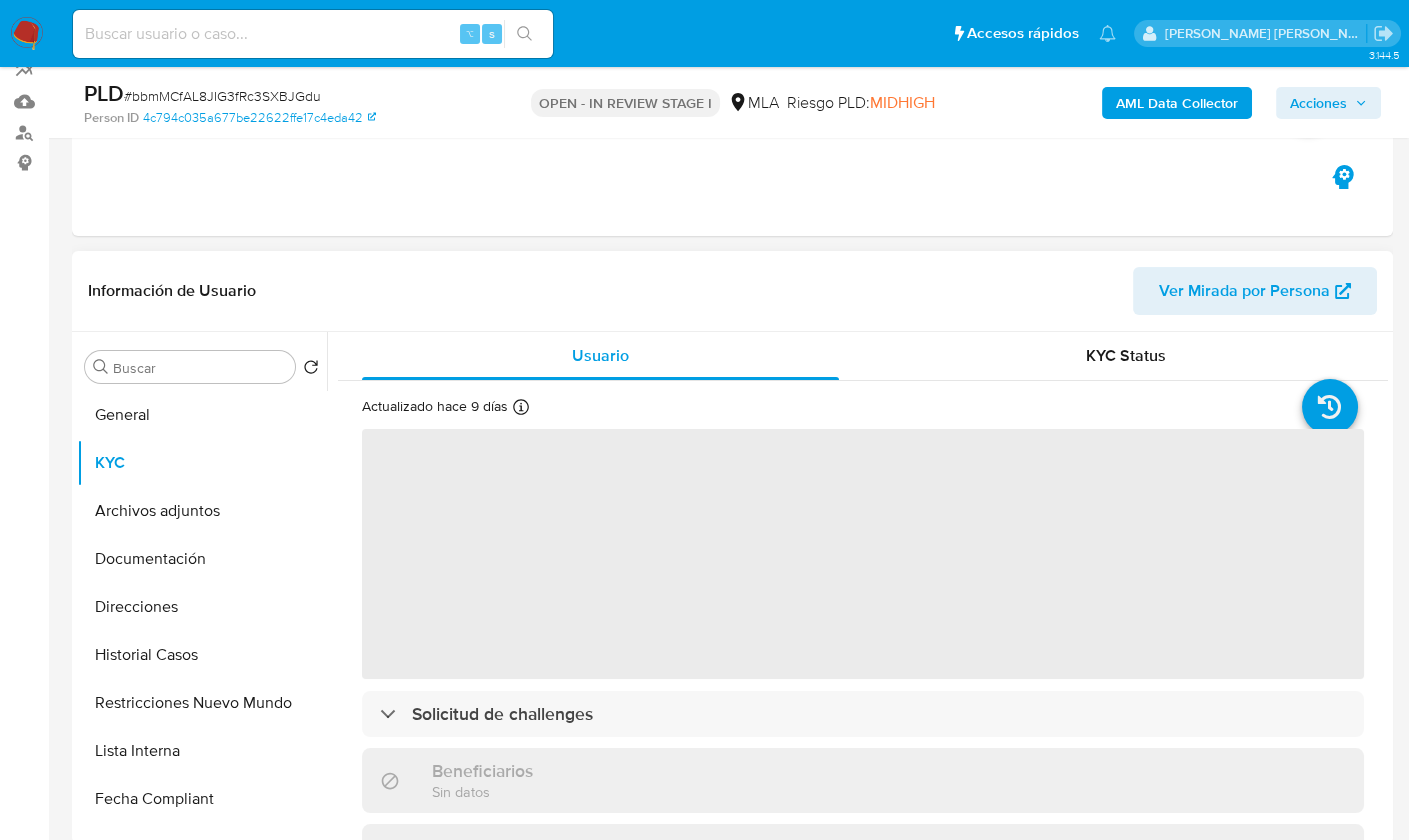 scroll, scrollTop: 188, scrollLeft: 0, axis: vertical 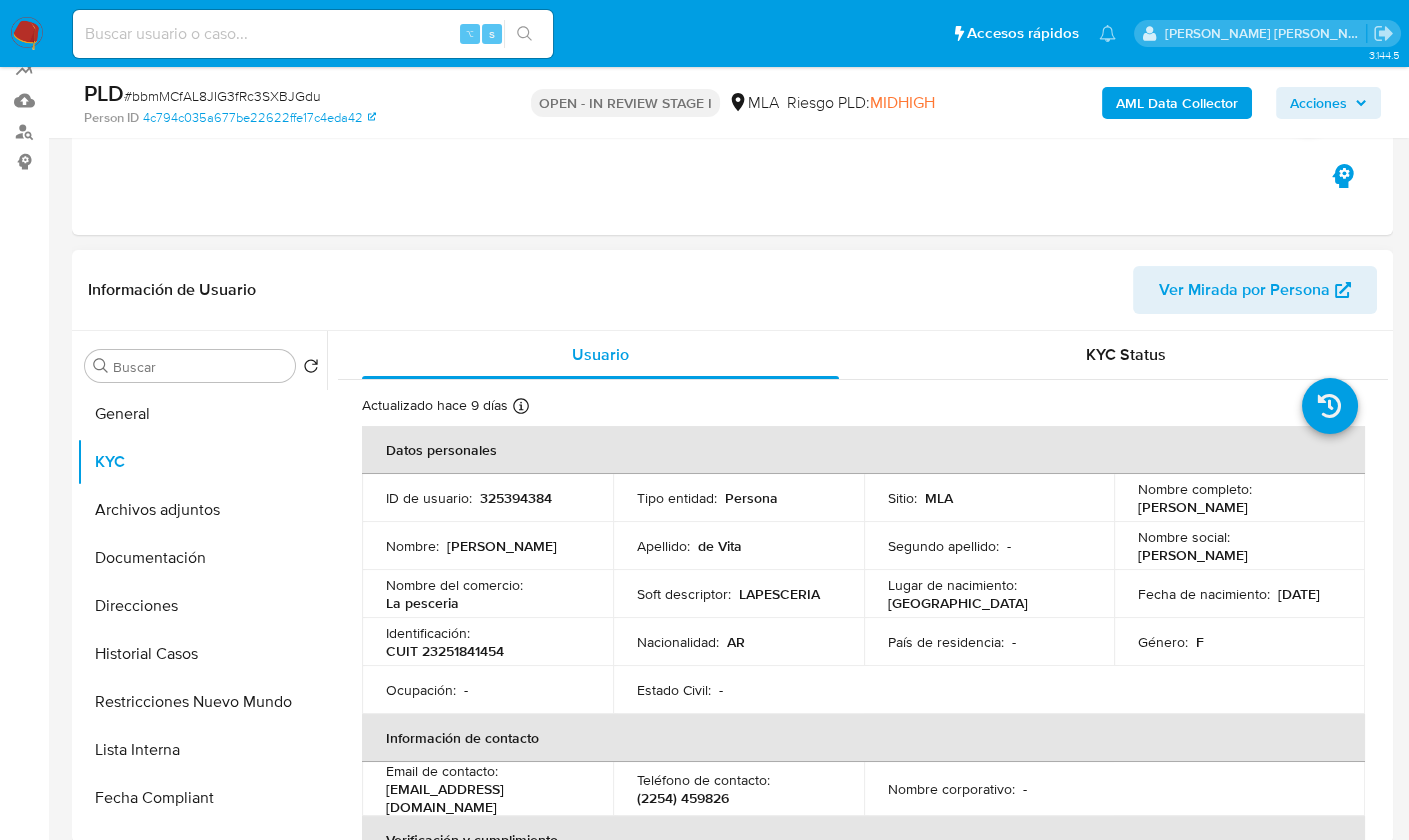 click on "Información de Usuario Ver Mirada por Persona" at bounding box center (732, 290) 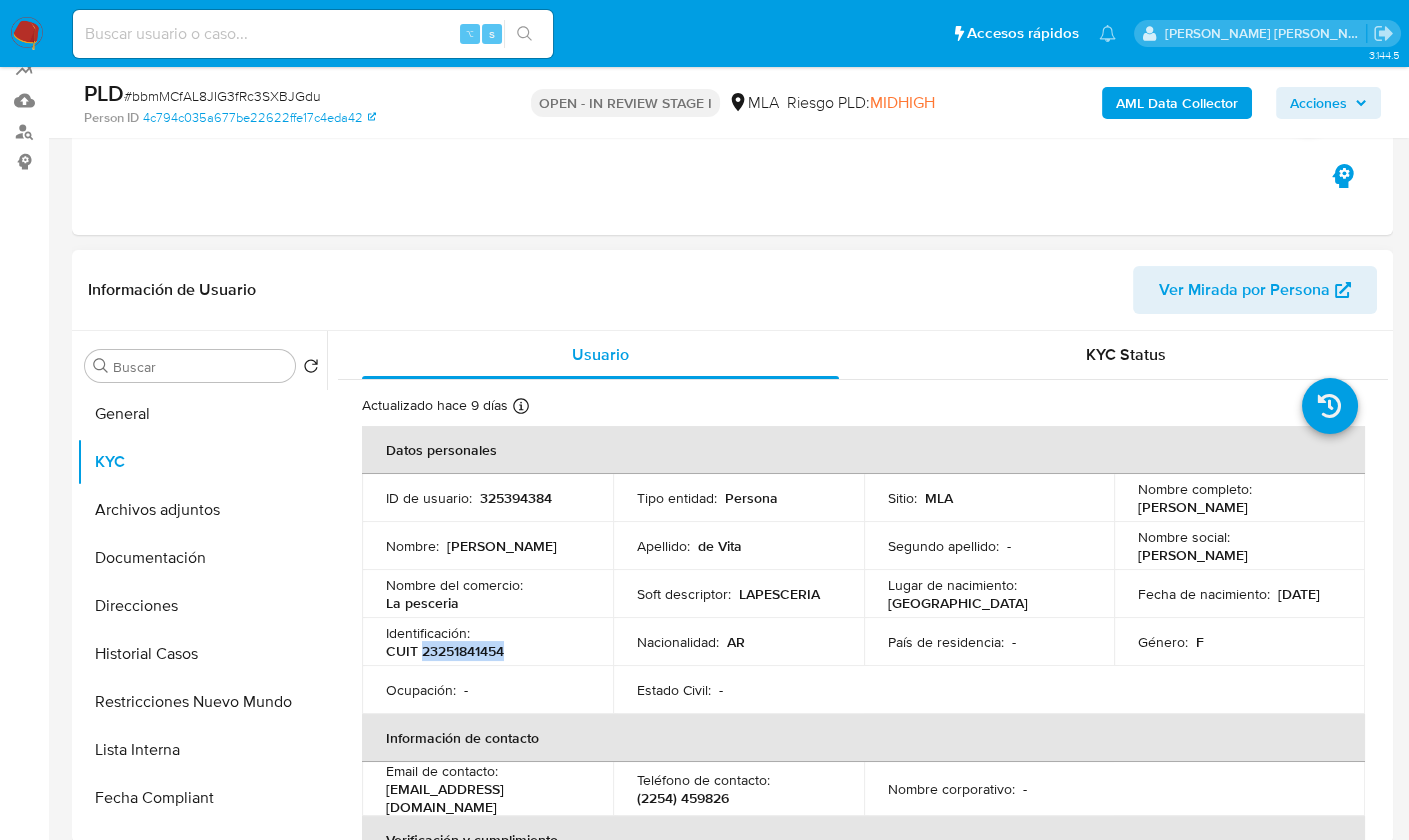 click on "CUIT 23251841454" at bounding box center (445, 651) 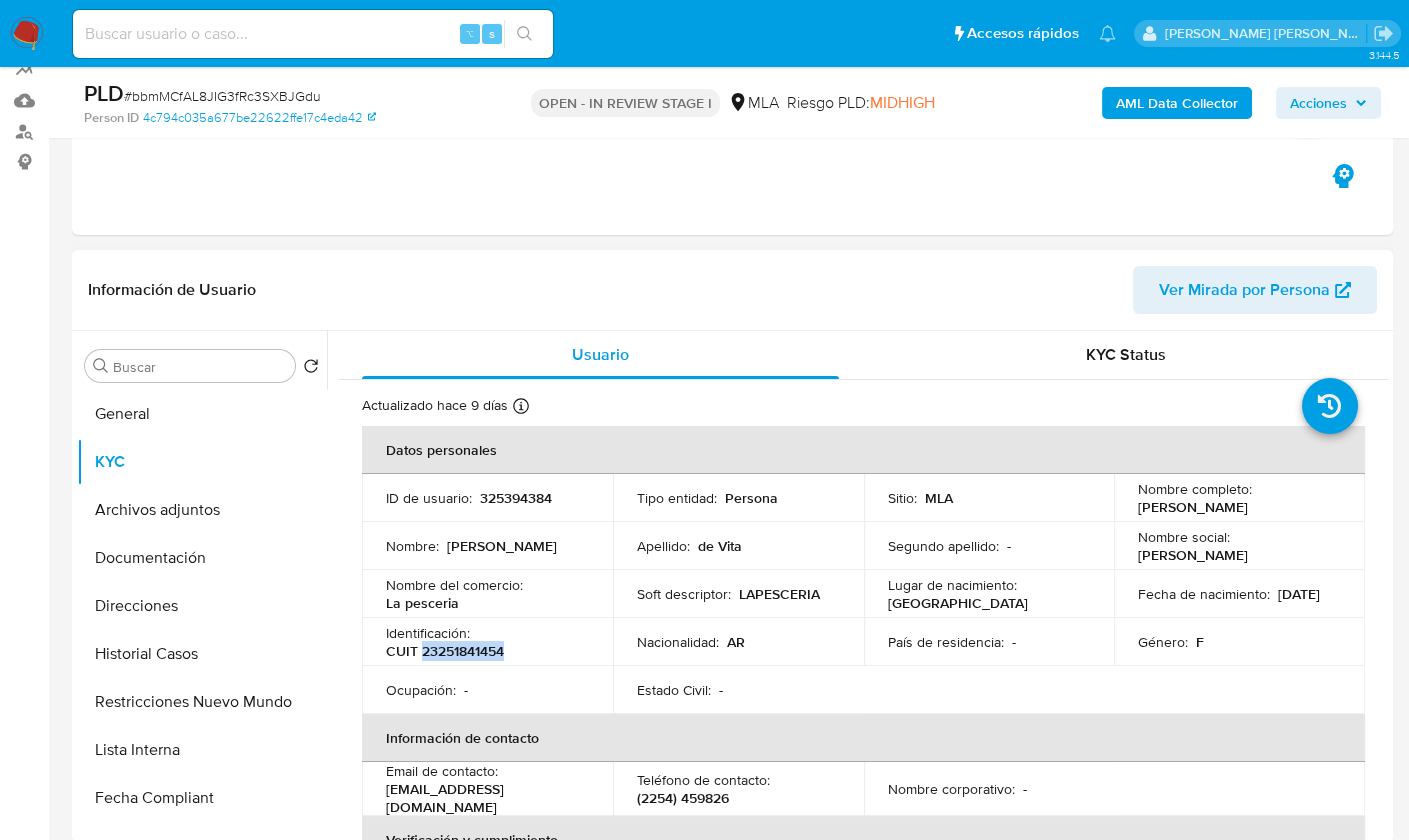 click on "CUIT 23251841454" at bounding box center (445, 651) 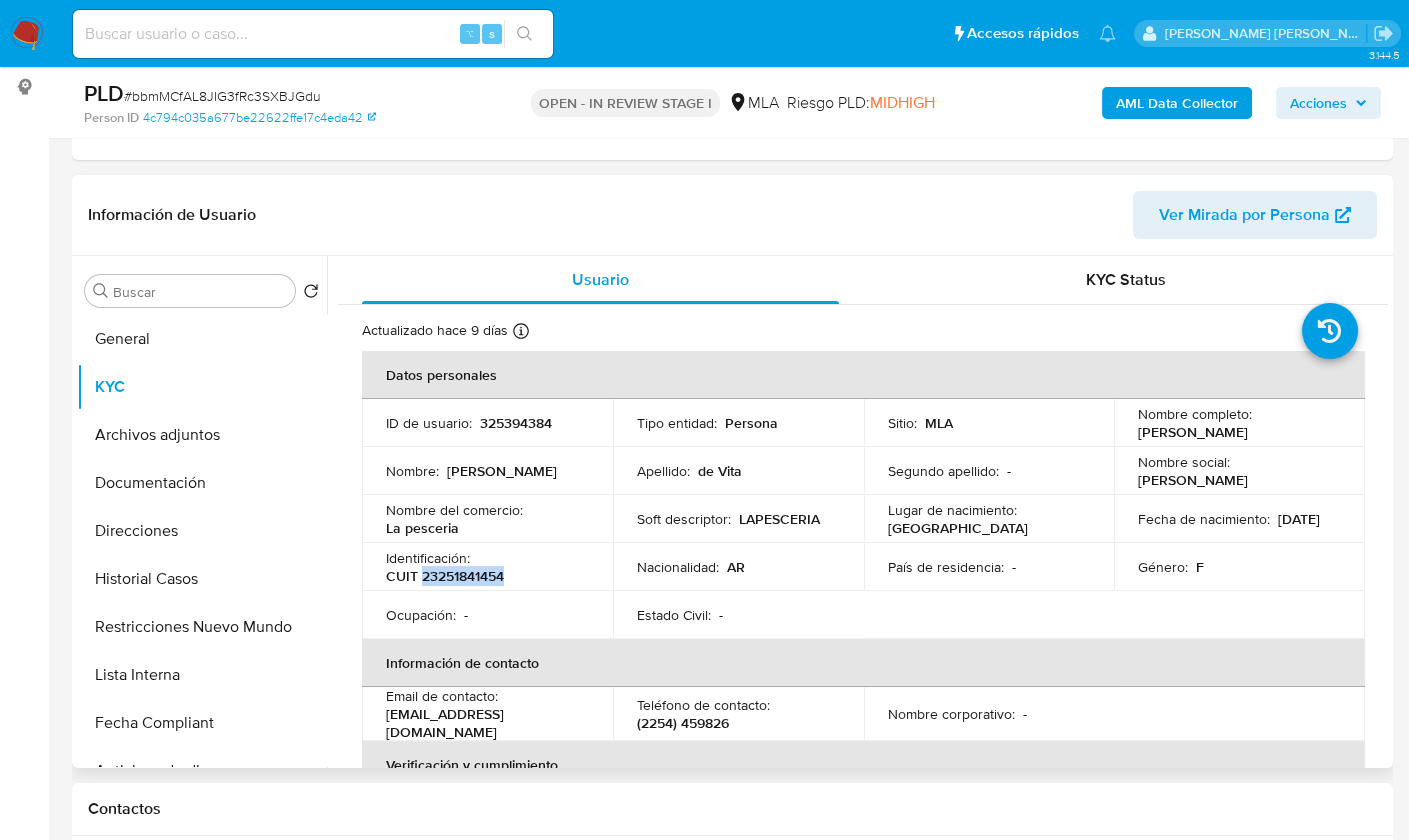 scroll, scrollTop: 756, scrollLeft: 0, axis: vertical 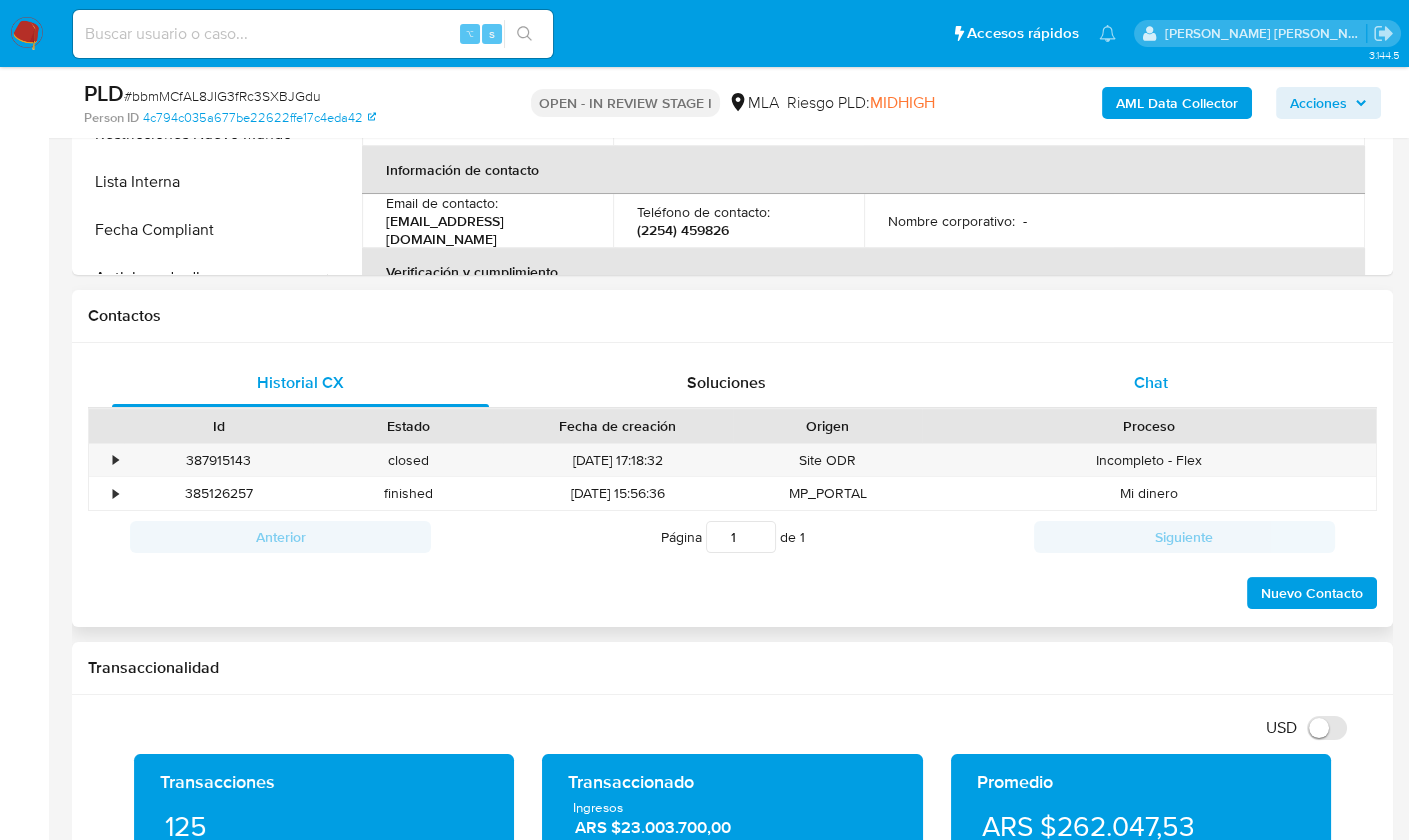 click on "Chat" at bounding box center [1151, 383] 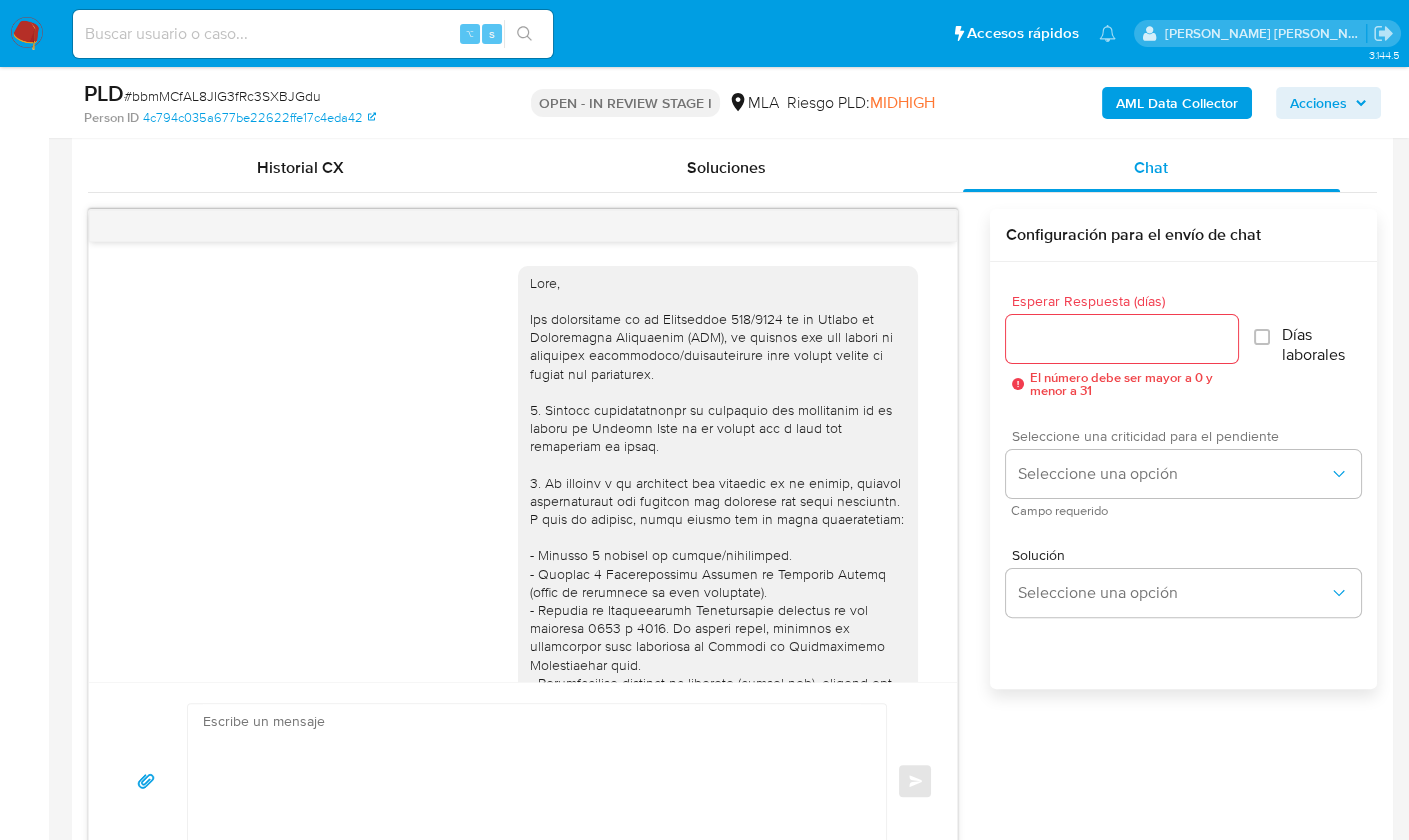scroll, scrollTop: 954, scrollLeft: 0, axis: vertical 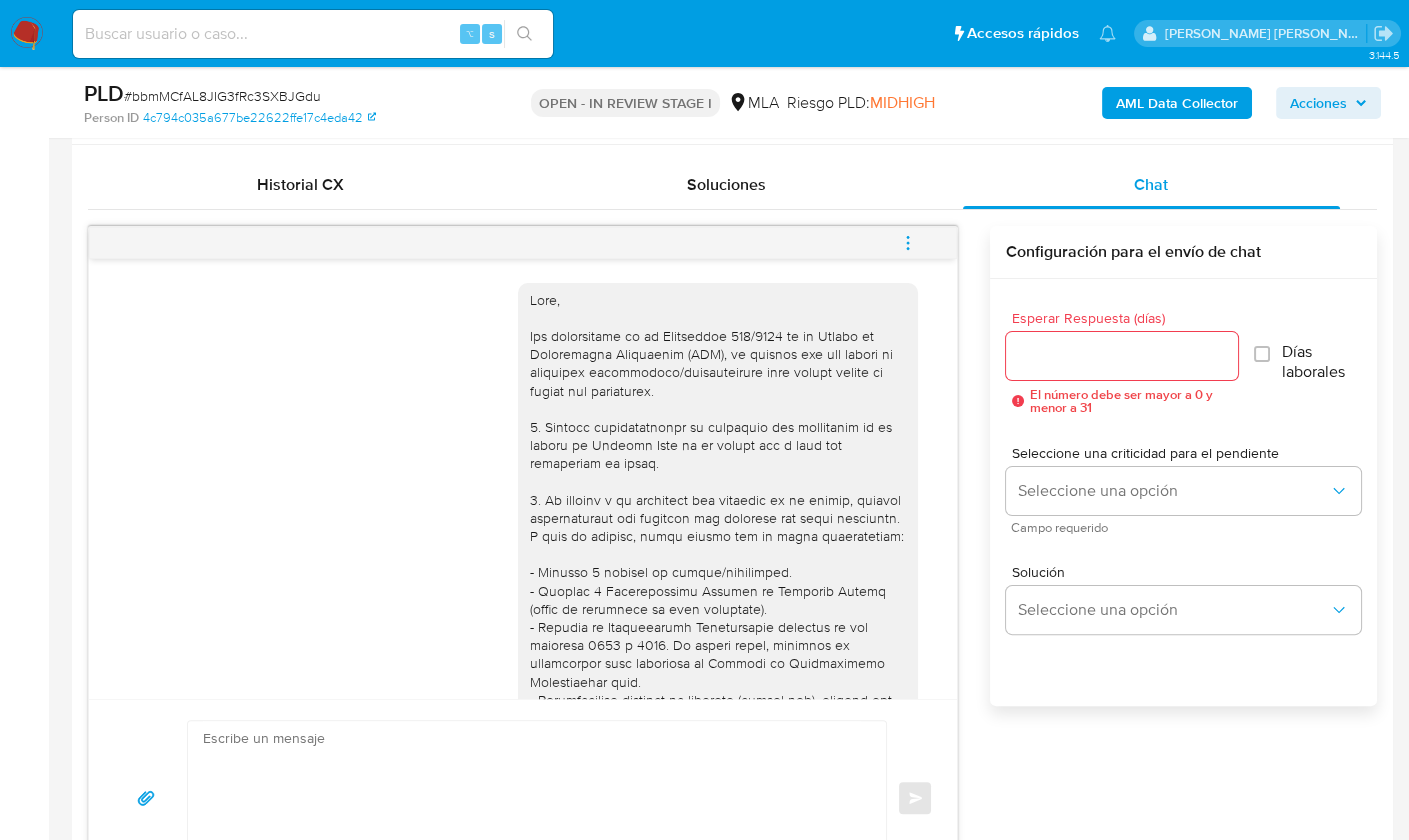 click at bounding box center [908, 243] 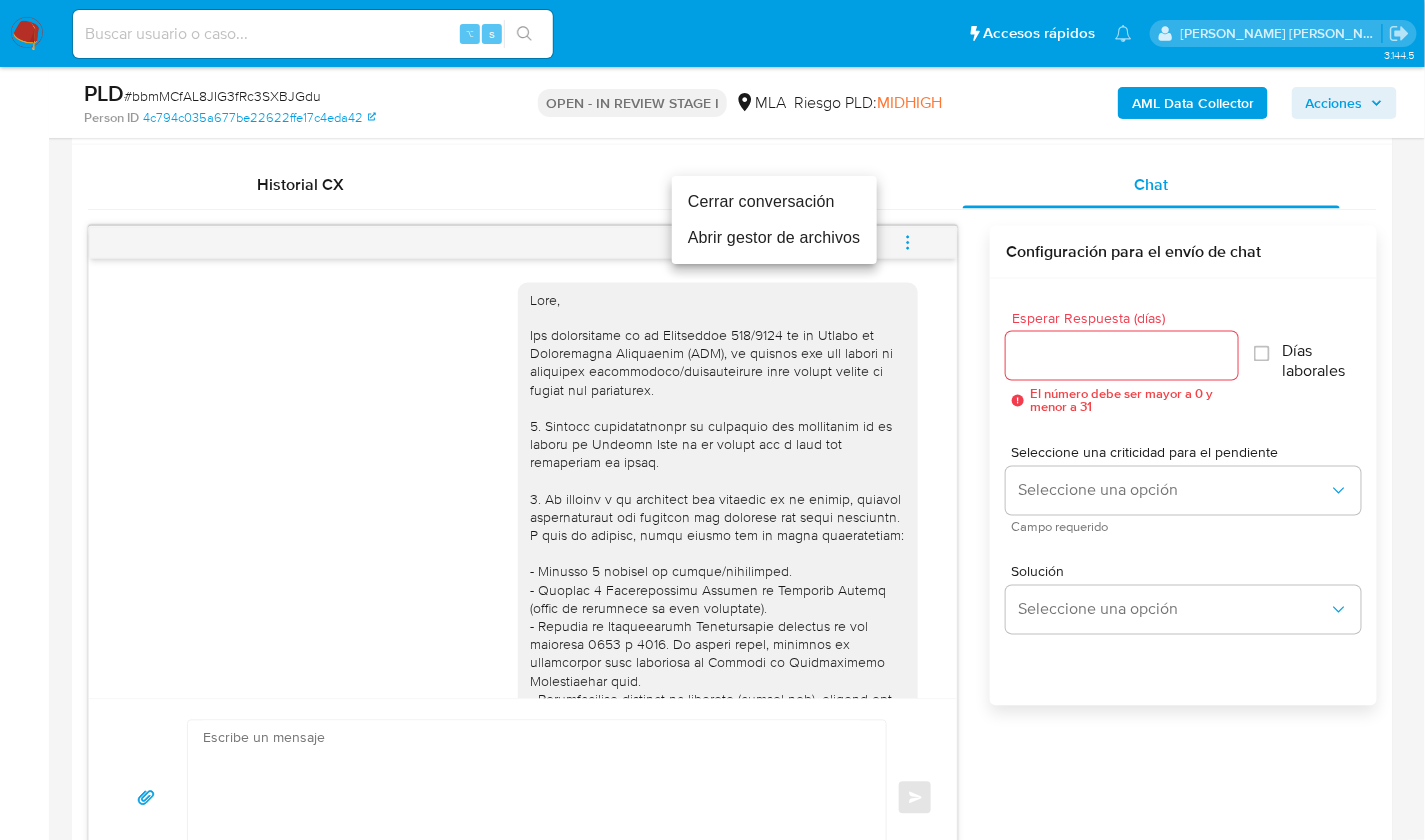 click on "Cerrar conversación" at bounding box center (774, 202) 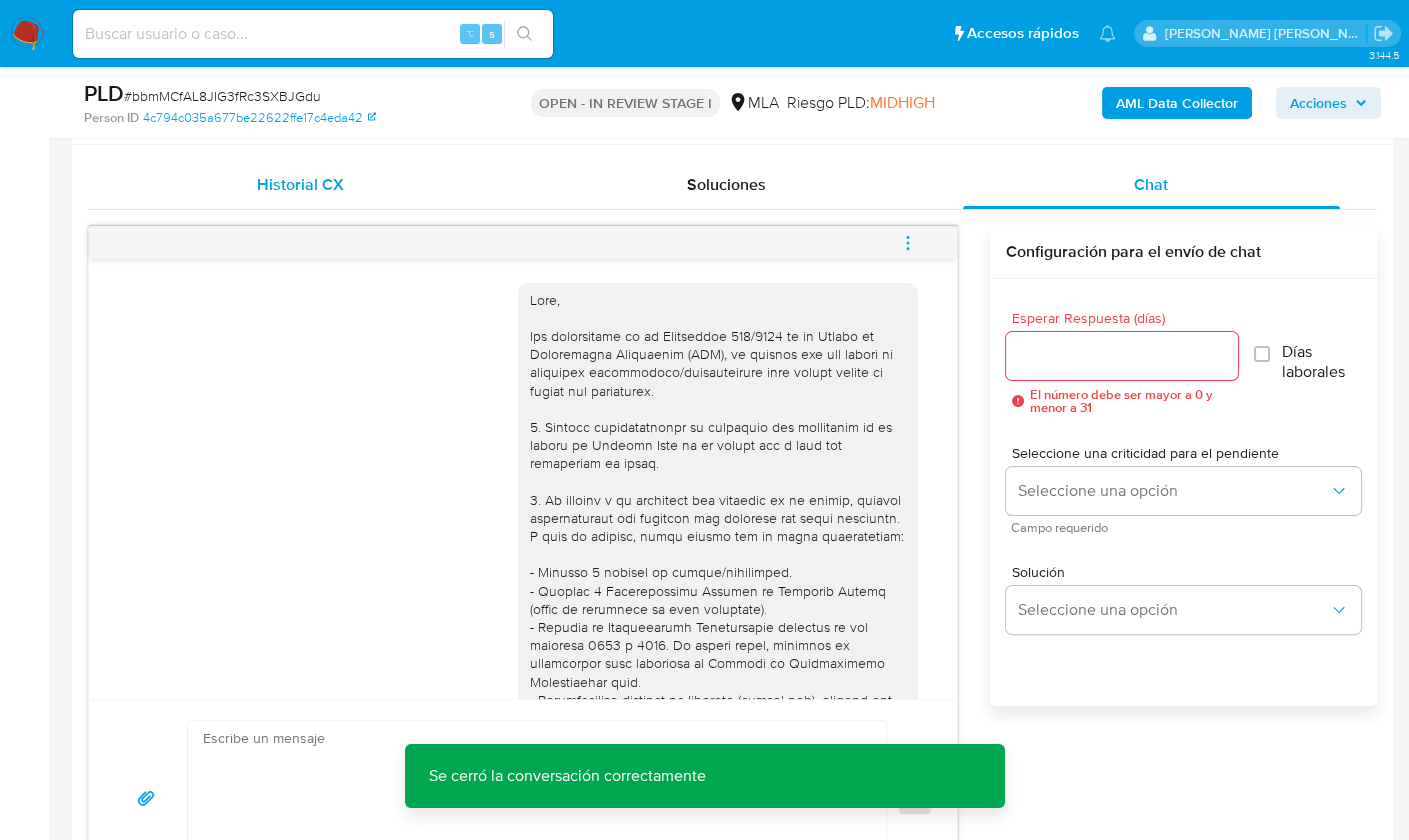 click on "Historial CX" at bounding box center (300, 185) 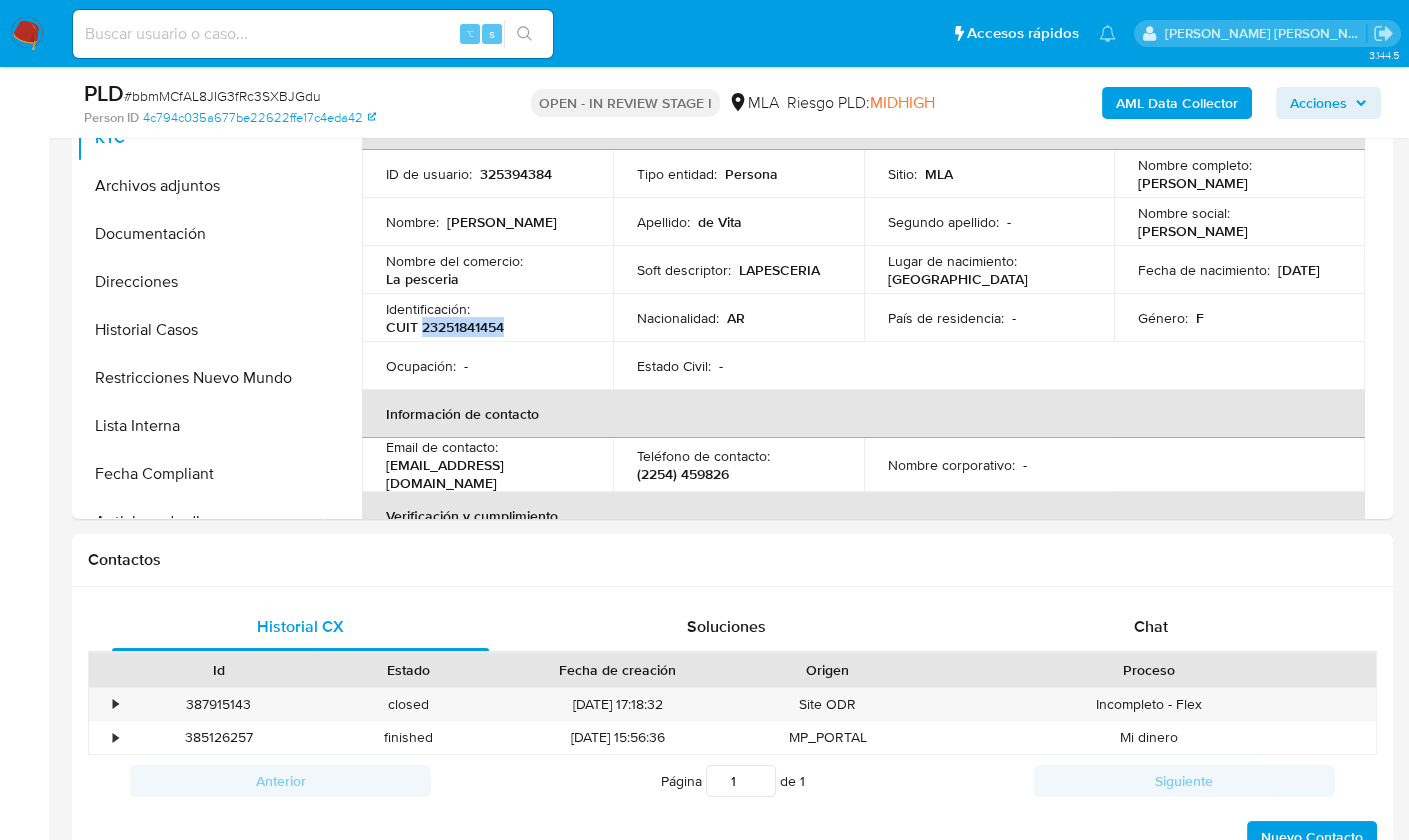 scroll, scrollTop: 457, scrollLeft: 0, axis: vertical 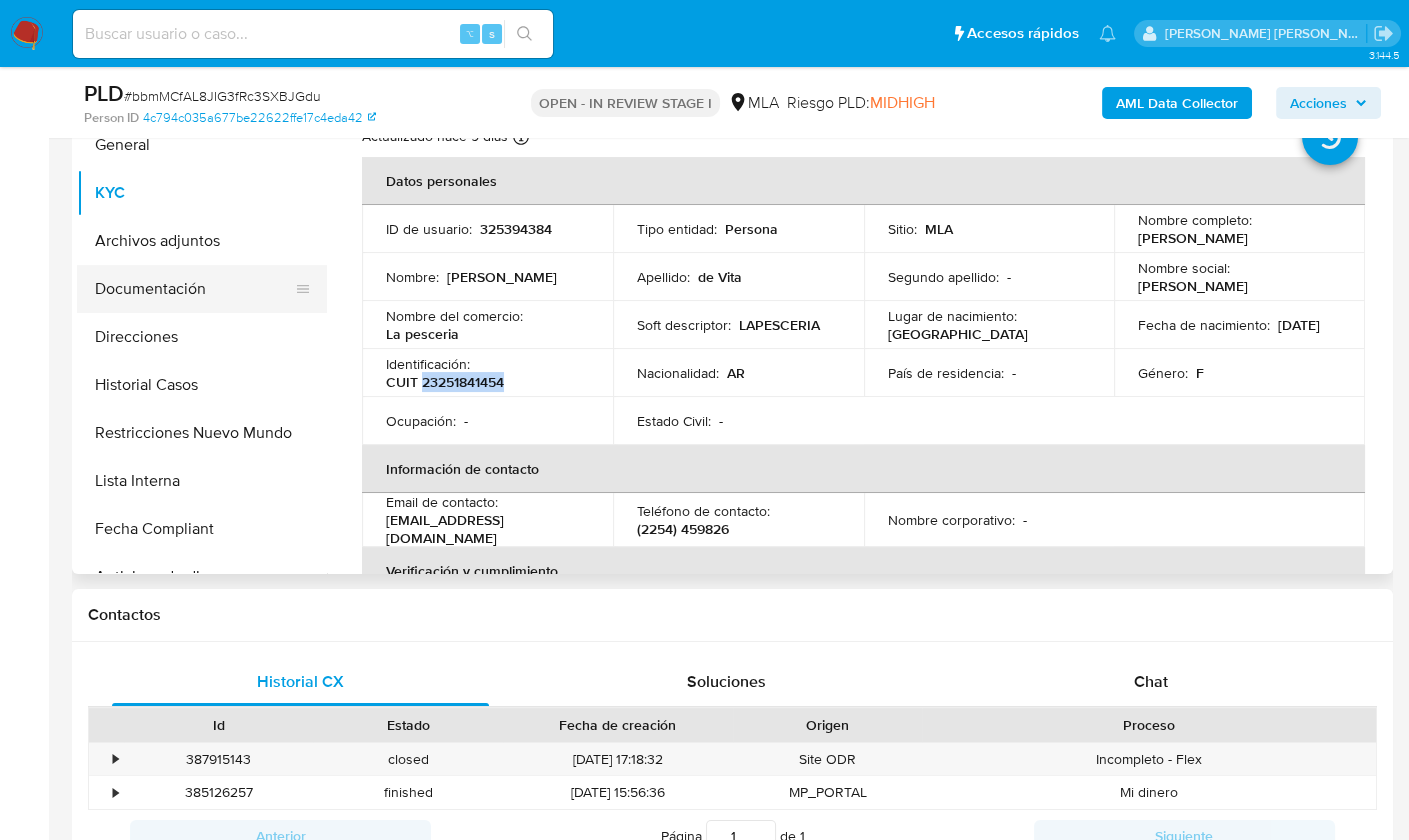 click on "Documentación" at bounding box center (194, 289) 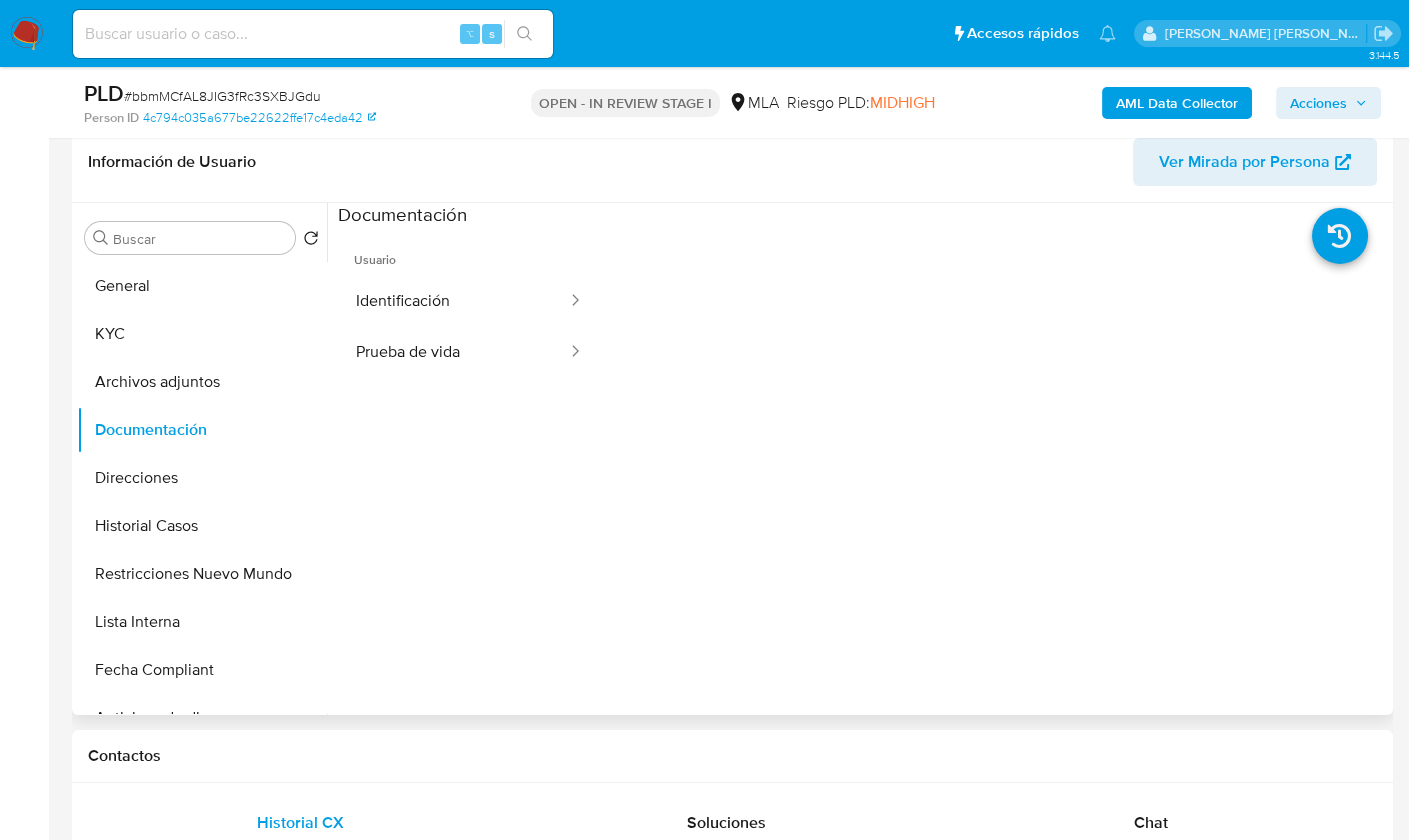 scroll, scrollTop: 308, scrollLeft: 0, axis: vertical 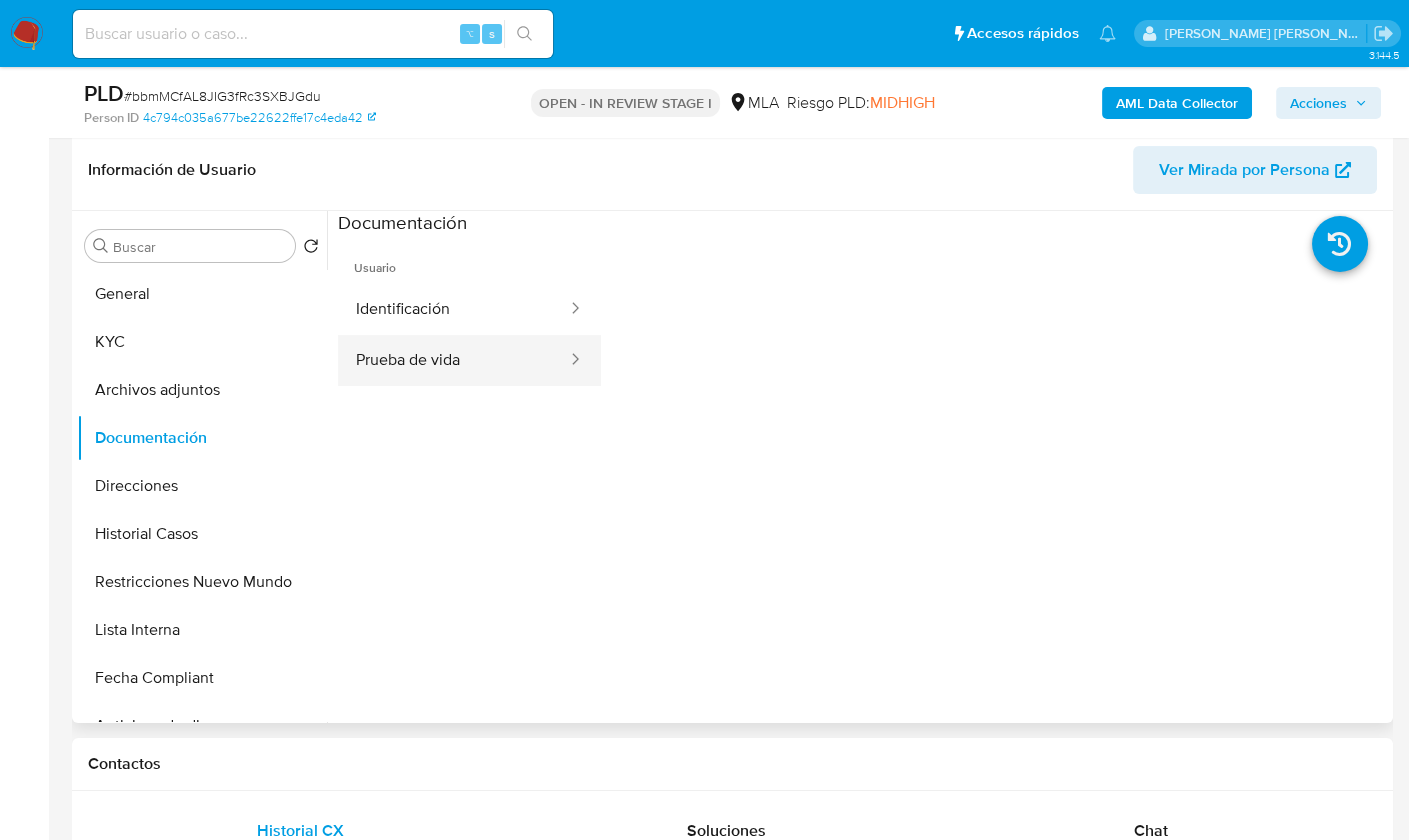 click on "Prueba de vida" at bounding box center (453, 360) 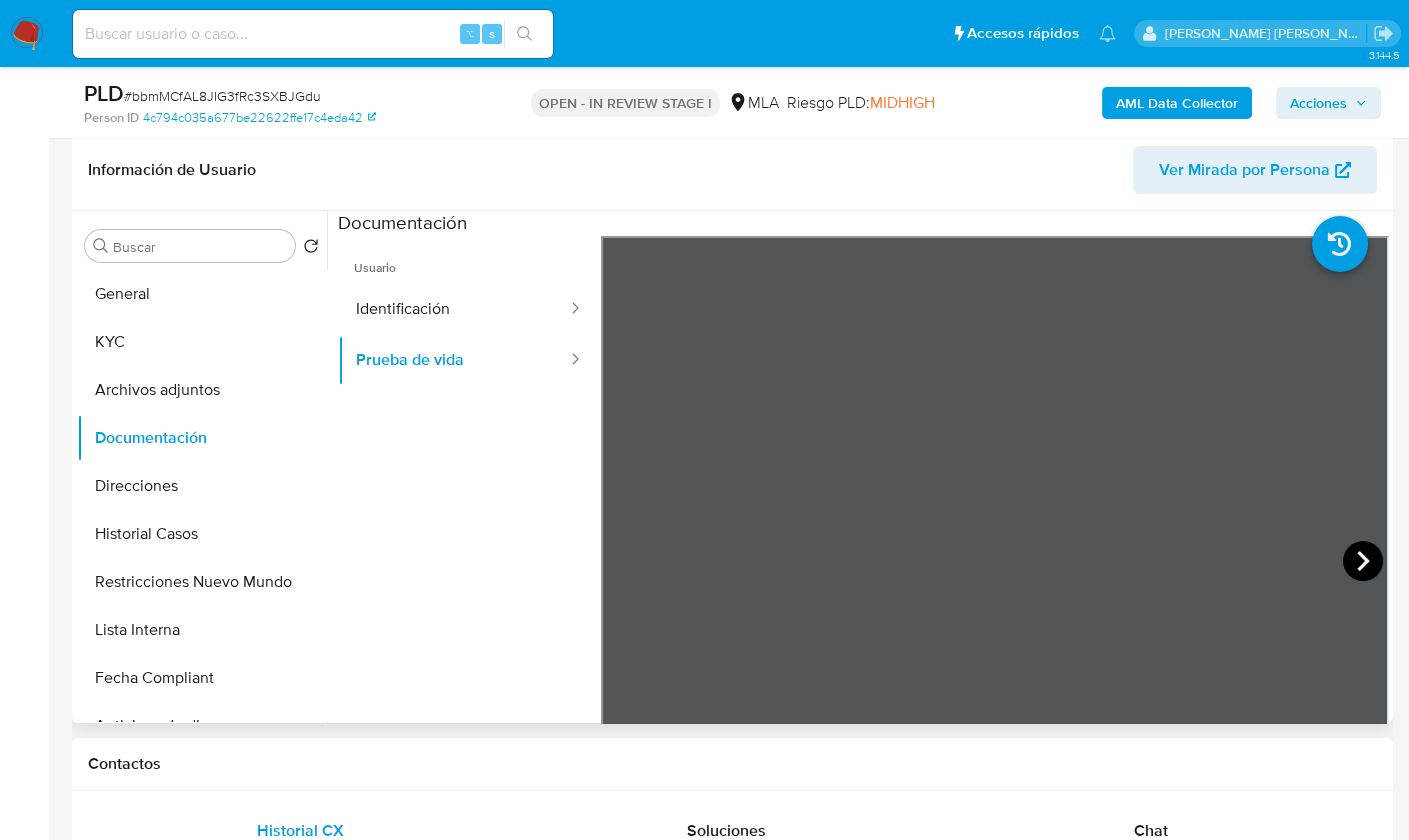 click 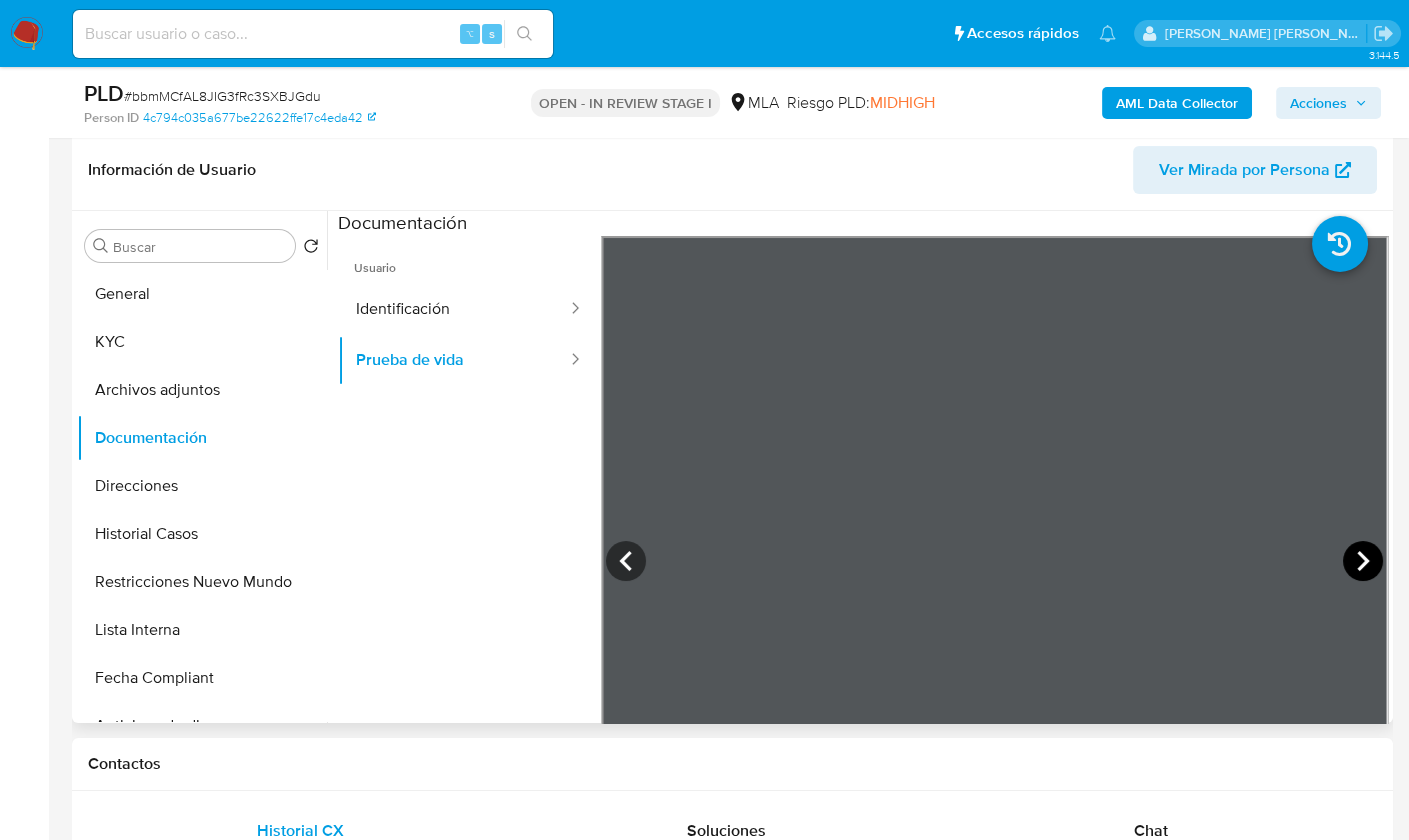 click 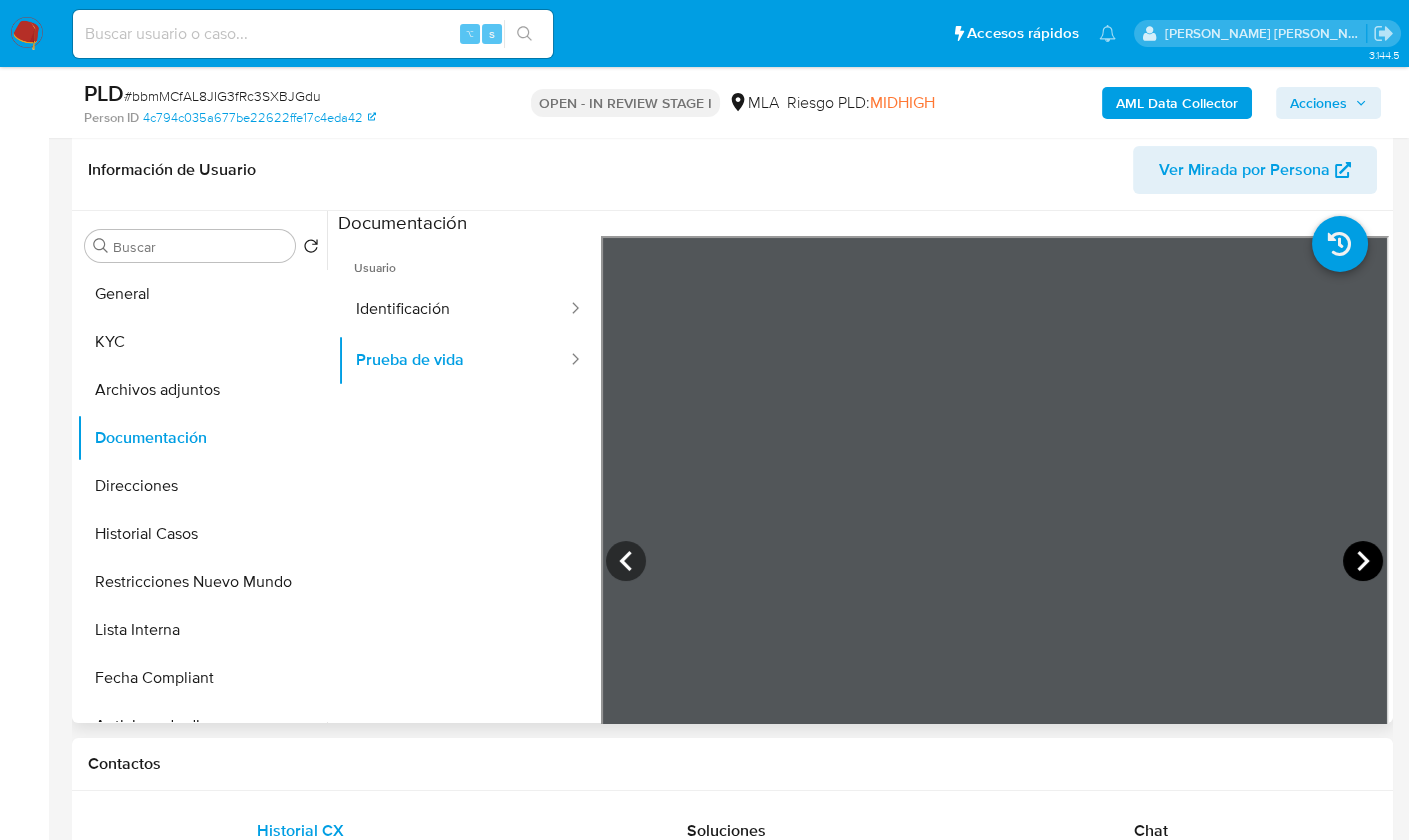 click 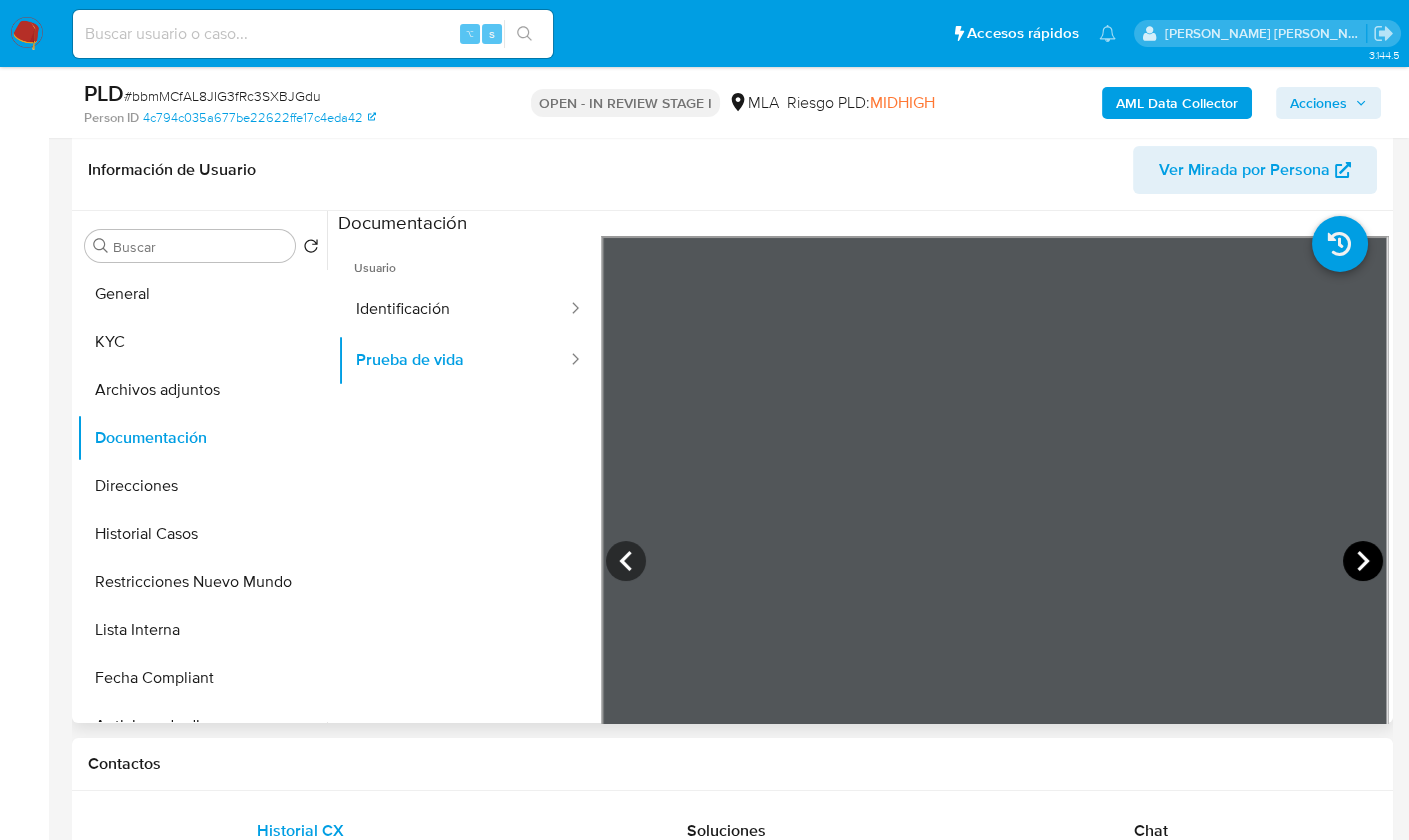 click 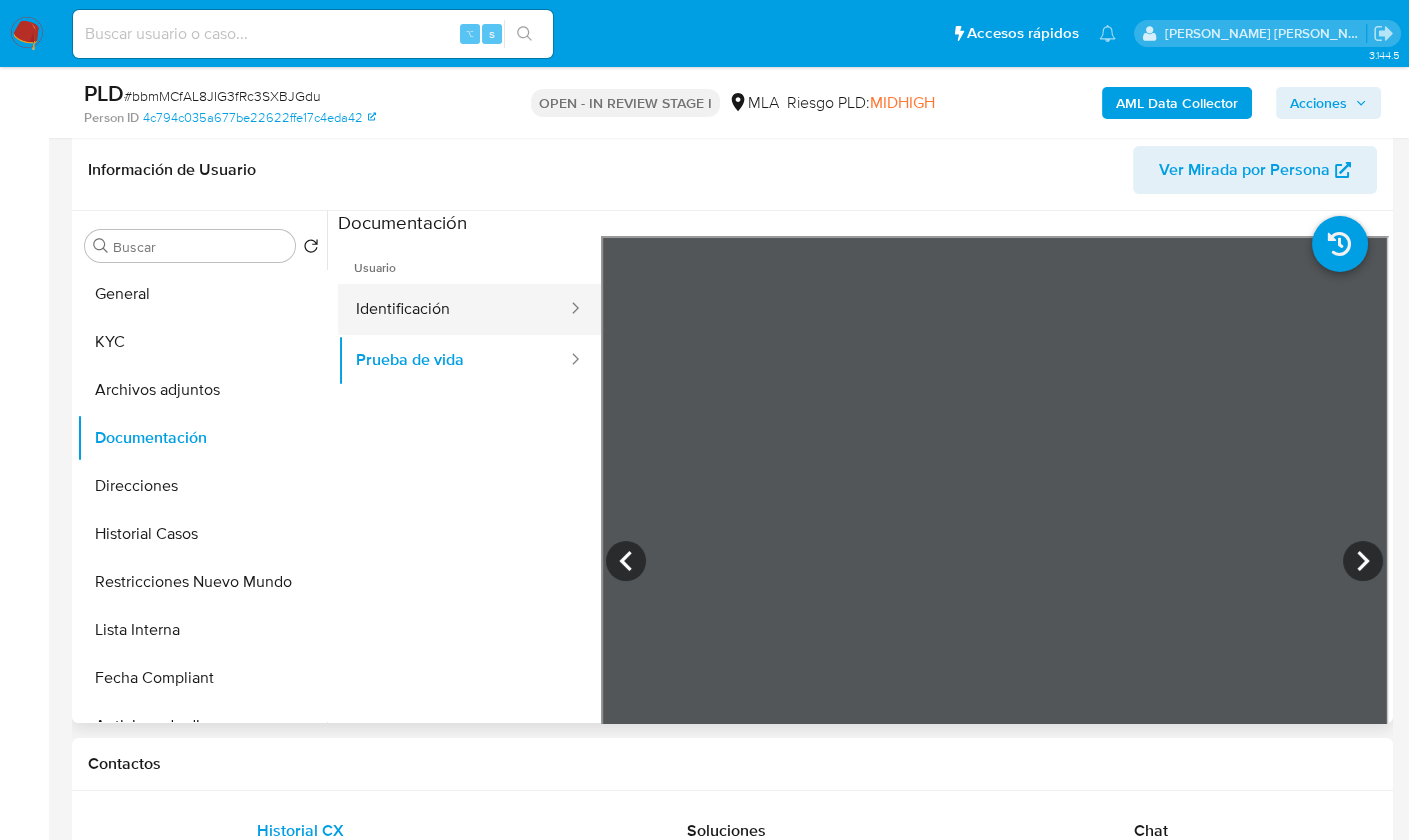 click on "Identificación" at bounding box center [453, 309] 